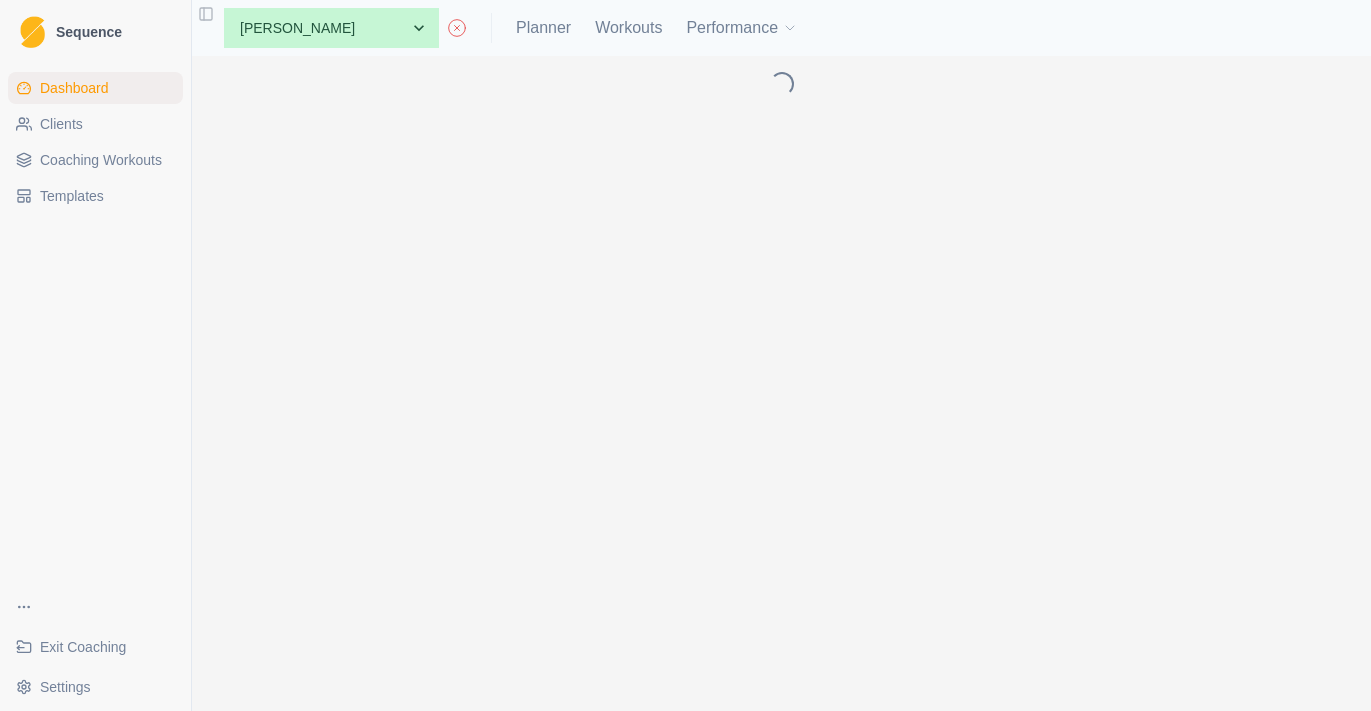scroll, scrollTop: 0, scrollLeft: 0, axis: both 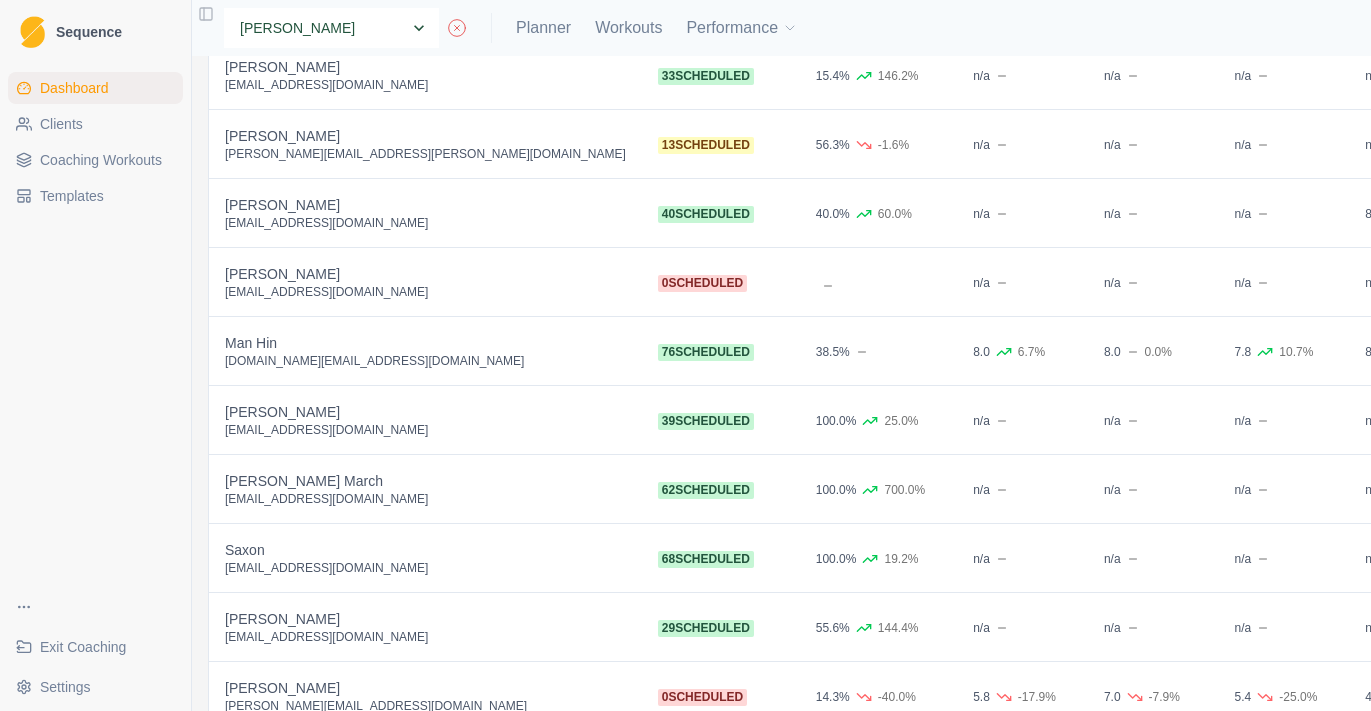 select on "95df52ab-7166-444b-85dd-0e9b633200f6" 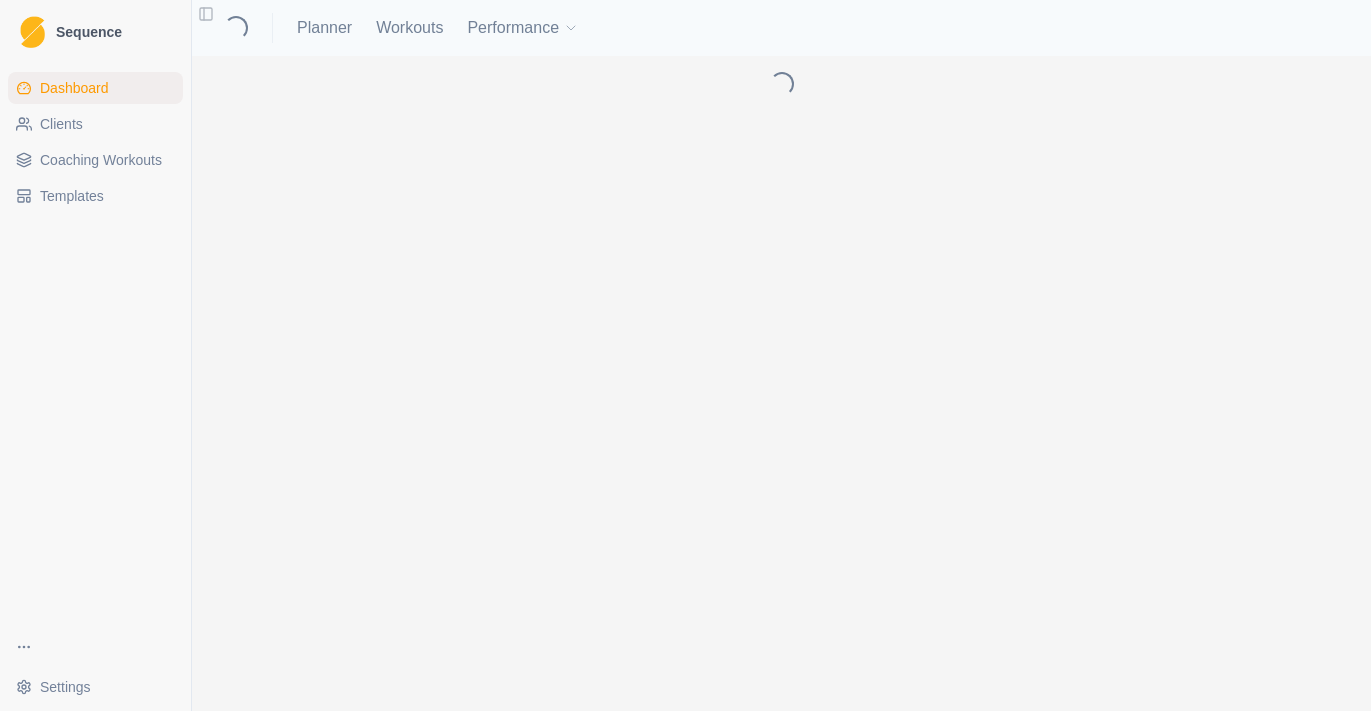 scroll, scrollTop: 0, scrollLeft: 0, axis: both 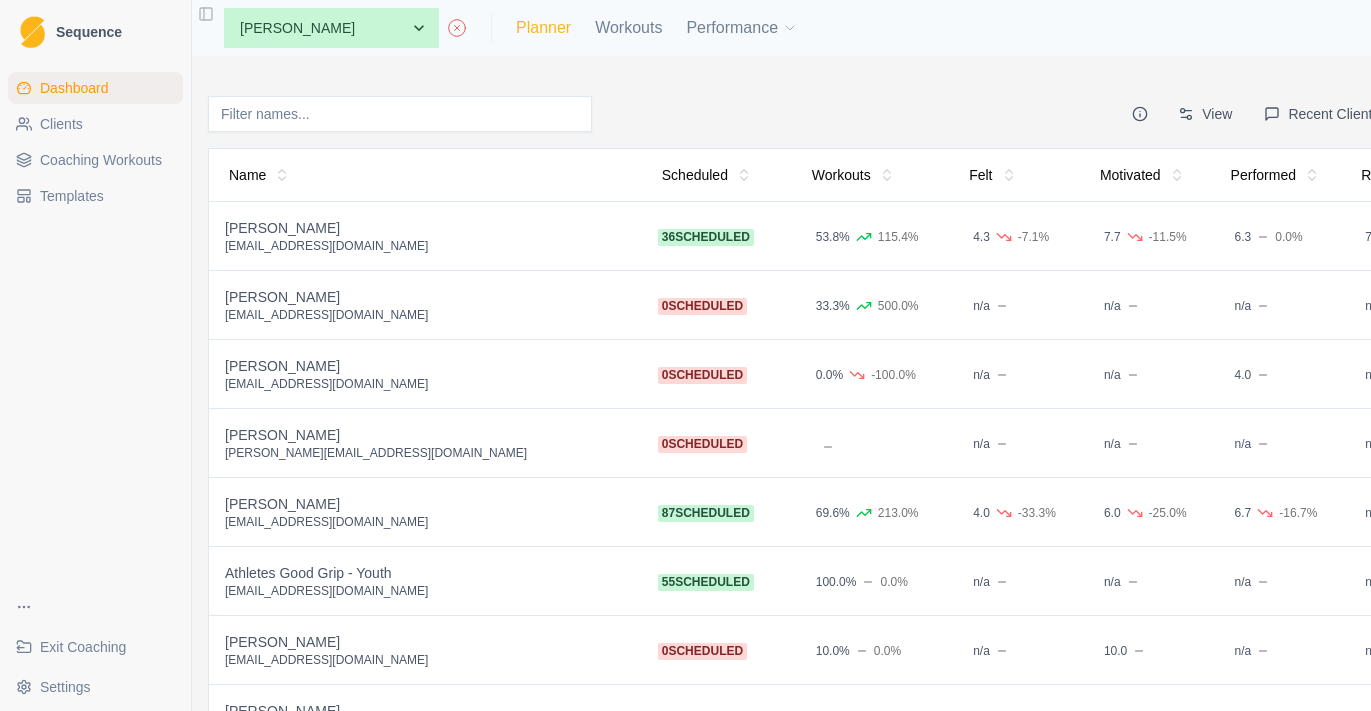 click on "Planner" at bounding box center [543, 28] 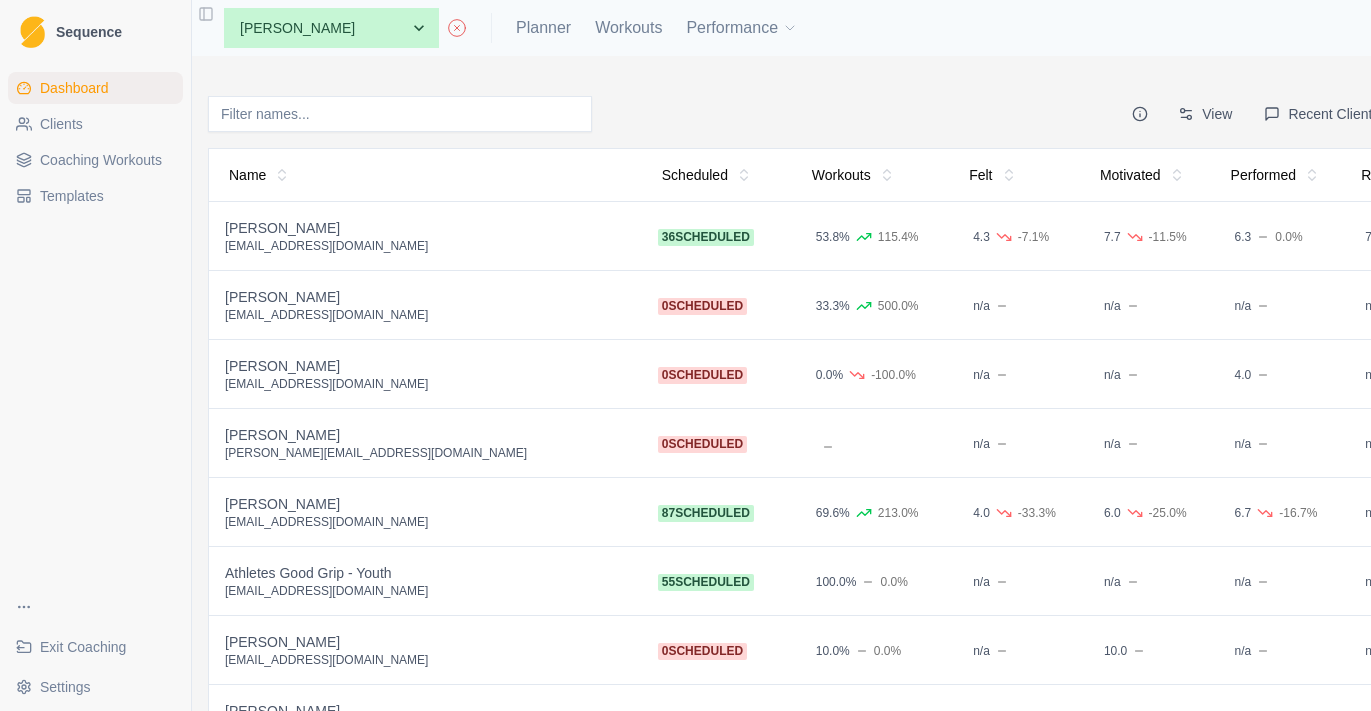 select on "month" 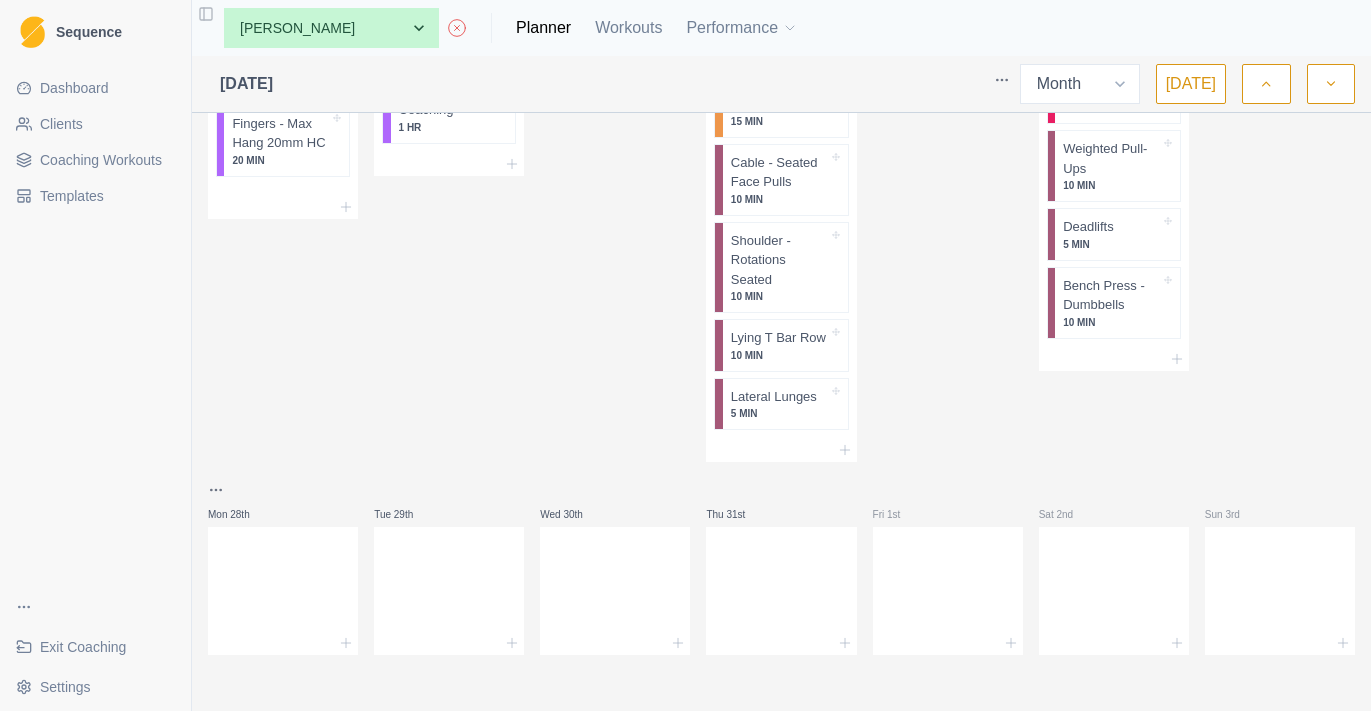 scroll, scrollTop: 1810, scrollLeft: 0, axis: vertical 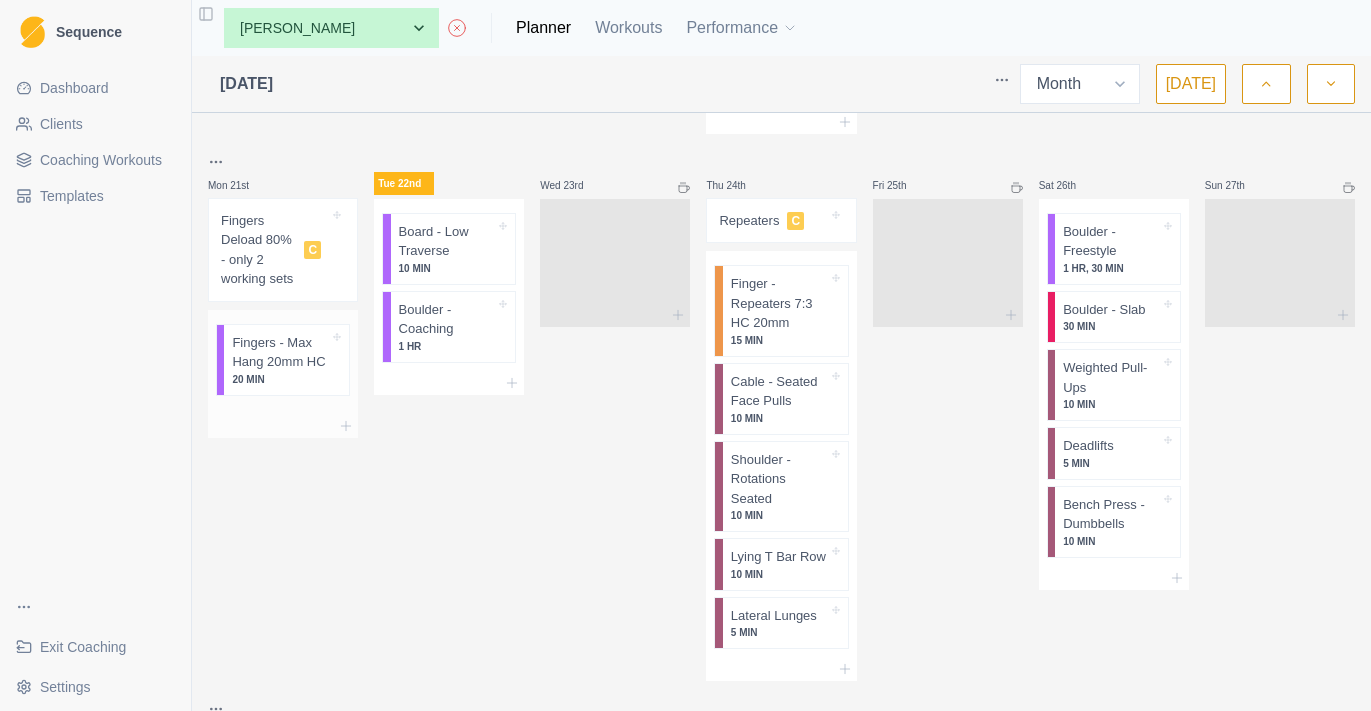 click on "Fingers - Max Hang 20mm HC" at bounding box center (280, 352) 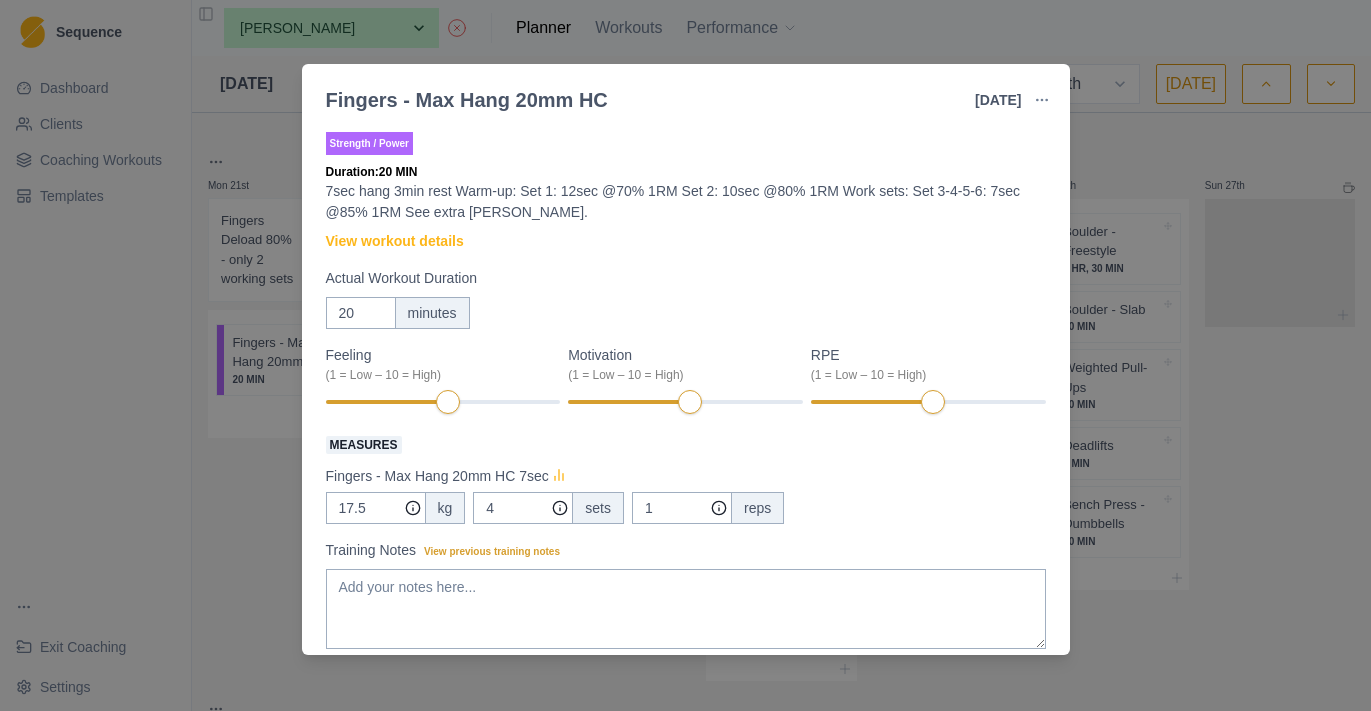click 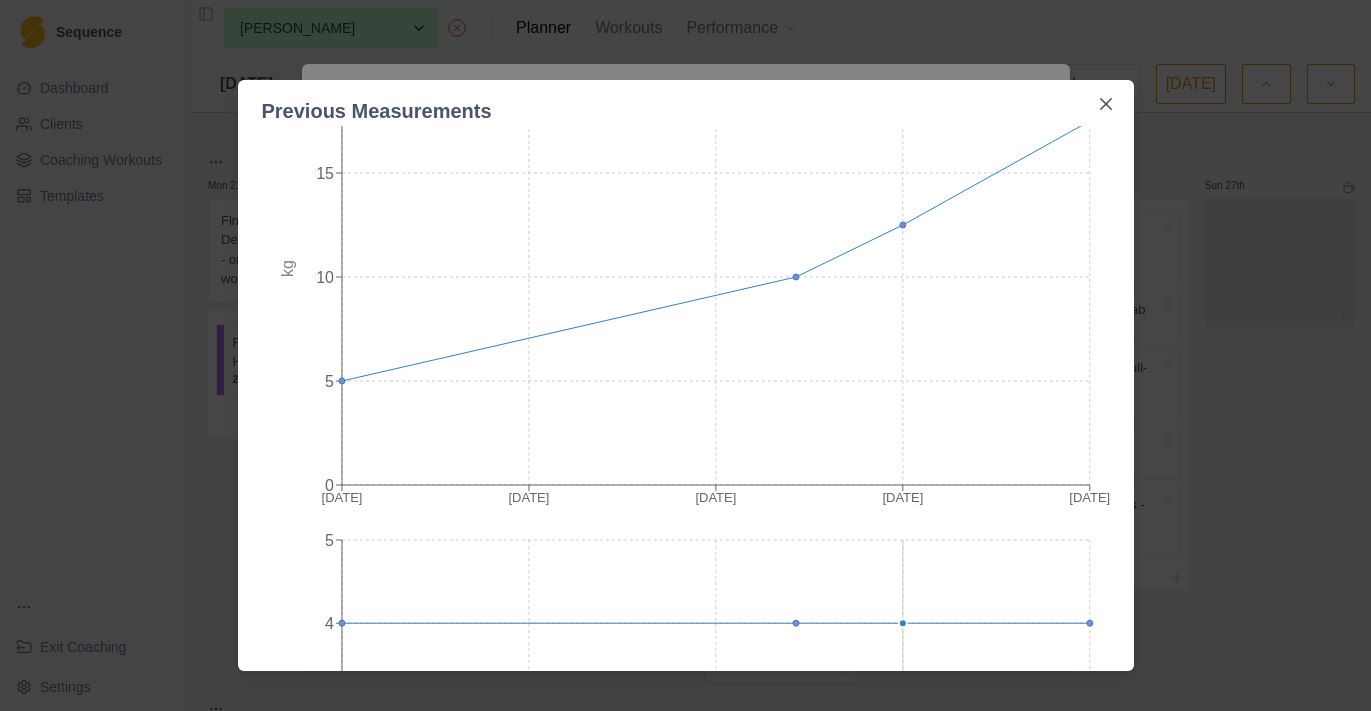 scroll, scrollTop: 0, scrollLeft: 0, axis: both 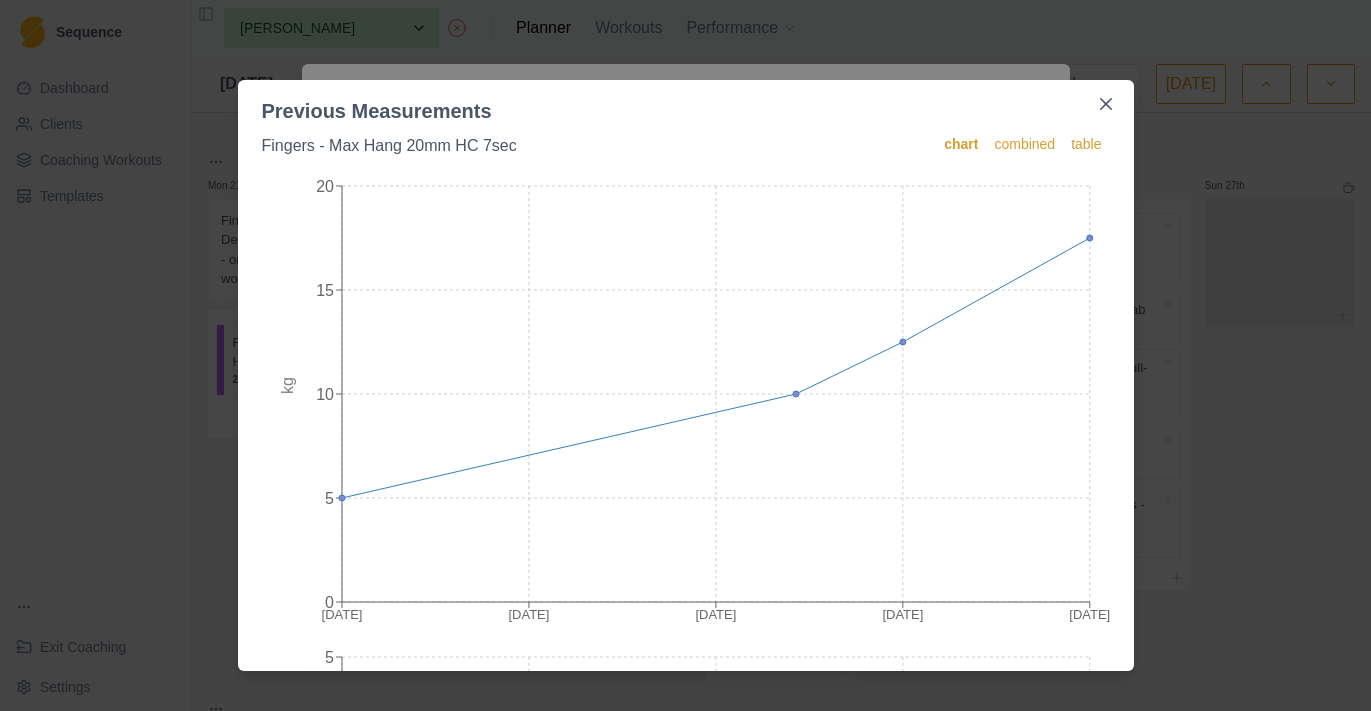 click on "Previous Measurements Fingers - Max Hang 20mm HC 7sec chart combined table [DATE] Jun [DATE] [DATE] [DATE] 0 5 10 15 20 kg [DATE] Jun [DATE] [DATE] [DATE] 0 1 2 3 4 5 sets [DATE] Jun [DATE] [DATE] [DATE] 0 1 2 3 4 5 reps" at bounding box center [685, 355] 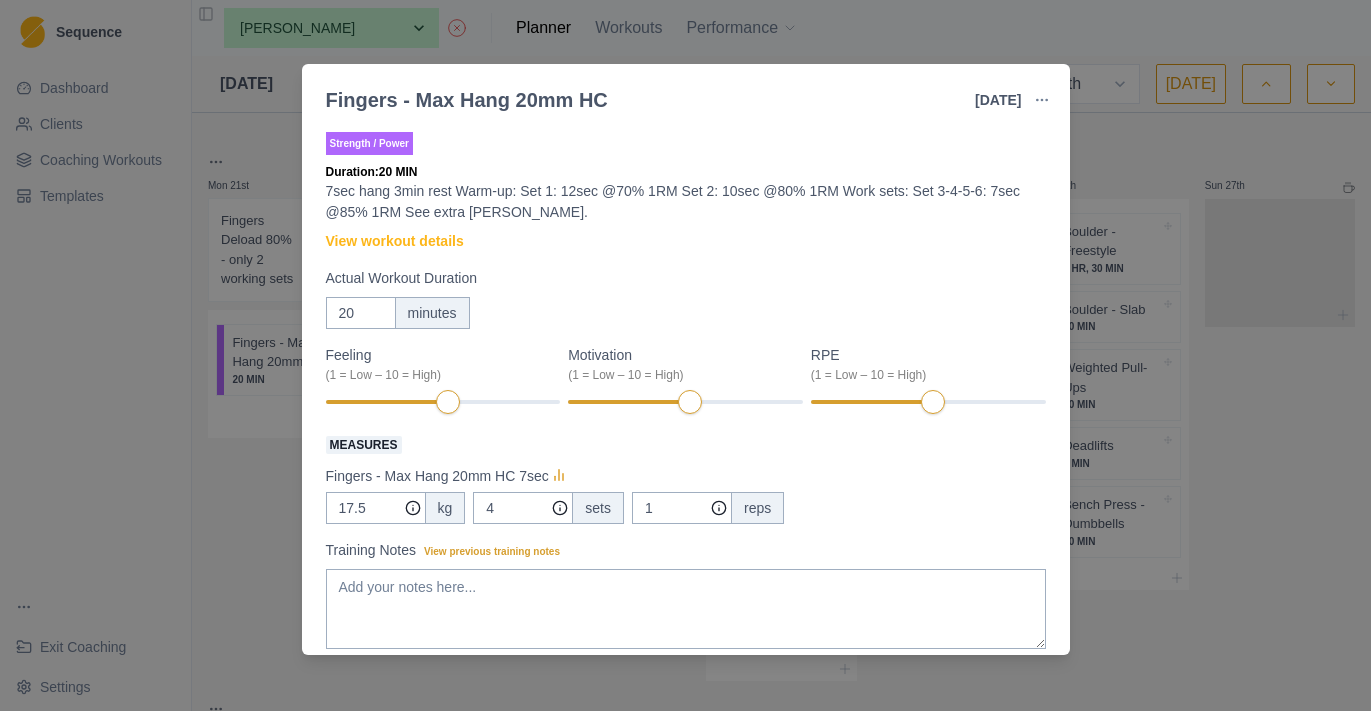 click on "Fingers - Max Hang 20mm HC [DATE] Link To Goal View Workout Metrics Edit Original Workout Reschedule Workout Remove From Schedule Strength / Power Duration:  20 MIN 7sec hang
3min rest
Warm-up:
Set 1: 12sec @70% 1RM
Set 2: 10sec @80% 1RM
Work sets:
Set 3-4-5-6: 7sec @85% 1RM
See extra [PERSON_NAME]. View workout details Actual Workout Duration 20 minutes Feeling (1 = Low – 10 = High) Motivation (1 = Low – 10 = High) RPE (1 = Low – 10 = High) Measures Fingers - Max Hang 20mm HC 7sec 17.5 kg 4 sets 1 reps Training Notes View previous training notes Mark as Incomplete Complete Workout" at bounding box center [685, 355] 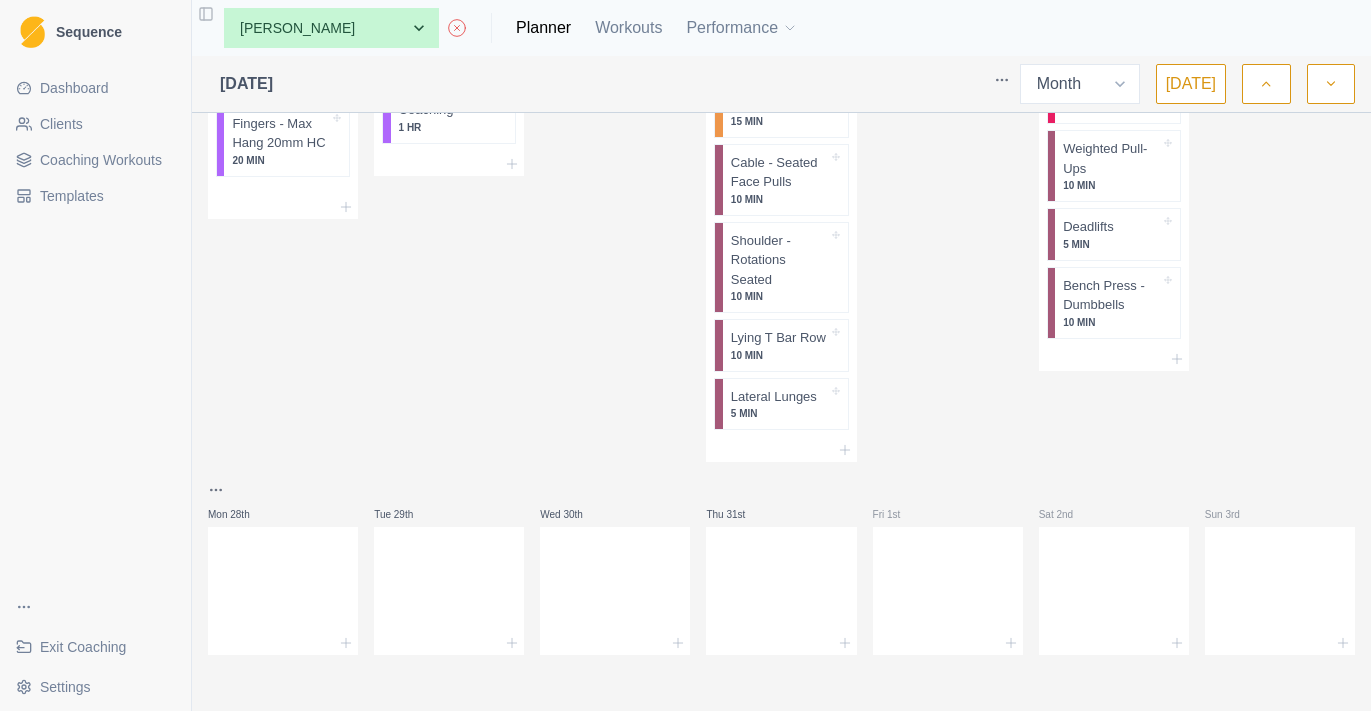 scroll, scrollTop: 2062, scrollLeft: 0, axis: vertical 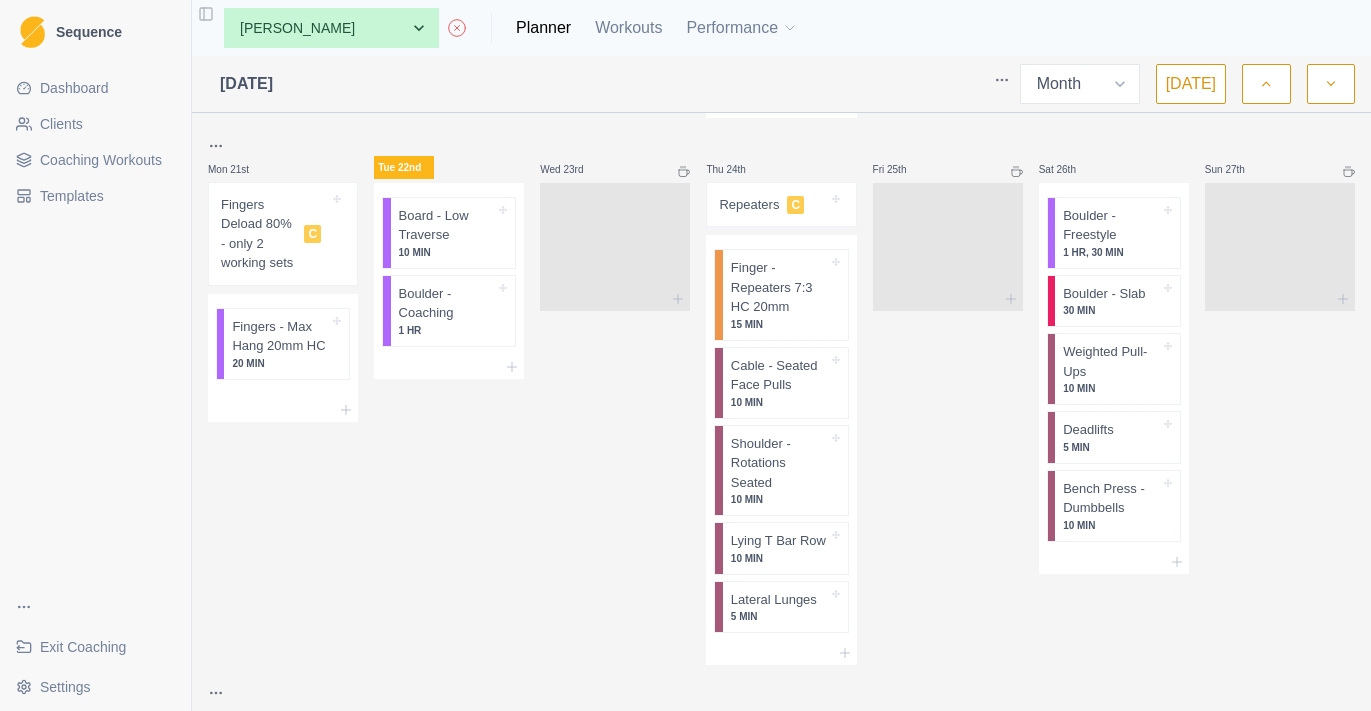 click on "Sequence Dashboard Clients Coaching Workouts Templates Exit Coaching Settings Toggle Sidebar None [PERSON_NAME] [PERSON_NAME] [PERSON_NAME] [PERSON_NAME] [PERSON_NAME] Athletes Good Grip - Youth [PERSON_NAME] [PERSON_NAME] [PERSON_NAME] [PERSON_NAME] [PERSON_NAME] [PERSON_NAME] [PERSON_NAME] [PERSON_NAME] [PERSON_NAME] [PERSON_NAME] [PERSON_NAME] [PERSON_NAME] [PERSON_NAME] [PERSON_NAME] [PERSON_NAME] Man Hin [PERSON_NAME] [PERSON_NAME] [PERSON_NAME] [PERSON_NAME] [PERSON_NAME] [PERSON_NAME] Planner Workouts Performance [DATE] Week Month [DATE] Mon 30th Tue 1st Payment $350 Board - Low Traverse 10 MIN Boulder - Coaching 1 HR Wed 2nd Bench Press - Dumbbells 10 MIN Thu 3rd Fingers 85% C Fingers - Max Hang 20mm HC 20 MIN Cable - Seated Face Pulls 10 MIN Shoulder - Rotations Seated  10 MIN Lying T Bar Row 10 MIN Lateral Lunges 5 MIN Fri 4th Sat 5th Boulder - Freestyle 1 HR, 30 MIN [GEOGRAPHIC_DATA] - Slab 30 MIN Weighted Pull-Ups 10 MIN Deadlifts 5 [PERSON_NAME] 6th Mon 7th Fingers 90% C 20 MIN Tue 8th" at bounding box center [685, 355] 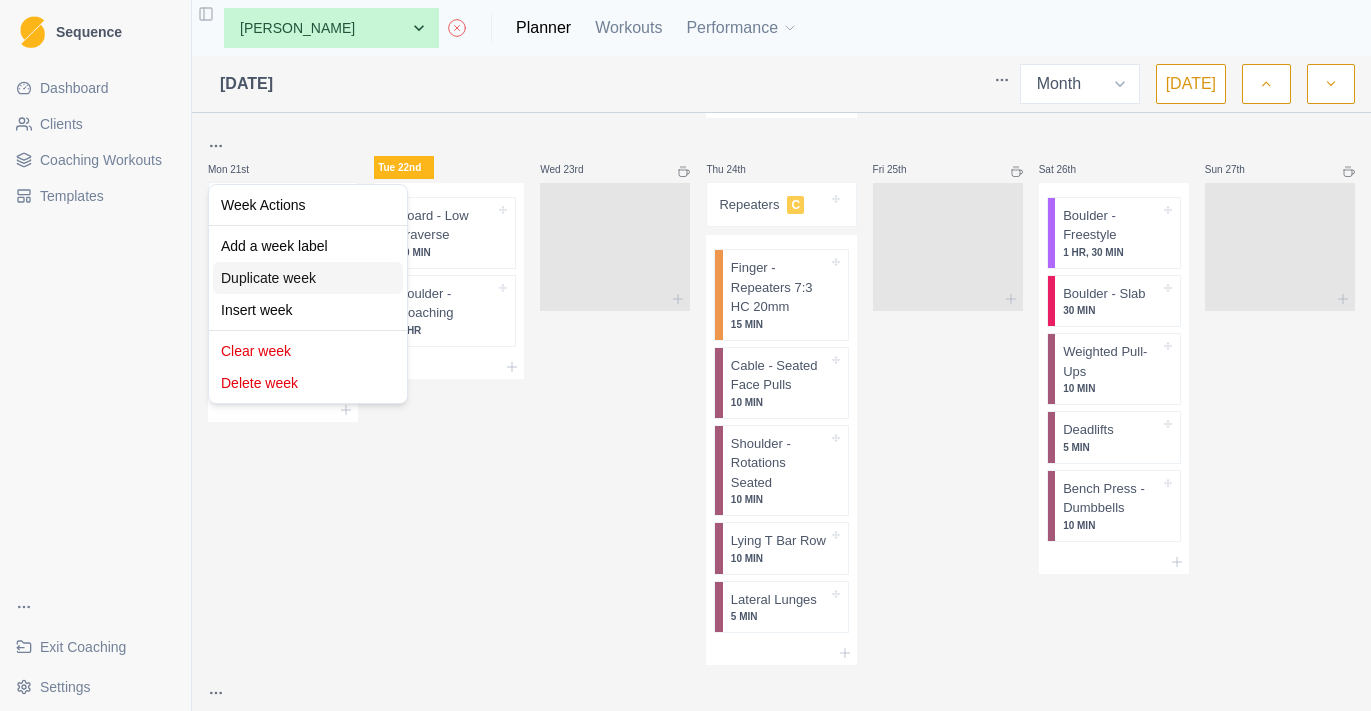 click on "Duplicate week" at bounding box center (308, 278) 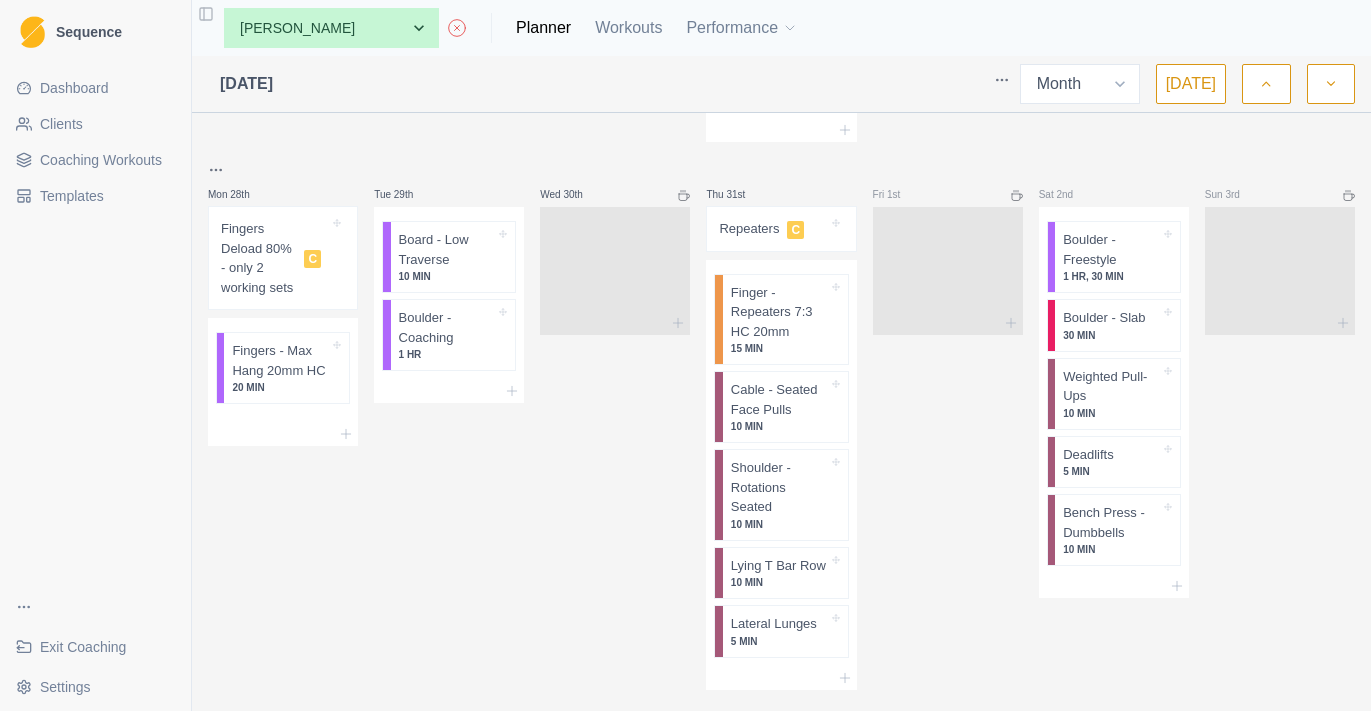 scroll, scrollTop: 2306, scrollLeft: 0, axis: vertical 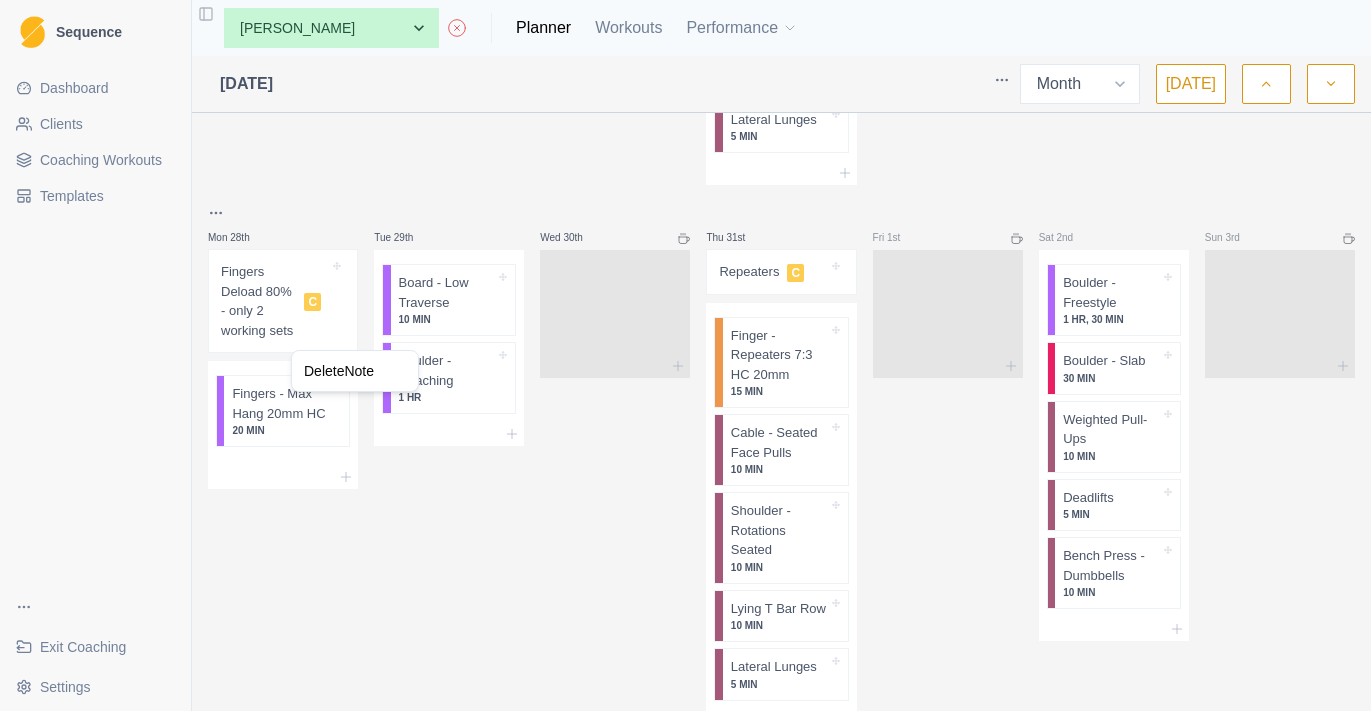 click on "Sequence Dashboard Clients Coaching Workouts Templates Exit Coaching Settings Toggle Sidebar None [PERSON_NAME] [PERSON_NAME] [PERSON_NAME] [PERSON_NAME] [PERSON_NAME] Athletes Good Grip - Youth [PERSON_NAME] [PERSON_NAME] [PERSON_NAME] [PERSON_NAME] [PERSON_NAME] [PERSON_NAME] [PERSON_NAME] [PERSON_NAME] [PERSON_NAME] [PERSON_NAME] [PERSON_NAME] [PERSON_NAME] [PERSON_NAME] [PERSON_NAME] [PERSON_NAME] Man Hin [PERSON_NAME] [PERSON_NAME] [PERSON_NAME] [PERSON_NAME] [PERSON_NAME] [PERSON_NAME] Planner Workouts Performance [DATE] Week Month [DATE] Mon 30th Tue 1st Payment $350 Board - Low Traverse 10 MIN Boulder - Coaching 1 HR Wed 2nd Bench Press - Dumbbells 10 MIN Thu 3rd Fingers 85% C Fingers - Max Hang 20mm HC 20 MIN Cable - Seated Face Pulls 10 MIN Shoulder - Rotations Seated  10 MIN Lying T Bar Row 10 MIN Lateral Lunges 5 MIN Fri 4th Sat 5th Boulder - Freestyle 1 HR, 30 MIN [GEOGRAPHIC_DATA] - Slab 30 MIN Weighted Pull-Ups 10 MIN Deadlifts 5 [PERSON_NAME] 6th Mon 7th Fingers 90% C 20 MIN Tue 8th" at bounding box center (685, 355) 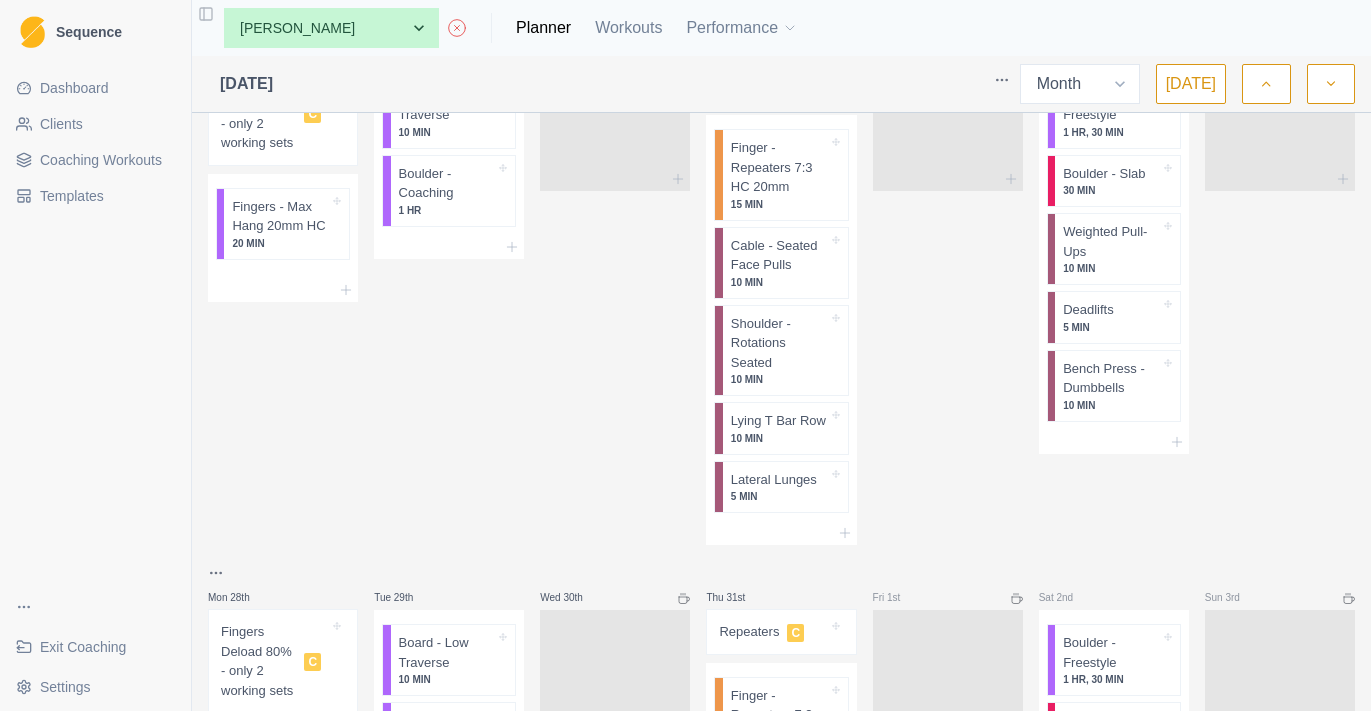 scroll, scrollTop: 2231, scrollLeft: 0, axis: vertical 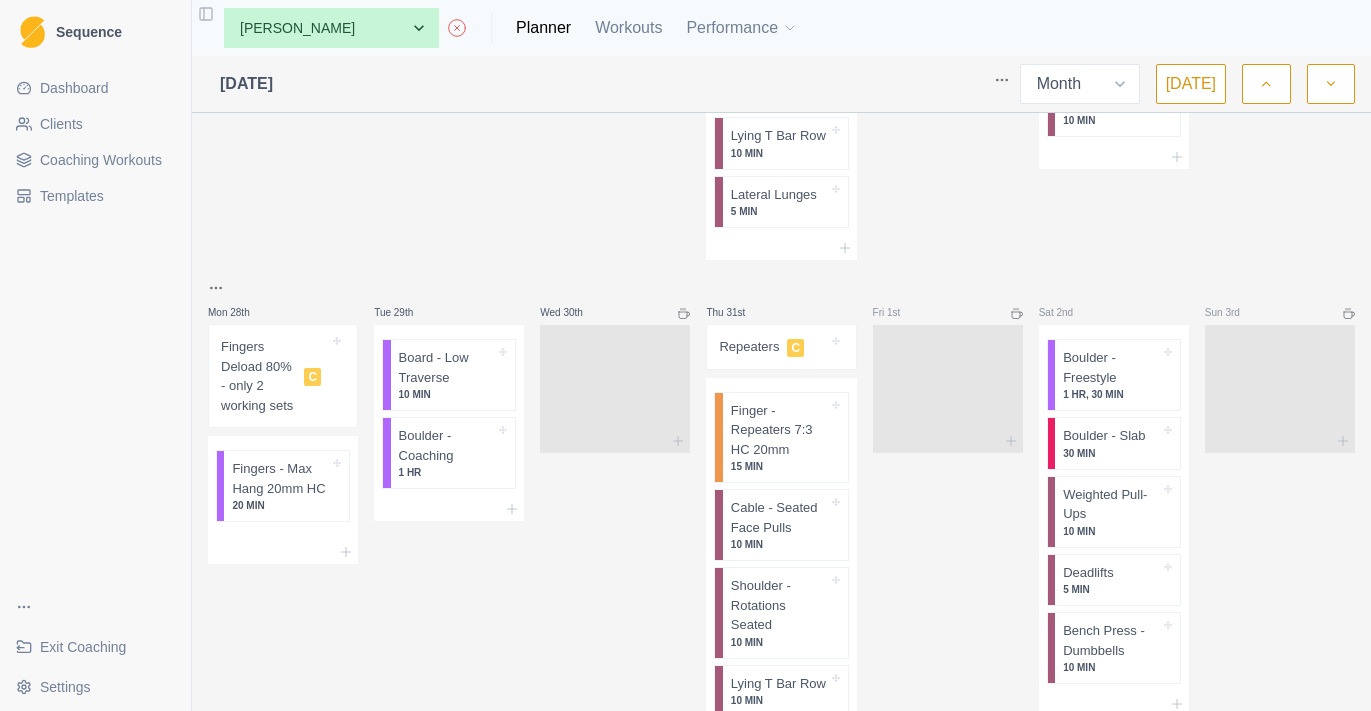 click on "Fingers Deload 80% - only 2 working sets C" at bounding box center (275, 376) 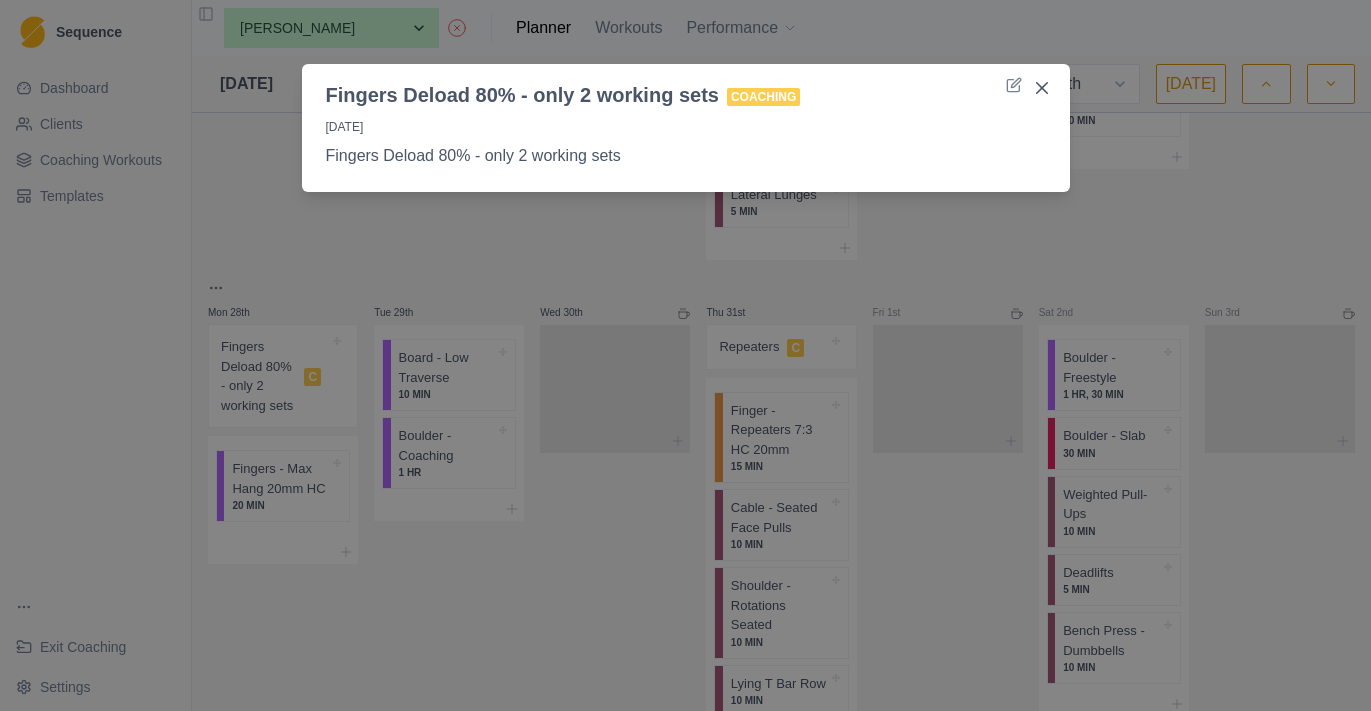 click on "Fingers Deload 80% - only 2 working sets Coaching [DATE] Fingers Deload 80% - only 2 working sets" at bounding box center (685, 355) 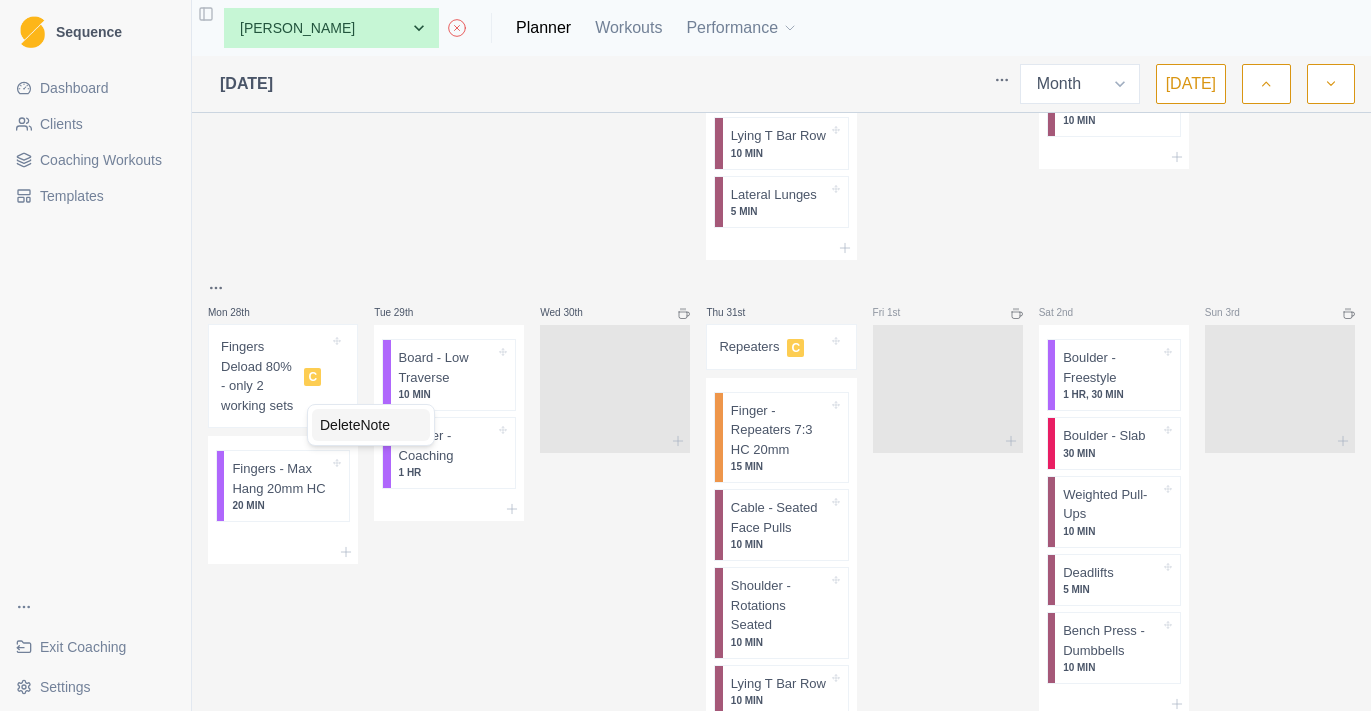 click on "Delete  Note" at bounding box center (371, 425) 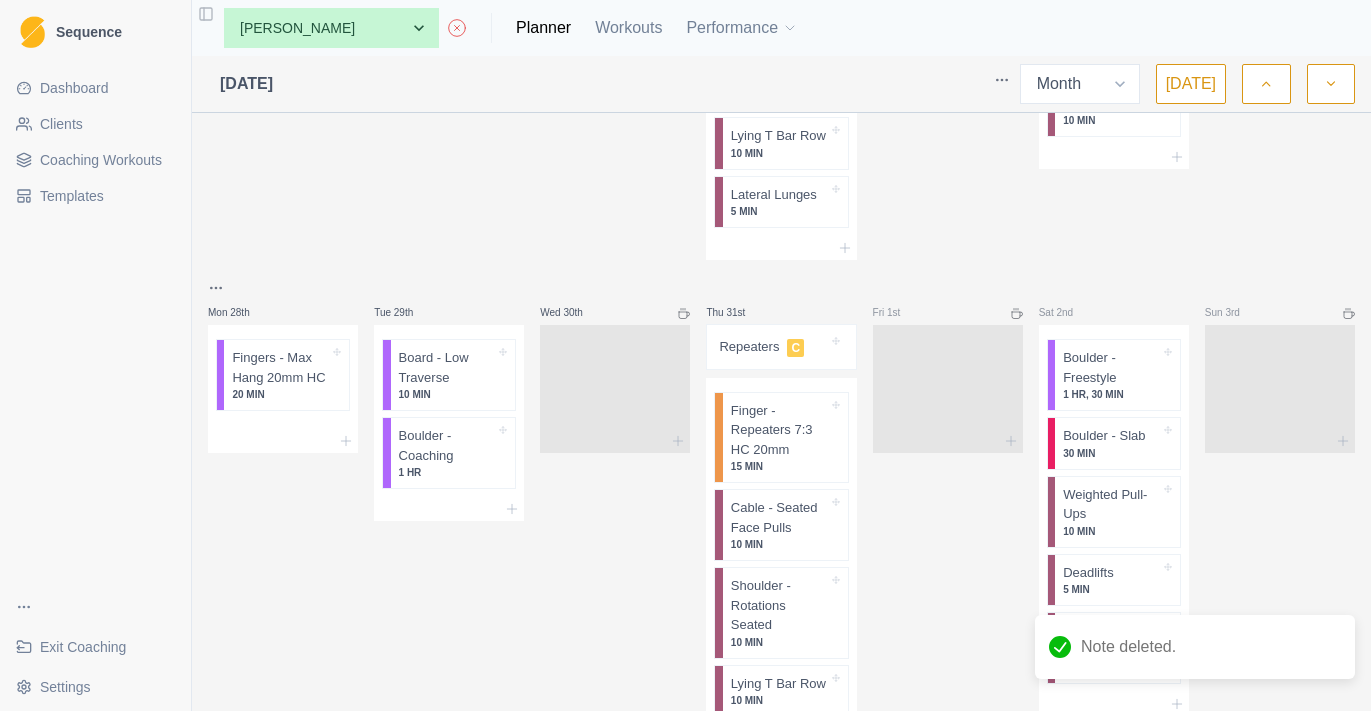 scroll, scrollTop: 2233, scrollLeft: 0, axis: vertical 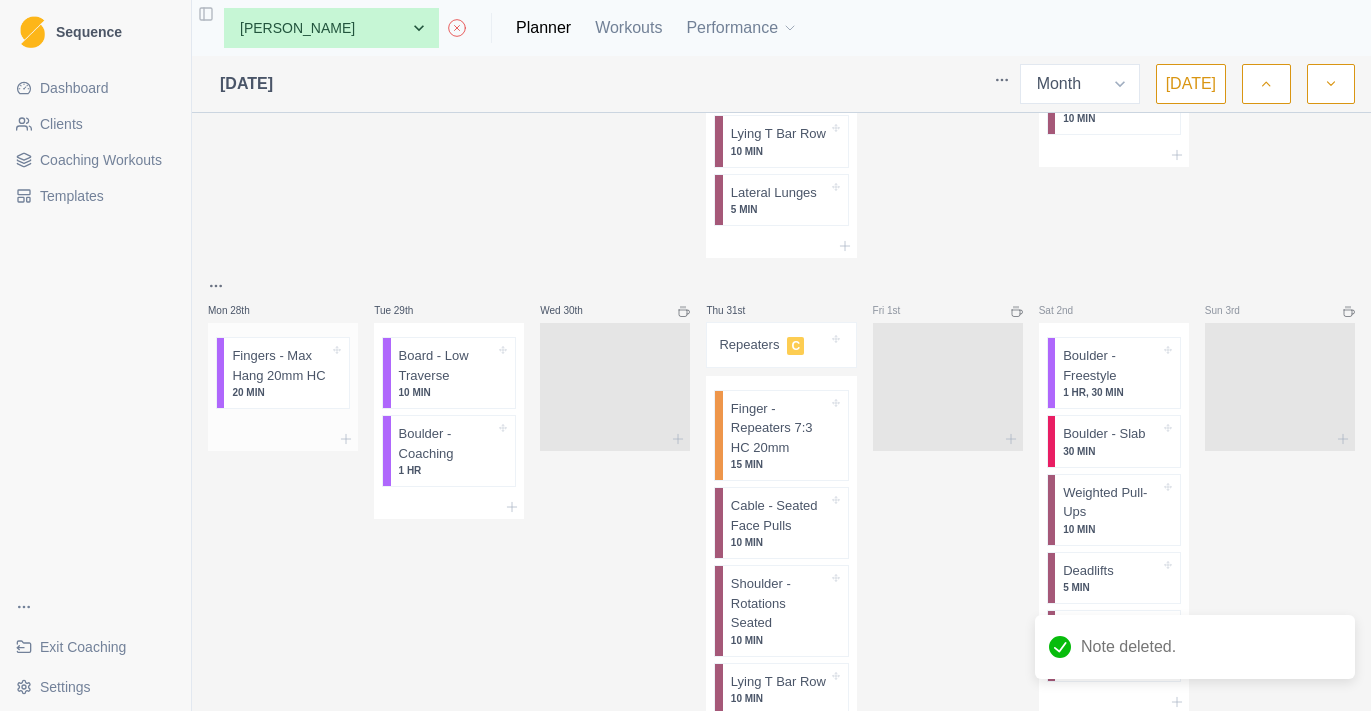 click at bounding box center [283, 439] 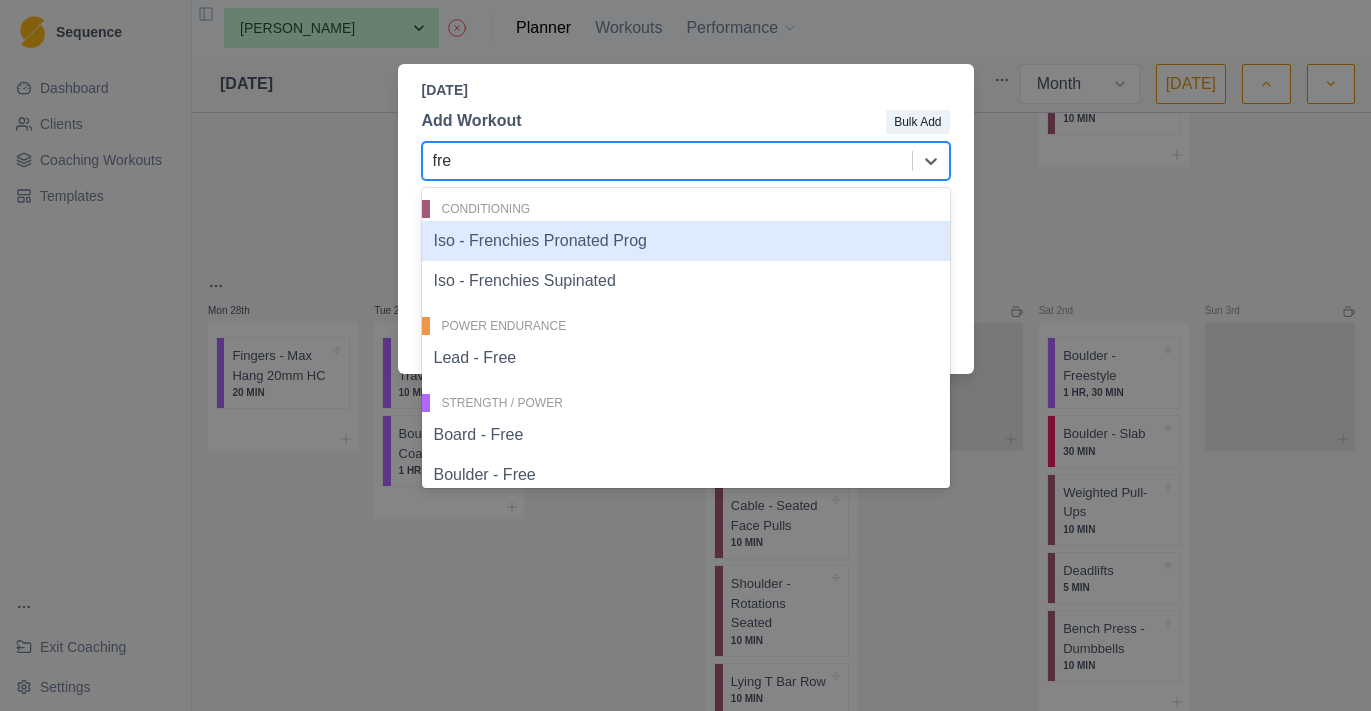 type on "free" 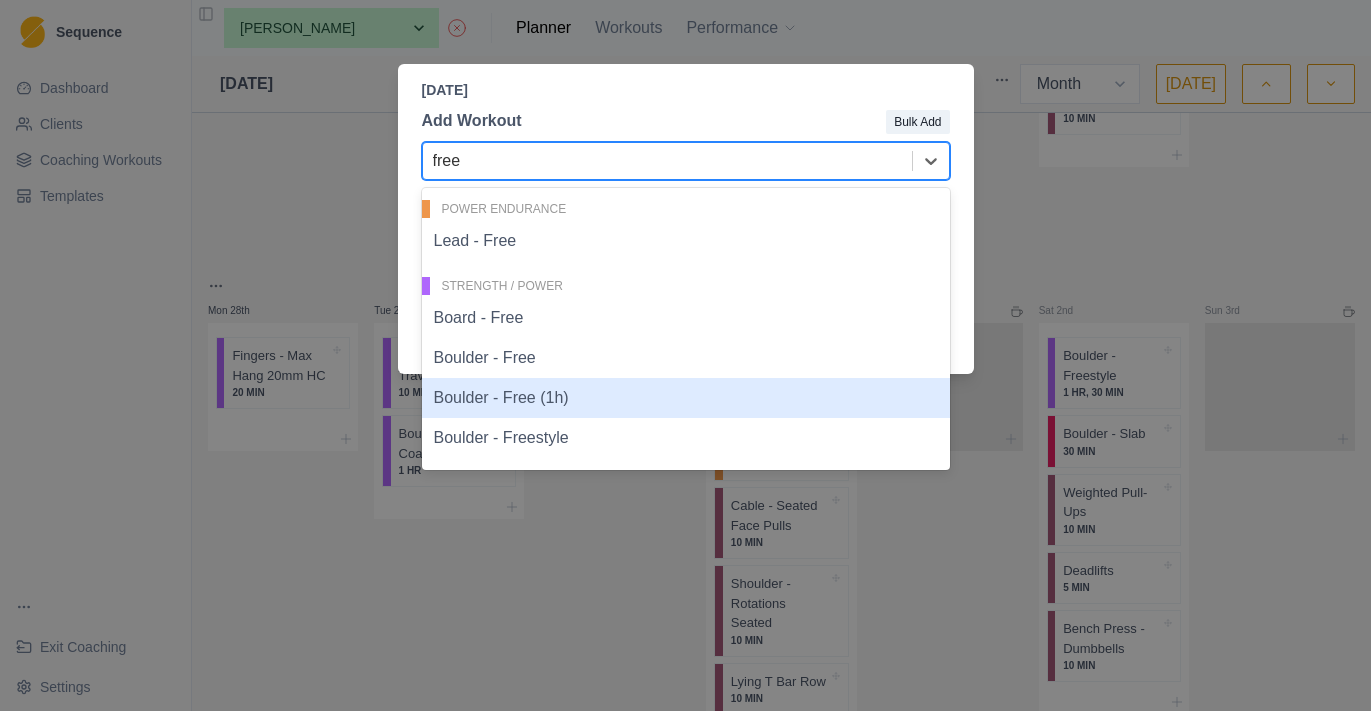 click on "Boulder - Free (1h)" at bounding box center [686, 398] 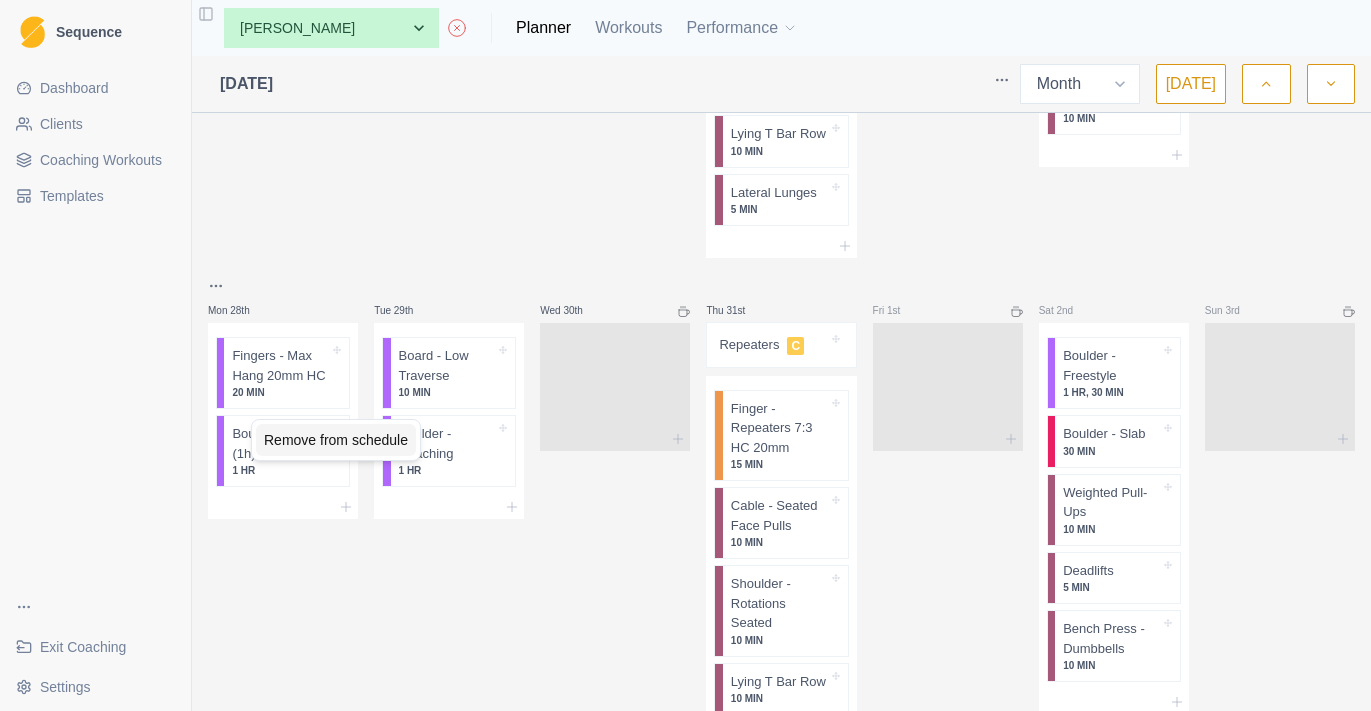 click on "Remove from schedule" at bounding box center [336, 440] 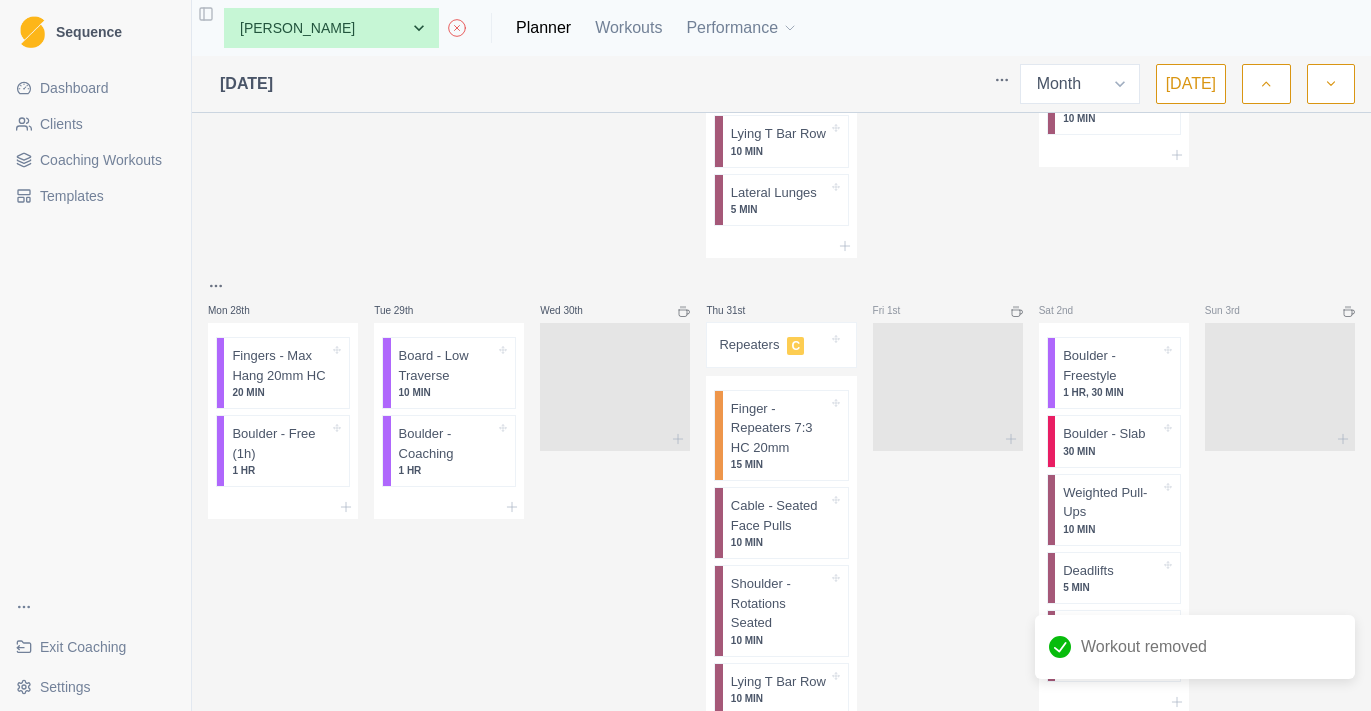 click 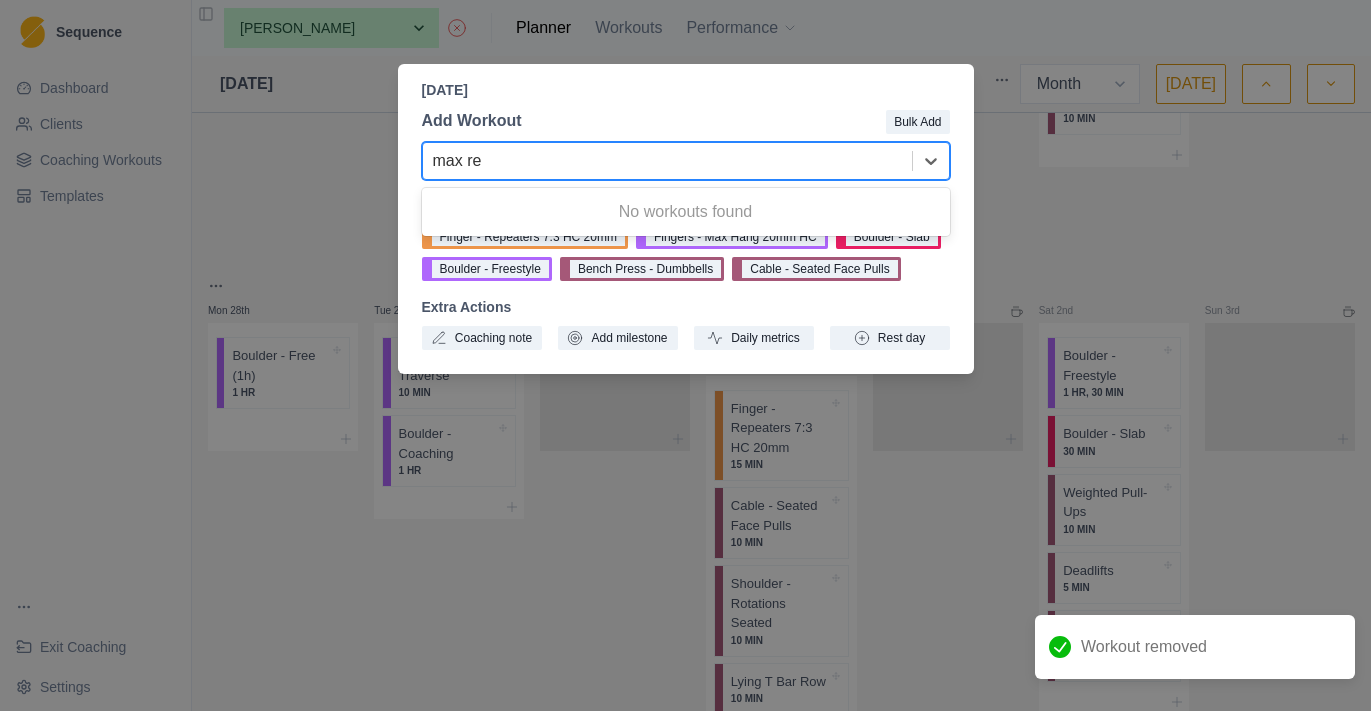 type on "max re" 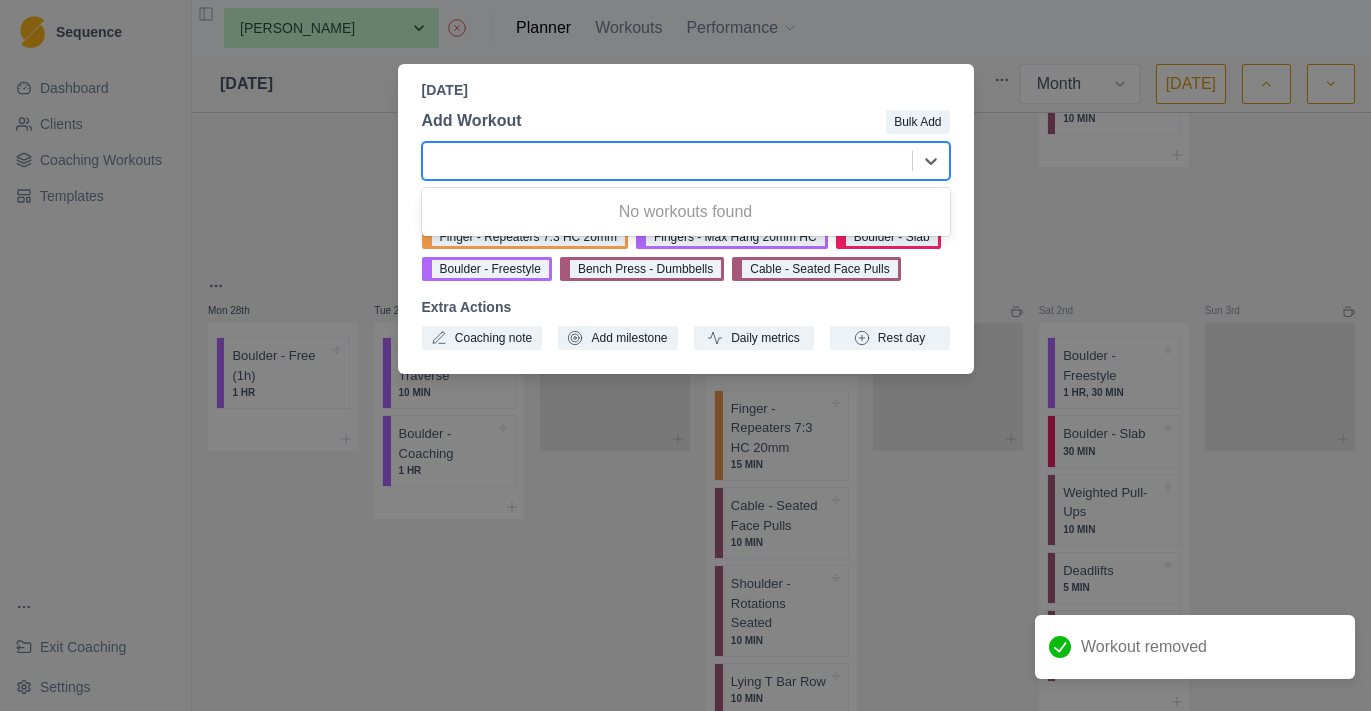 click on "[DATE] Add Workout Bulk Add 0 results available for search term max re. Use Up and Down to choose options, press Enter to select the currently focused option, press Escape to exit the menu, press Tab to select the option and exit the menu. No workouts found Recent Workouts Finger - Repeaters 7:3 HC 20mm Fingers - Max Hang 20mm HC Boulder - Slab Boulder - Freestyle Bench Press - Dumbbells Cable - Seated Face Pulls Extra Actions Coaching note Add milestone Daily metrics Rest day" at bounding box center [685, 355] 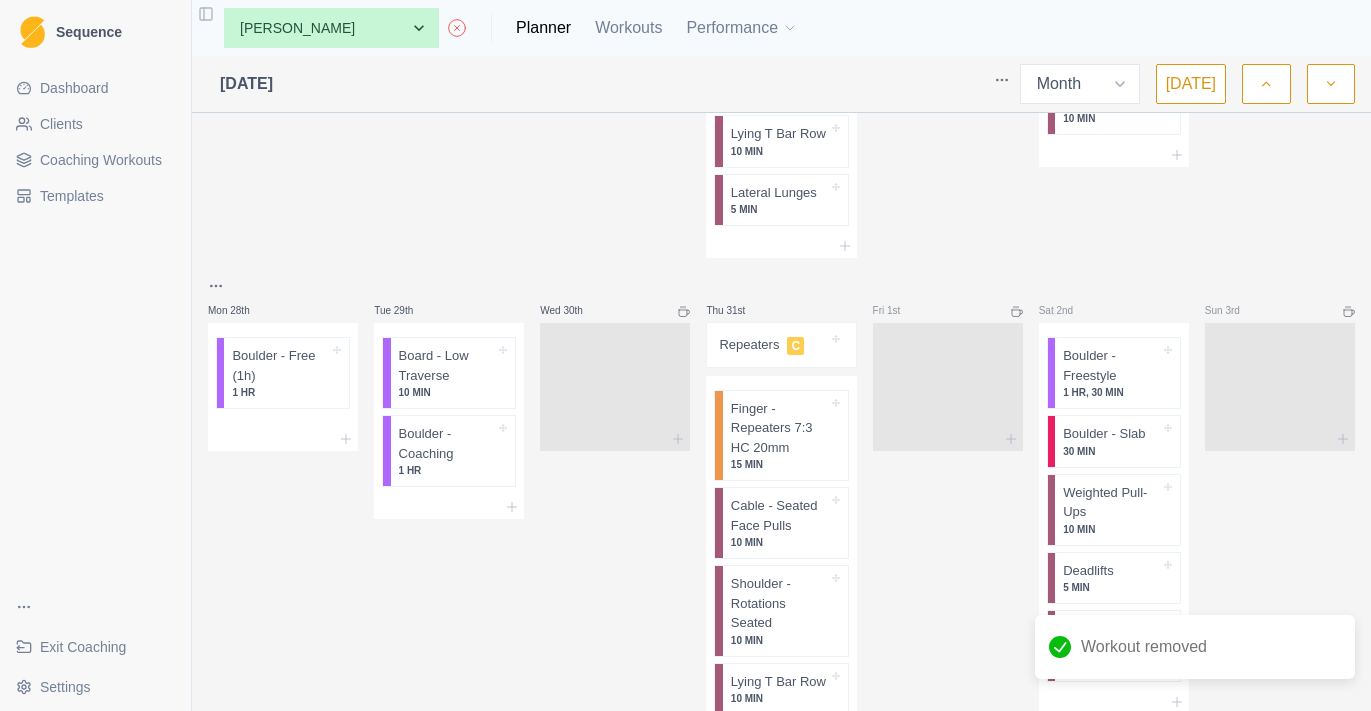 click on "Coaching Workouts" at bounding box center (101, 160) 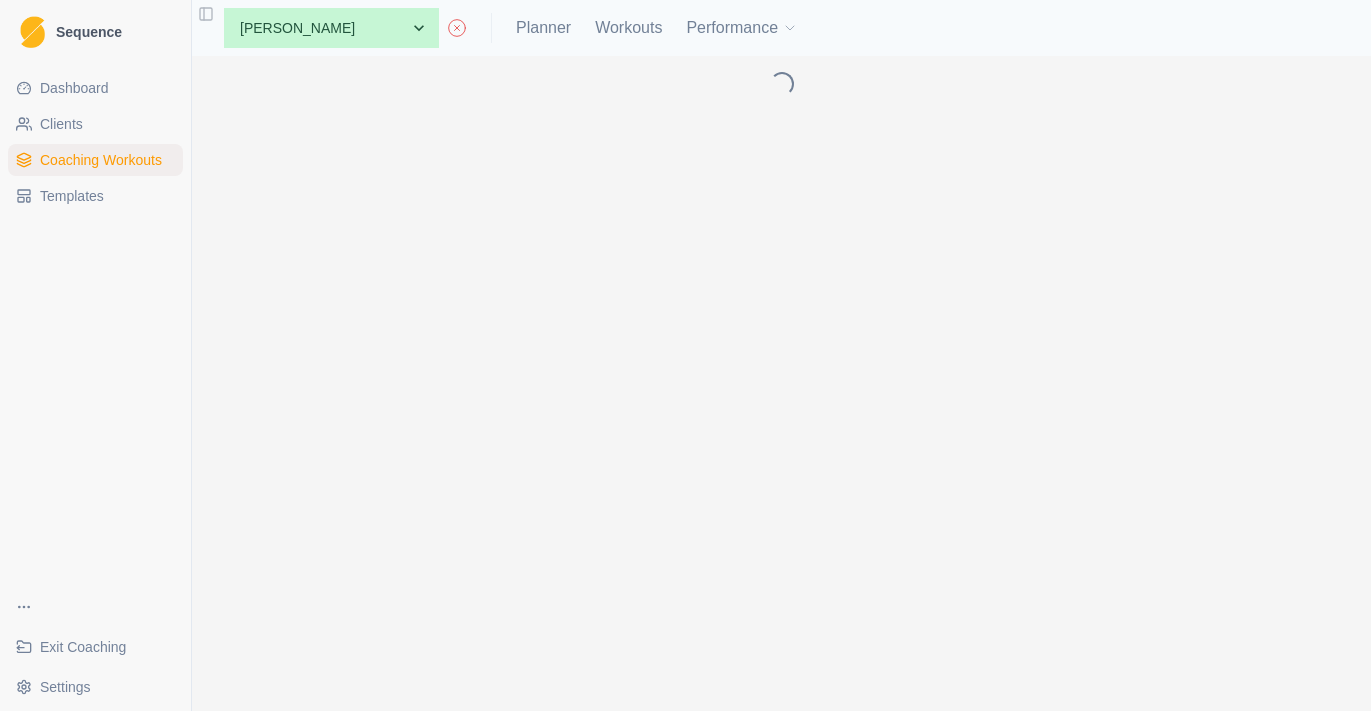 scroll, scrollTop: 0, scrollLeft: 0, axis: both 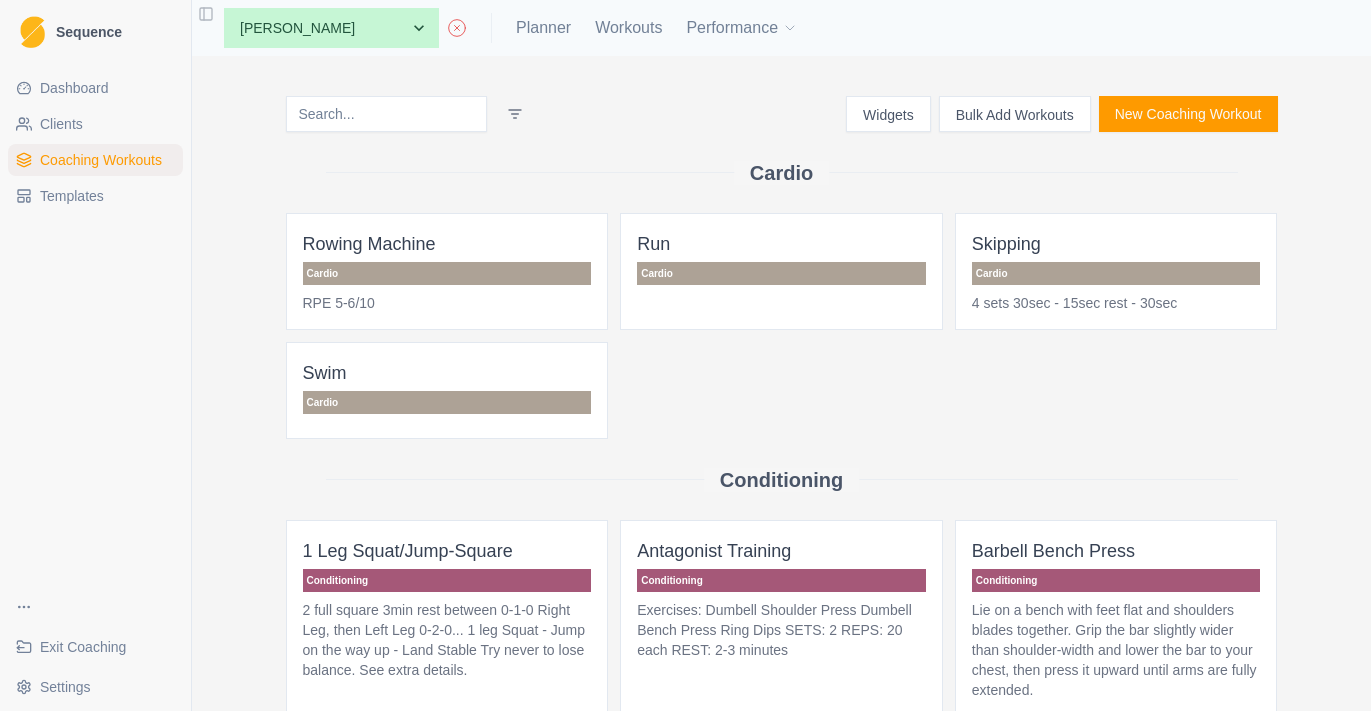 click on "Bulk Add Workouts" at bounding box center [1015, 114] 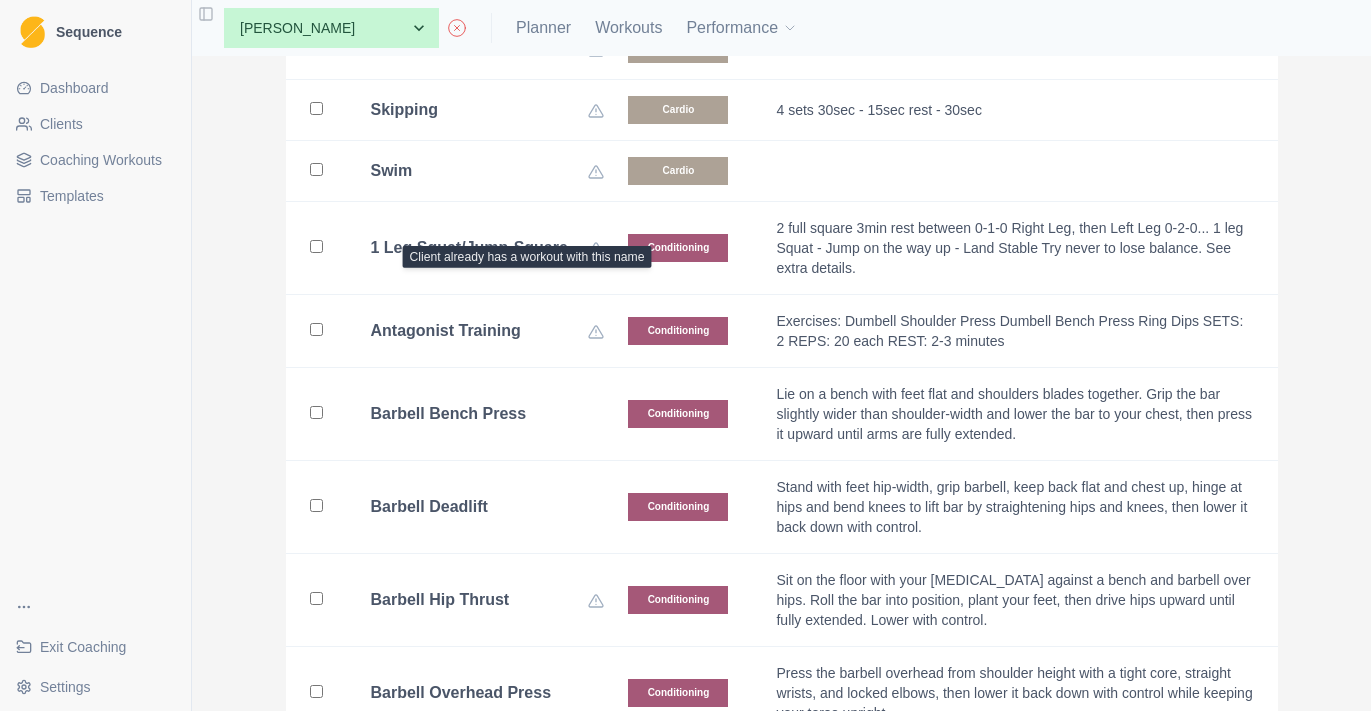 click on "Barbell Bench Press" at bounding box center (449, 414) 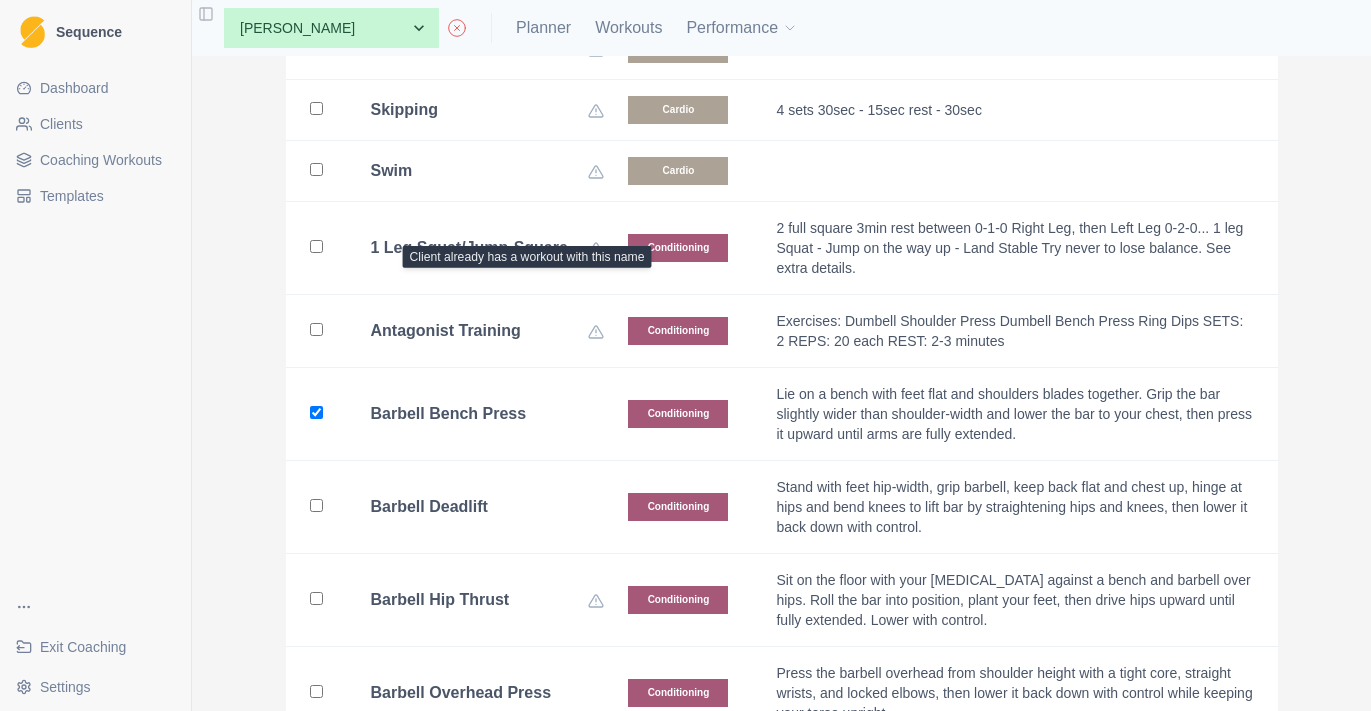 checkbox on "true" 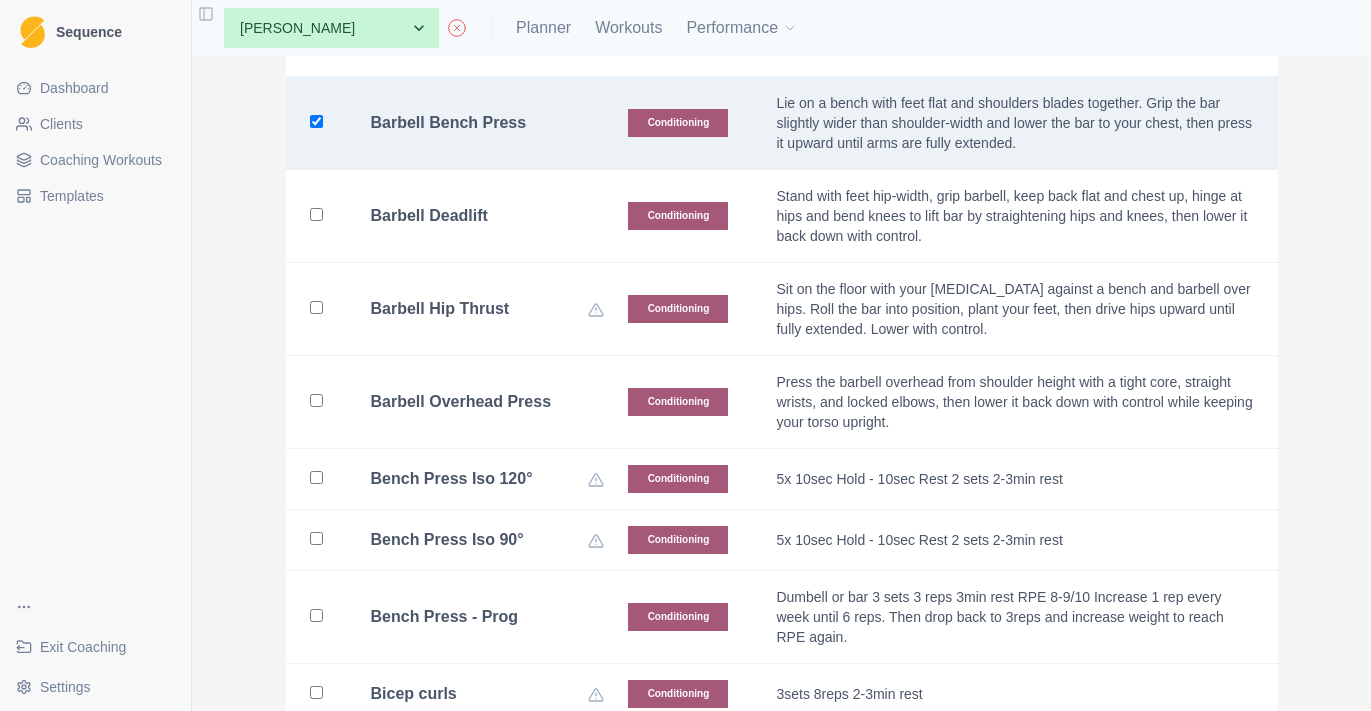 scroll, scrollTop: 697, scrollLeft: 0, axis: vertical 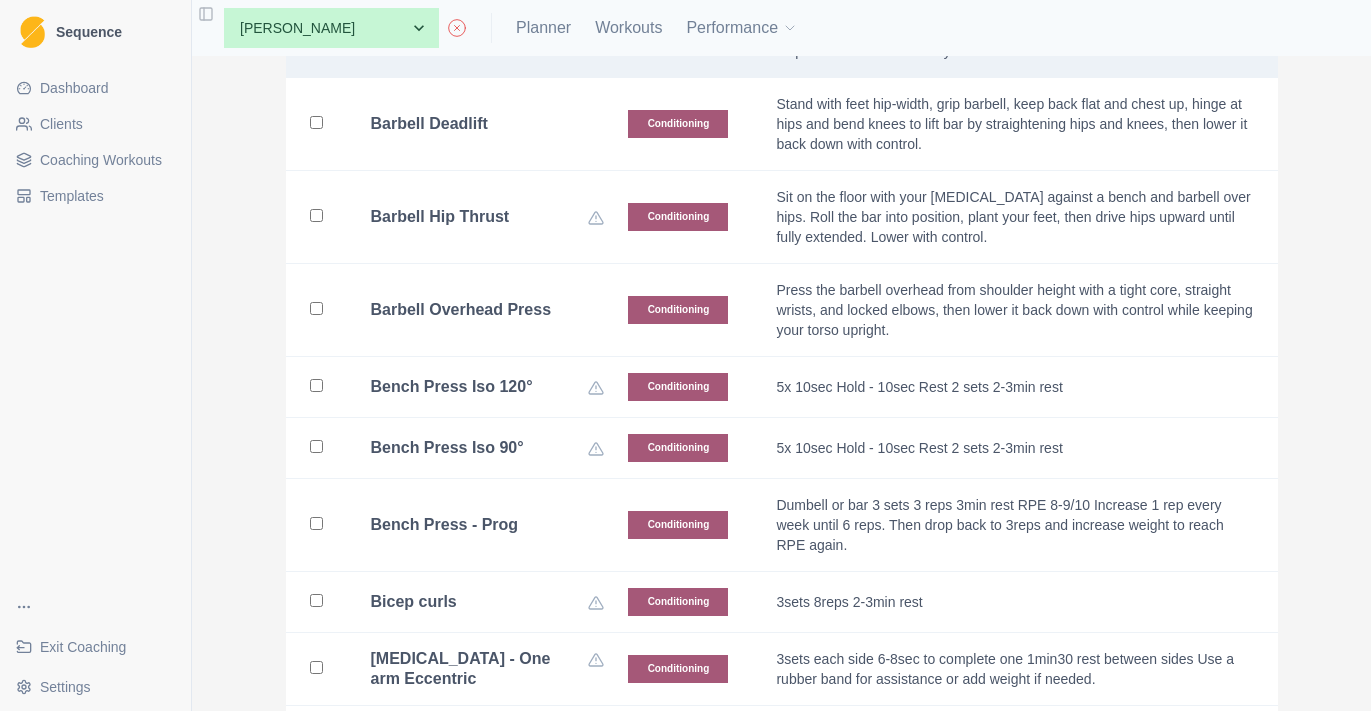 click on "Barbell Deadlift" at bounding box center (429, 124) 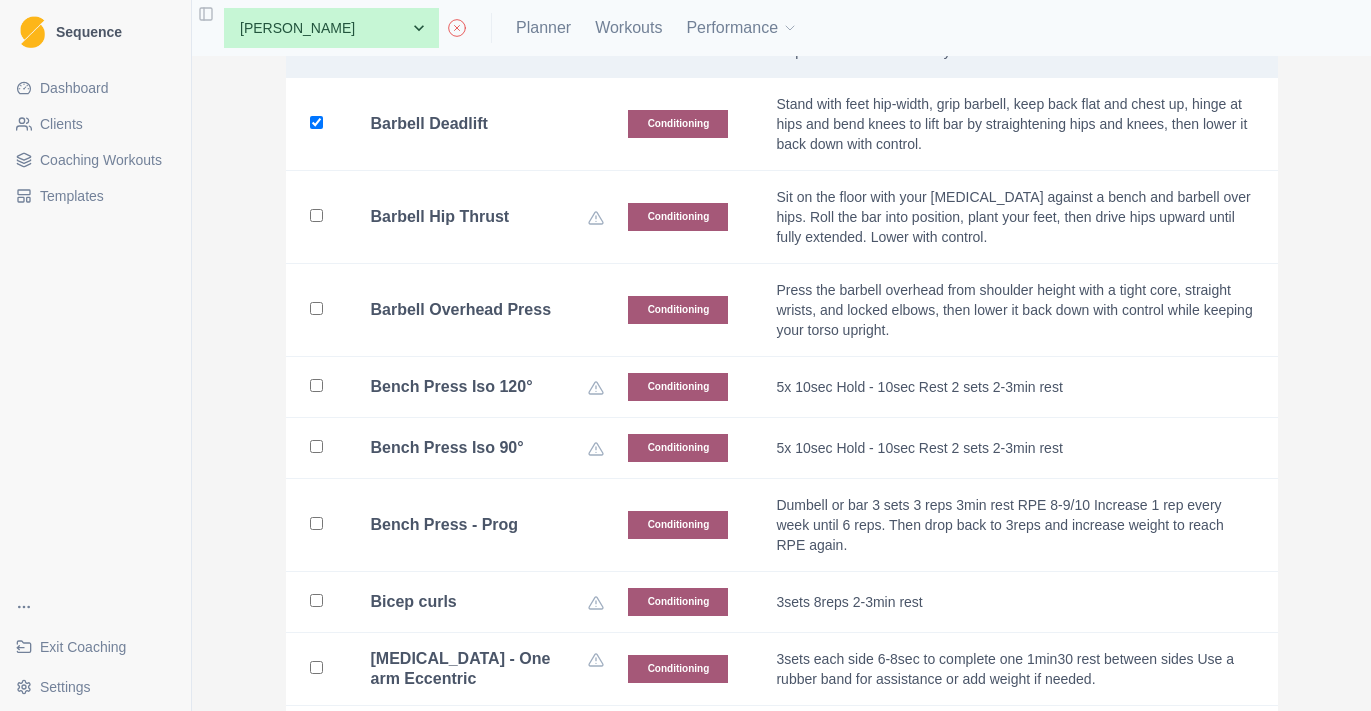 checkbox on "true" 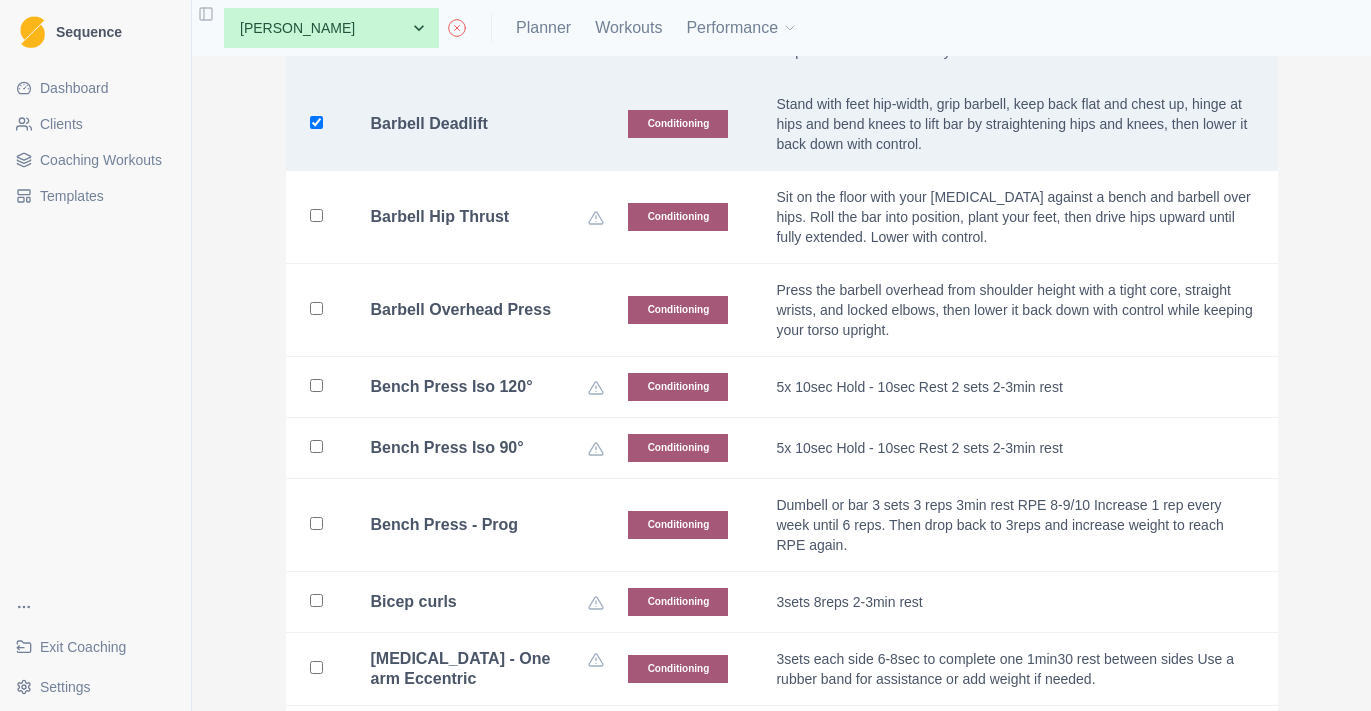 click on "Barbell Overhead Press" at bounding box center (476, 310) 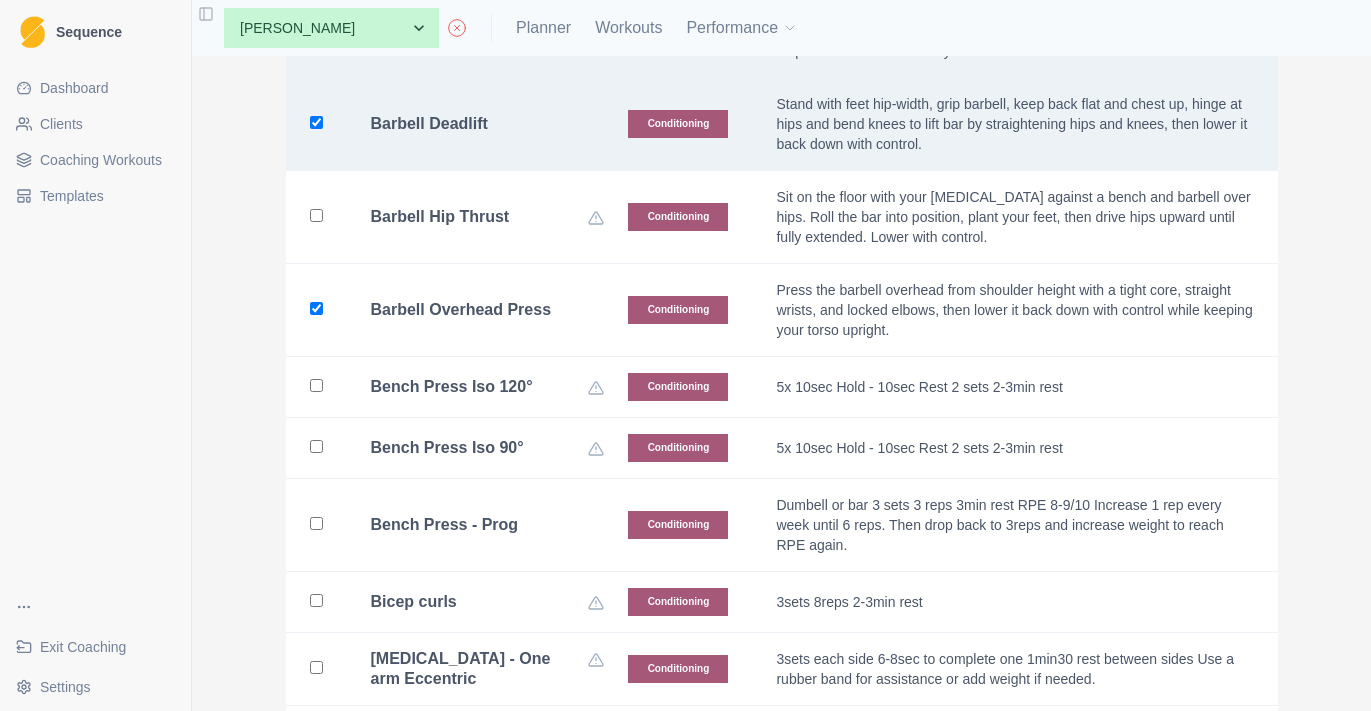 checkbox on "true" 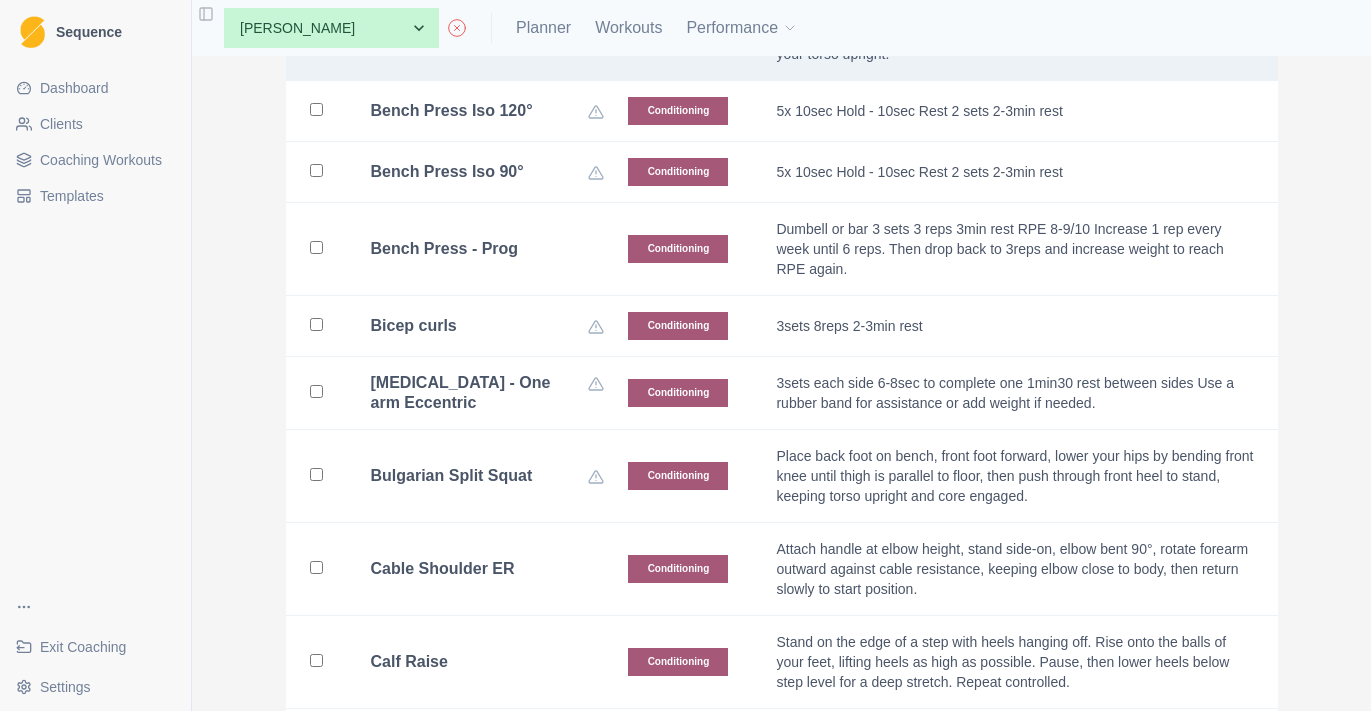 scroll, scrollTop: 976, scrollLeft: 0, axis: vertical 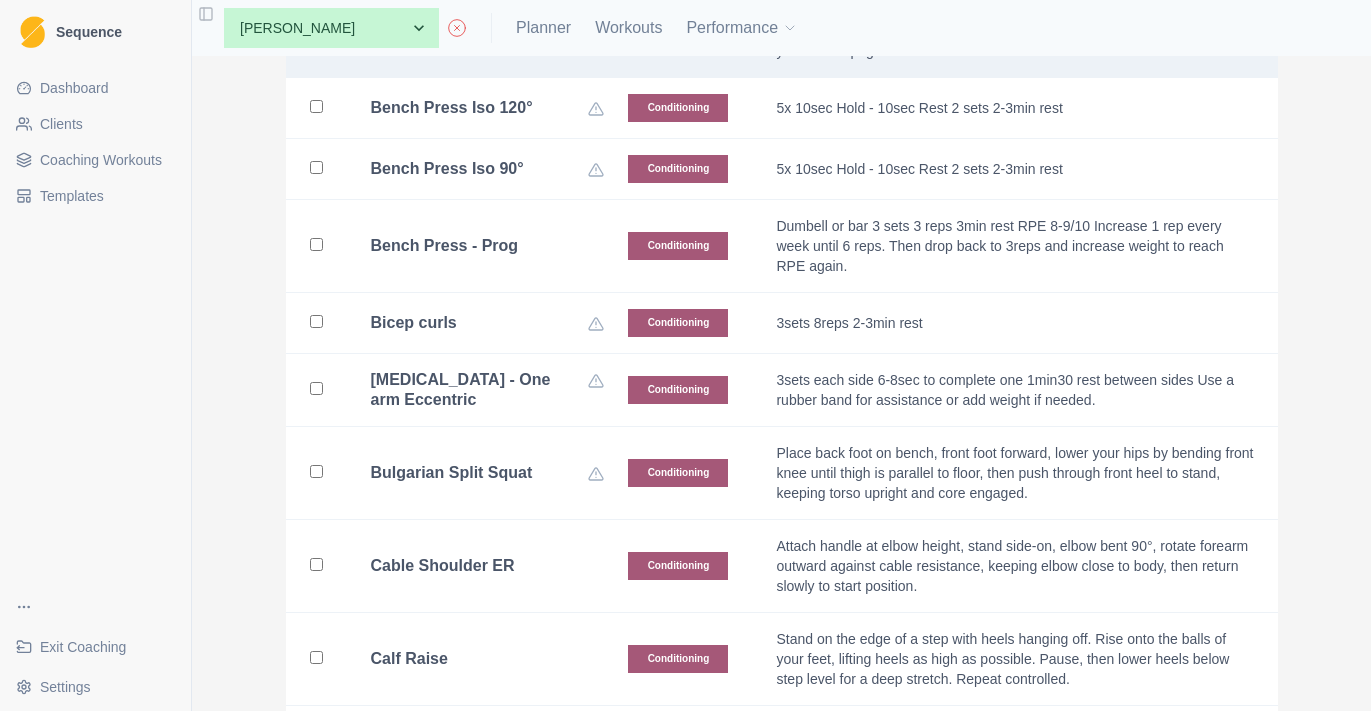 click on "Bench Press - Prog" at bounding box center [445, 246] 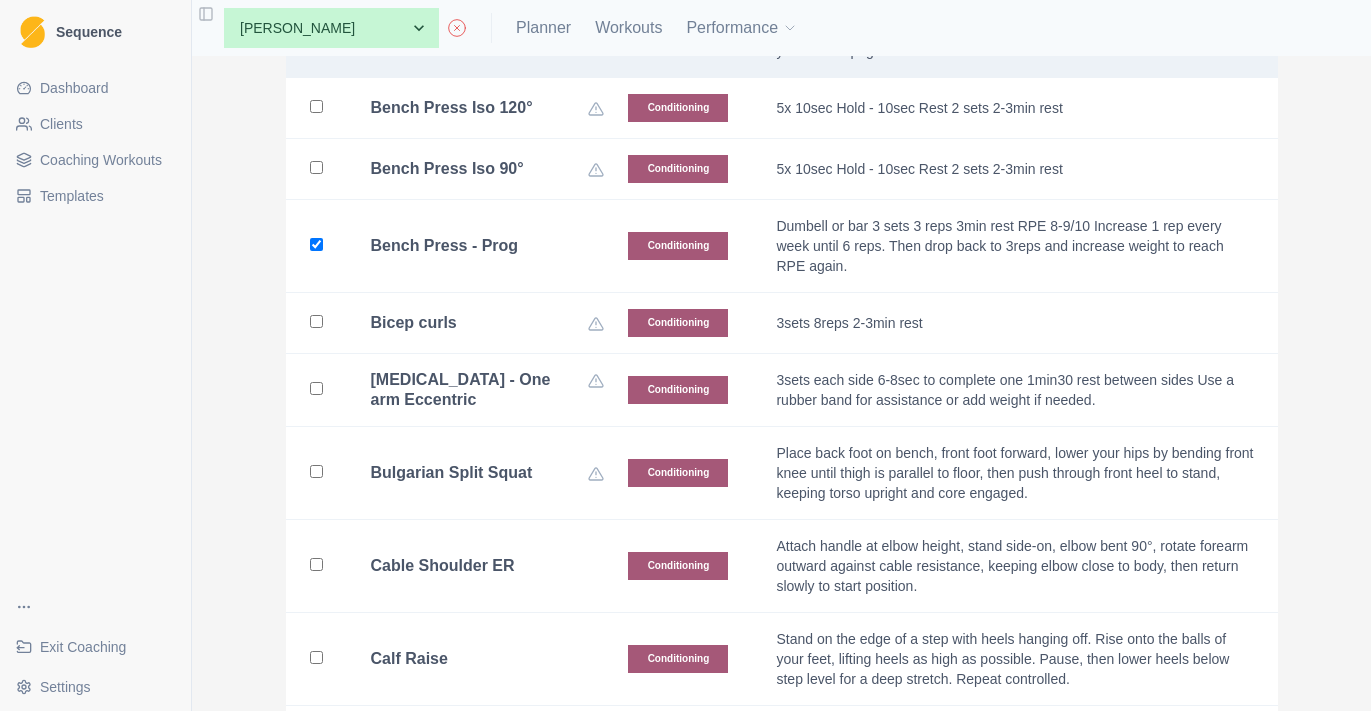 checkbox on "true" 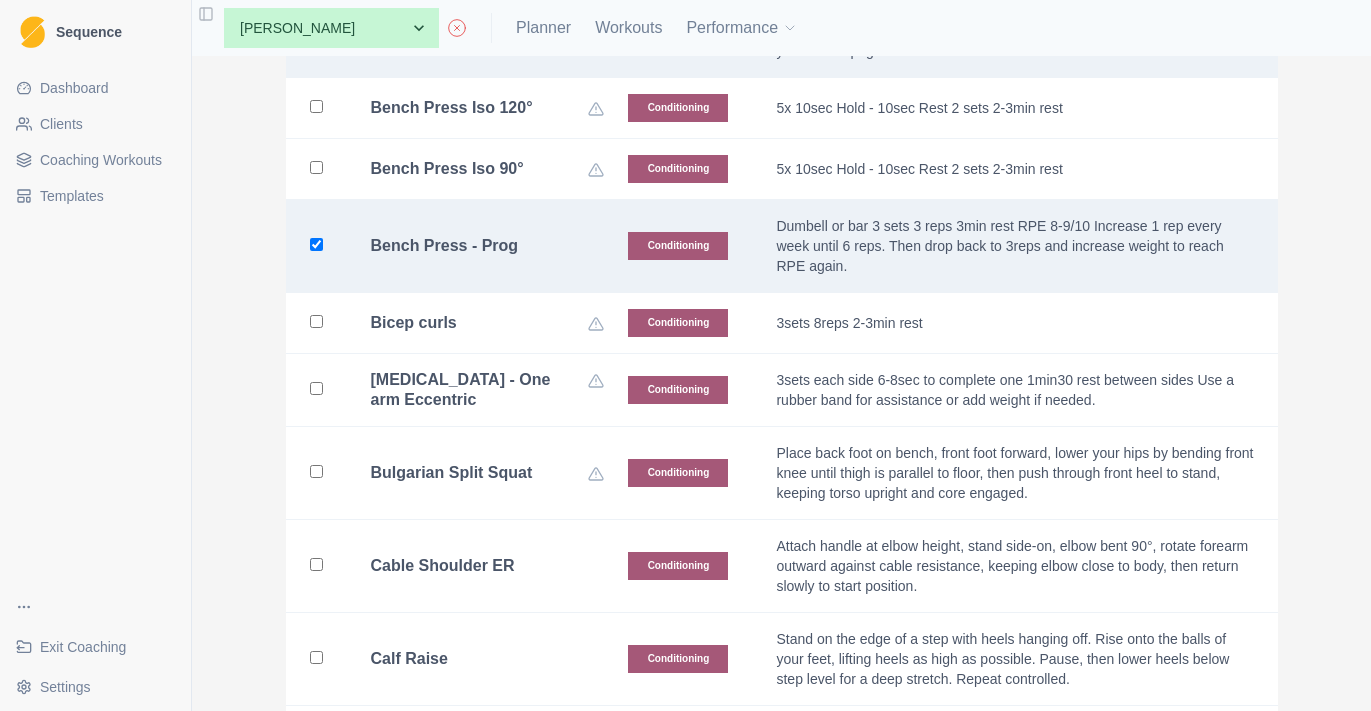 click on "Cable Shoulder ER" at bounding box center [476, 566] 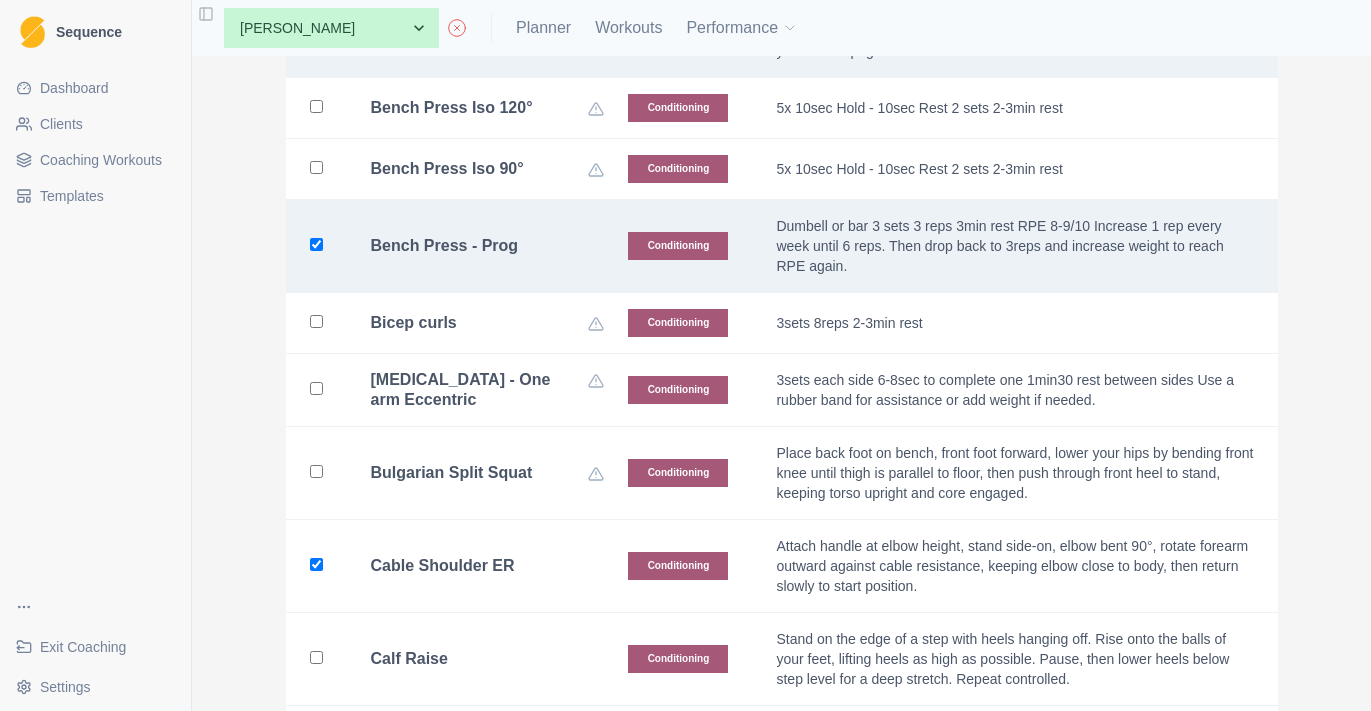 checkbox on "true" 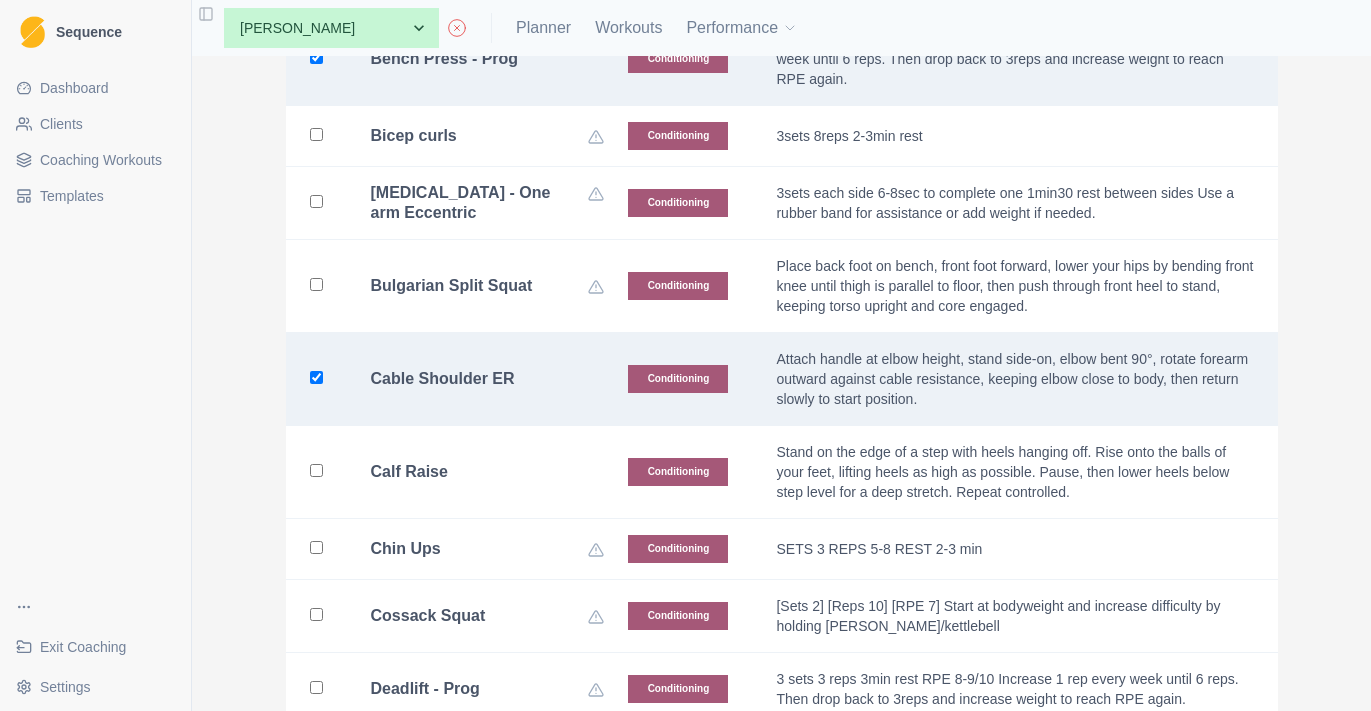 click on "Calf Raise" at bounding box center (476, 472) 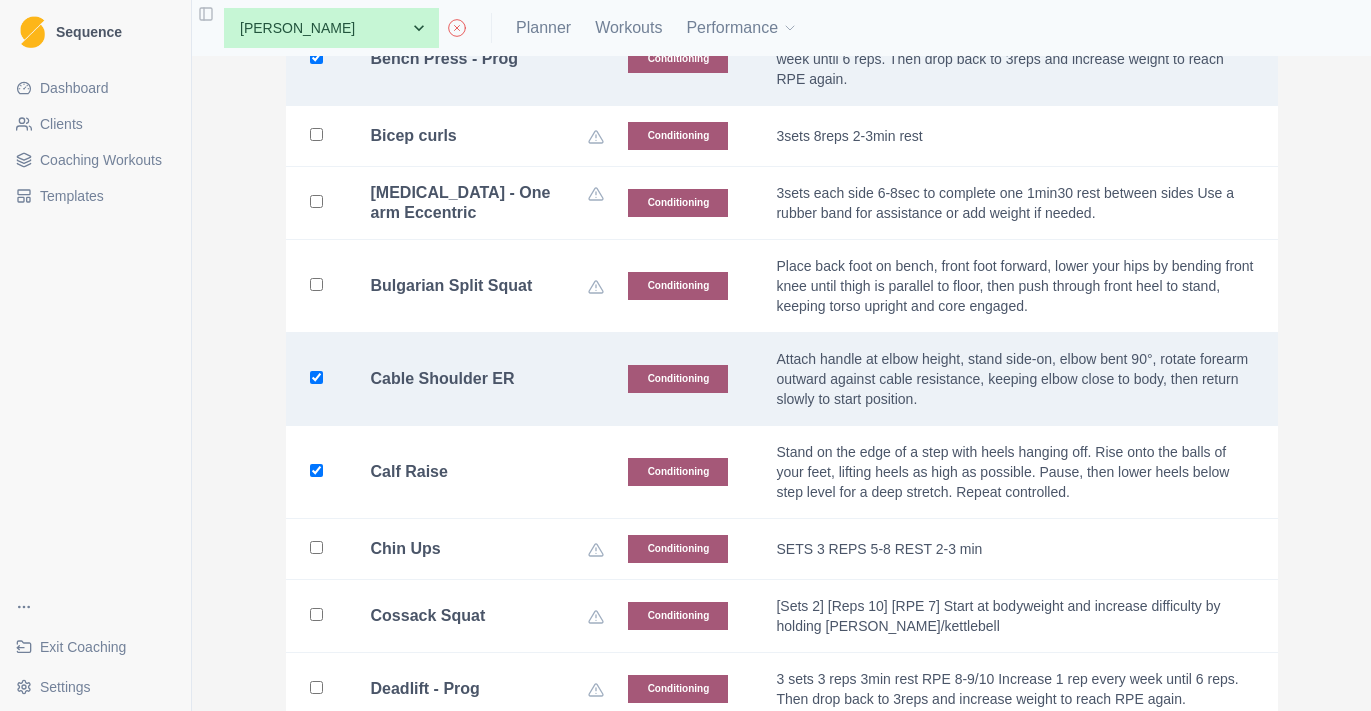 checkbox on "true" 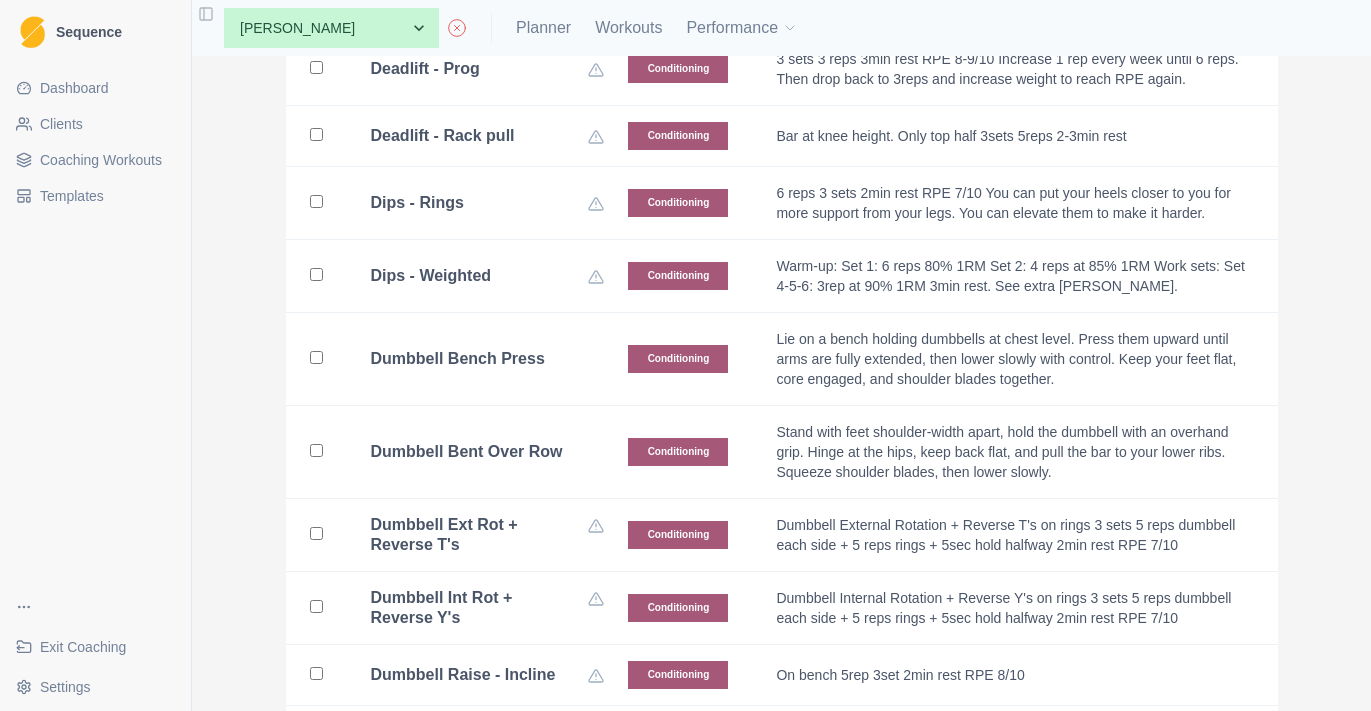 scroll, scrollTop: 1895, scrollLeft: 0, axis: vertical 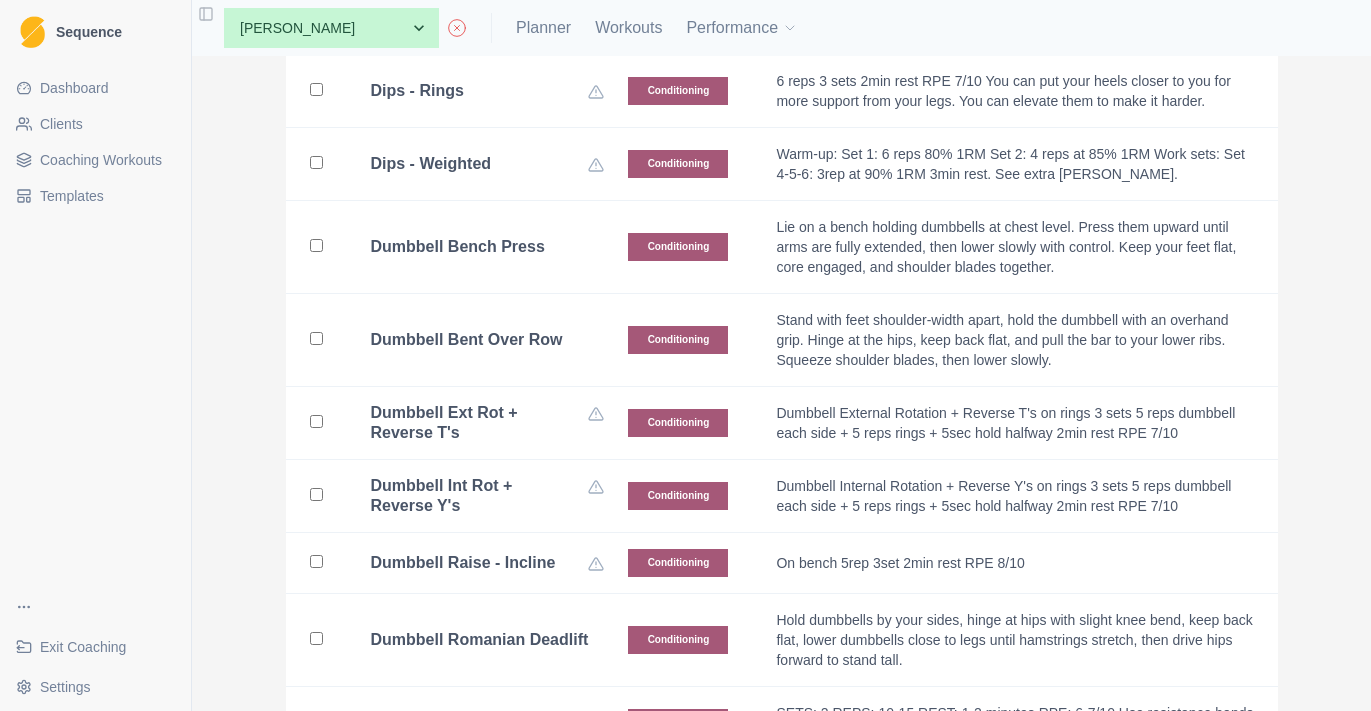 click on "Dumbbell Bench Press" at bounding box center [476, 247] 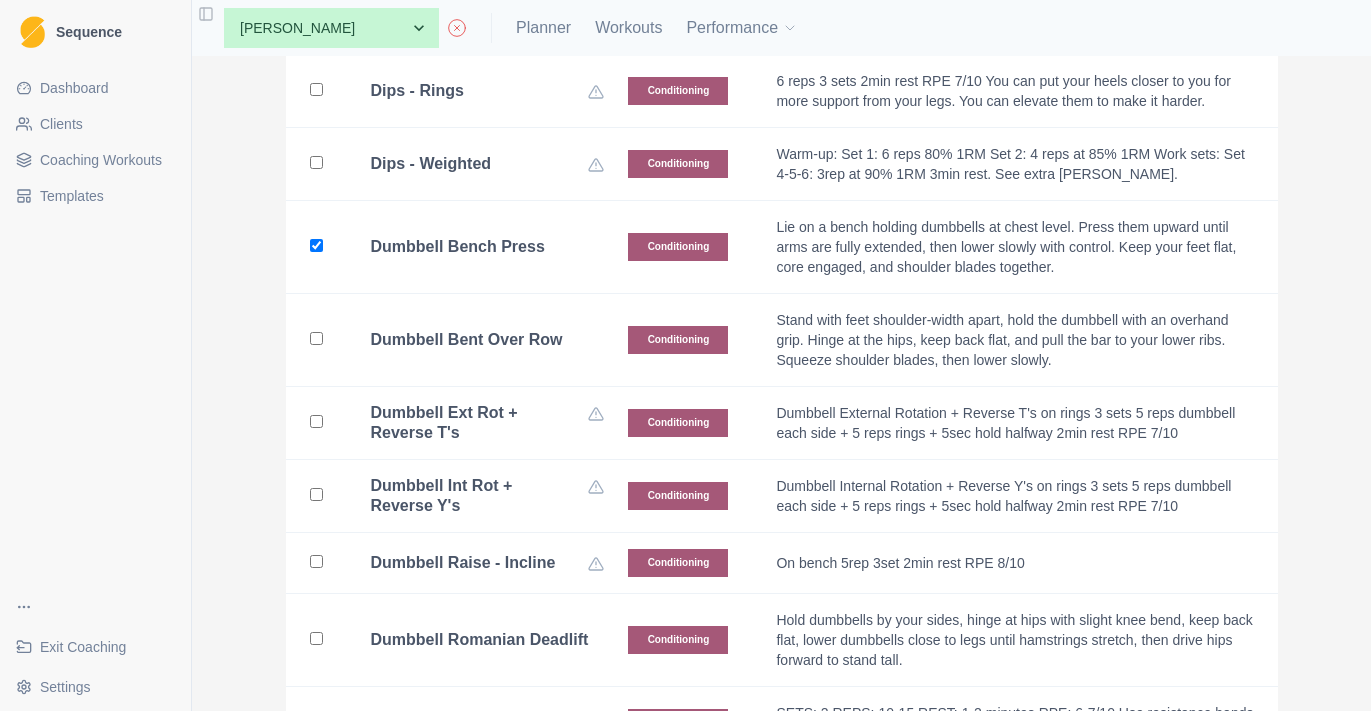checkbox on "true" 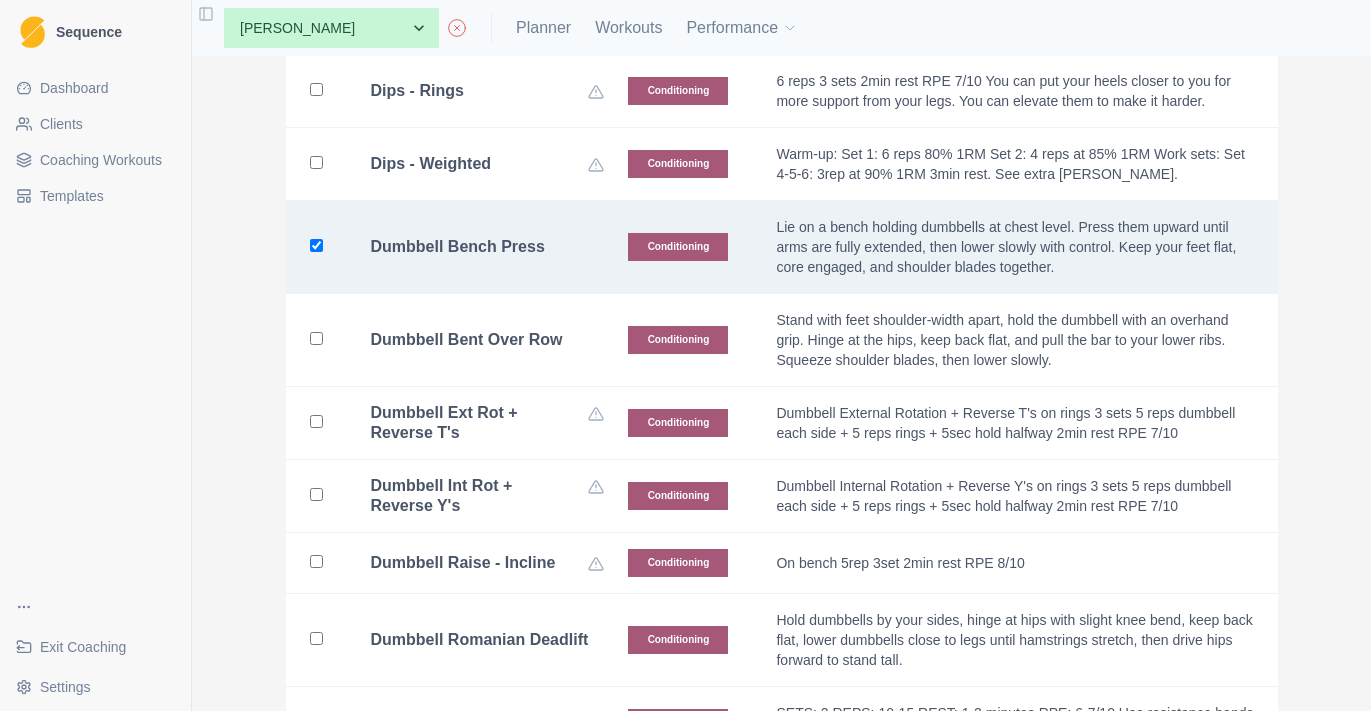 click on "Dumbbell Bent Over Row" at bounding box center [467, 340] 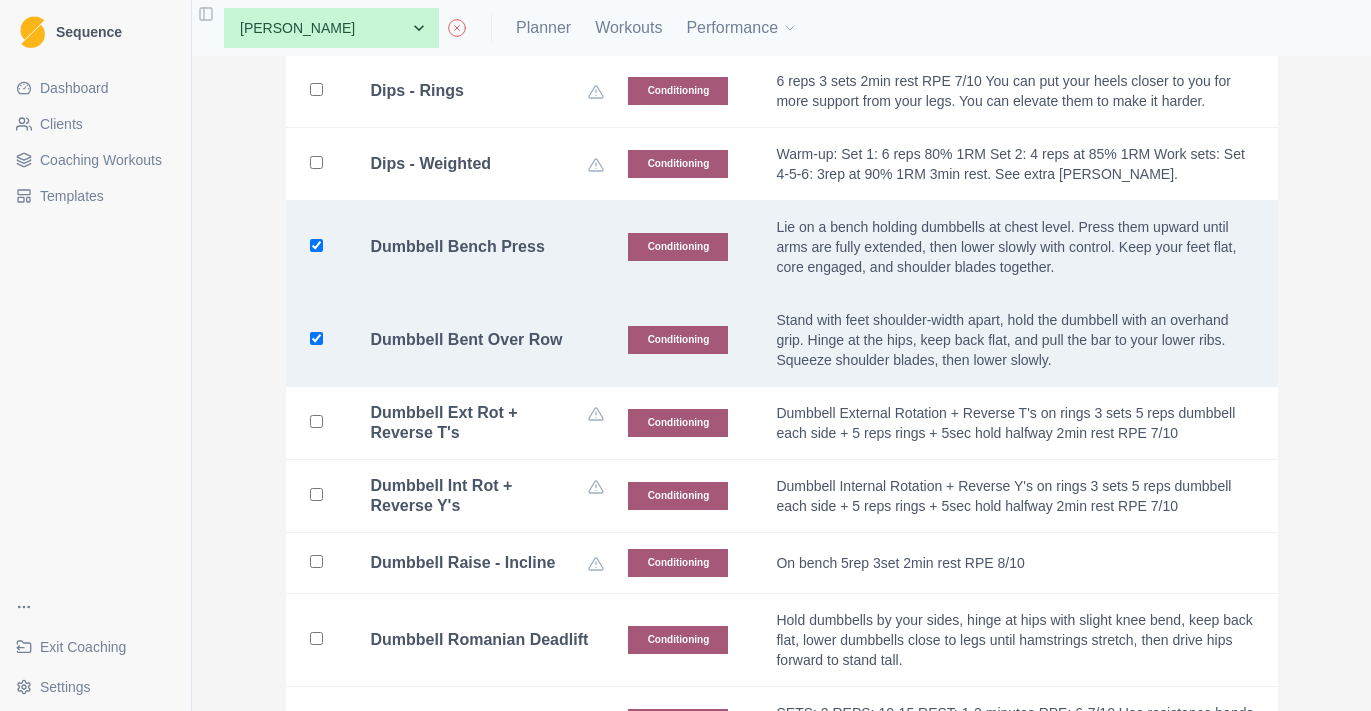 checkbox on "true" 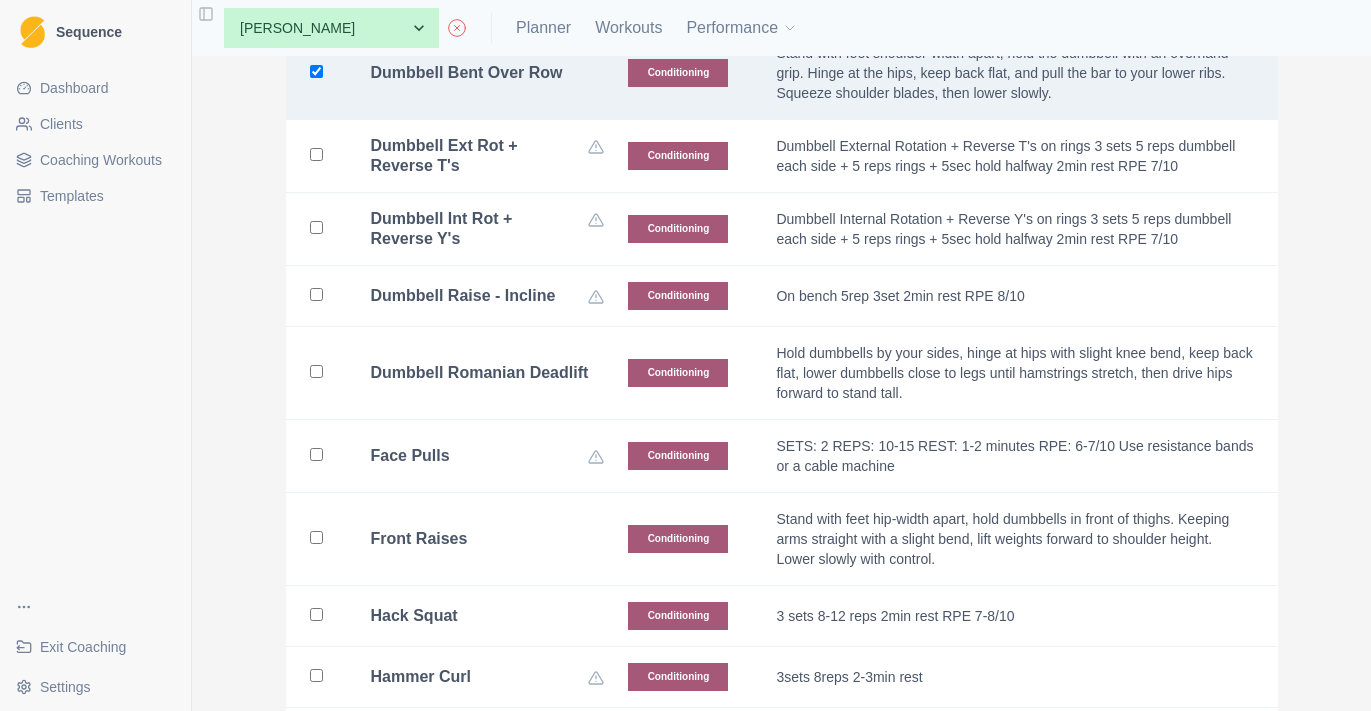 scroll, scrollTop: 2282, scrollLeft: 0, axis: vertical 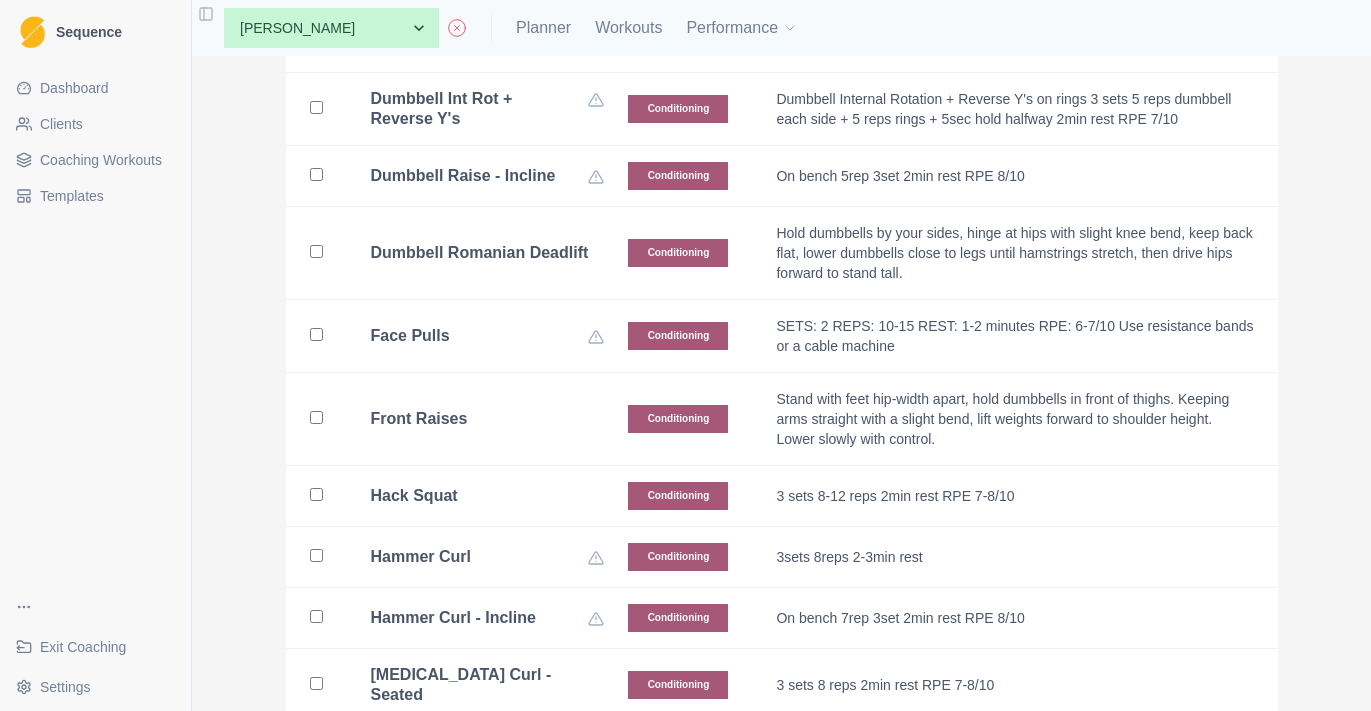 click on "Dumbbell Romanian Deadlift" at bounding box center (480, 253) 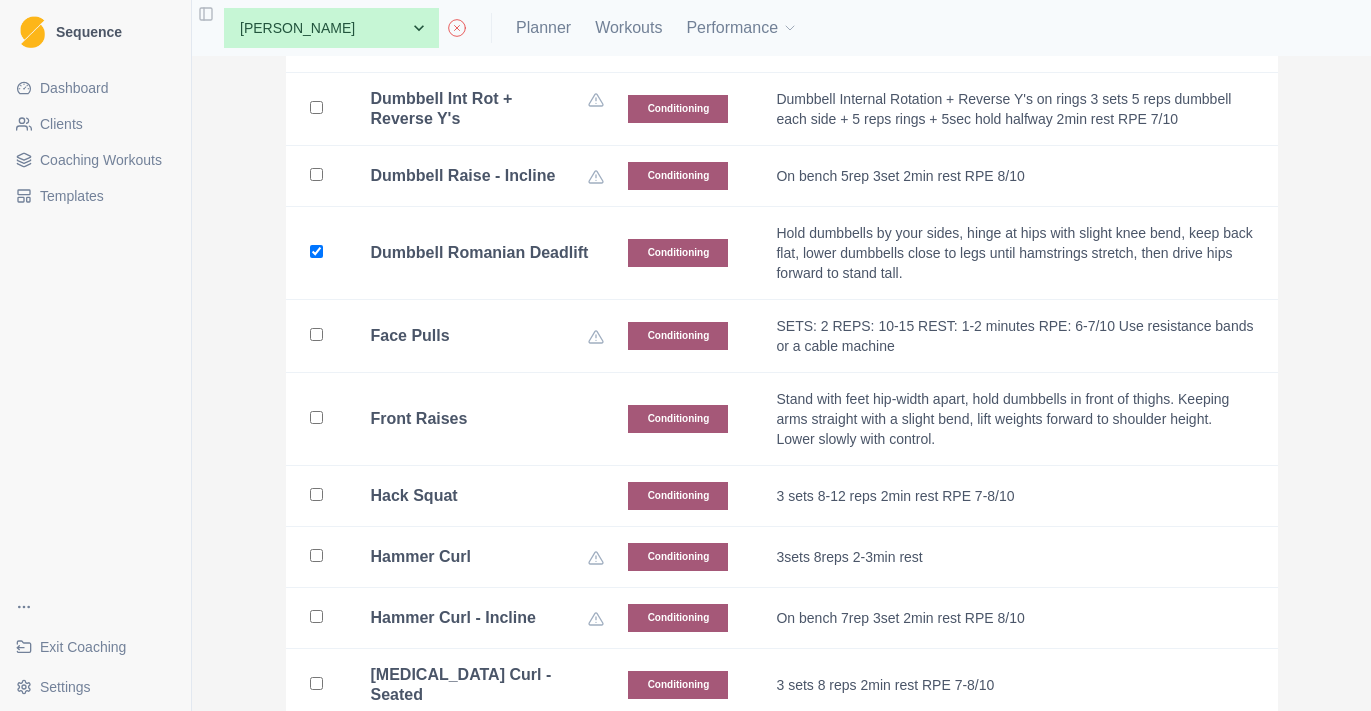 checkbox on "true" 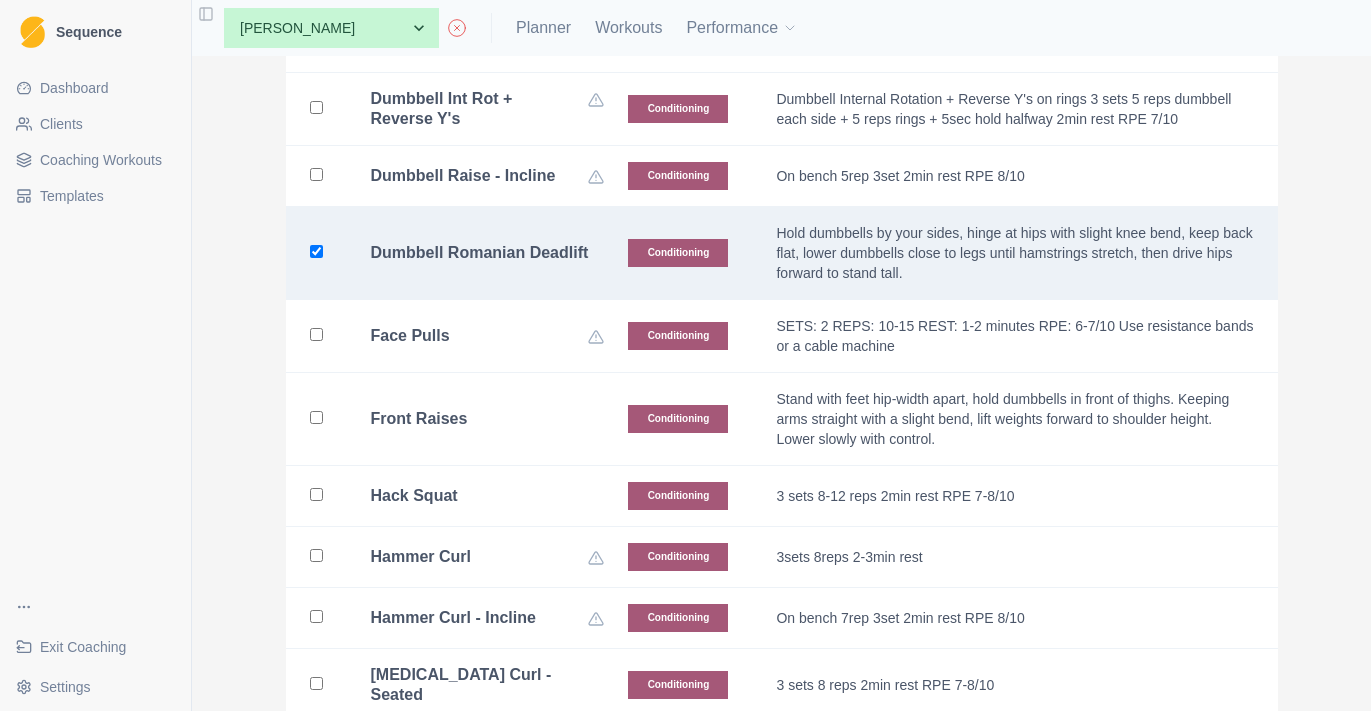 click on "Front Raises" at bounding box center [476, 419] 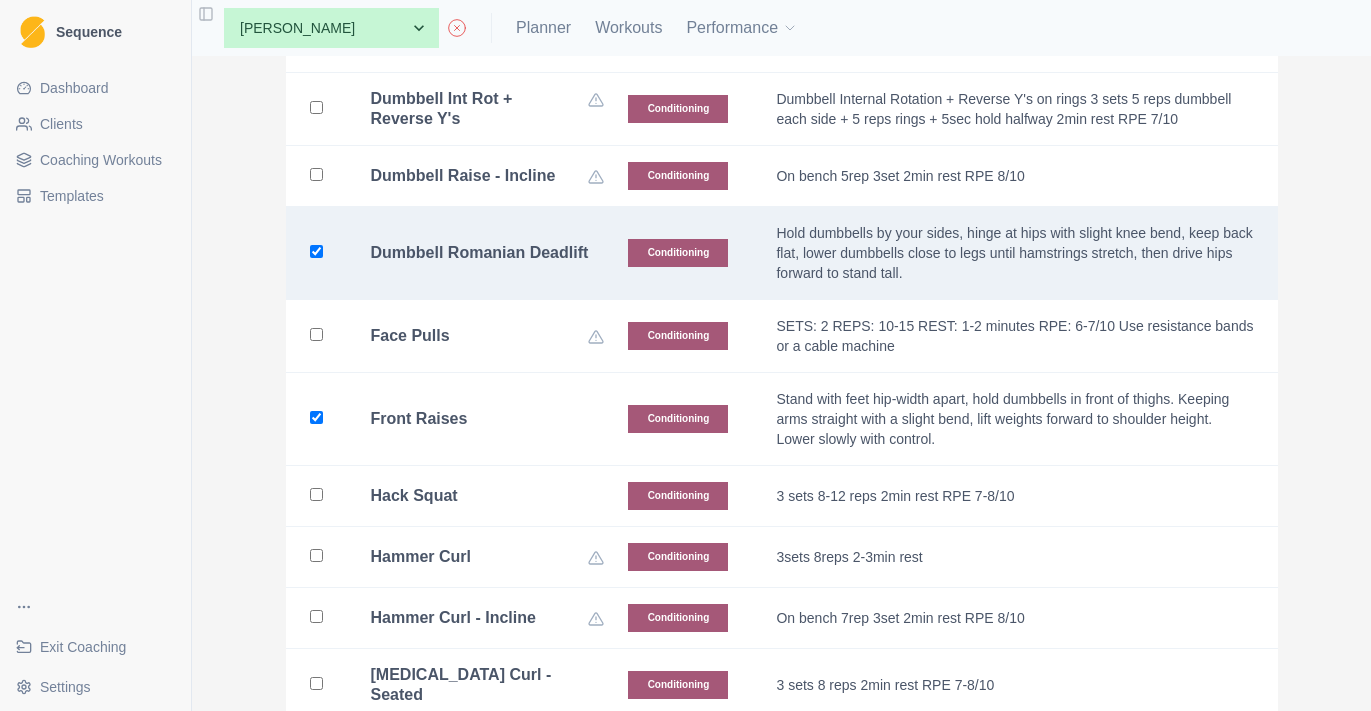 checkbox on "true" 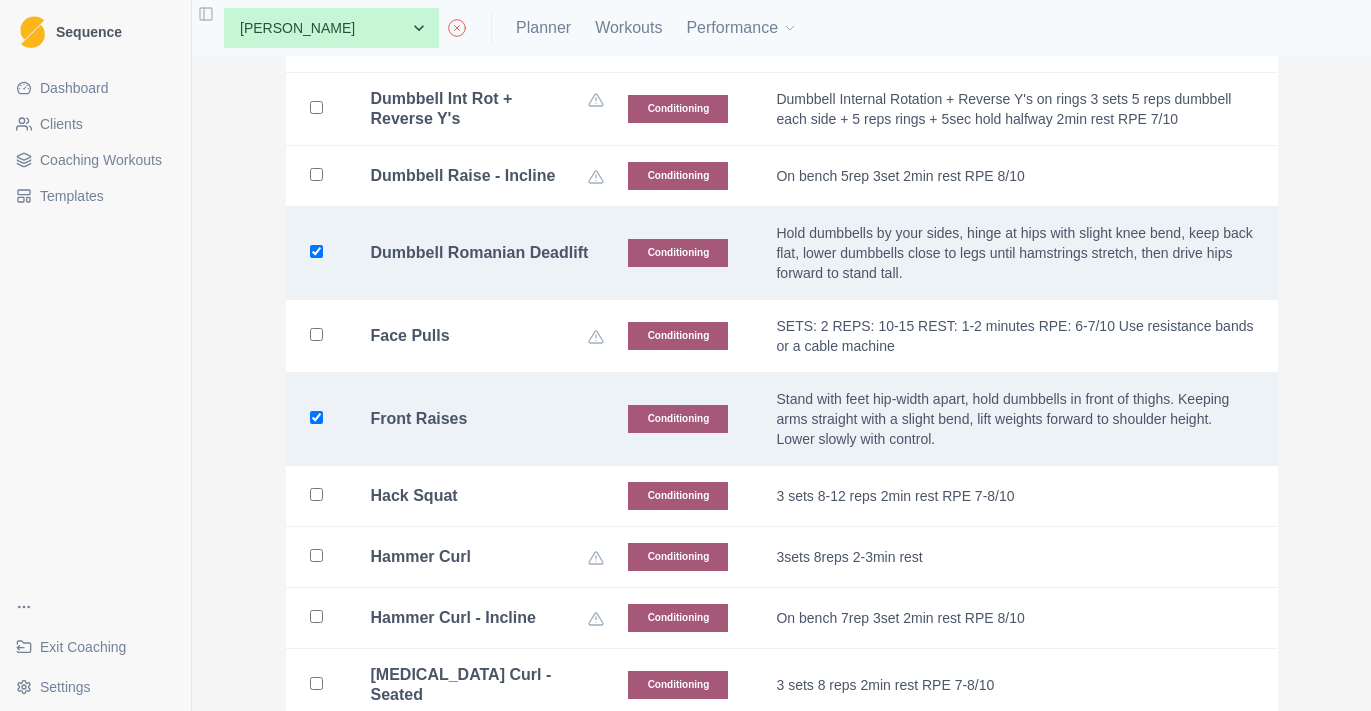click on "Hack Squat" at bounding box center [476, 496] 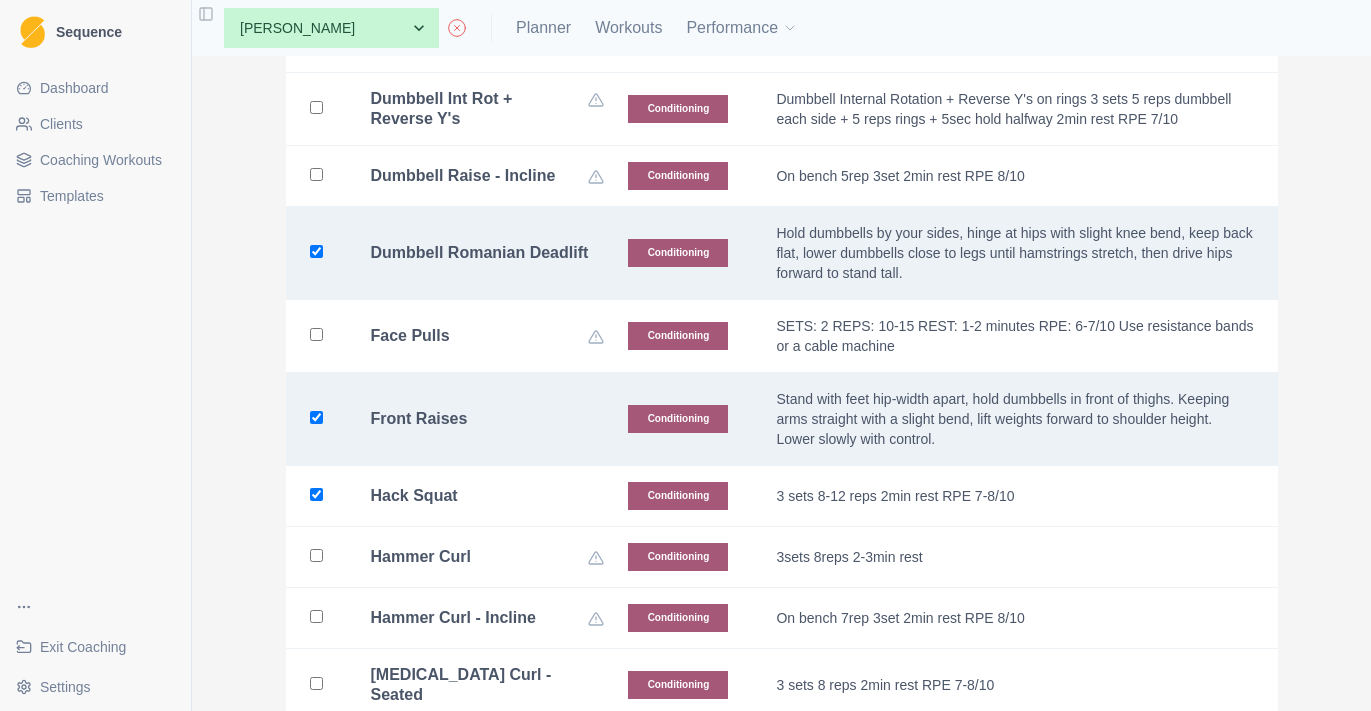 checkbox on "true" 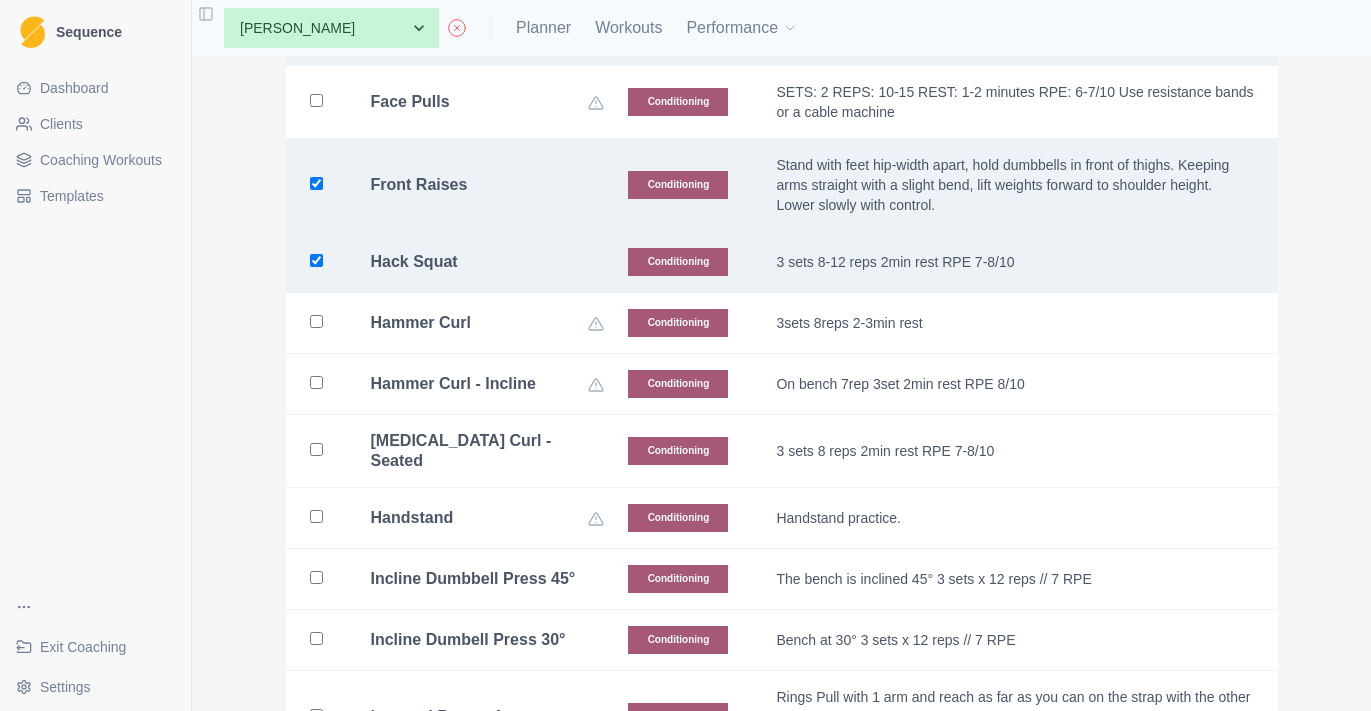 scroll, scrollTop: 2674, scrollLeft: 0, axis: vertical 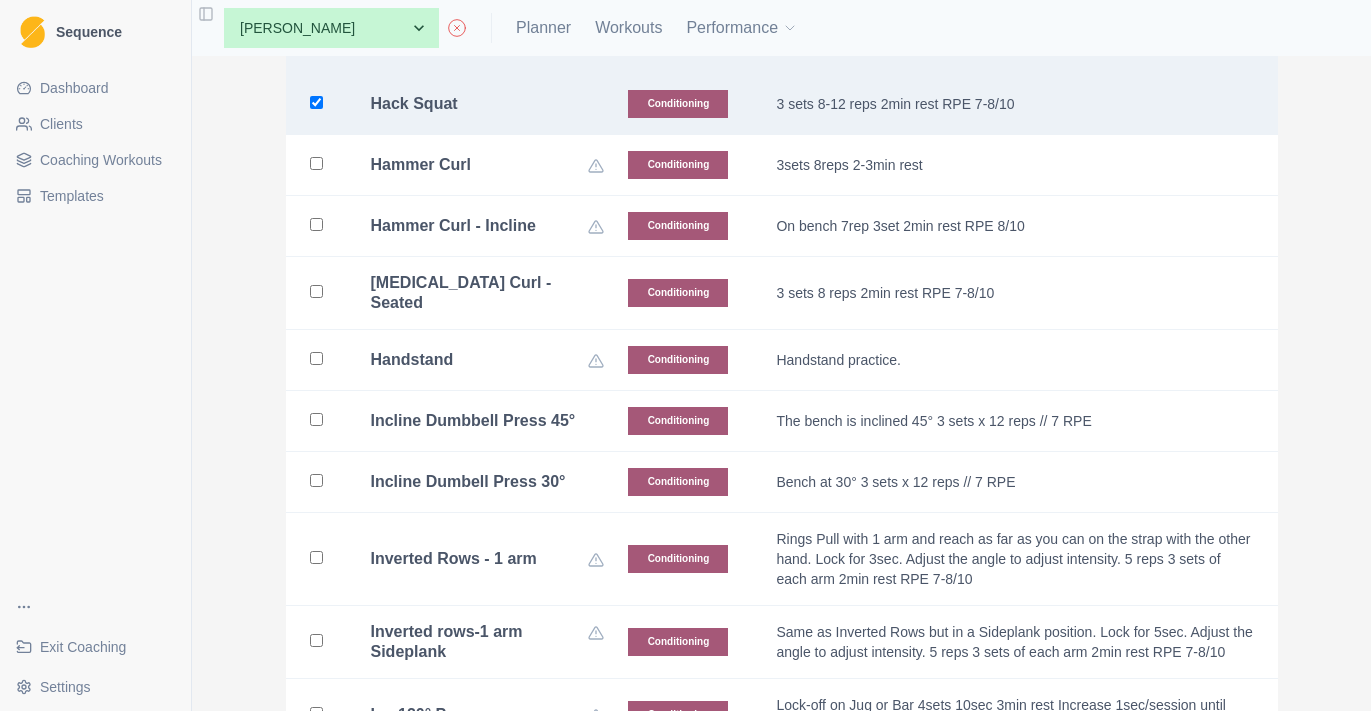 click on "[MEDICAL_DATA] Curl - Seated" at bounding box center [480, 293] 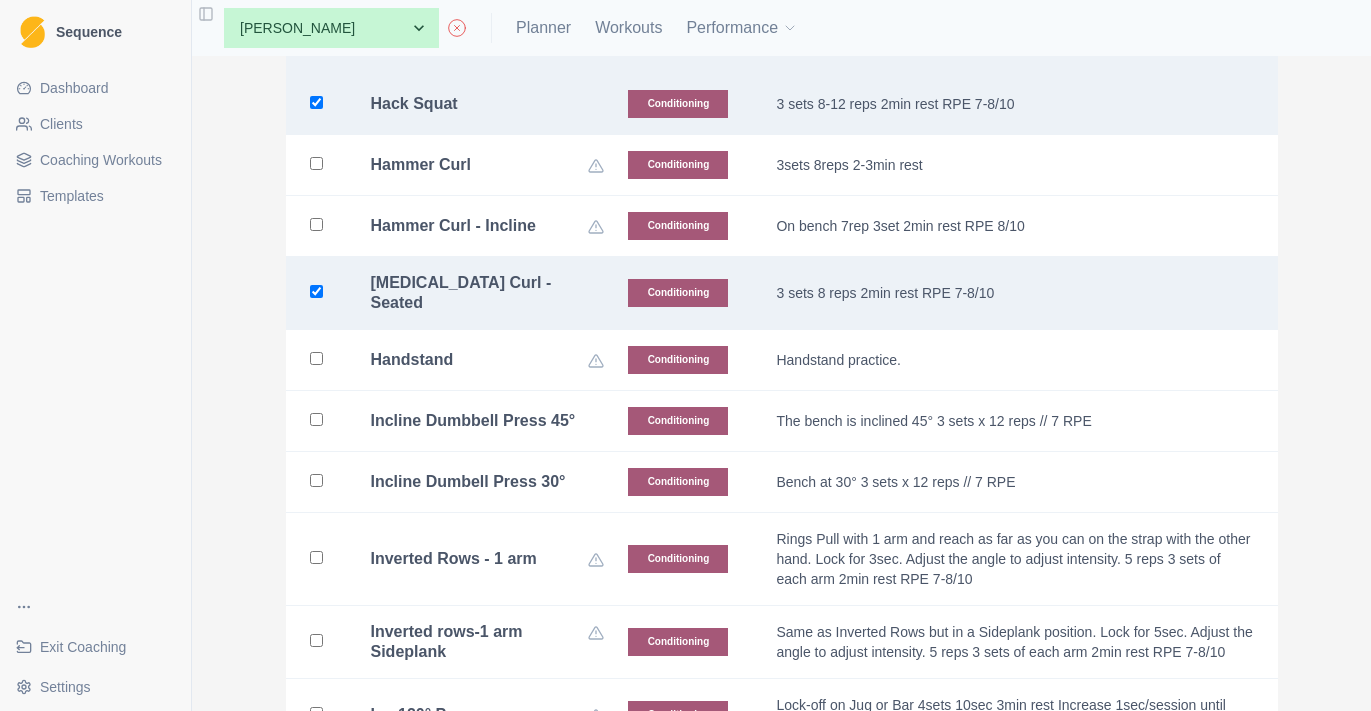 checkbox on "true" 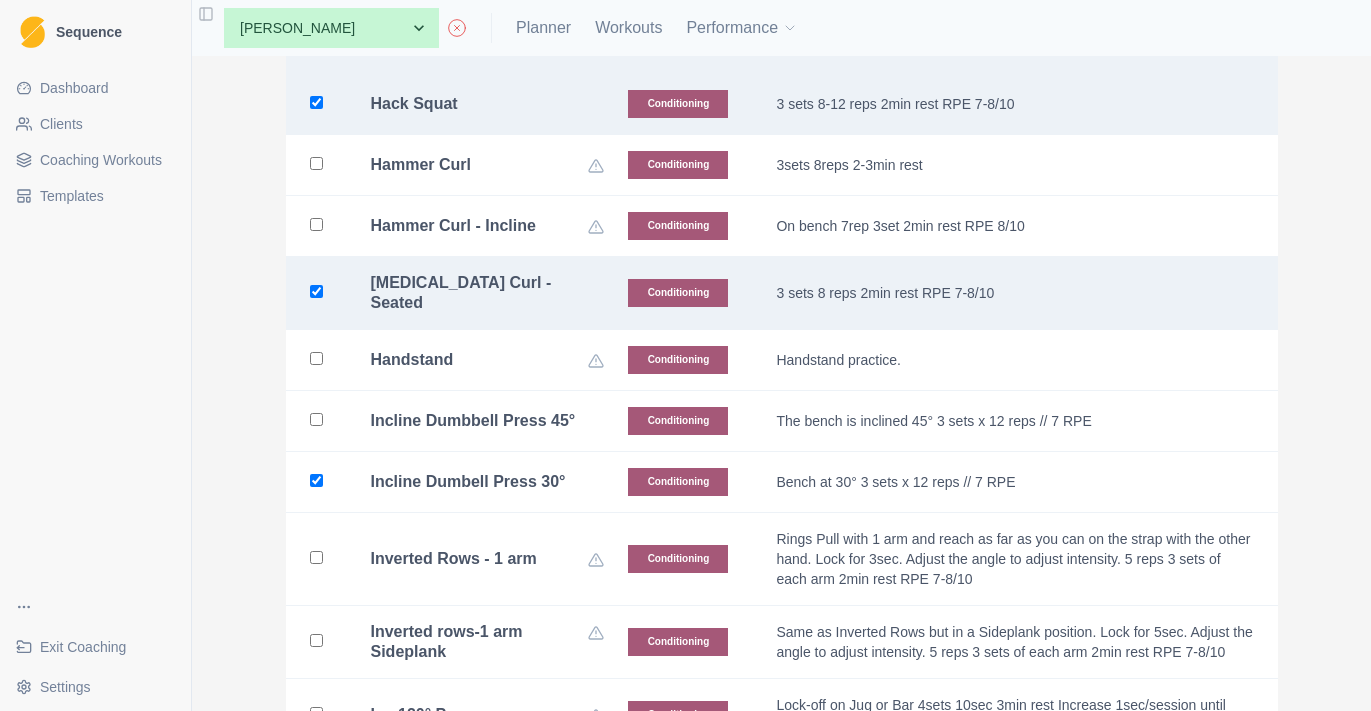 checkbox on "true" 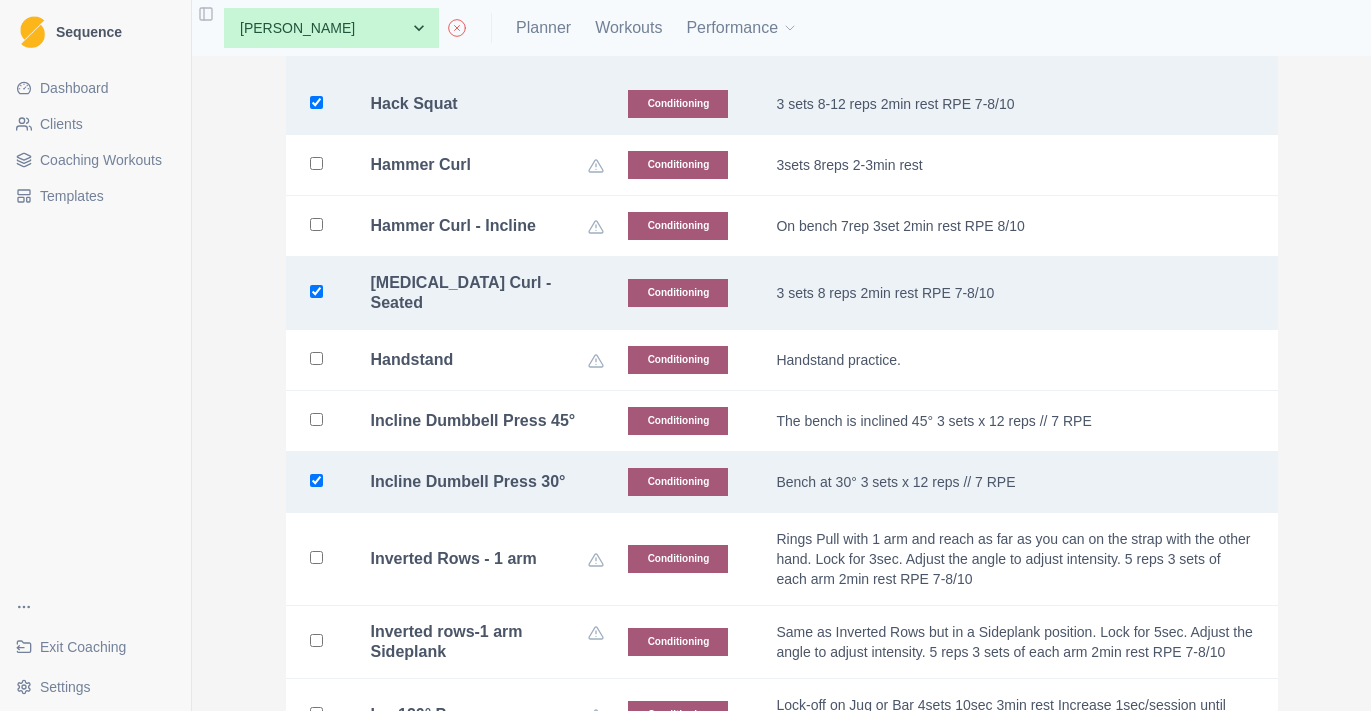 click on "Incline Dumbbell Press 45°" at bounding box center [473, 421] 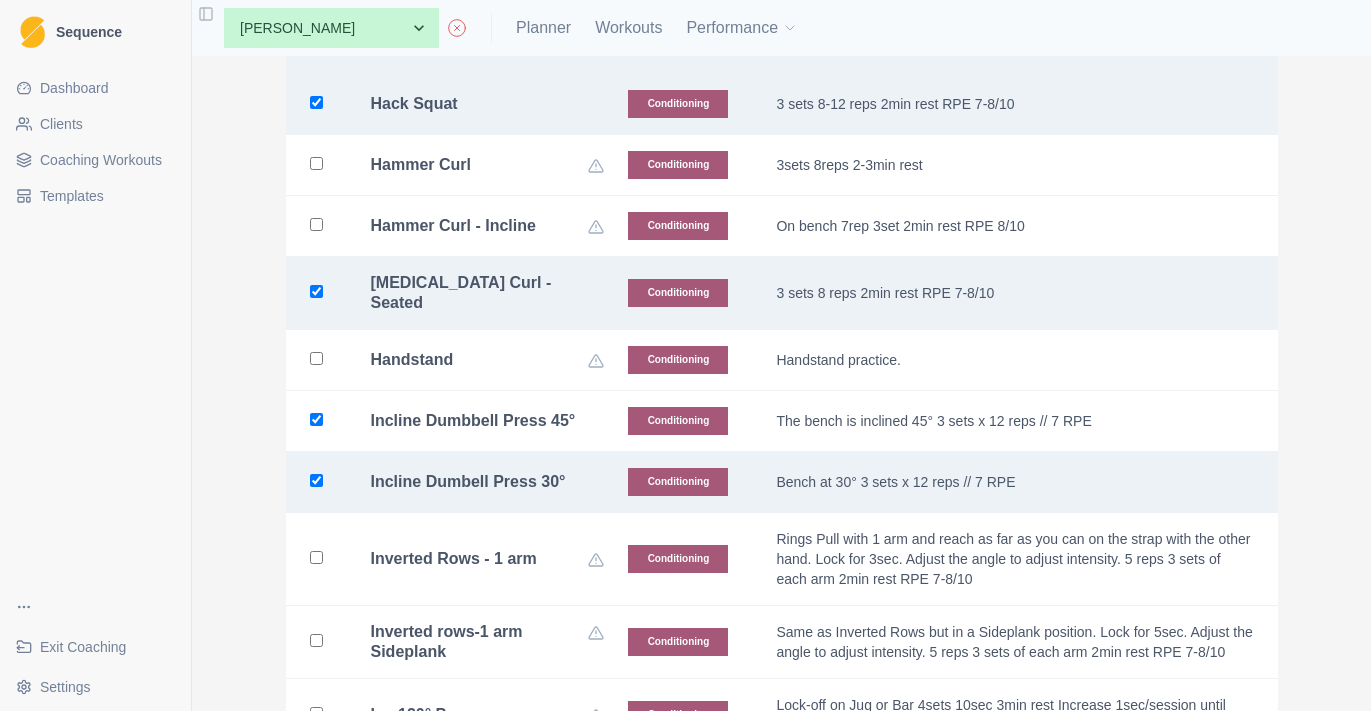 checkbox on "true" 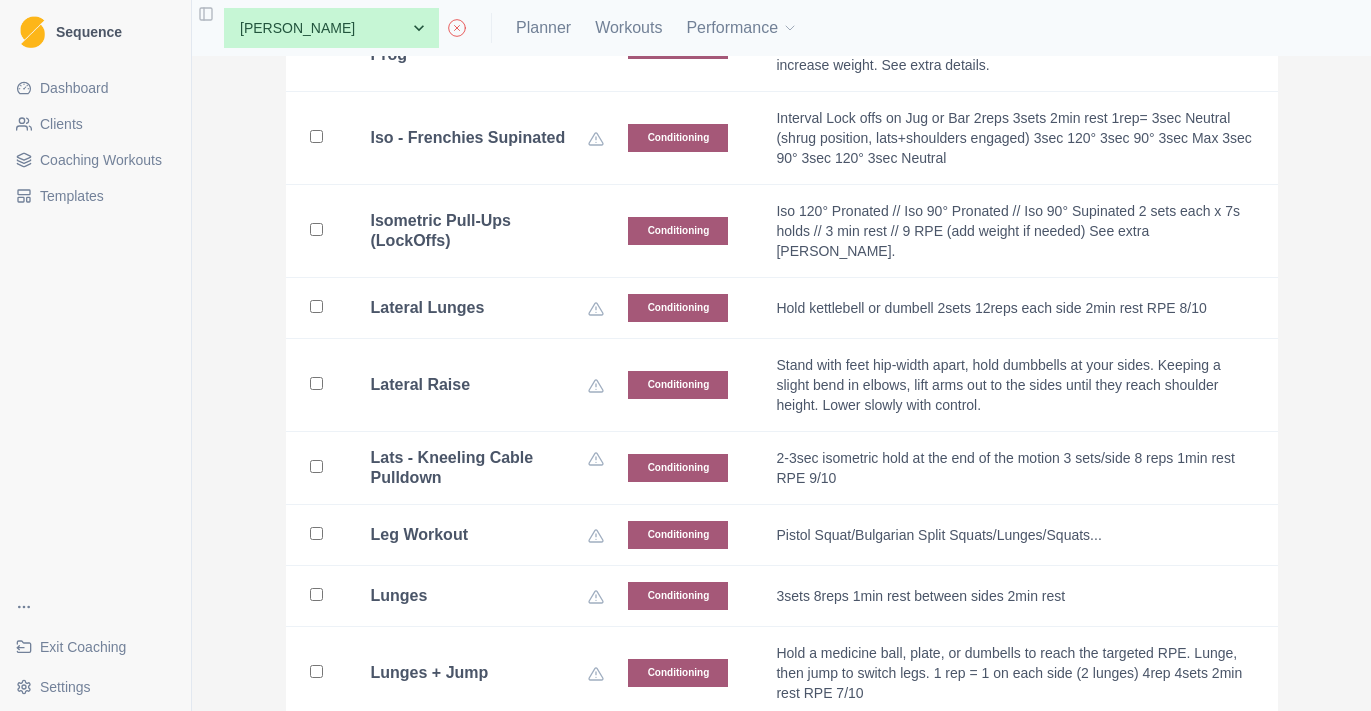 scroll, scrollTop: 3682, scrollLeft: 0, axis: vertical 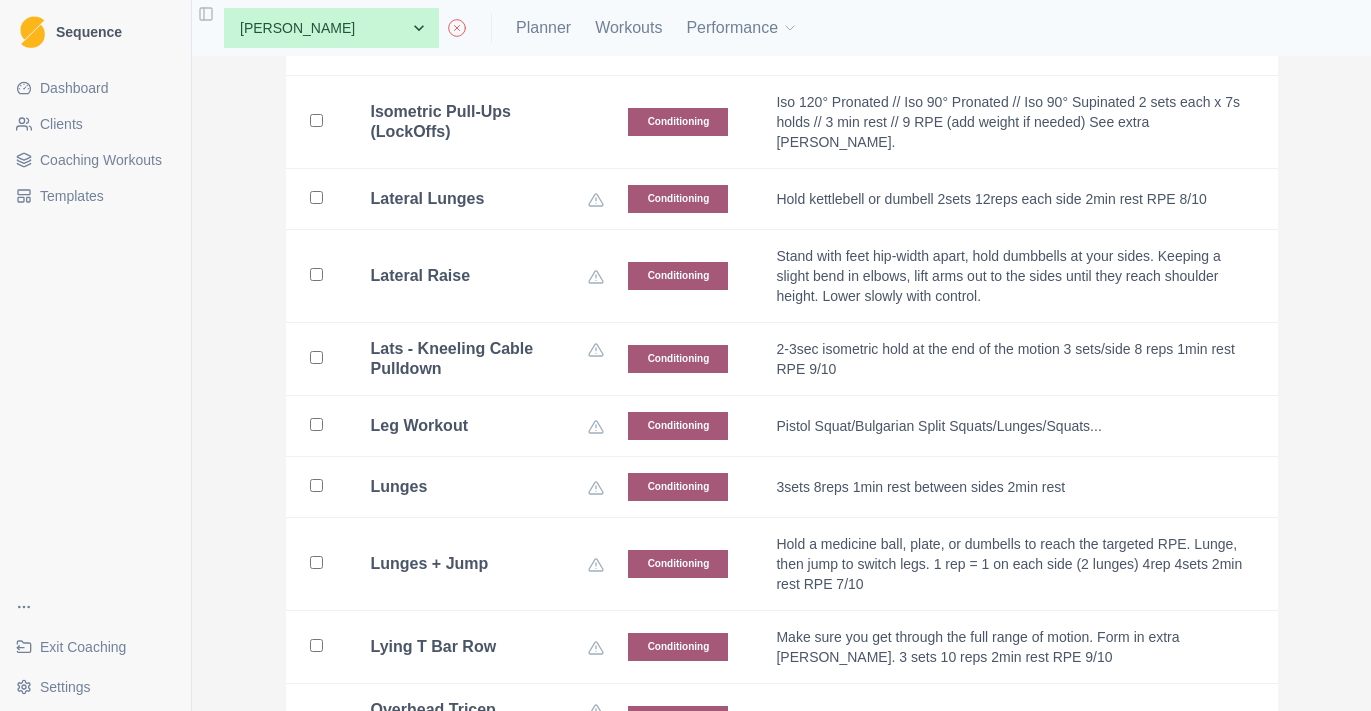 click on "Isometric Pull-Ups (LockOffs)" at bounding box center [476, 122] 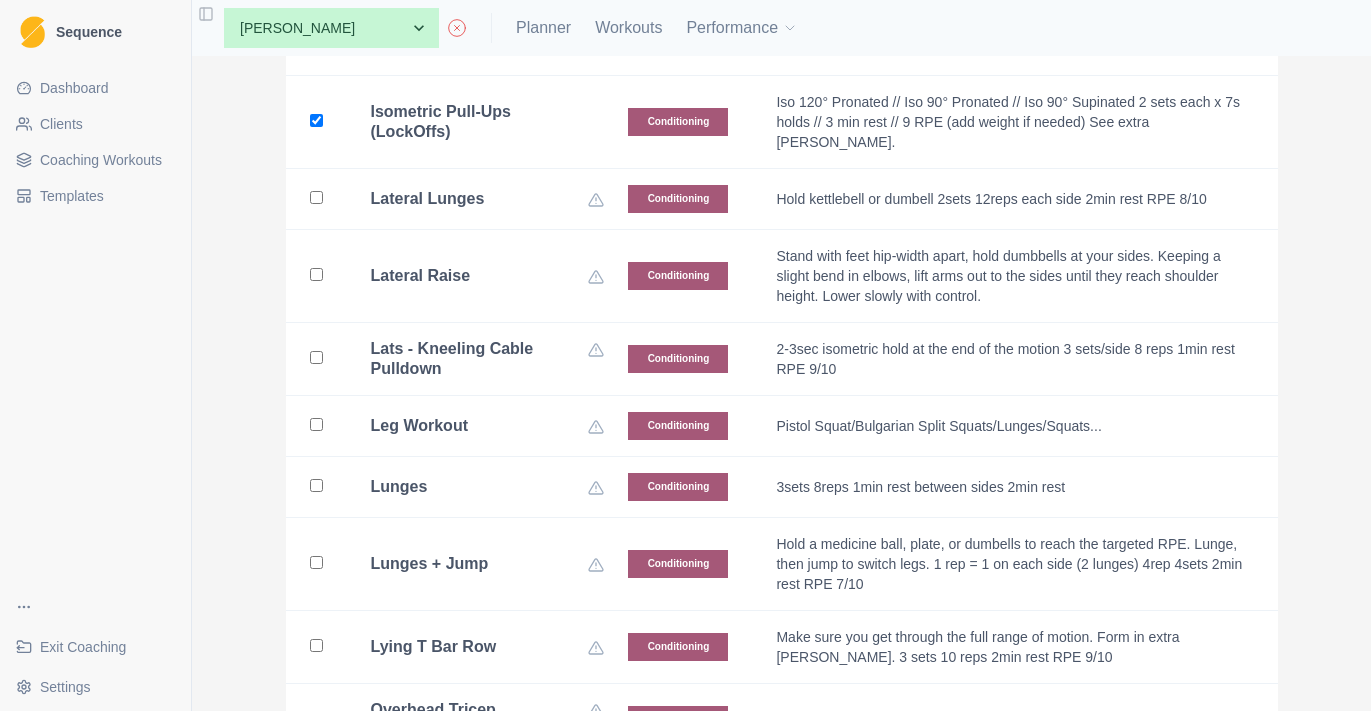 checkbox on "true" 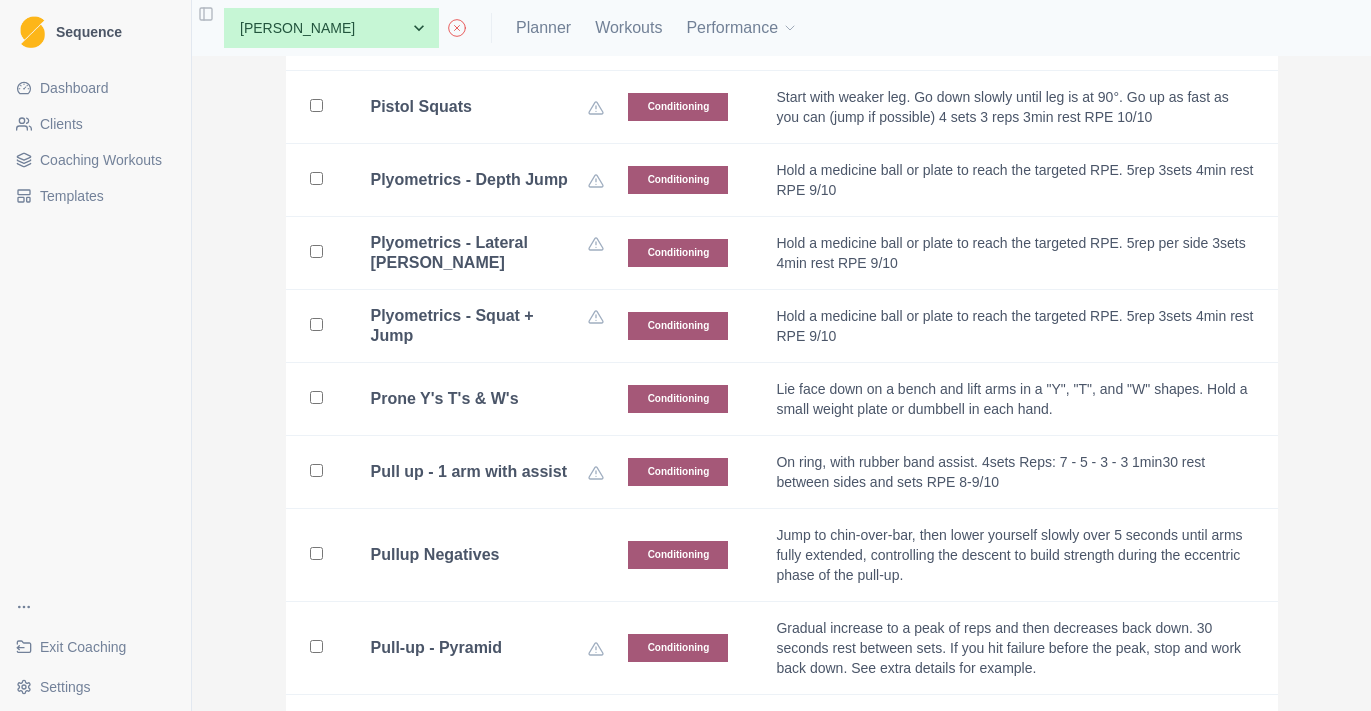scroll, scrollTop: 4519, scrollLeft: 0, axis: vertical 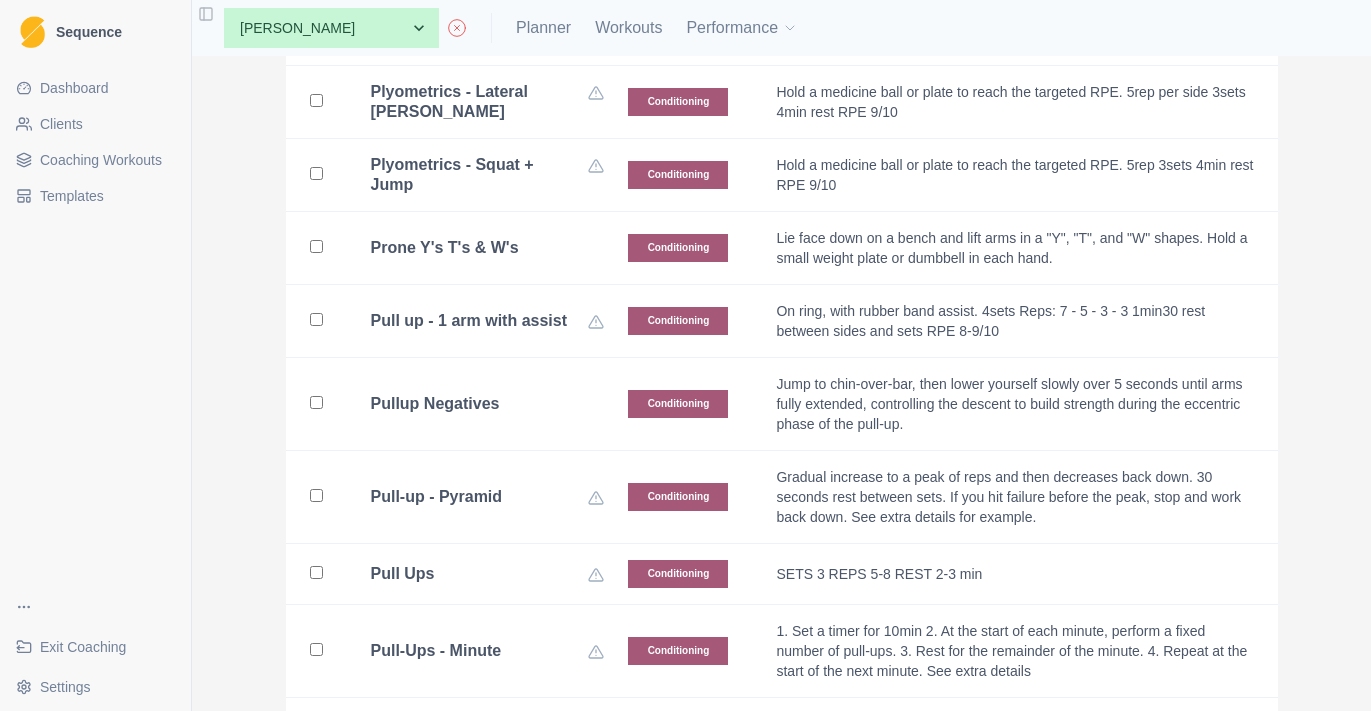 click on "Prone Y's T's & W's" at bounding box center (445, 248) 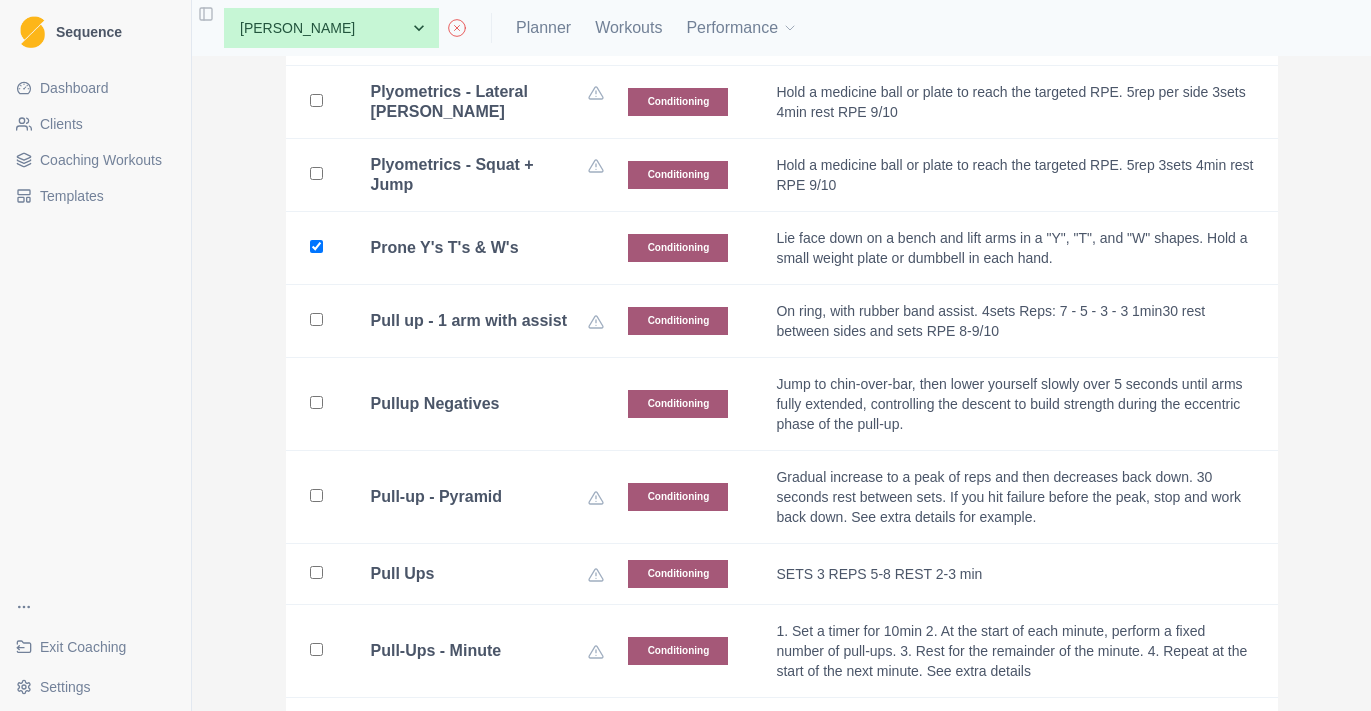 checkbox on "true" 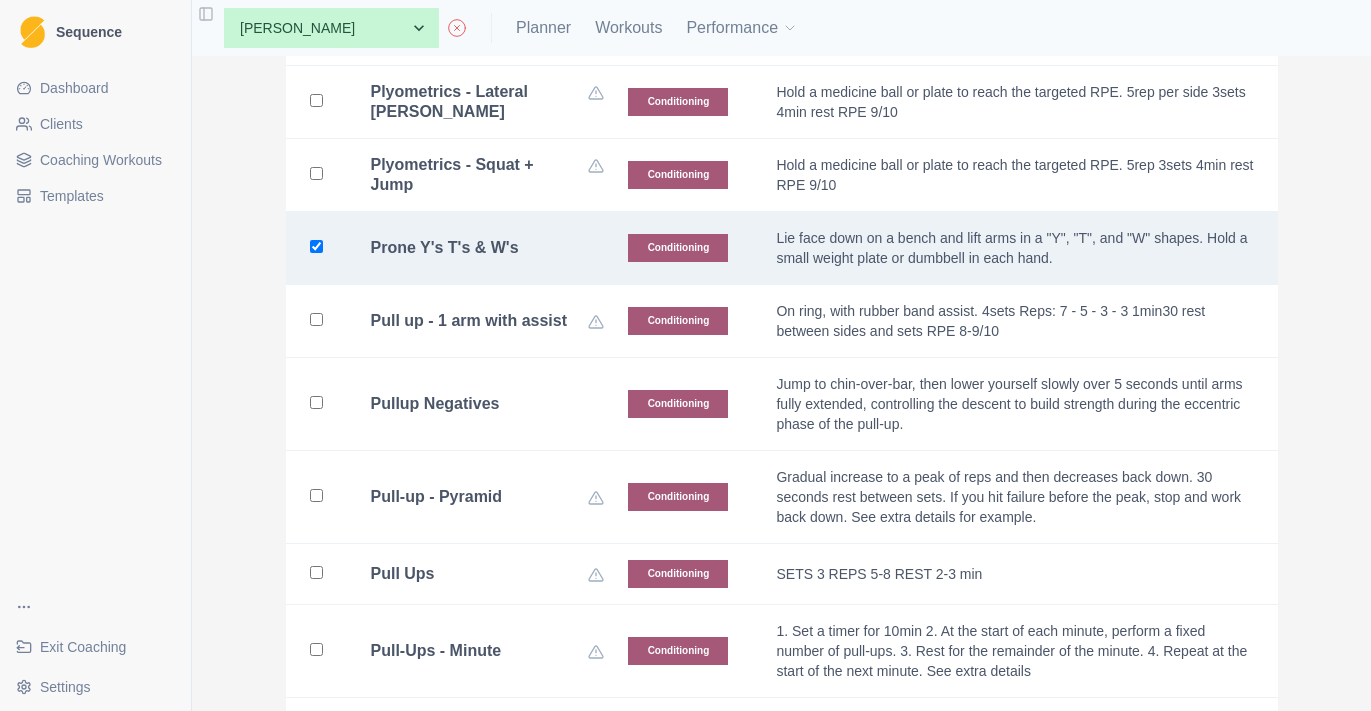 click on "Pullup Negatives" at bounding box center (476, 404) 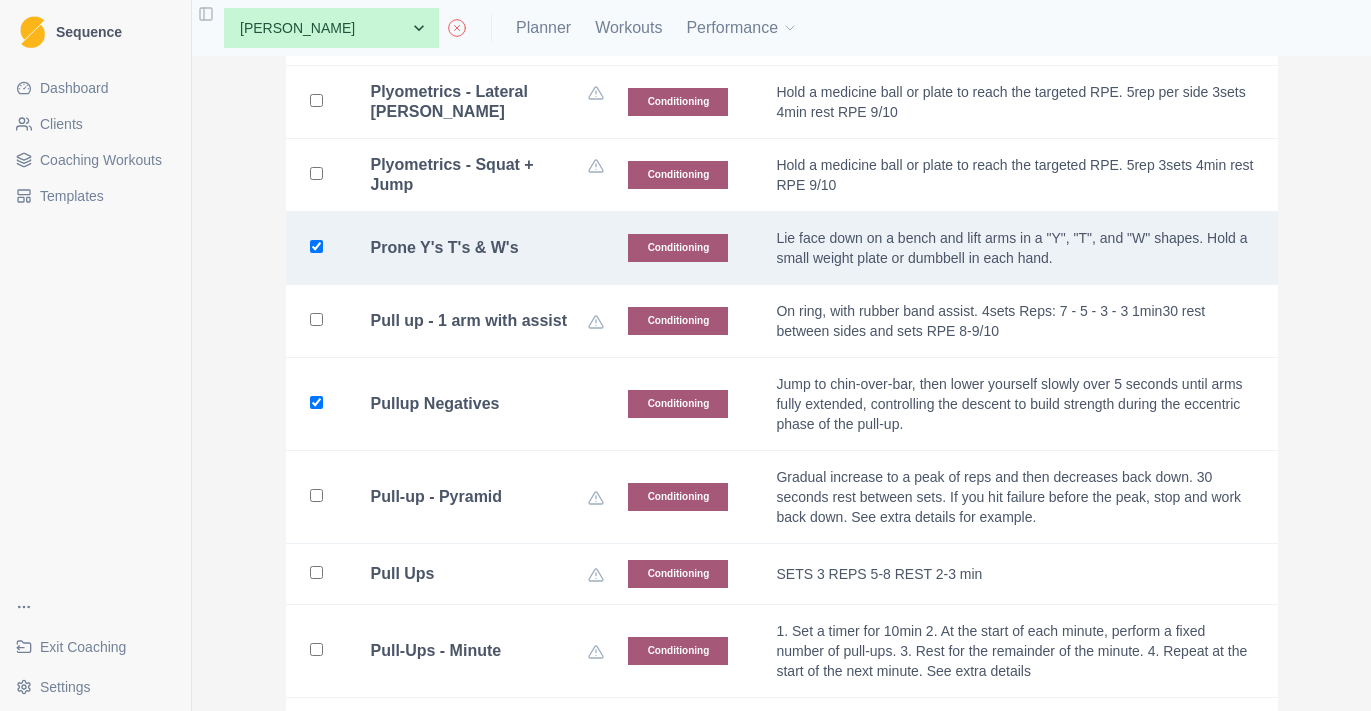 checkbox on "true" 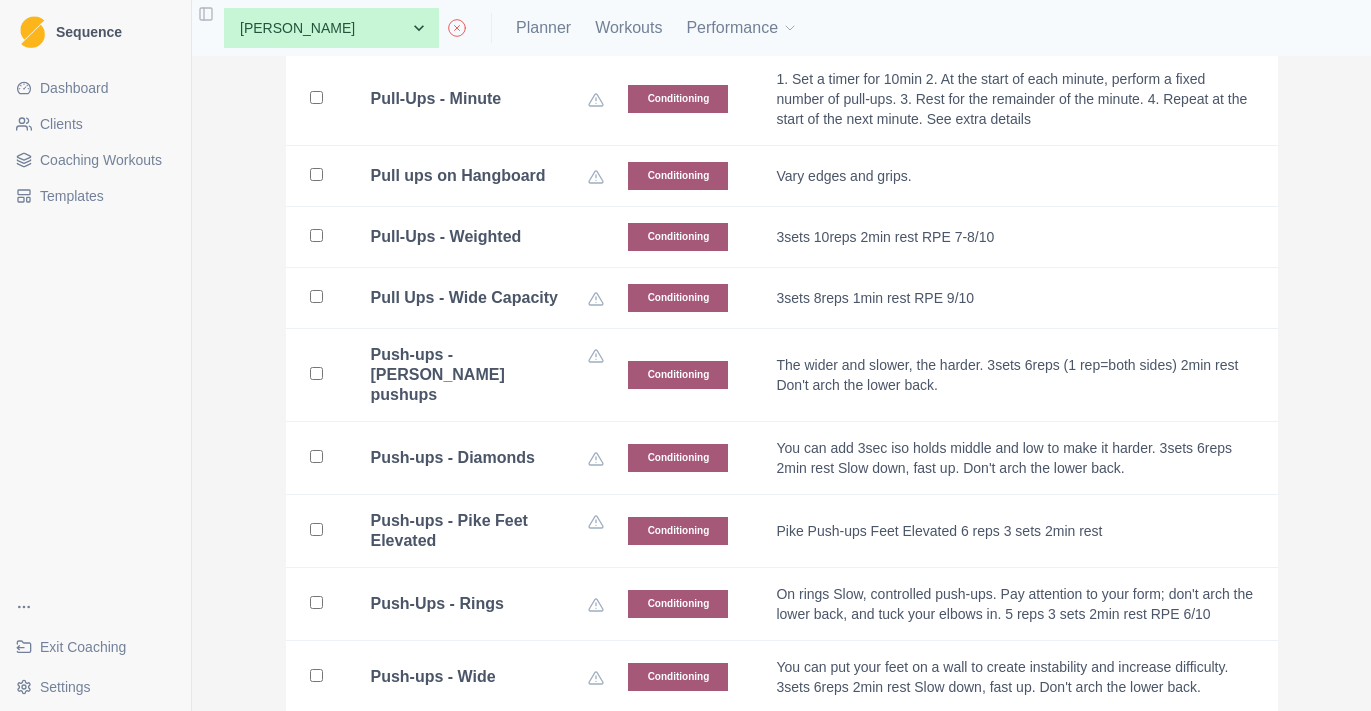 scroll, scrollTop: 5112, scrollLeft: 0, axis: vertical 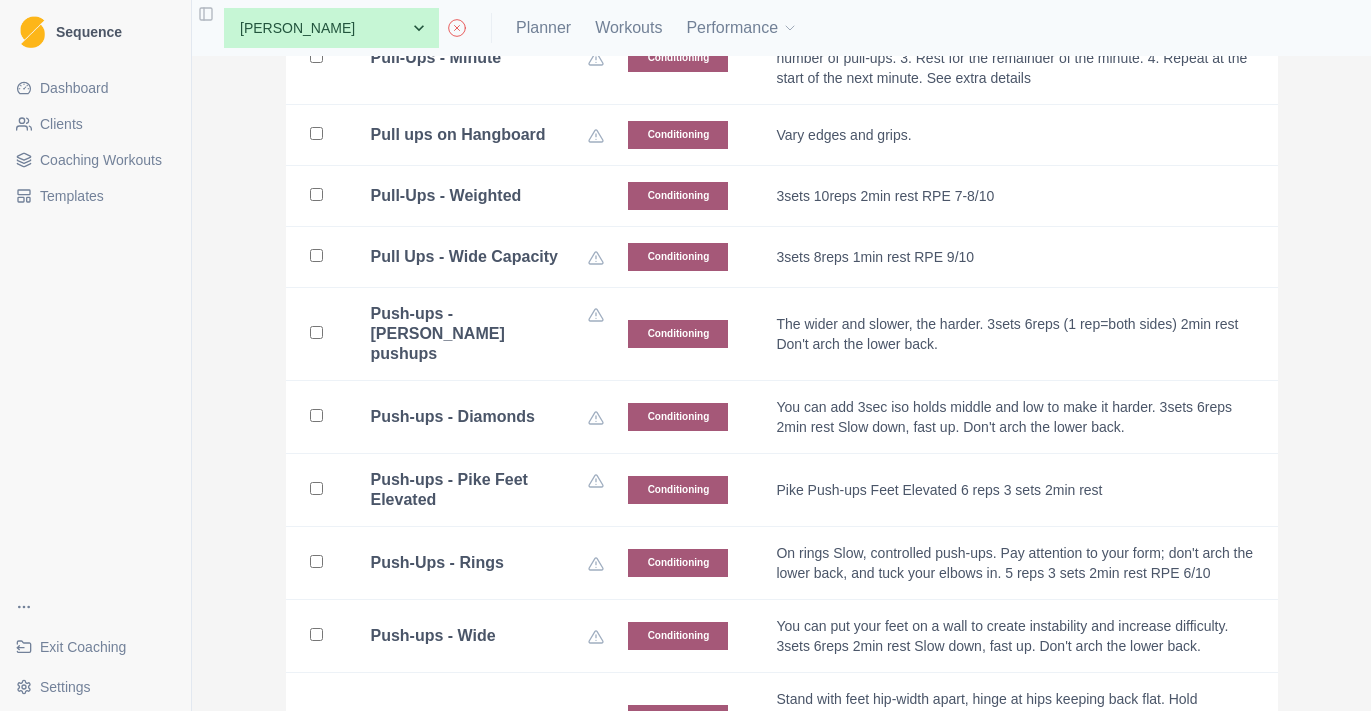 click on "Pull ups on Hangboard" at bounding box center (476, 135) 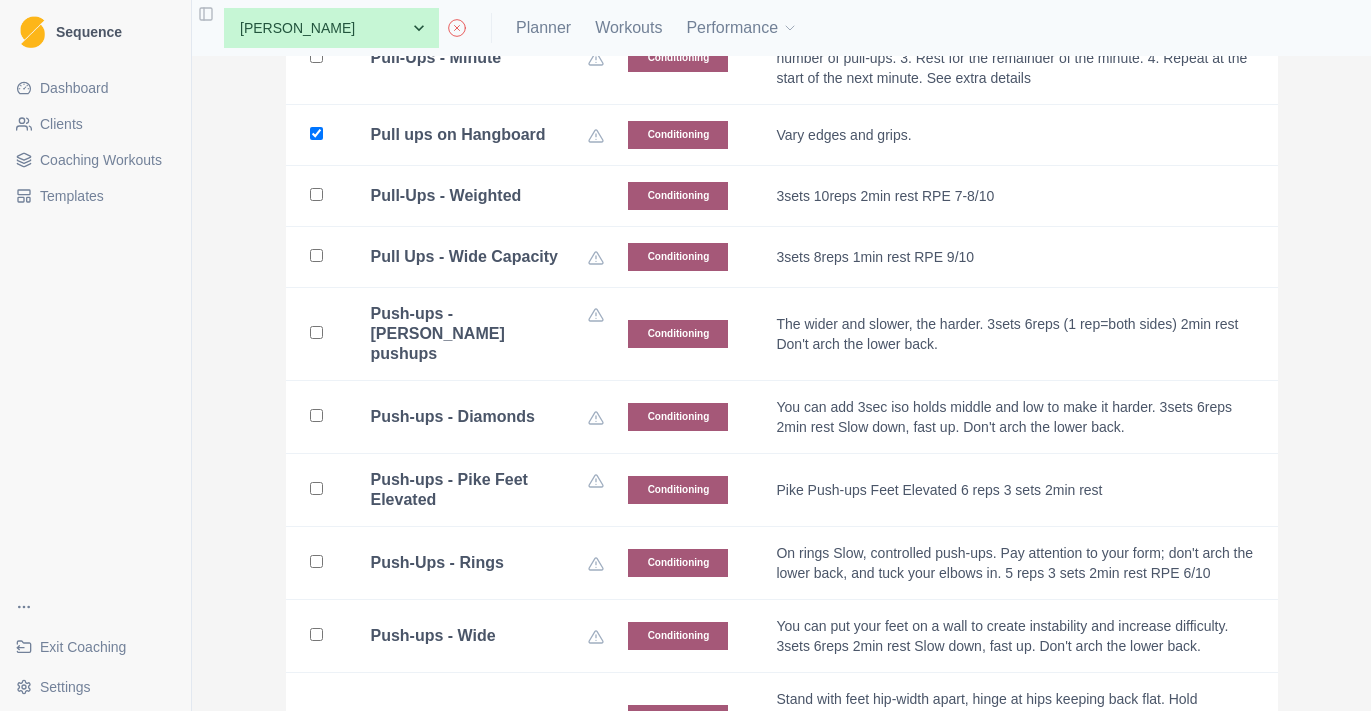 checkbox on "true" 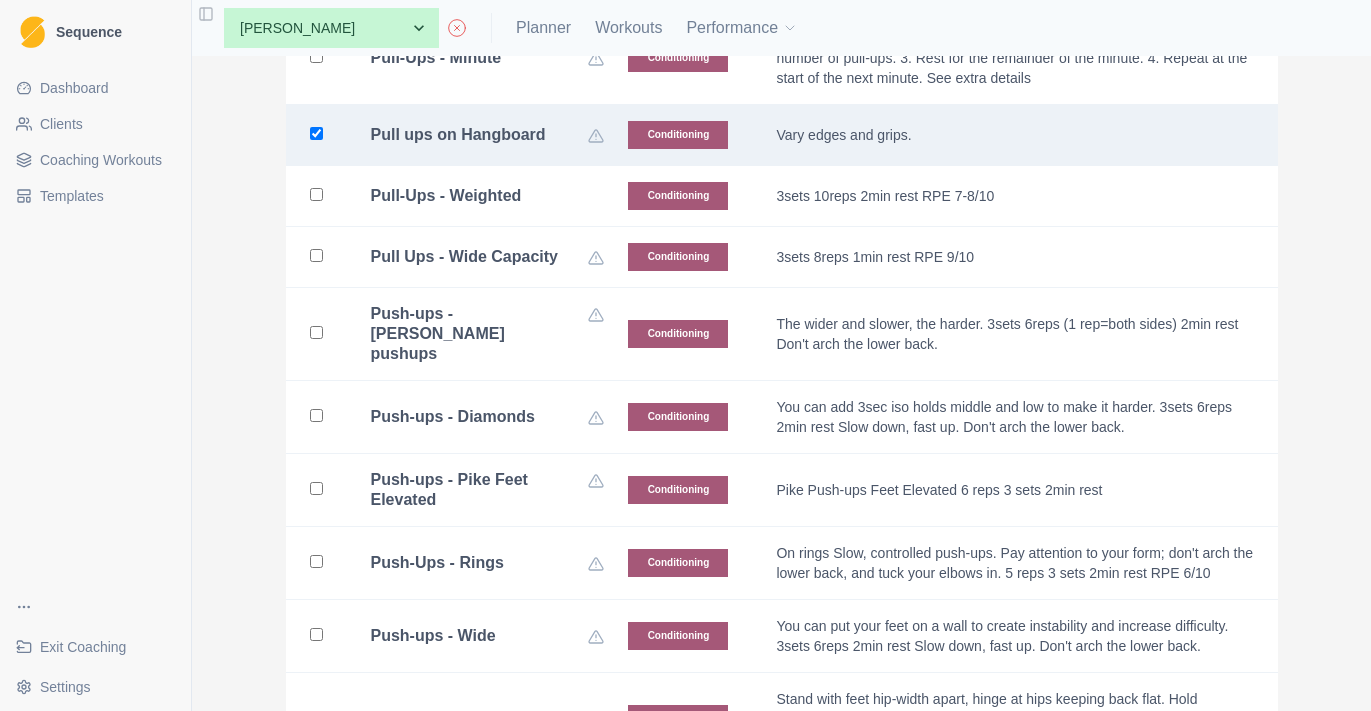 click on "Pull-Ups - Weighted" at bounding box center [446, 196] 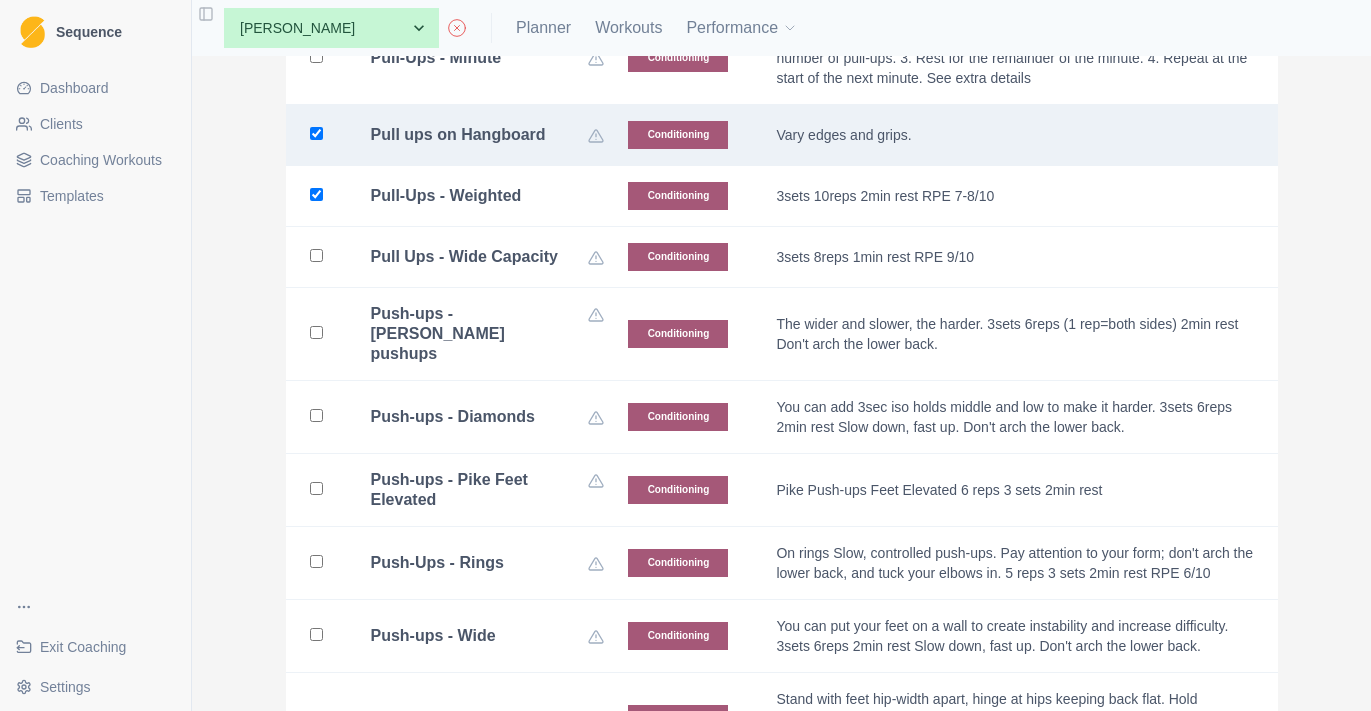 checkbox on "true" 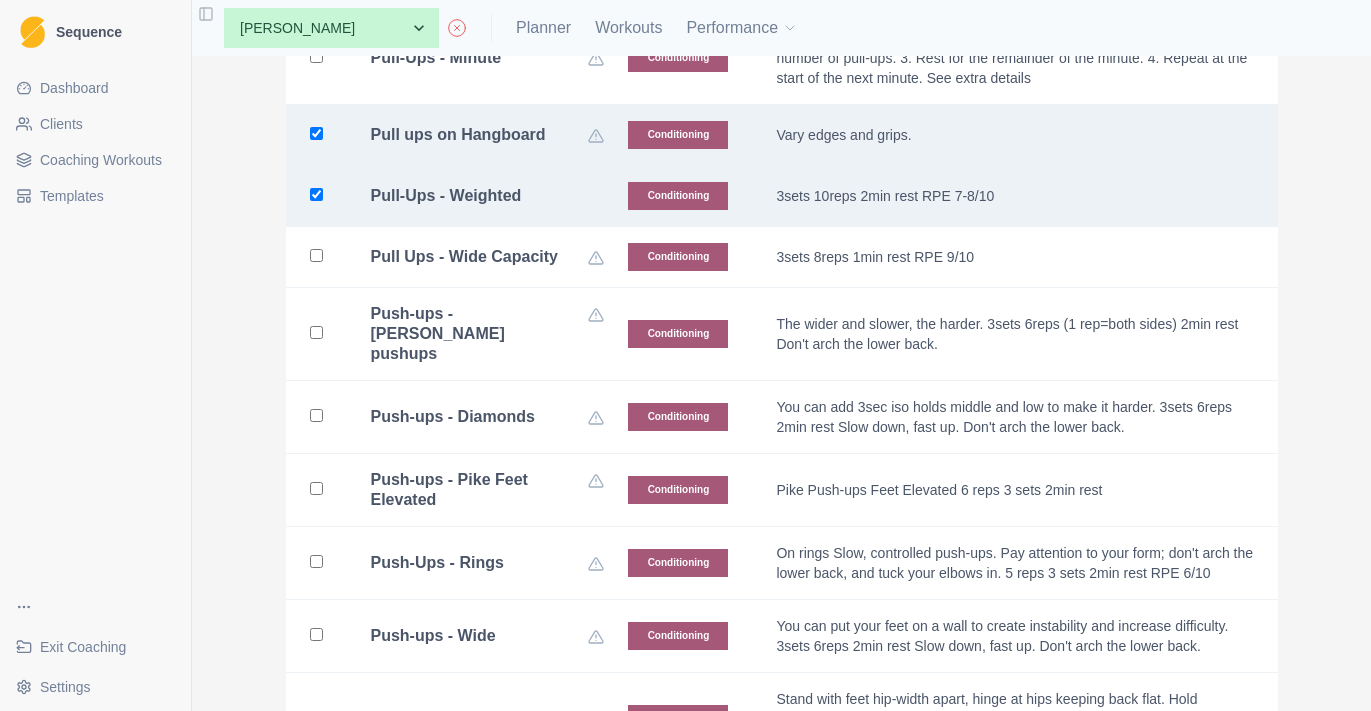 click on "Pull ups on Hangboard" at bounding box center (488, 135) 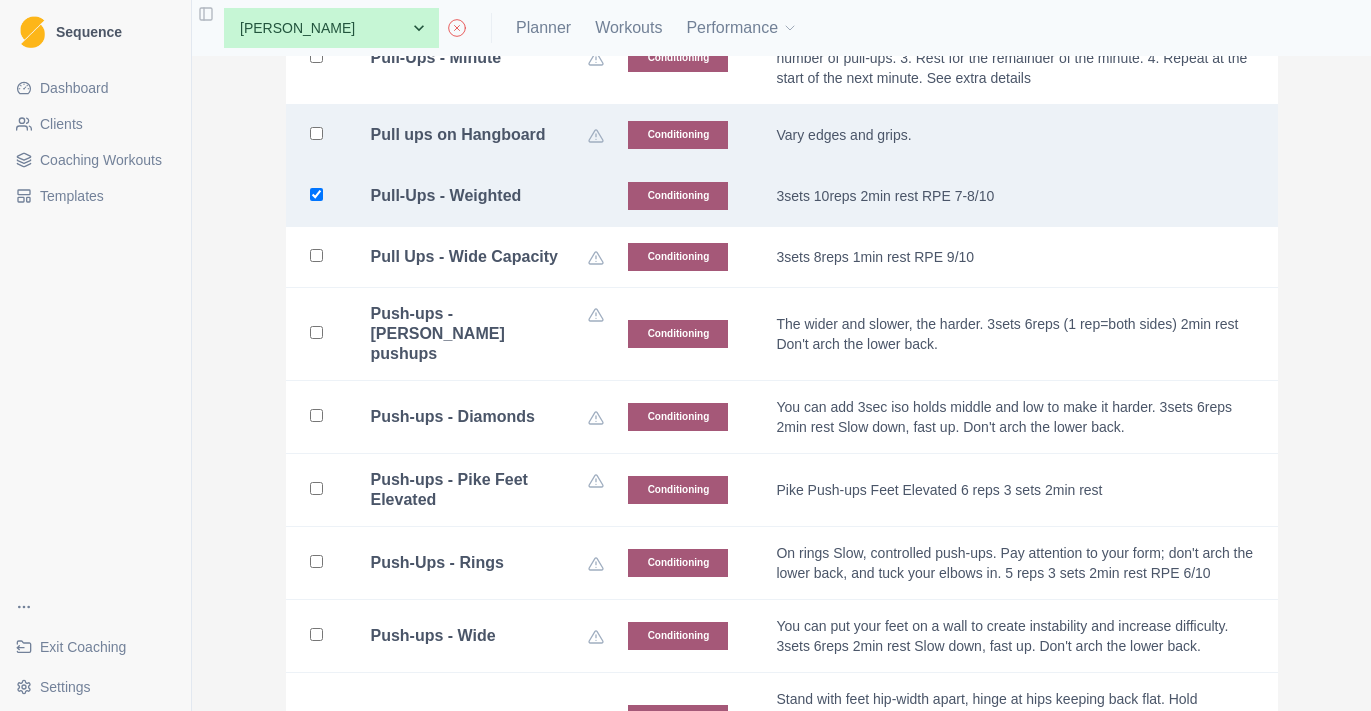 checkbox on "false" 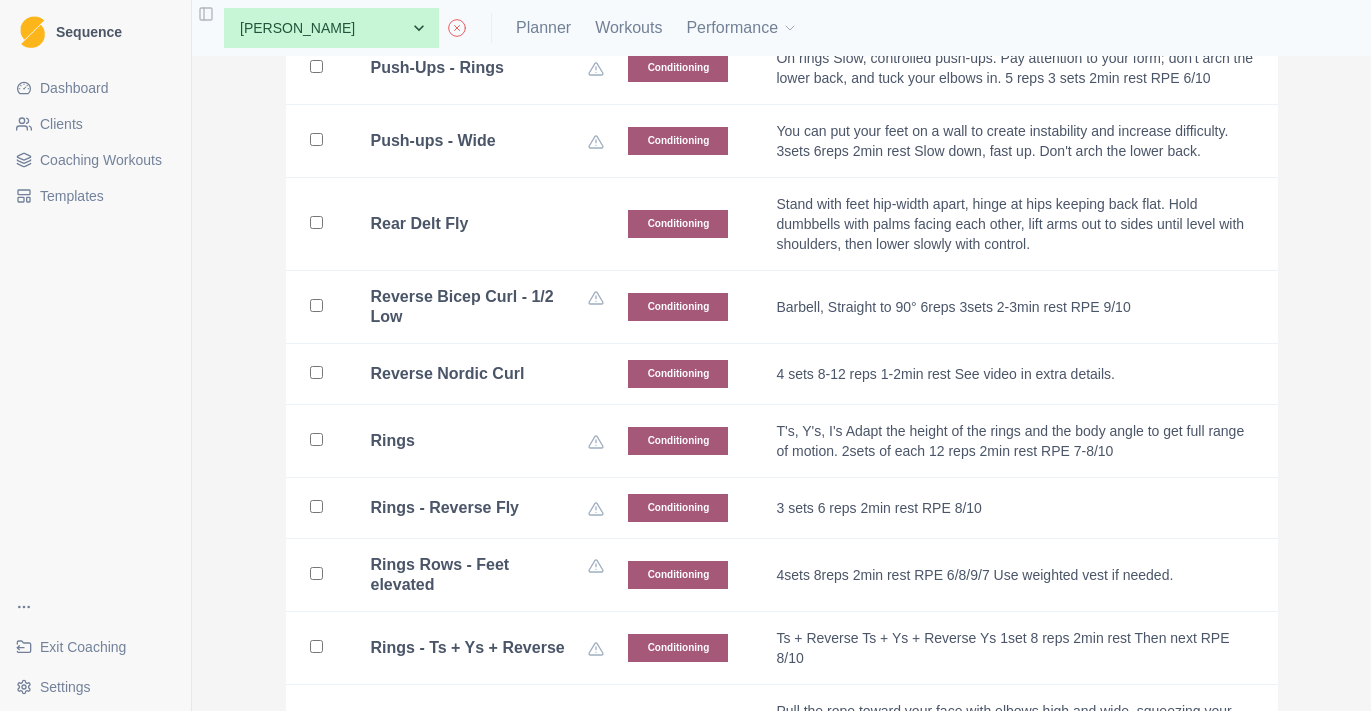 scroll, scrollTop: 5639, scrollLeft: 0, axis: vertical 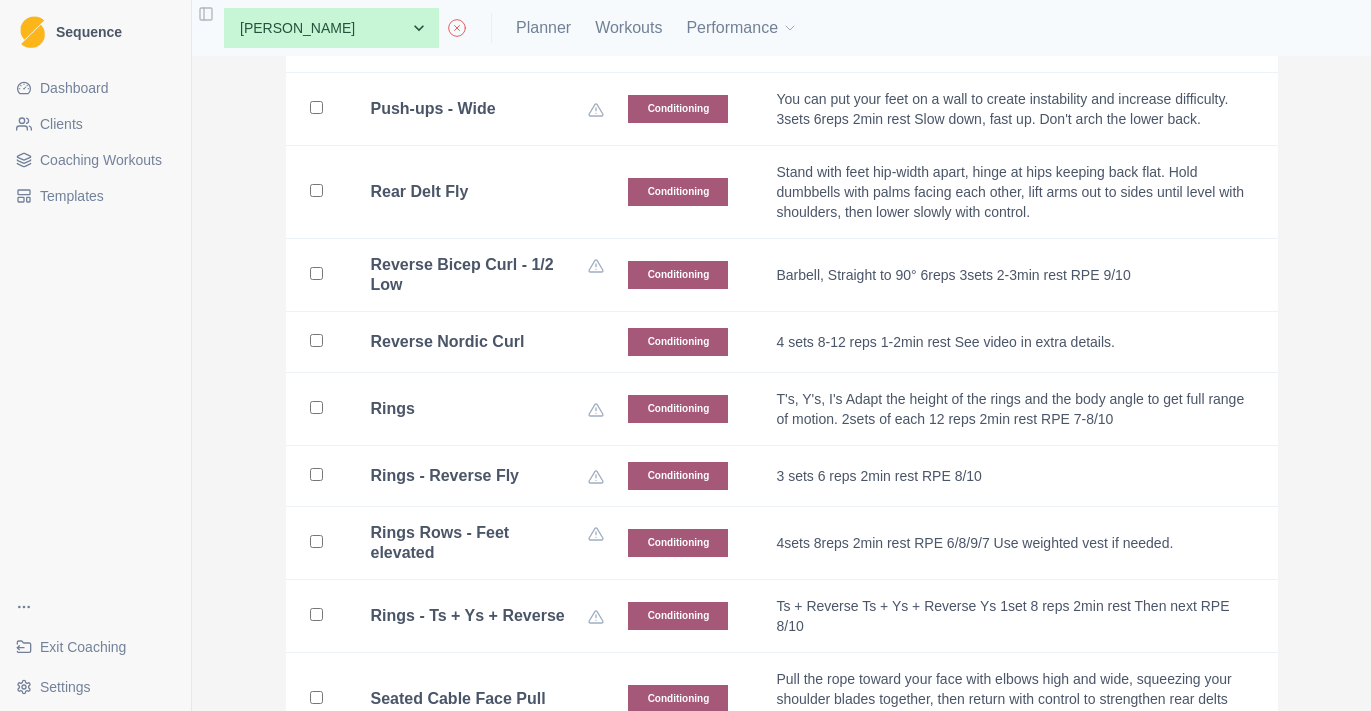 click on "Rear Delt Fly" at bounding box center (488, 192) 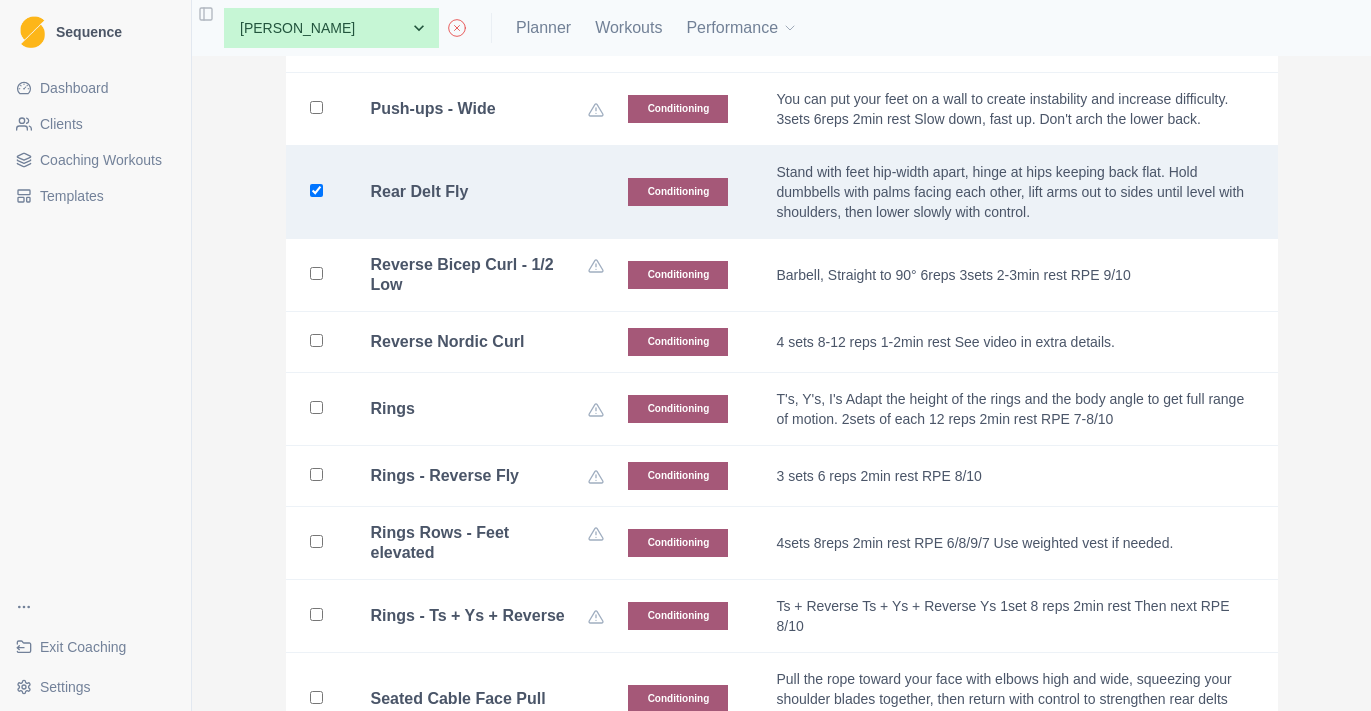 checkbox on "true" 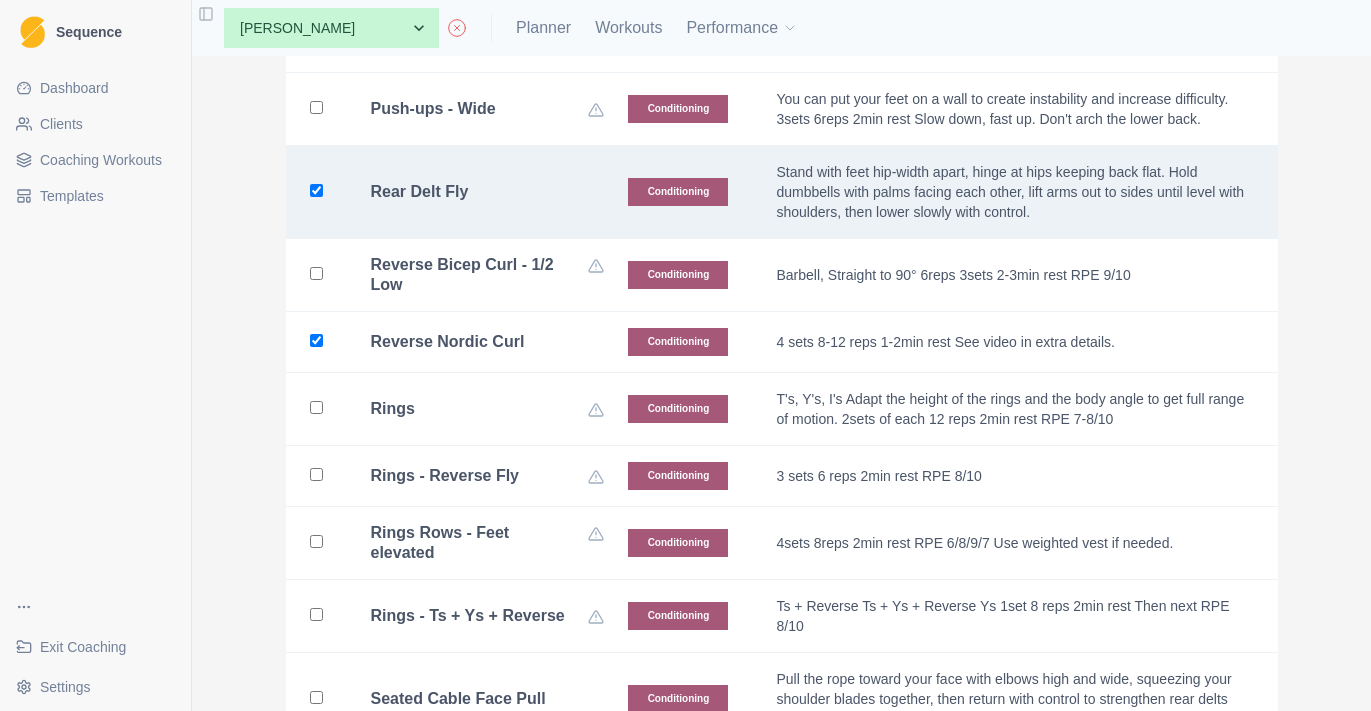 checkbox on "true" 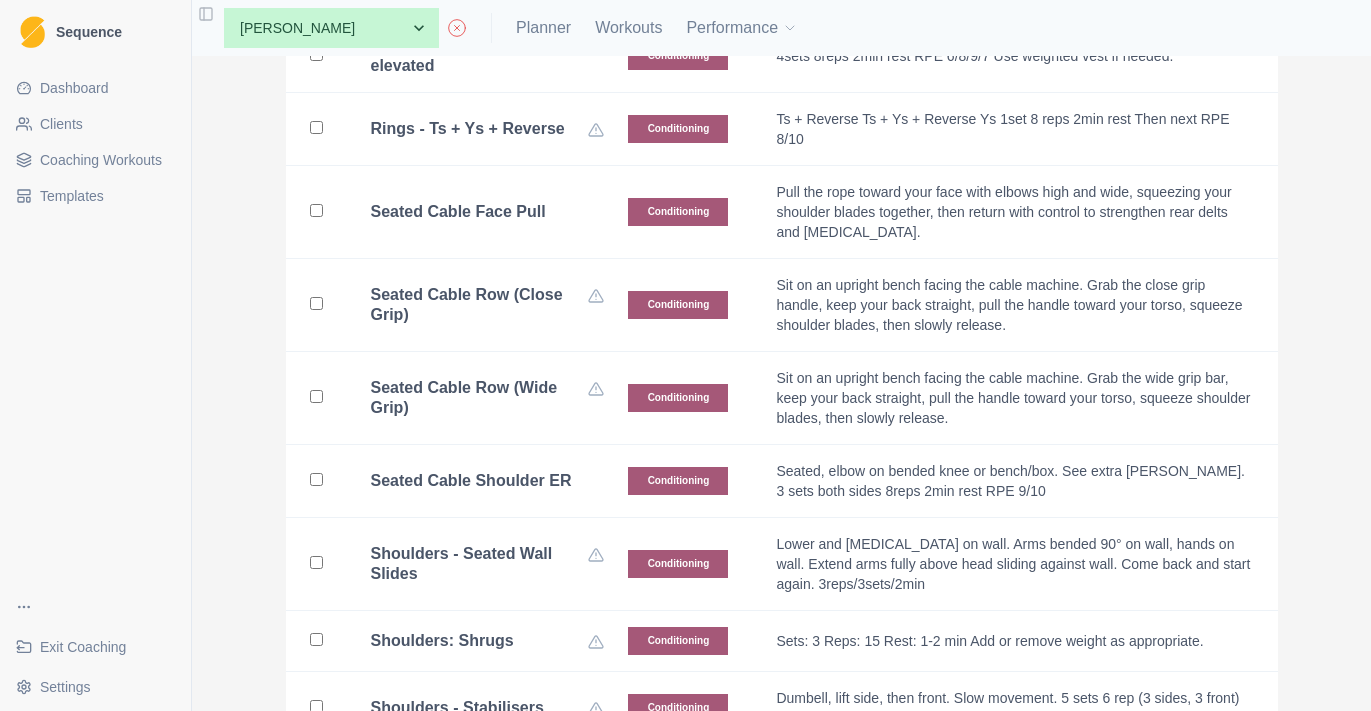 scroll, scrollTop: 6145, scrollLeft: 0, axis: vertical 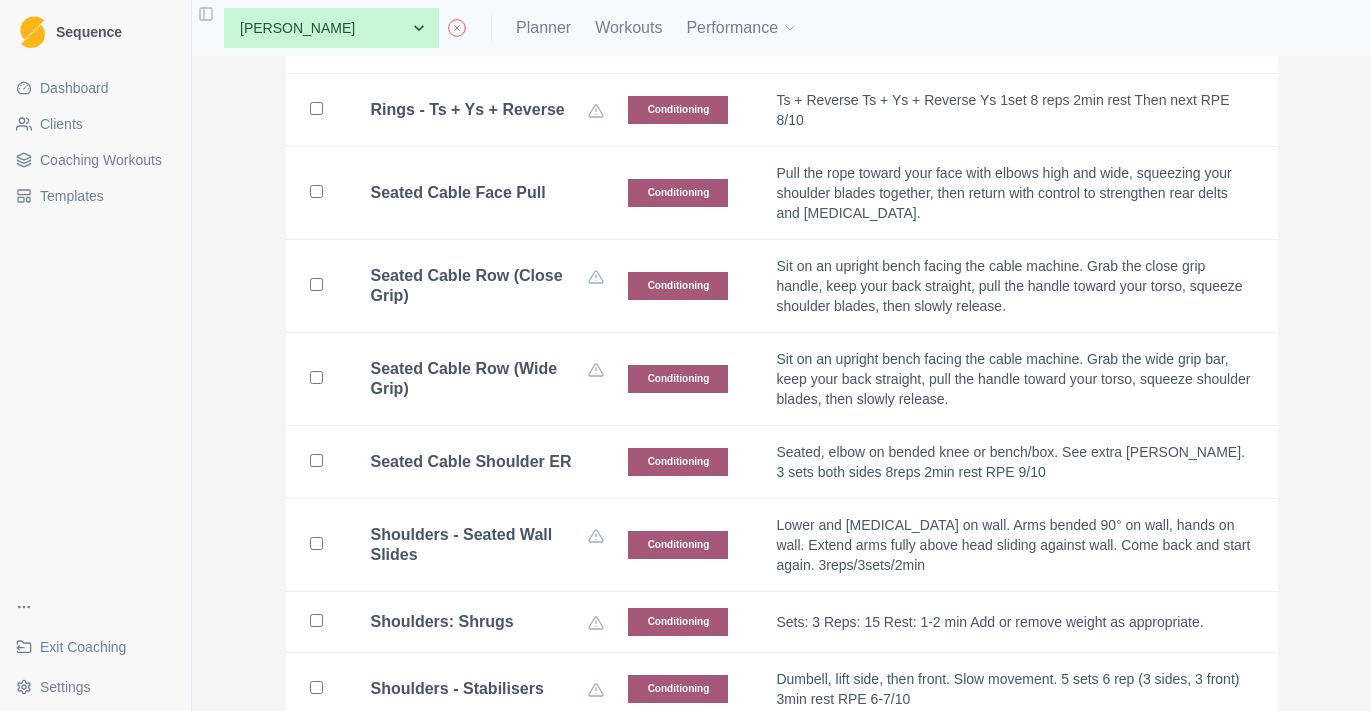 click on "Rings - Ts + Ys + Reverse" at bounding box center [476, 110] 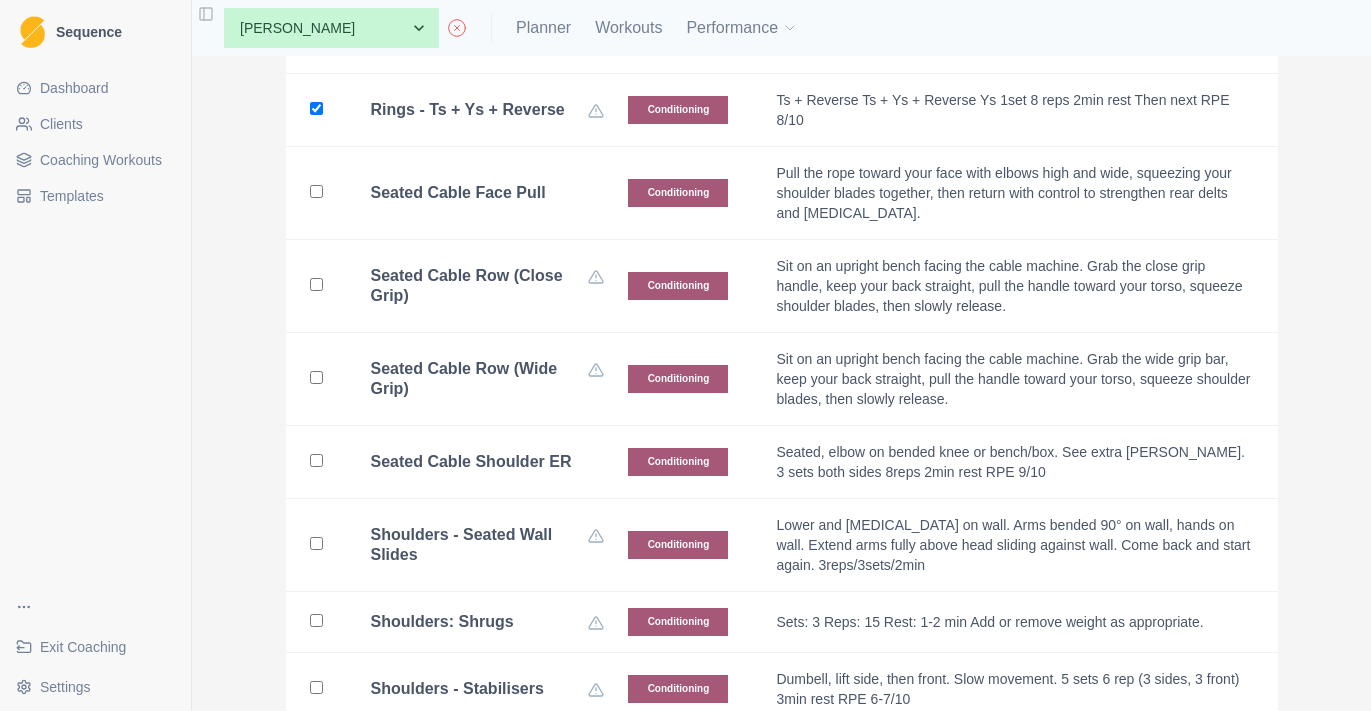 checkbox on "true" 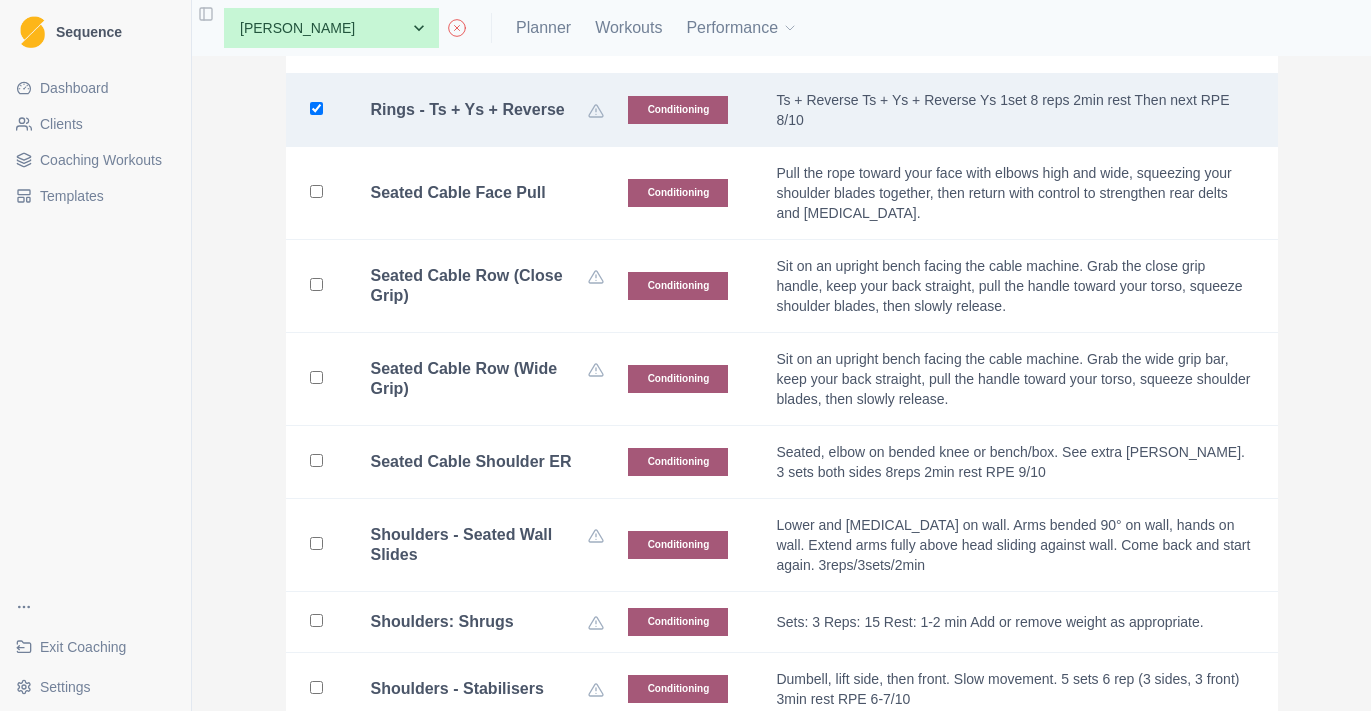click on "Seated Cable Face Pull" at bounding box center (476, 193) 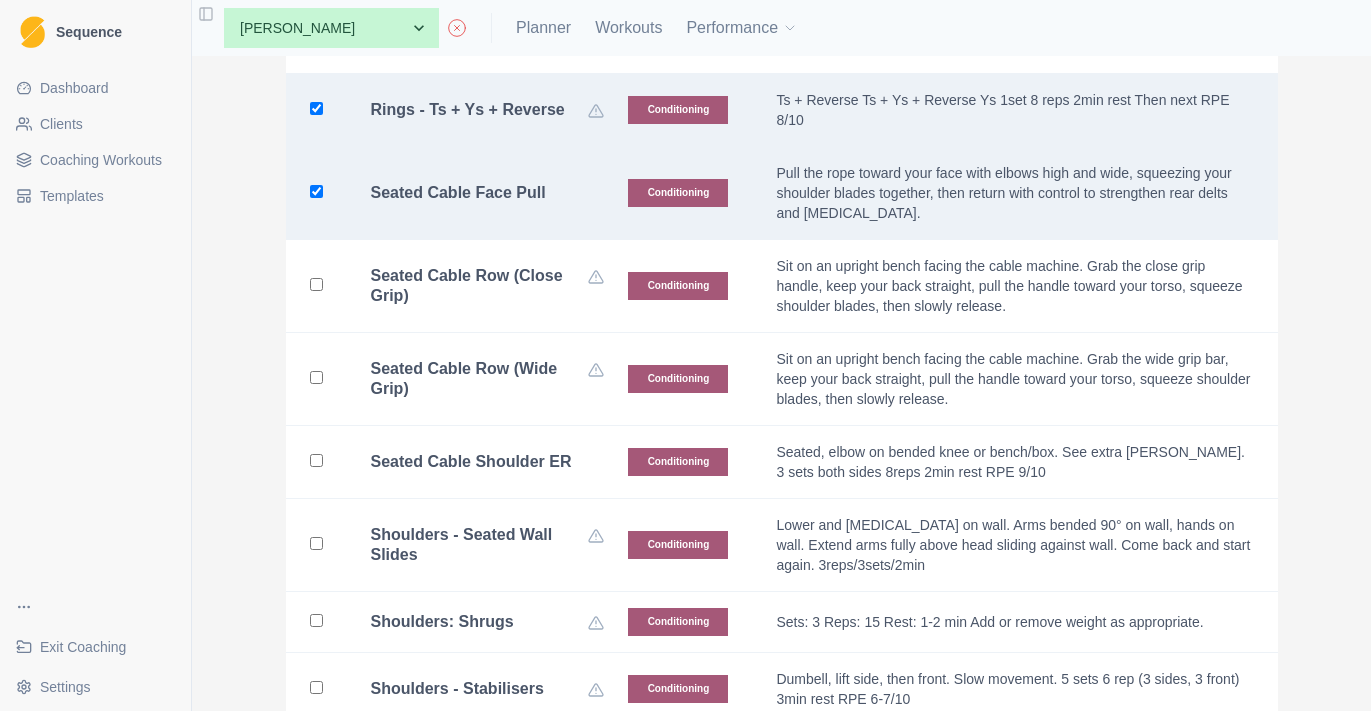click on "Seated Cable Face Pull" at bounding box center (458, 193) 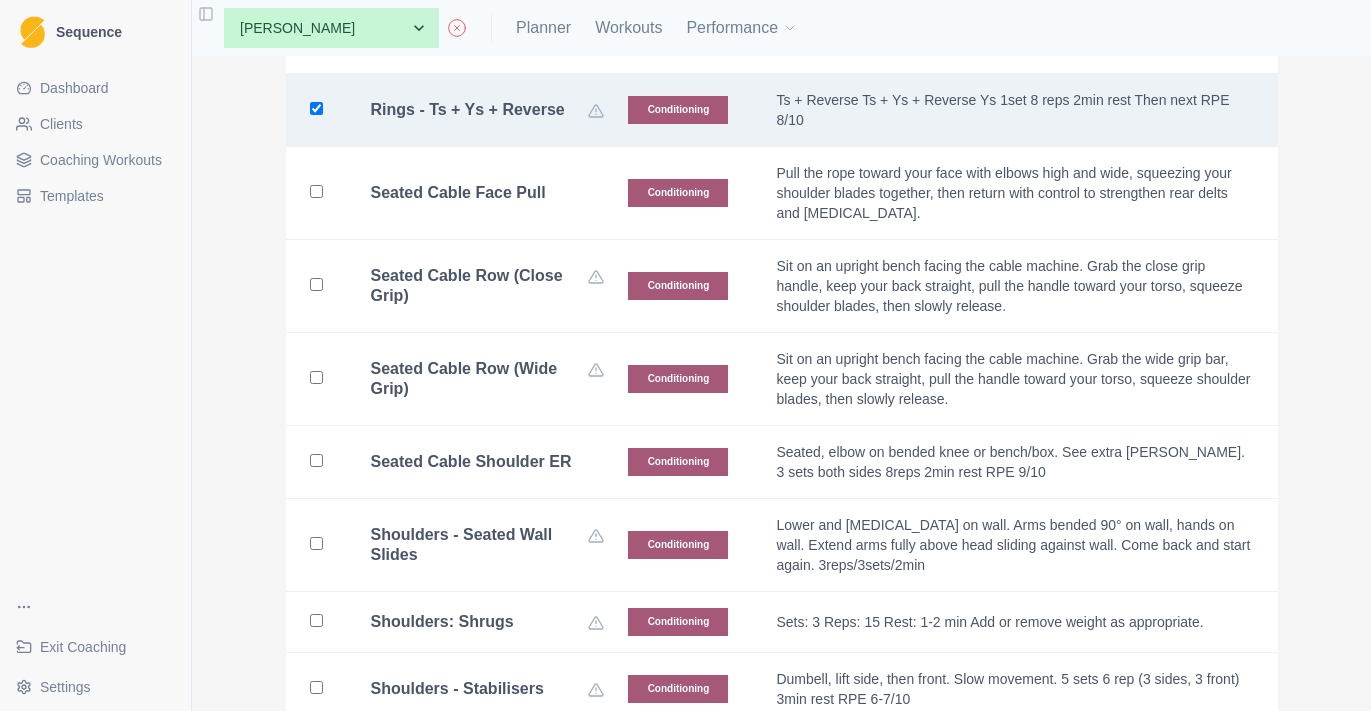checkbox on "false" 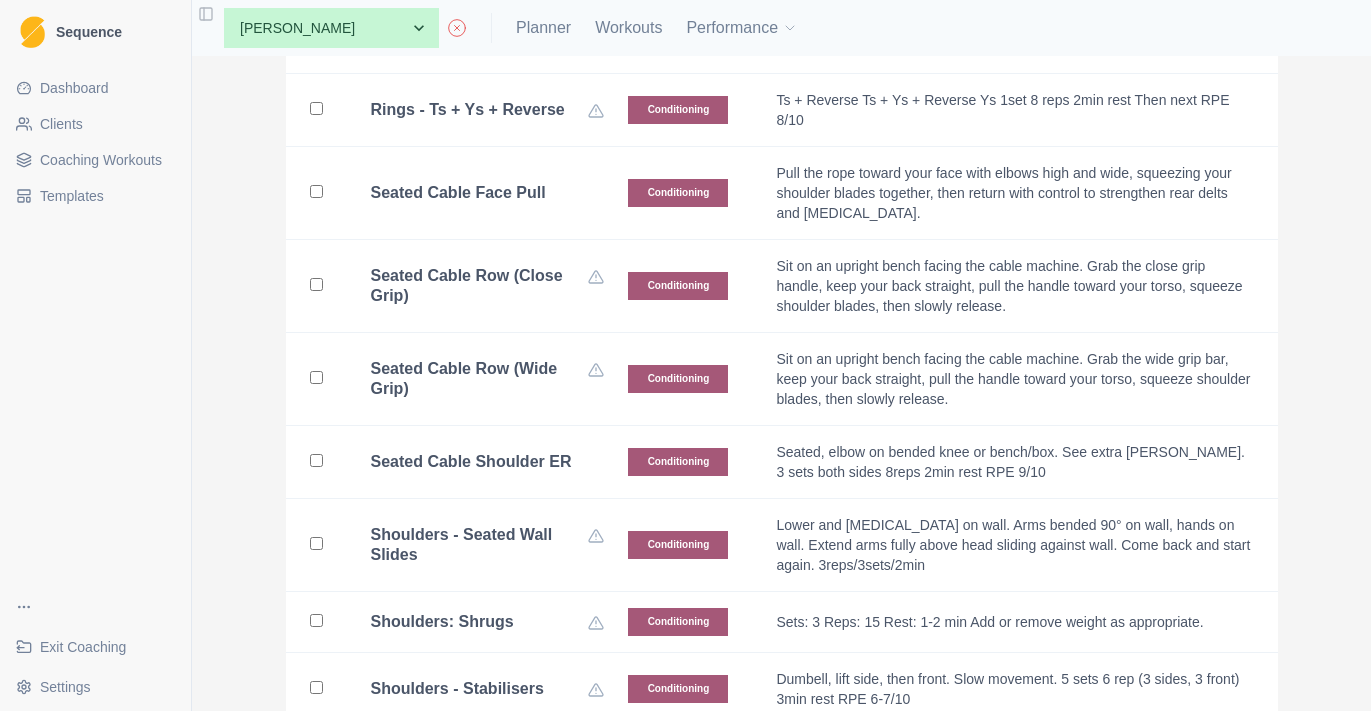 checkbox on "false" 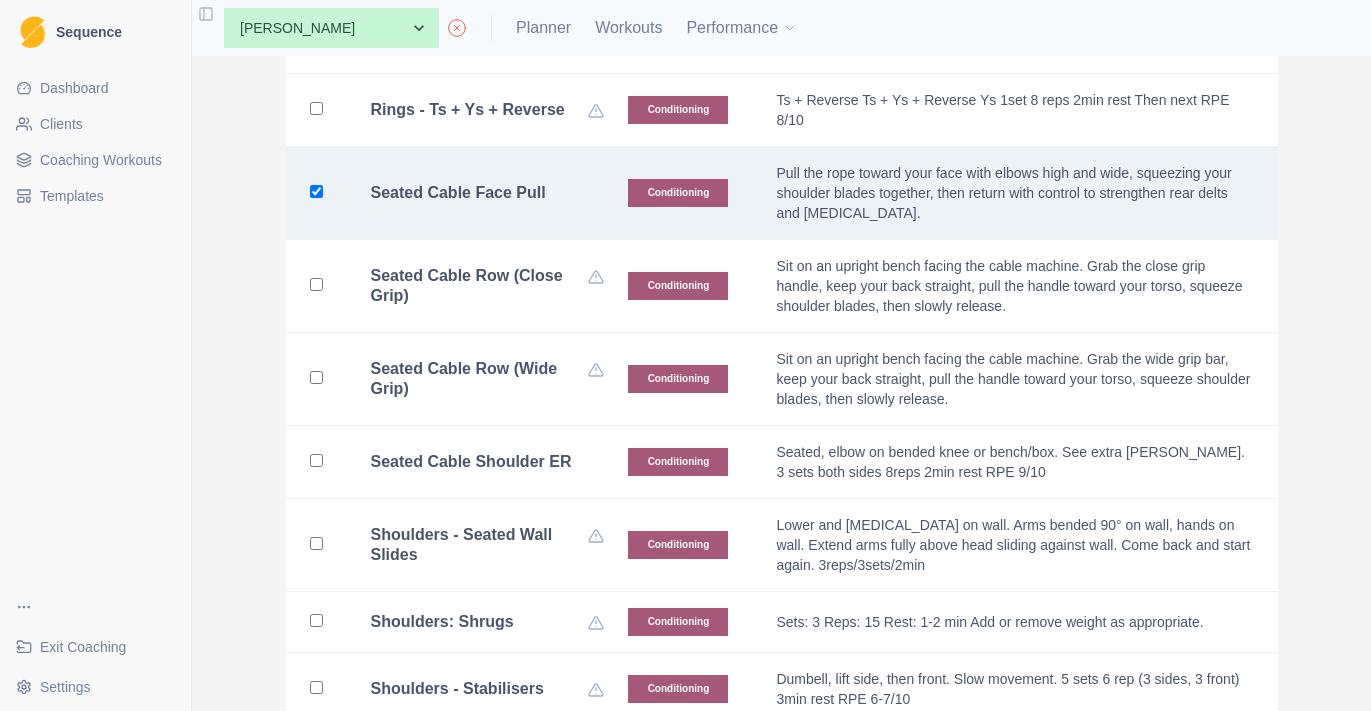 checkbox on "true" 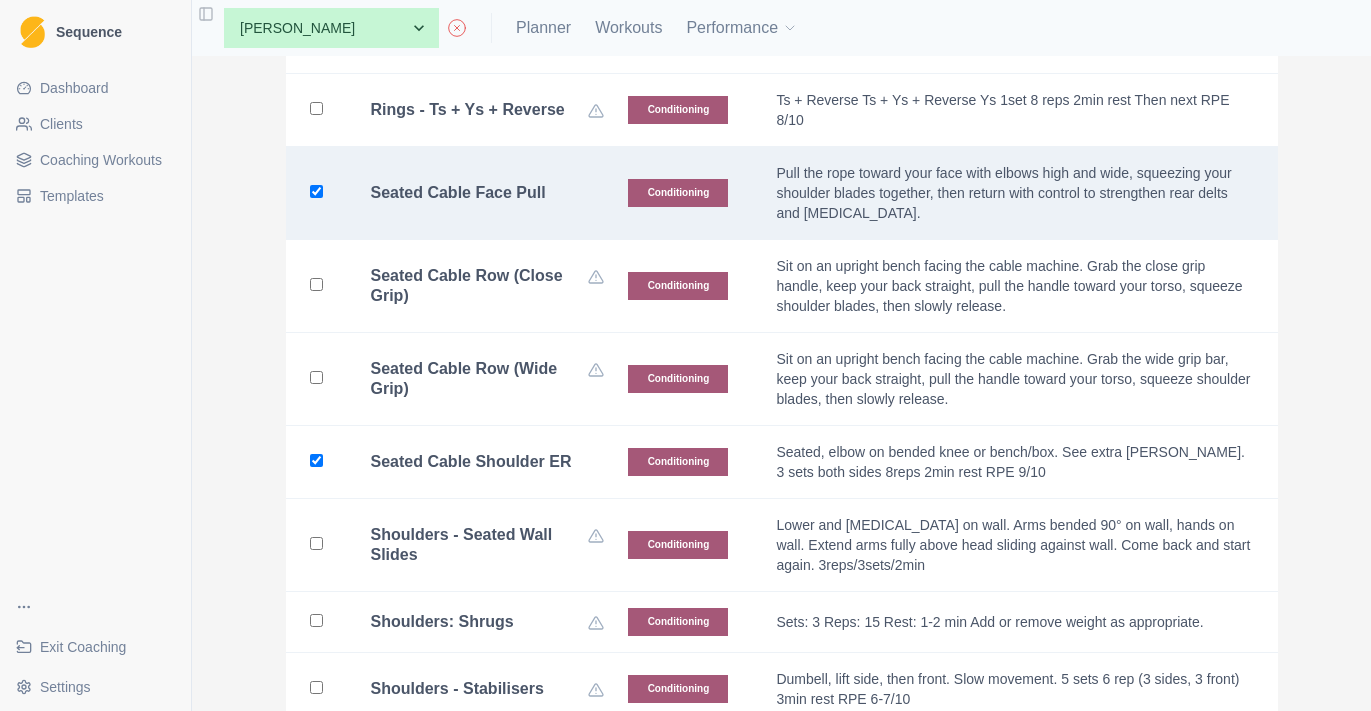 checkbox on "true" 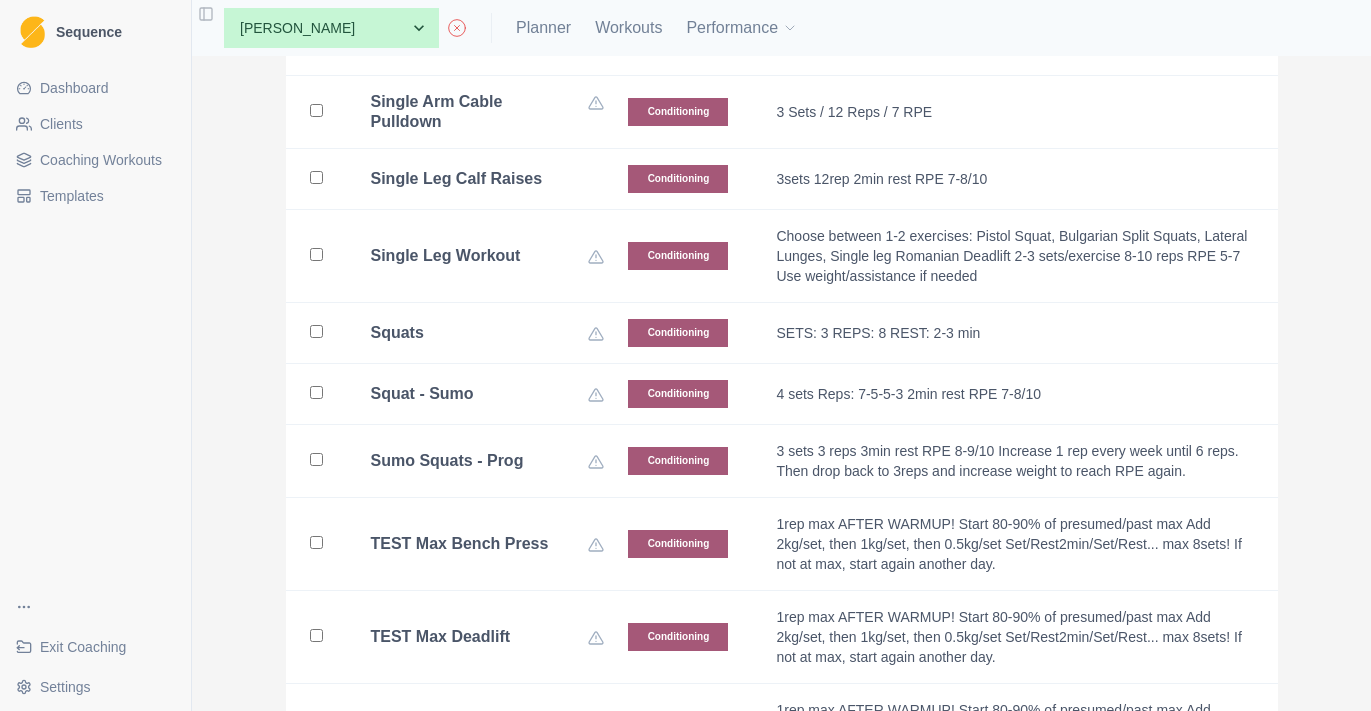 scroll, scrollTop: 6848, scrollLeft: 0, axis: vertical 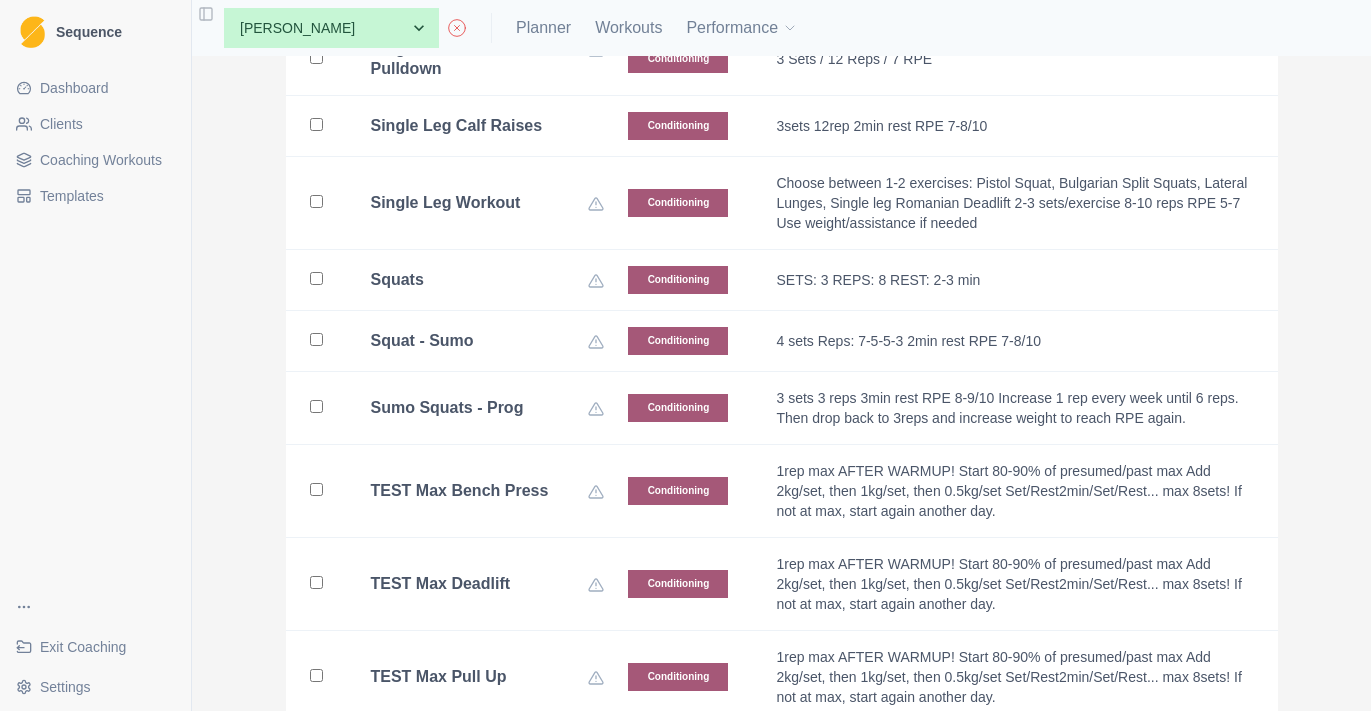 click on "Single Leg Calf Raises" at bounding box center (476, 126) 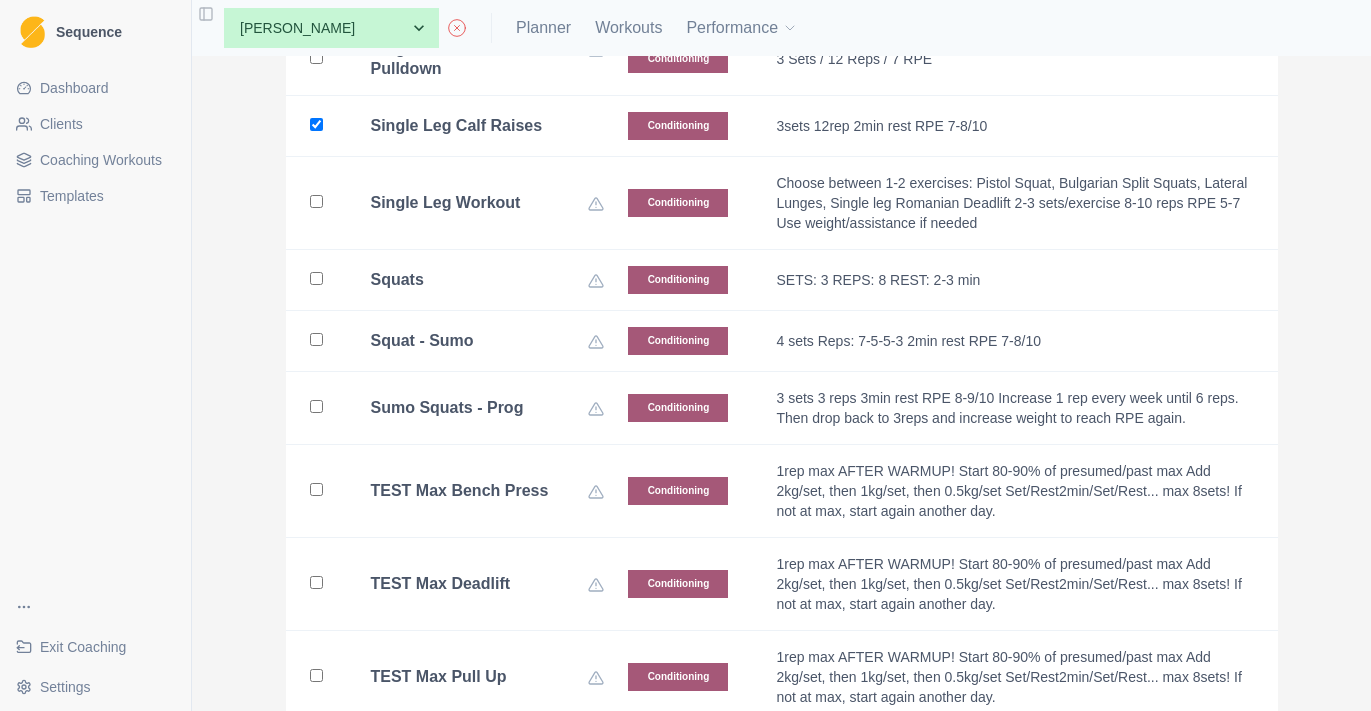 checkbox on "true" 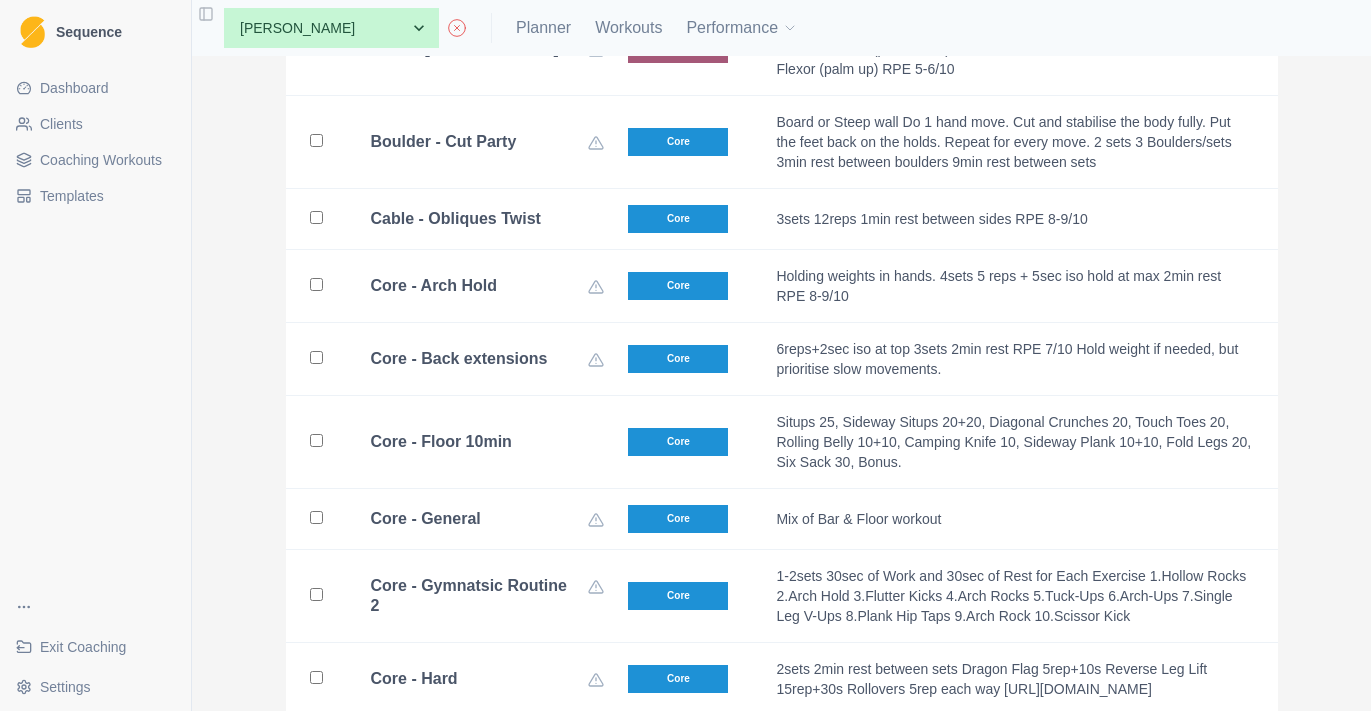 scroll, scrollTop: 8265, scrollLeft: 0, axis: vertical 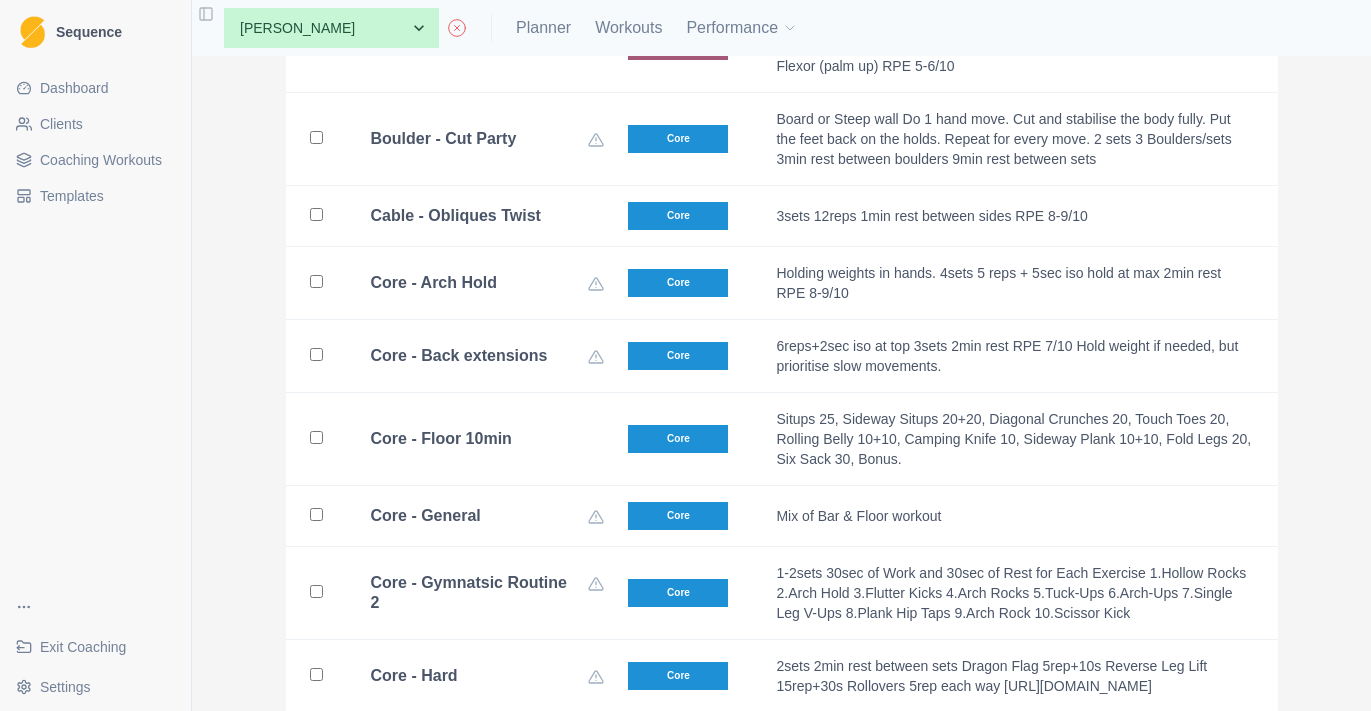 click on "Cable - Obliques Twist" at bounding box center [456, 216] 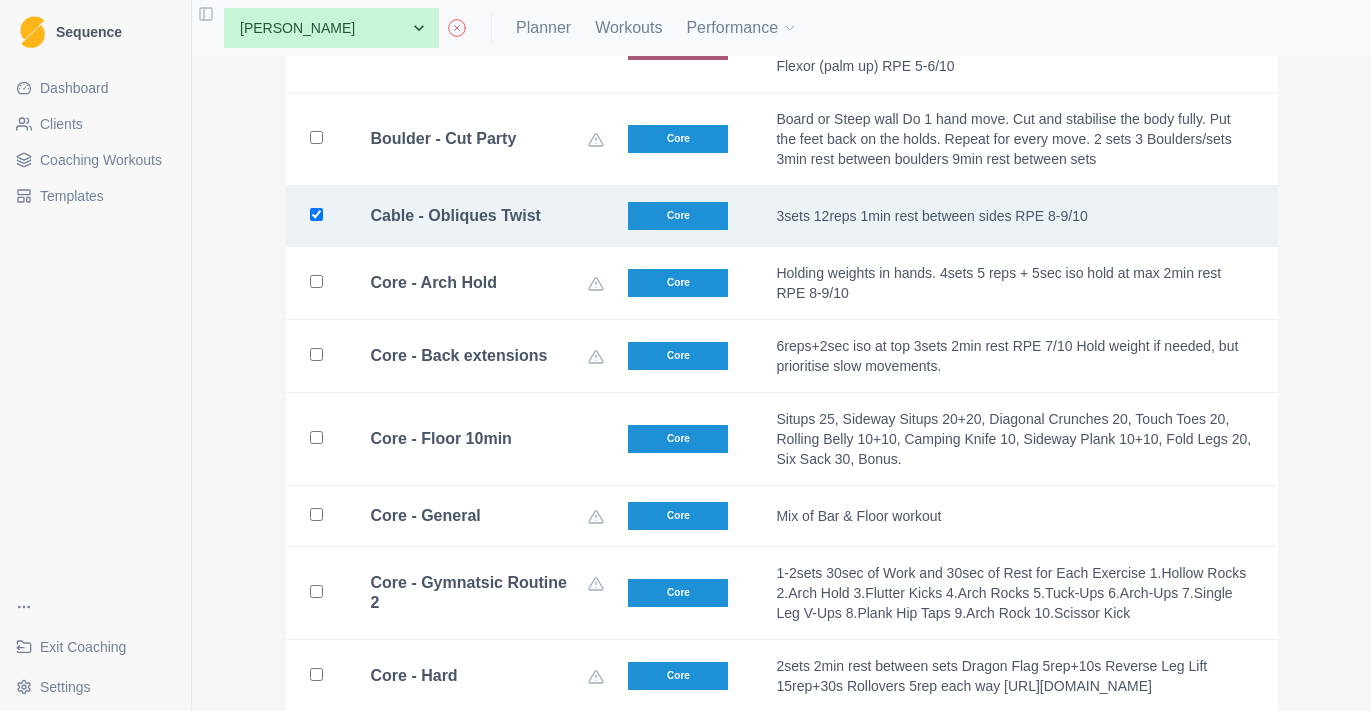 checkbox on "true" 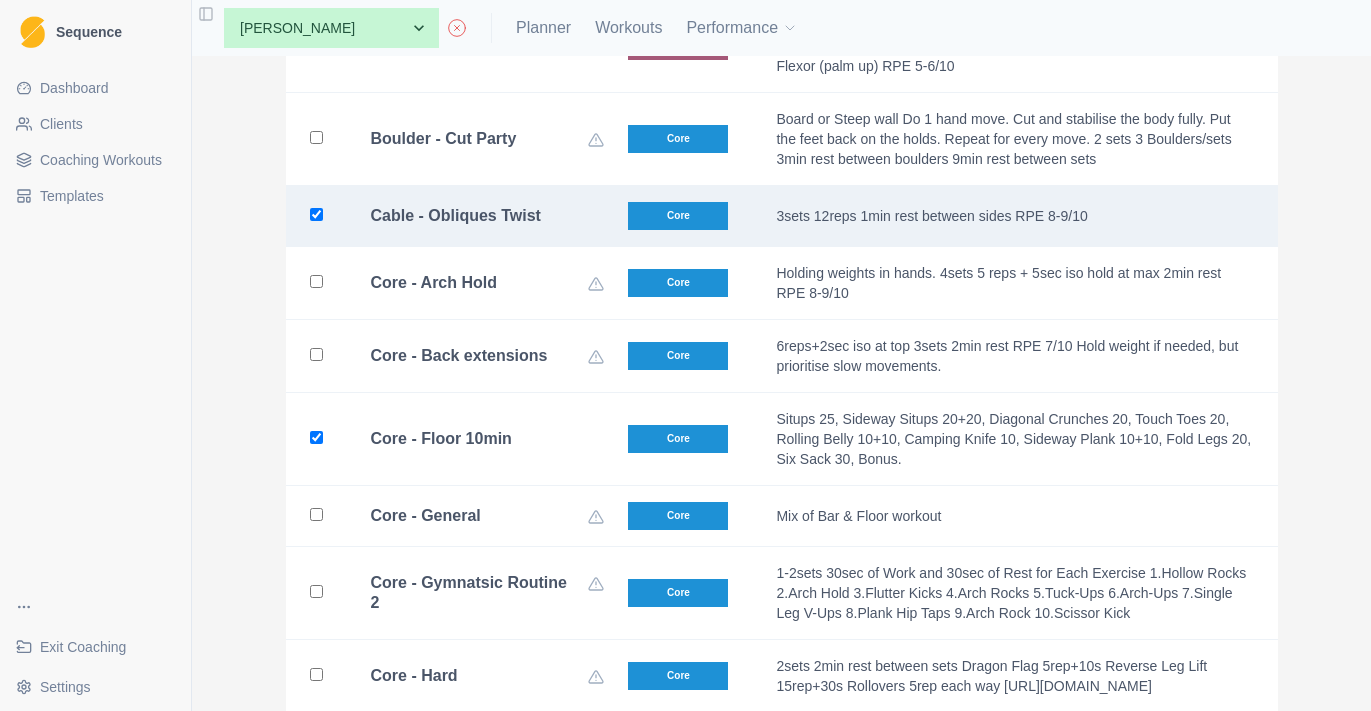 checkbox on "true" 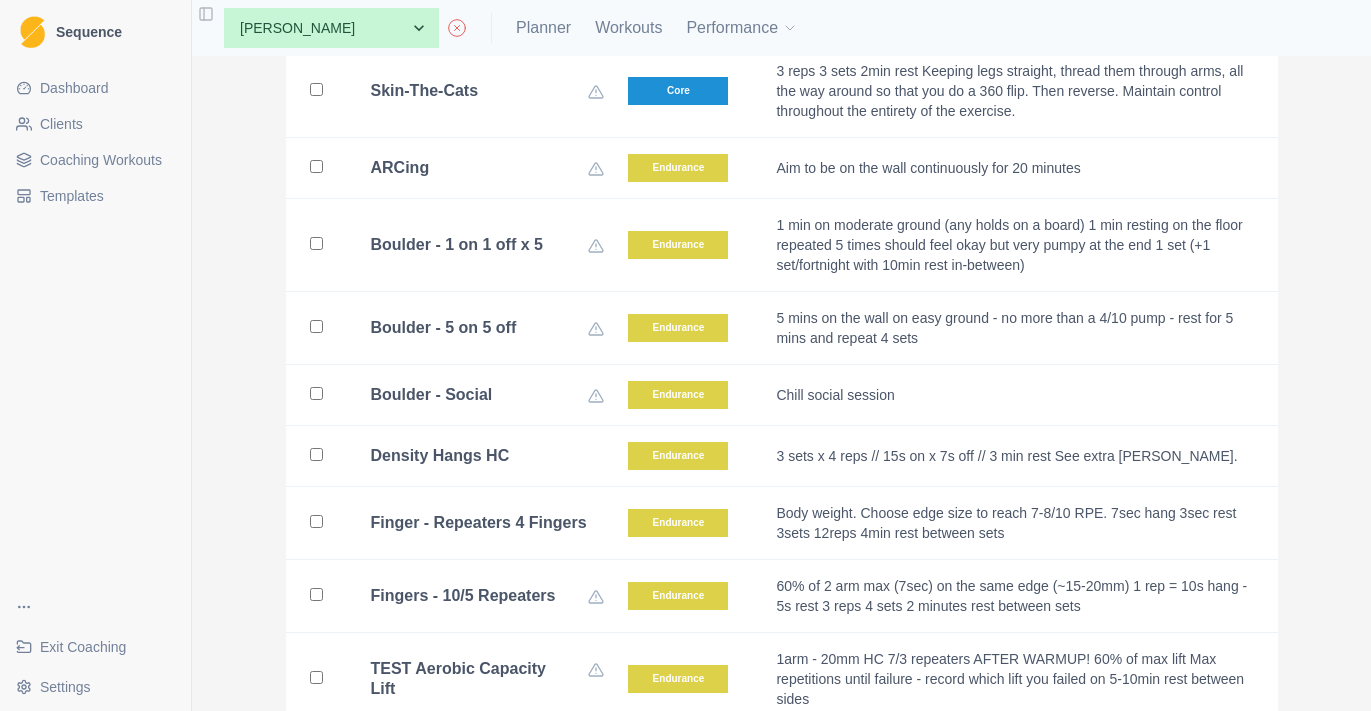 scroll, scrollTop: 9996, scrollLeft: 0, axis: vertical 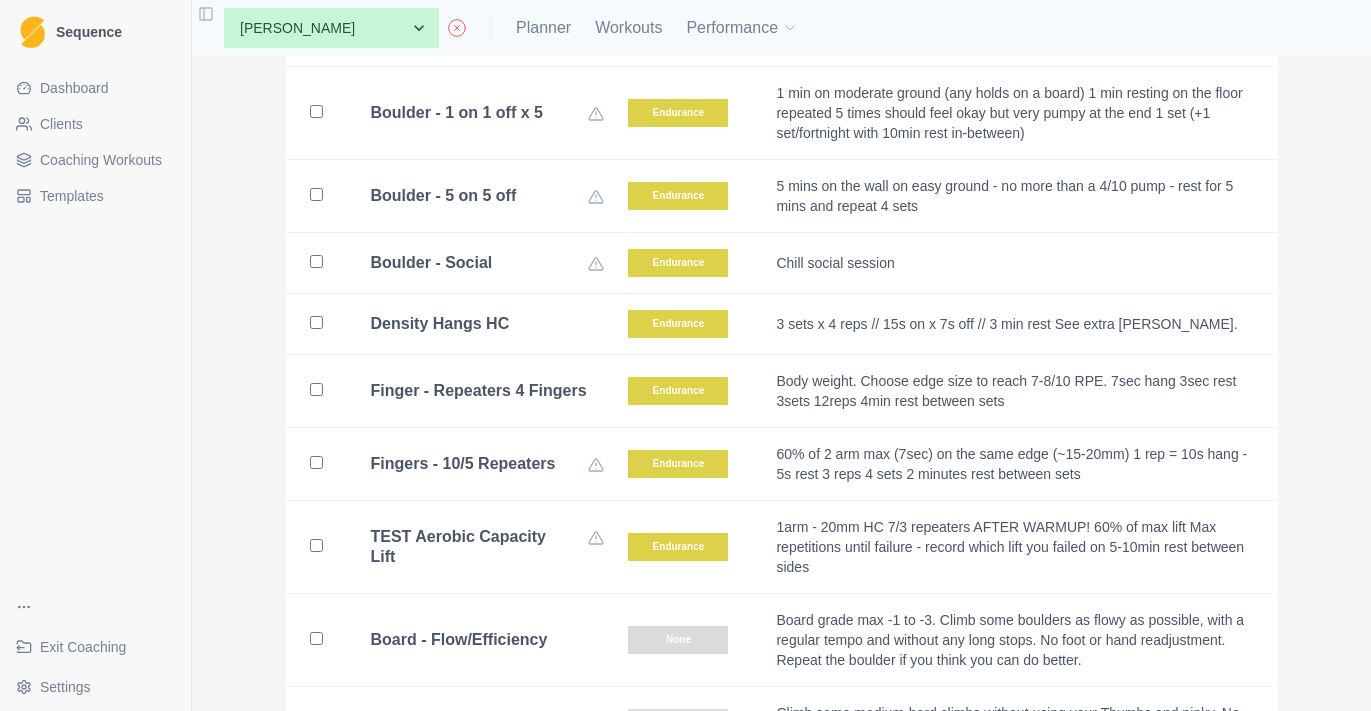 click on "Density Hangs HC" at bounding box center [488, 324] 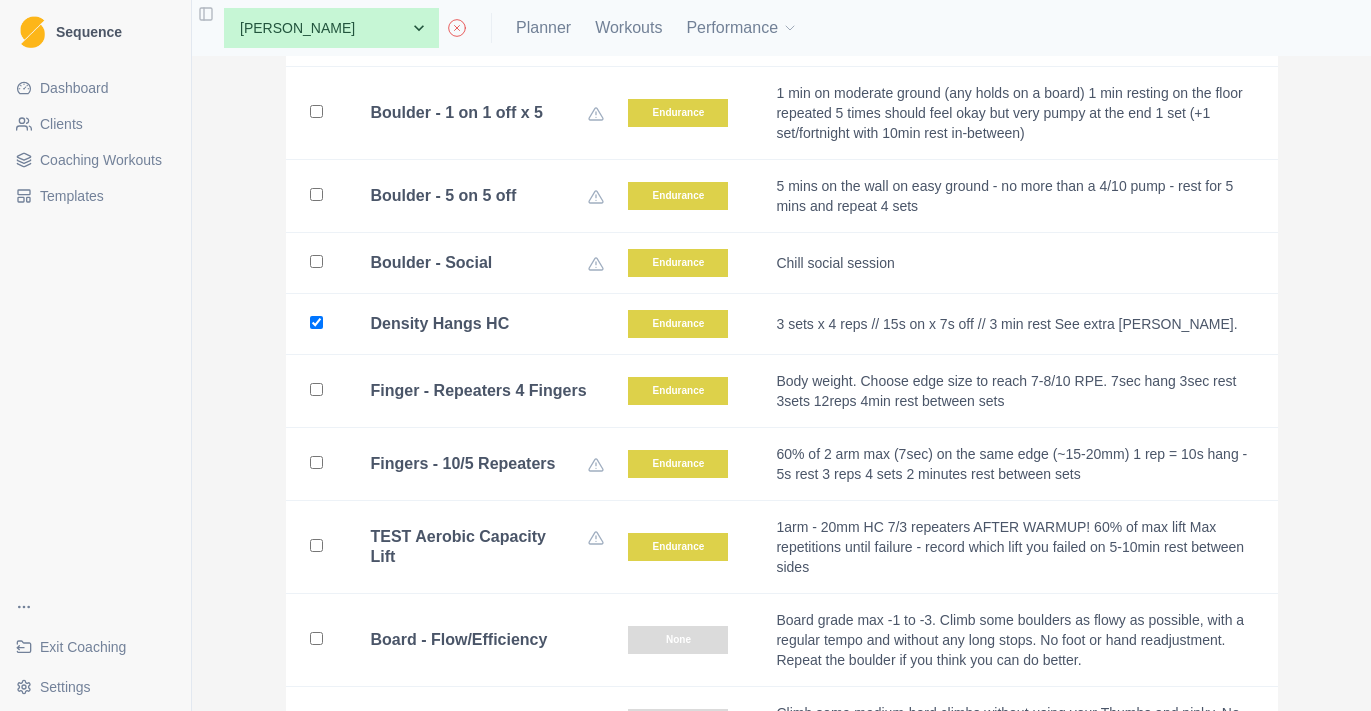 checkbox on "true" 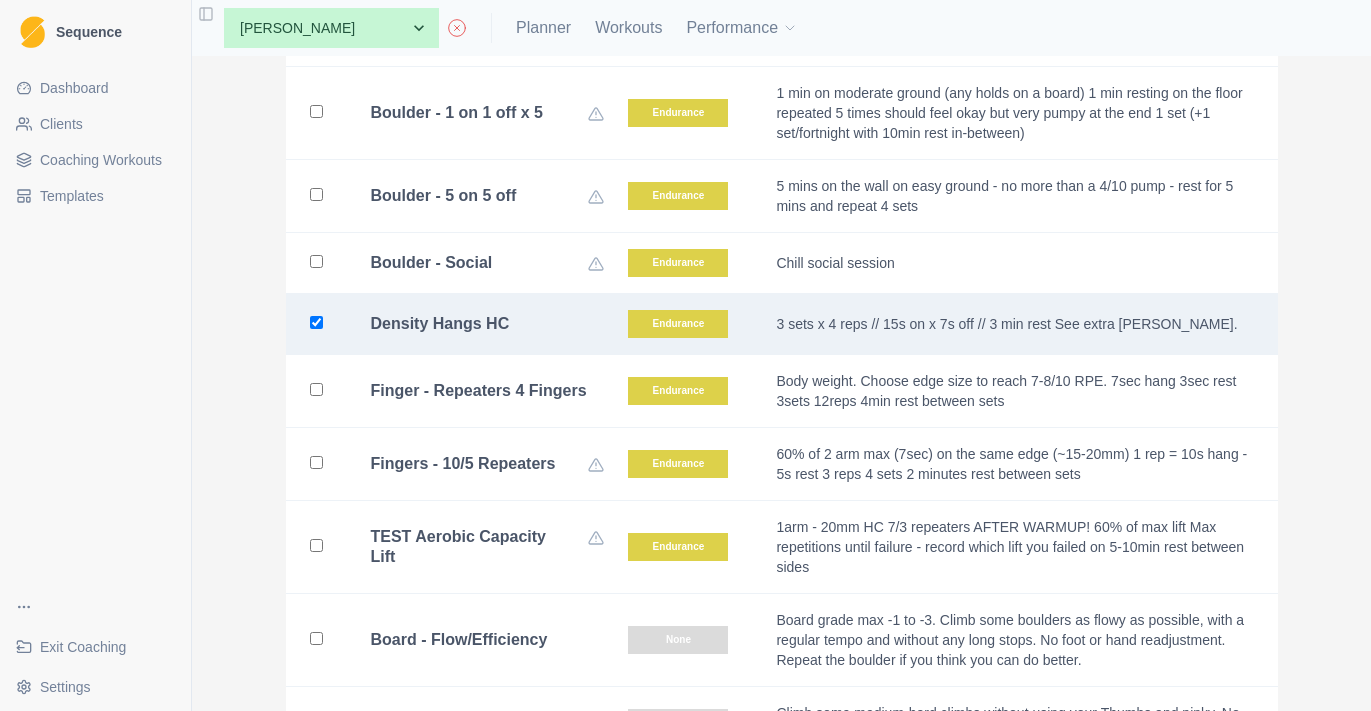 click on "Finger - Repeaters 4 Fingers" at bounding box center (476, 391) 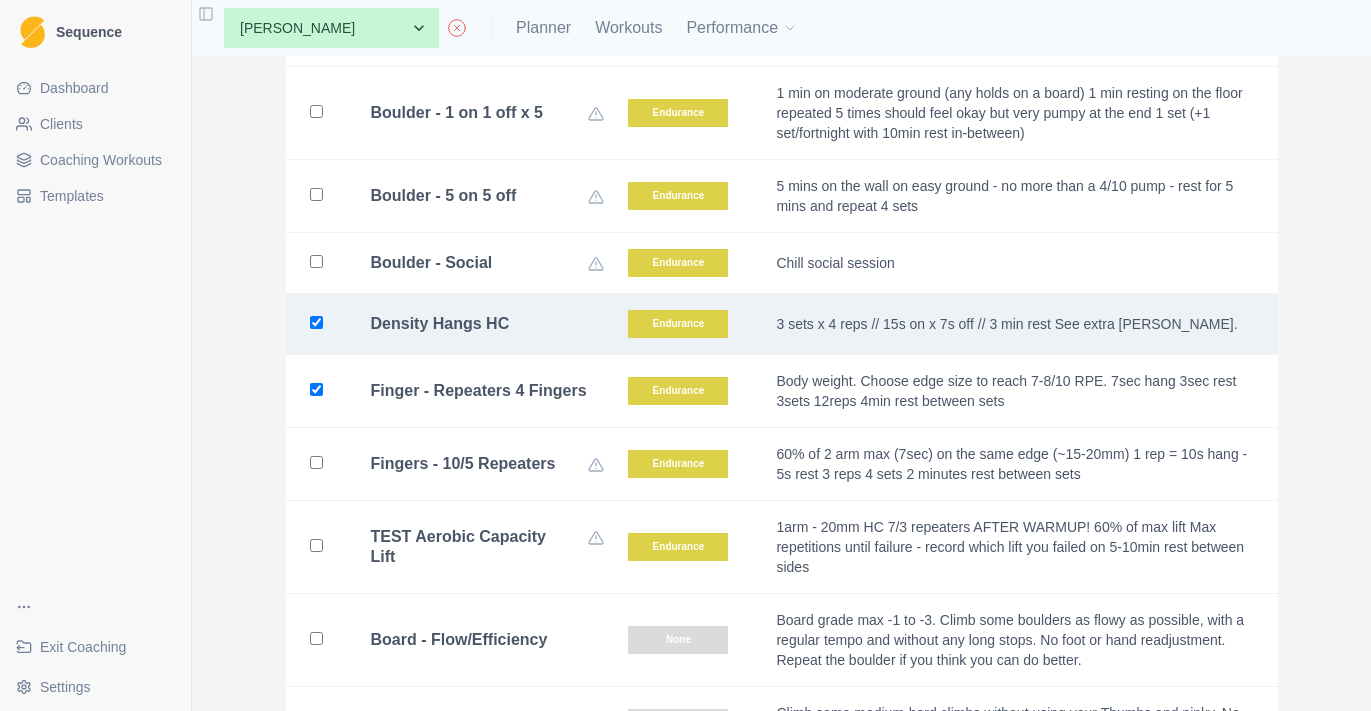 checkbox on "true" 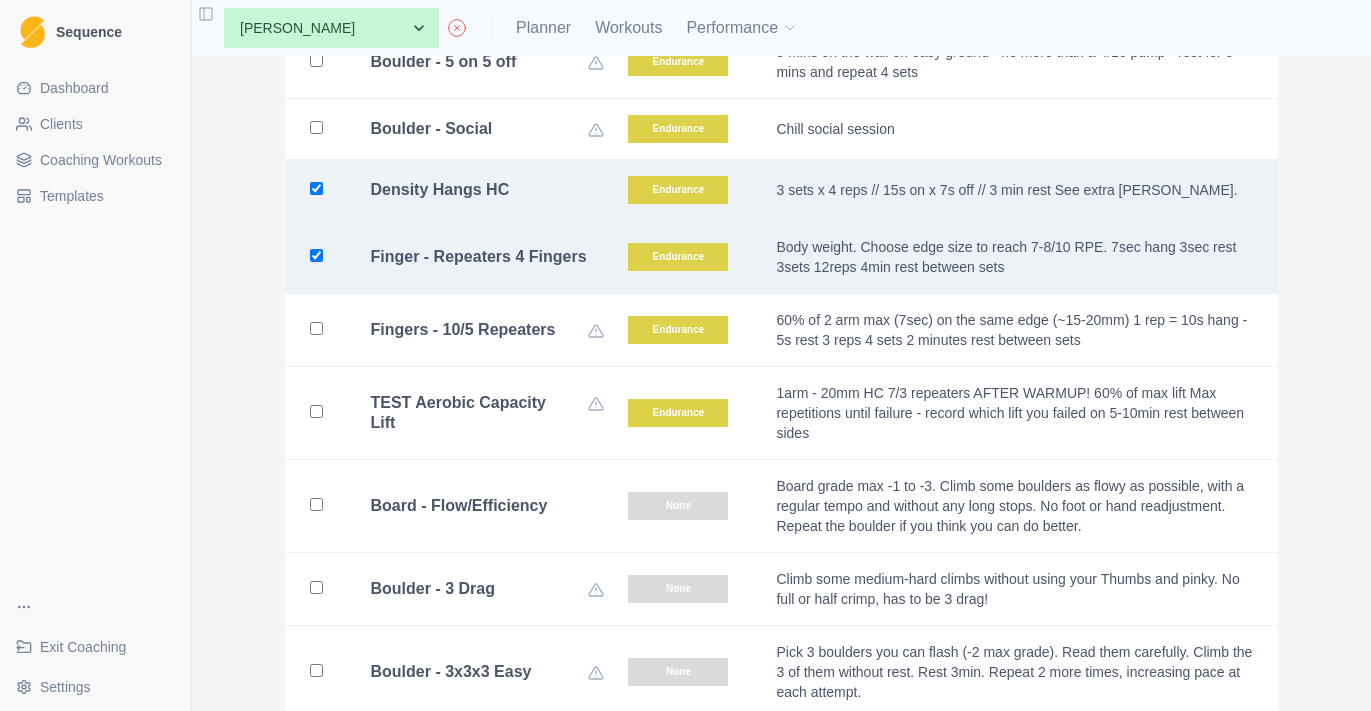 click on "Board - Flow/Efficiency" at bounding box center (459, 506) 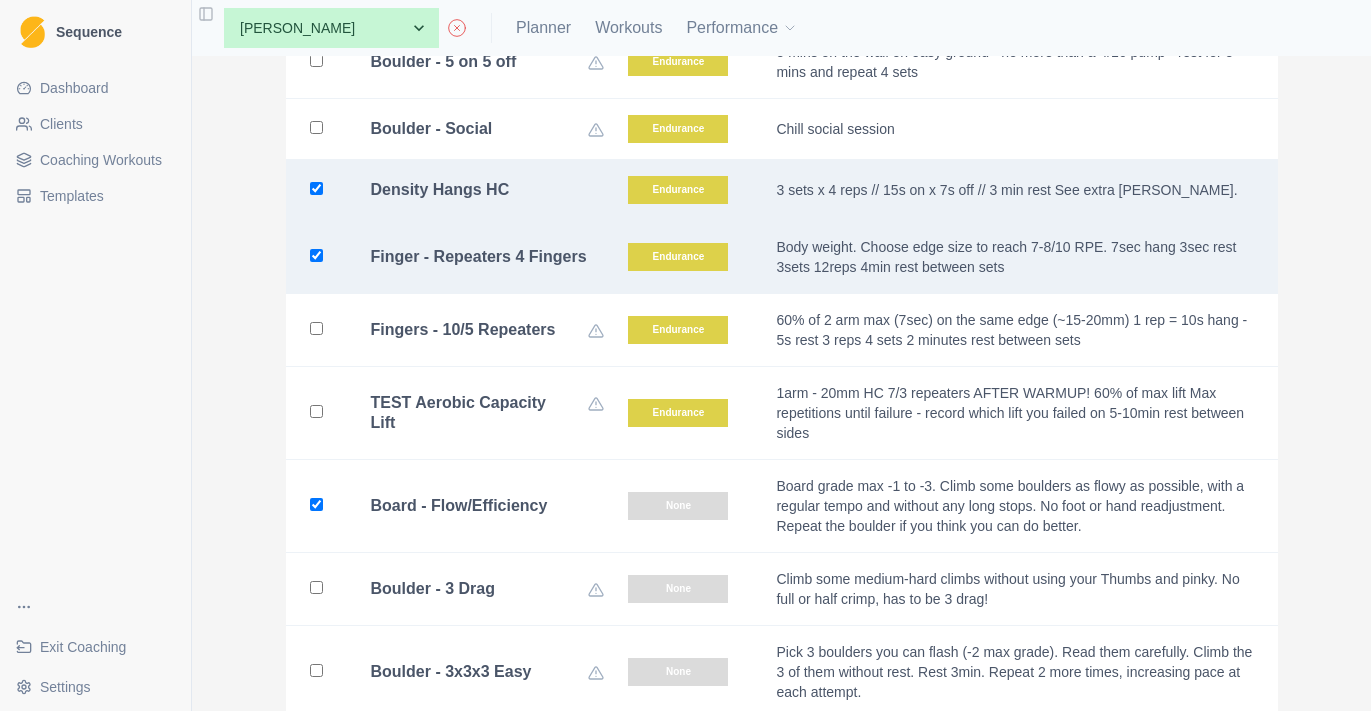 checkbox on "true" 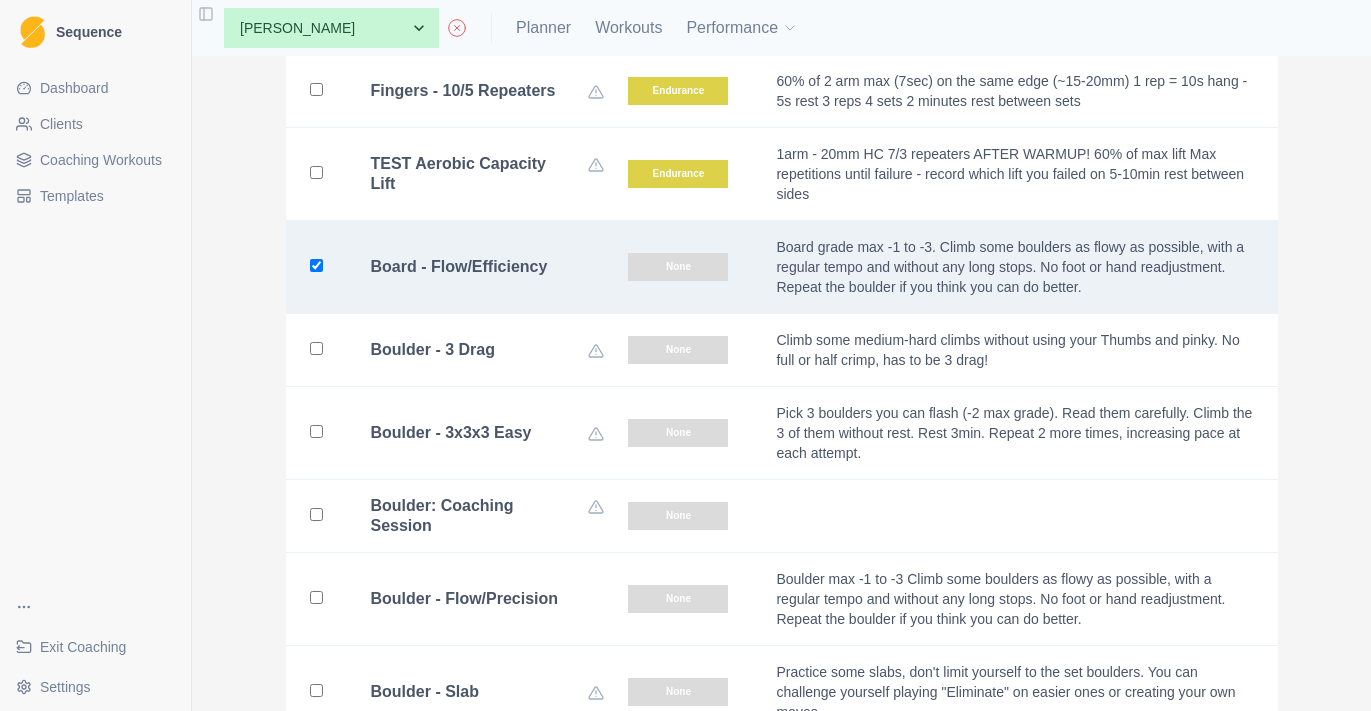 scroll, scrollTop: 10464, scrollLeft: 0, axis: vertical 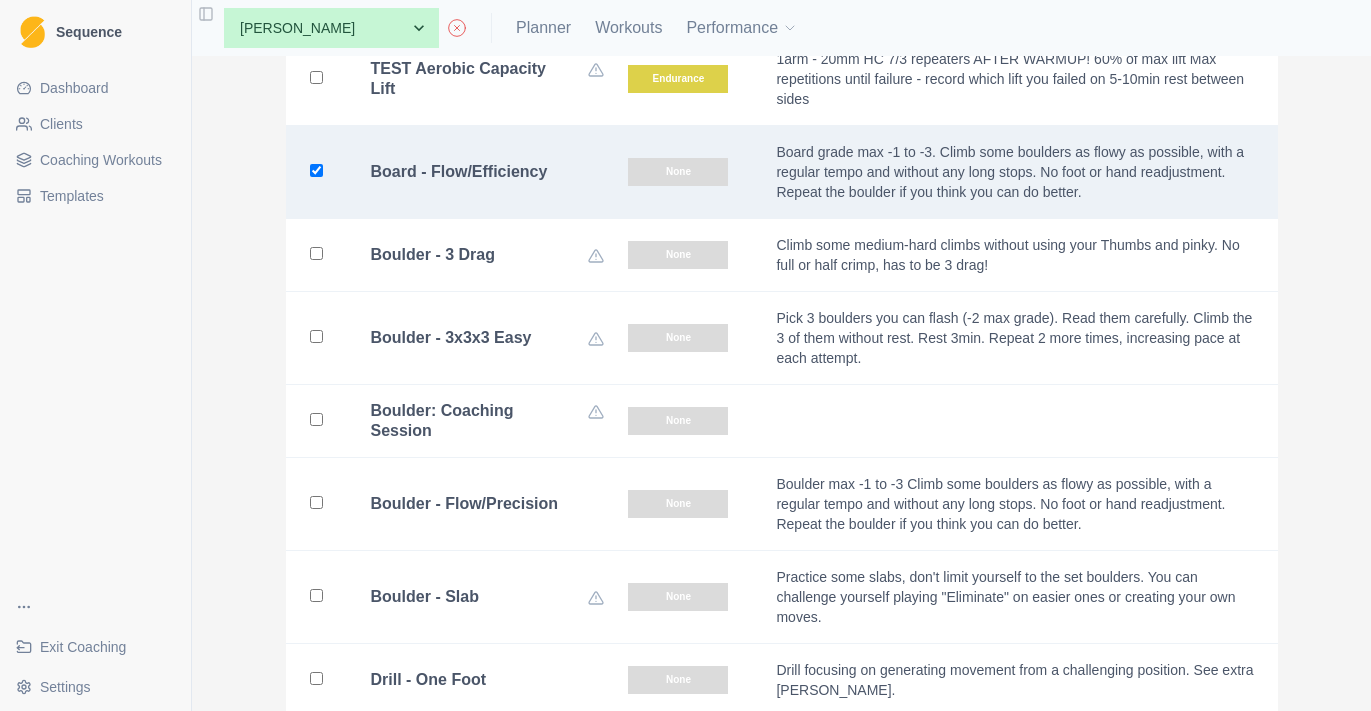 click on "Boulder - Flow/Precision" at bounding box center [465, 504] 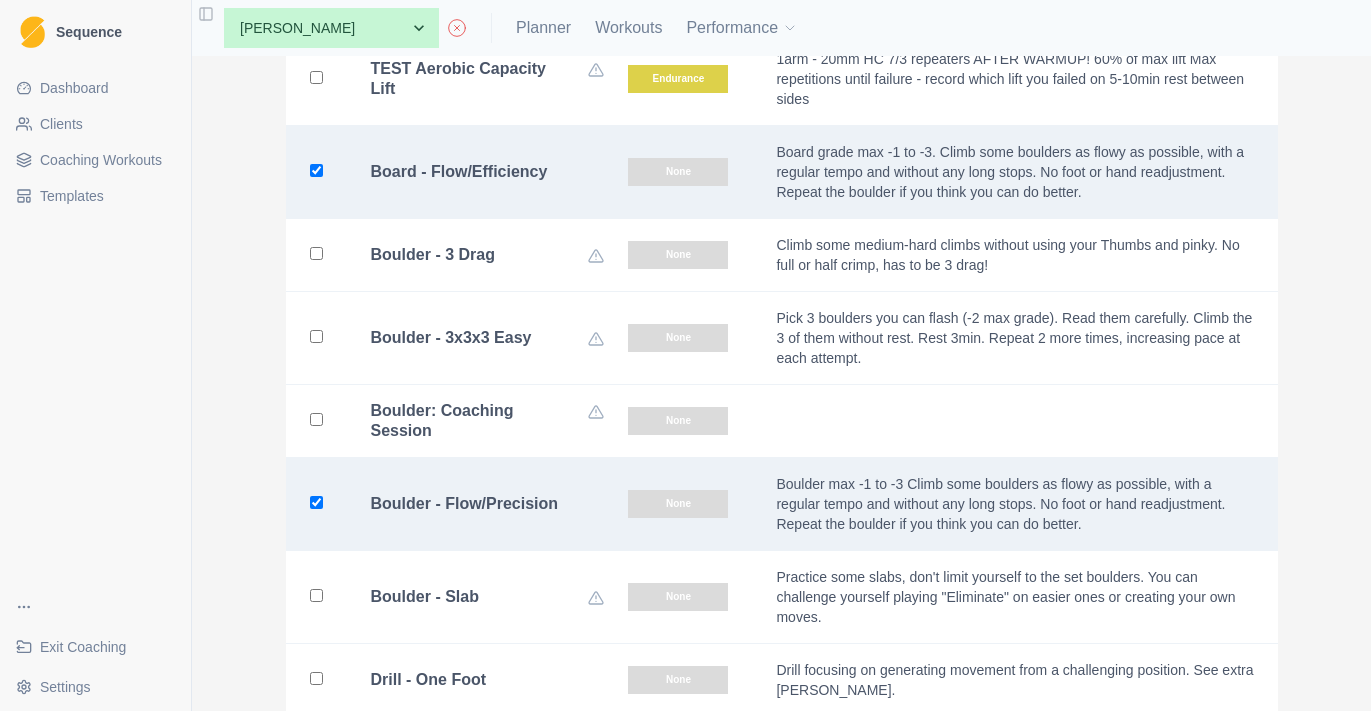 checkbox on "true" 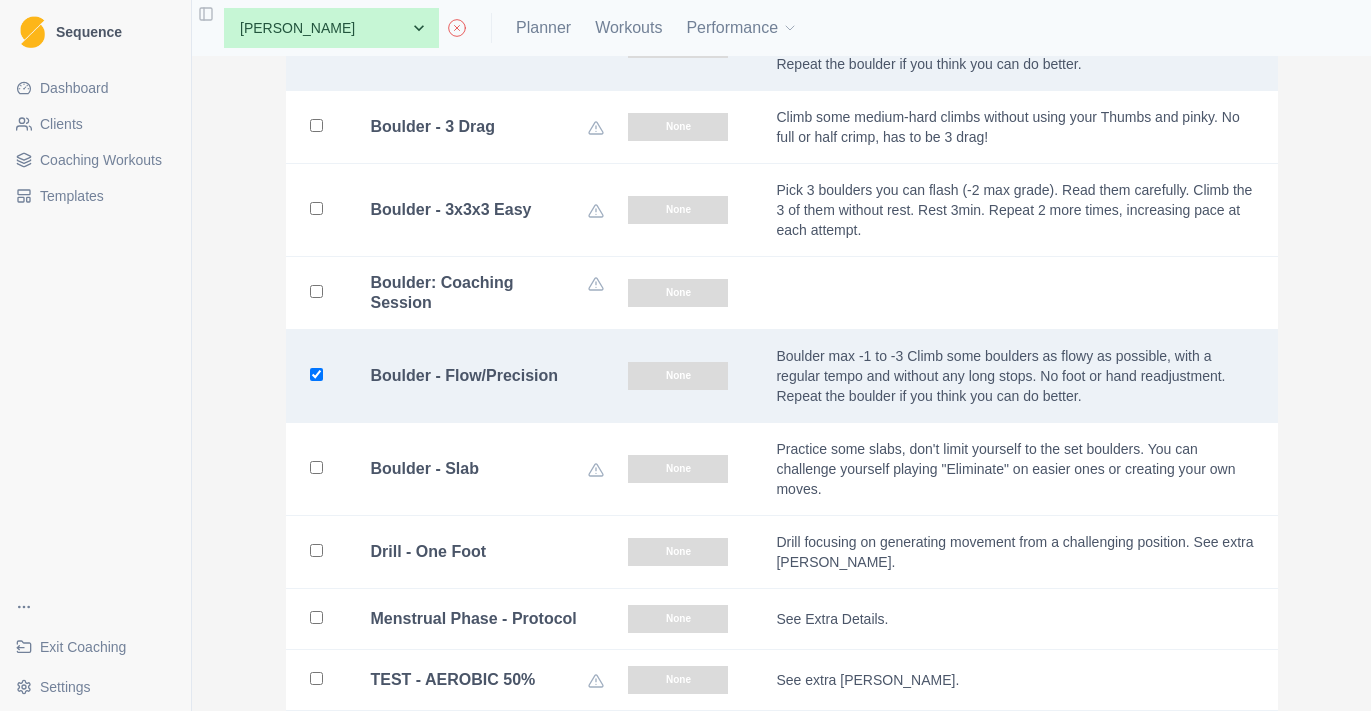 scroll, scrollTop: 10654, scrollLeft: 0, axis: vertical 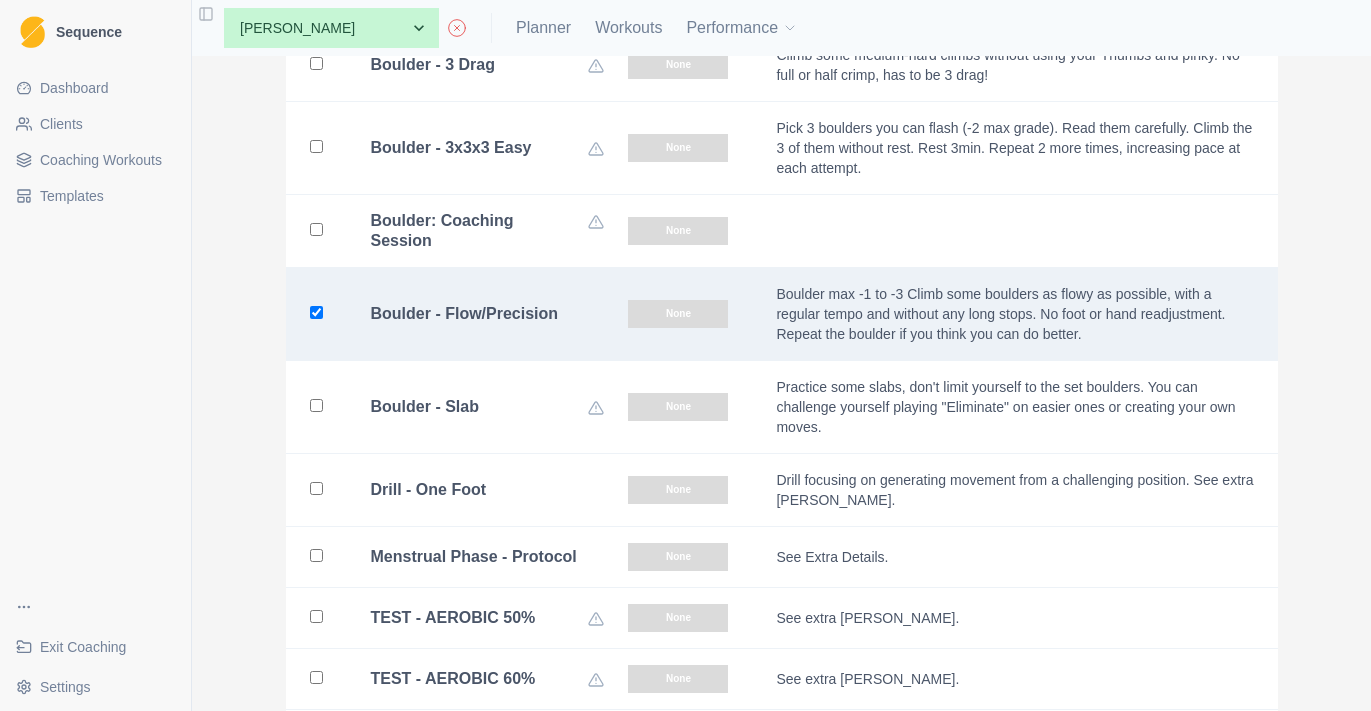 click on "Drill - One Foot" at bounding box center [476, 490] 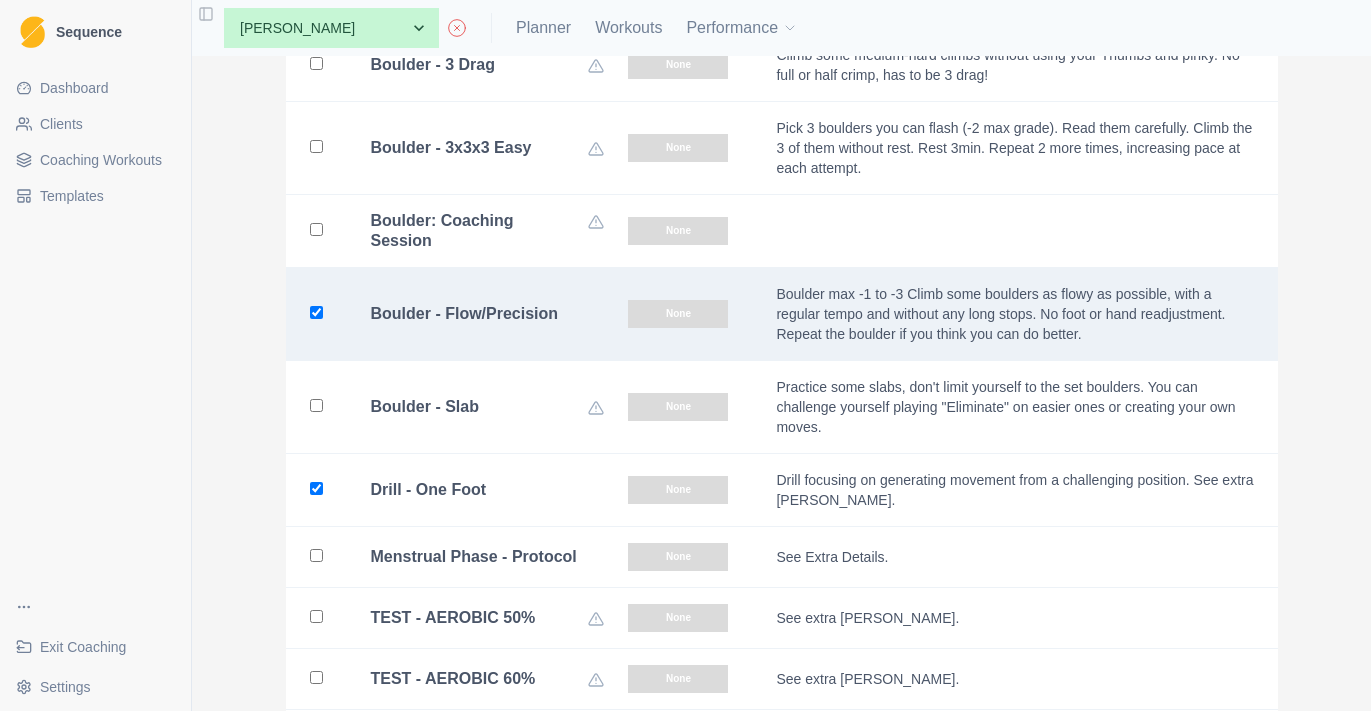 checkbox on "true" 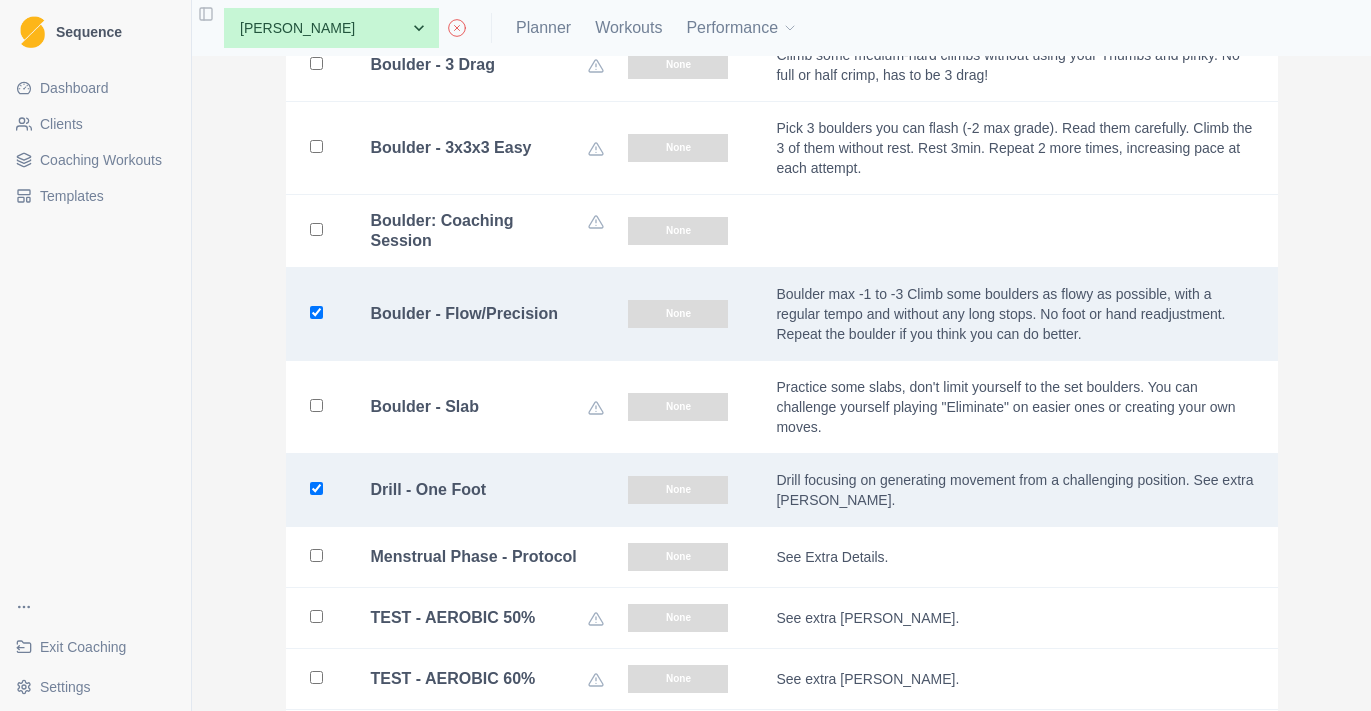 click on "Menstrual Phase - Protocol" at bounding box center (488, 557) 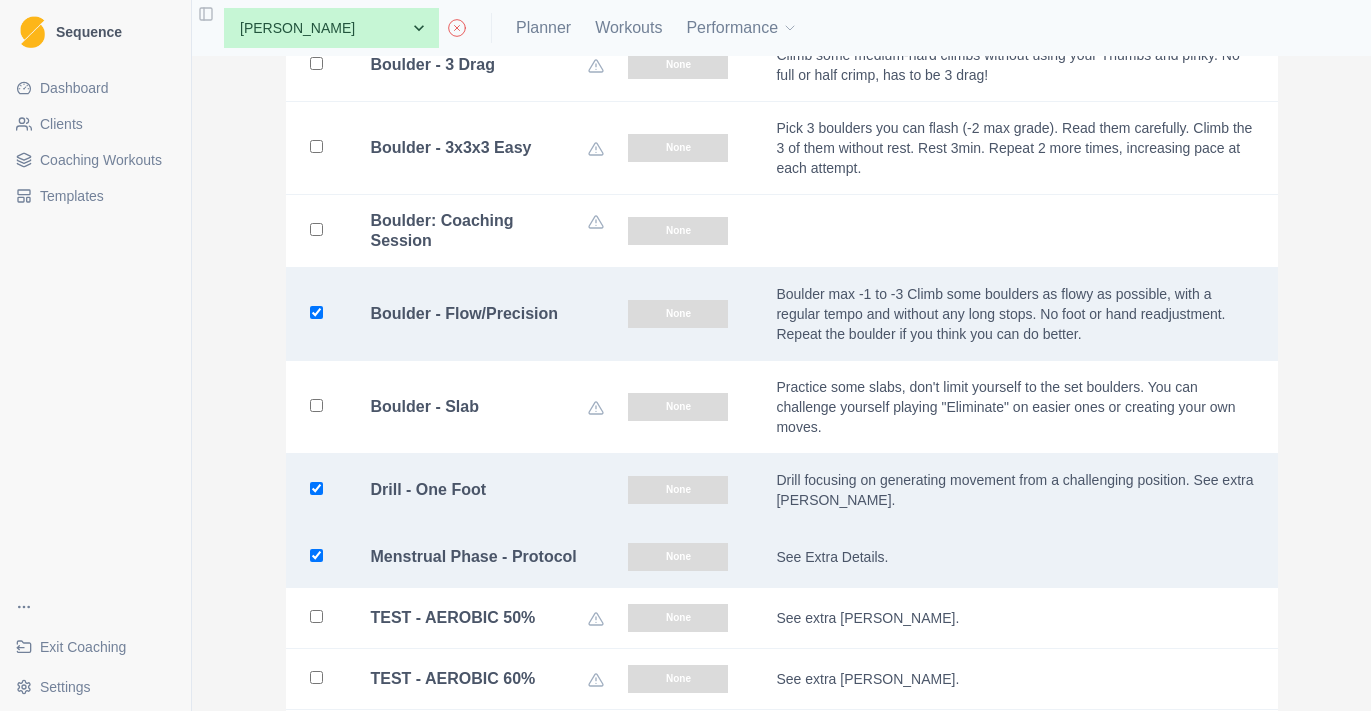 click on "Menstrual Phase - Protocol" at bounding box center (488, 557) 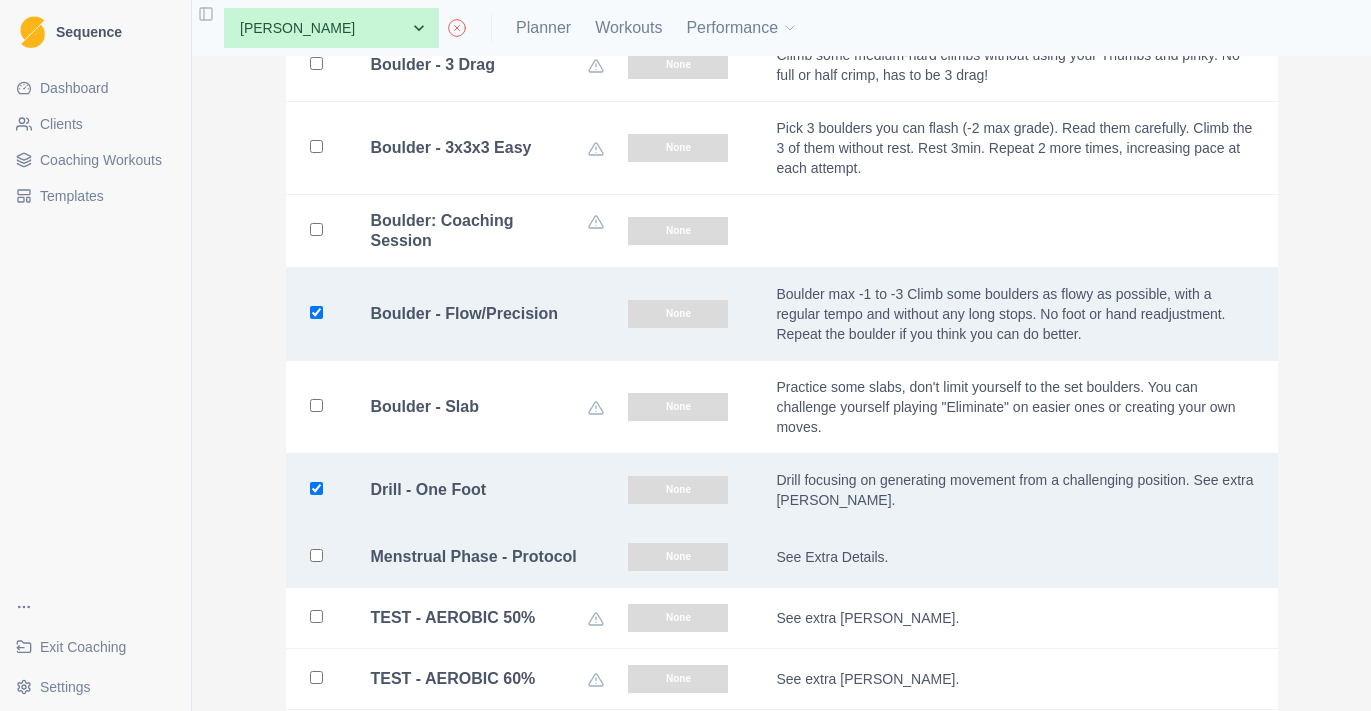 checkbox on "false" 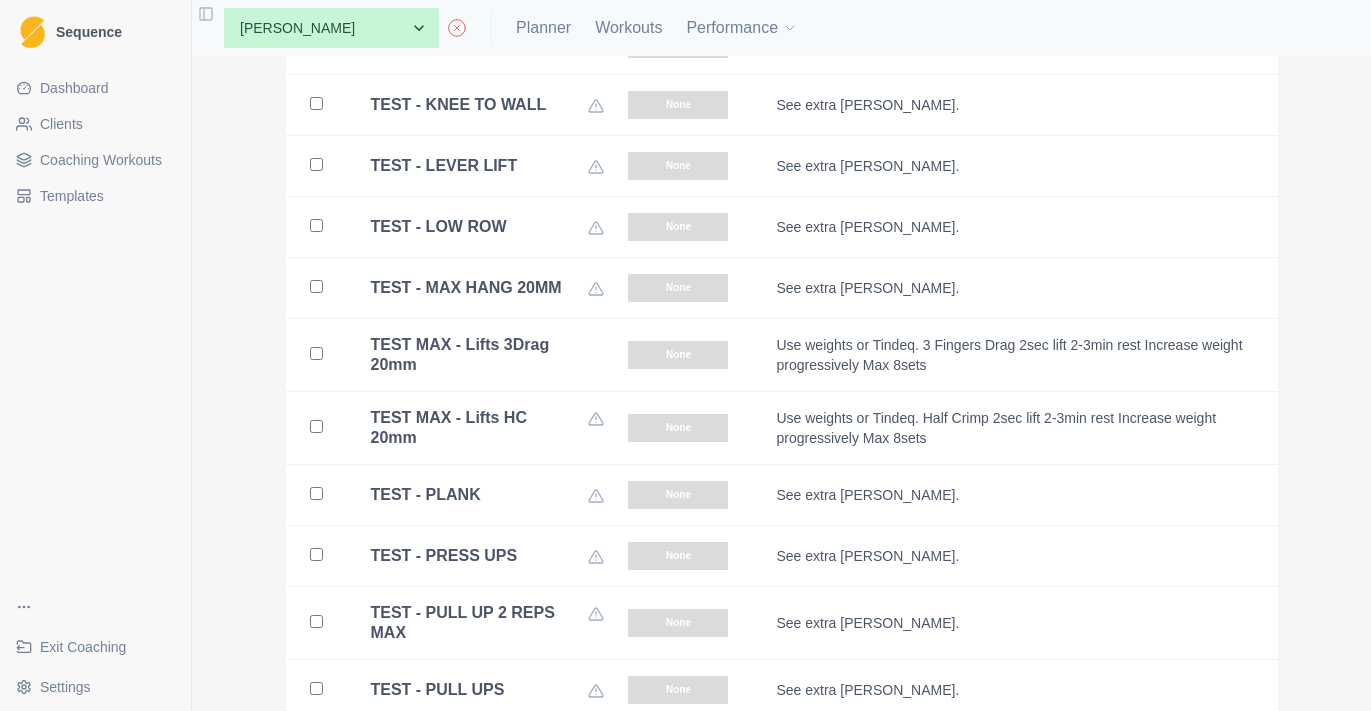 click on "TEST MAX - Lifts 3Drag 20mm" at bounding box center (480, 355) 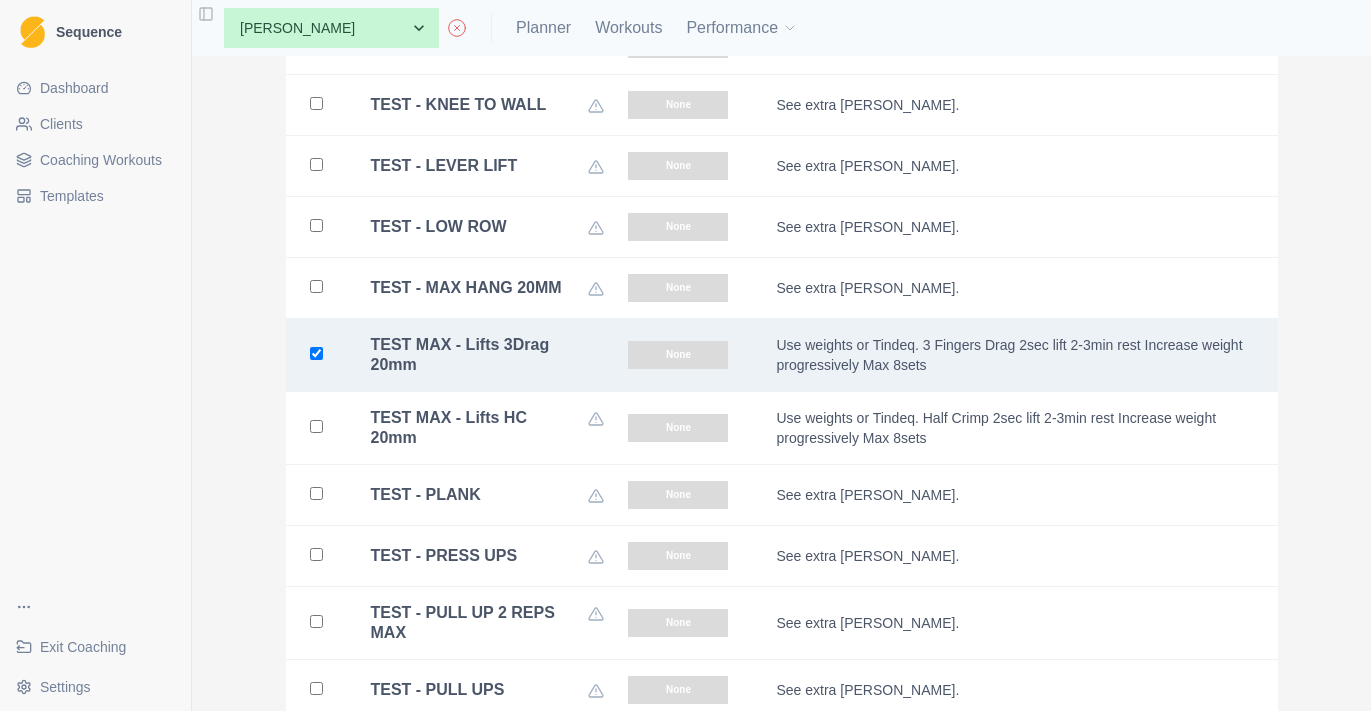 checkbox on "true" 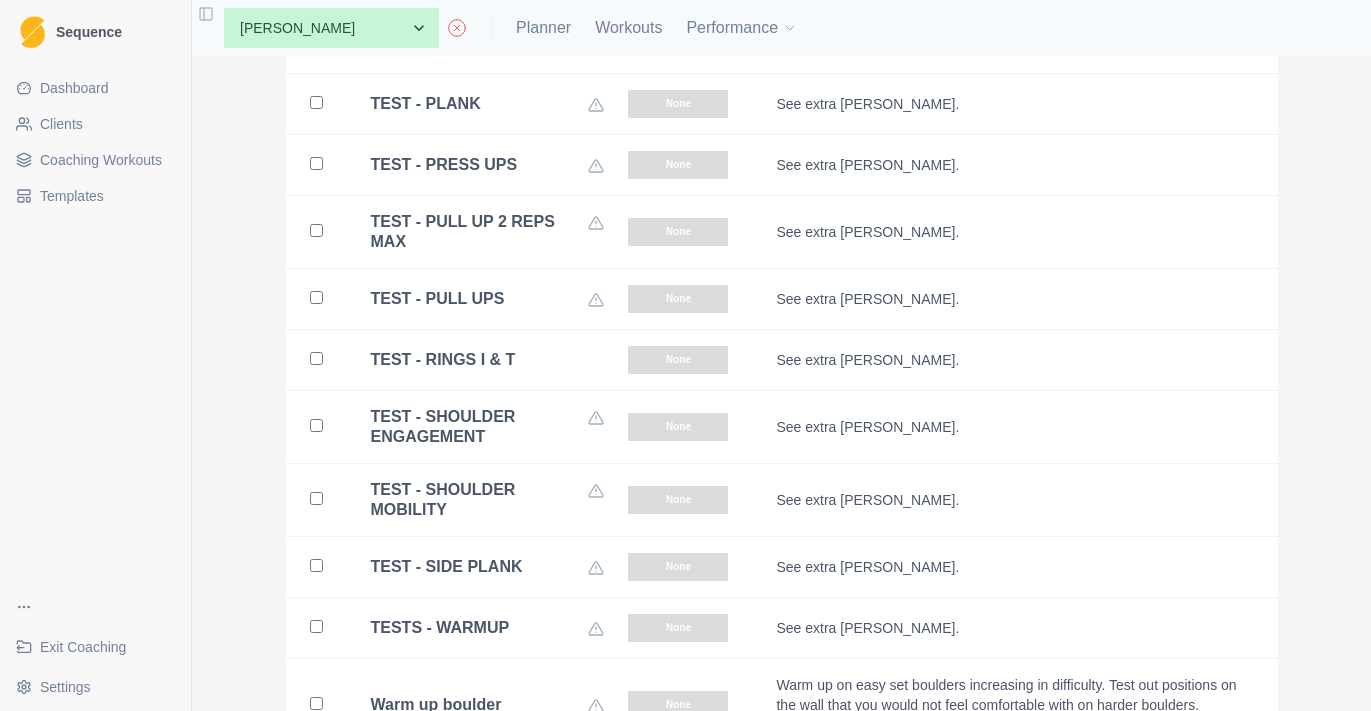 click on "TEST - RINGS I & T" at bounding box center [443, 360] 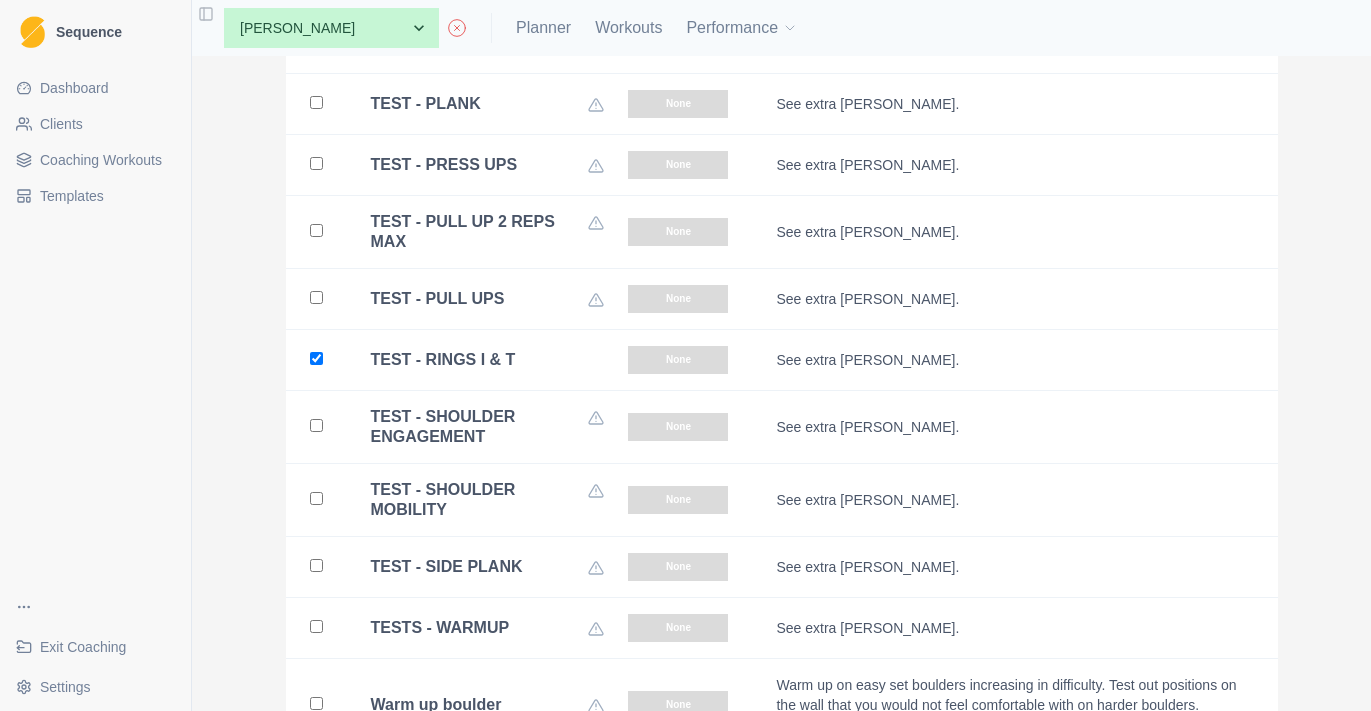 checkbox on "true" 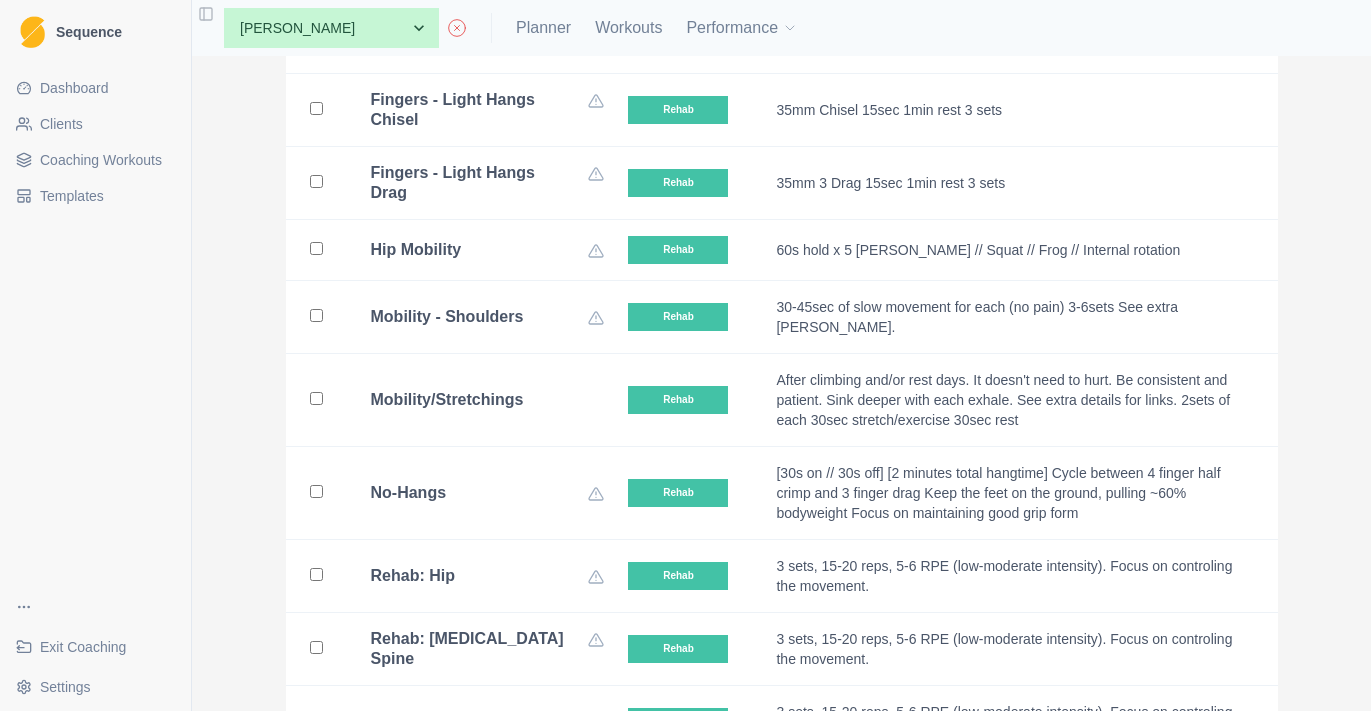 scroll, scrollTop: 15192, scrollLeft: 0, axis: vertical 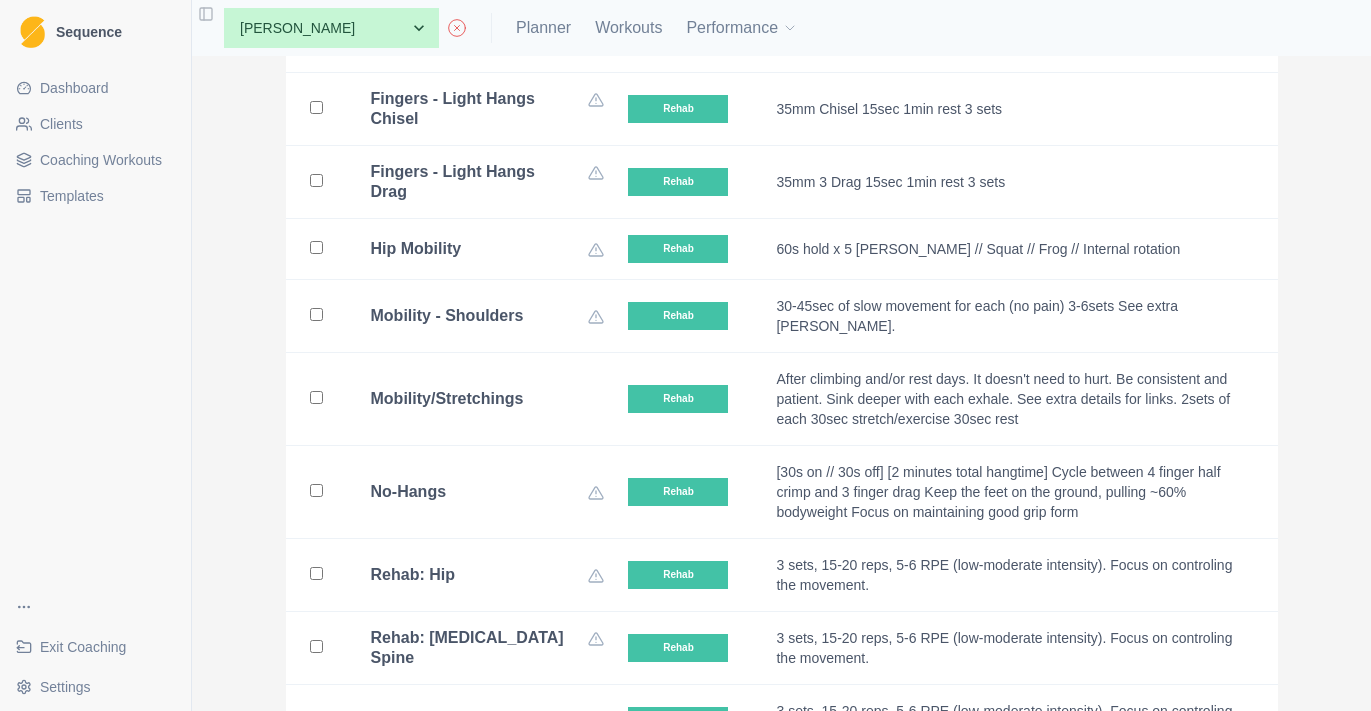 click on "No-Hangs" at bounding box center [476, 492] 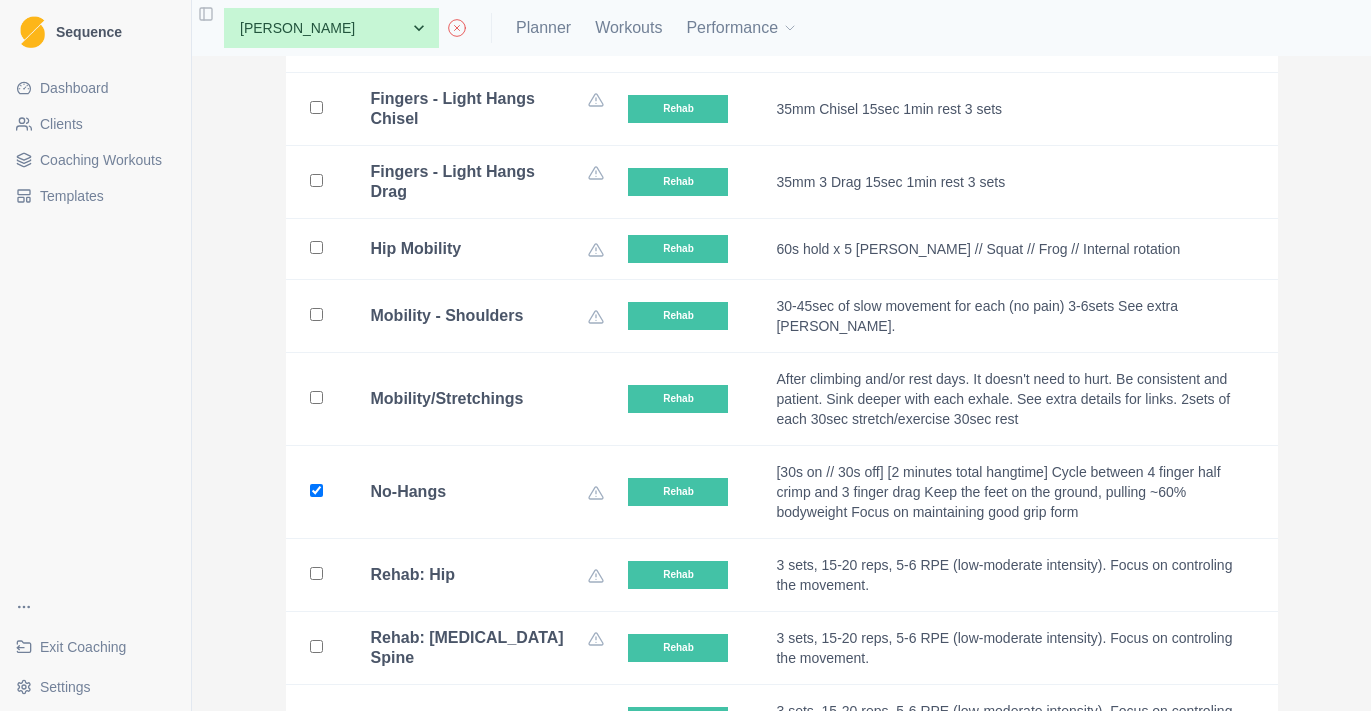 checkbox on "true" 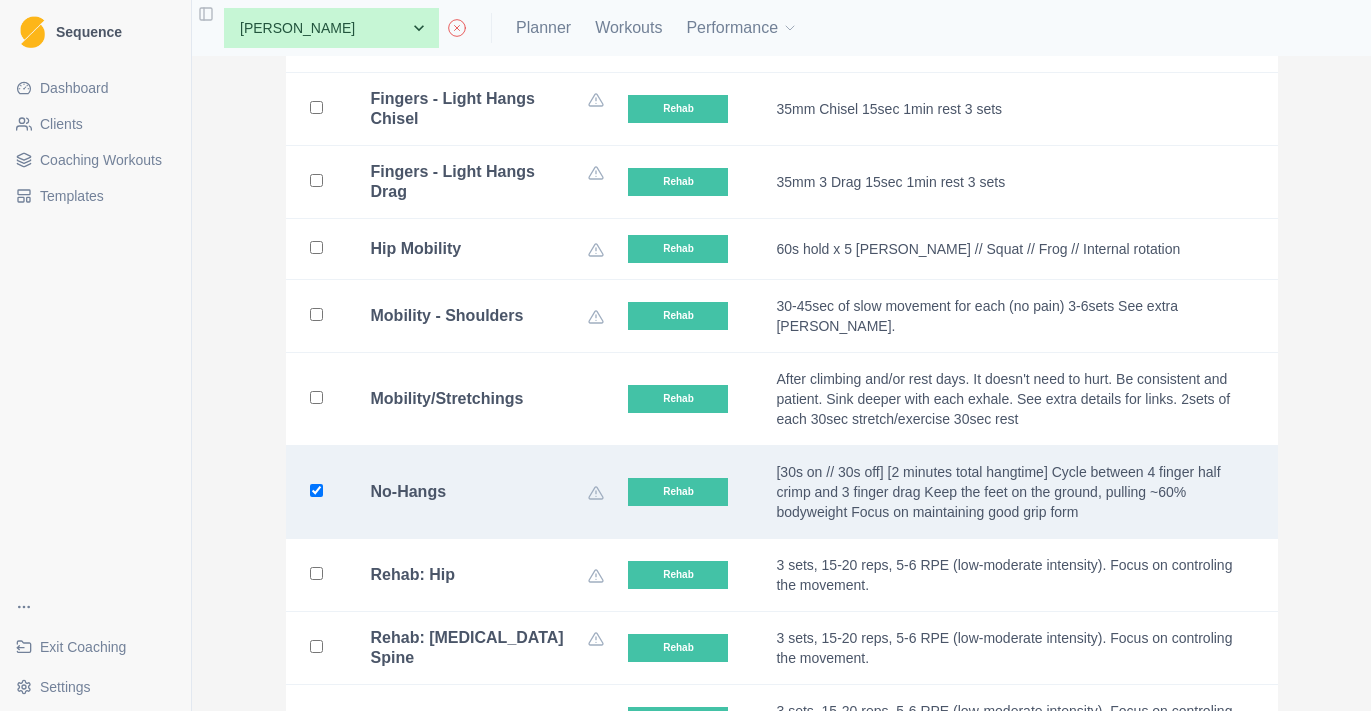 click on "Mobility/Stretchings" at bounding box center [476, 399] 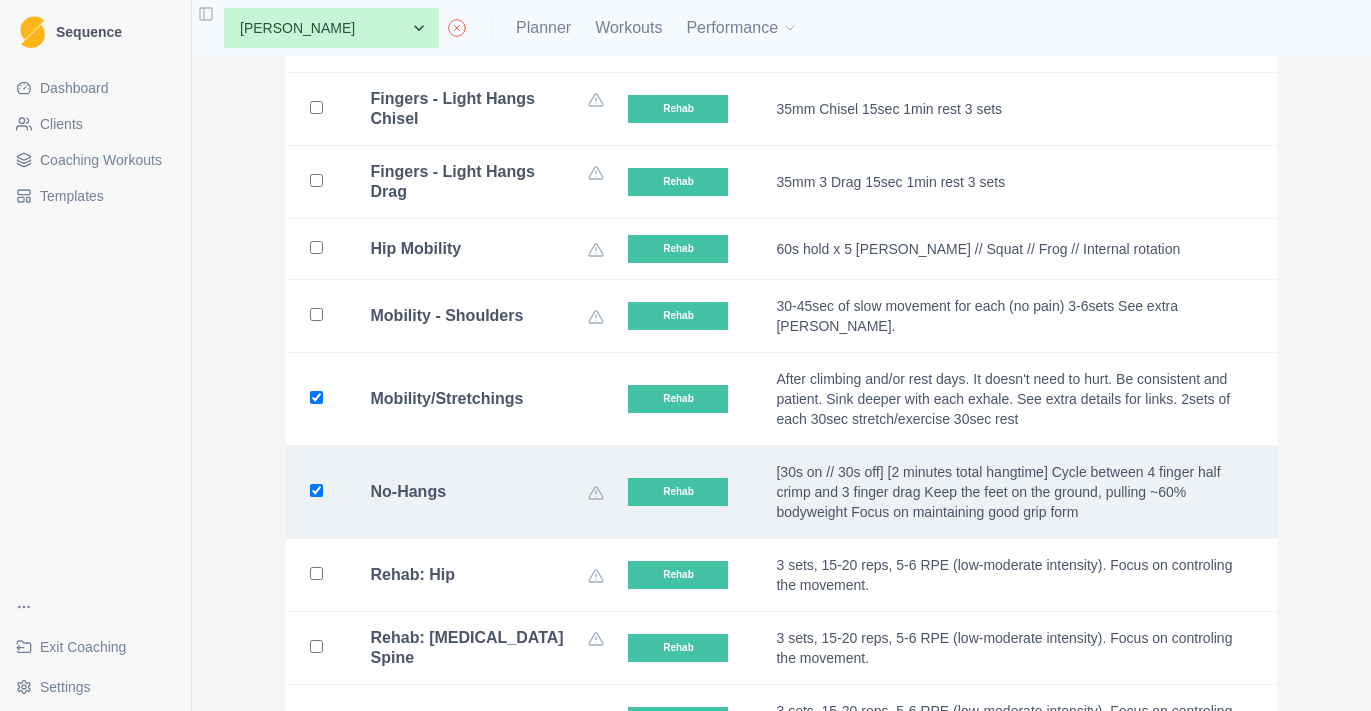 checkbox on "true" 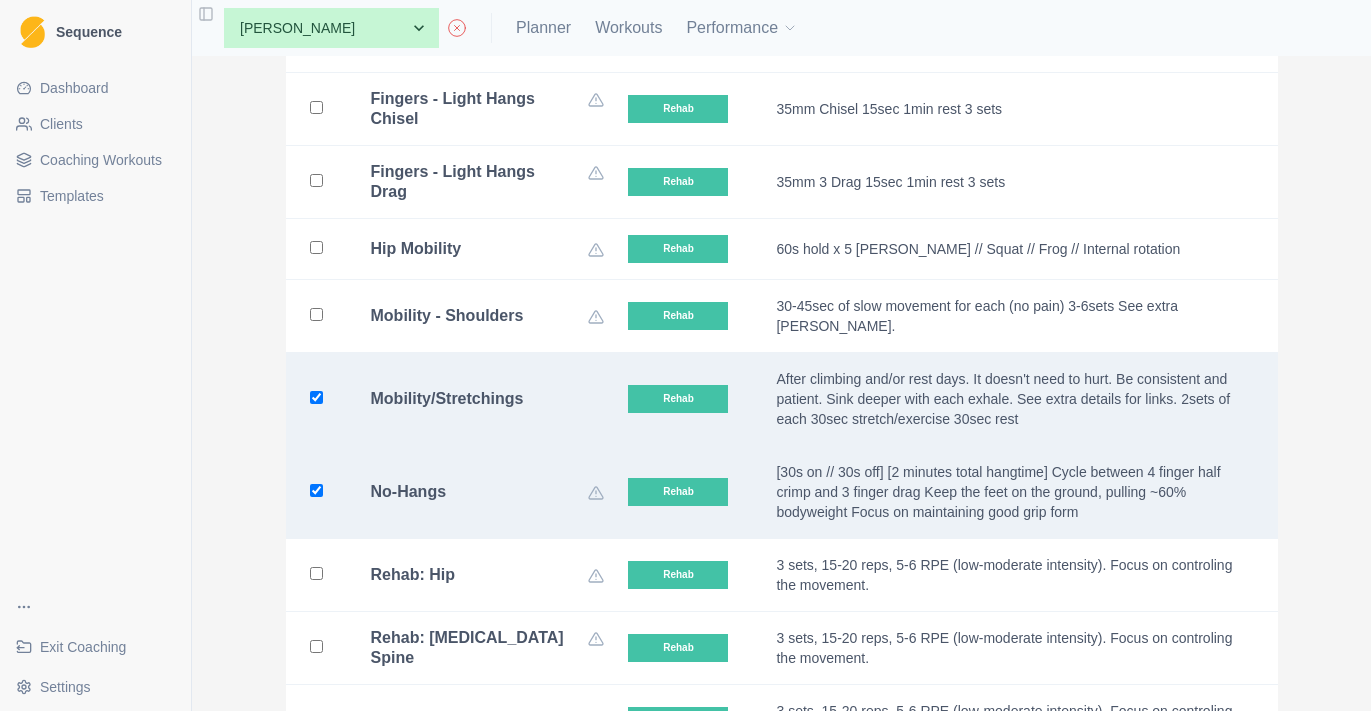 click on "No-Hangs" at bounding box center [488, 492] 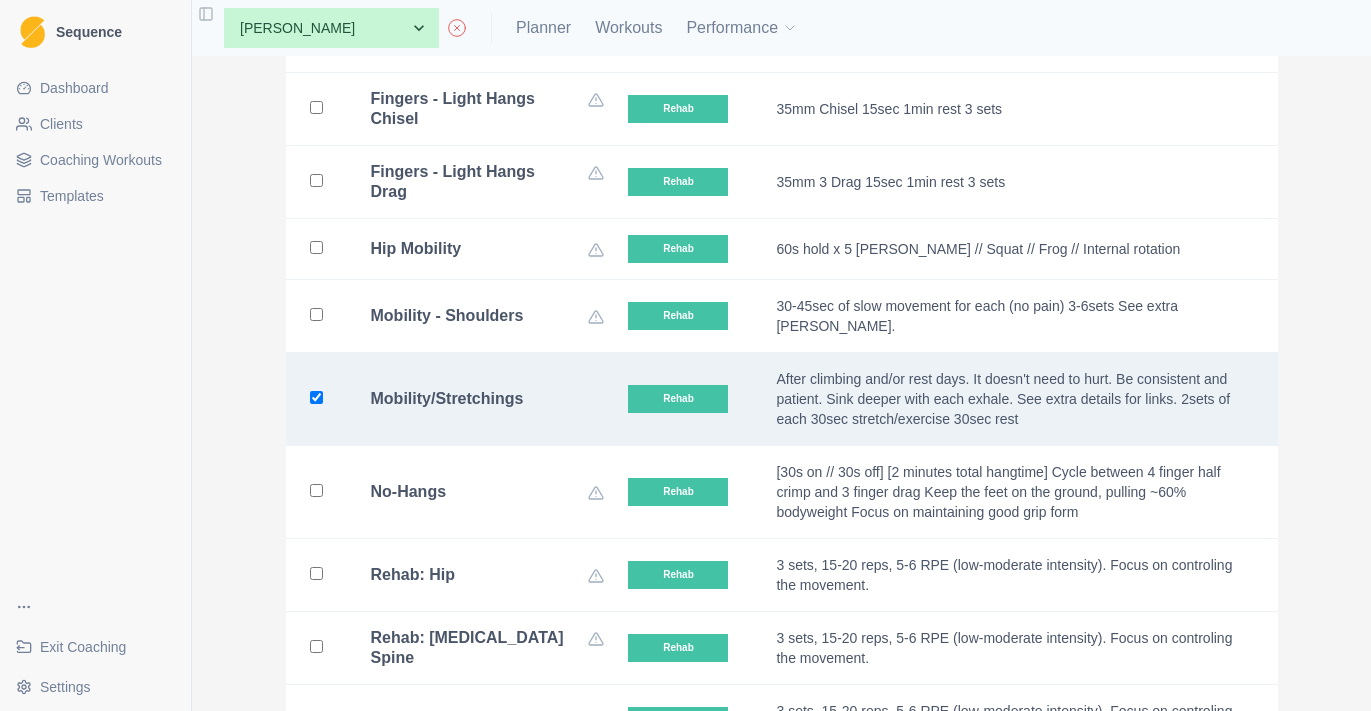 checkbox on "false" 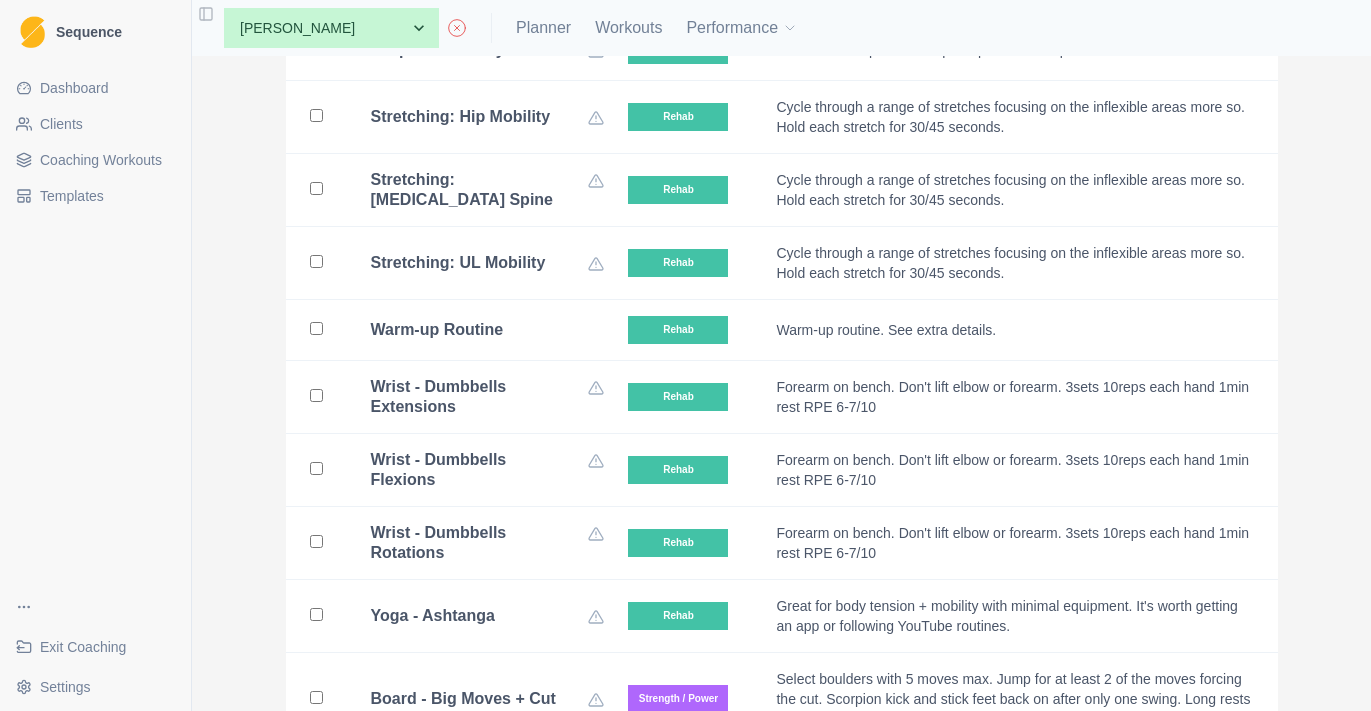 scroll, scrollTop: 16213, scrollLeft: 0, axis: vertical 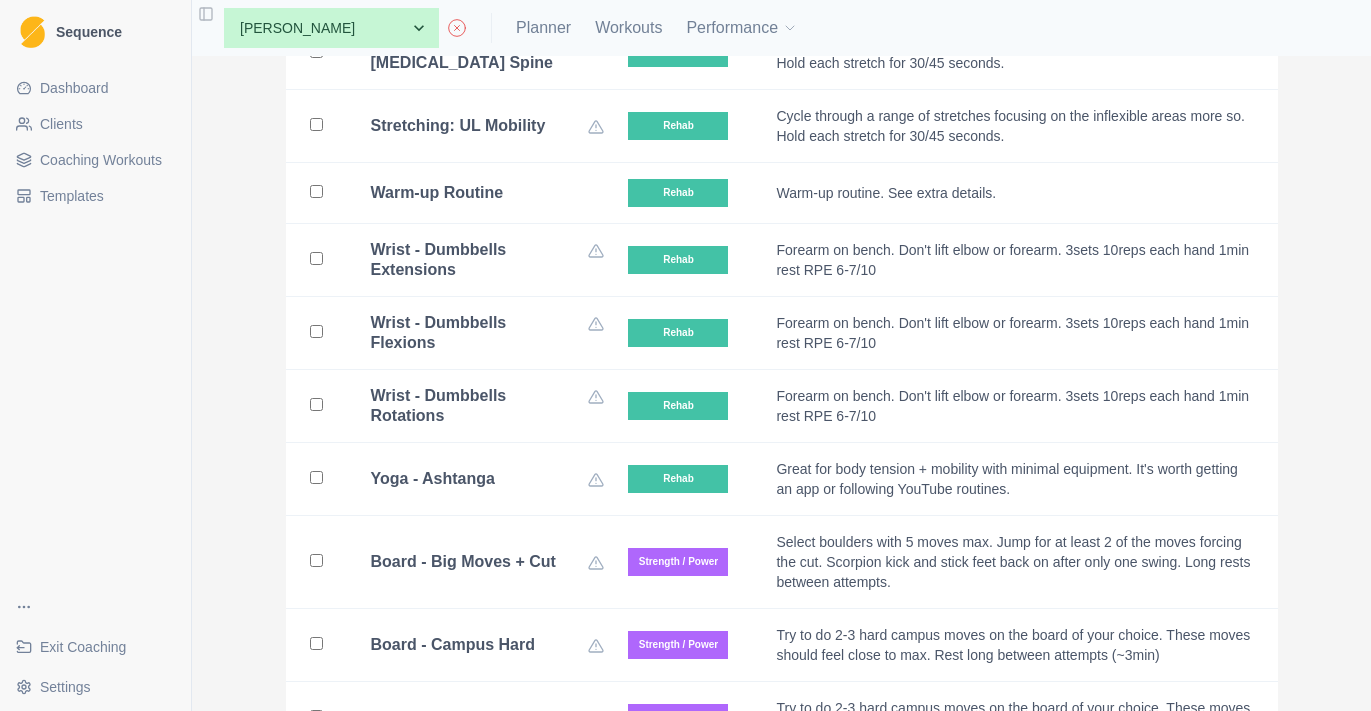click on "Warm-up Routine" at bounding box center (476, 193) 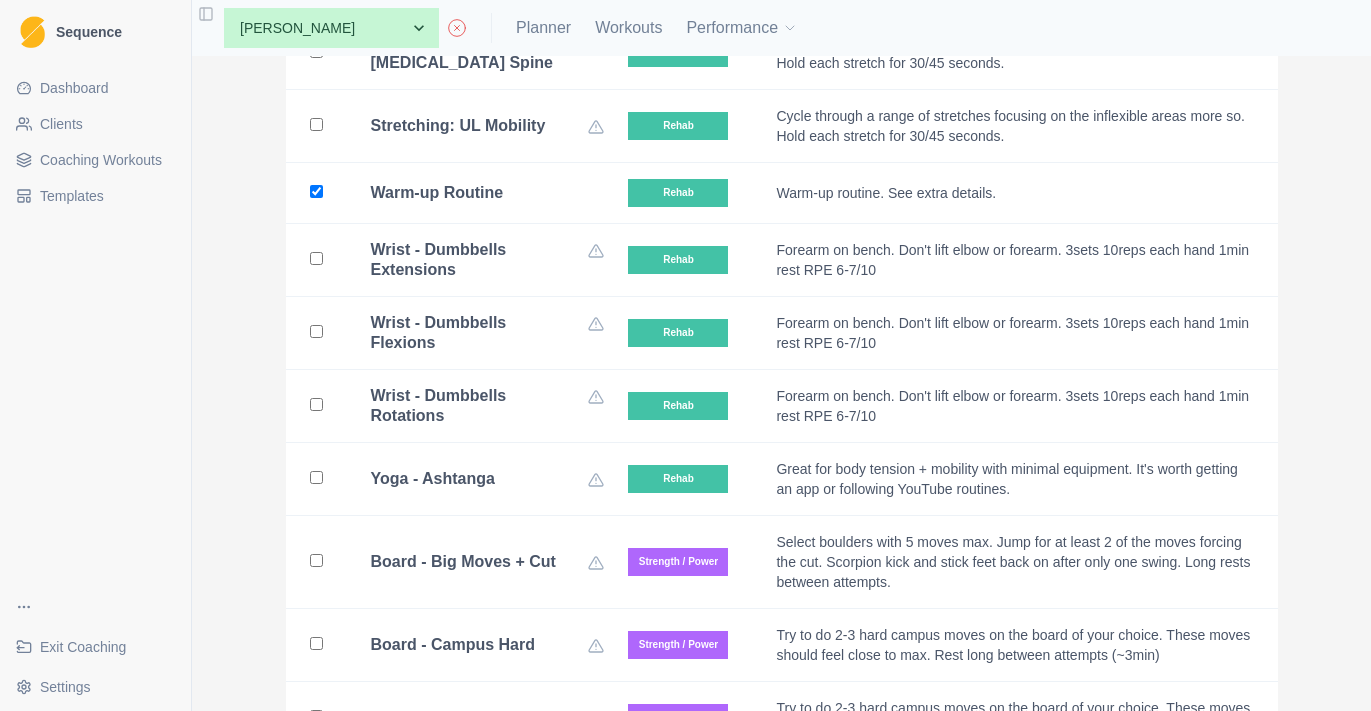 checkbox on "true" 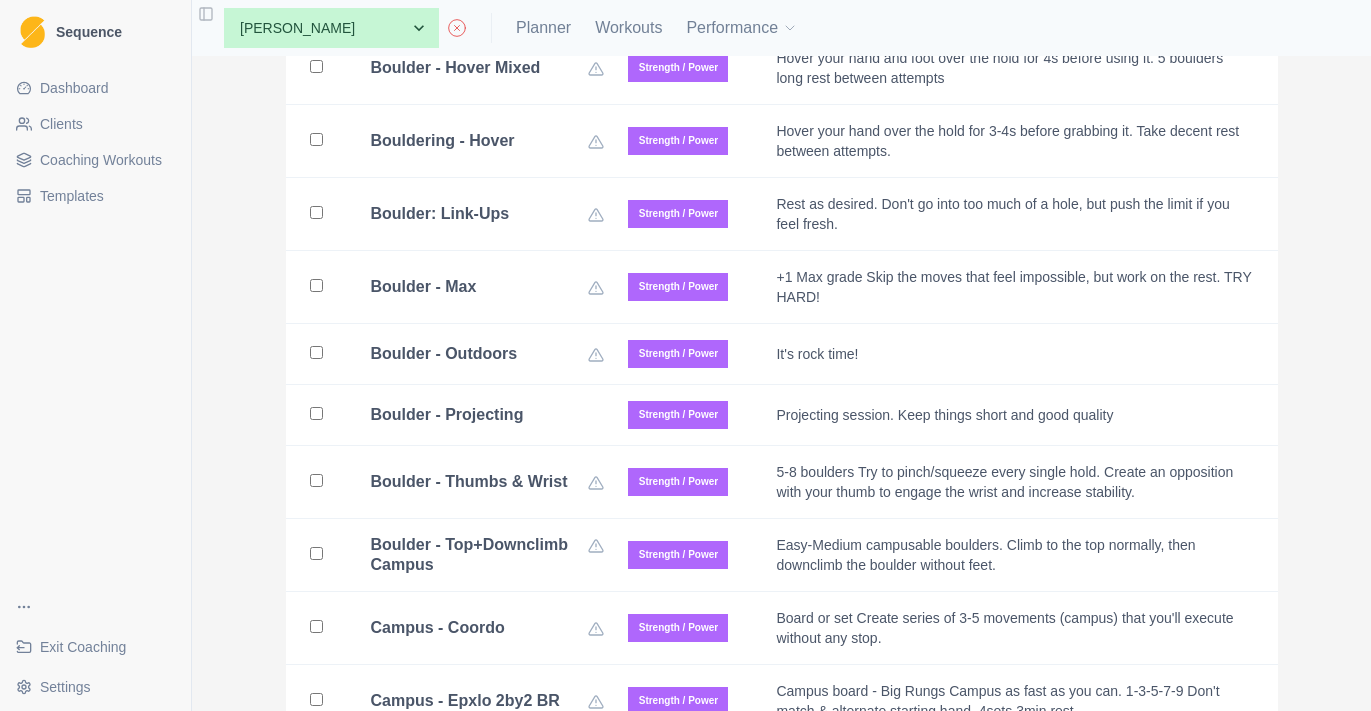 scroll, scrollTop: 18255, scrollLeft: 0, axis: vertical 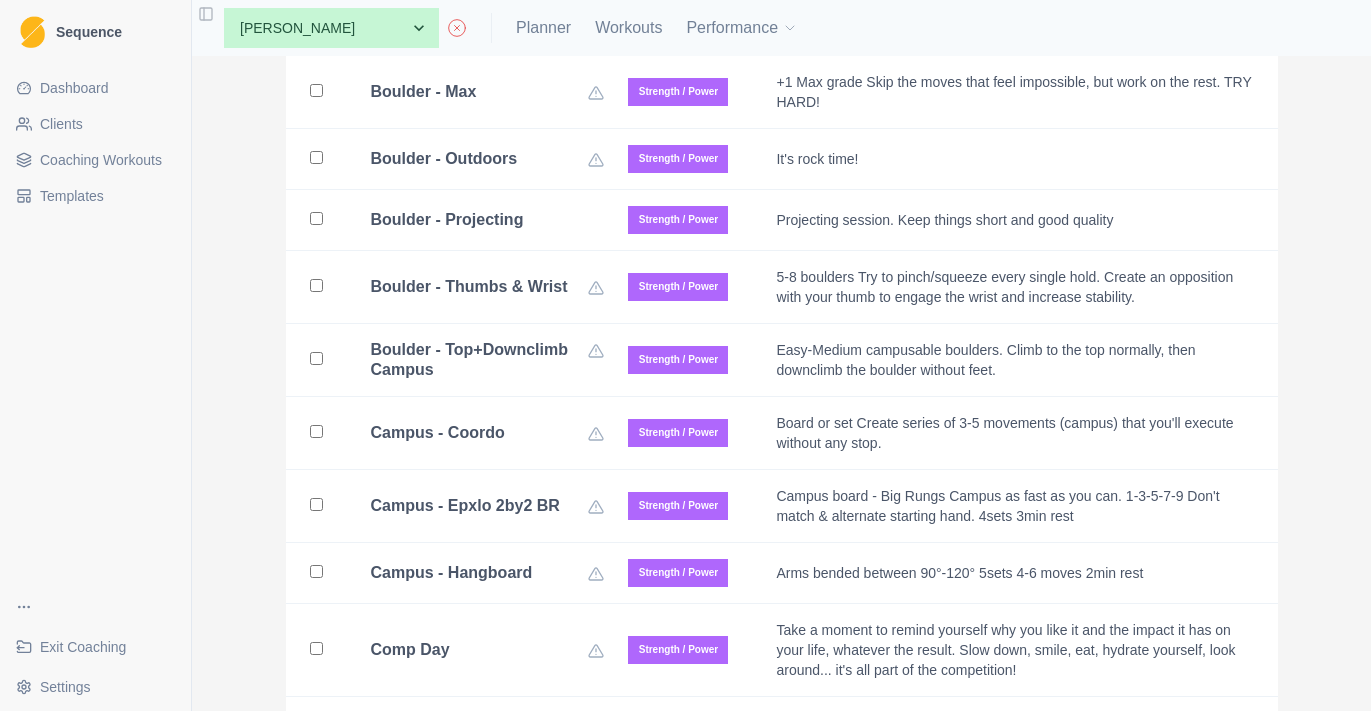 click on "Boulder - Projecting" at bounding box center [476, 220] 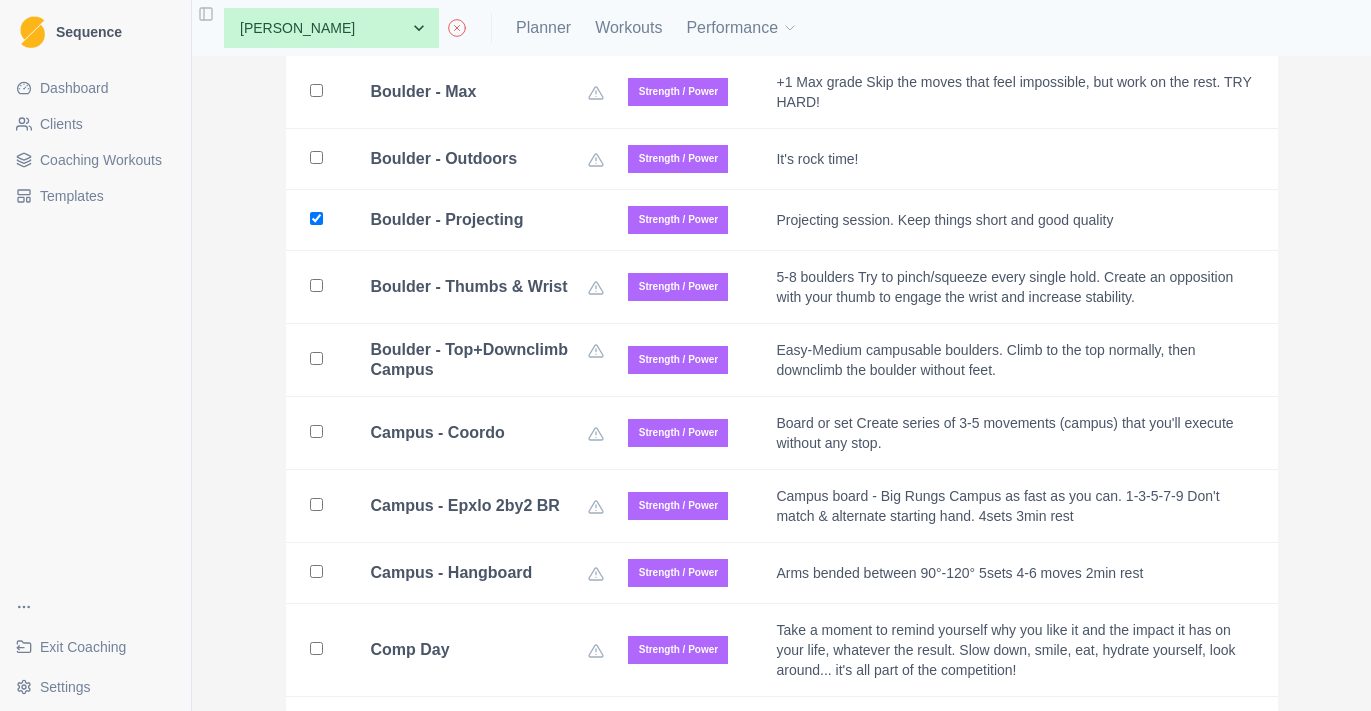checkbox on "true" 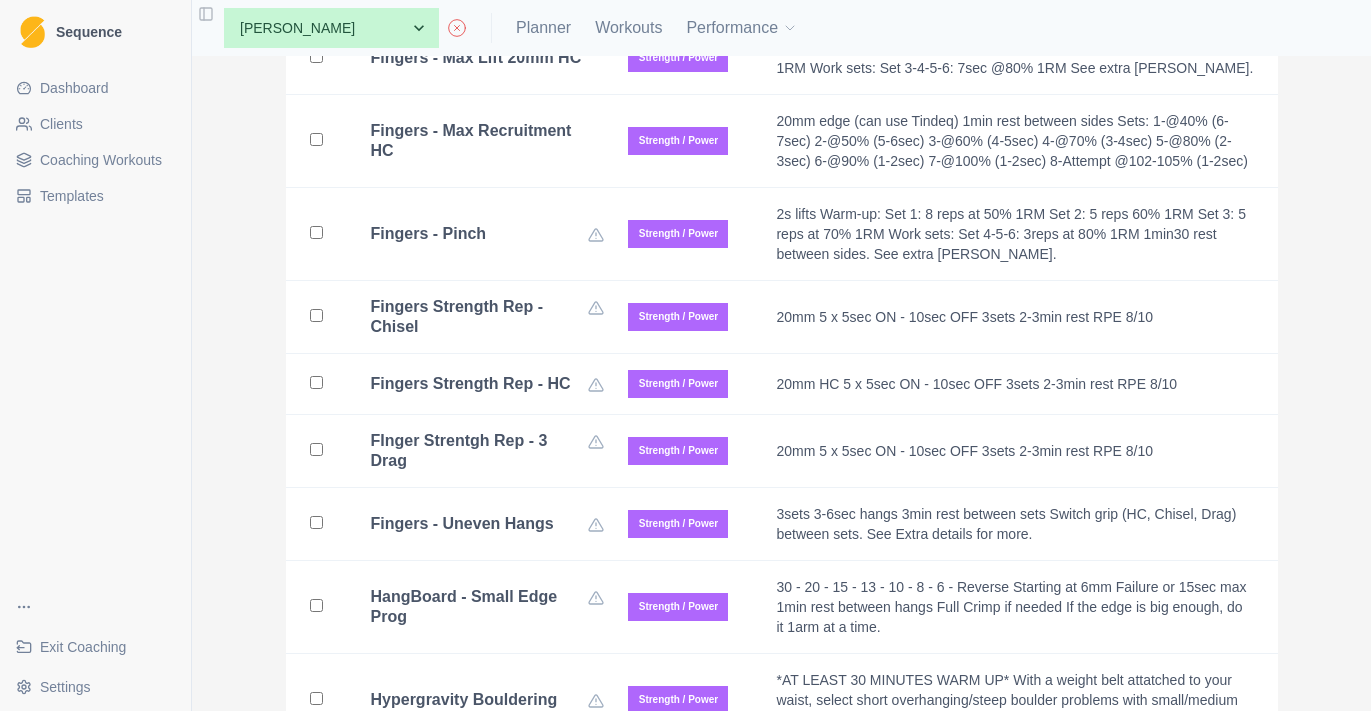 scroll, scrollTop: 20686, scrollLeft: 0, axis: vertical 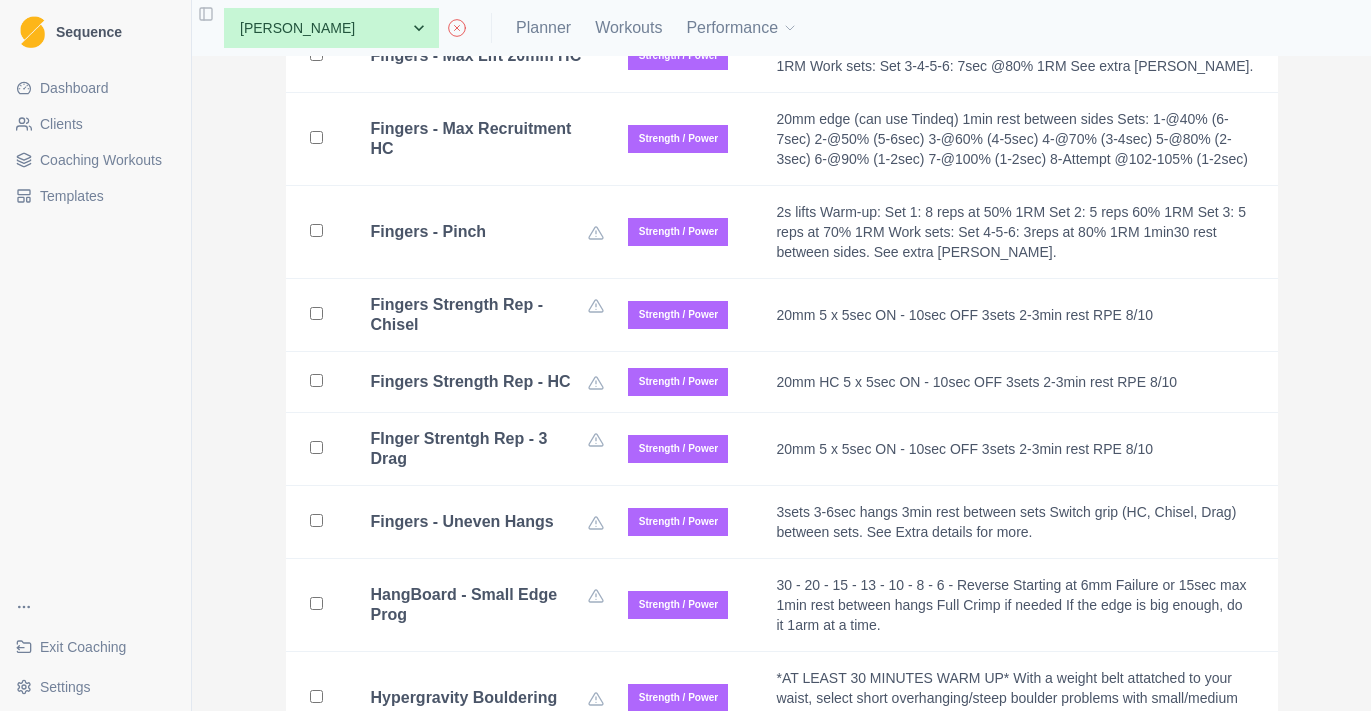 click on "Fingers - Max Recruitment HC" at bounding box center [480, 139] 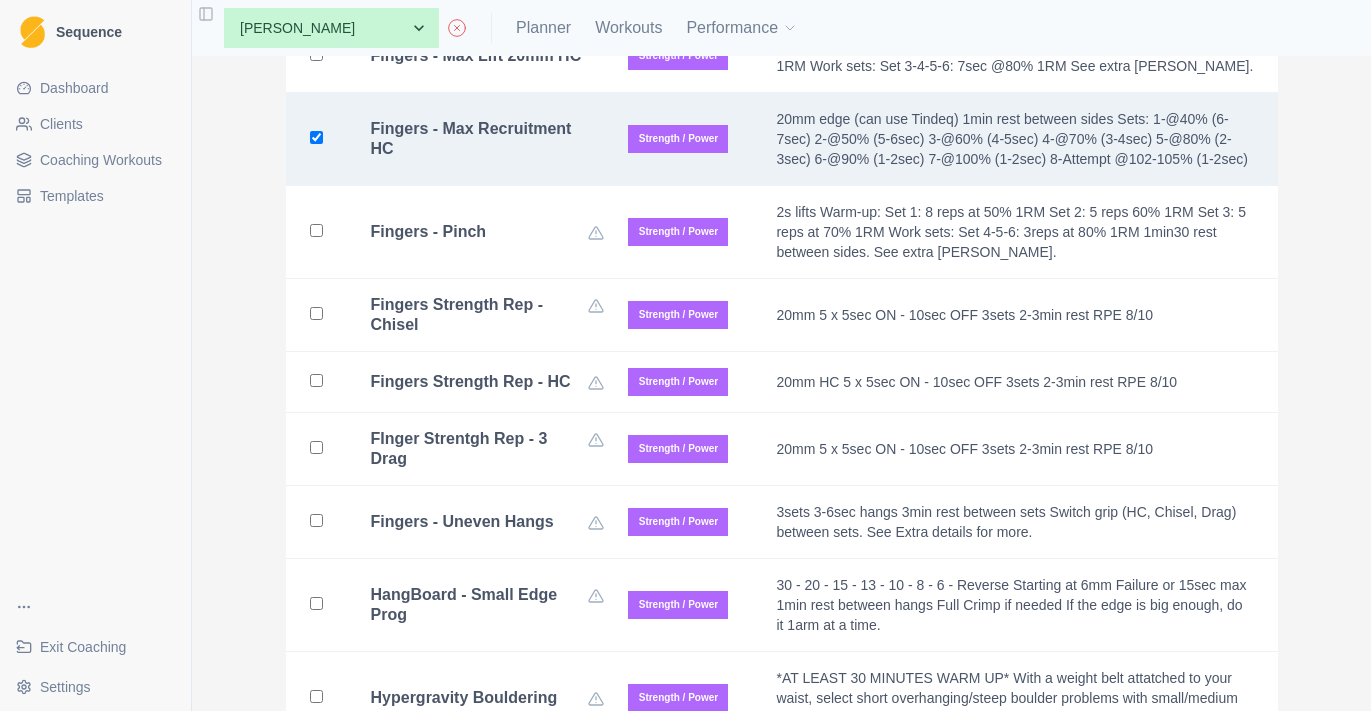 checkbox on "true" 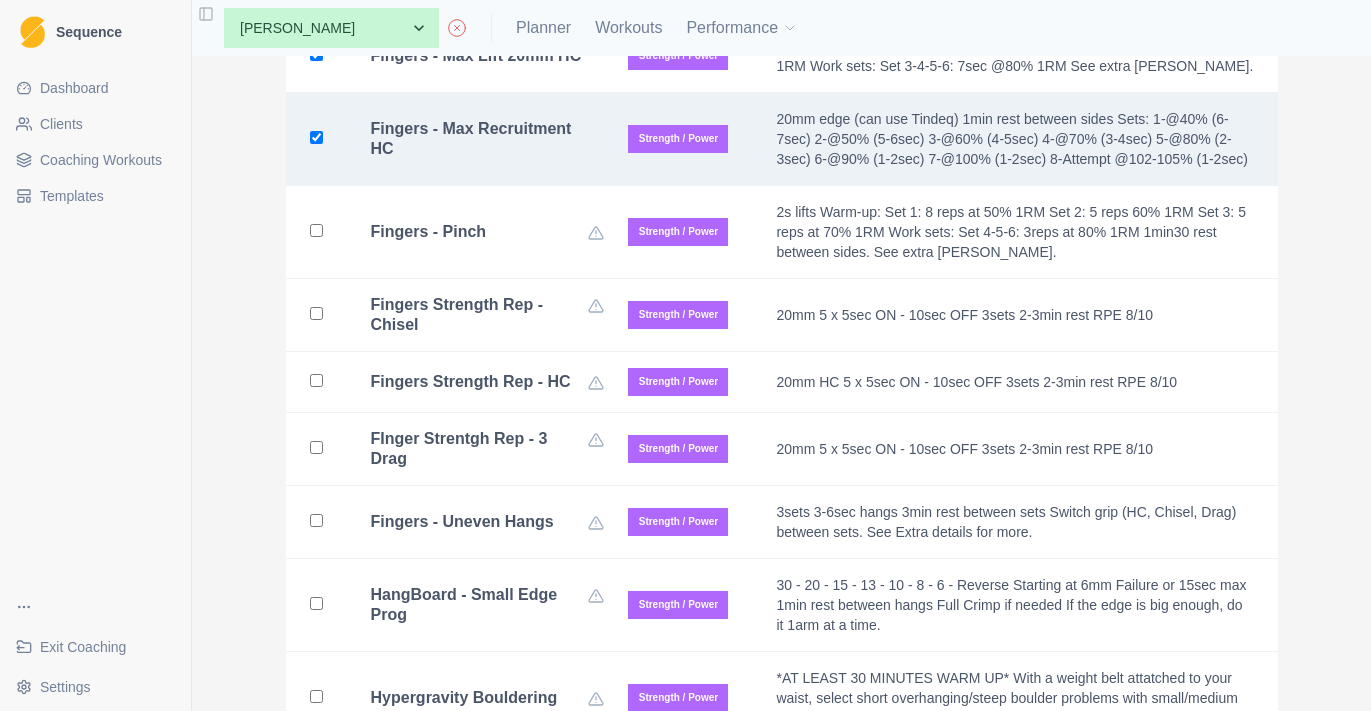 checkbox on "true" 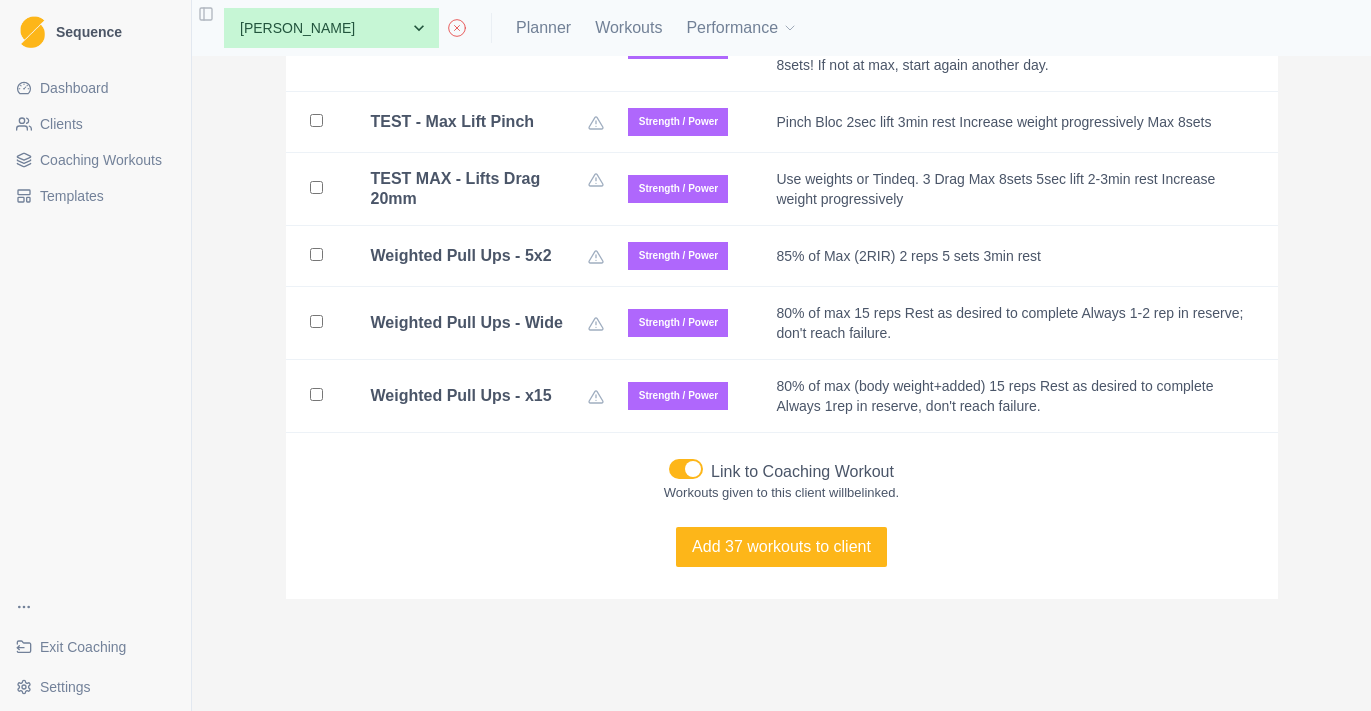 scroll, scrollTop: 22977, scrollLeft: 0, axis: vertical 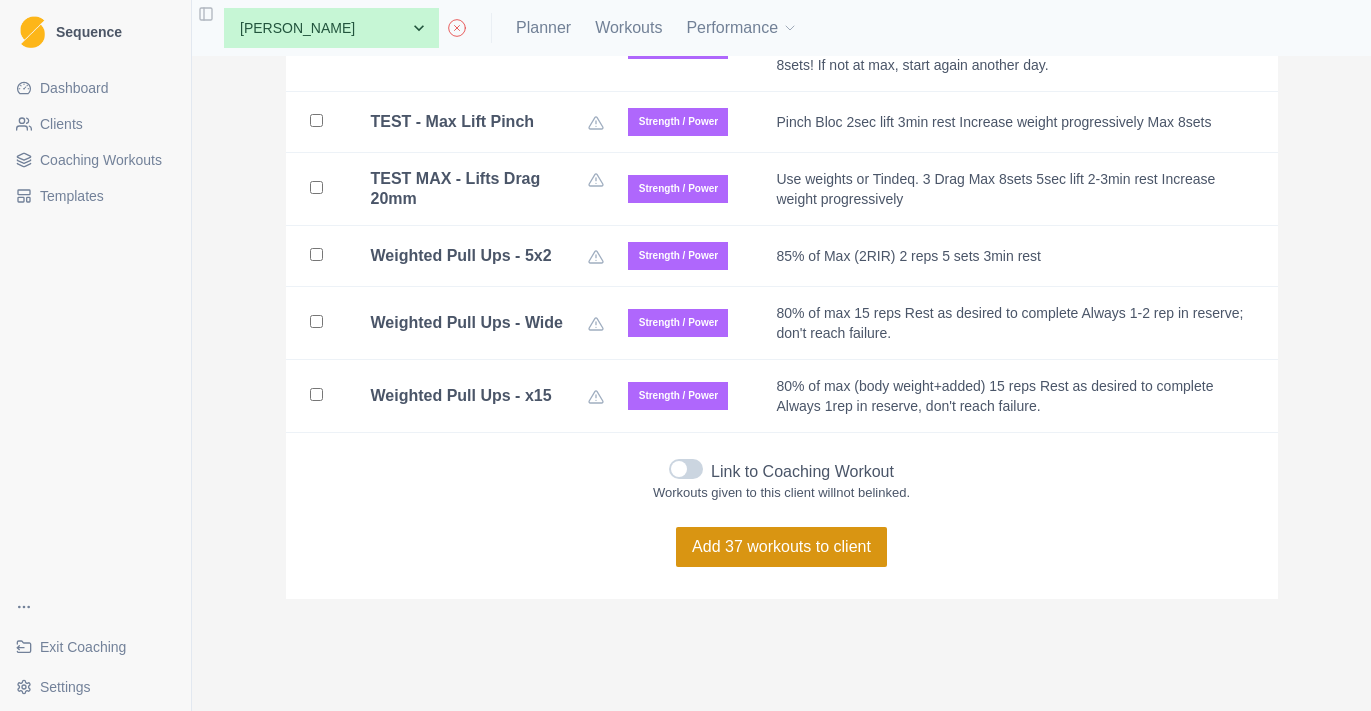click on "Add 37 workouts to client" at bounding box center [781, 547] 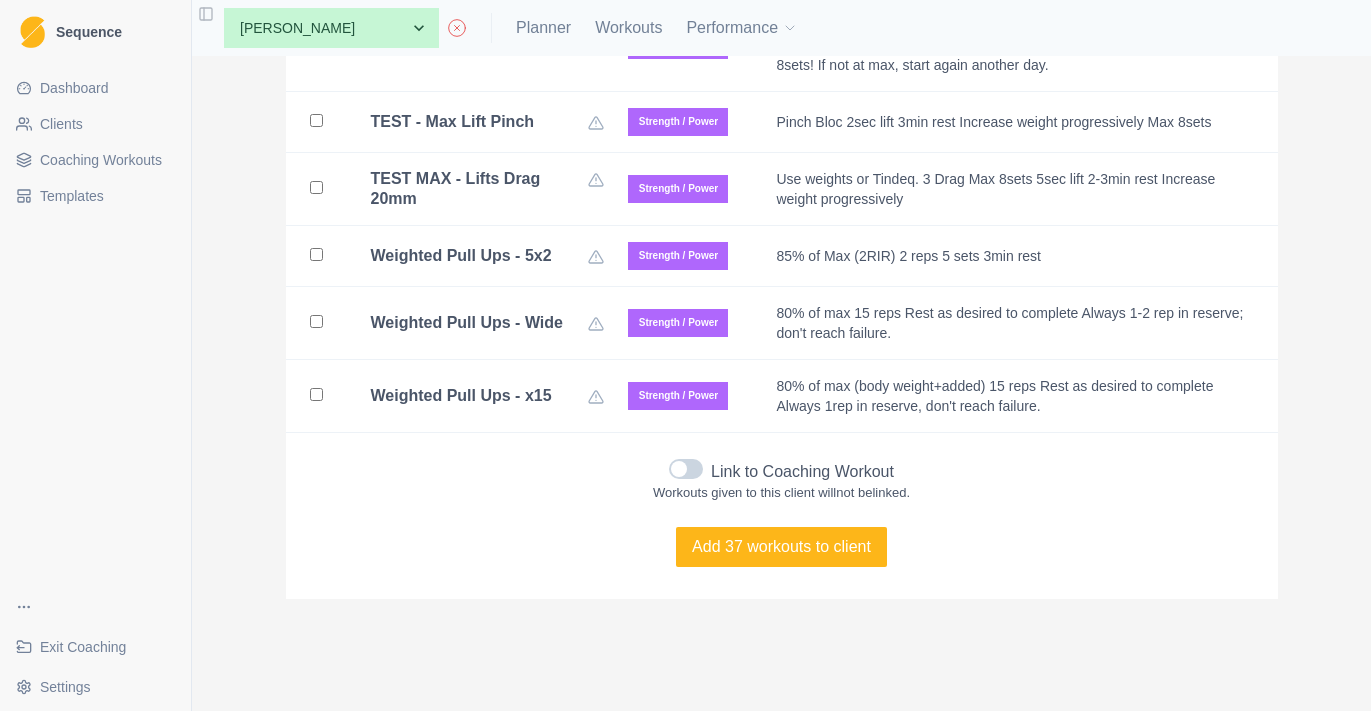 checkbox on "false" 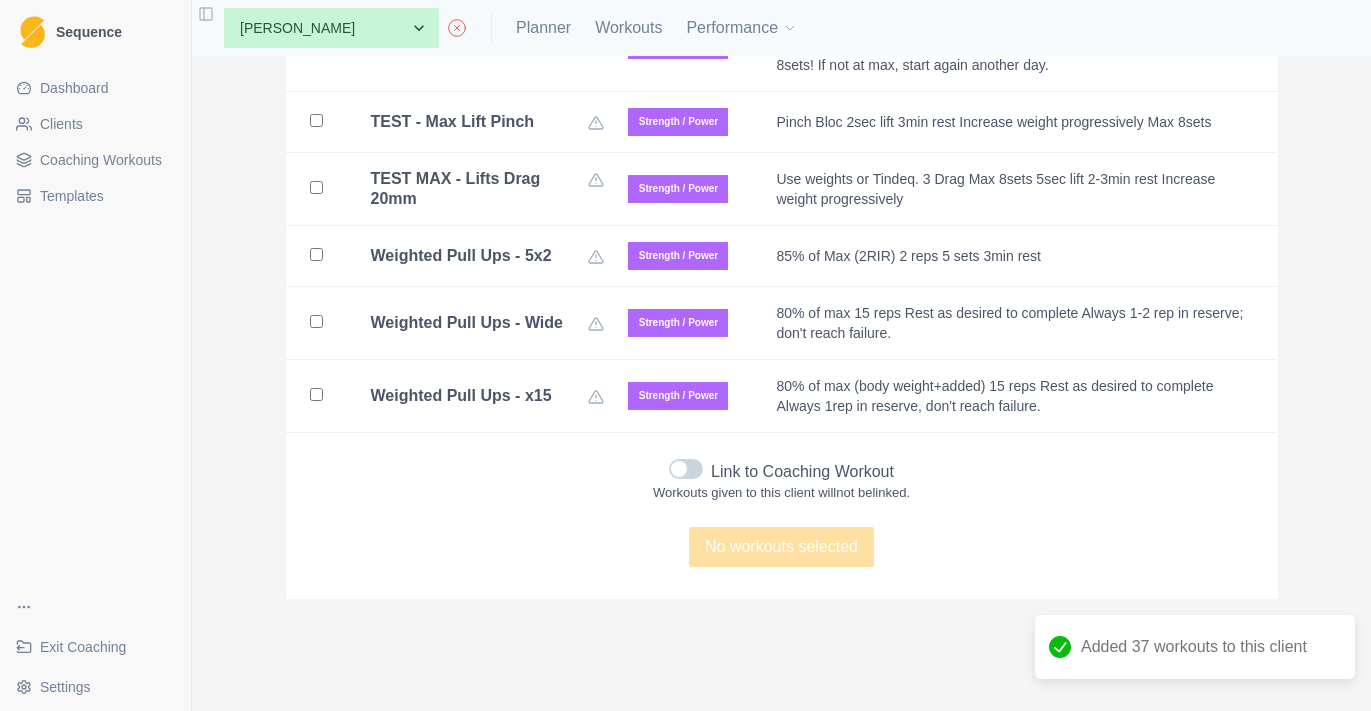 scroll, scrollTop: 22912, scrollLeft: 0, axis: vertical 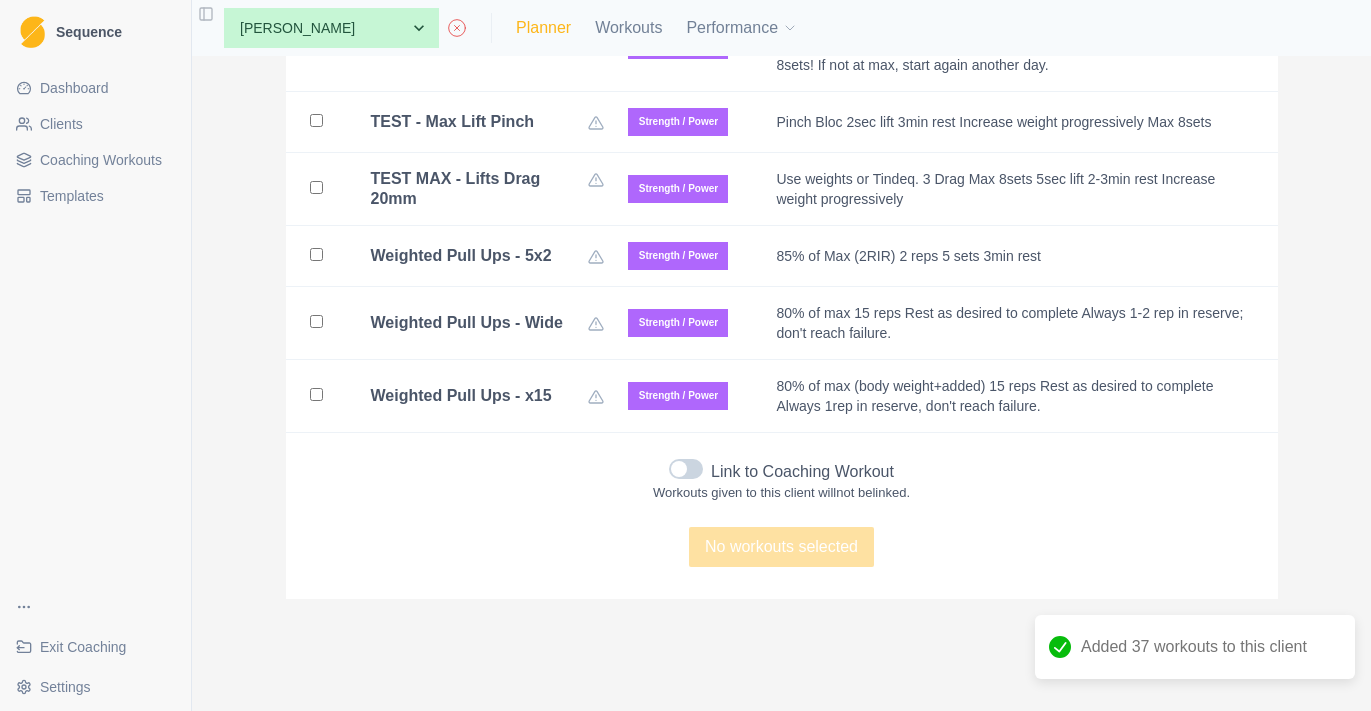 click on "Planner" at bounding box center [543, 28] 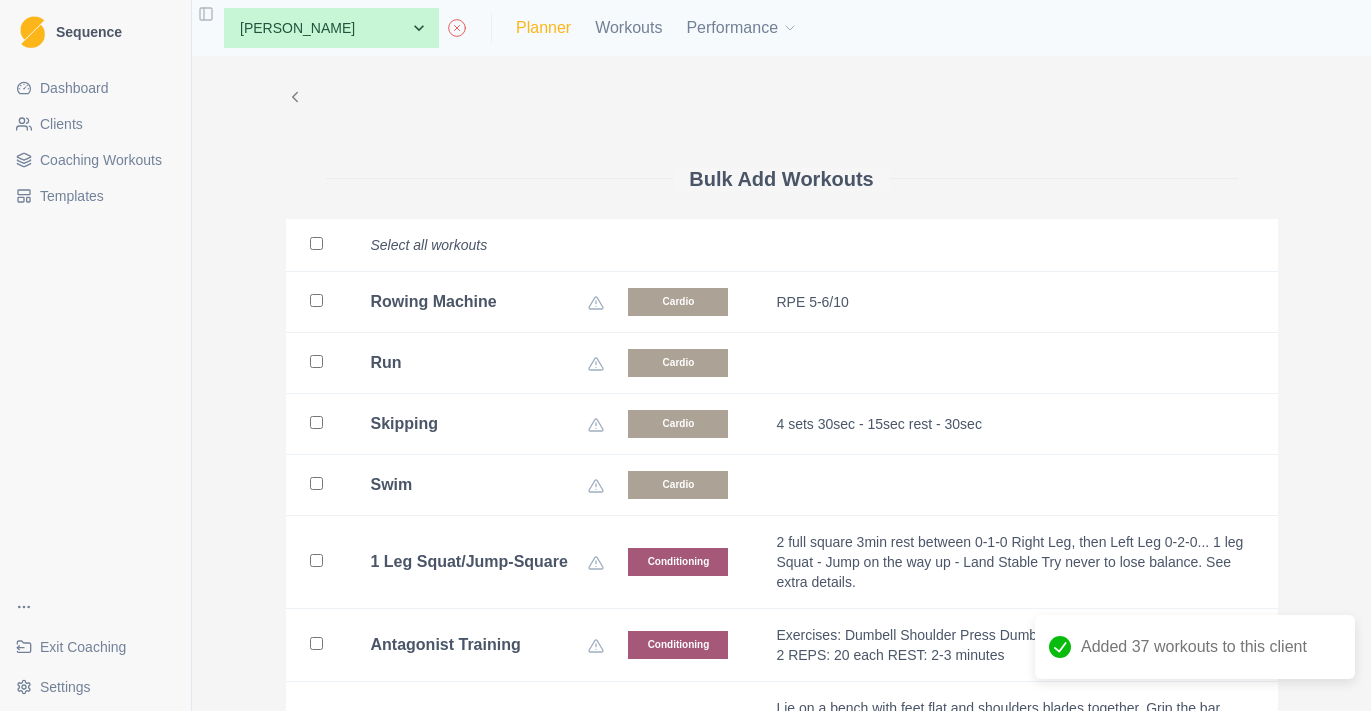 select on "month" 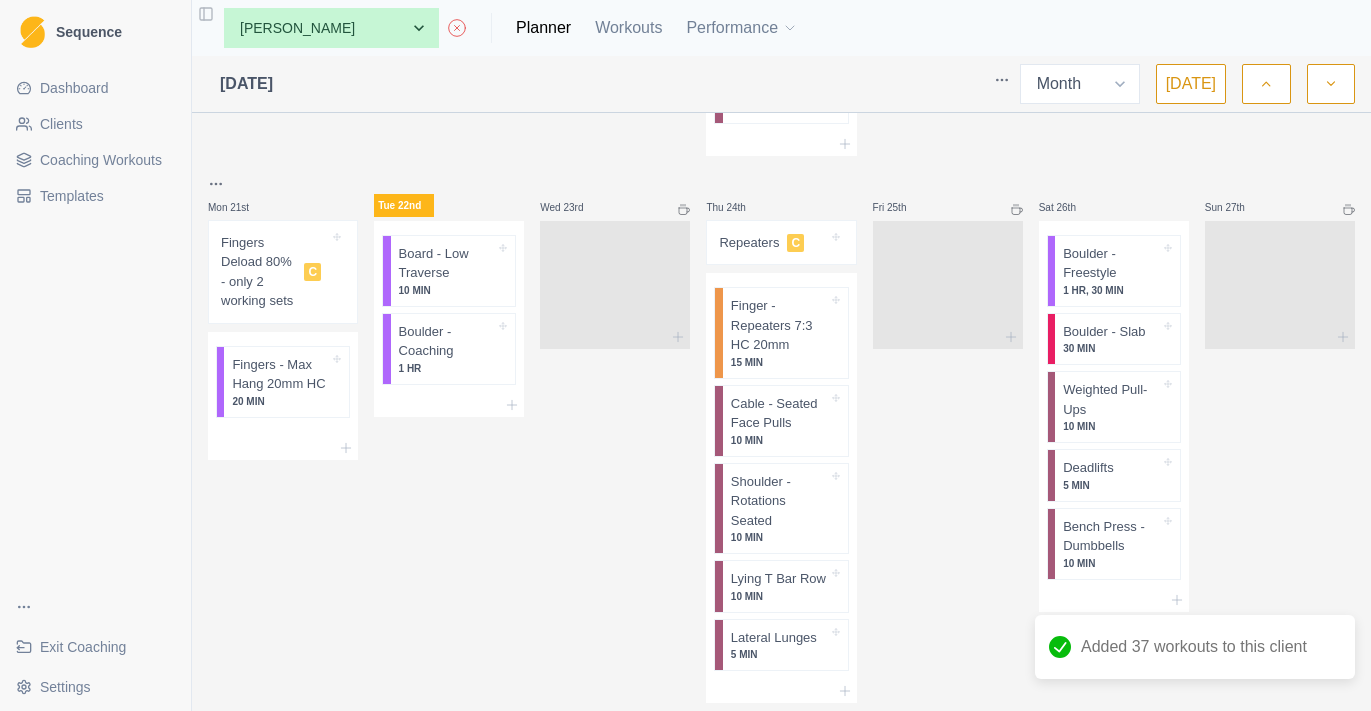 scroll, scrollTop: 1755, scrollLeft: 0, axis: vertical 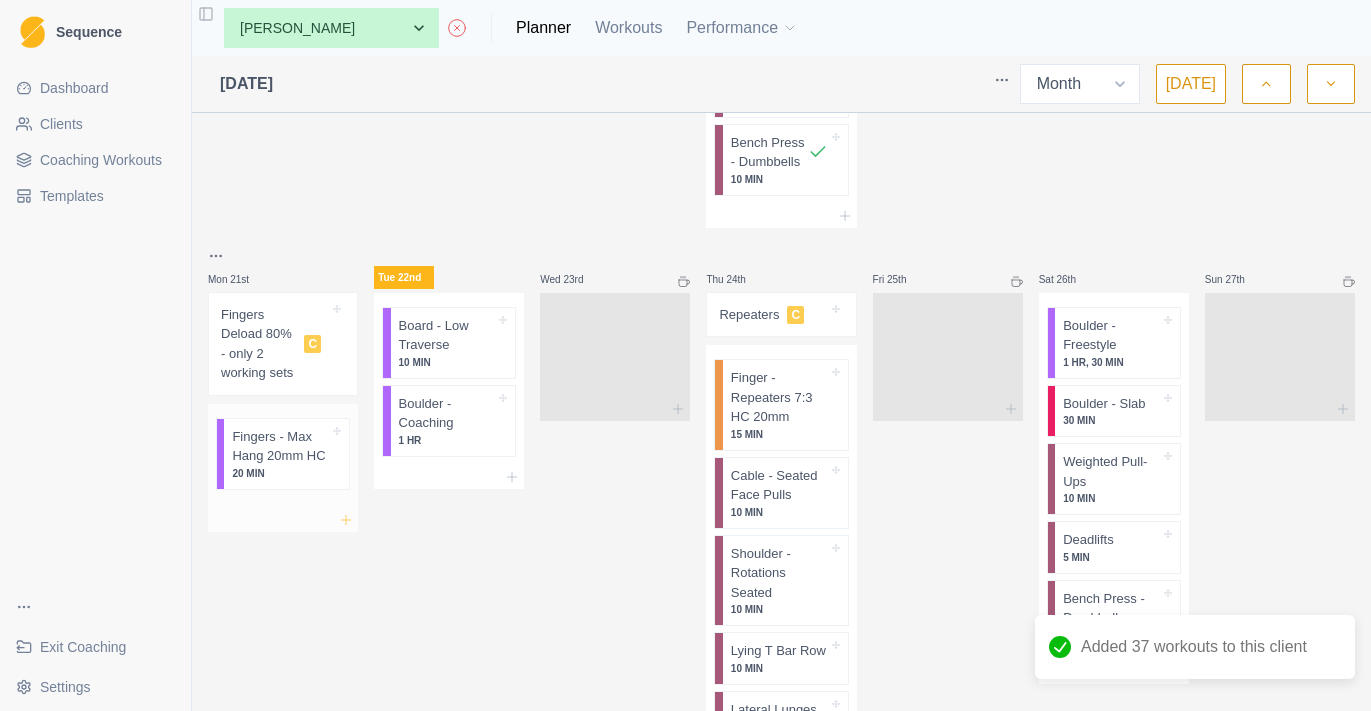 click 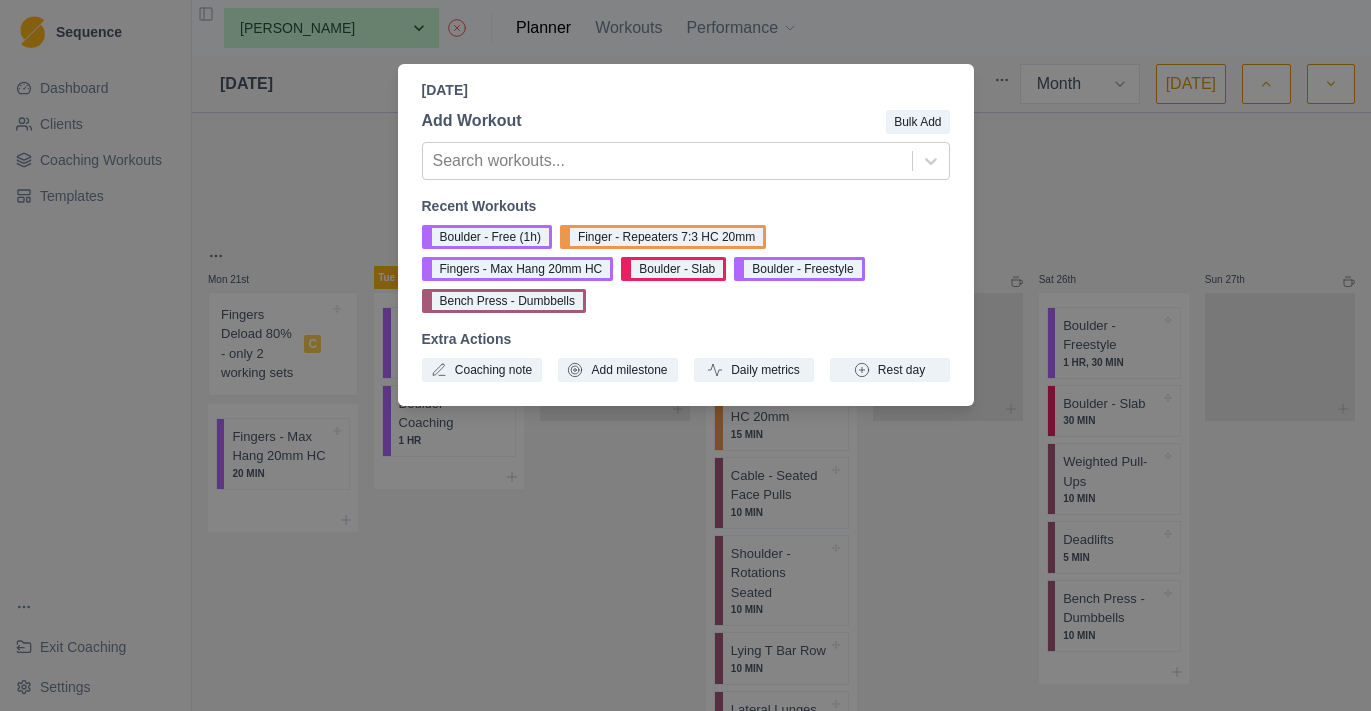 click on "[DATE] Add Workout Bulk Add Search workouts... Recent Workouts Boulder - Free (1h) Finger - Repeaters 7:3 HC 20mm Fingers - Max Hang 20mm HC Boulder - Slab Boulder - Freestyle Bench Press - Dumbbells Extra Actions Coaching note Add milestone Daily metrics Rest day" at bounding box center (685, 355) 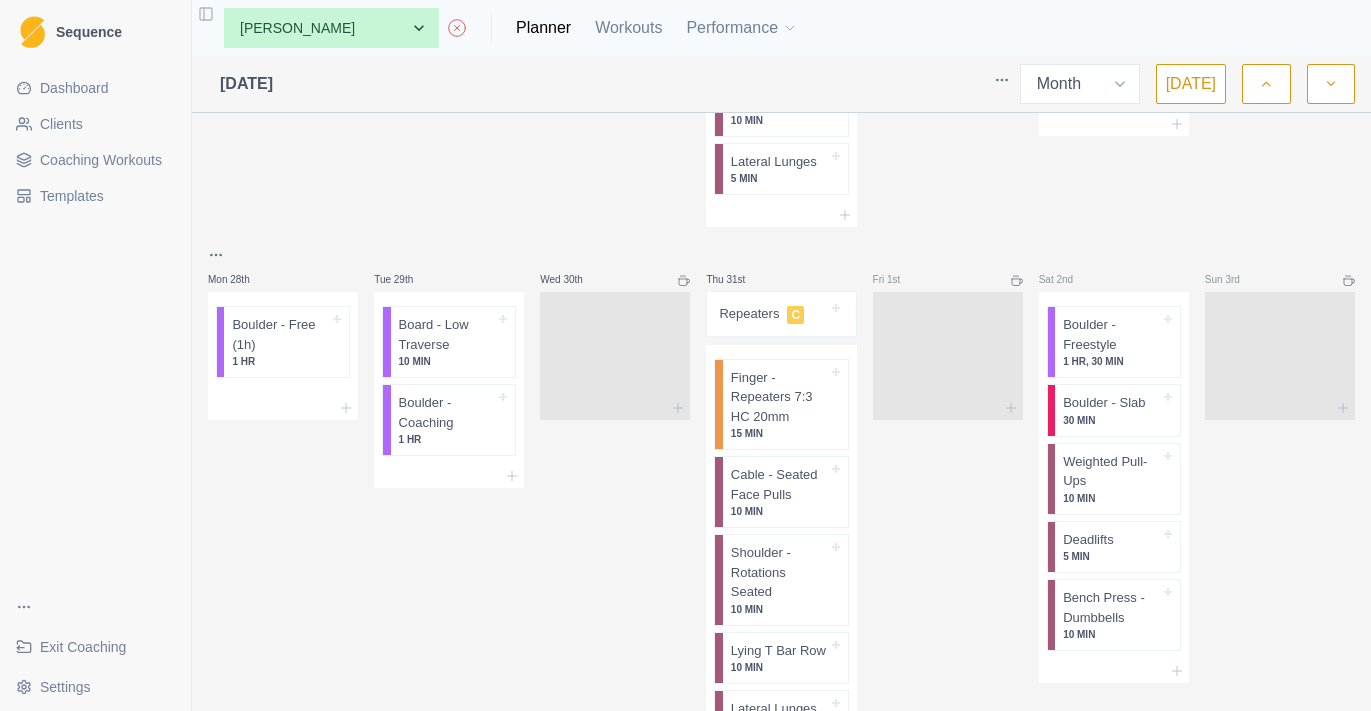scroll, scrollTop: 2395, scrollLeft: 0, axis: vertical 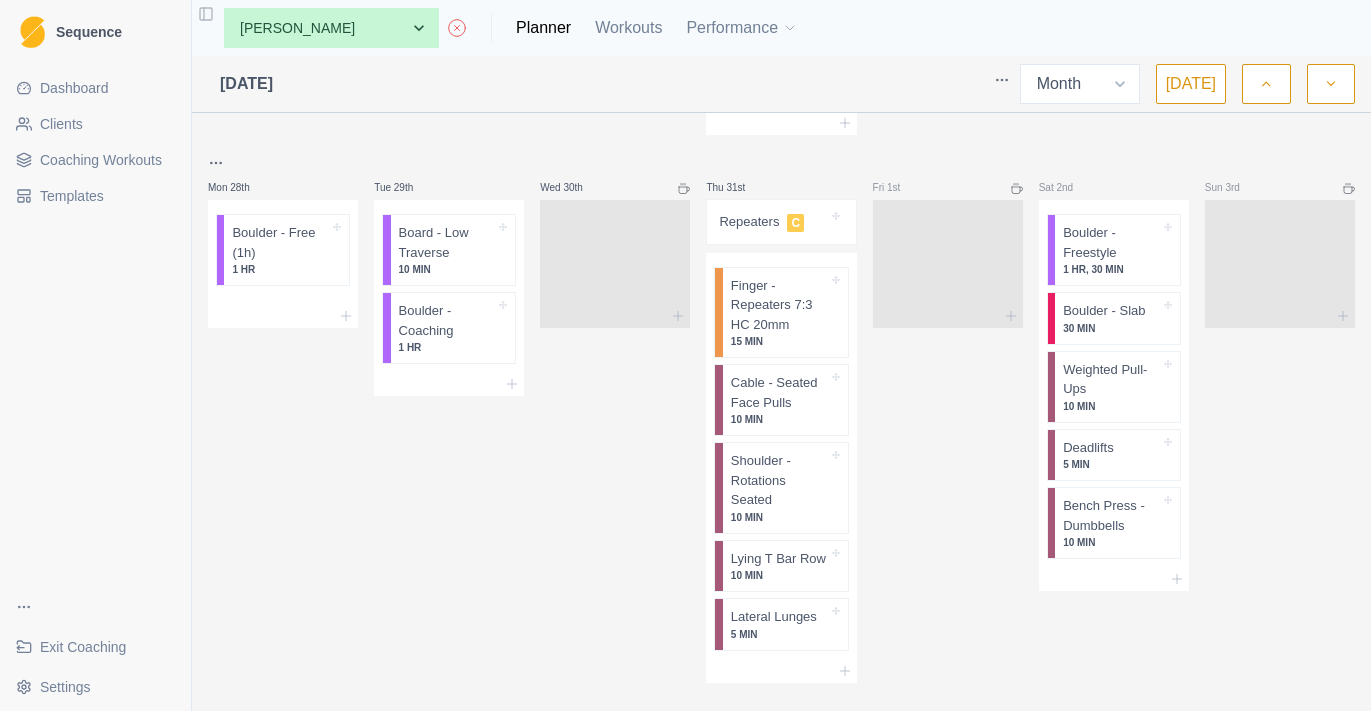 click on "Mon 28th Boulder - Free (1h) 1 HR" at bounding box center [283, 417] 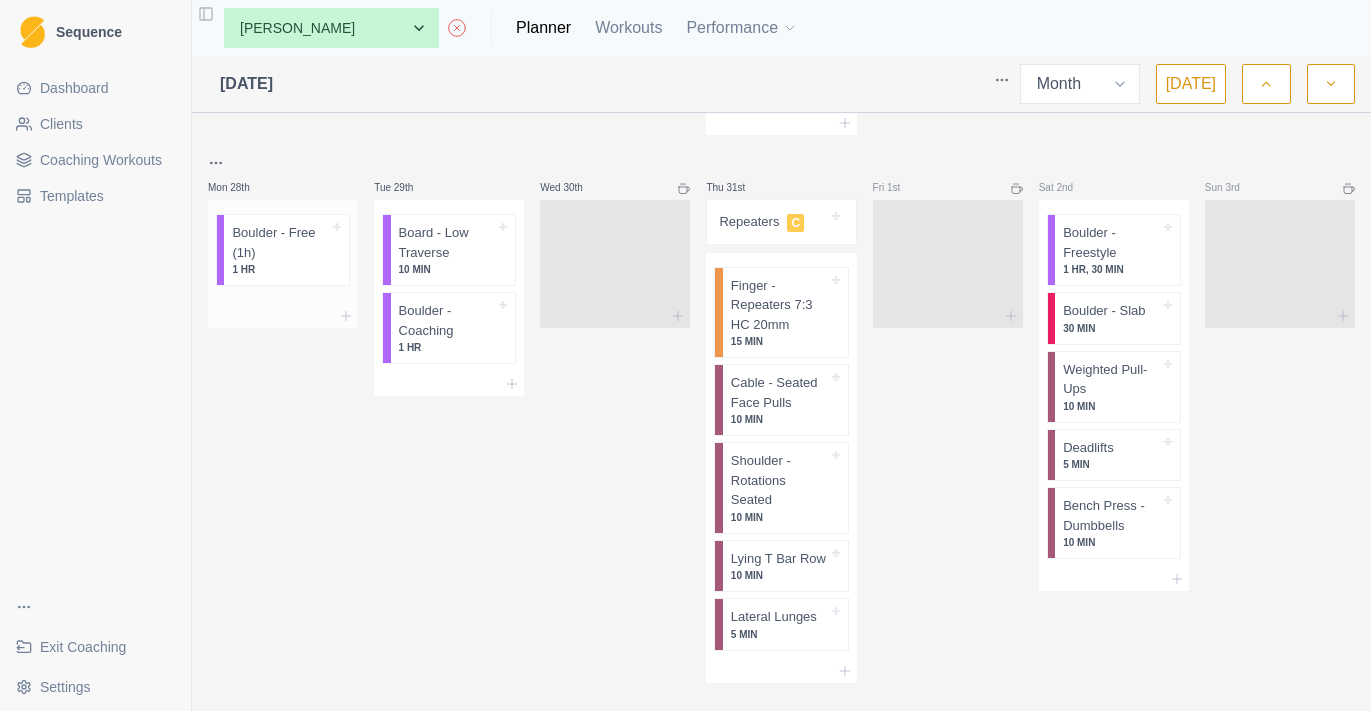 click at bounding box center (283, 316) 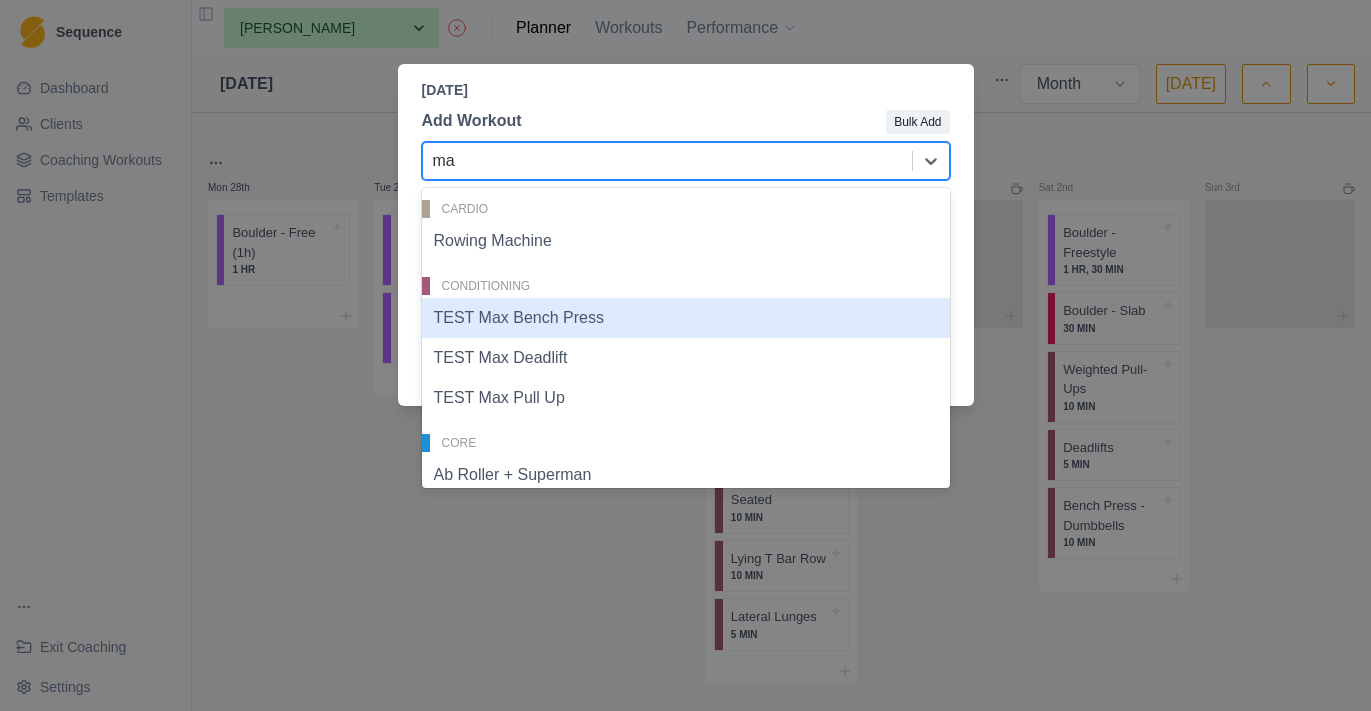 type on "m" 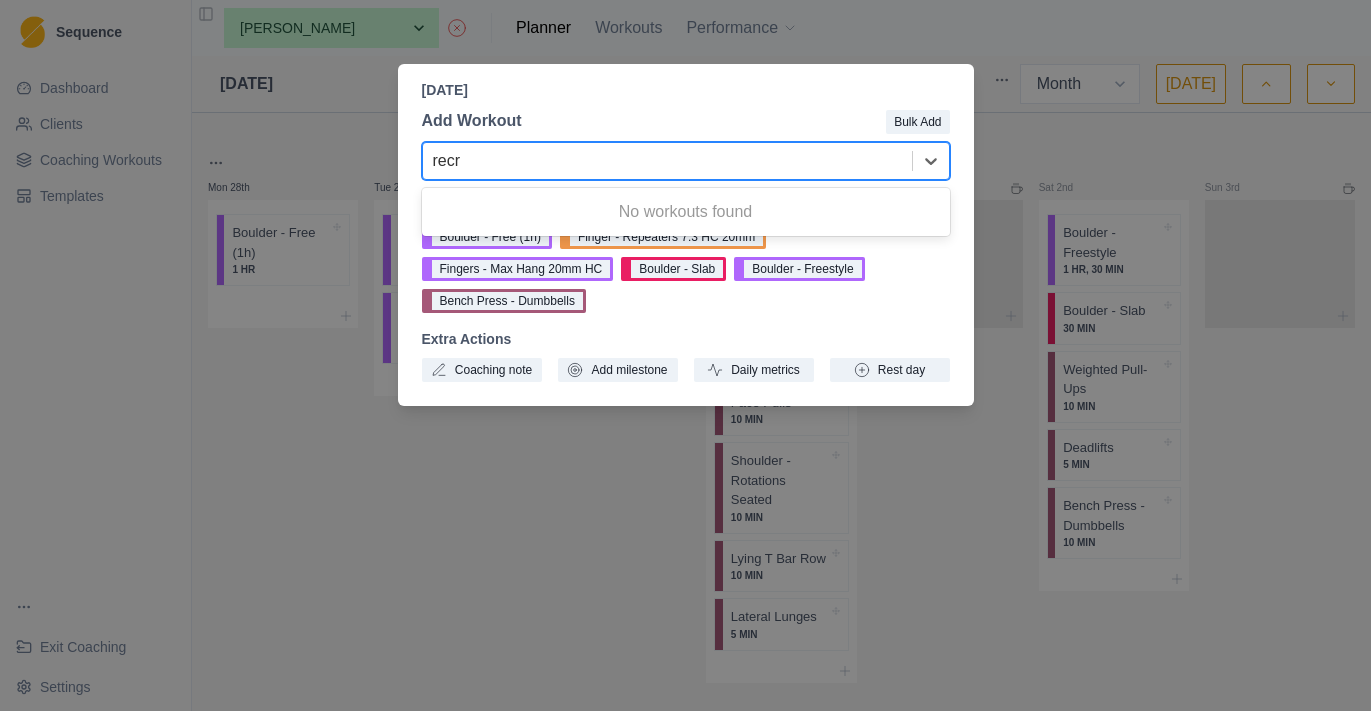type on "recr" 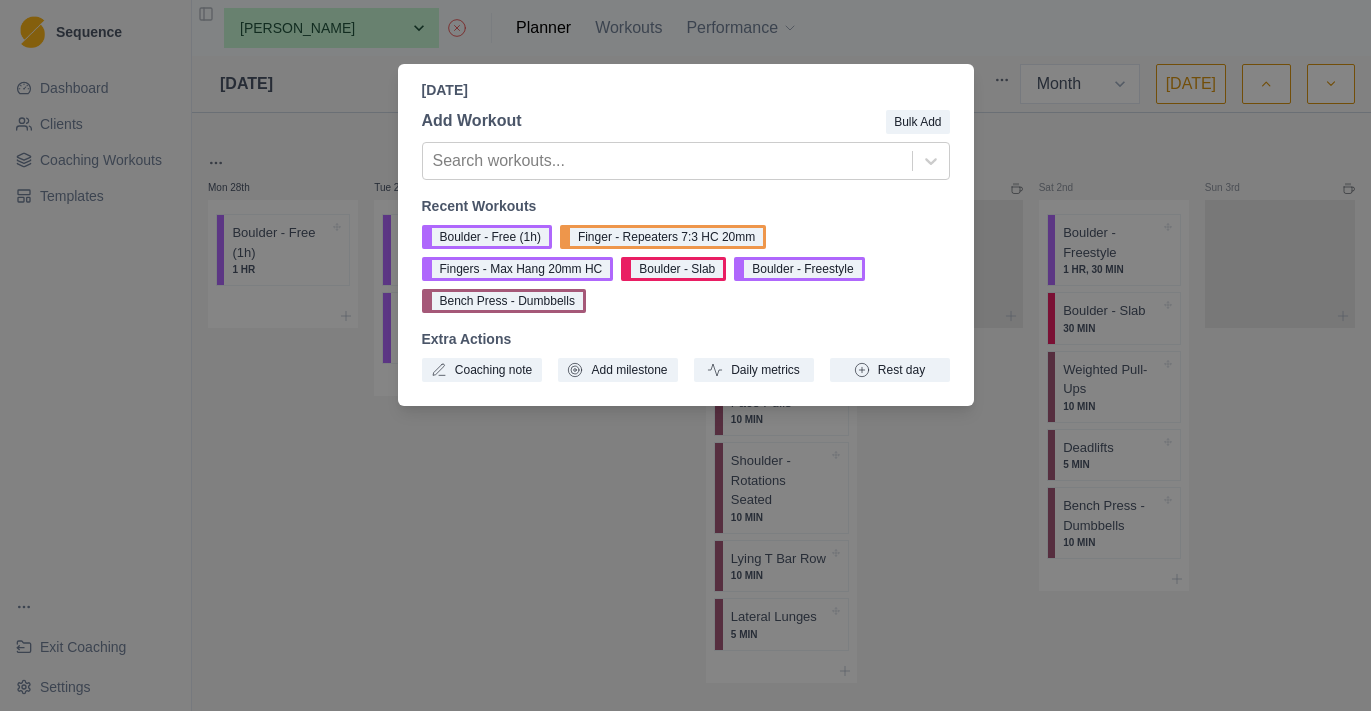 click on "[DATE] Add Workout Bulk Add Search workouts... Recent Workouts Boulder - Free (1h) Finger - Repeaters 7:3 HC 20mm Fingers - Max Hang 20mm HC Boulder - Slab Boulder - Freestyle Bench Press - Dumbbells Extra Actions Coaching note Add milestone Daily metrics Rest day" at bounding box center [685, 355] 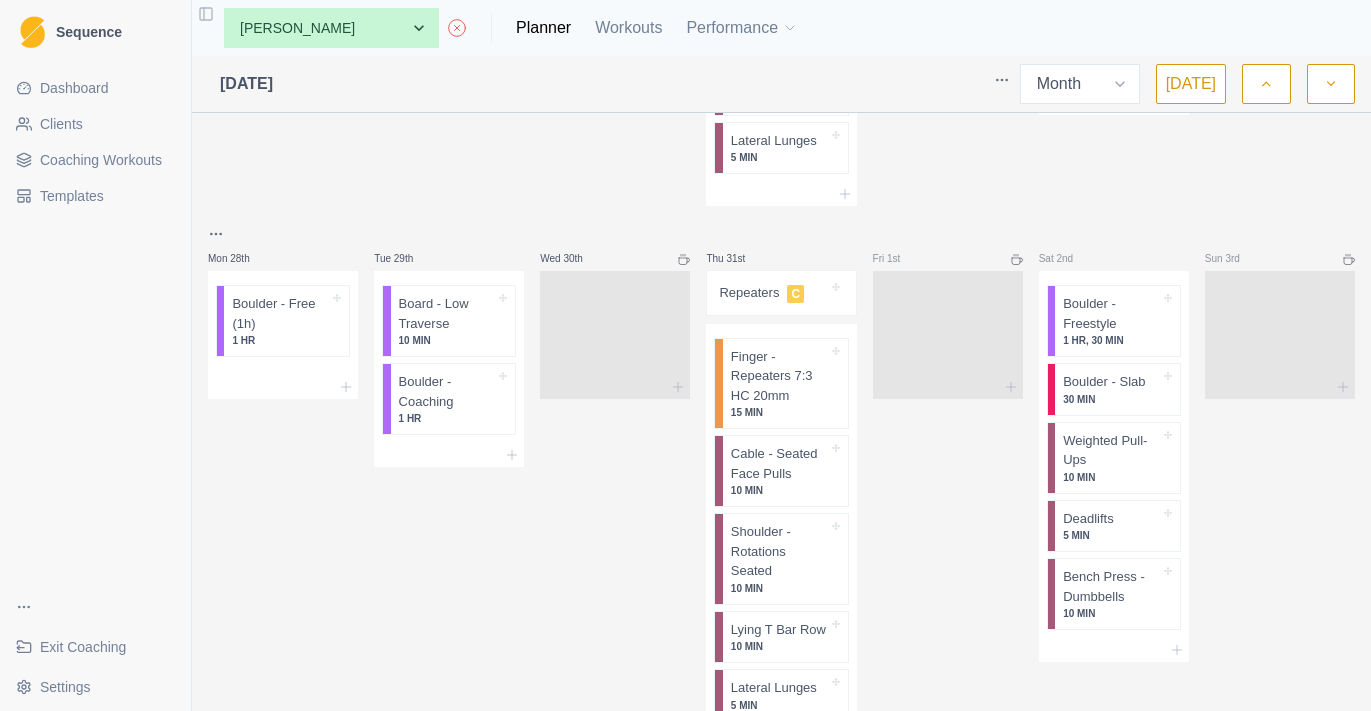 scroll, scrollTop: 2366, scrollLeft: 0, axis: vertical 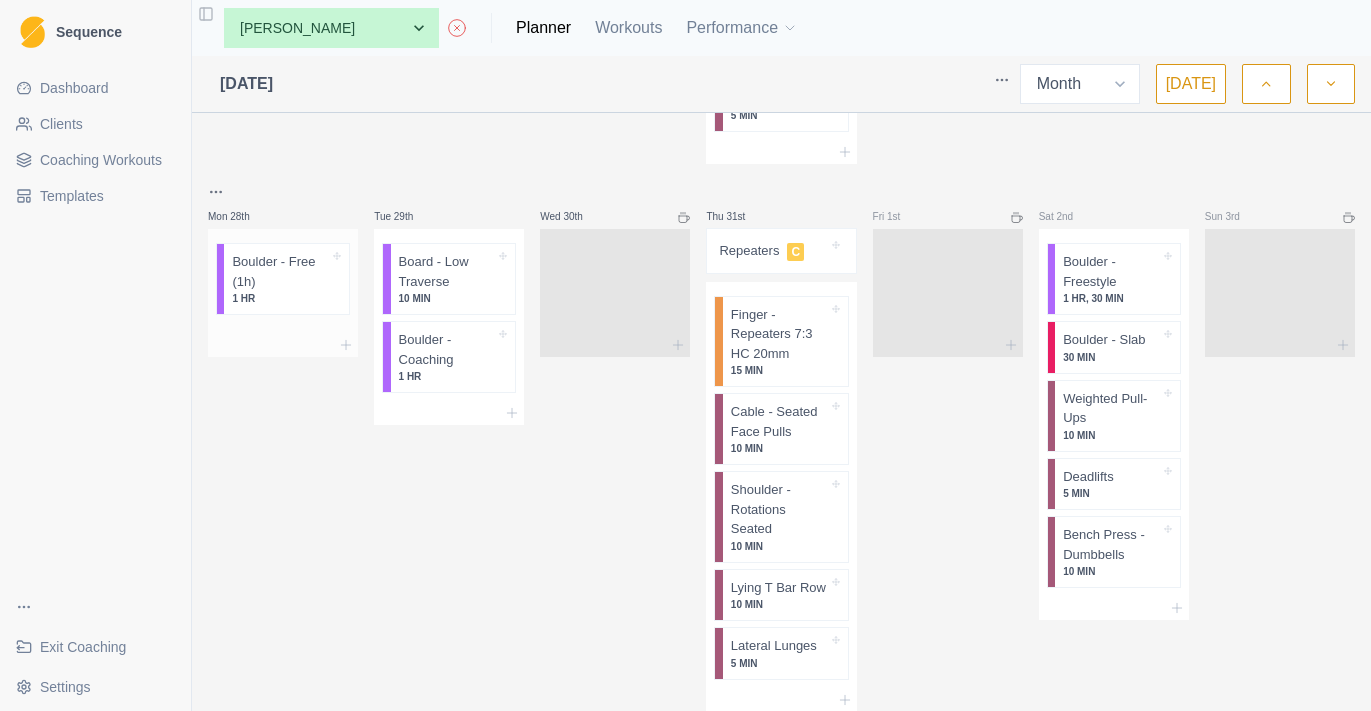 click at bounding box center (283, 345) 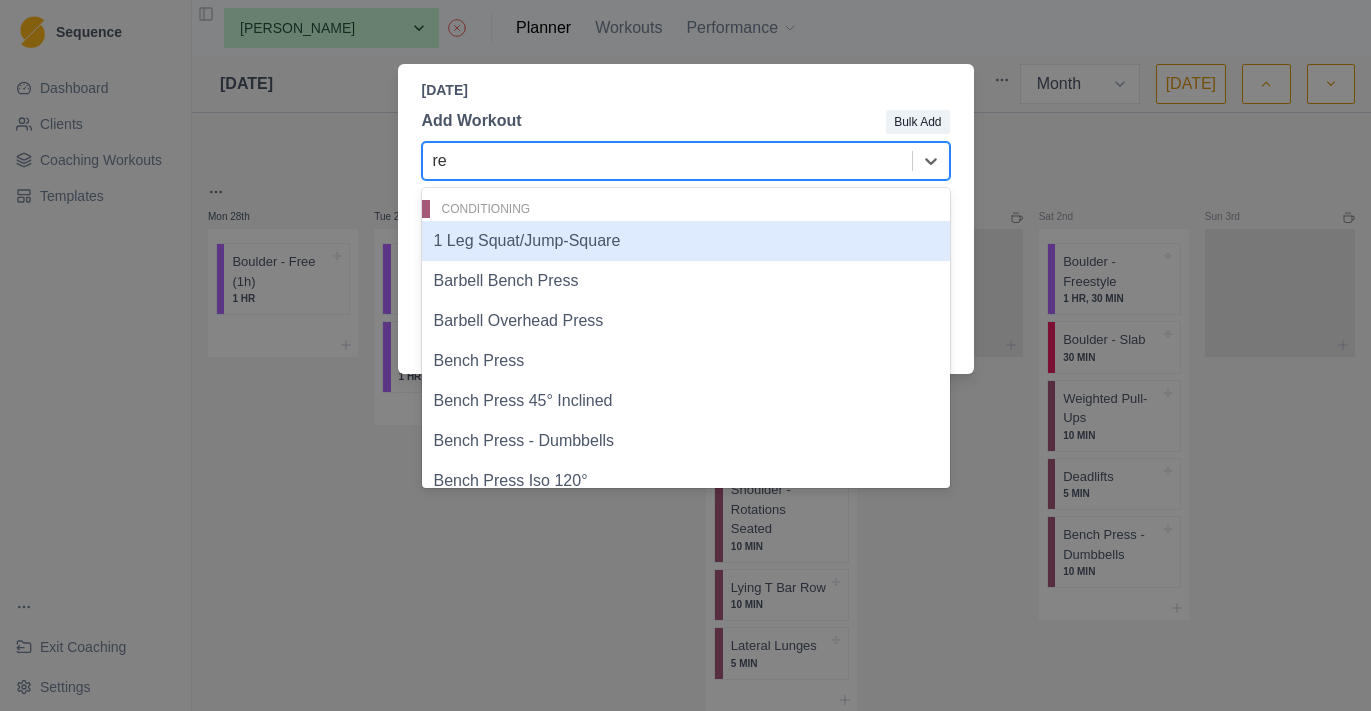 type on "rec" 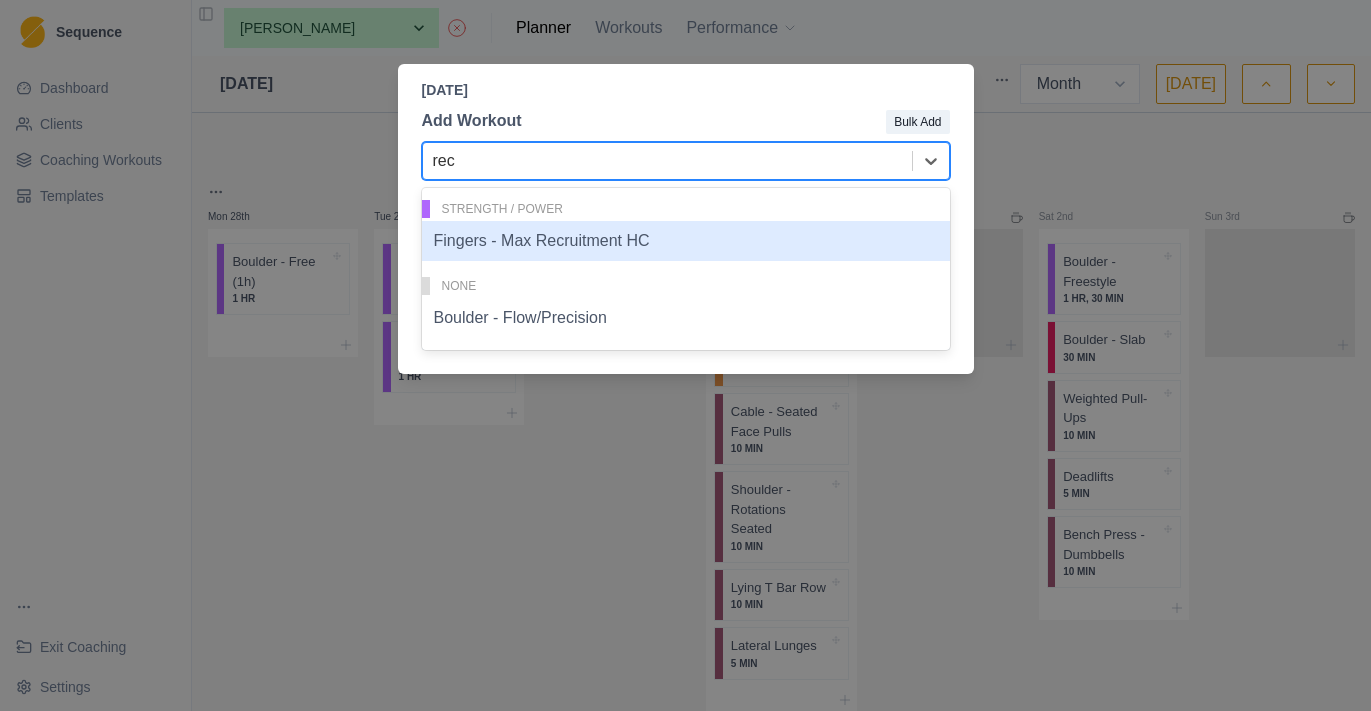 click on "Fingers - Max Recruitment HC" at bounding box center [686, 241] 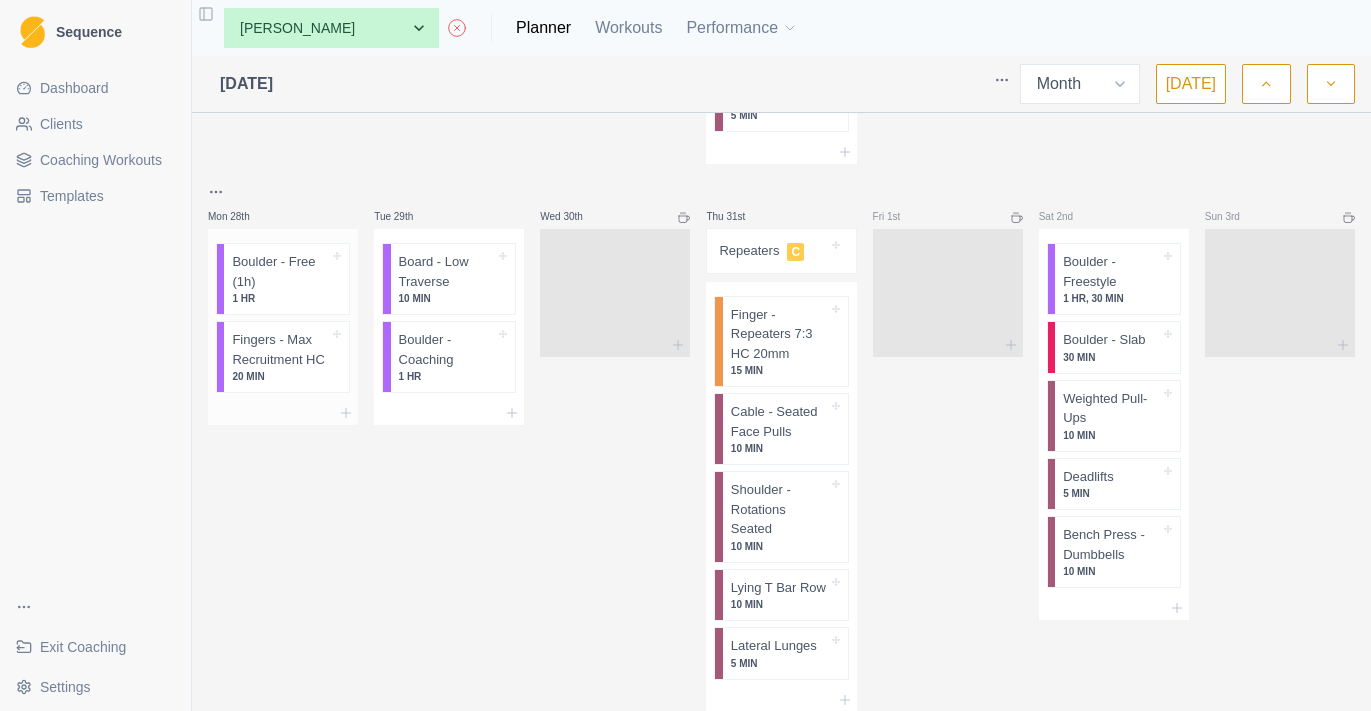 drag, startPoint x: 289, startPoint y: 377, endPoint x: 289, endPoint y: 285, distance: 92 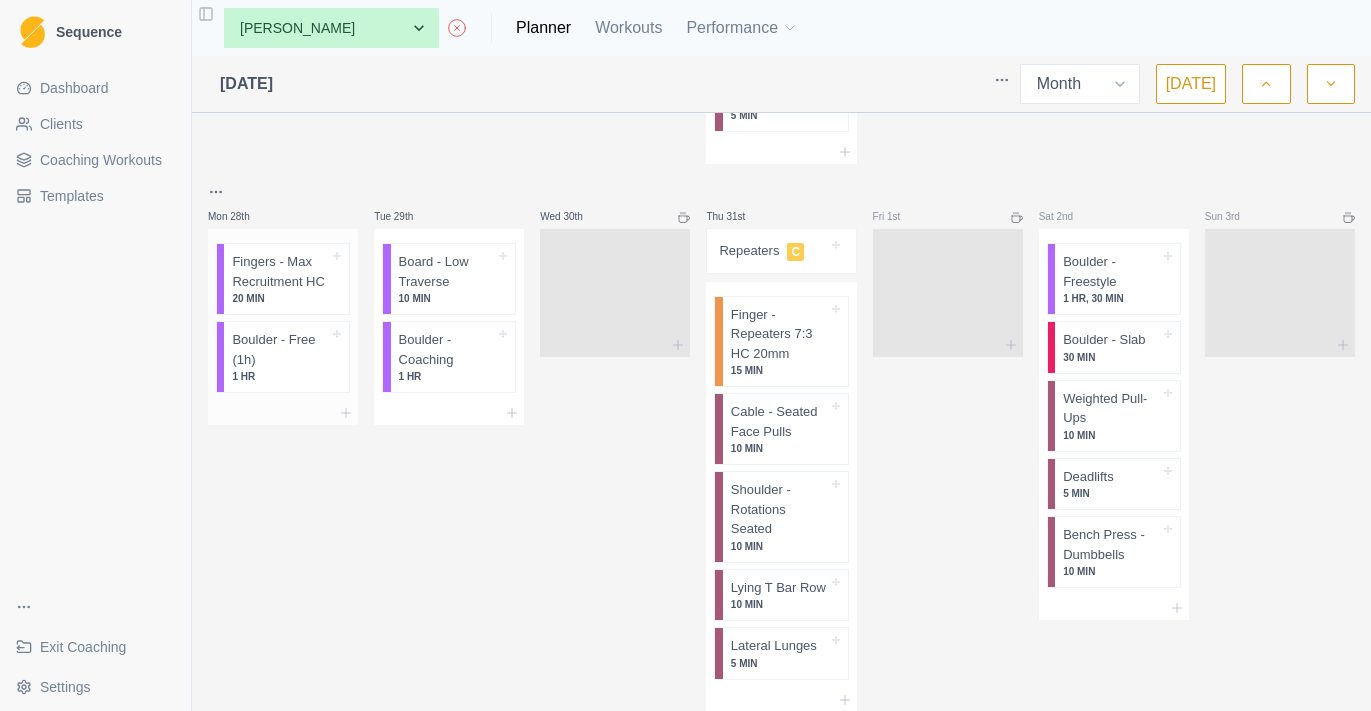 click on "20 MIN" at bounding box center (280, 298) 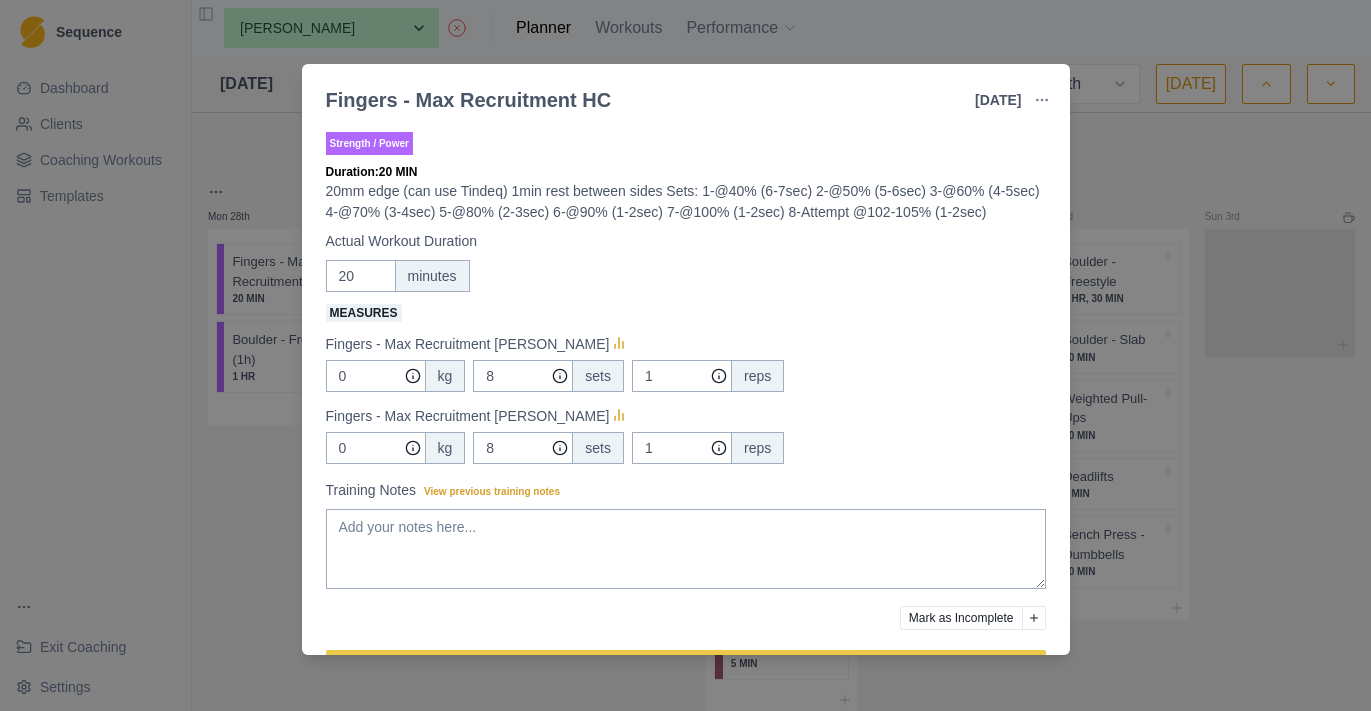 click on "Fingers - Max Recruitment HC [DATE] Link To Goal View Workout Metrics Edit Original Workout Reschedule Workout Remove From Schedule Strength / Power Duration:  20 MIN 20mm edge (can use Tindeq)
1min rest between sides
Sets:
1-@40% (6-7sec)
2-@50% (5-6sec)
3-@60% (4-5sec)
4-@70% (3-4sec)
5-@80% (2-3sec)
6-@90% (1-2sec)
7-@100% (1-2sec)
8-Attempt @102-105% (1-2sec) Actual Workout Duration 20 minutes Measures Fingers - Max Recruitment [PERSON_NAME] 0 kg 8 sets 1 reps Fingers - Max Recruitment [PERSON_NAME] 0 kg 8 sets 1 reps Training Notes View previous training notes Mark as Incomplete Complete Workout" at bounding box center [685, 355] 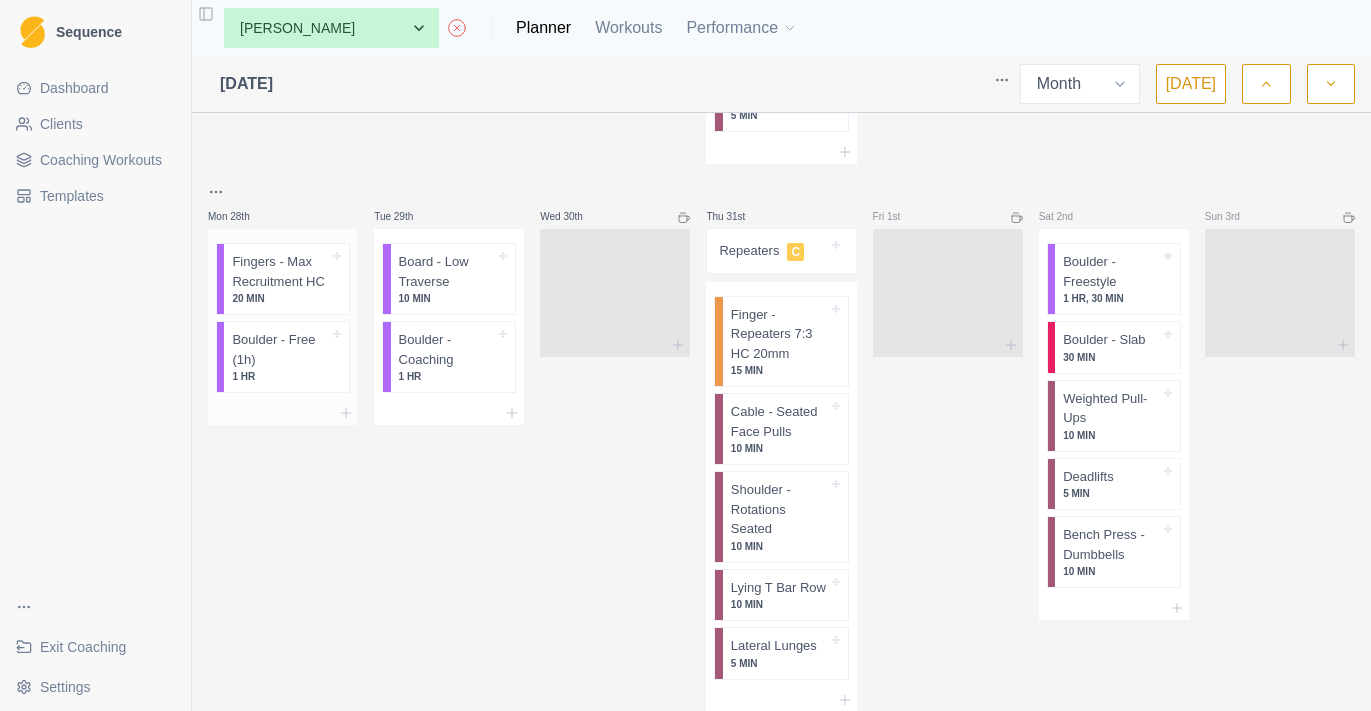 click on "20 MIN" at bounding box center [280, 298] 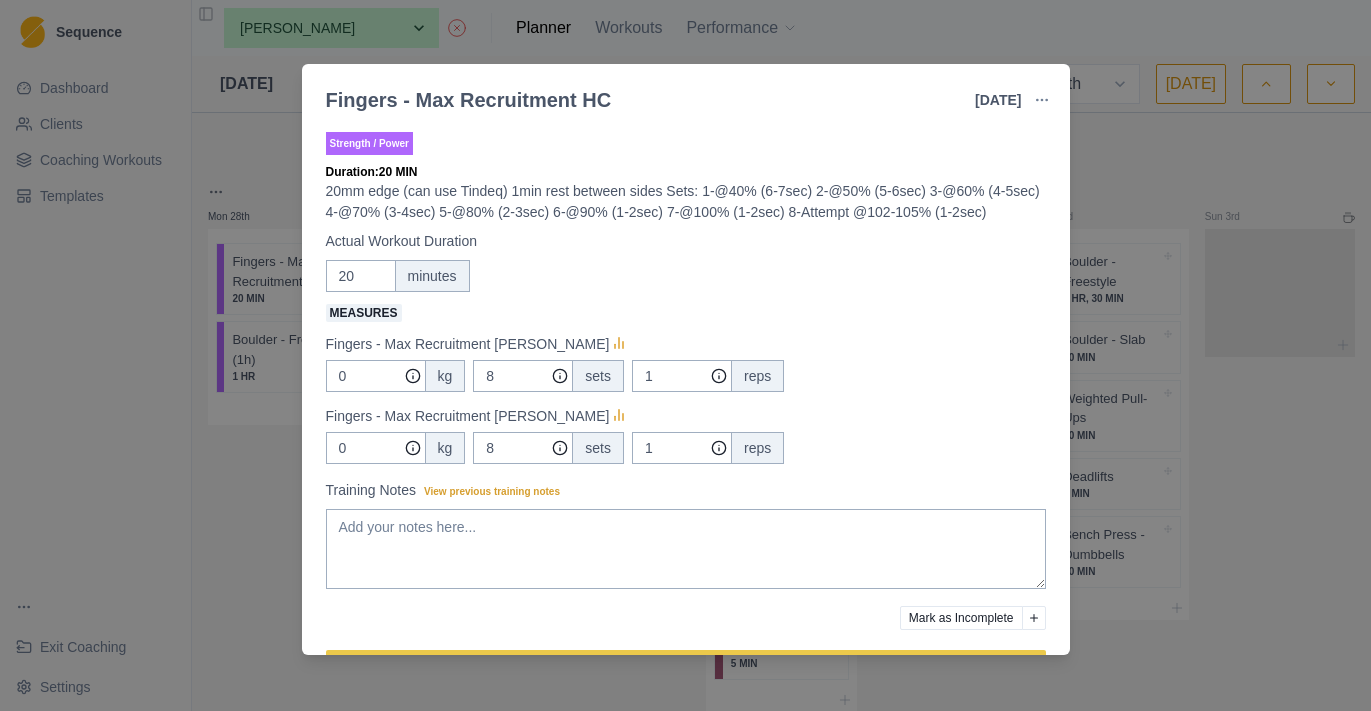 click 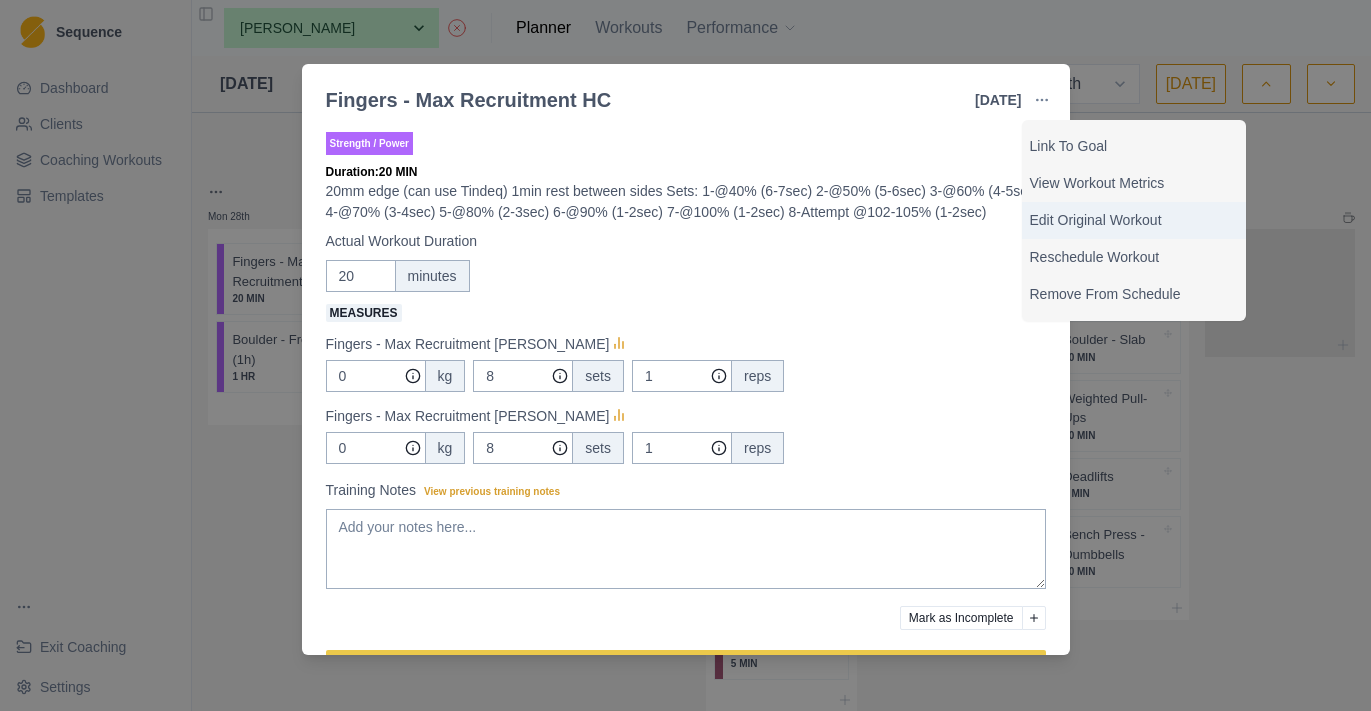click on "Edit Original Workout" at bounding box center (1134, 220) 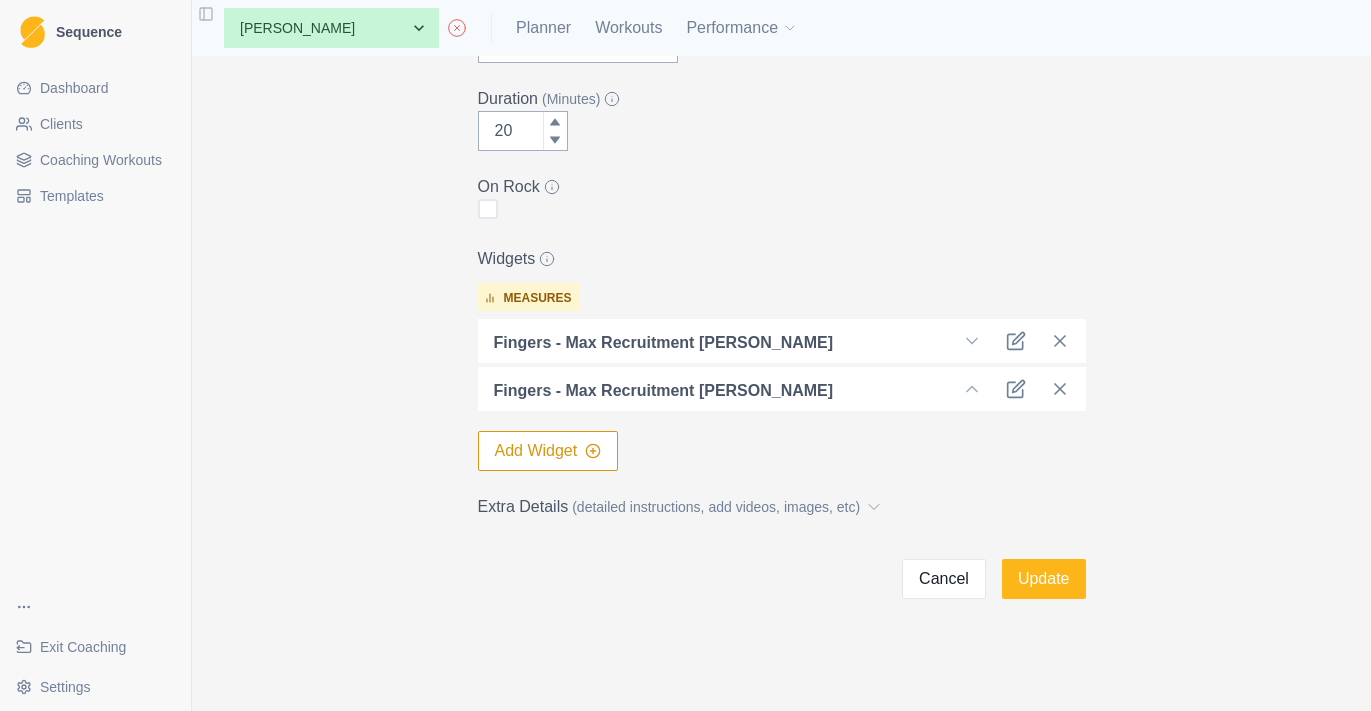 scroll, scrollTop: 450, scrollLeft: 0, axis: vertical 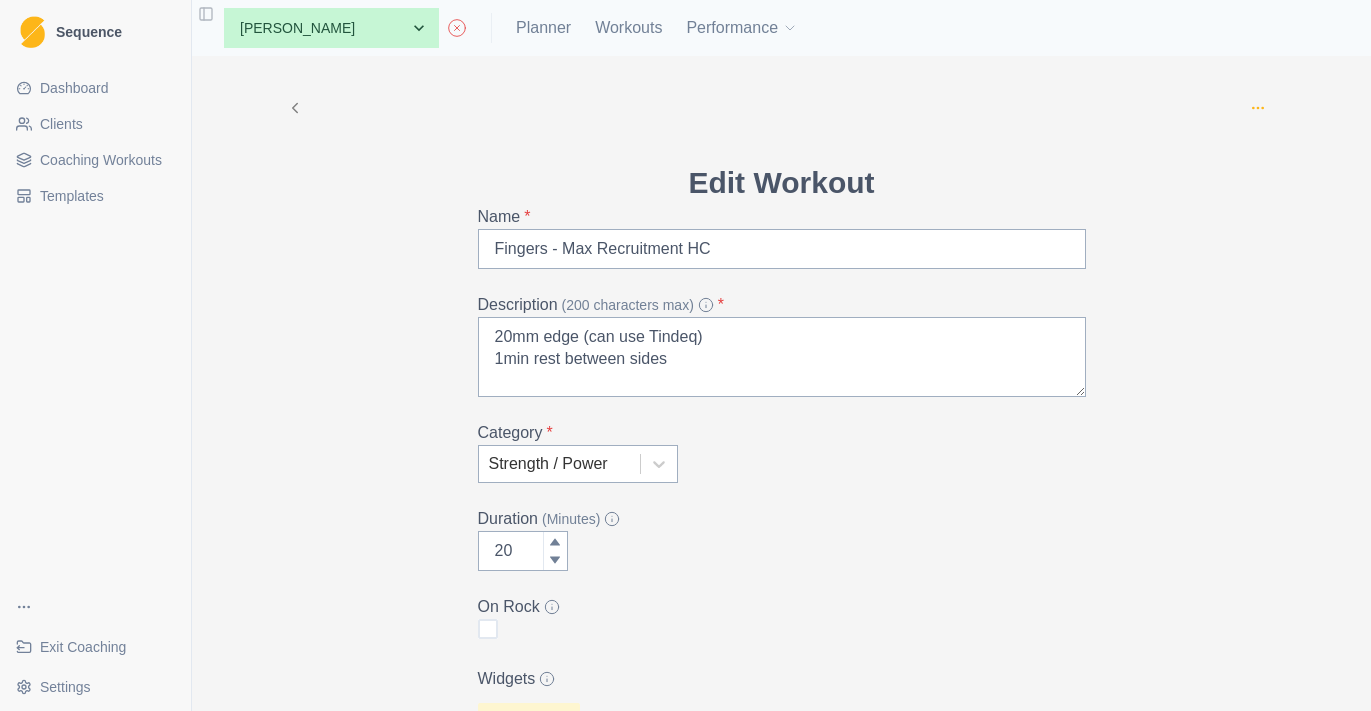 click 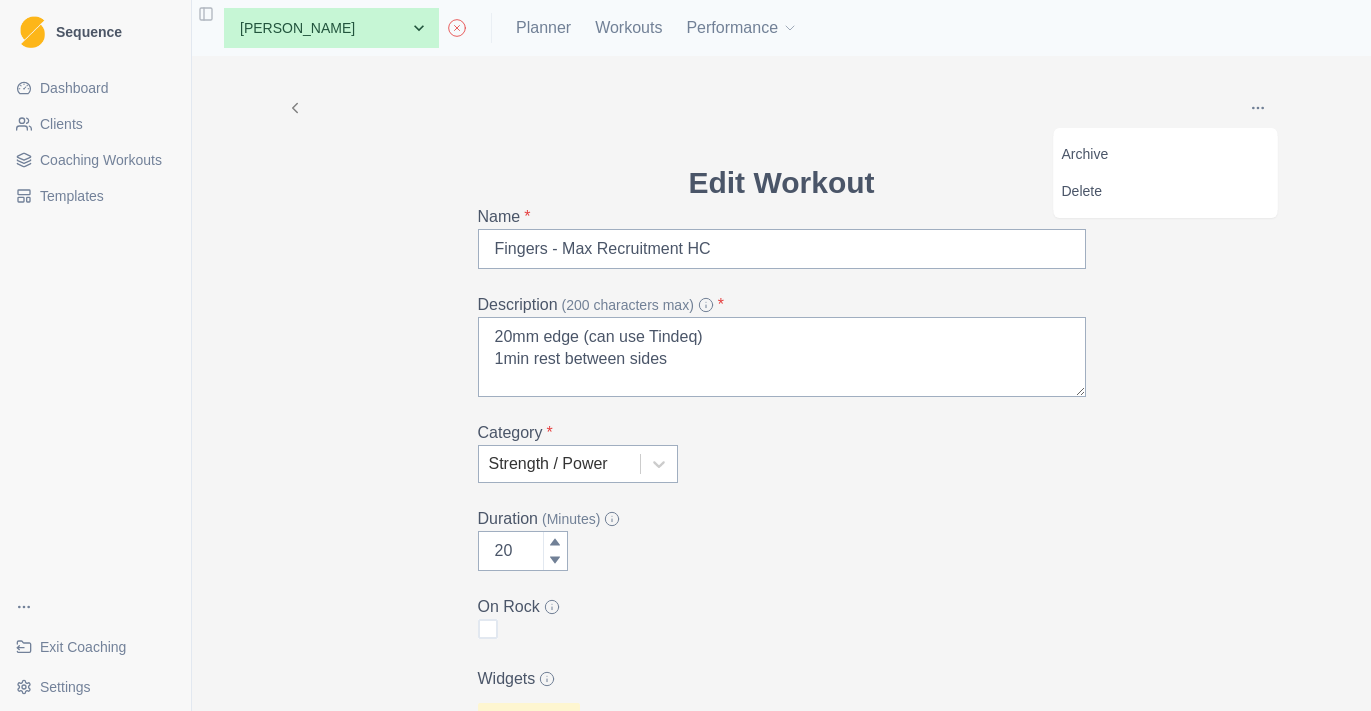 click on "Archive Delete Edit Workout Name * Fingers - Max Recruitment HC Description   (200 characters max) * 20mm edge (can use Tindeq)
1min rest between sides
Sets:
1-@40% (6-7sec)
2-@50% (5-6sec)
3-@60% (4-5sec)
4-@70% (3-4sec)
5-@80% (2-3sec)
6-@90% (1-2sec)
7-@100% (1-2sec)
8-Attempt @102-105% (1-2sec) Category * Strength / Power Duration   (Minutes) 20 On Rock Widgets measures Fingers - Max Recruitment [PERSON_NAME] Fingers - Max Recruitment [PERSON_NAME] Add Widget Extra Details (detailed instructions, add videos, images, etc) Cancel Update" at bounding box center [782, 537] 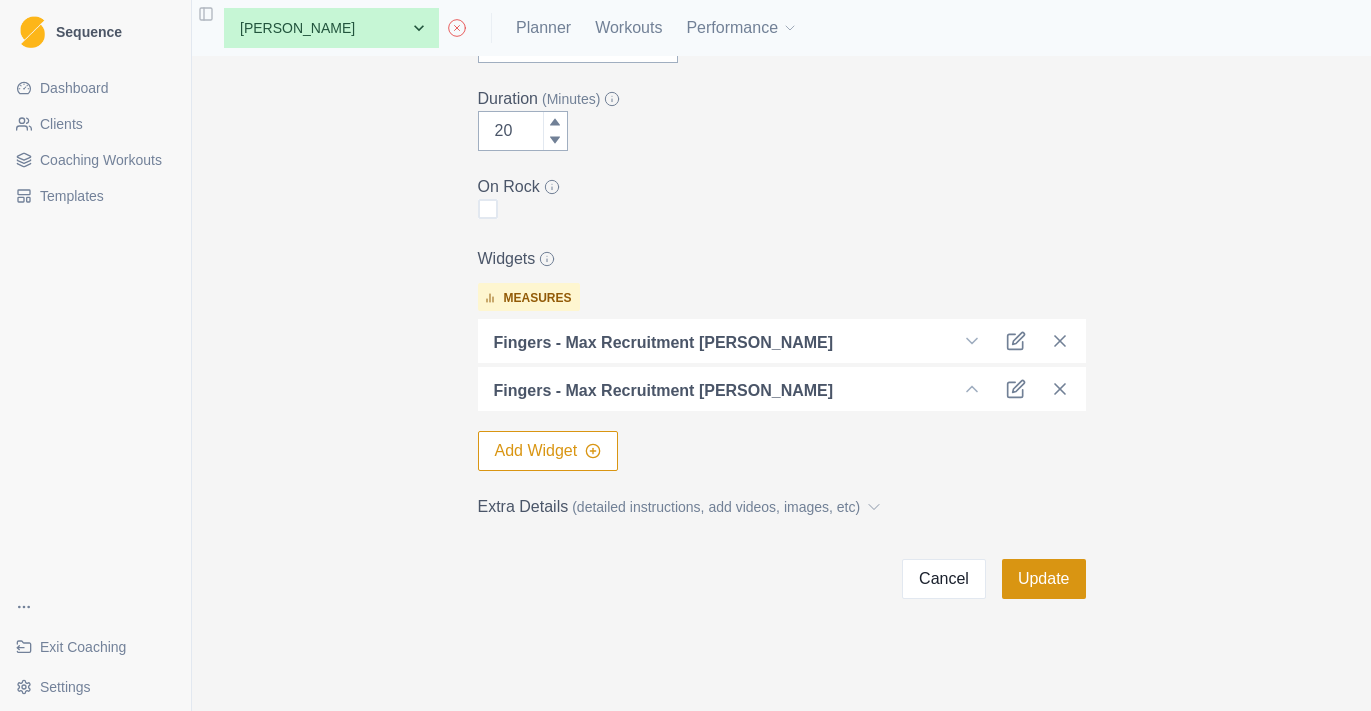 scroll, scrollTop: 421, scrollLeft: 0, axis: vertical 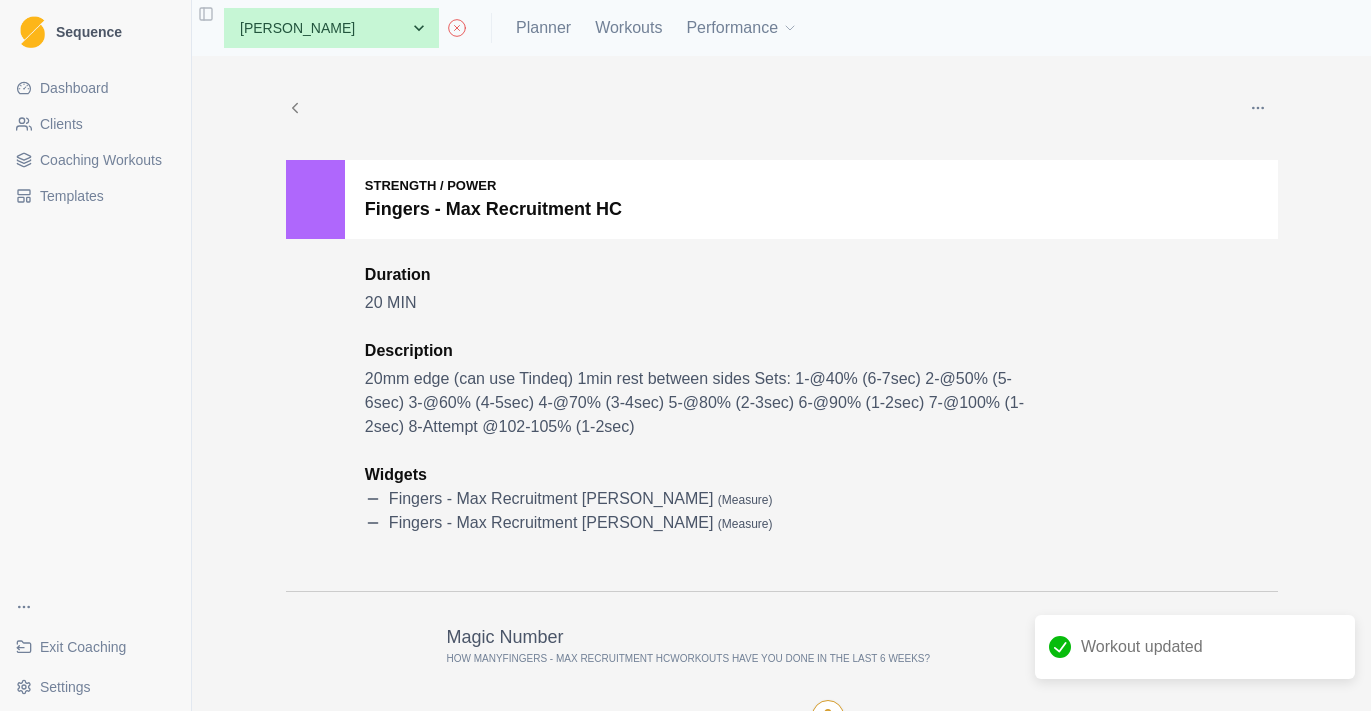 click at bounding box center [1258, 108] 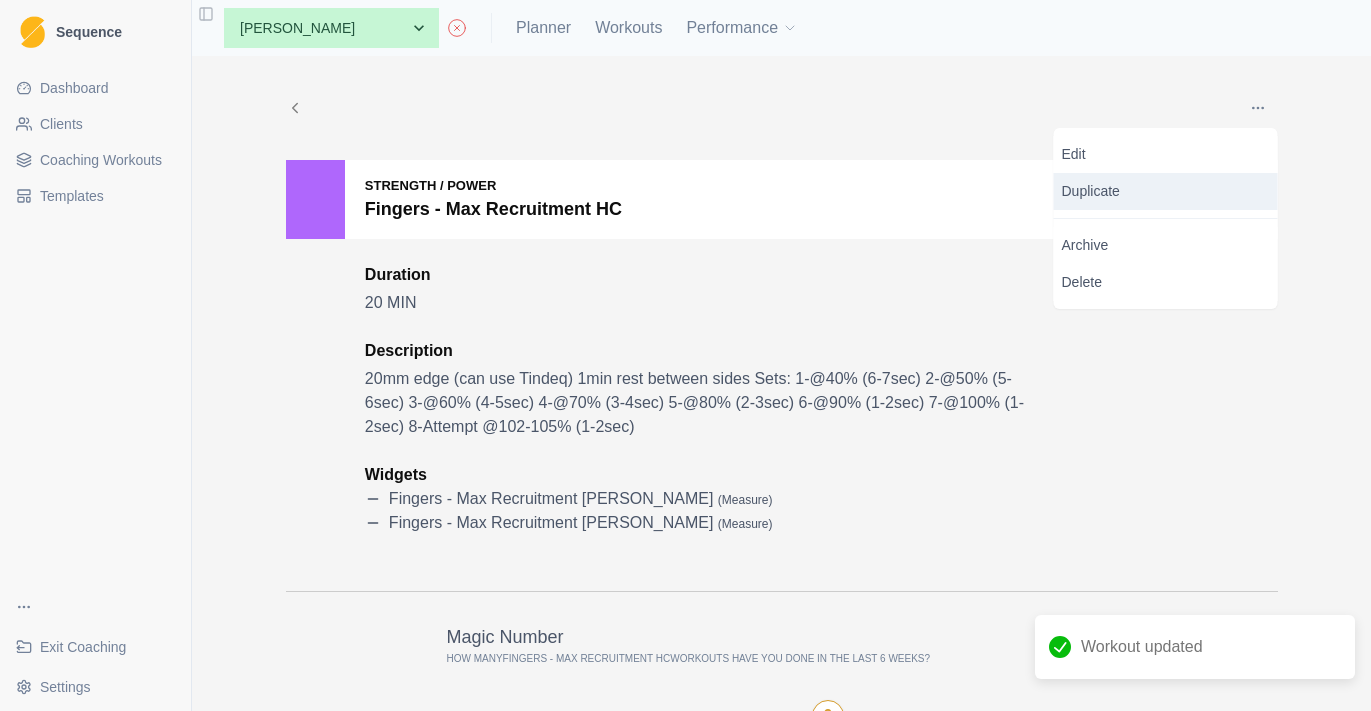 click on "Duplicate" at bounding box center (1166, 191) 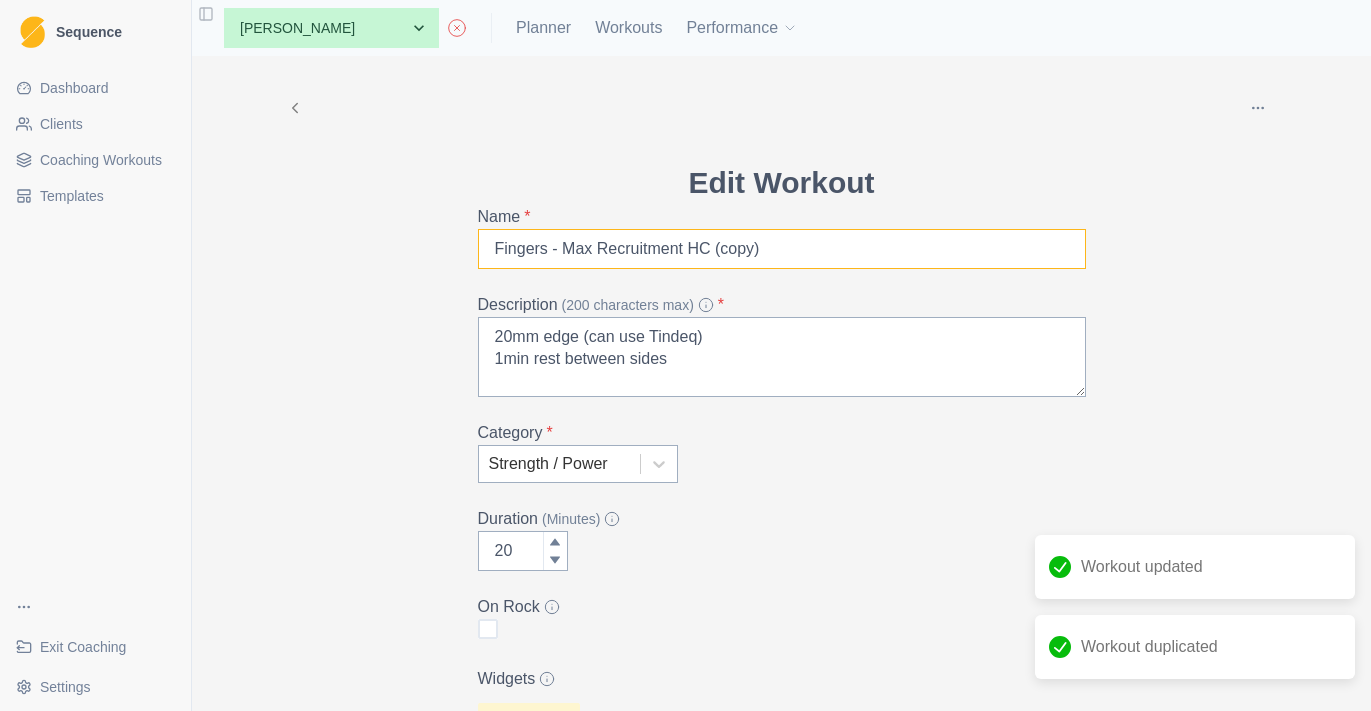 drag, startPoint x: 787, startPoint y: 254, endPoint x: 695, endPoint y: 253, distance: 92.00543 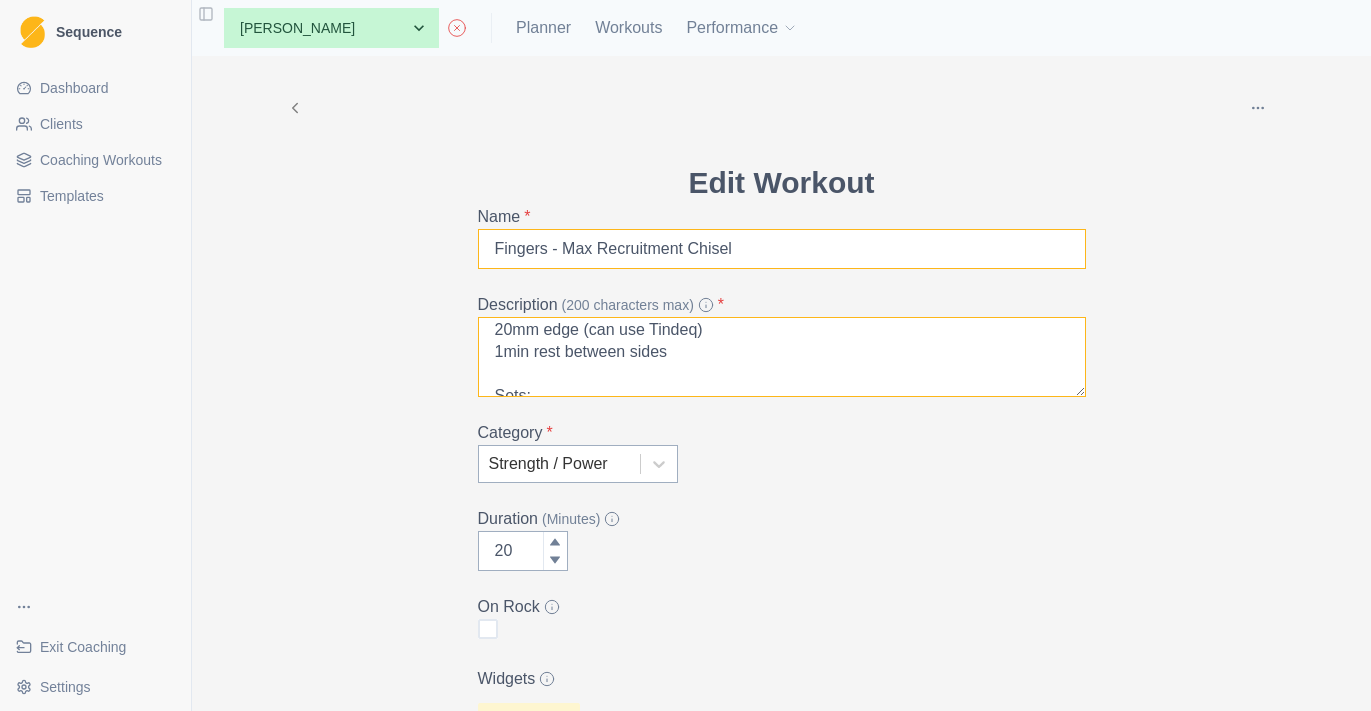 scroll, scrollTop: 11, scrollLeft: 0, axis: vertical 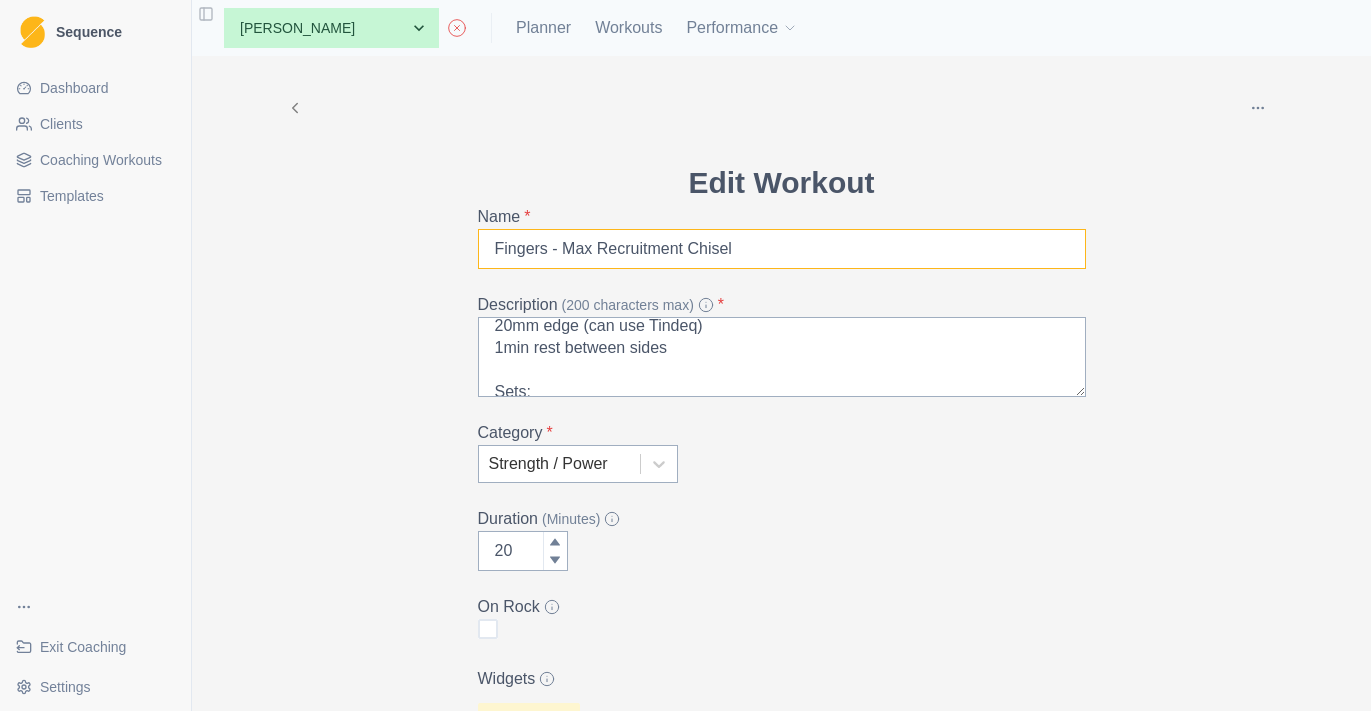 click on "Fingers - Max Recruitment Chisel" at bounding box center [782, 249] 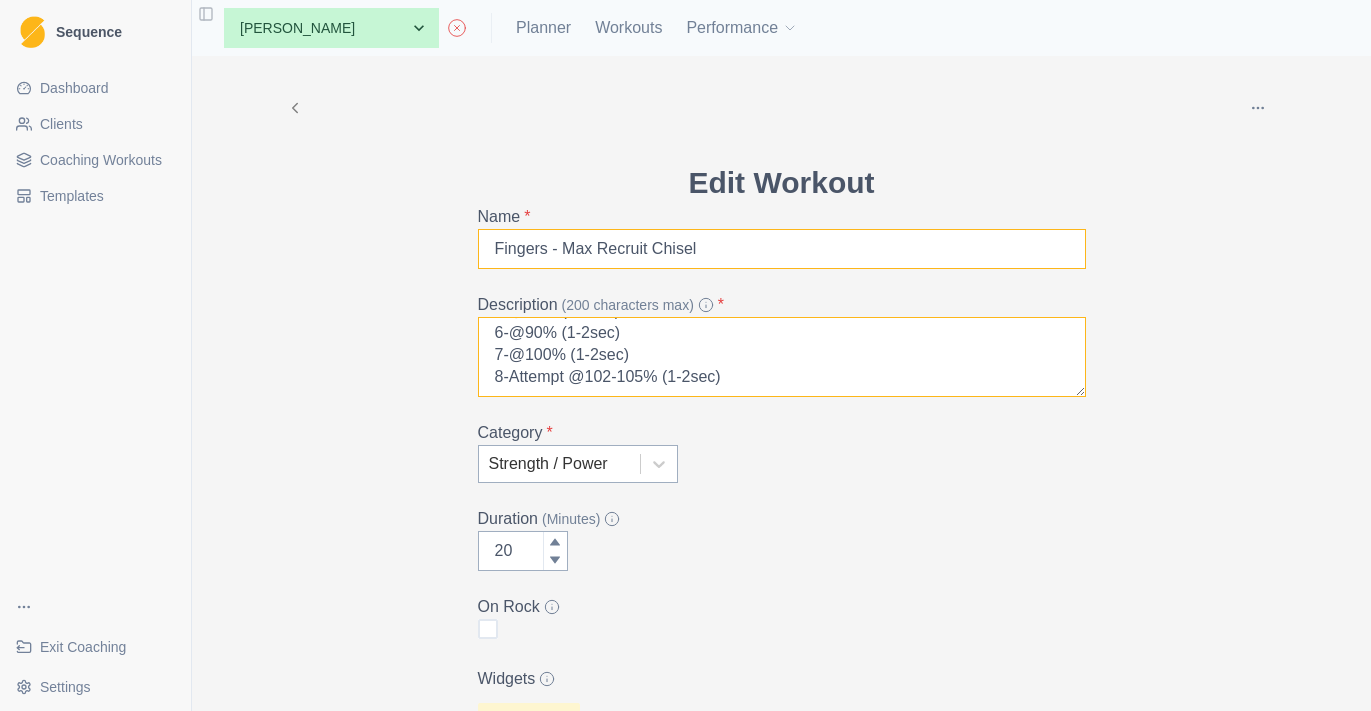 scroll, scrollTop: 202, scrollLeft: 0, axis: vertical 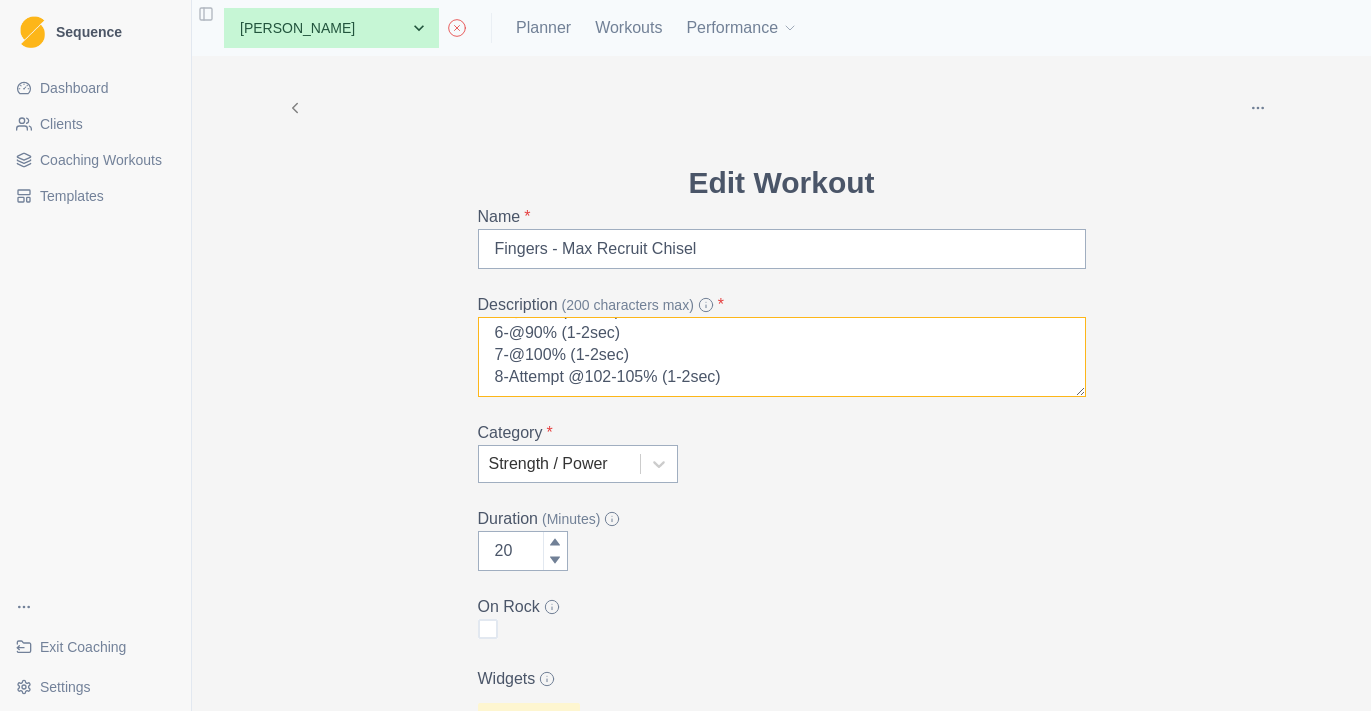 click on "20mm edge (can use Tindeq)
1min rest between sides
Sets:
1-@40% (6-7sec)
2-@50% (5-6sec)
3-@60% (4-5sec)
4-@70% (3-4sec)
5-@80% (2-3sec)
6-@90% (1-2sec)
7-@100% (1-2sec)
8-Attempt @102-105% (1-2sec)" at bounding box center [782, 357] 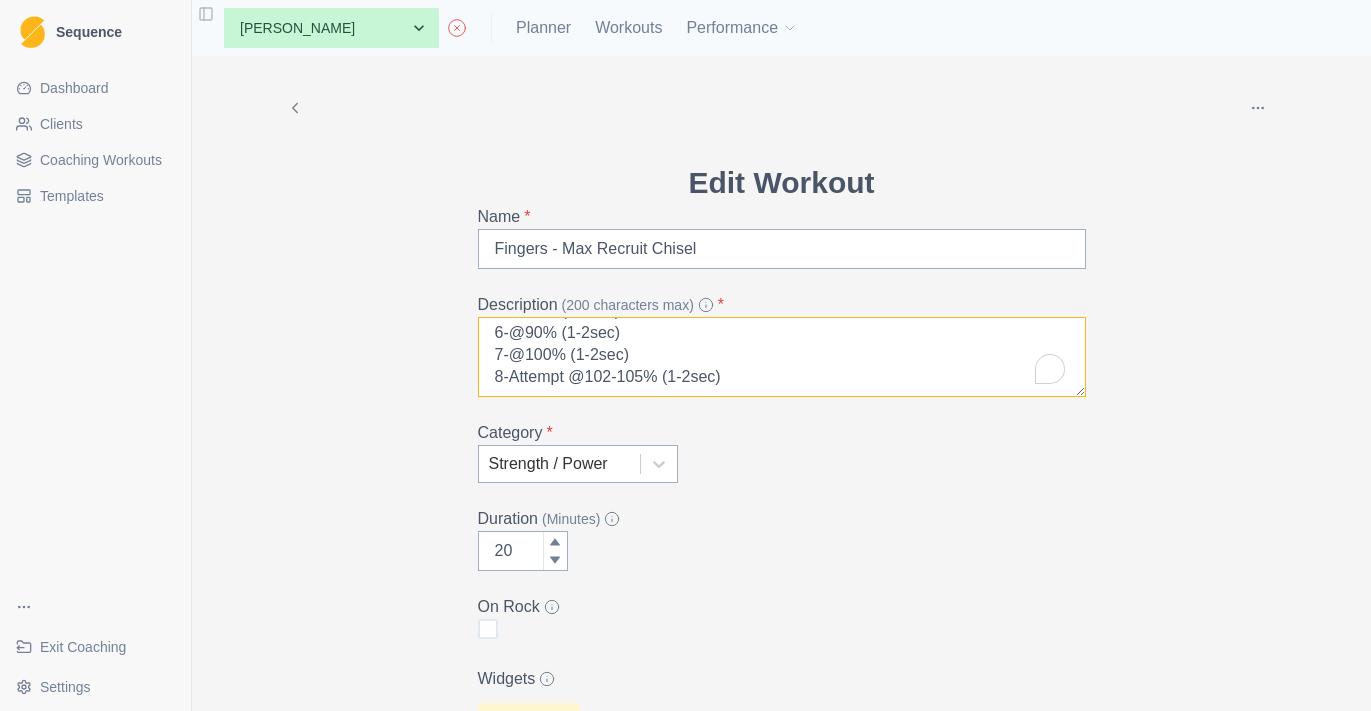 scroll, scrollTop: 202, scrollLeft: 0, axis: vertical 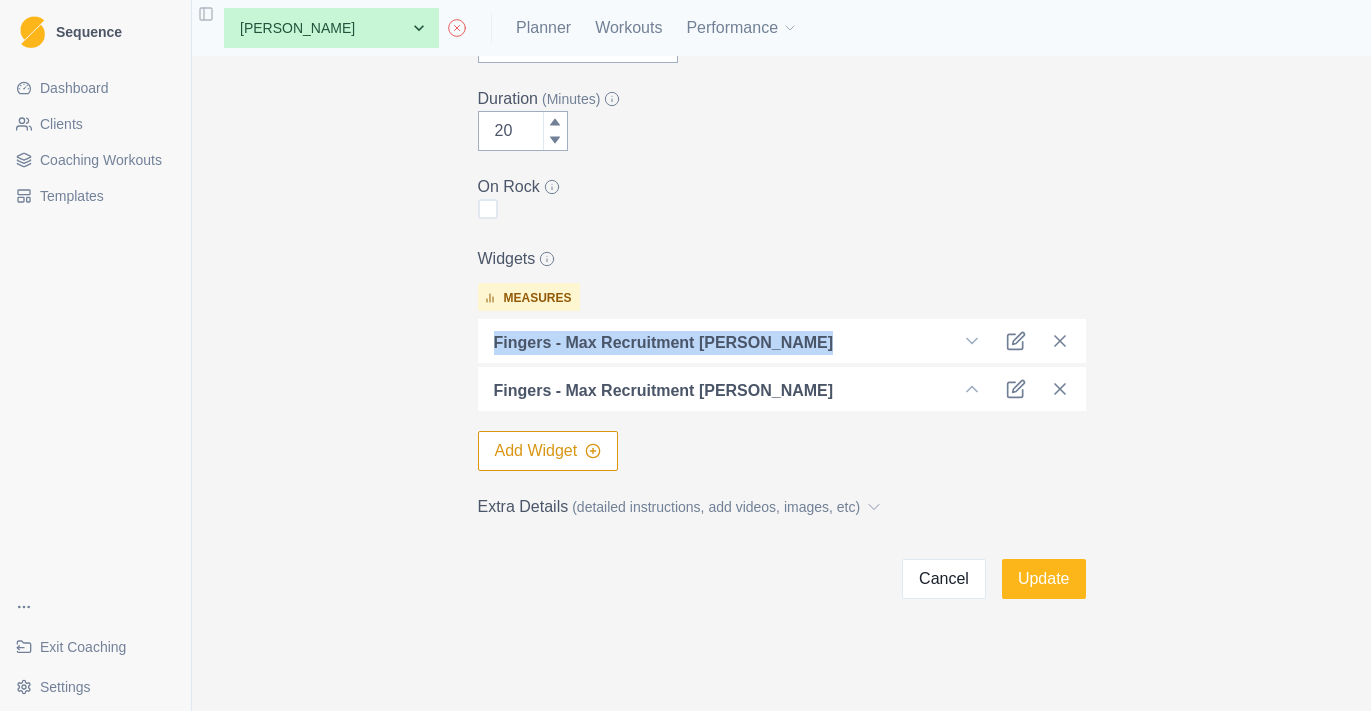 drag, startPoint x: 774, startPoint y: 331, endPoint x: 486, endPoint y: 343, distance: 288.24988 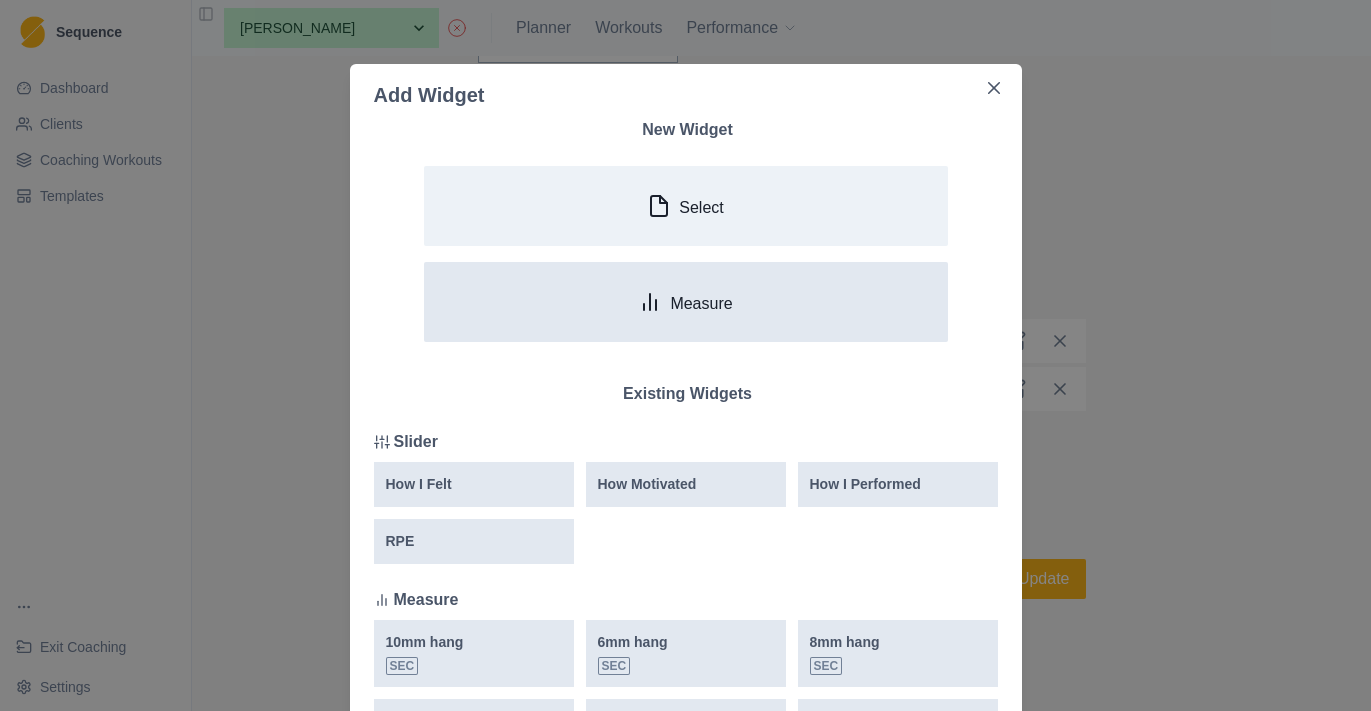 click on "Measure" at bounding box center [686, 302] 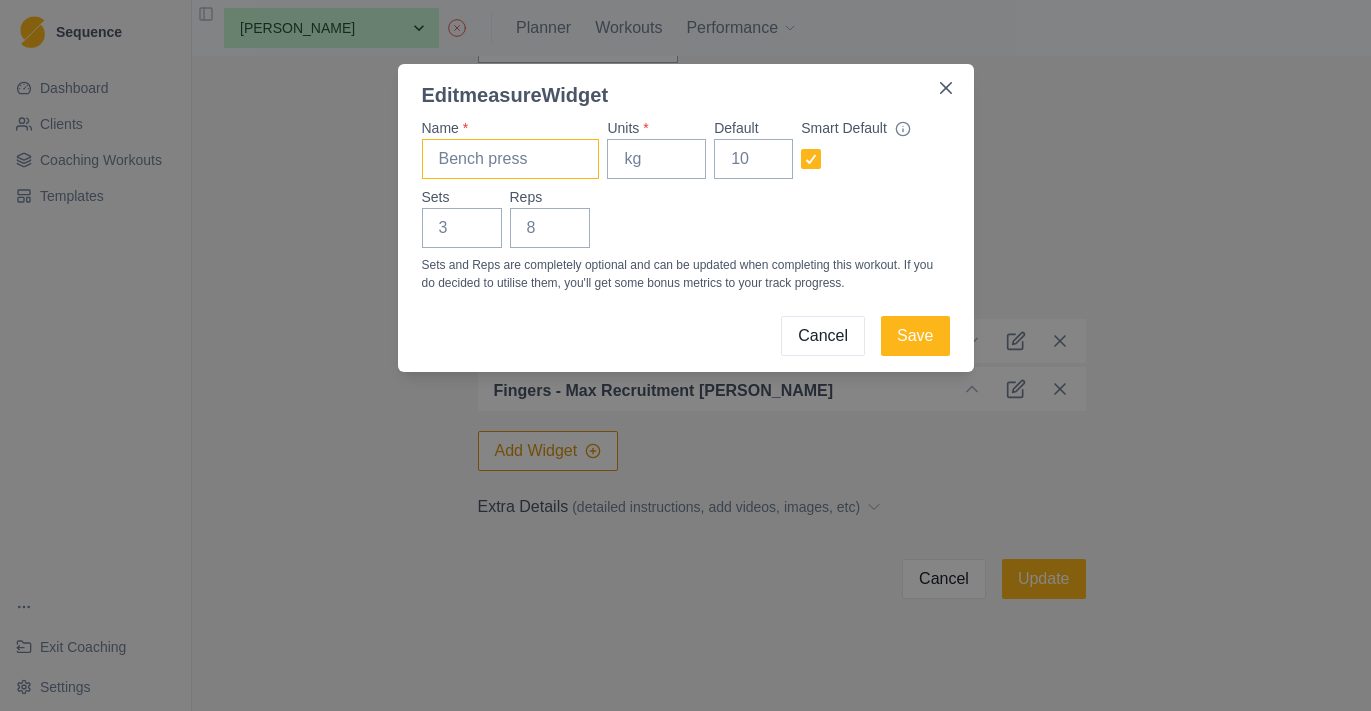 click on "Name *" at bounding box center [511, 159] 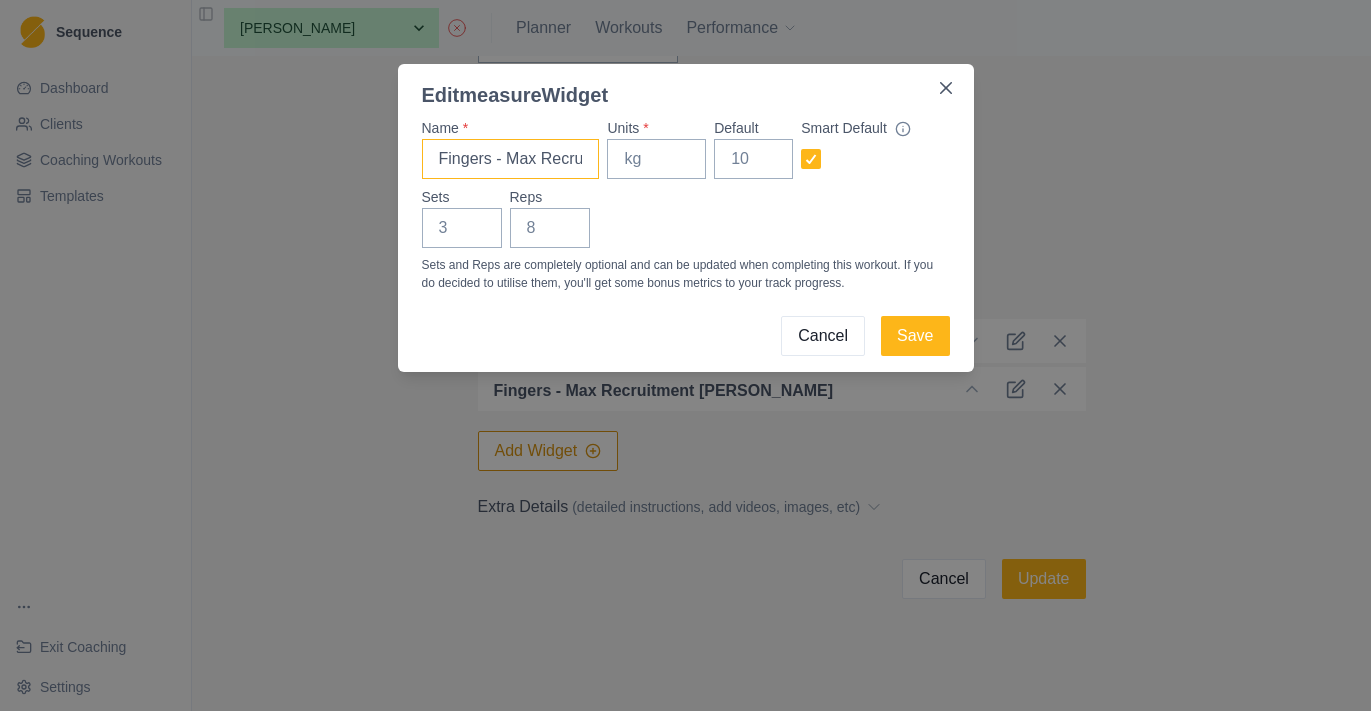 click on "Fingers - Max Recruitment [PERSON_NAME]" at bounding box center (511, 159) 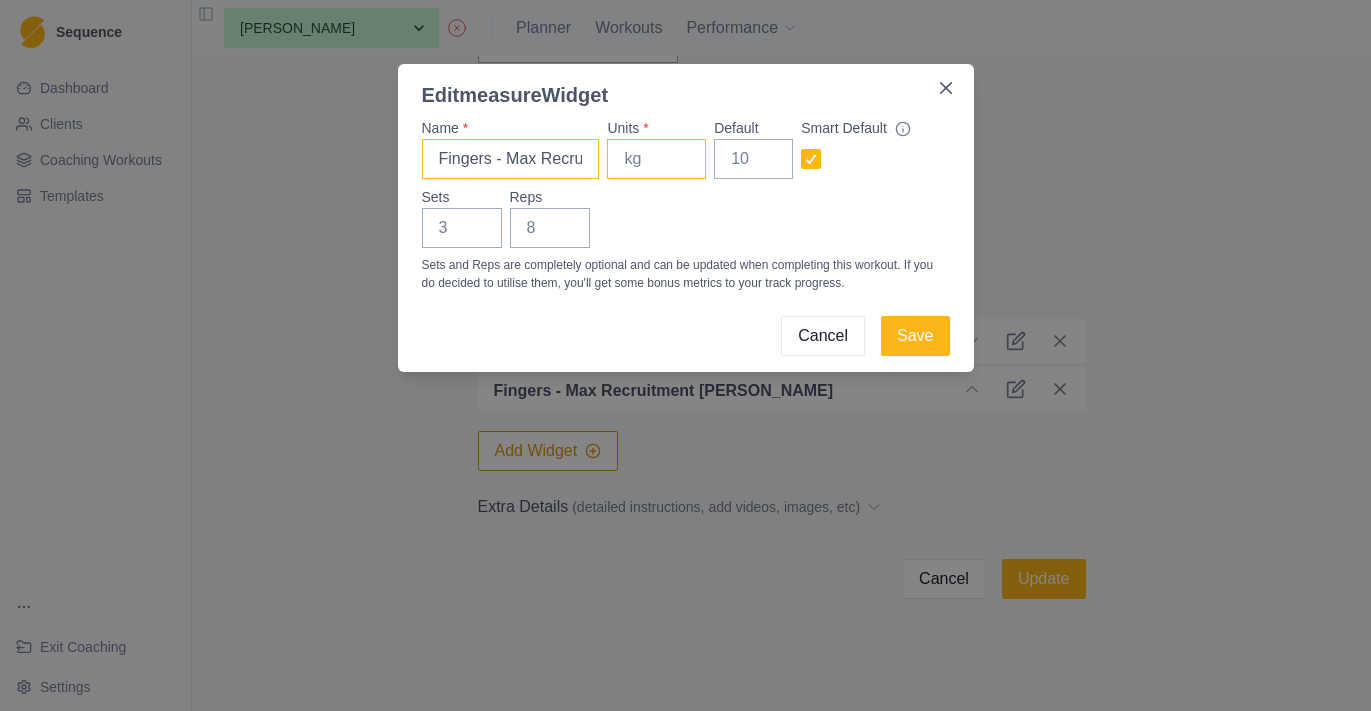type on "Fingers - Max Recruitment Chisel - RH" 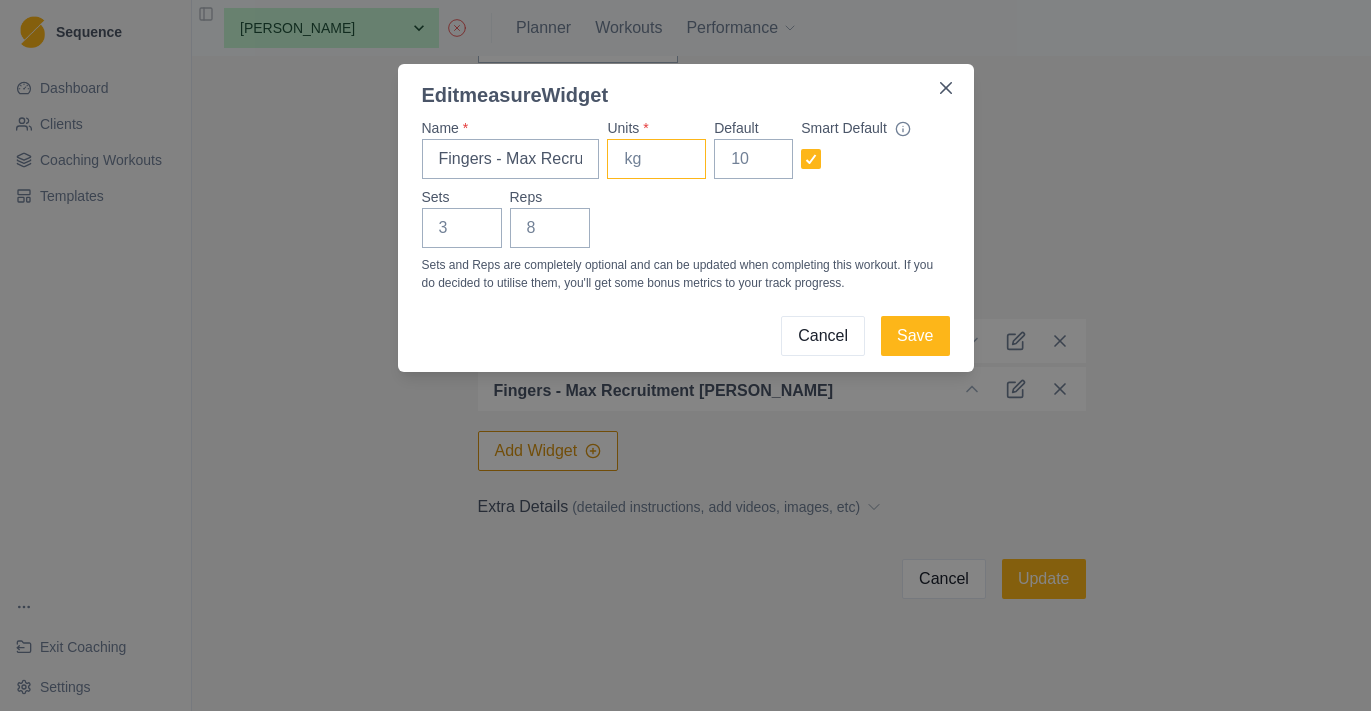 click on "Units *" at bounding box center [656, 159] 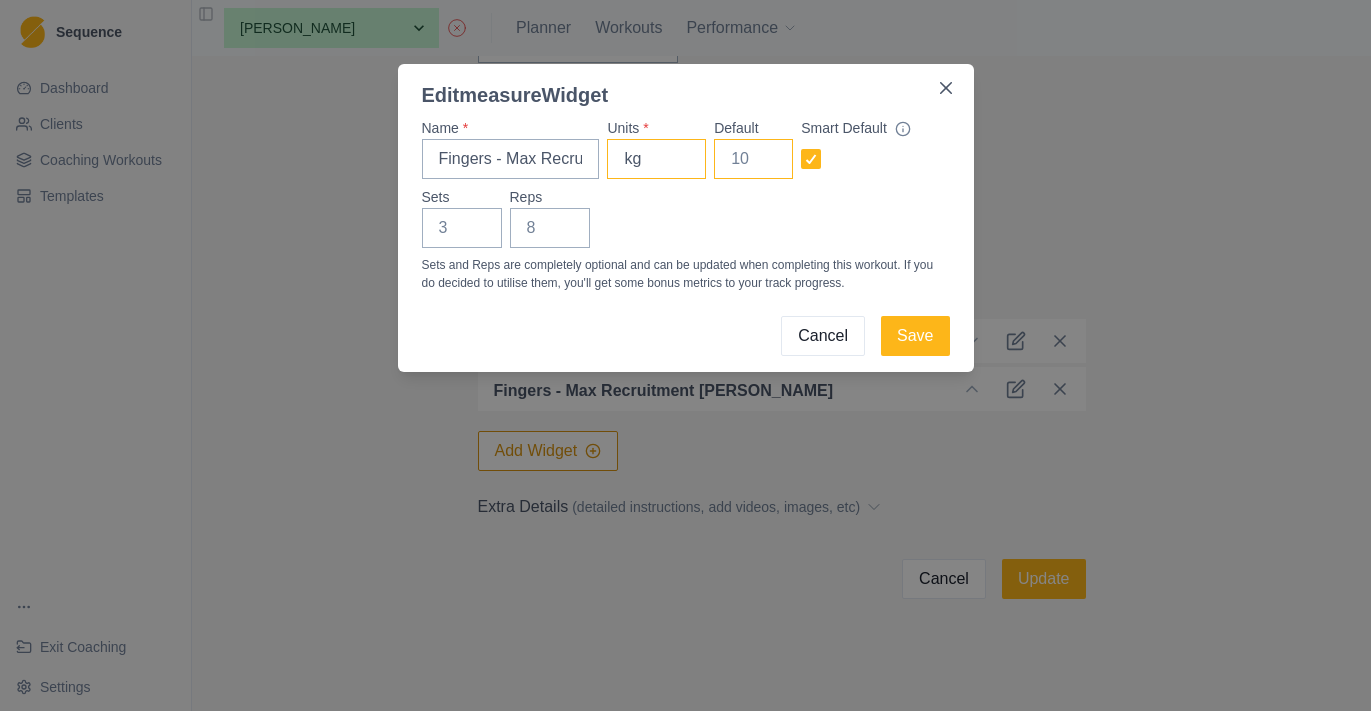 type on "kg" 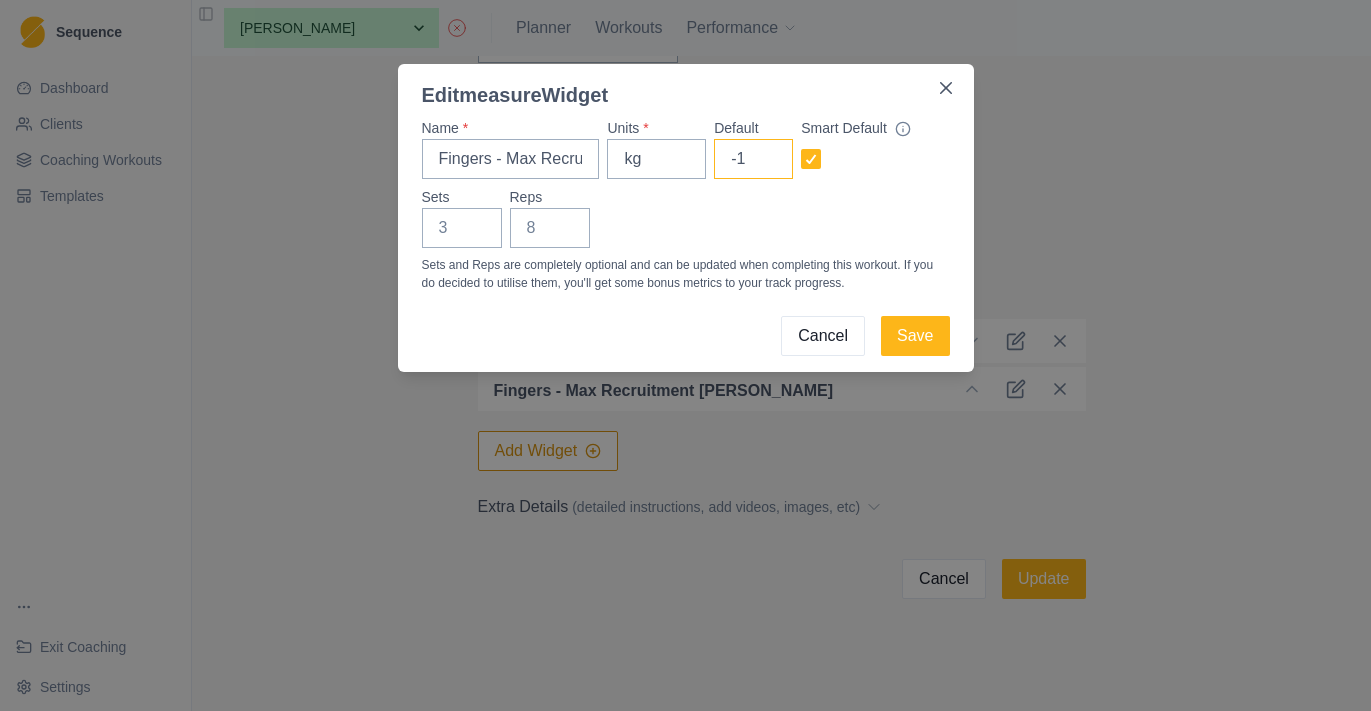 click on "-1" at bounding box center (753, 159) 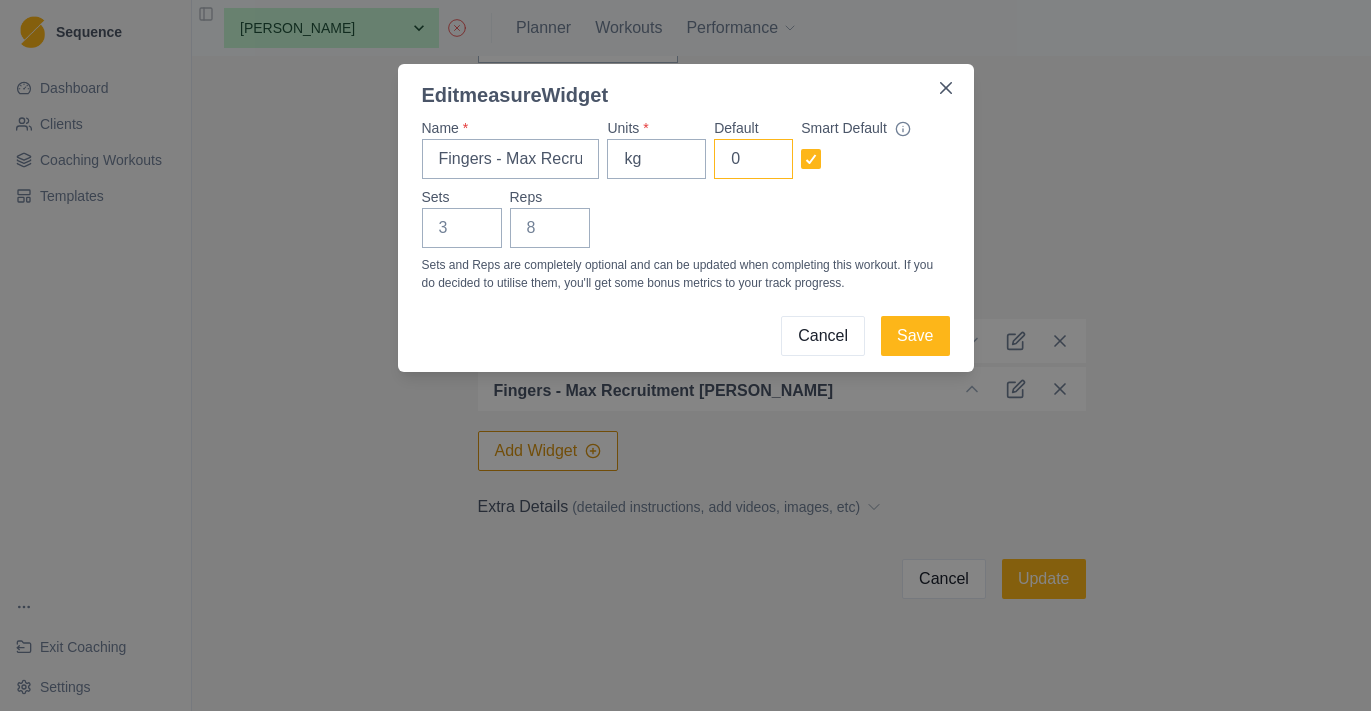 click on "0" at bounding box center (753, 159) 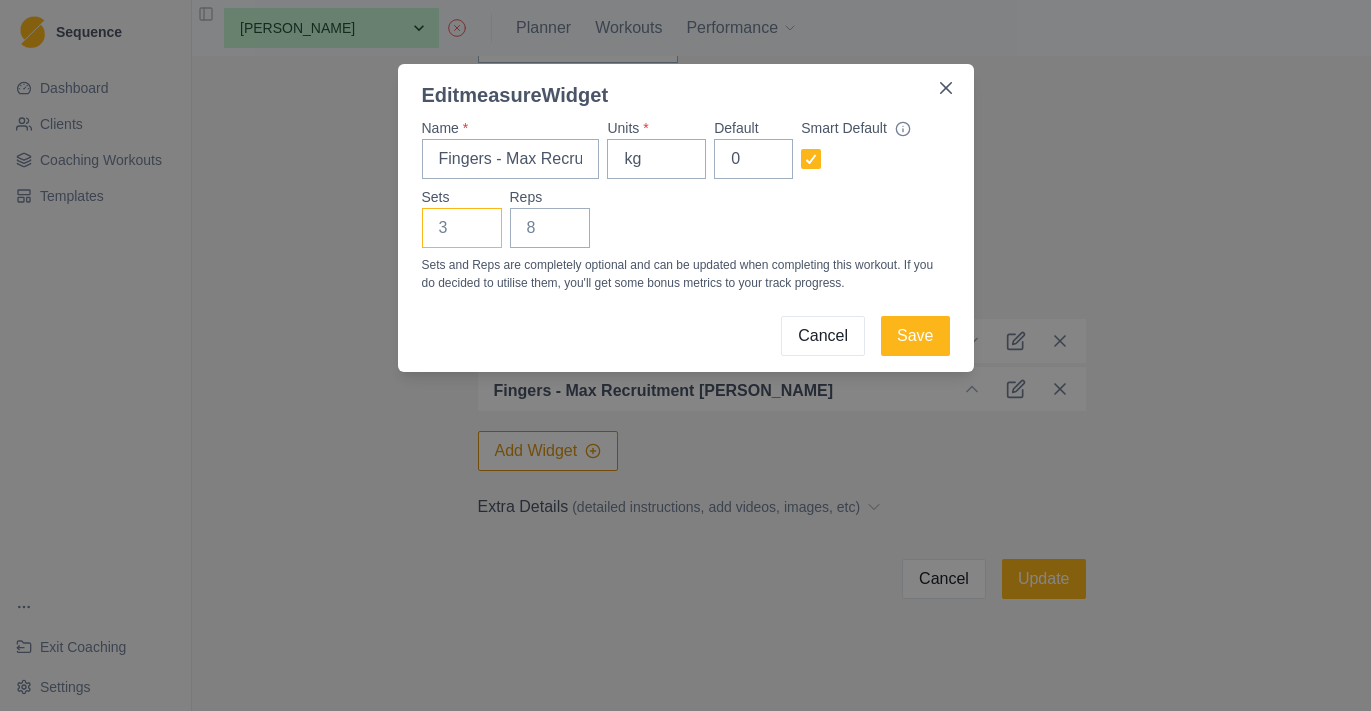 click on "Sets" at bounding box center (462, 228) 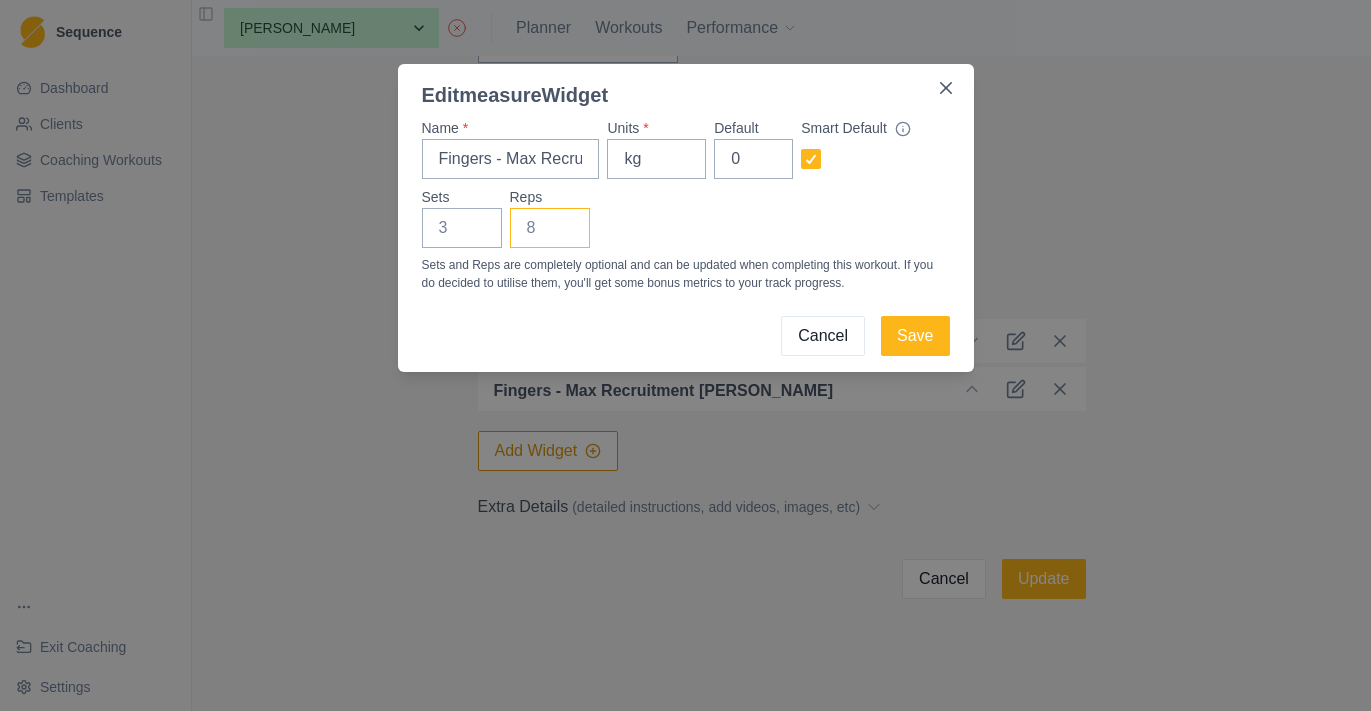 click on "Reps" at bounding box center [550, 228] 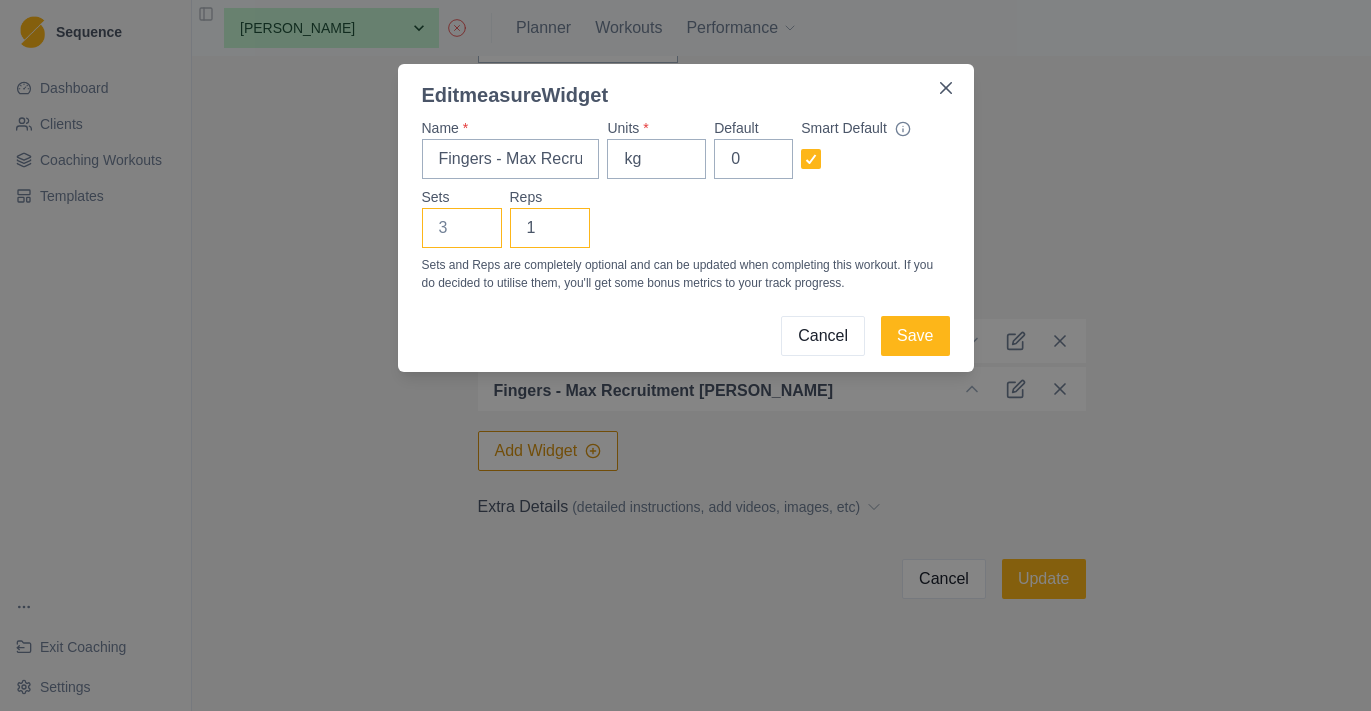 type on "1" 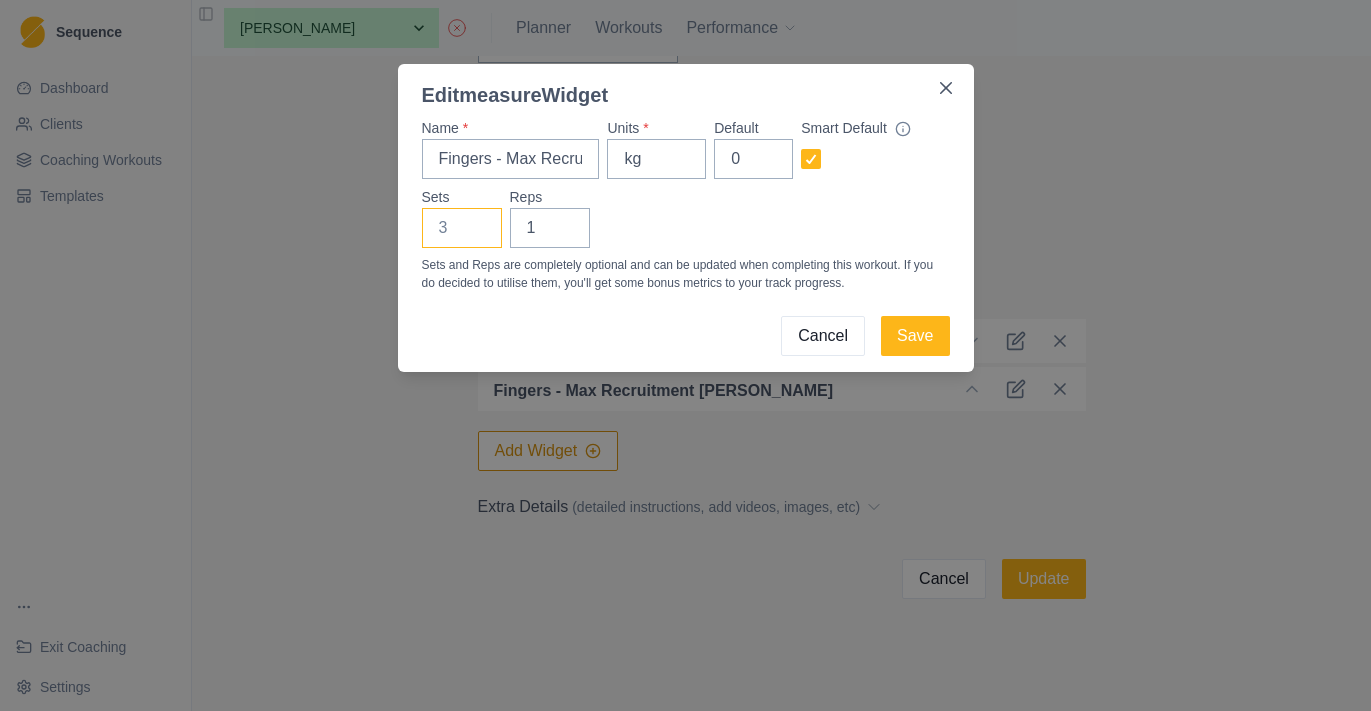 click on "Sets" at bounding box center (462, 228) 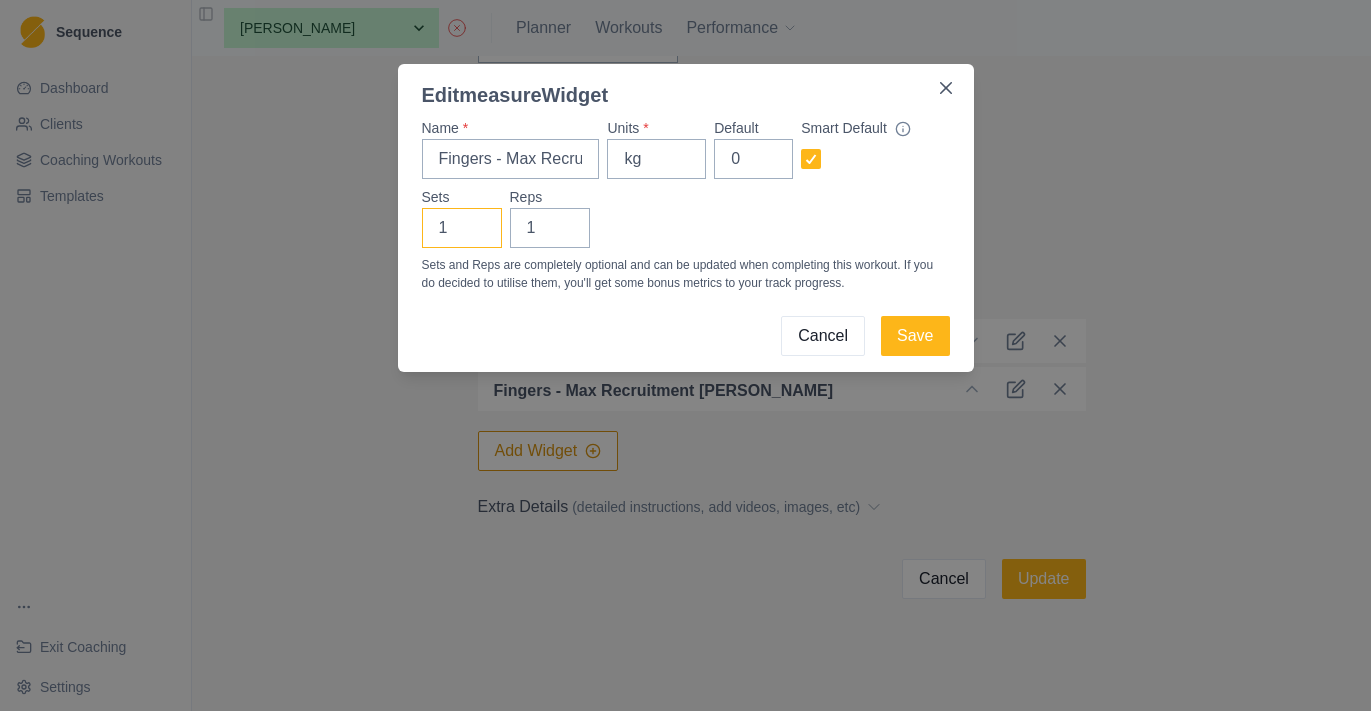 type on "1" 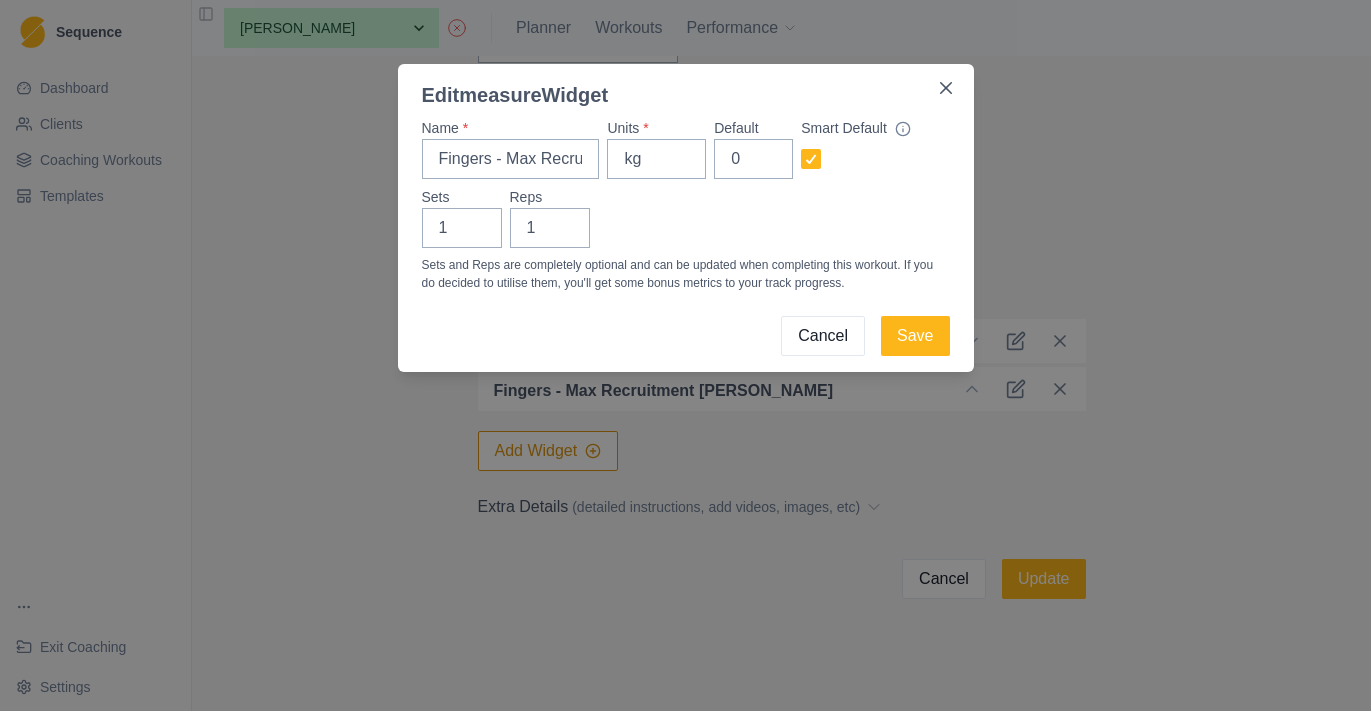 click on "Name * Fingers - Max Recruitment Chisel - RH Units * kg Default 0 Smart Default Sets 1 Reps 1 Sets and Reps are completely optional and can be updated when completing this workout. If you do decided to utilise them, you'll get some bonus metrics to your track progress. Cancel Save" at bounding box center (686, 237) 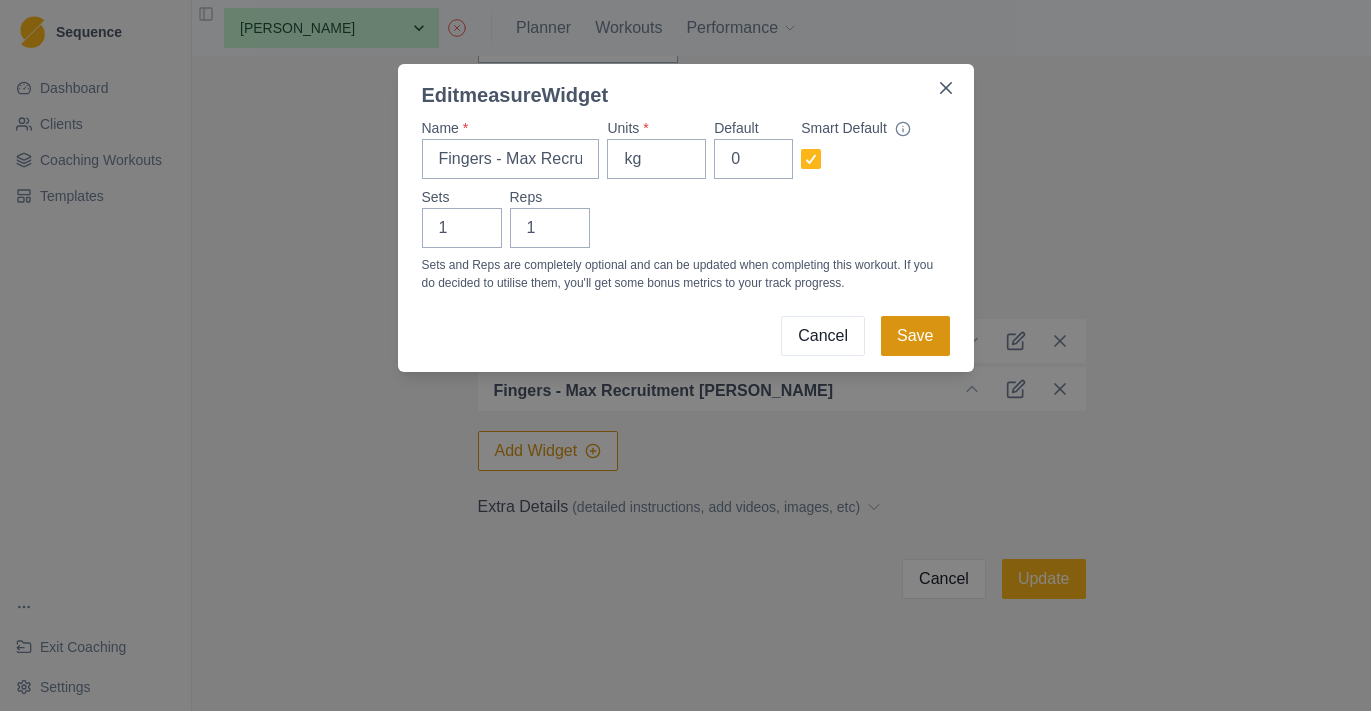 click on "Save" at bounding box center (915, 336) 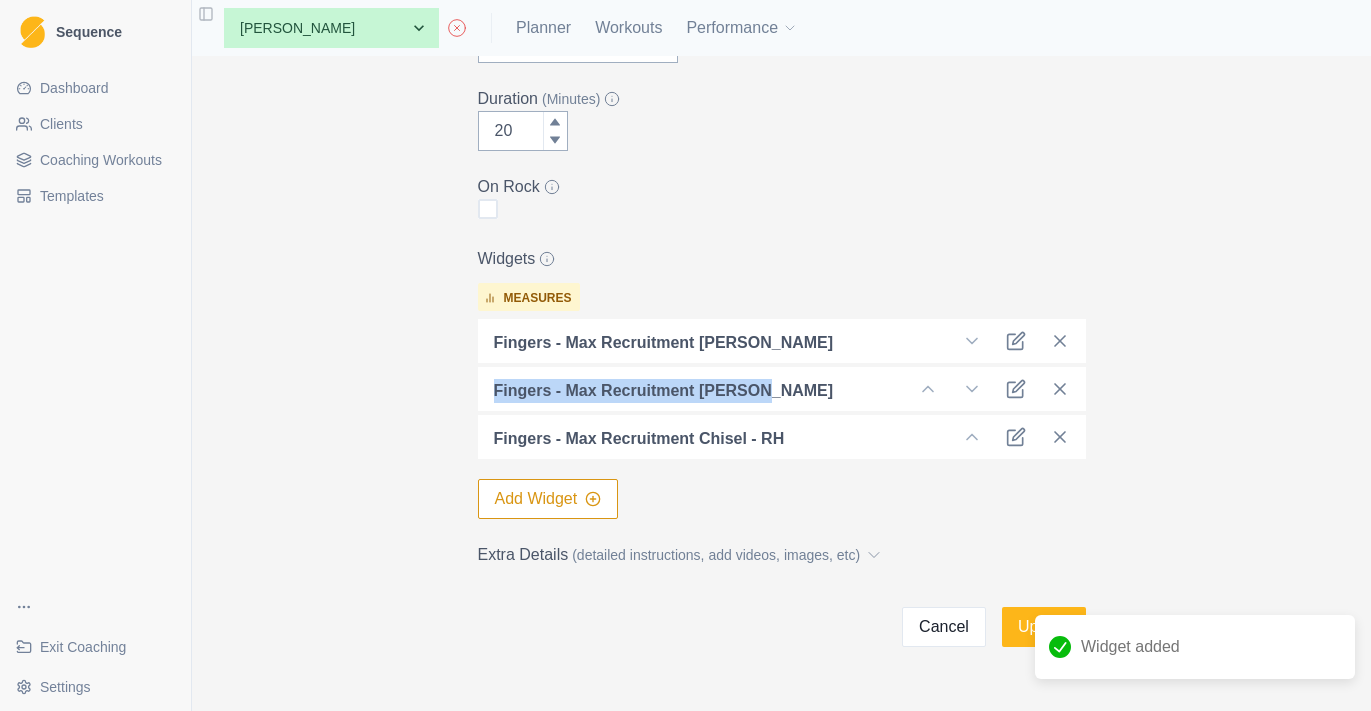 drag, startPoint x: 766, startPoint y: 388, endPoint x: 475, endPoint y: 388, distance: 291 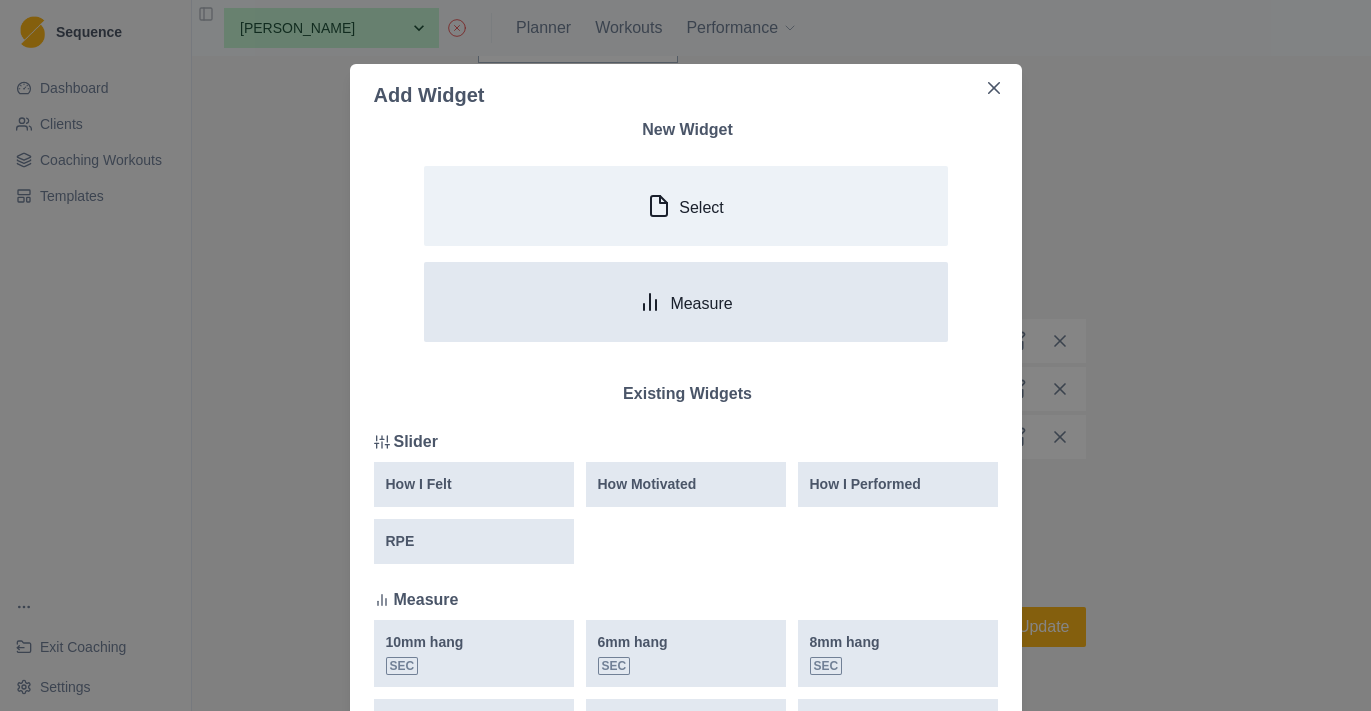 click on "Measure" at bounding box center (686, 302) 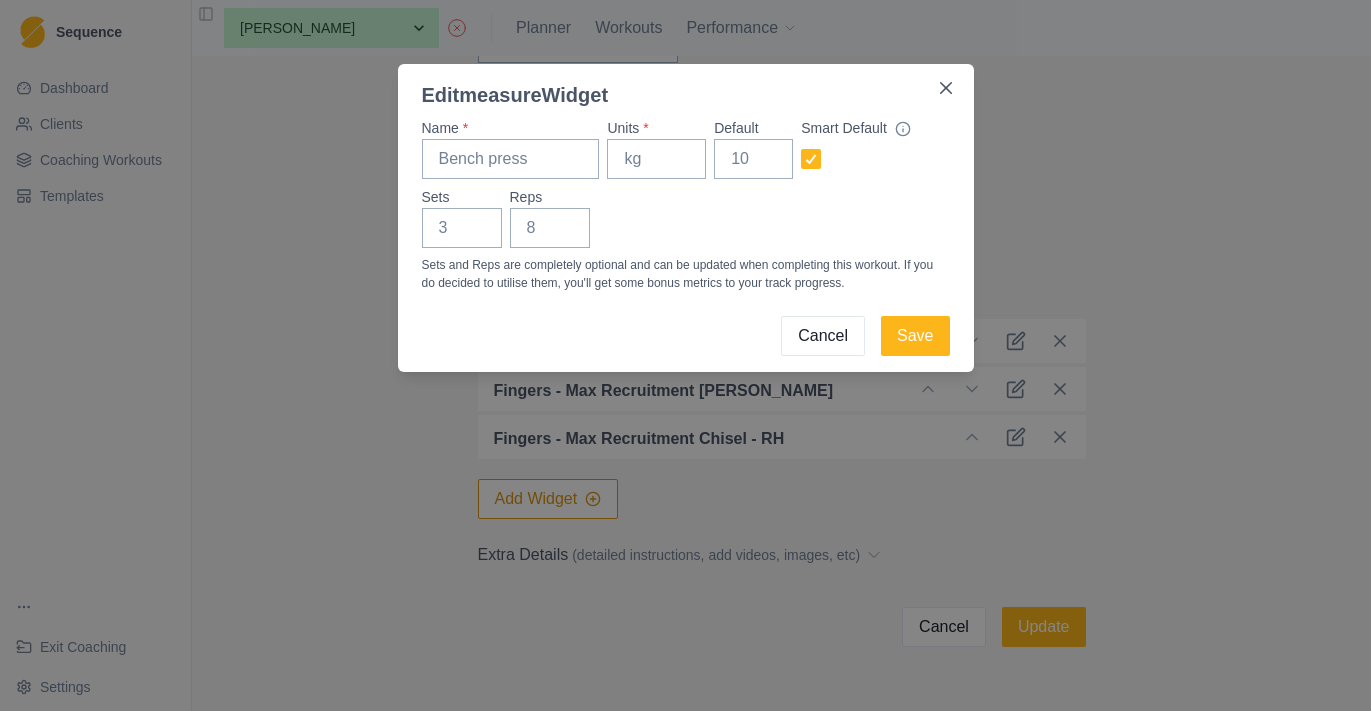 click on "Reps" at bounding box center [544, 197] 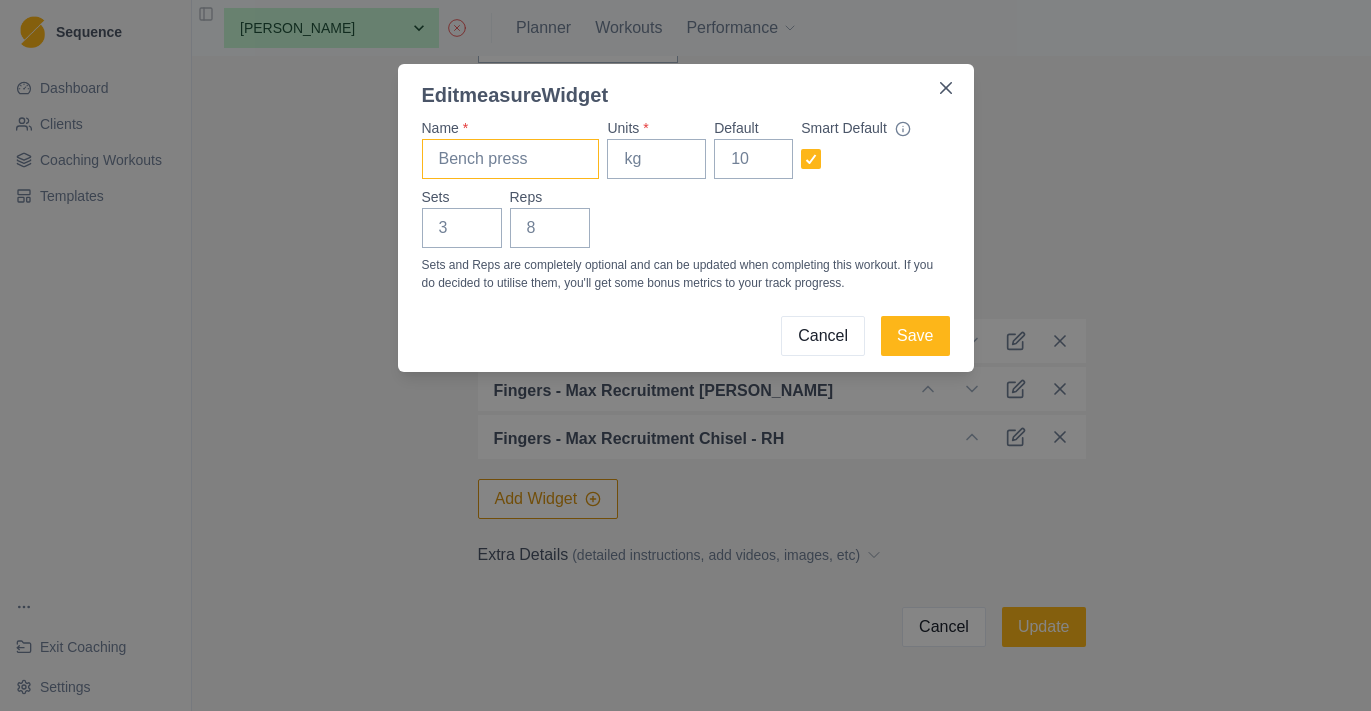 click on "Name *" at bounding box center [511, 159] 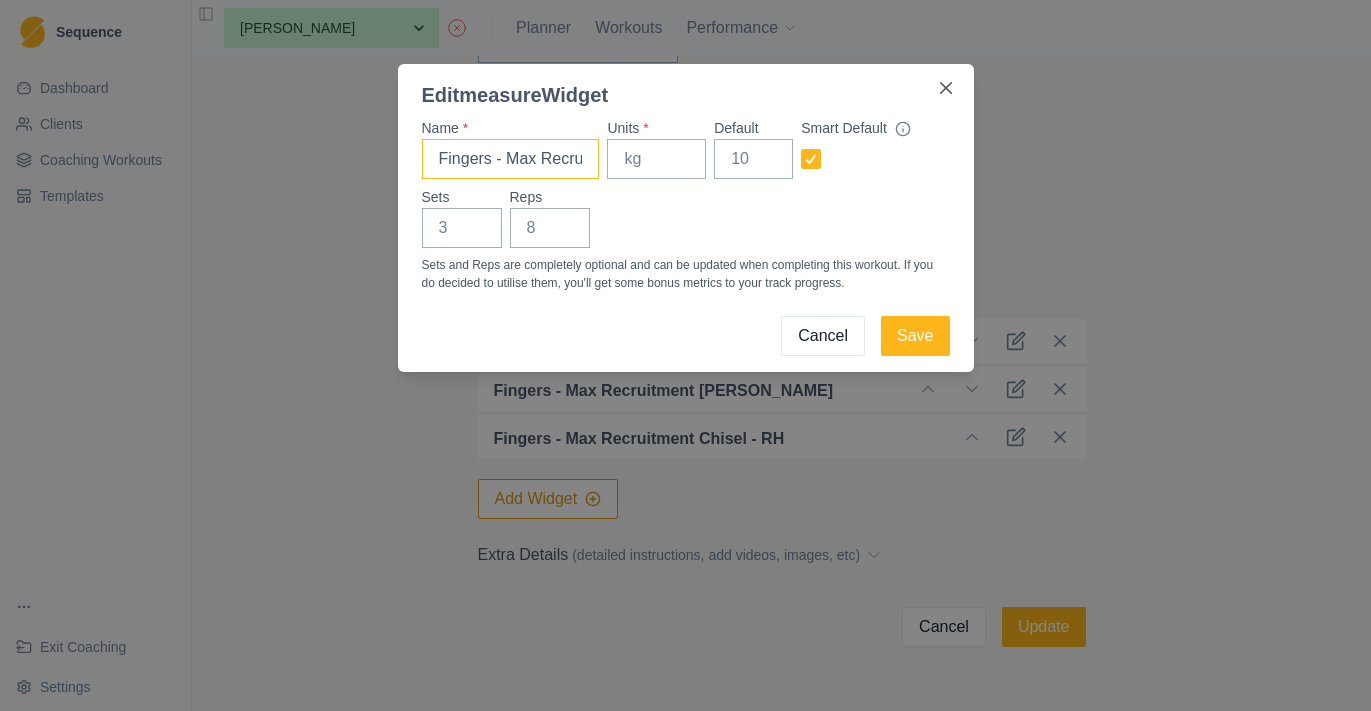 click on "Fingers - Max Recruitment [PERSON_NAME]" at bounding box center [511, 159] 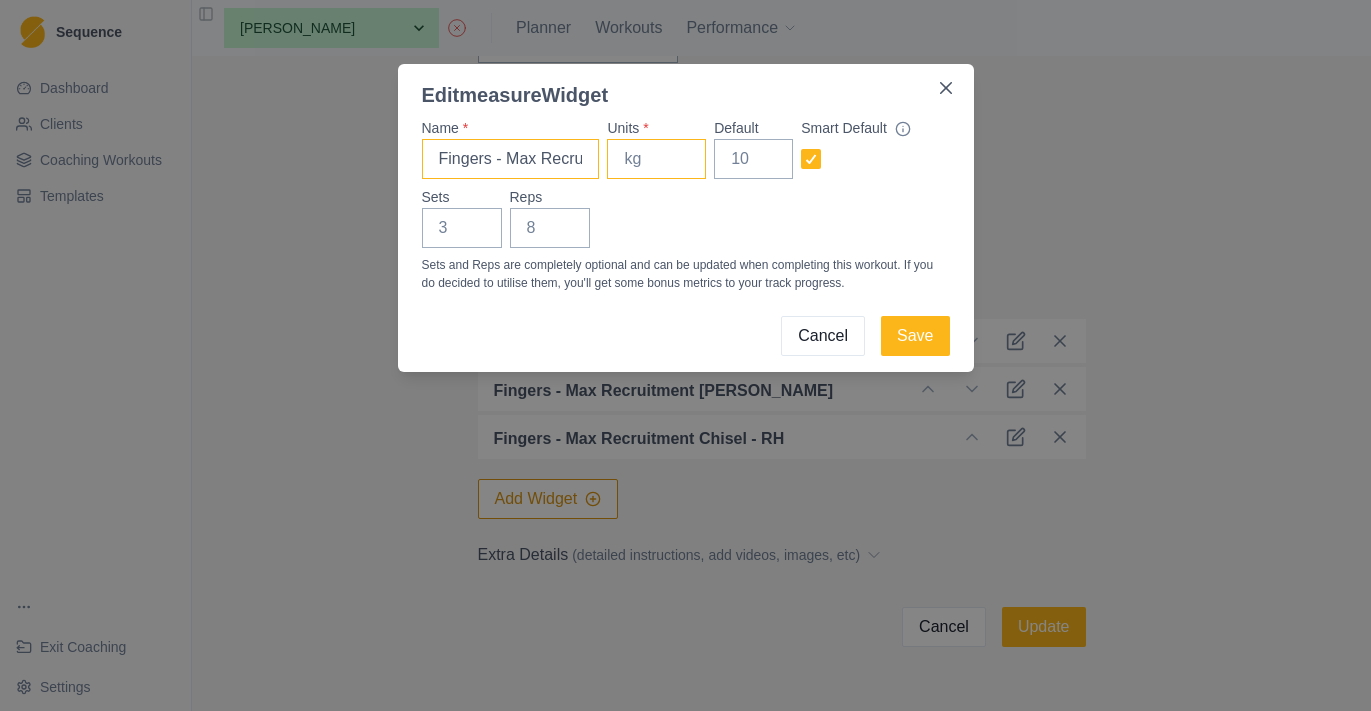 type on "Fingers - Max Recruitment Chisel - LH" 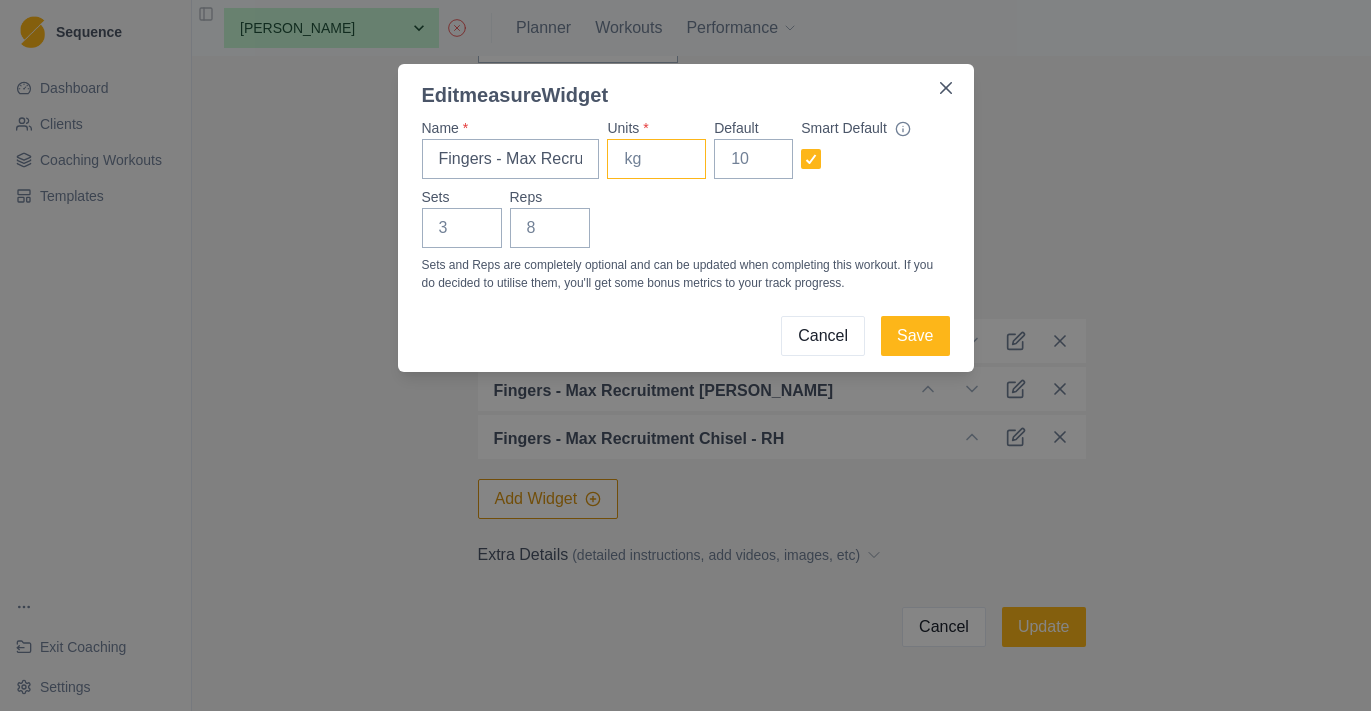 click on "Units *" at bounding box center [656, 159] 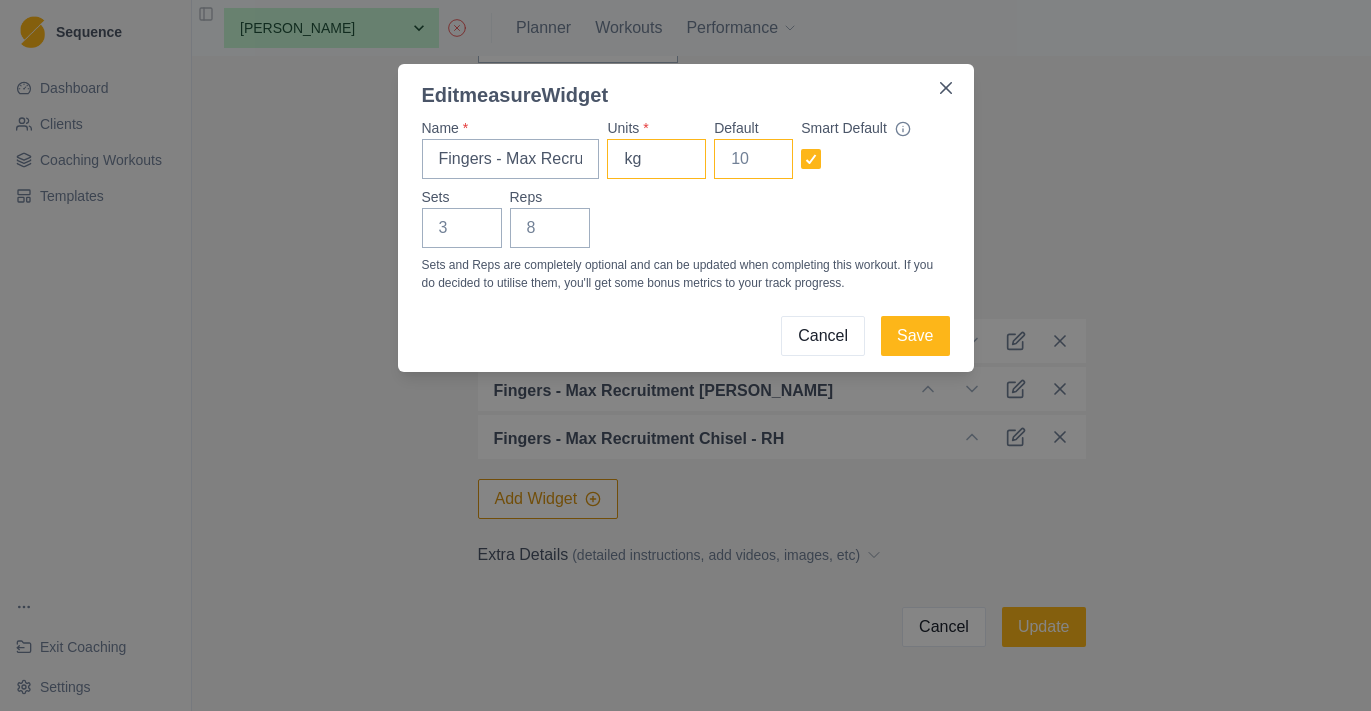 type on "kg" 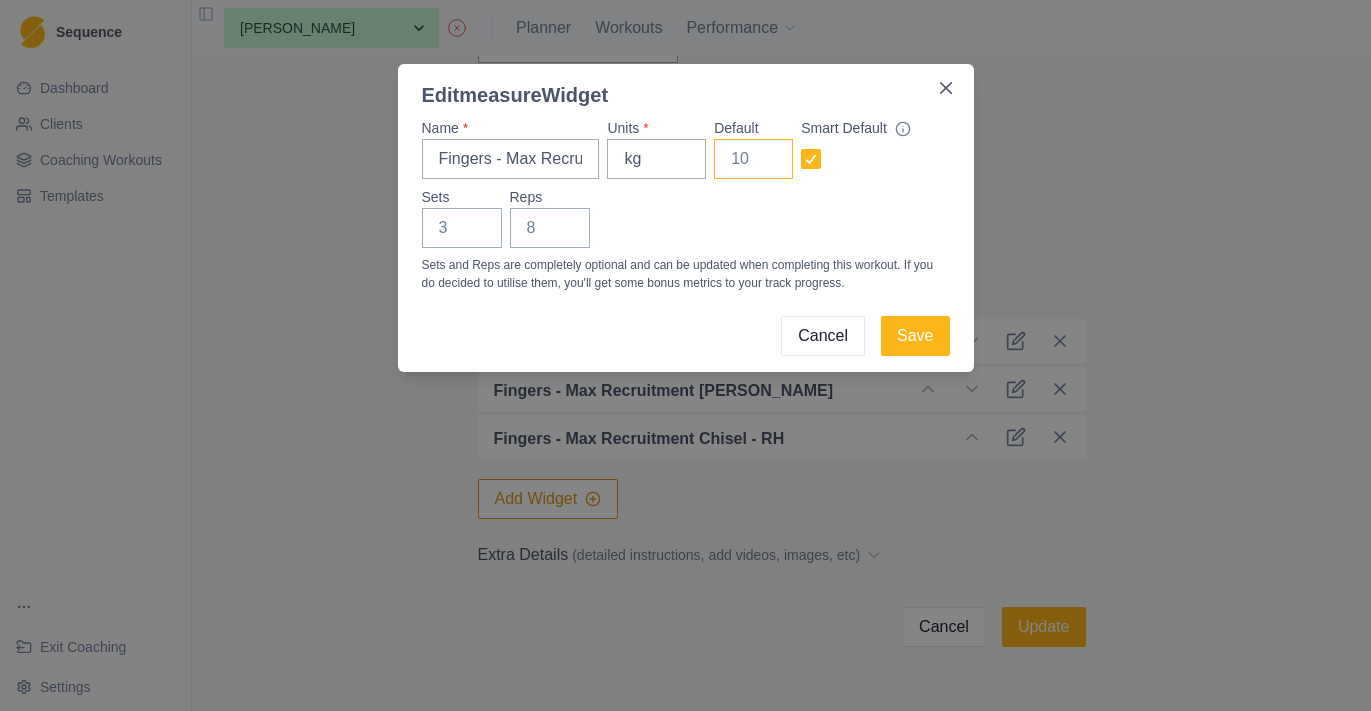 click on "Default" at bounding box center [753, 159] 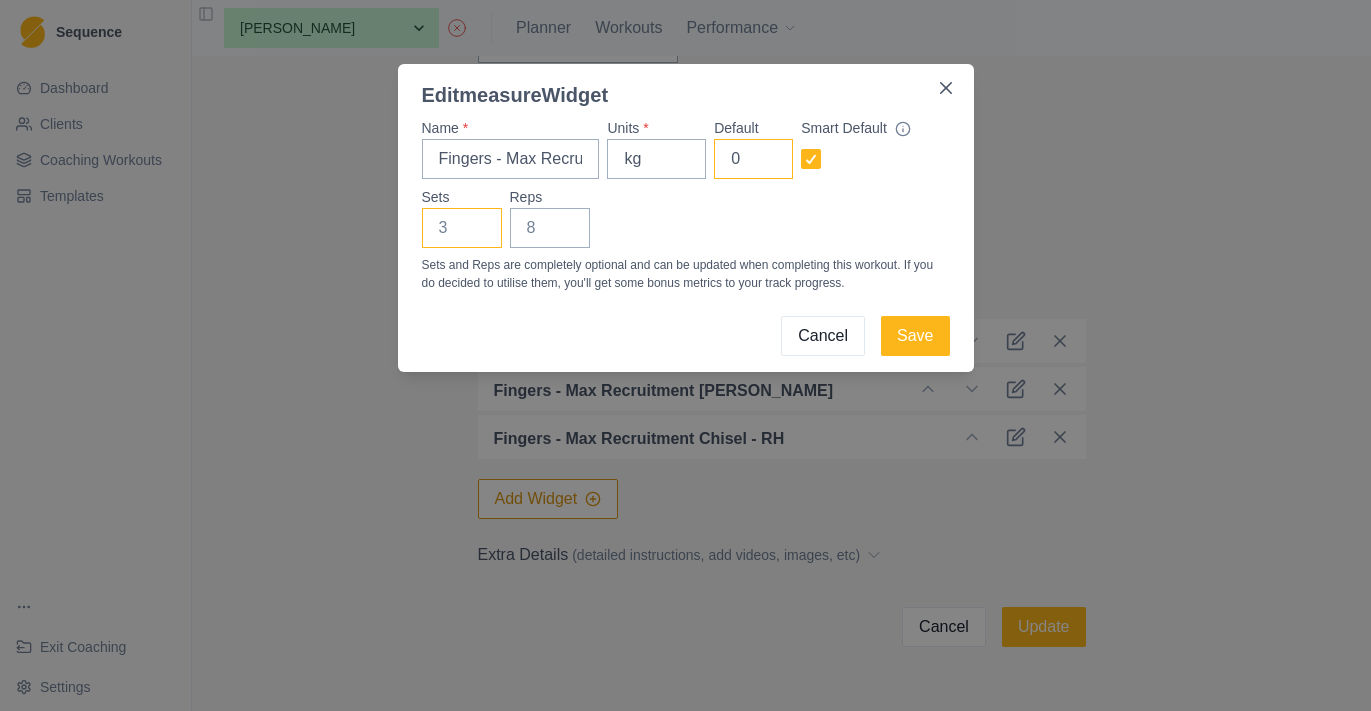type on "0" 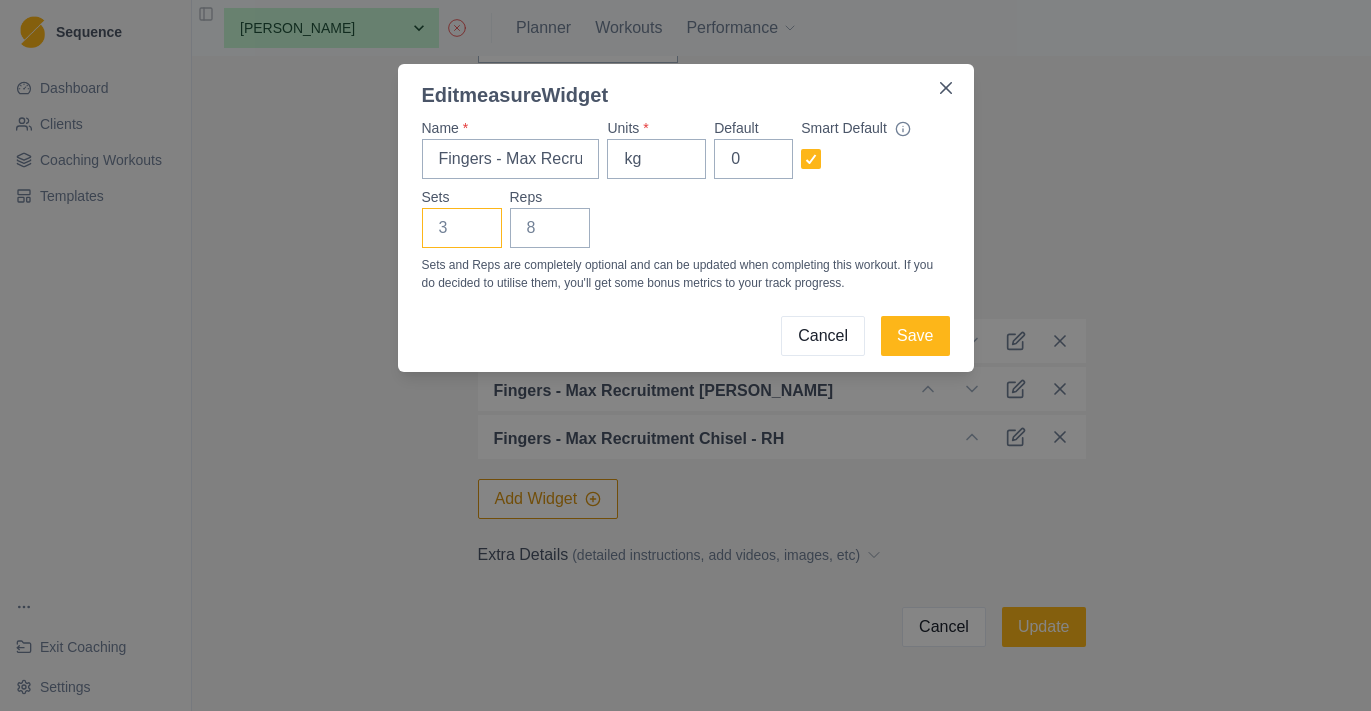 click on "Sets" at bounding box center [462, 228] 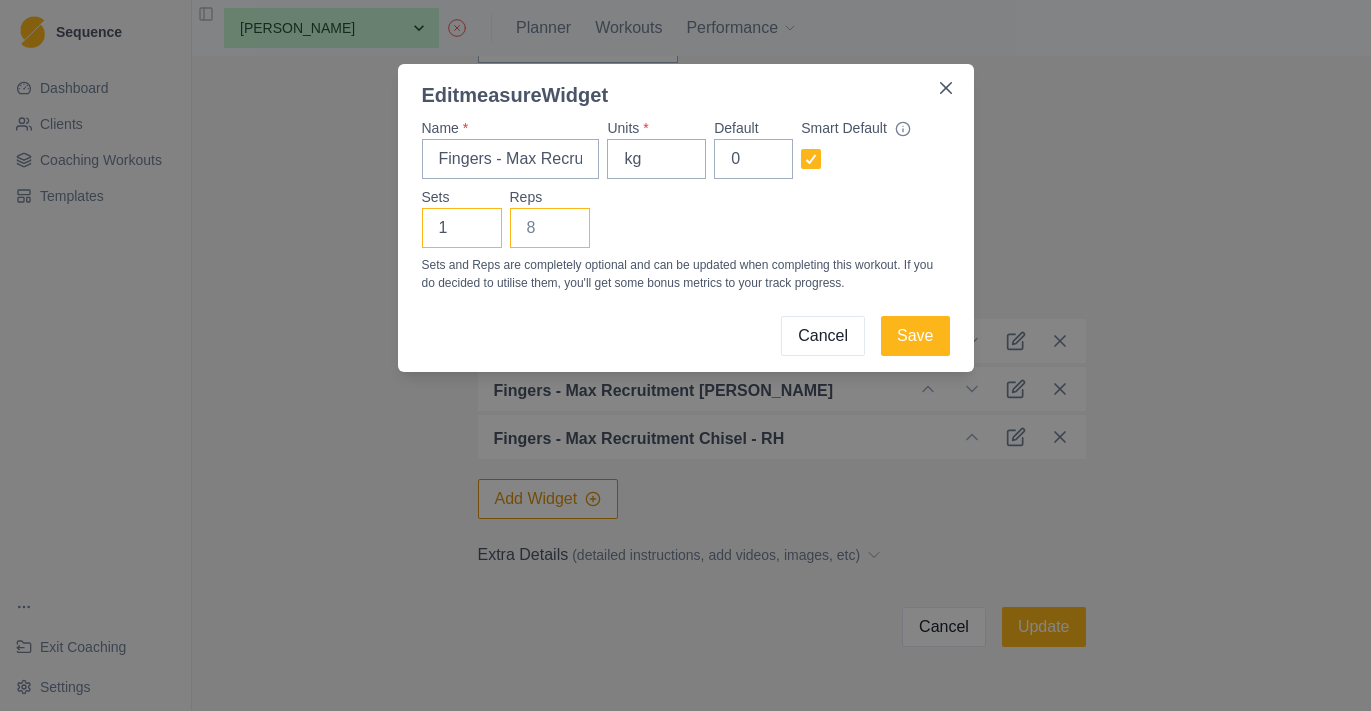 type on "1" 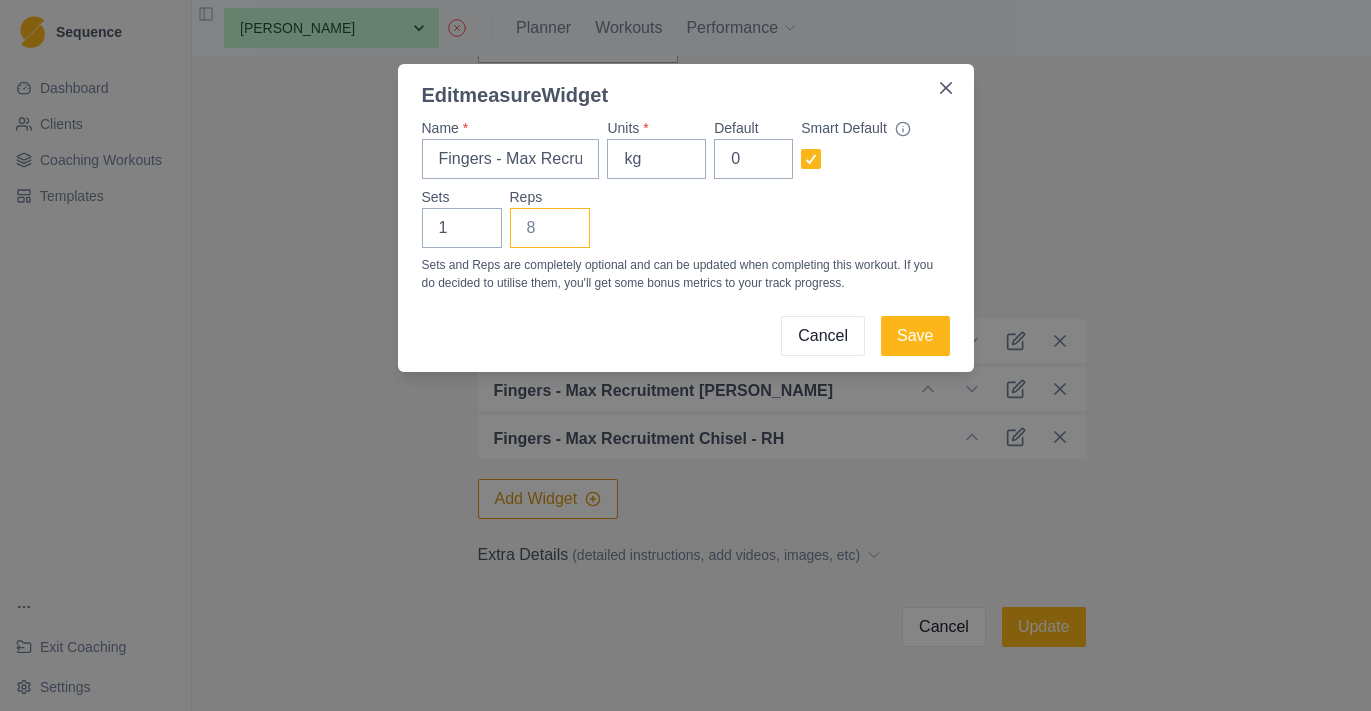 click on "Reps" at bounding box center (550, 228) 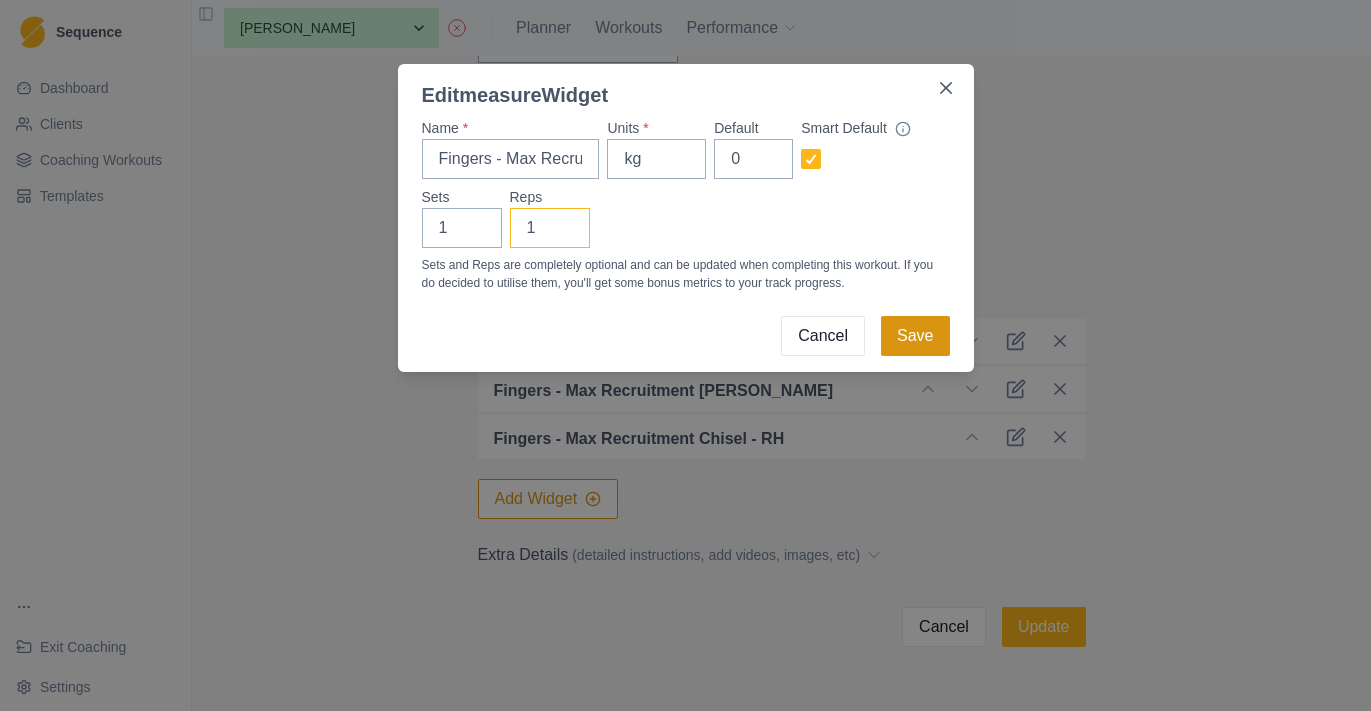 type on "1" 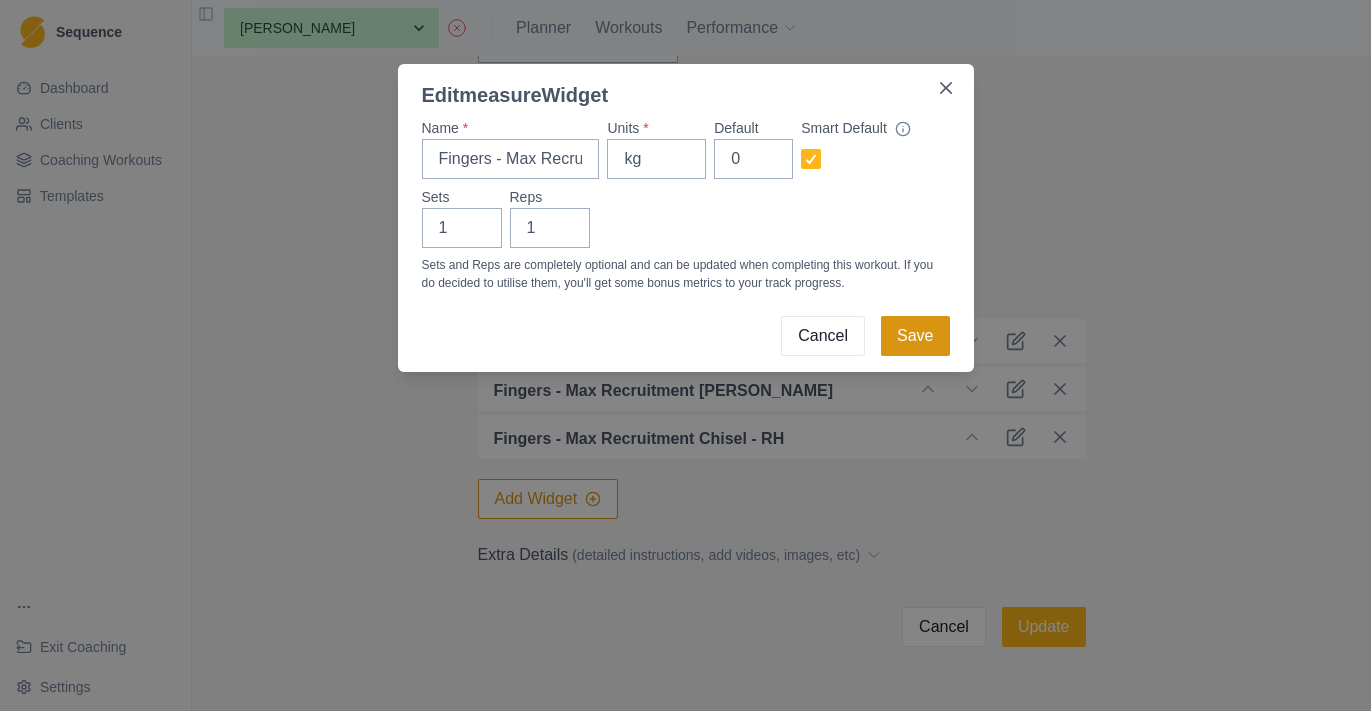 click on "Save" at bounding box center [915, 336] 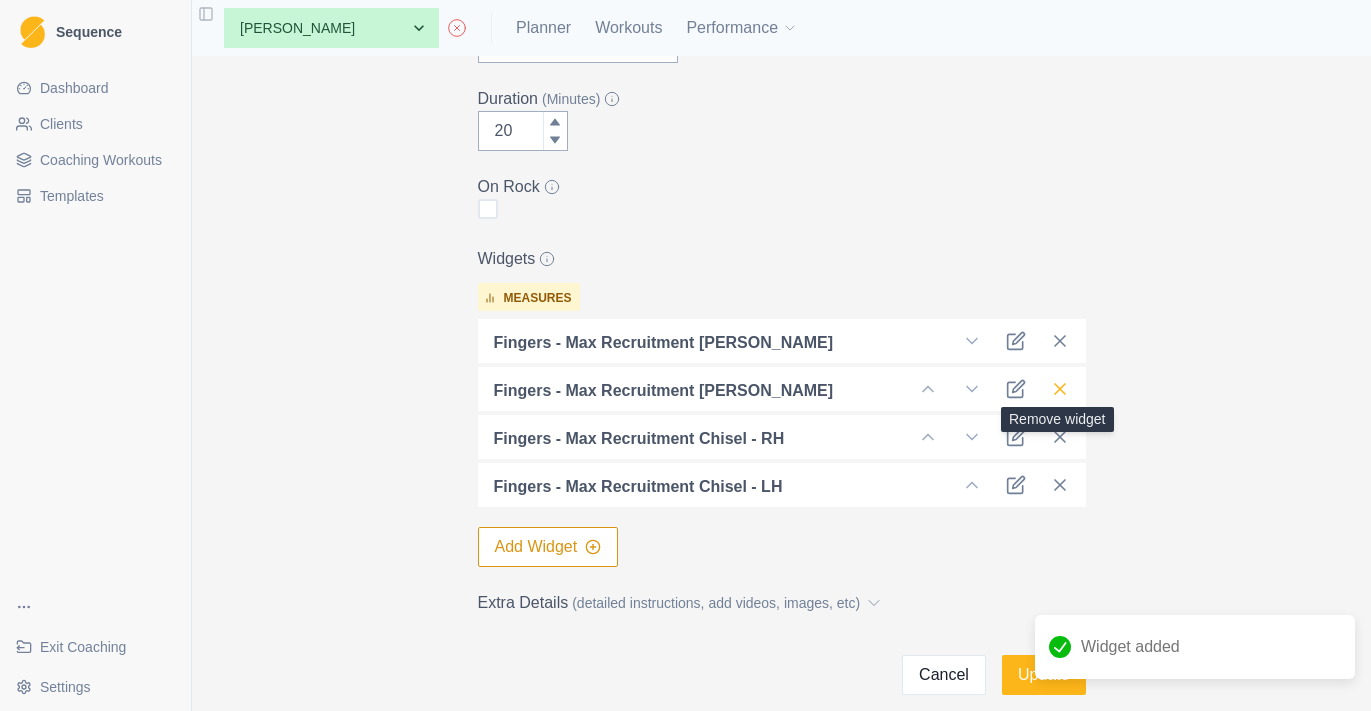 click 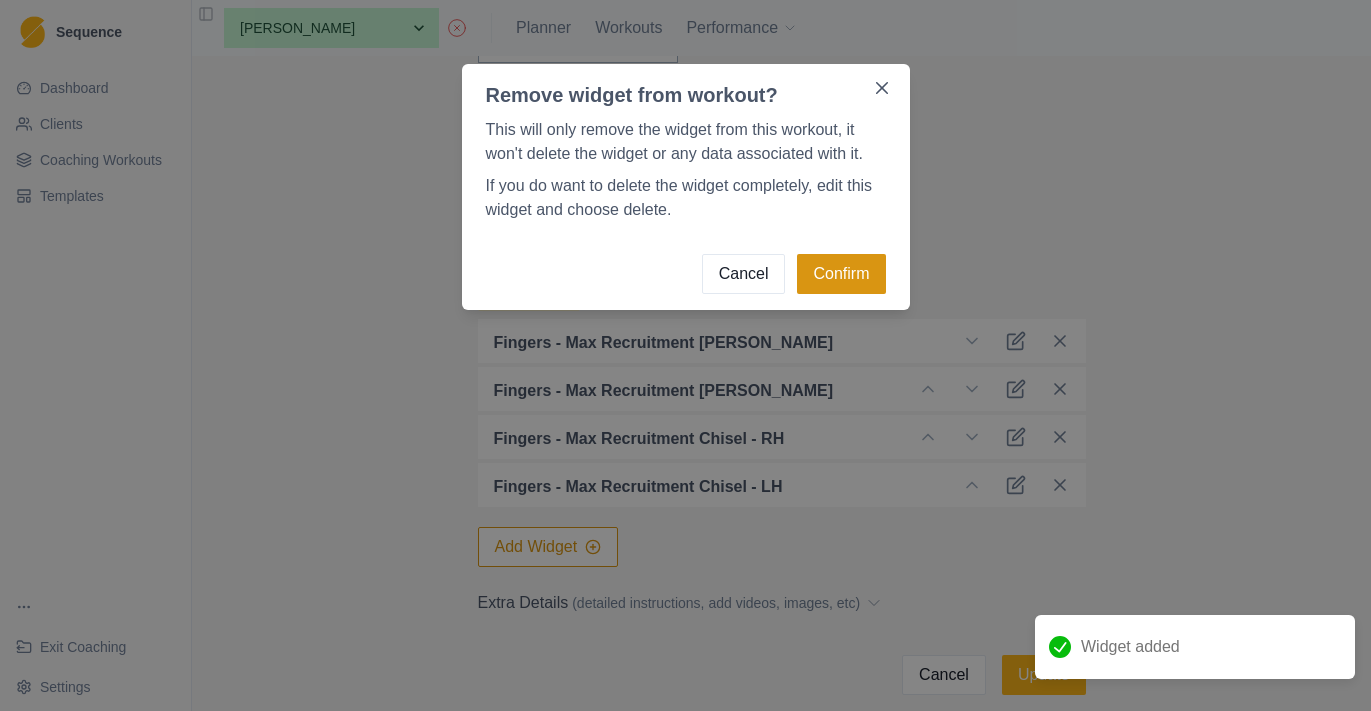 click on "Confirm" at bounding box center [841, 274] 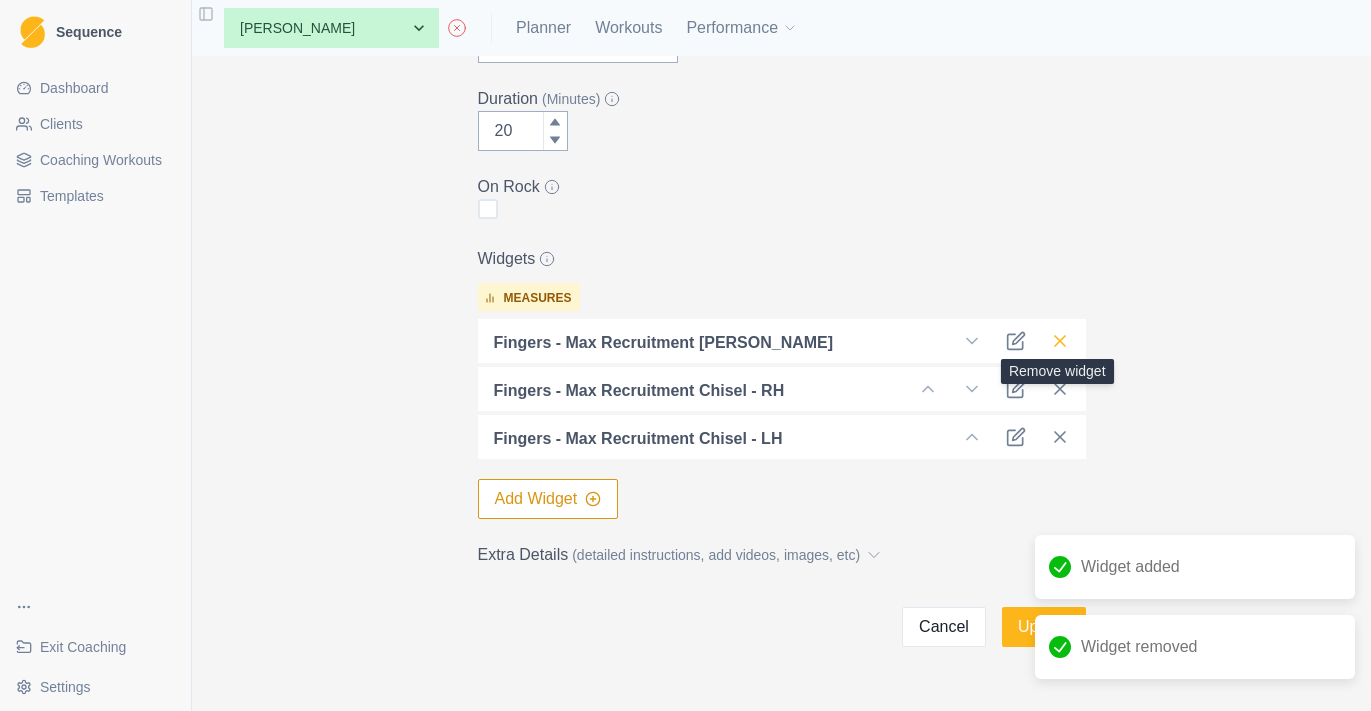 click 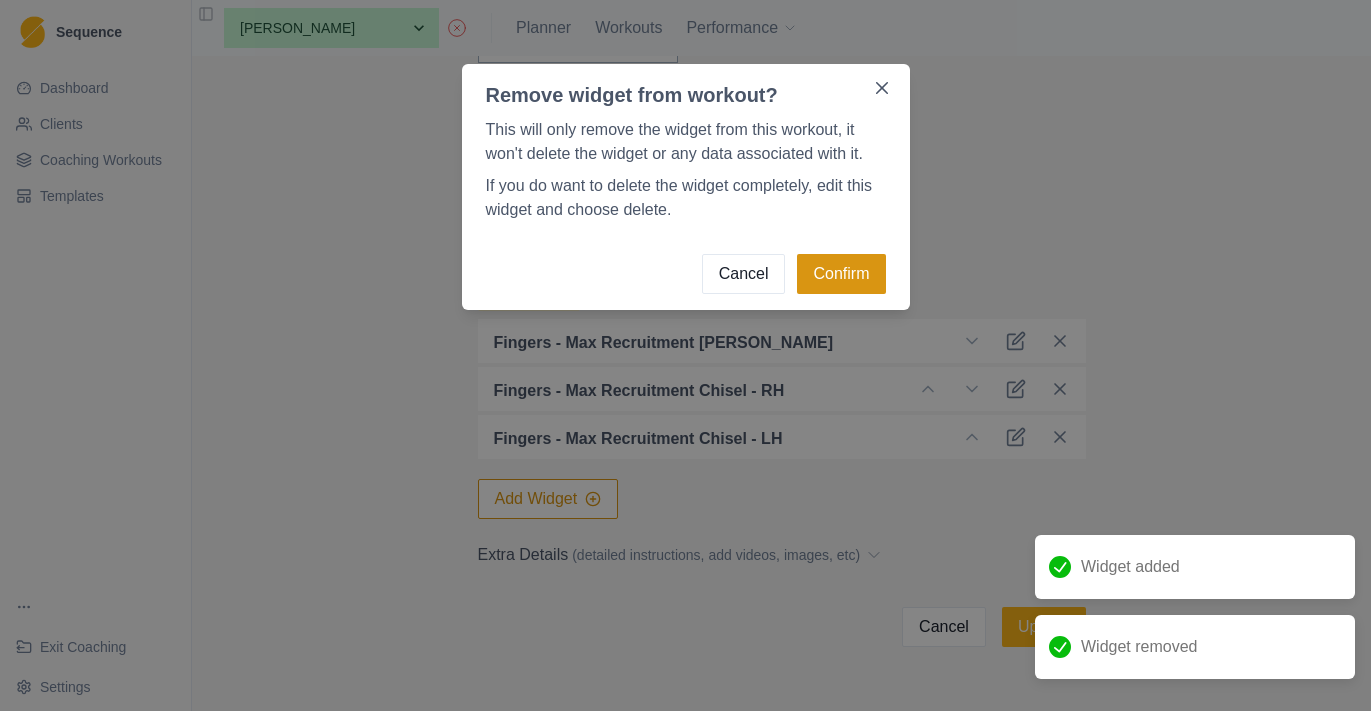 click on "Confirm" at bounding box center [841, 274] 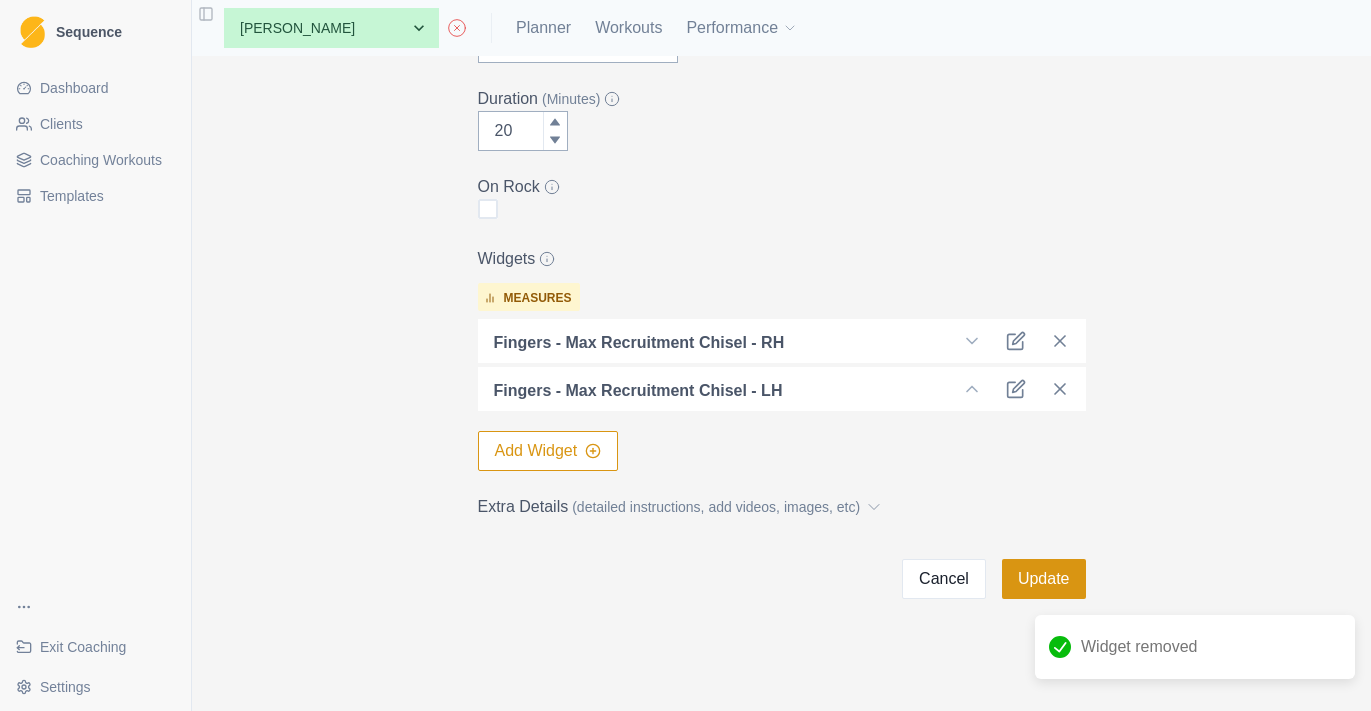click on "Update" at bounding box center [1044, 579] 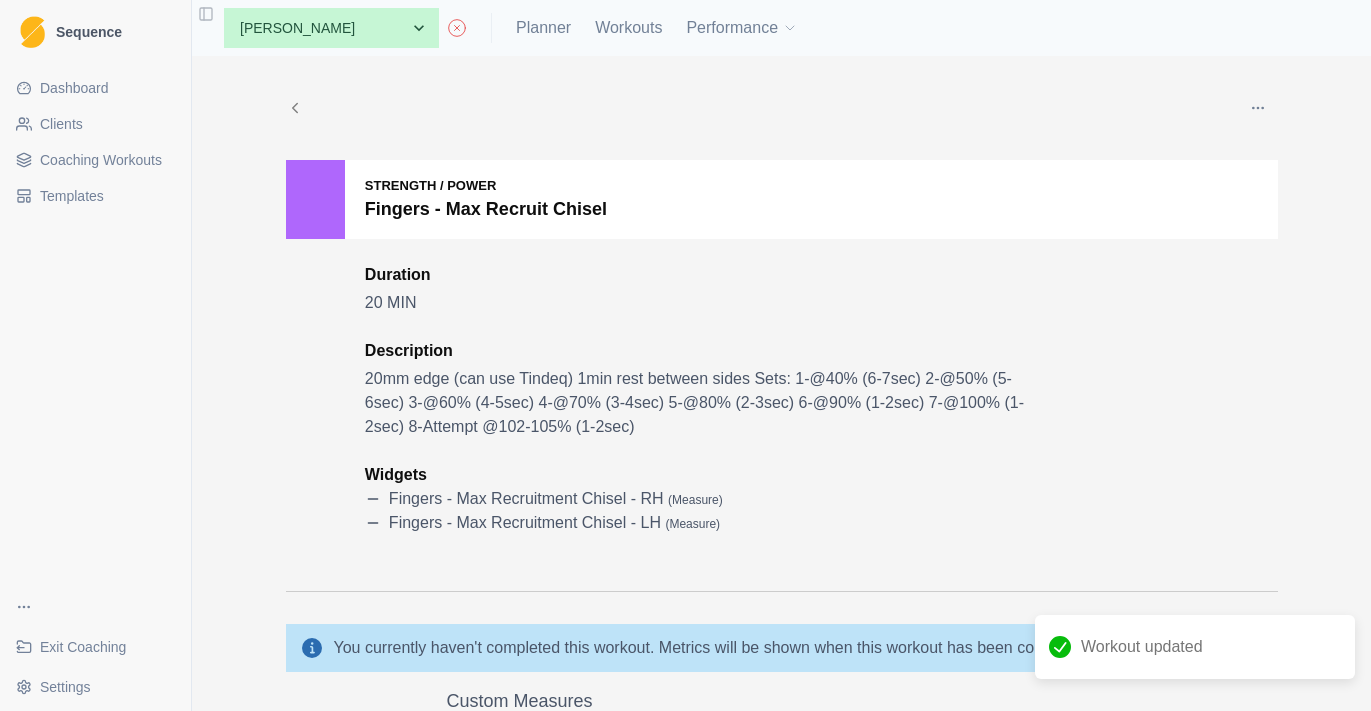click at bounding box center (1258, 108) 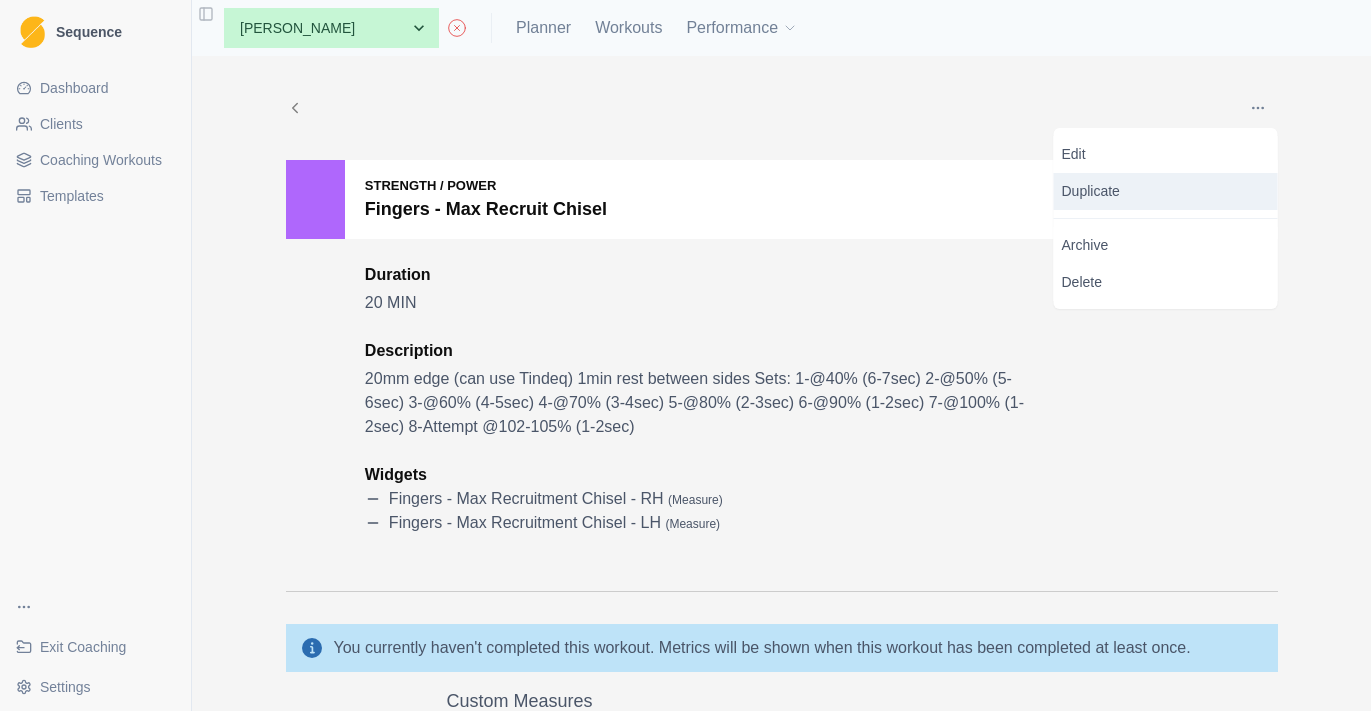 click on "Duplicate" at bounding box center (1166, 191) 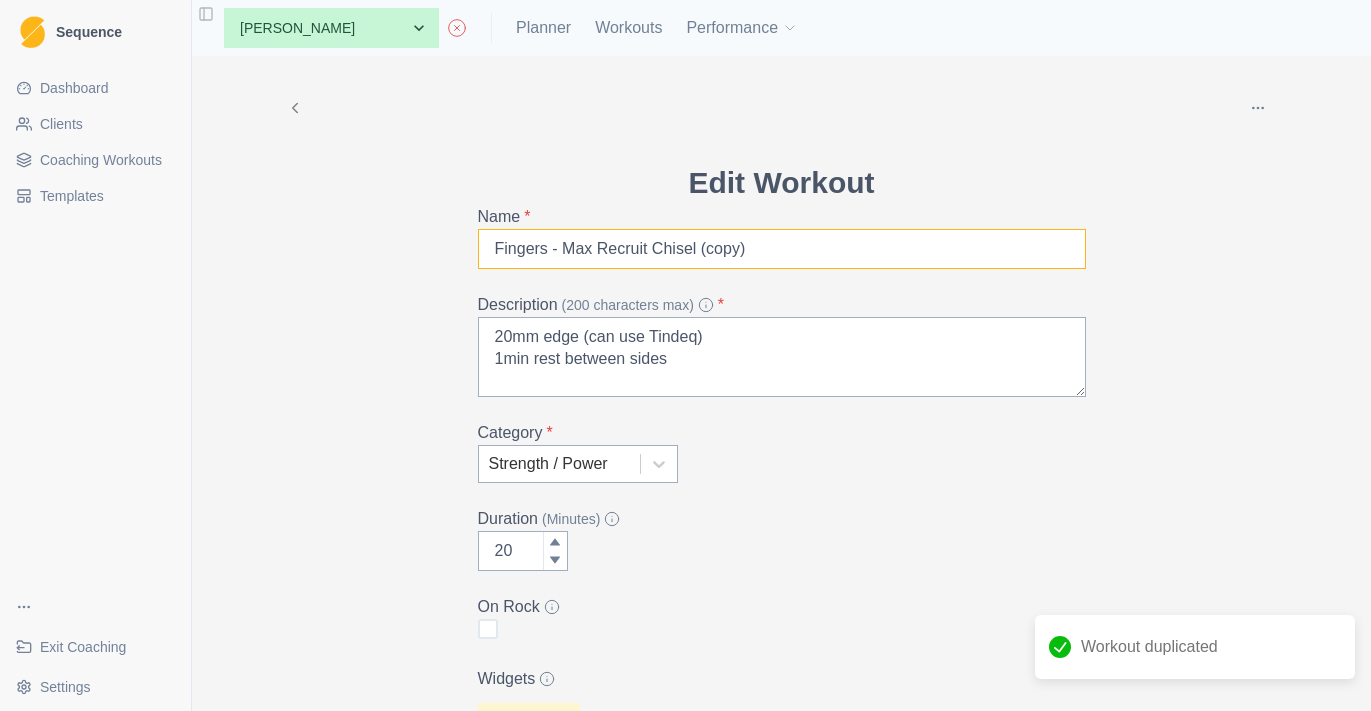 drag, startPoint x: 777, startPoint y: 247, endPoint x: 658, endPoint y: 254, distance: 119.2057 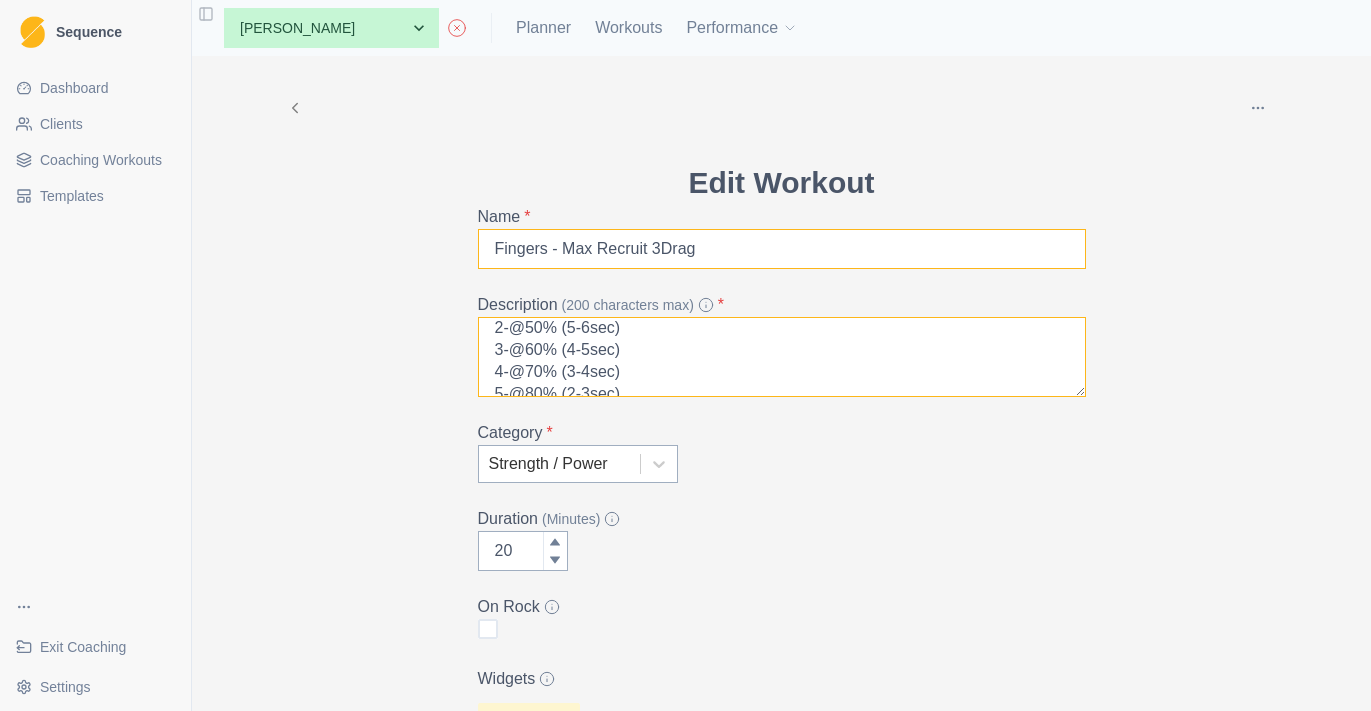 scroll, scrollTop: 147, scrollLeft: 0, axis: vertical 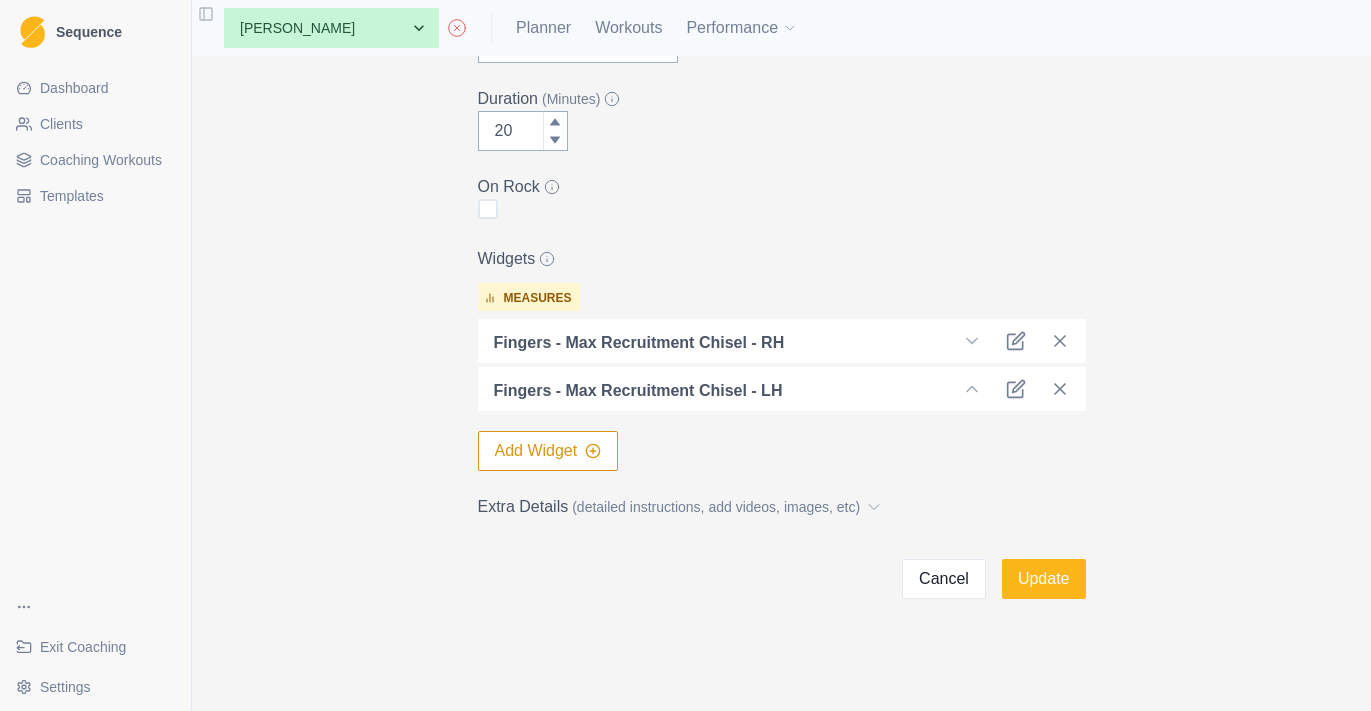 type on "Fingers - Max Recruit 3Drag" 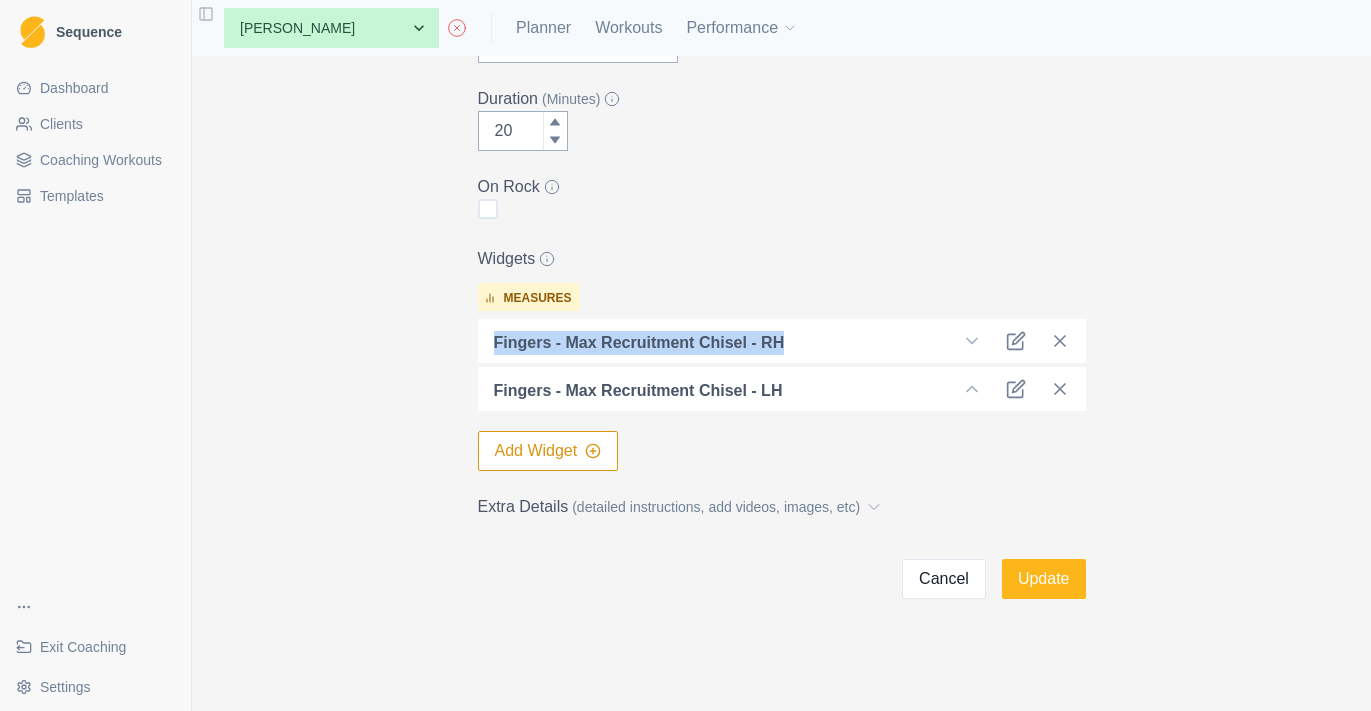drag, startPoint x: 797, startPoint y: 337, endPoint x: 459, endPoint y: 345, distance: 338.09467 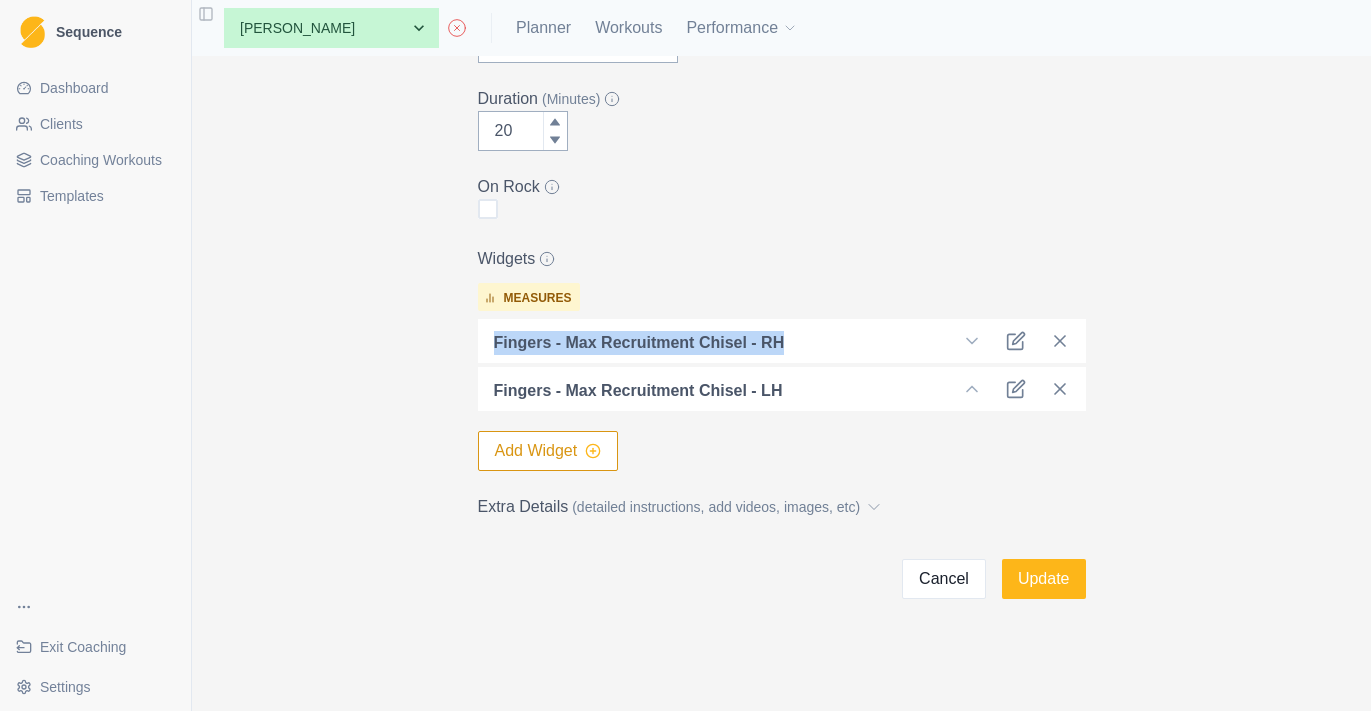 click 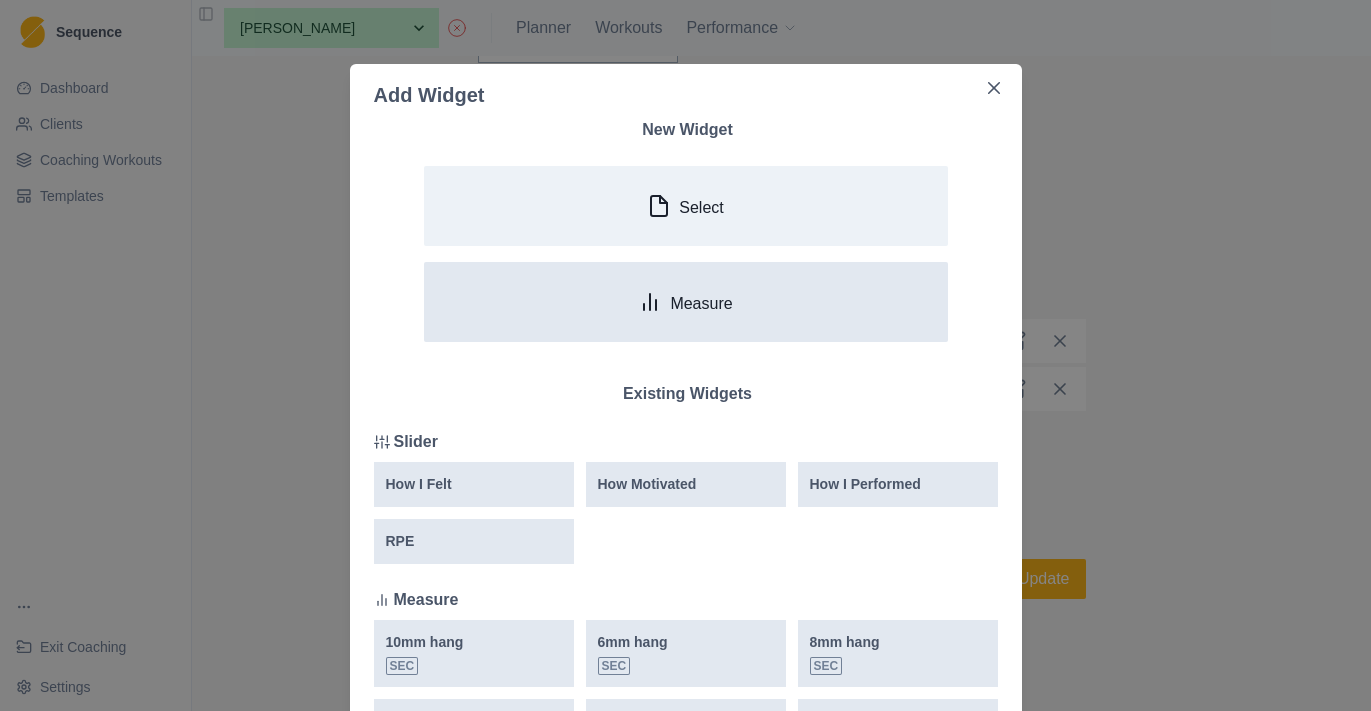 click on "Measure" at bounding box center [686, 302] 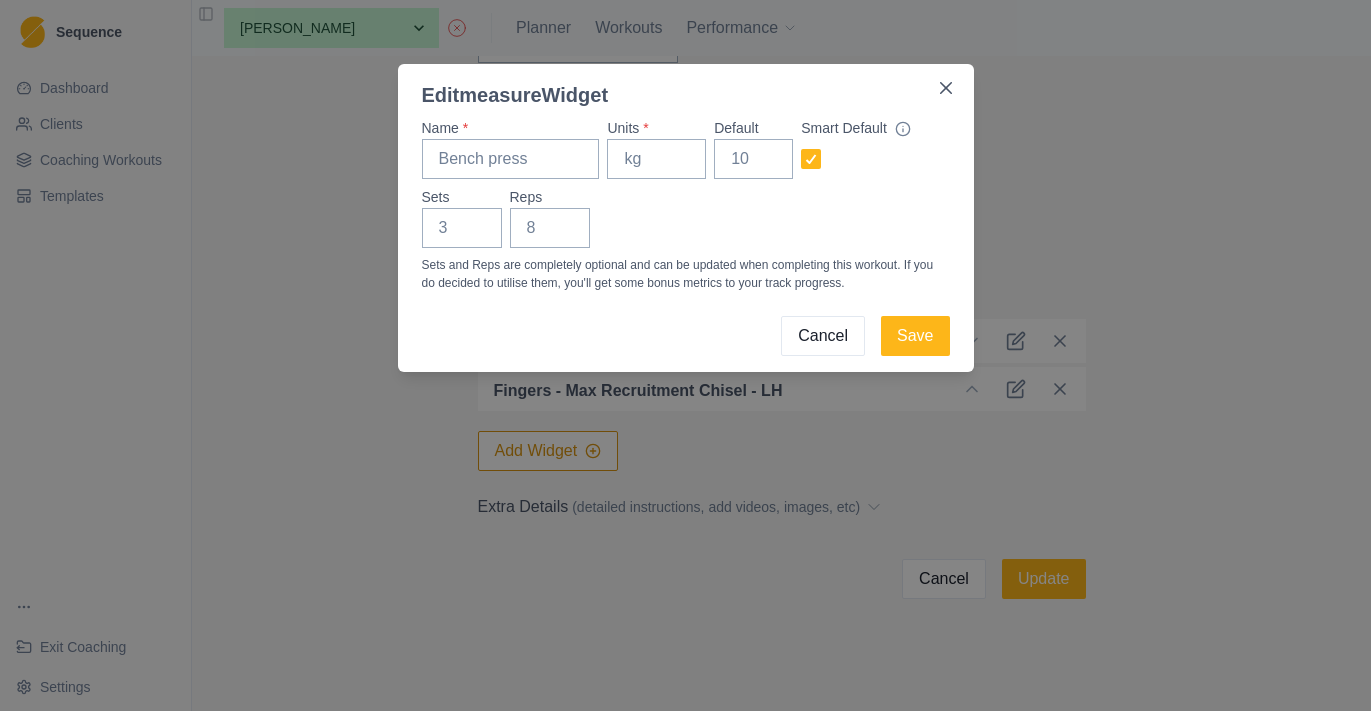 click on "Name * Units * Default Smart Default Sets Reps Sets and Reps are completely optional and can be updated when completing this workout. If you do decided to utilise them, you'll get some bonus metrics to your track progress." at bounding box center (686, 205) 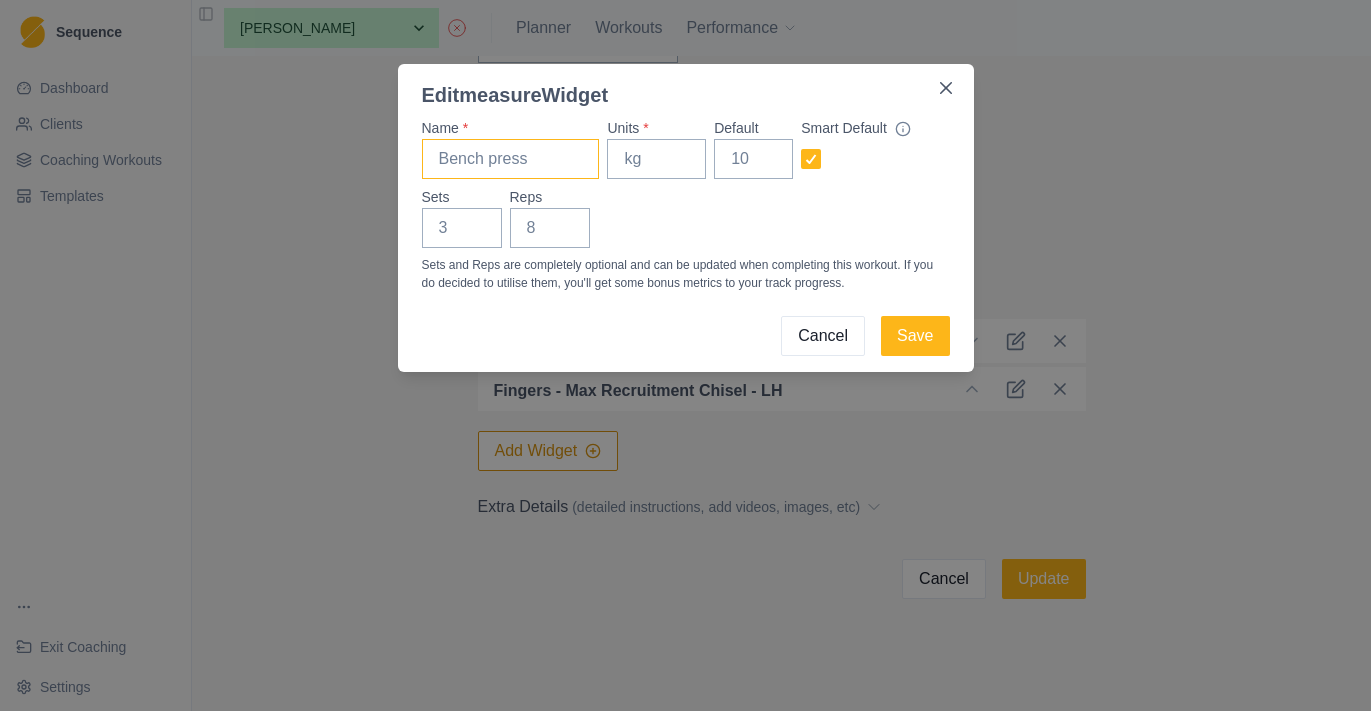 click on "Name *" at bounding box center [511, 159] 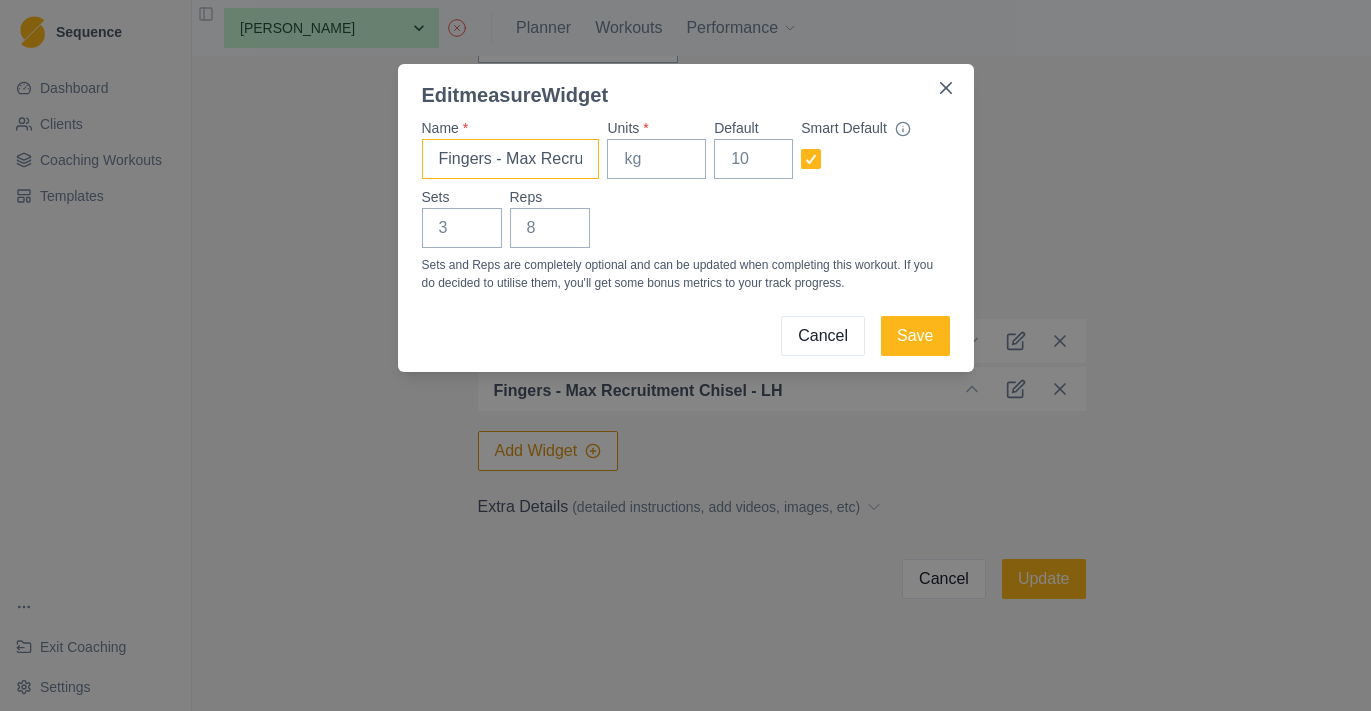 click on "Fingers - Max Recruitment Chisel - RH" at bounding box center (511, 159) 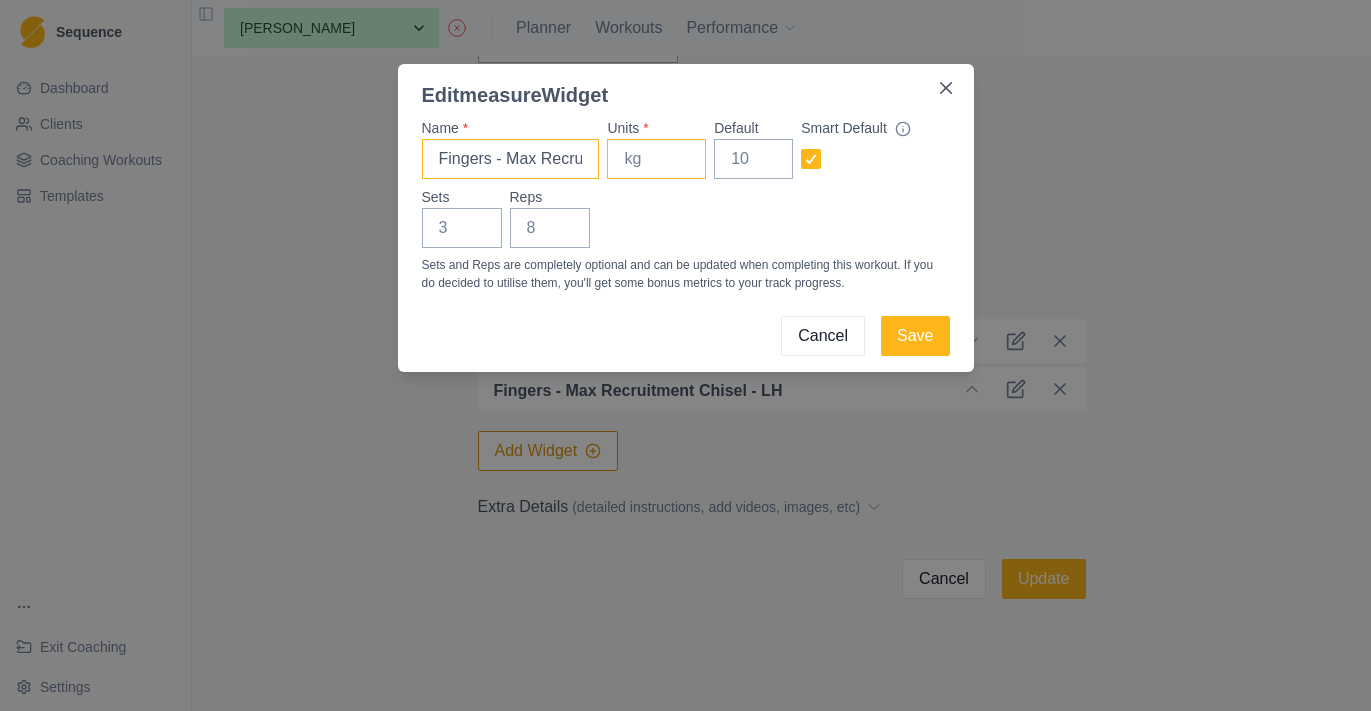 type on "Fingers - Max Recruitment 3Drag - RH" 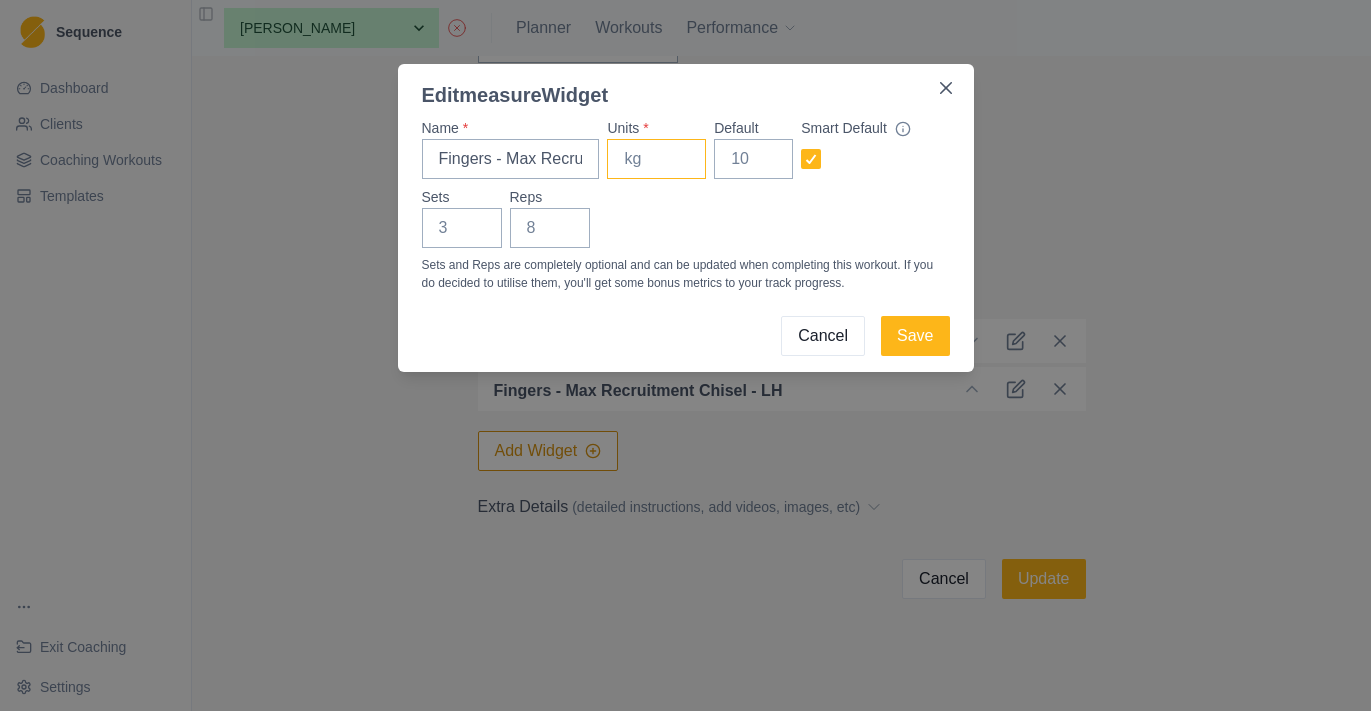 click on "Units *" at bounding box center [656, 159] 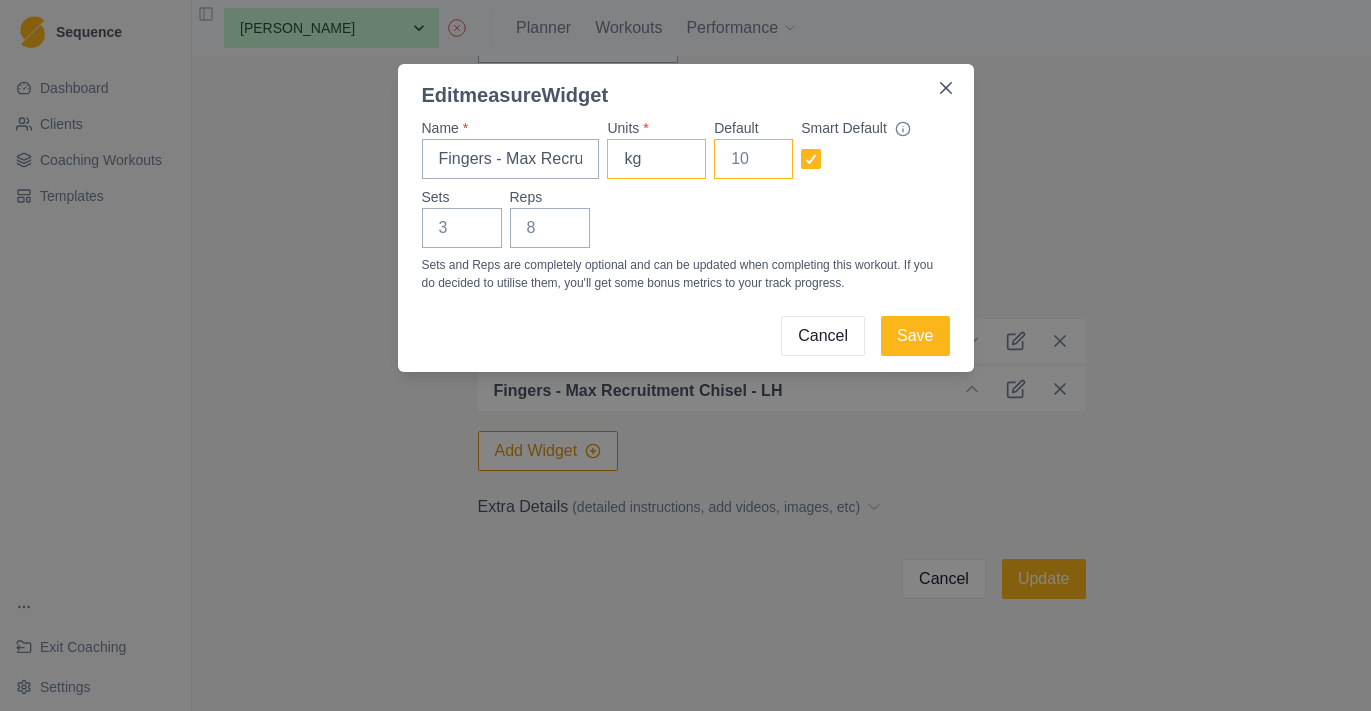 type on "kg" 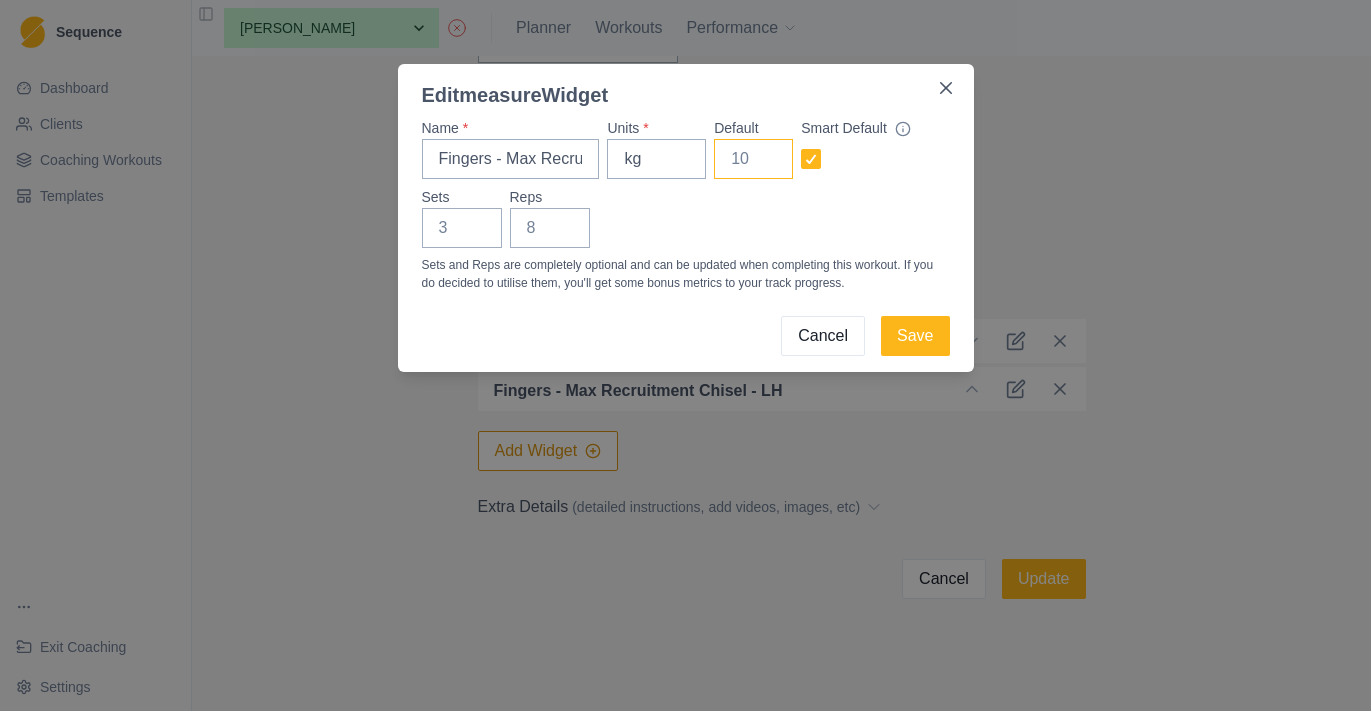 click on "Default" at bounding box center (753, 159) 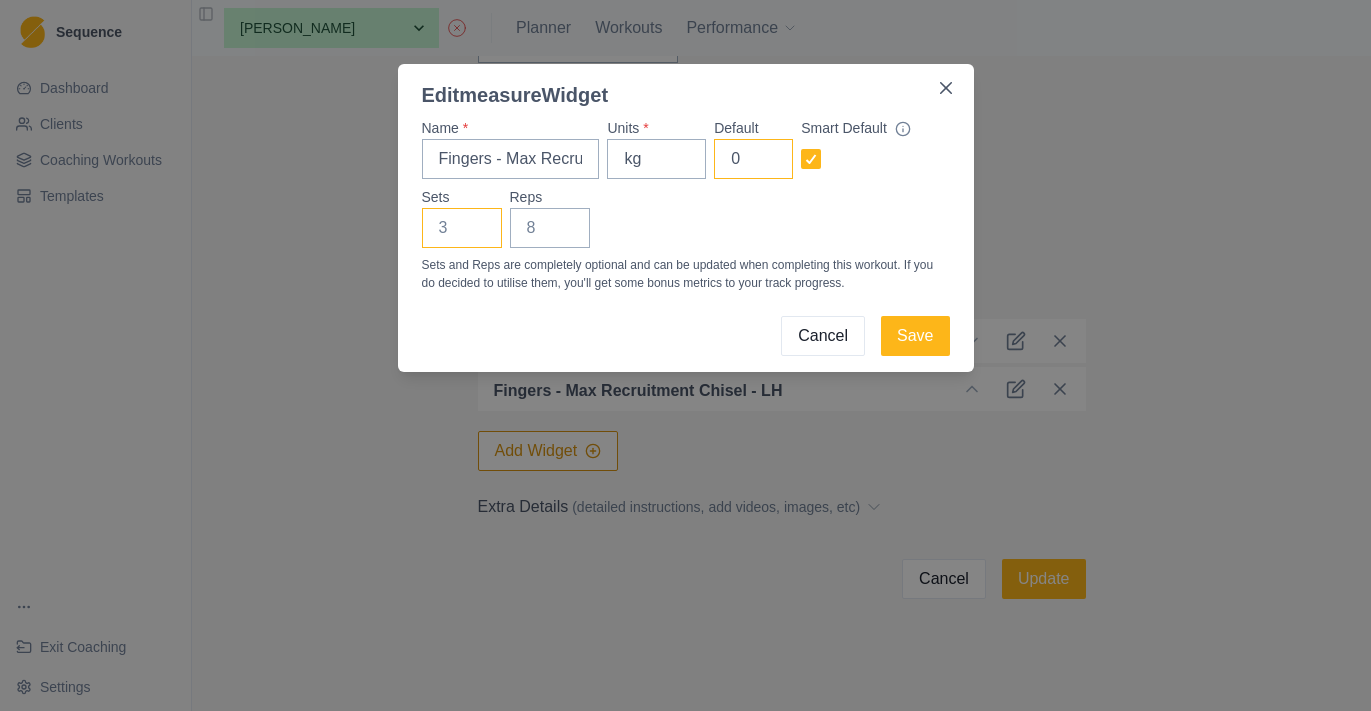 type on "0" 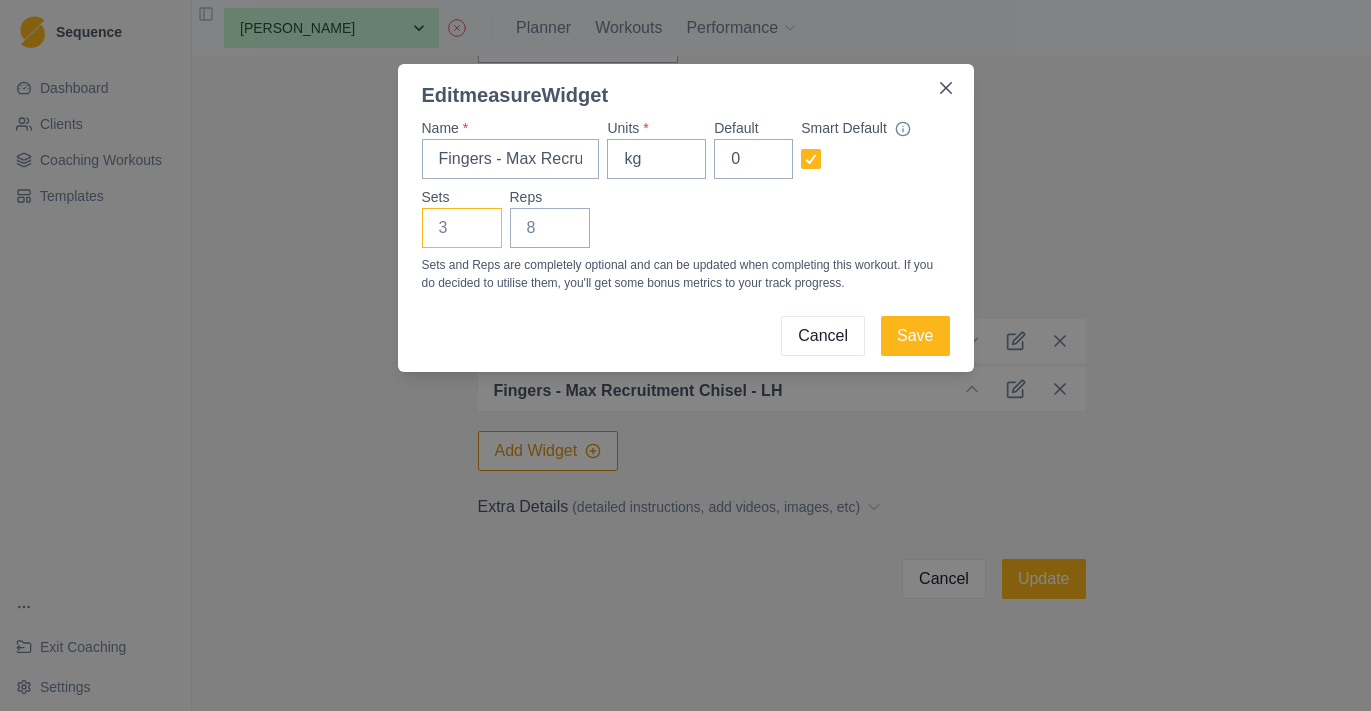 click on "Sets" at bounding box center [462, 228] 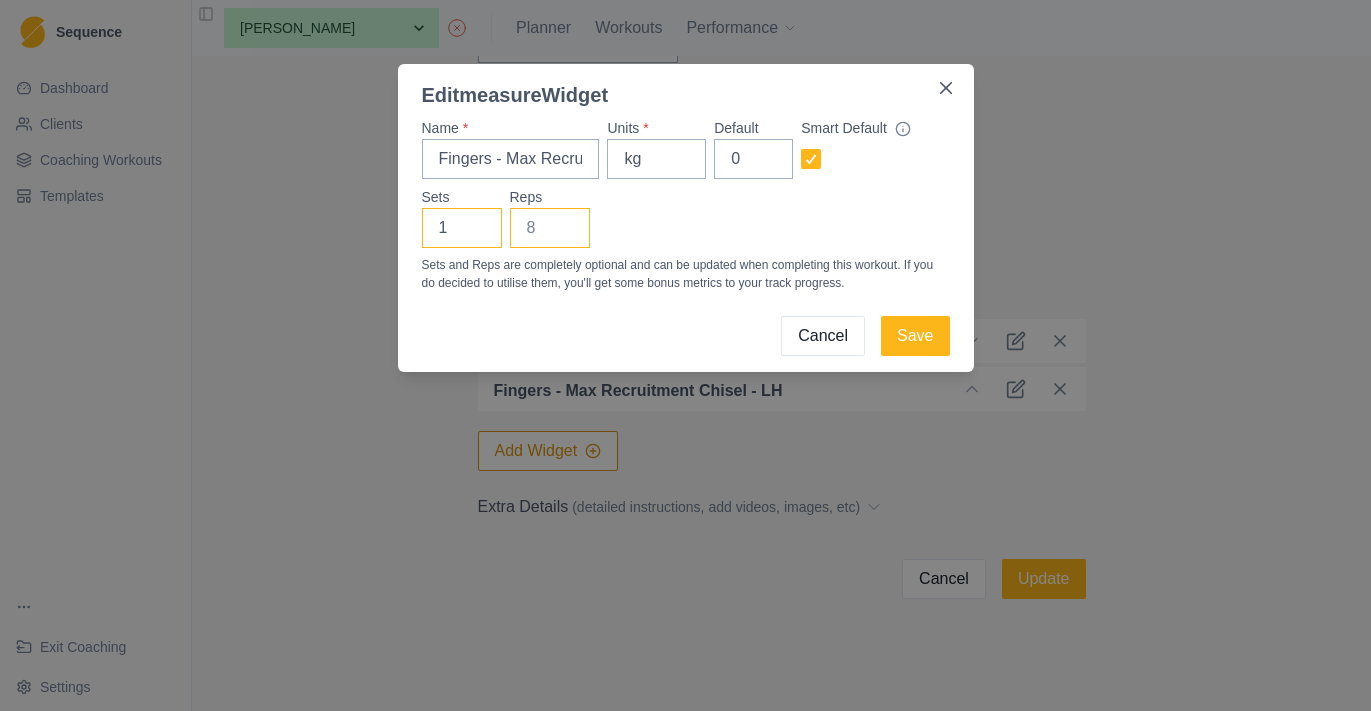 type on "1" 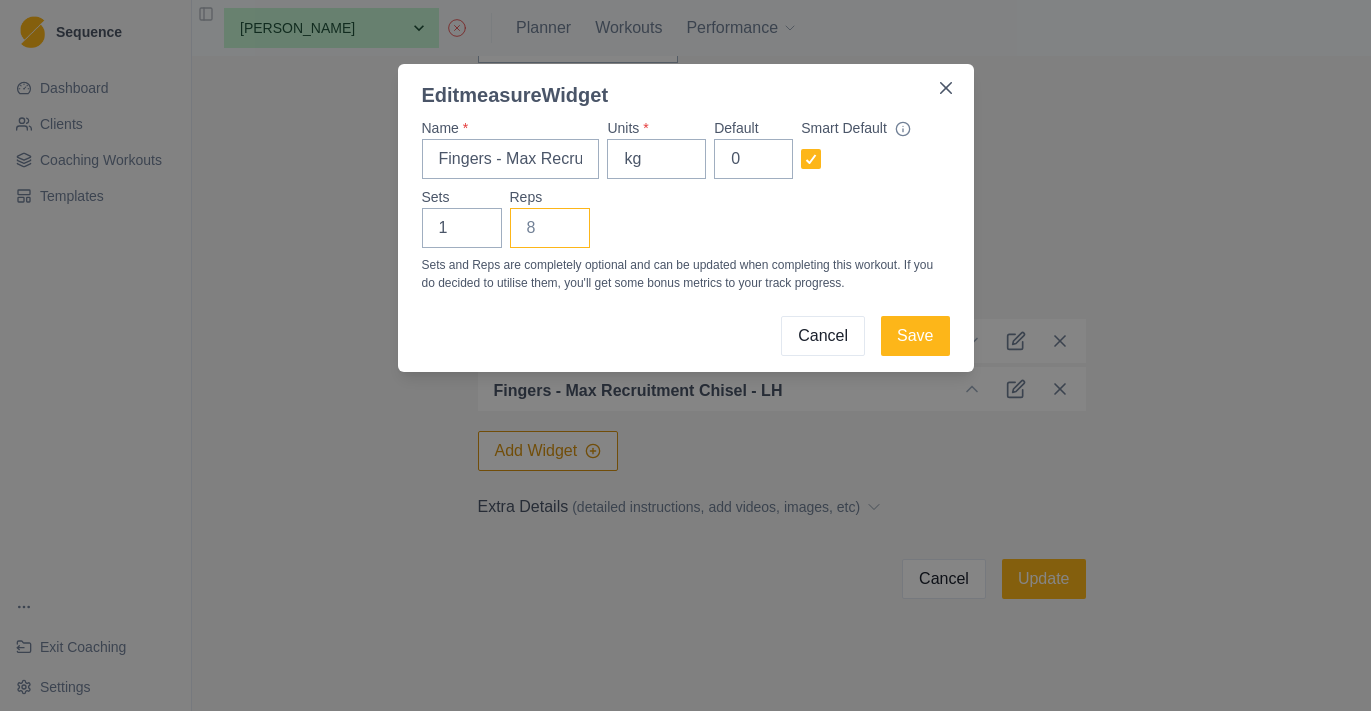 click on "Reps" at bounding box center (550, 228) 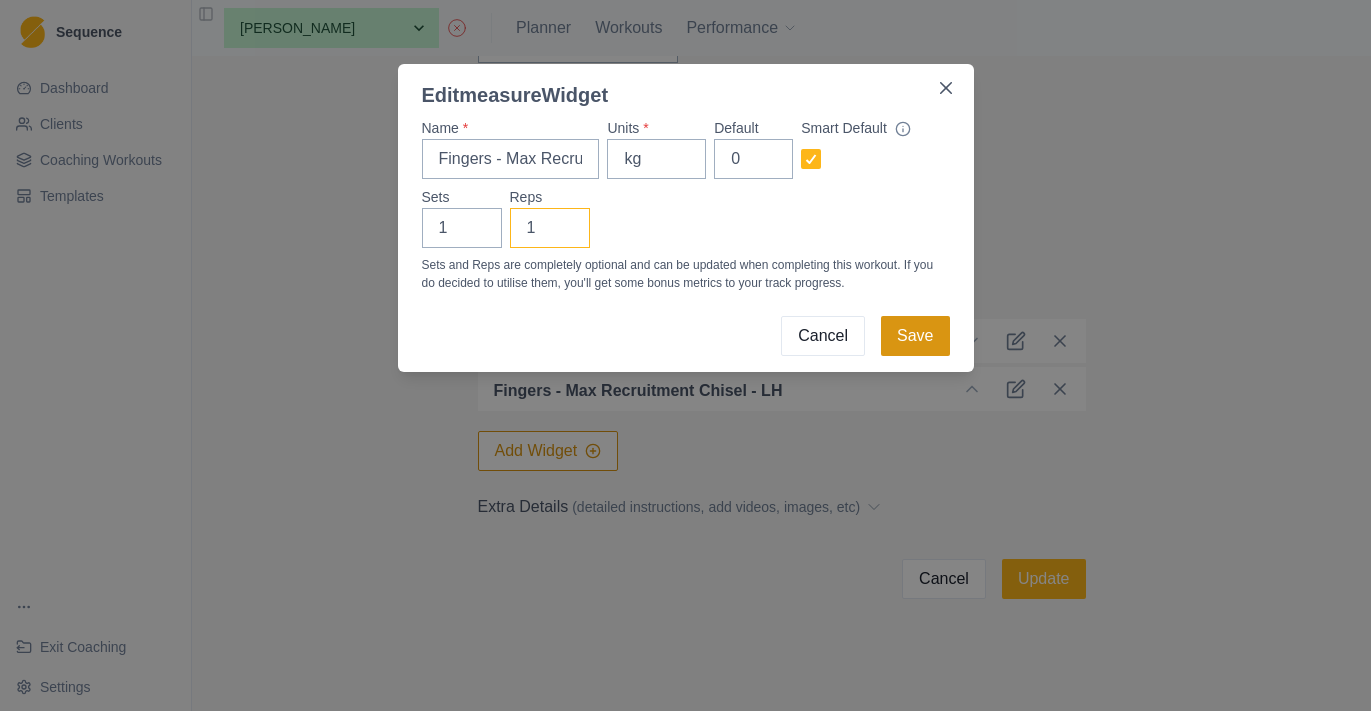 type on "1" 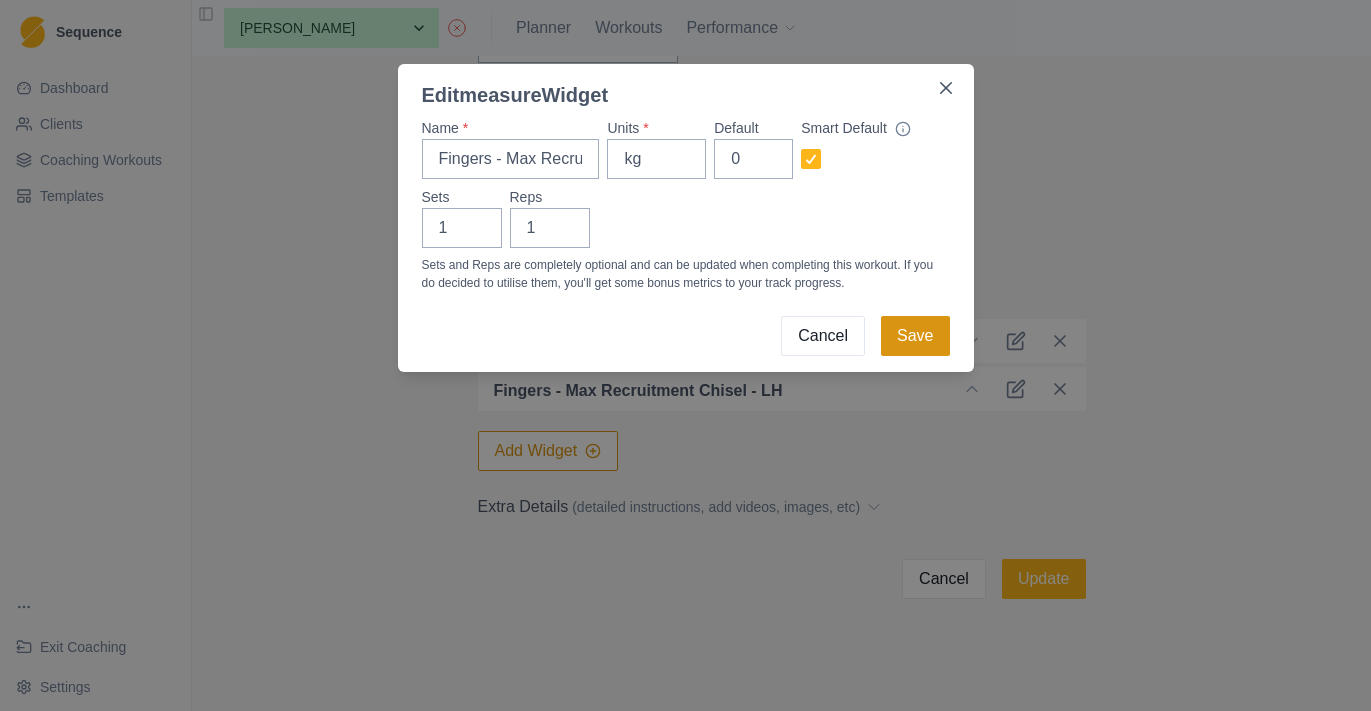 click on "Save" at bounding box center (915, 336) 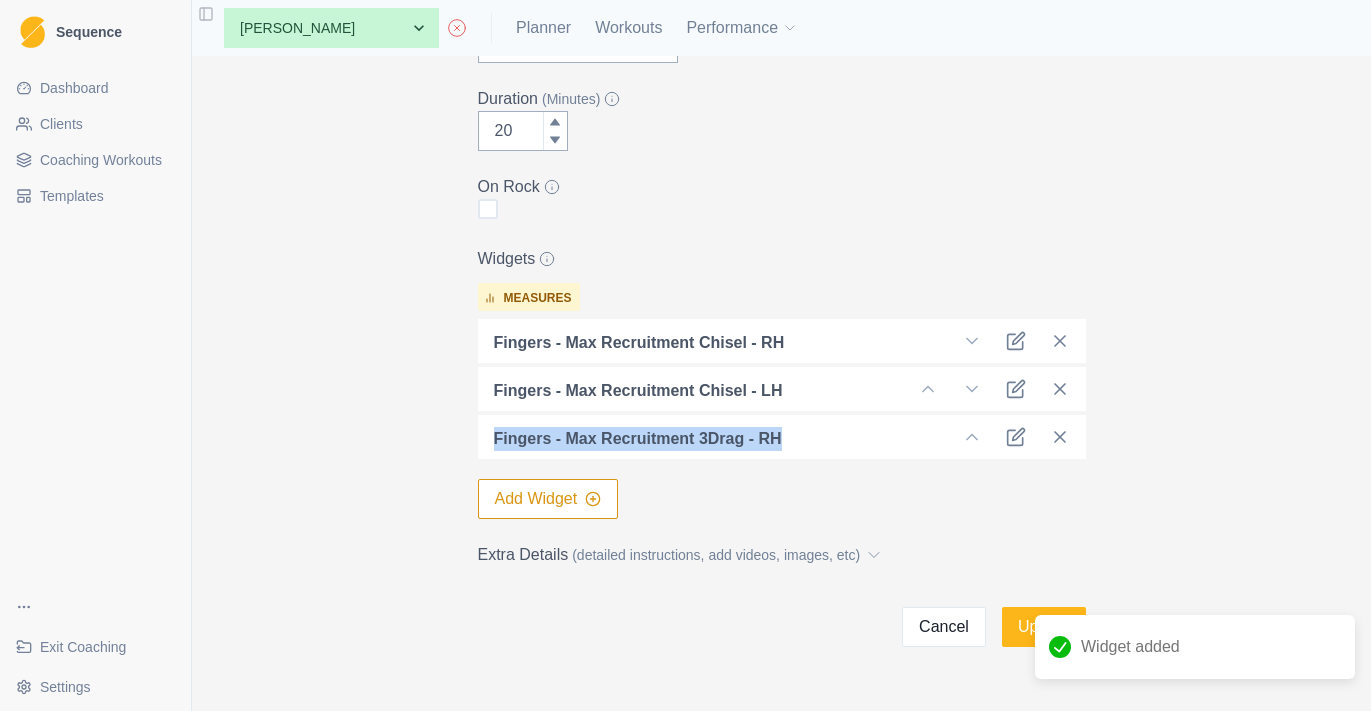 drag, startPoint x: 792, startPoint y: 438, endPoint x: 486, endPoint y: 438, distance: 306 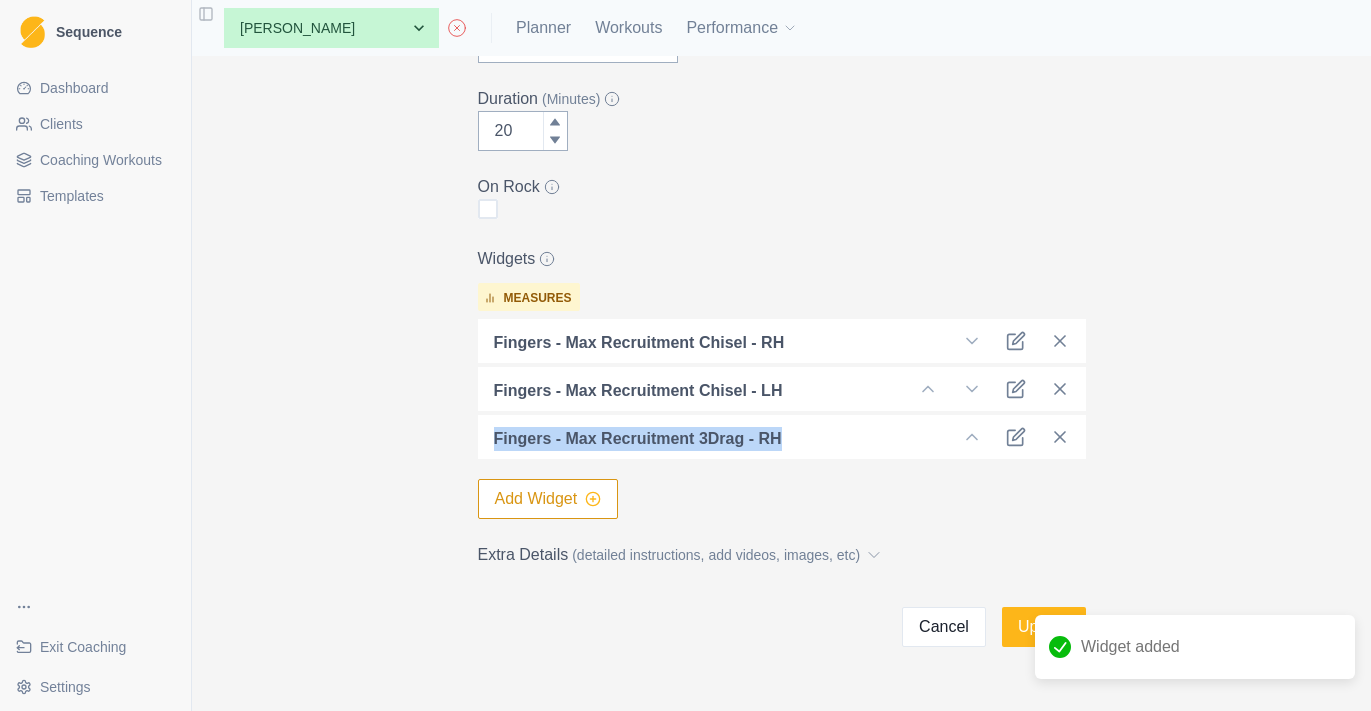 click 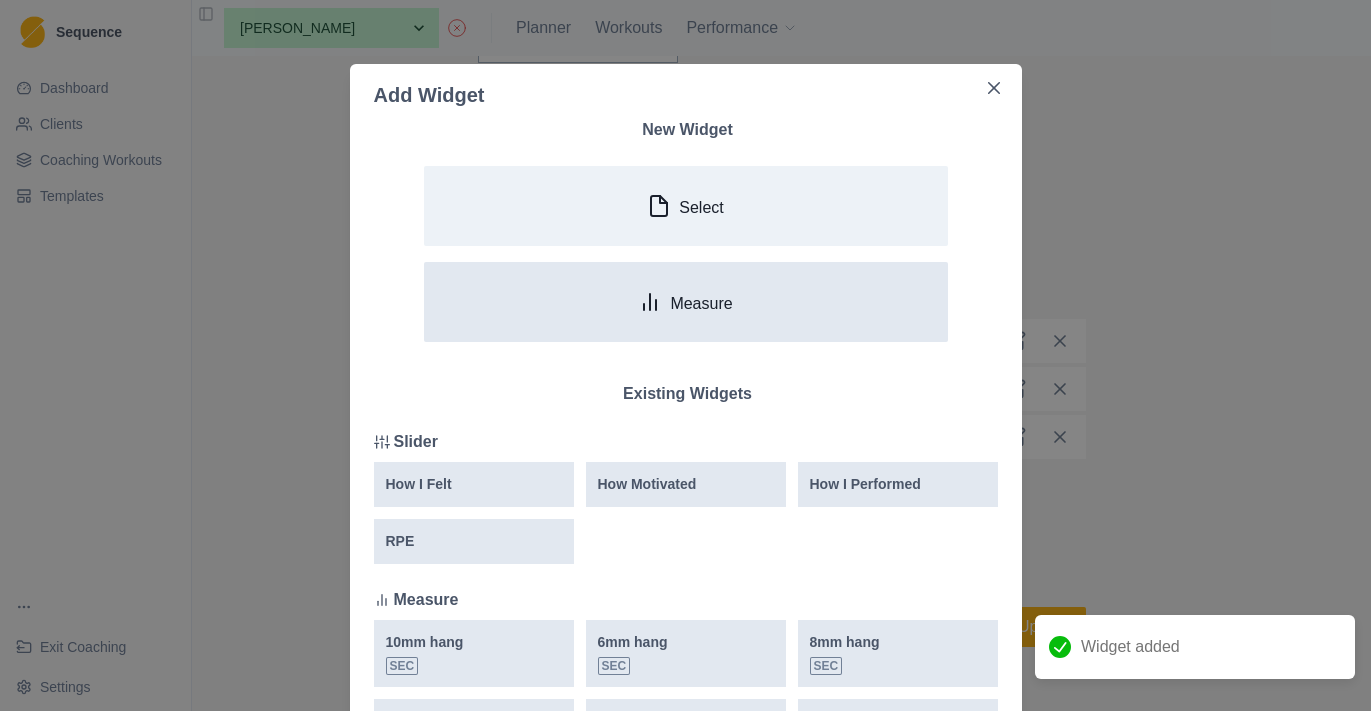 click on "Measure" at bounding box center (701, 303) 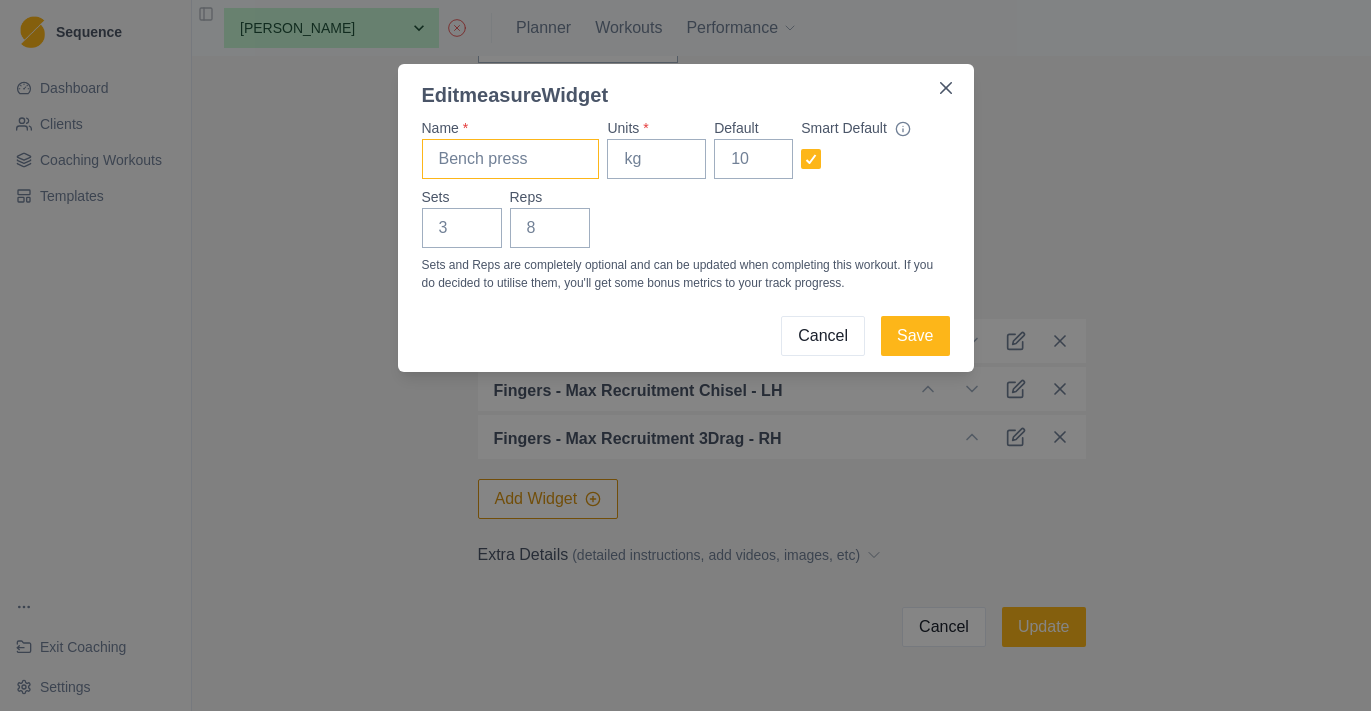 click on "Name *" at bounding box center (511, 159) 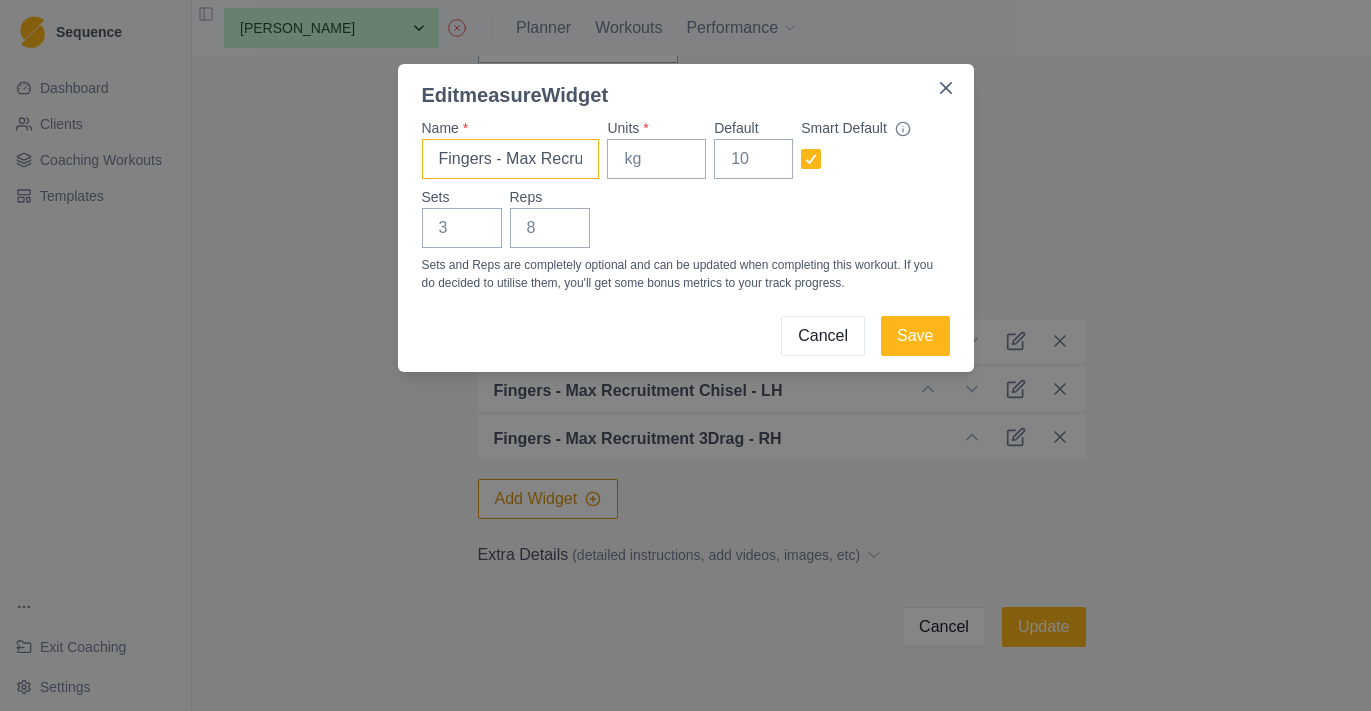 click on "Fingers - Max Recruitment 3Drag - RH" at bounding box center (511, 159) 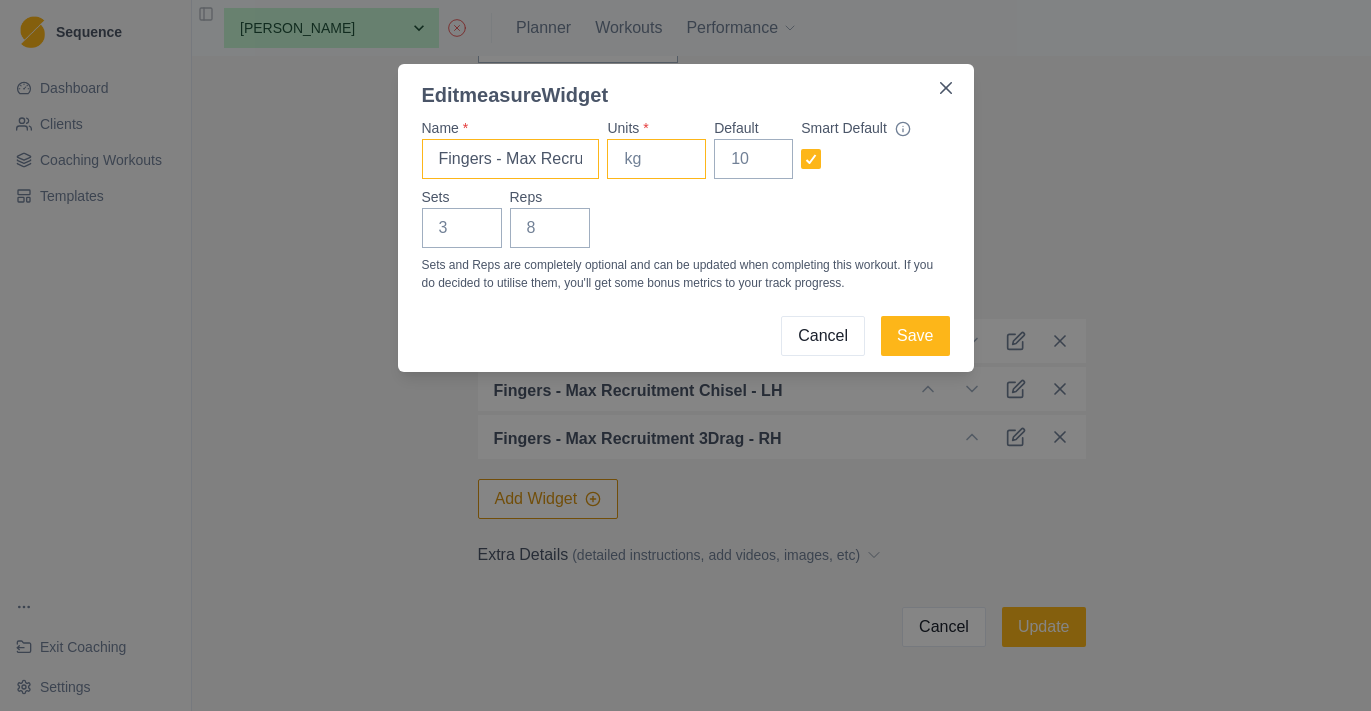 type on "Fingers - Max Recruitment 3Drag - LH" 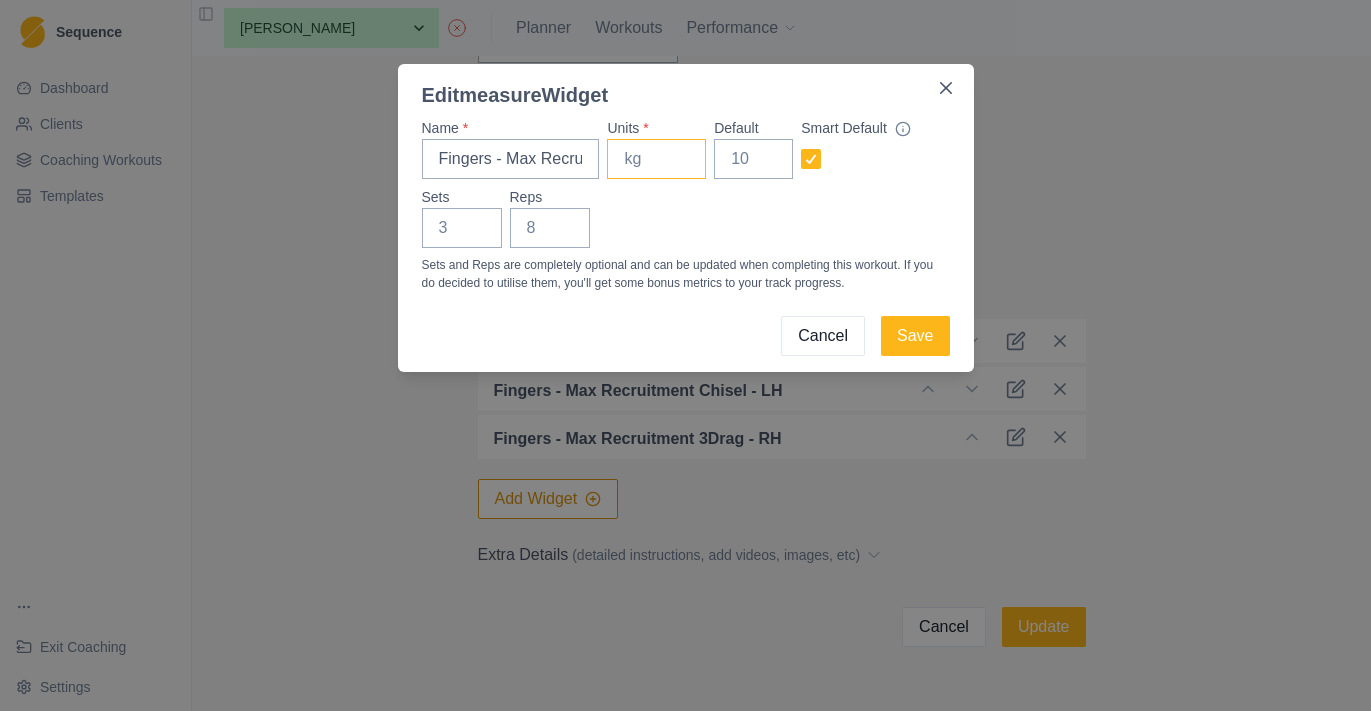 click on "Units *" at bounding box center (656, 159) 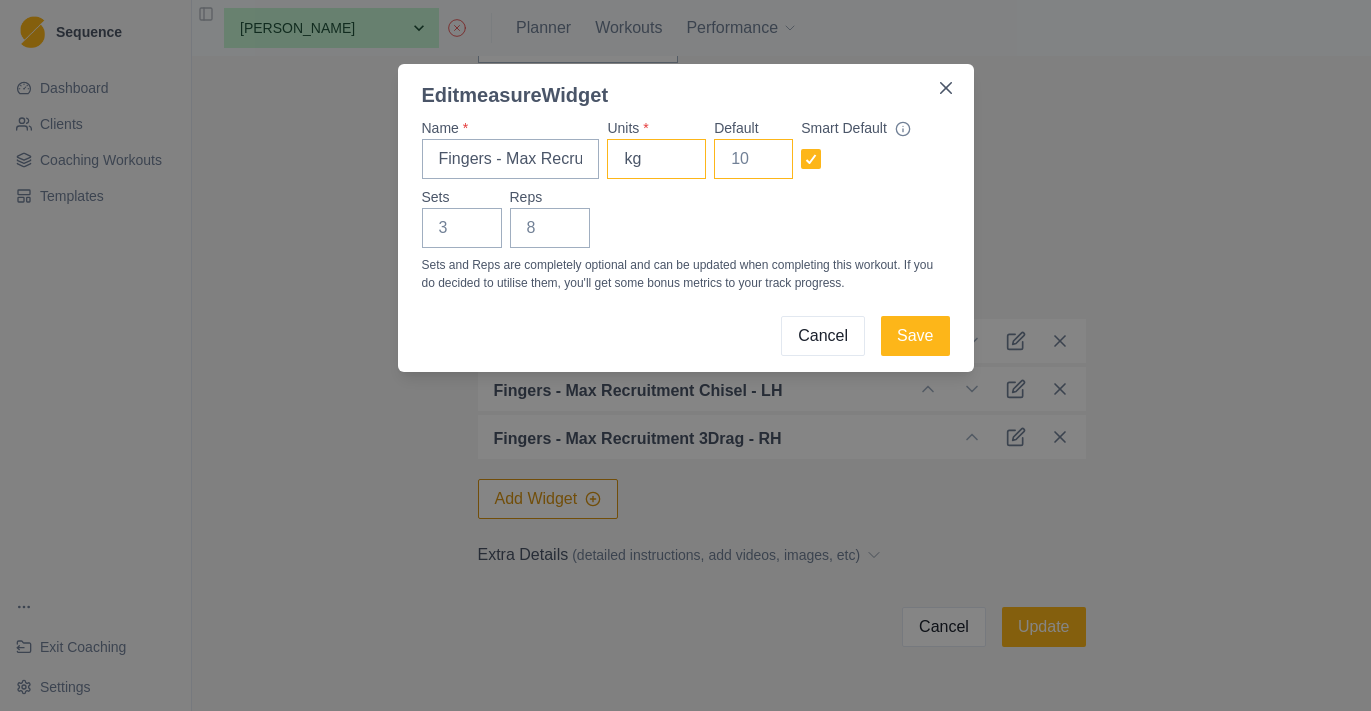 type on "kg" 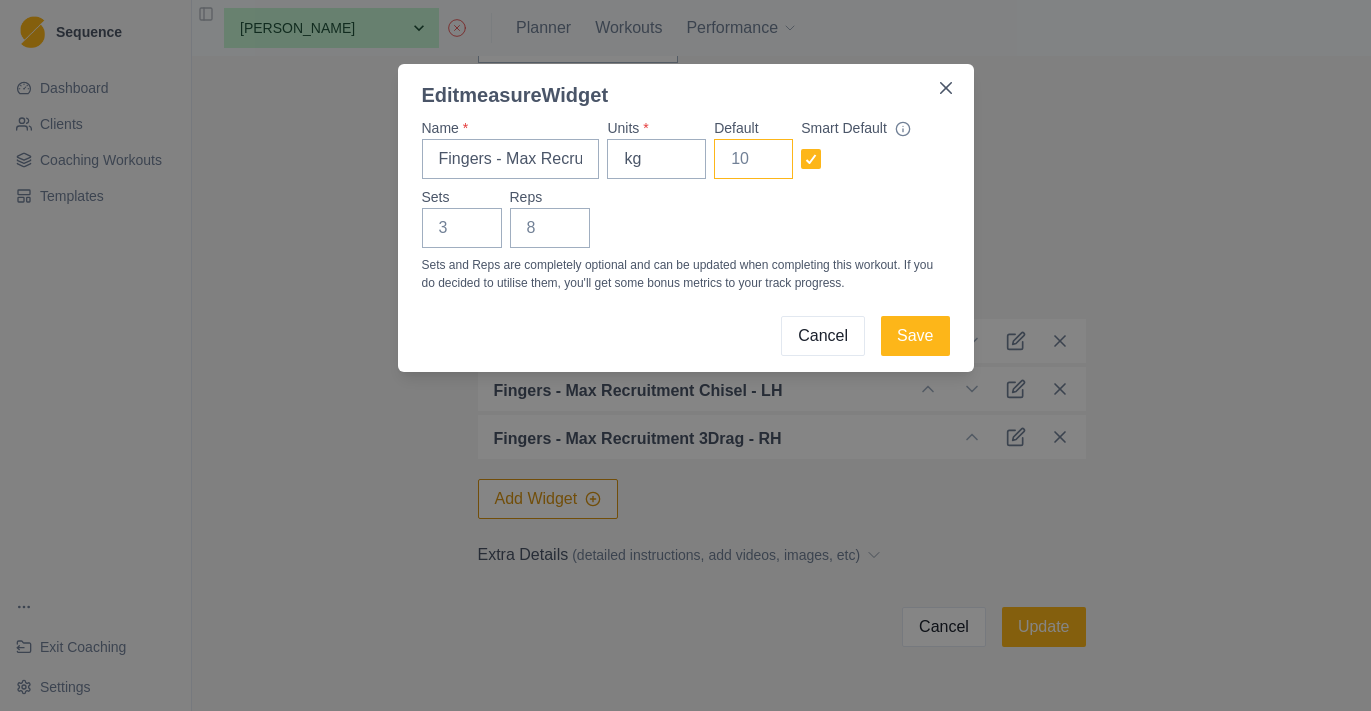 click on "Default" at bounding box center (753, 159) 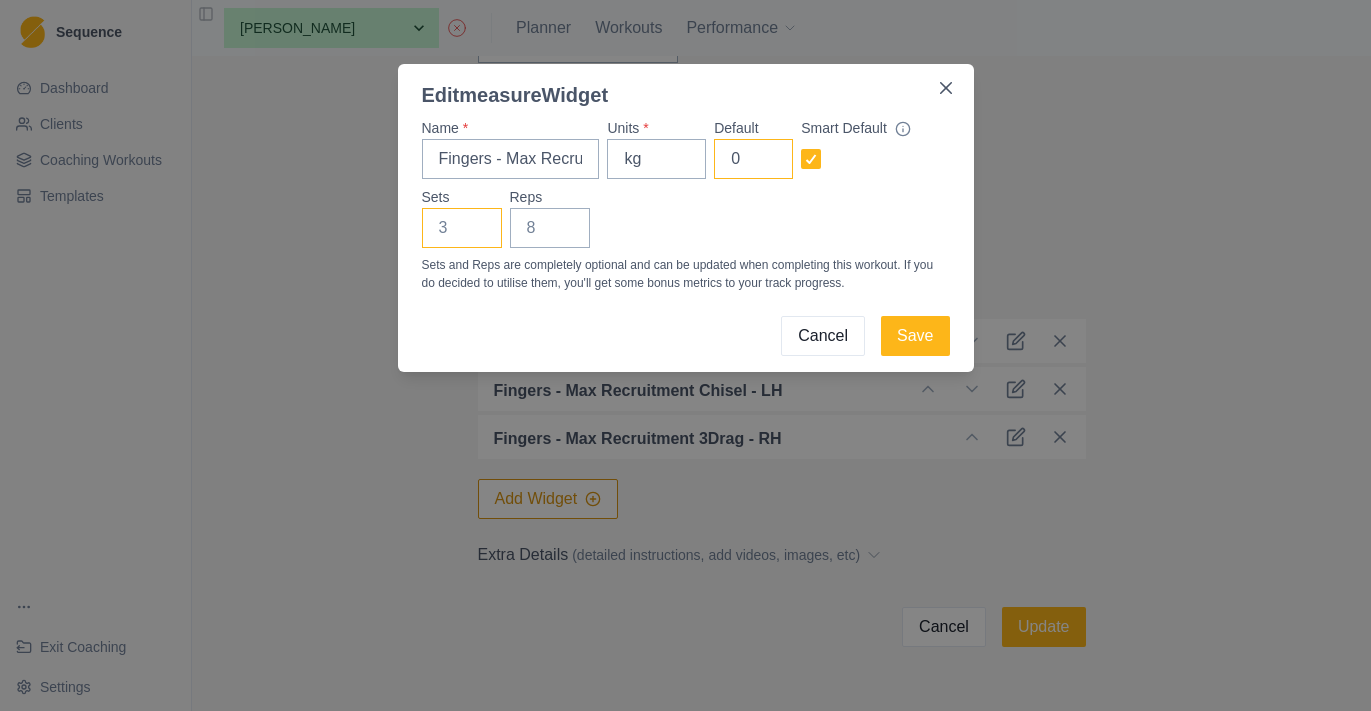 type on "0" 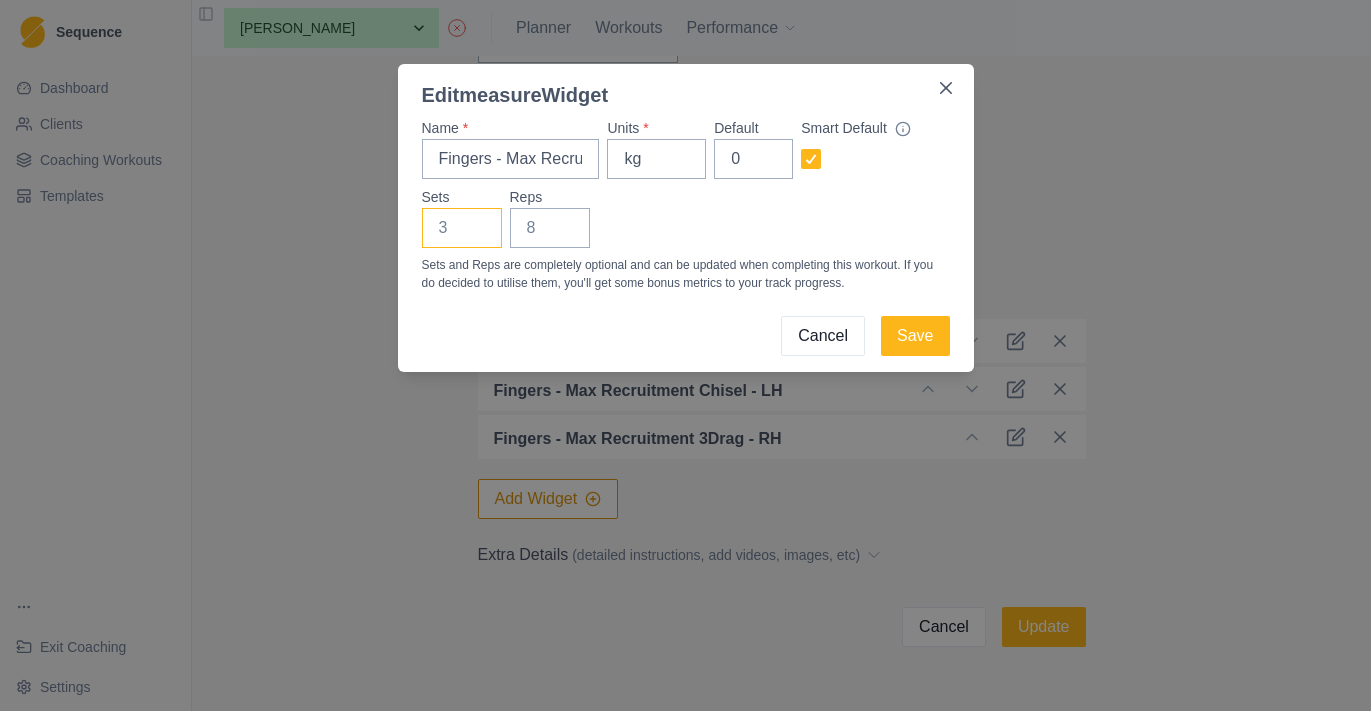 click on "Sets" at bounding box center (462, 228) 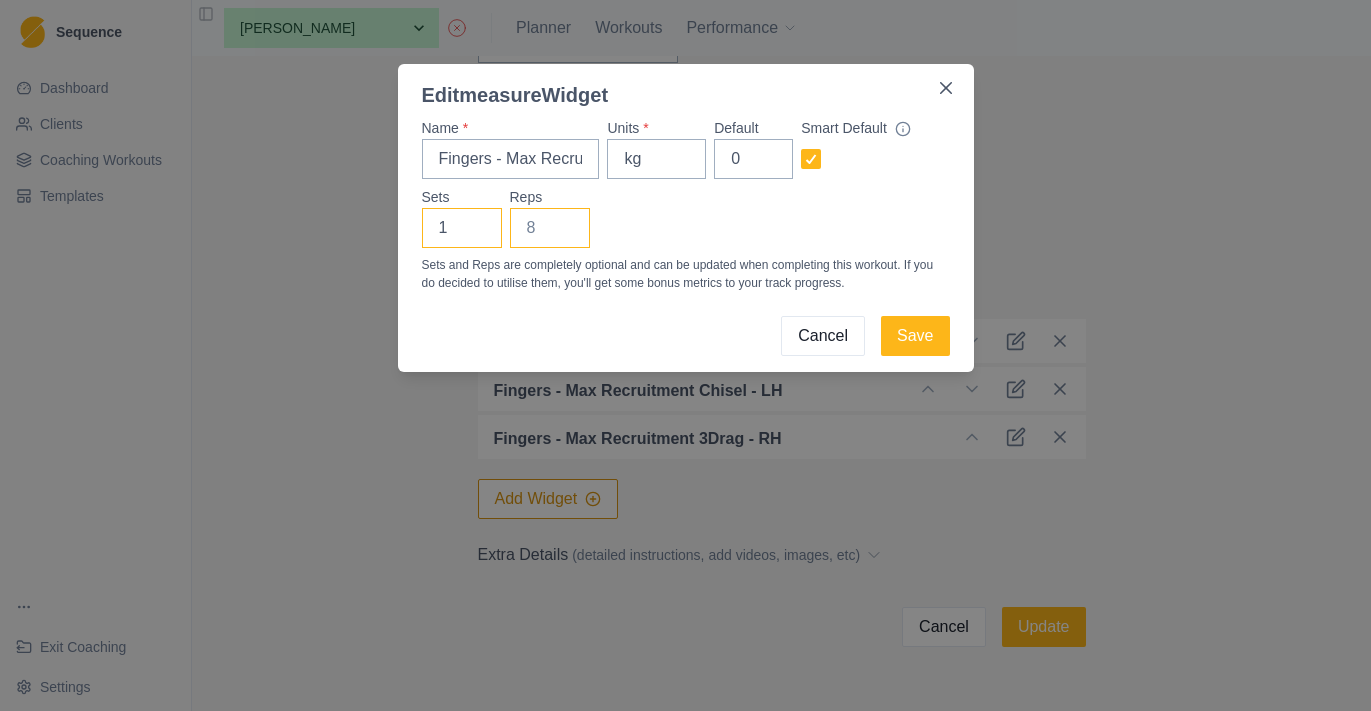 type on "1" 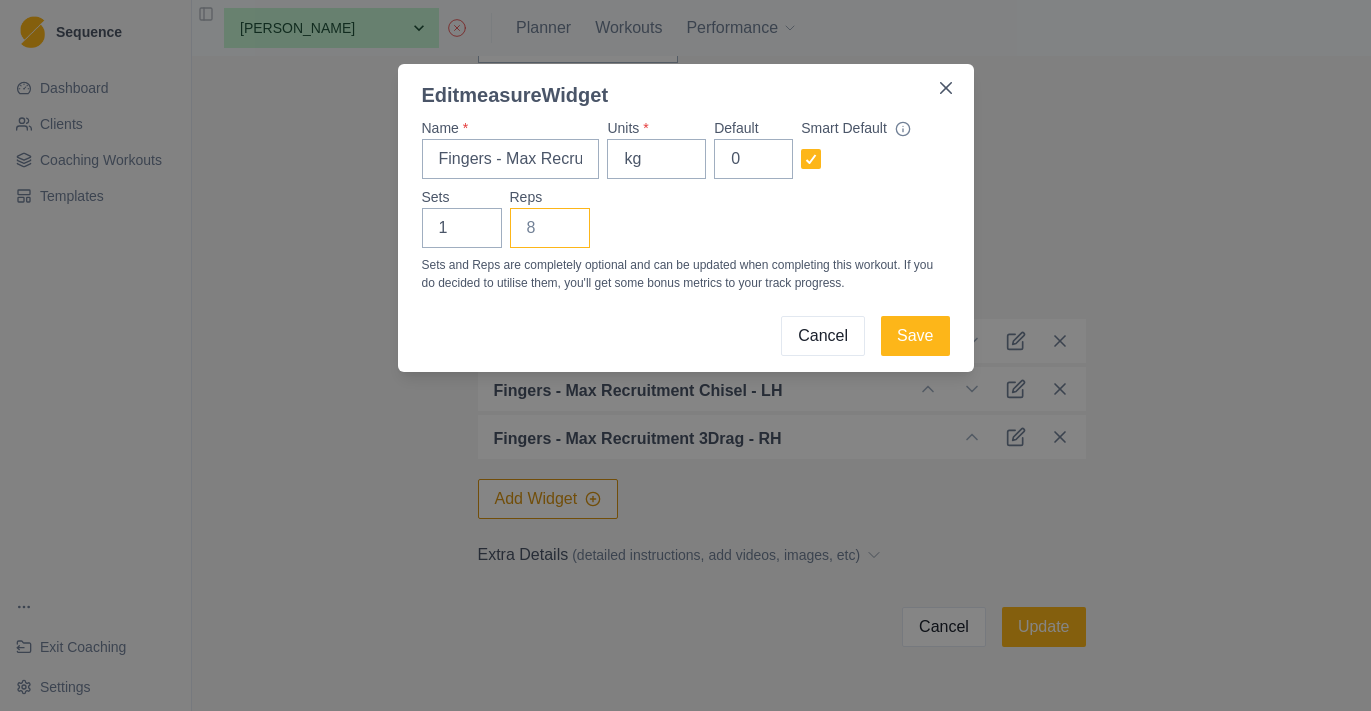 click on "Reps" at bounding box center [550, 228] 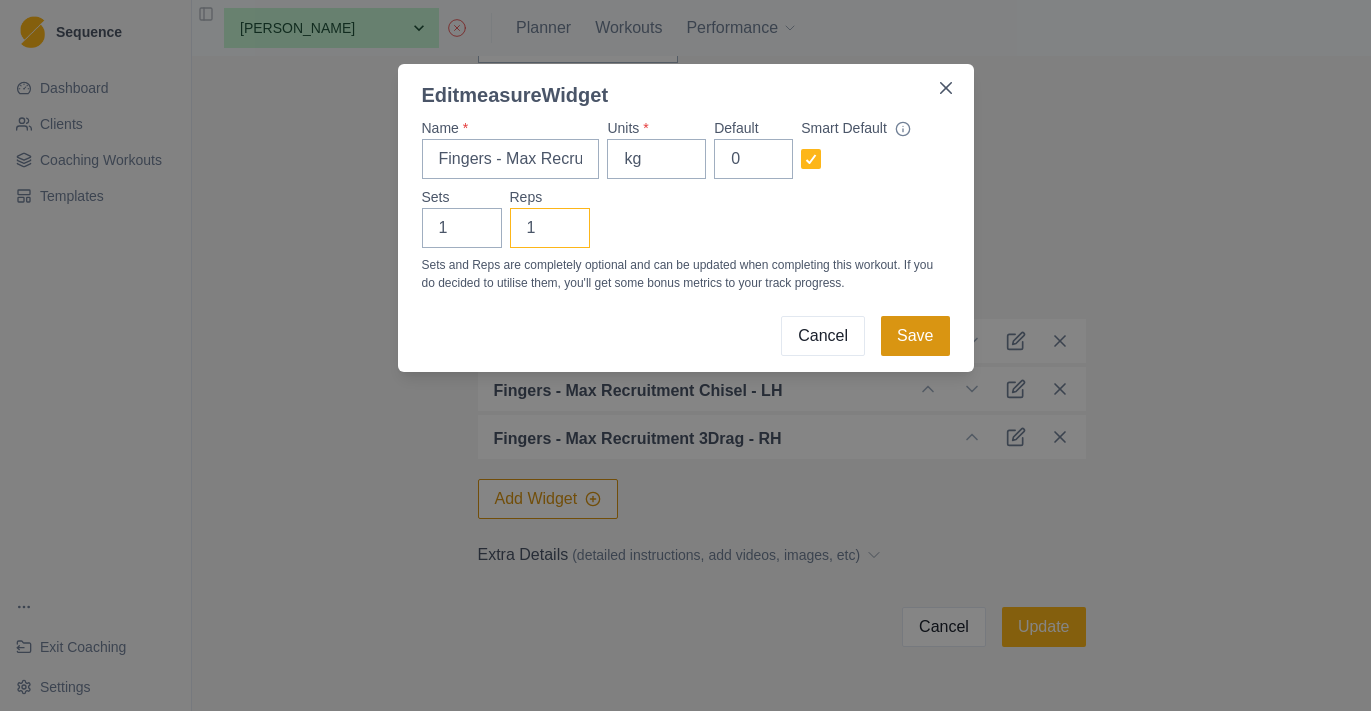 type on "1" 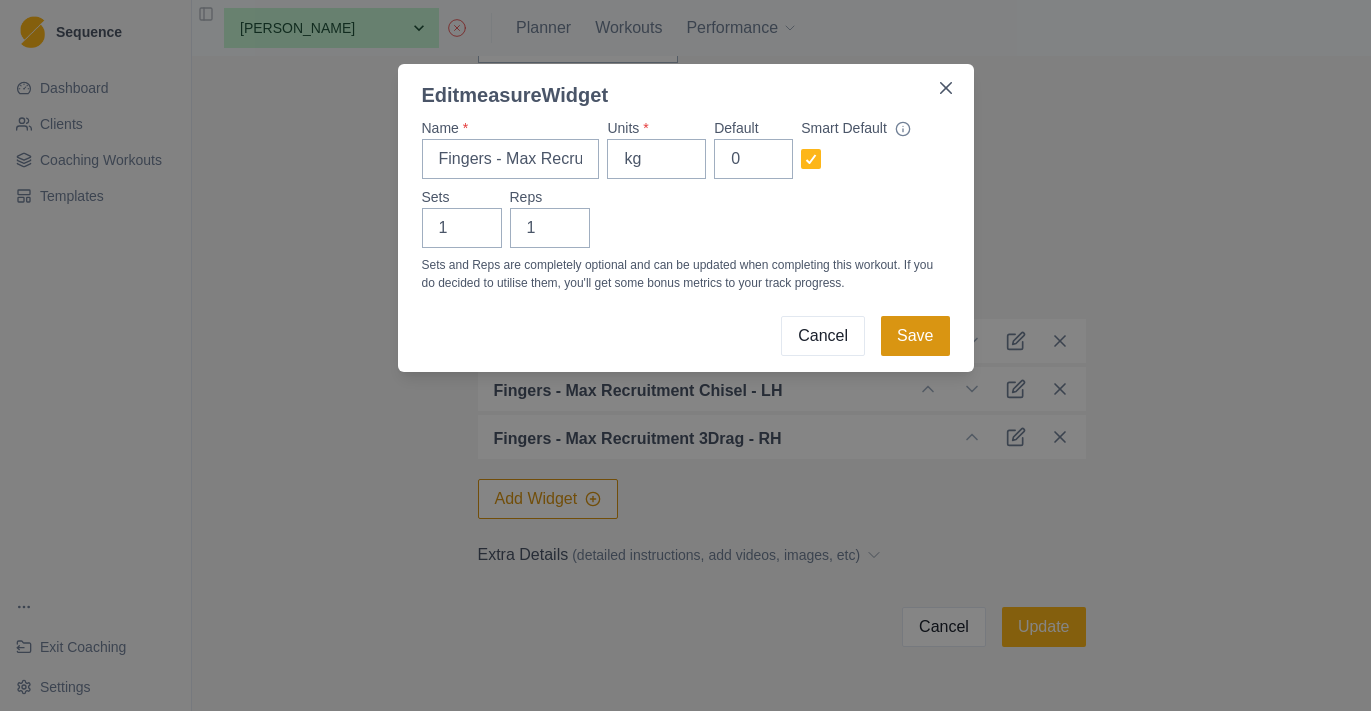 click on "Save" at bounding box center [915, 336] 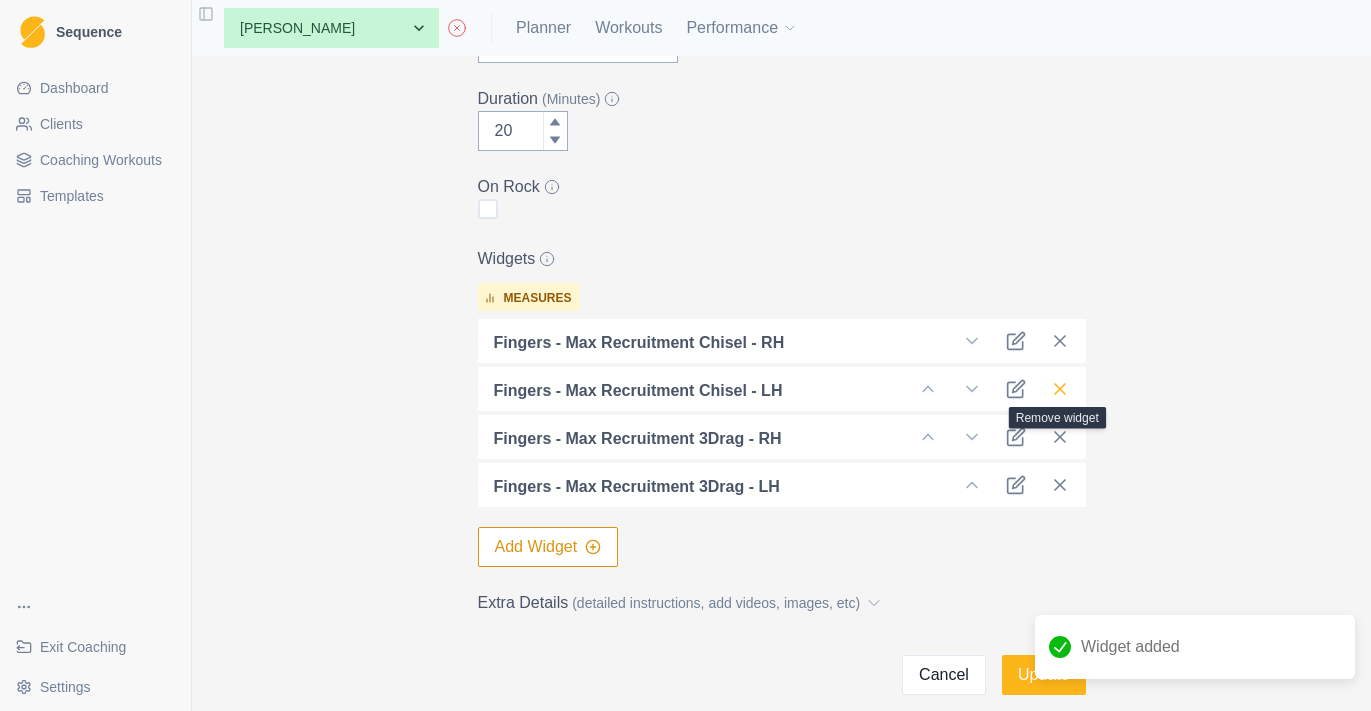click 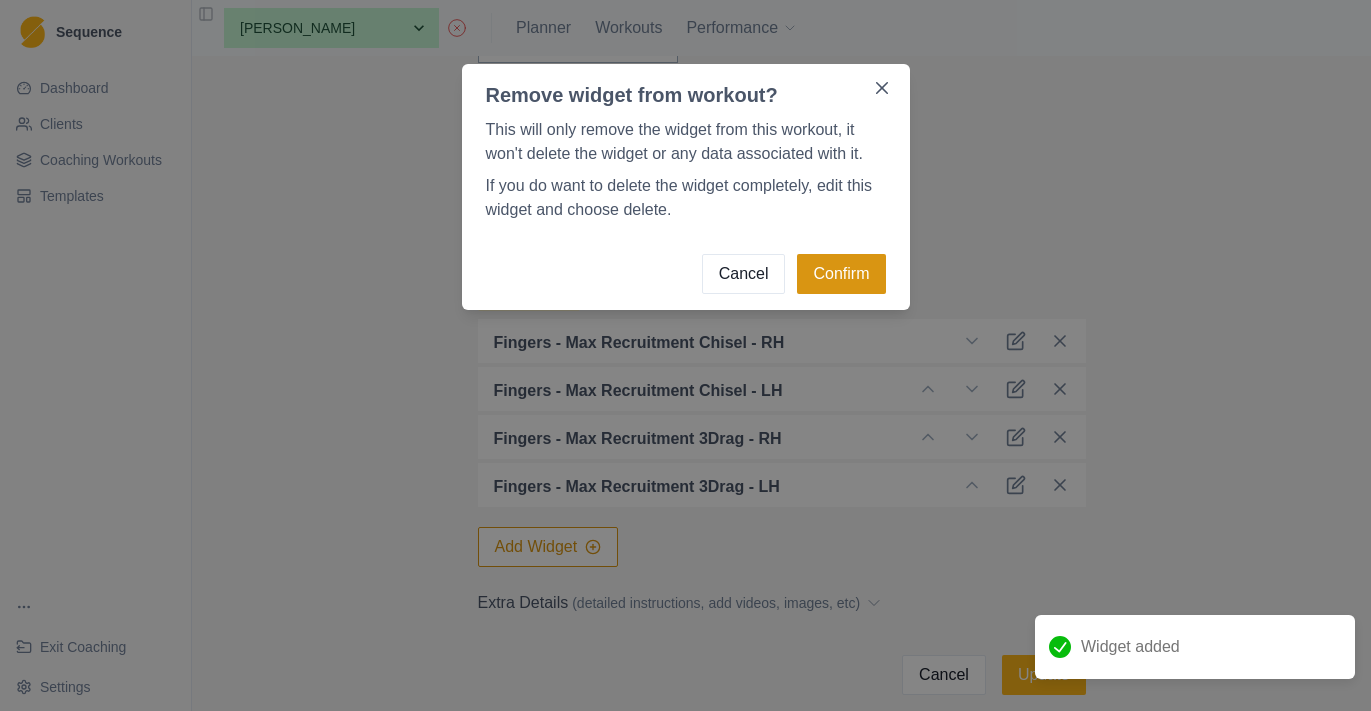 click on "Confirm" at bounding box center [841, 274] 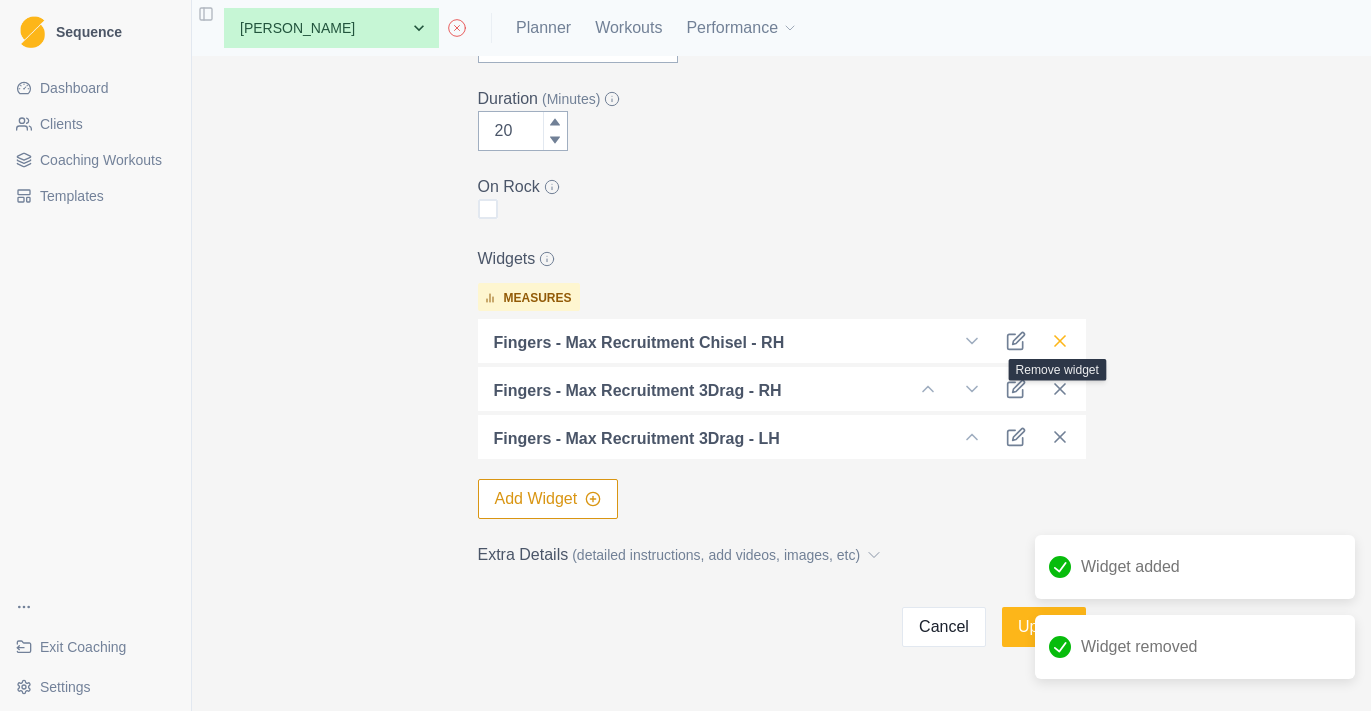 click 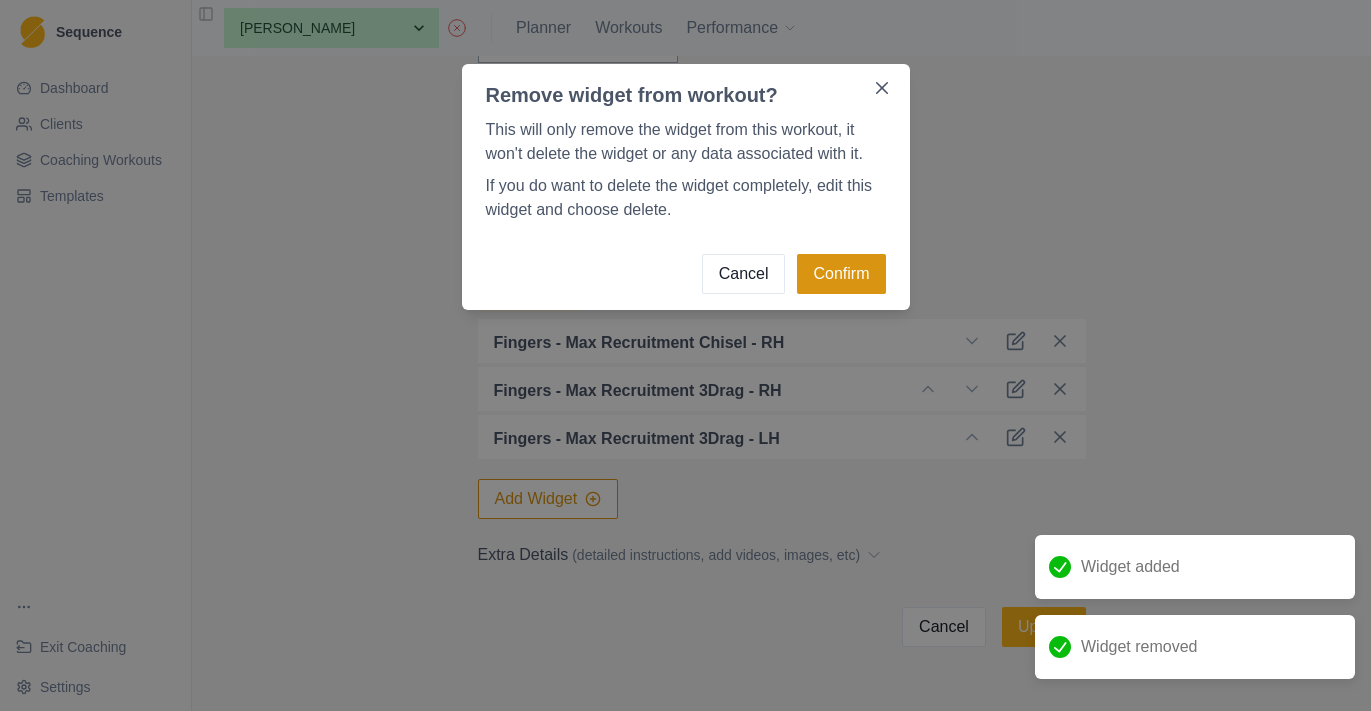 click on "Confirm" at bounding box center [841, 274] 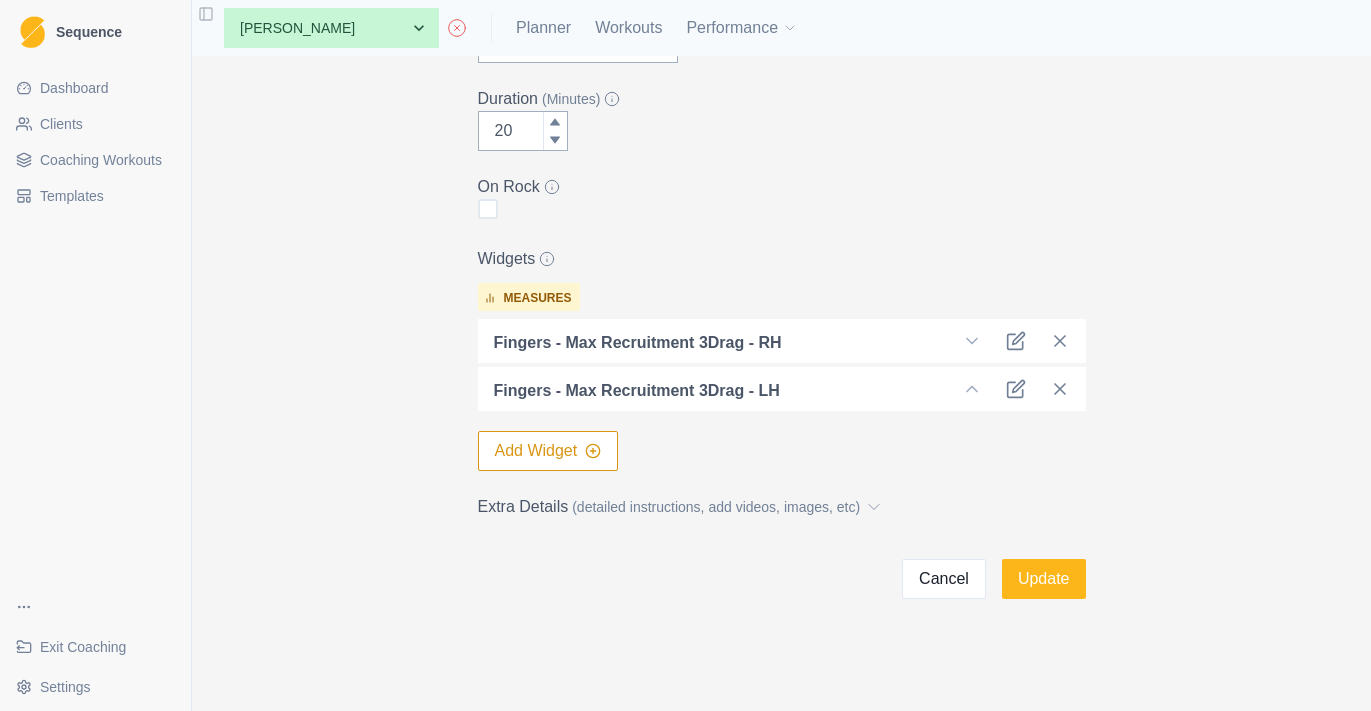 scroll, scrollTop: 420, scrollLeft: 0, axis: vertical 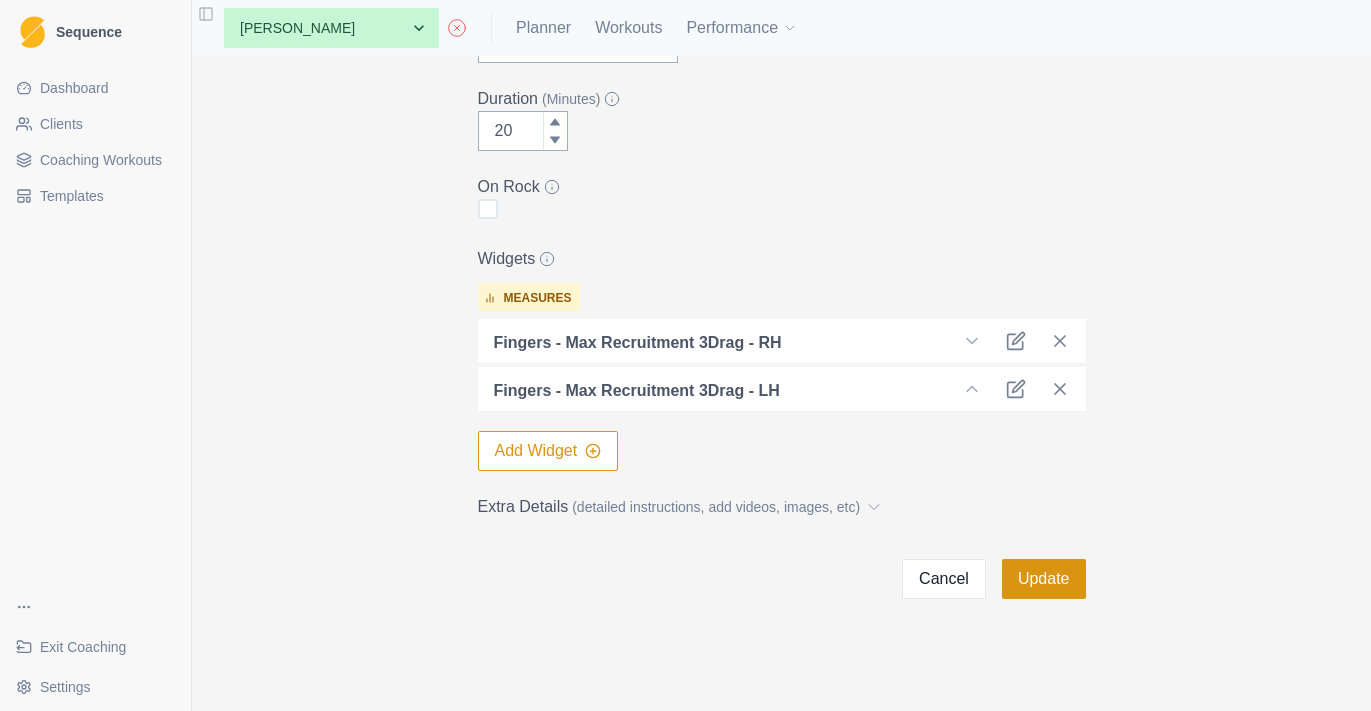 click on "Update" at bounding box center (1044, 579) 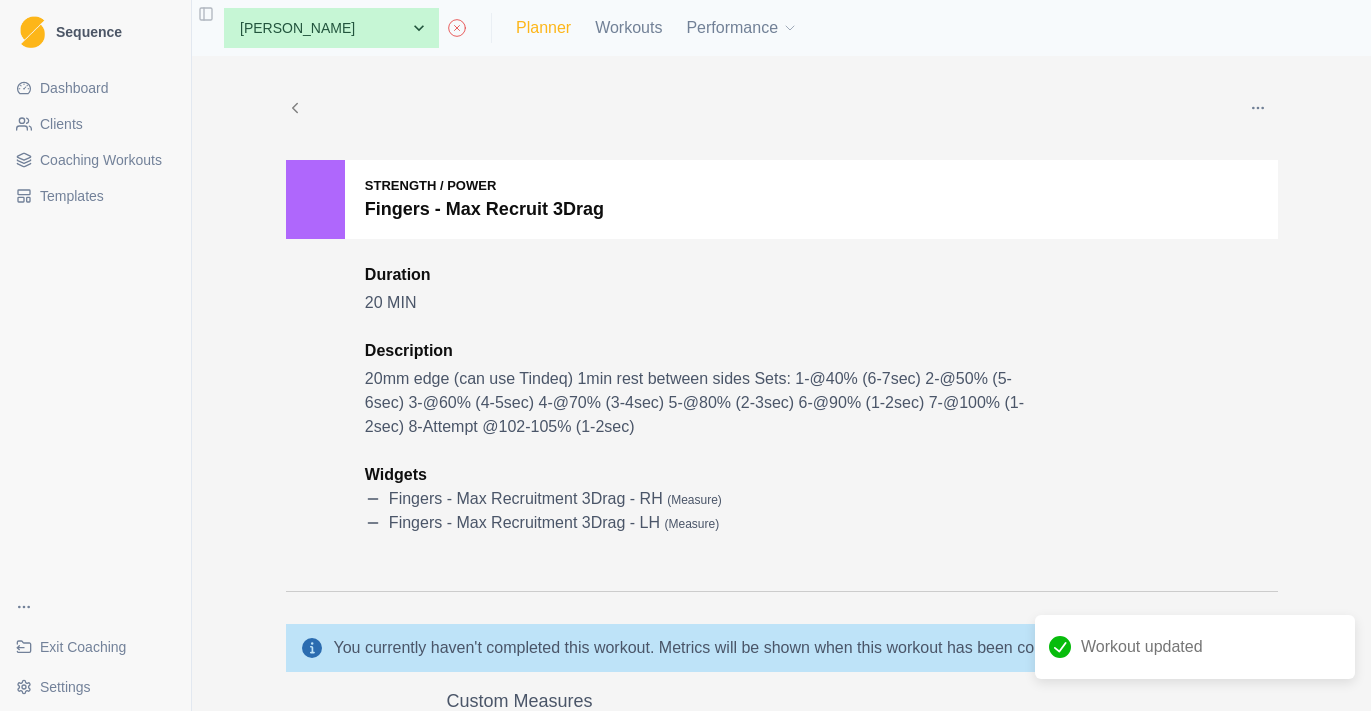 click on "Planner" at bounding box center [543, 28] 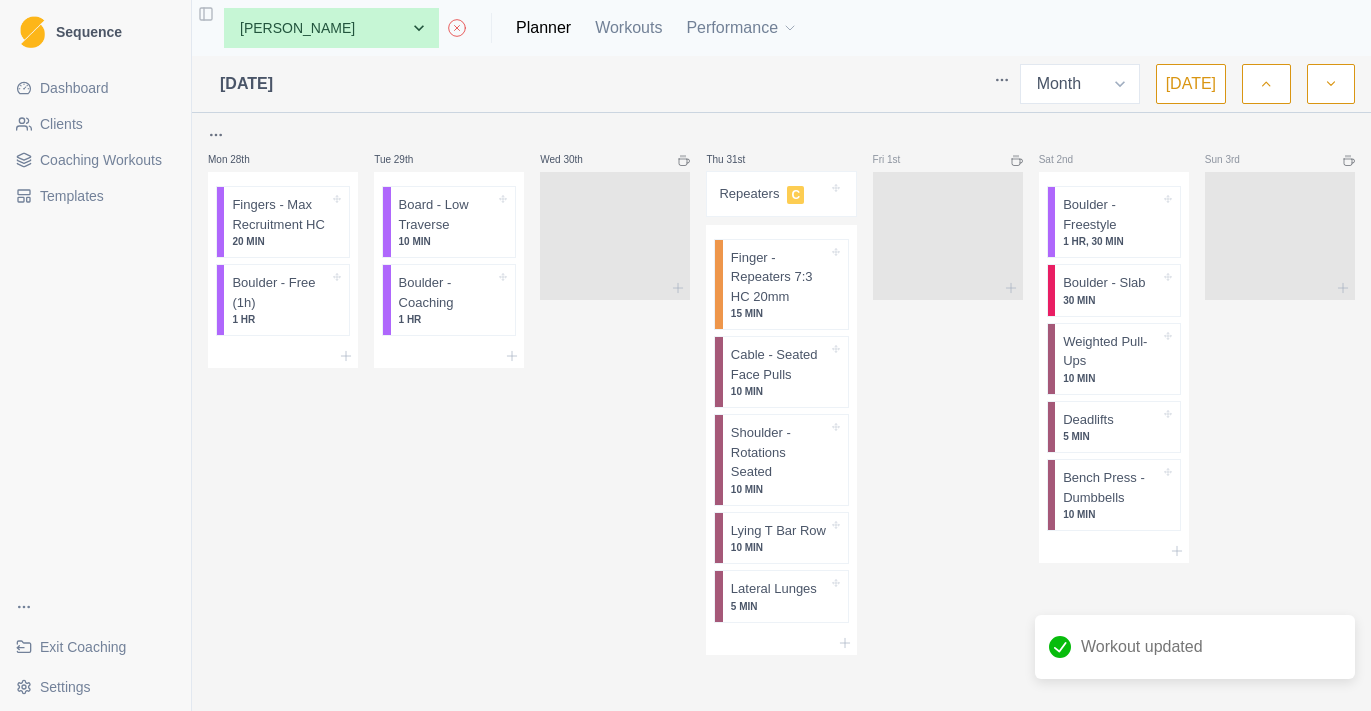 scroll, scrollTop: 2449, scrollLeft: 0, axis: vertical 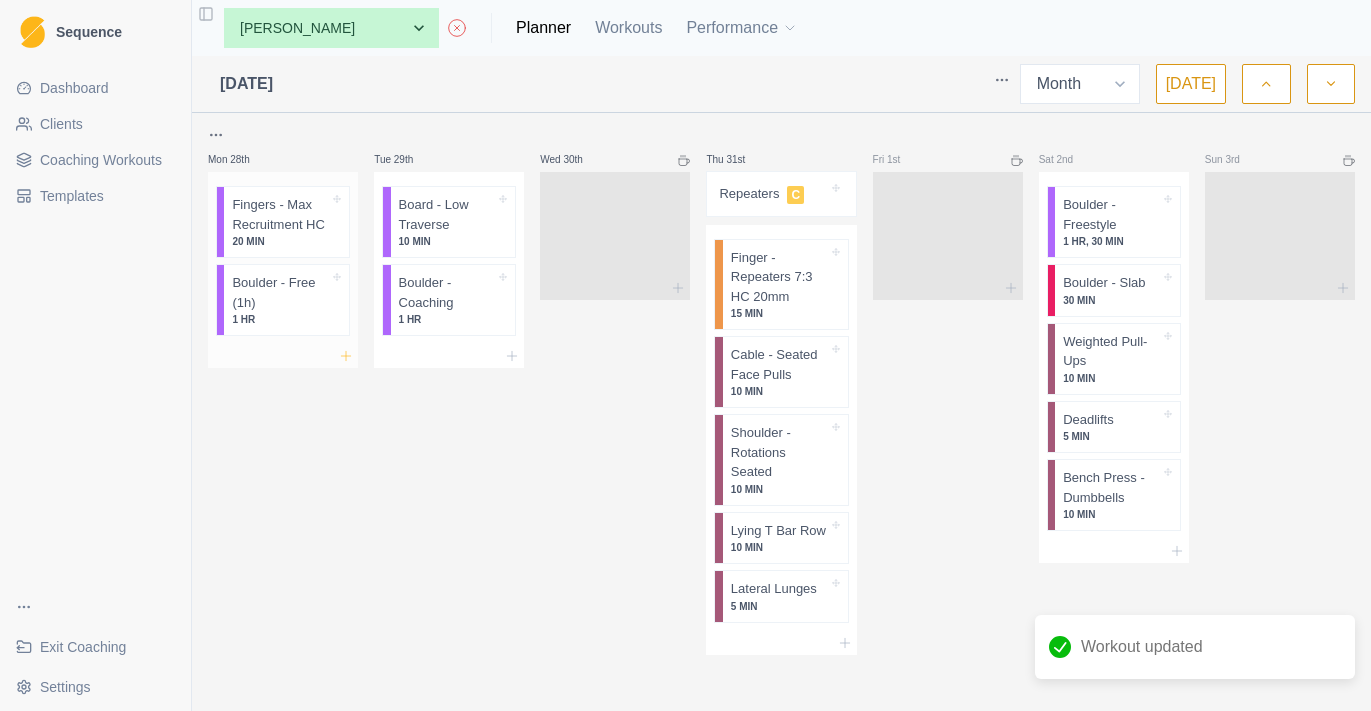 click 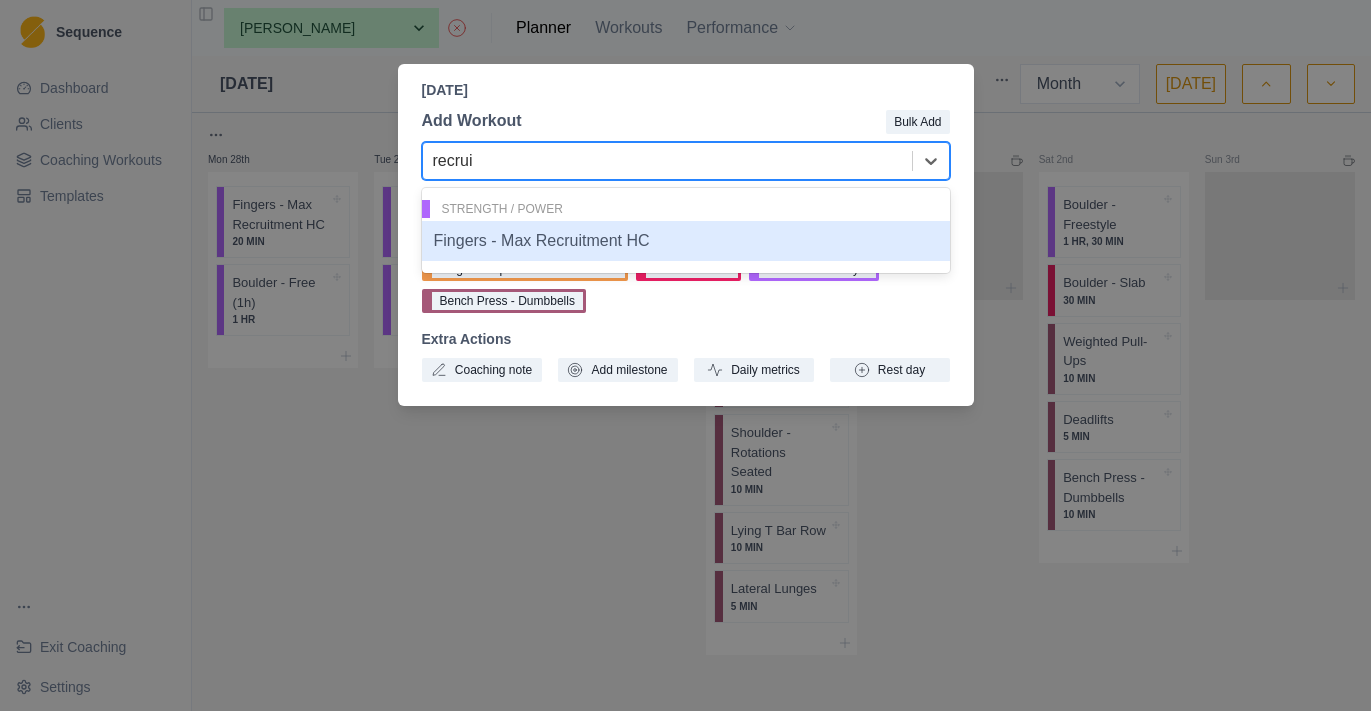 type on "recrui" 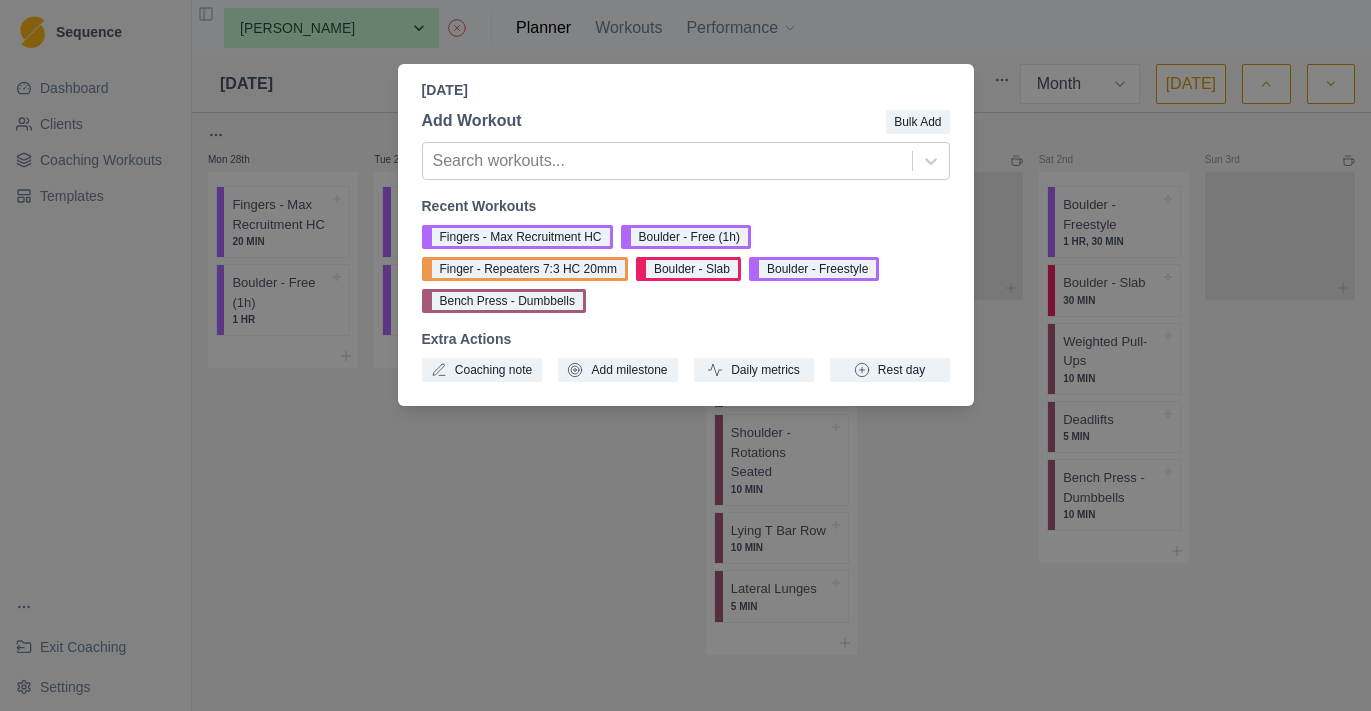 click on "[DATE] Add Workout Bulk Add Search workouts... Recent Workouts Fingers - Max Recruitment HC Boulder - Free (1h) Finger - Repeaters 7:3 HC 20mm Boulder - Slab Boulder - Freestyle Bench Press - Dumbbells Extra Actions Coaching note Add milestone Daily metrics Rest day" at bounding box center [685, 355] 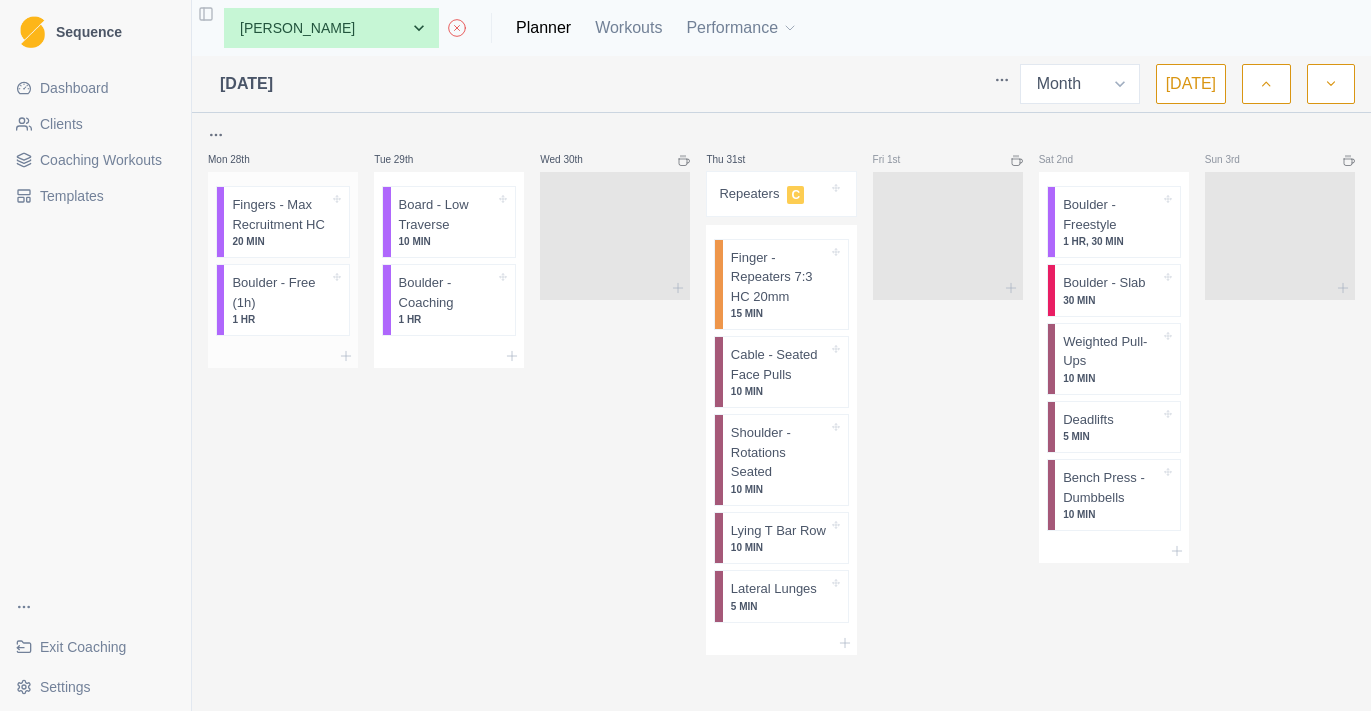 click at bounding box center (283, 356) 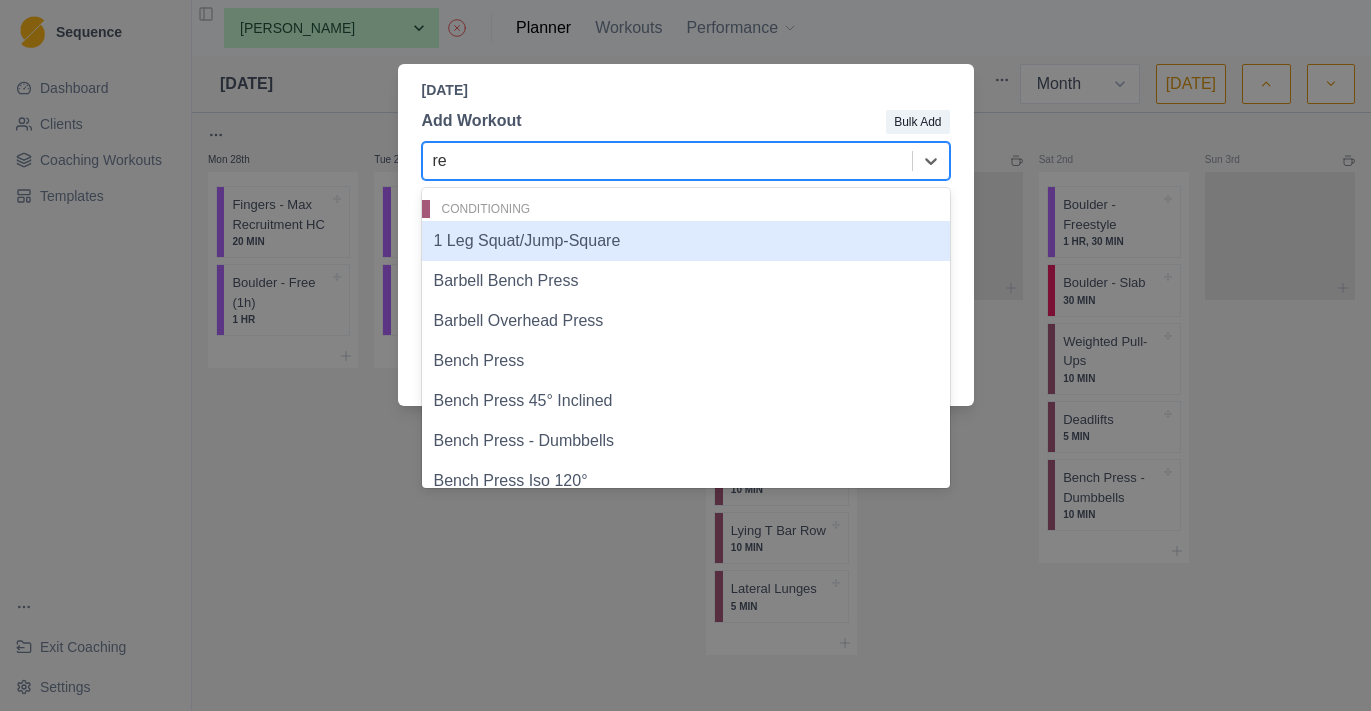 type on "rec" 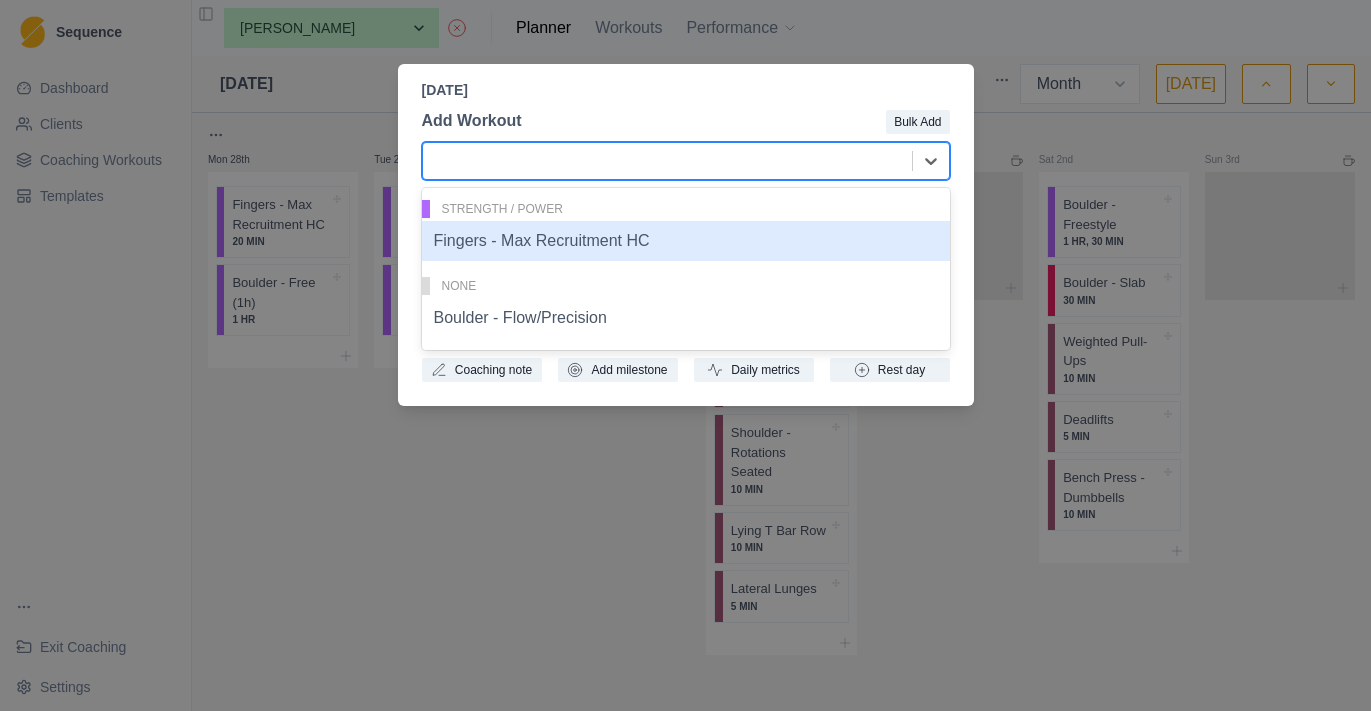 click on "[DATE] Add Workout Bulk Add Fingers - Max Recruitment HC, 1 of 2. 2 results available for search term rec. Use Up and Down to choose options, press Enter to select the currently focused option, press Escape to exit the menu, press Tab to select the option and exit the menu. Strength / Power Fingers - Max Recruitment HC None Boulder - Flow/Precision Recent Workouts Fingers - Max Recruitment HC Boulder - Free (1h) Finger - Repeaters 7:3 HC 20mm Boulder - Slab Boulder - Freestyle Bench Press - Dumbbells Extra Actions Coaching note Add milestone Daily metrics Rest day" at bounding box center [685, 355] 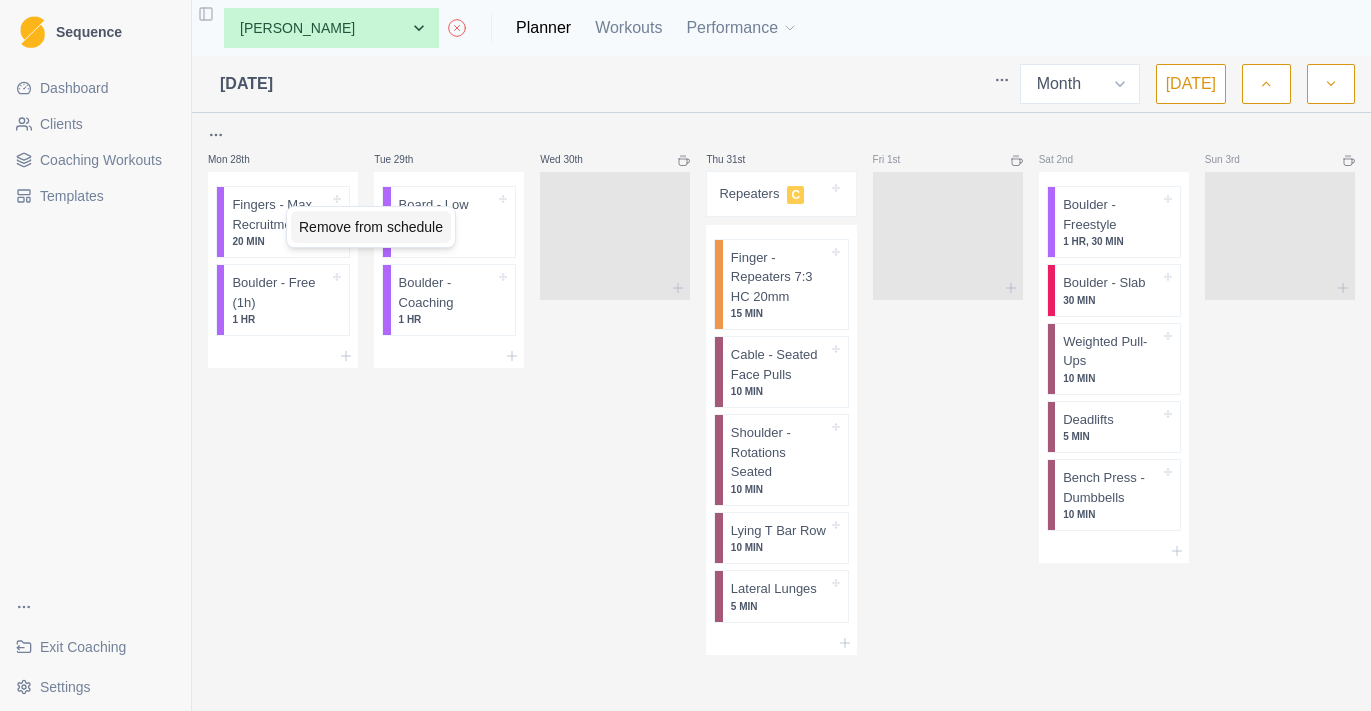 click on "Remove from schedule" at bounding box center (371, 227) 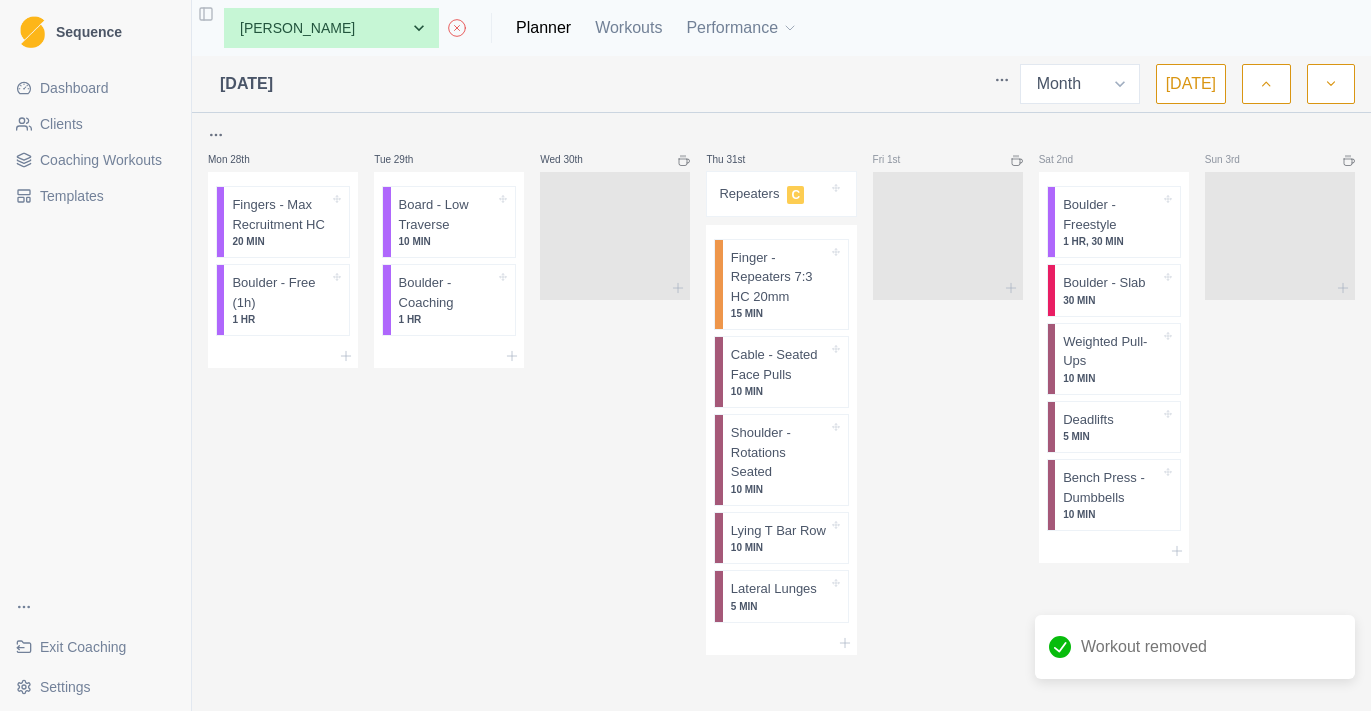 scroll, scrollTop: 2339, scrollLeft: 0, axis: vertical 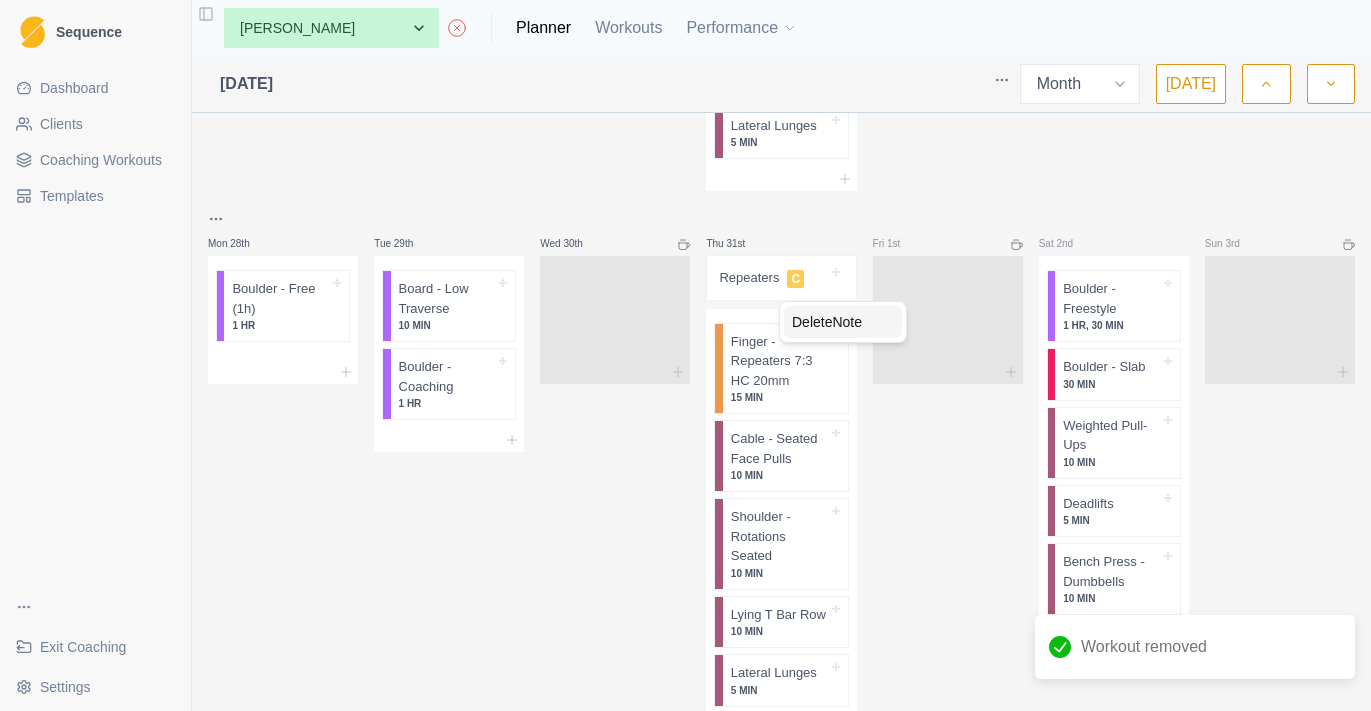 click on "Delete  Note" at bounding box center [843, 322] 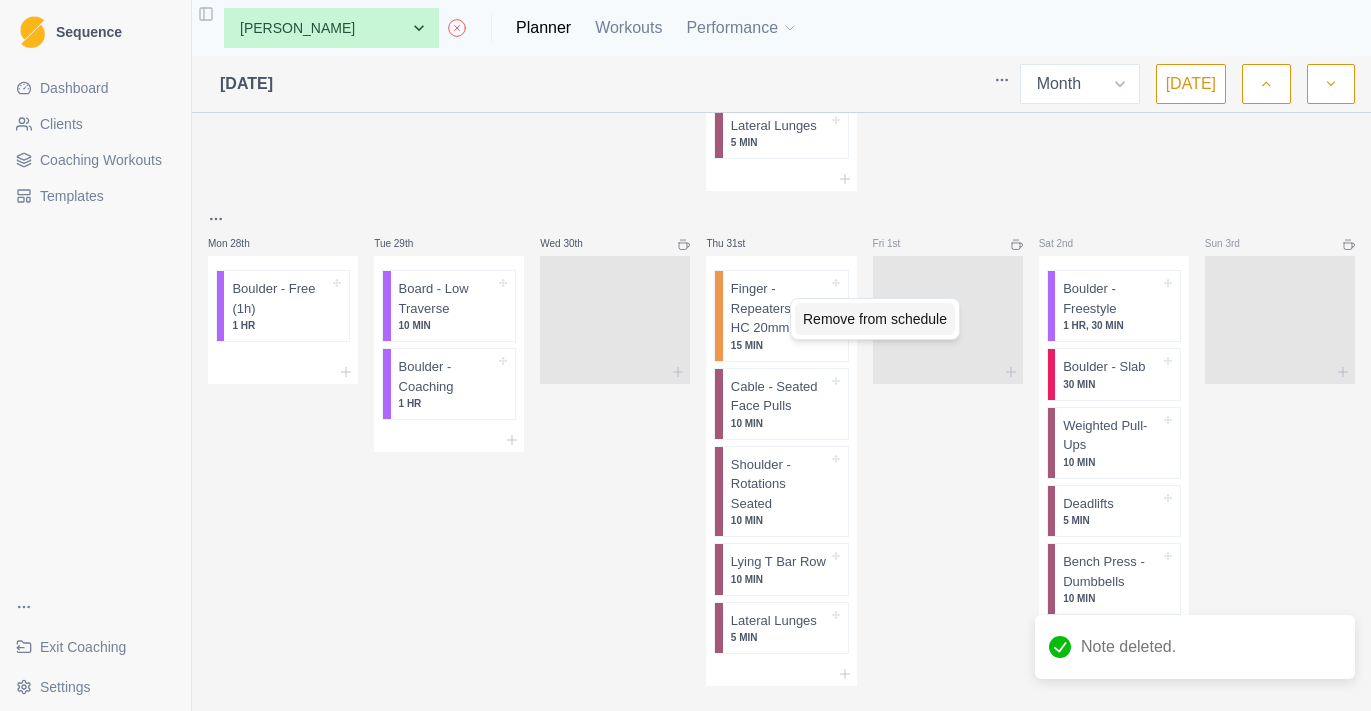 click on "Remove from schedule" at bounding box center (875, 319) 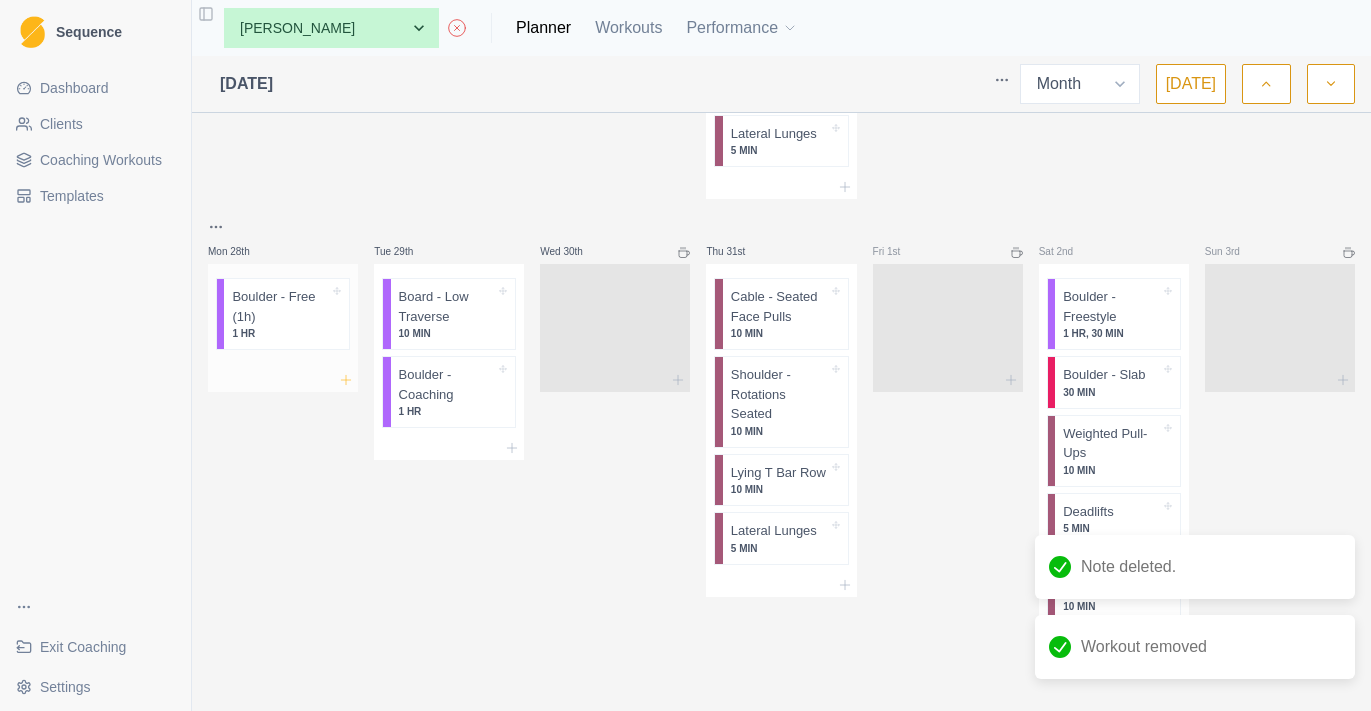 click 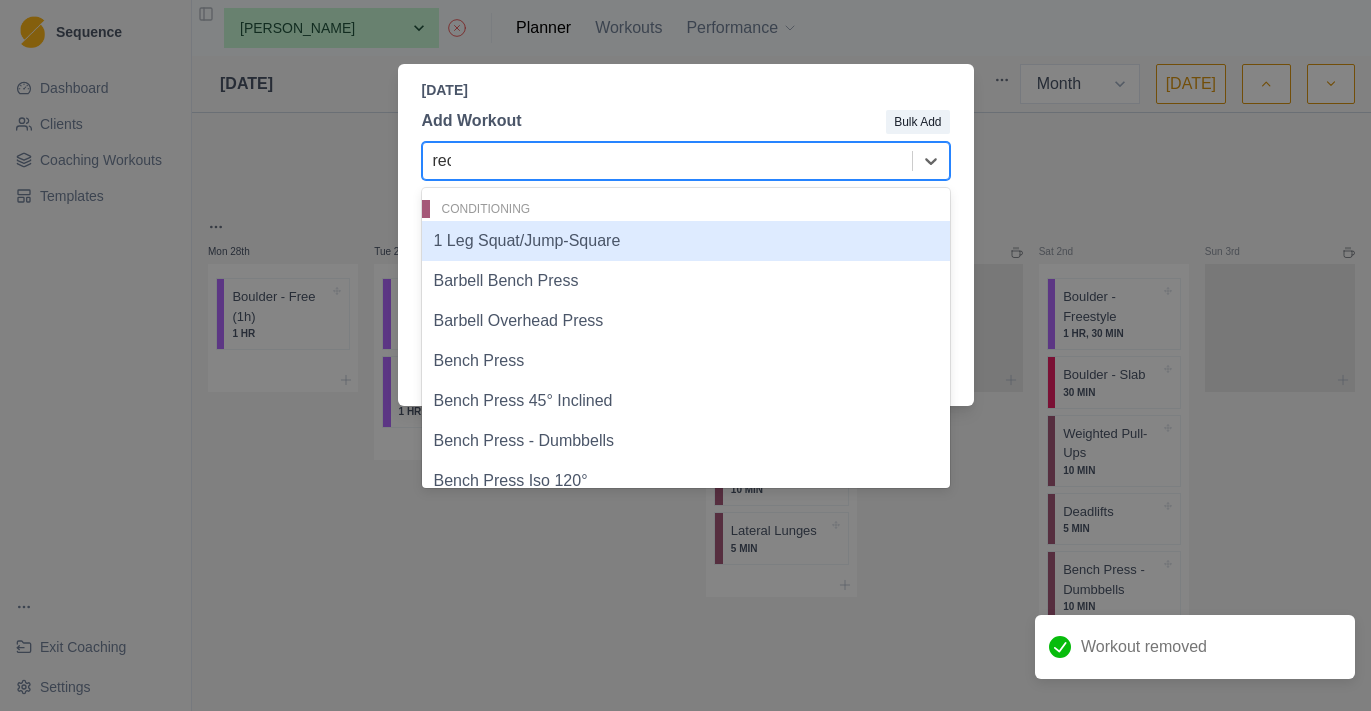 type on "recr" 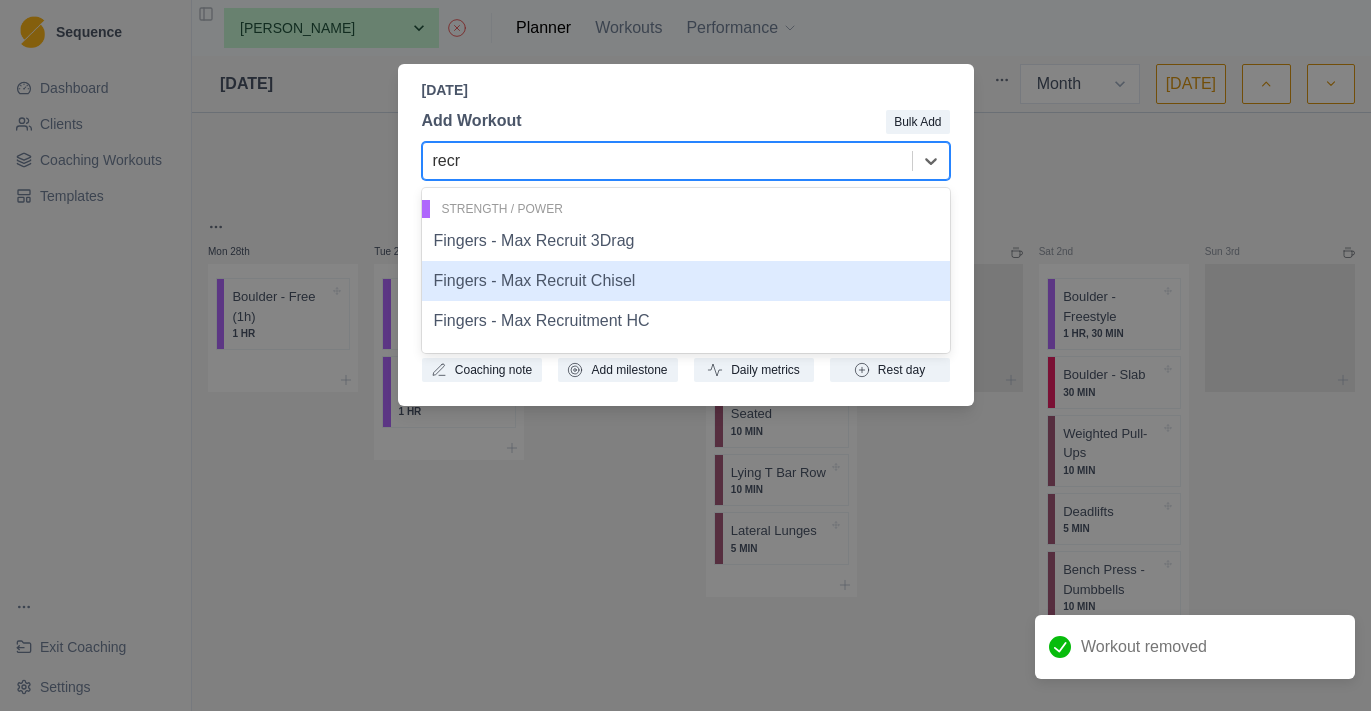 click on "Fingers - Max Recruit Chisel" at bounding box center (686, 281) 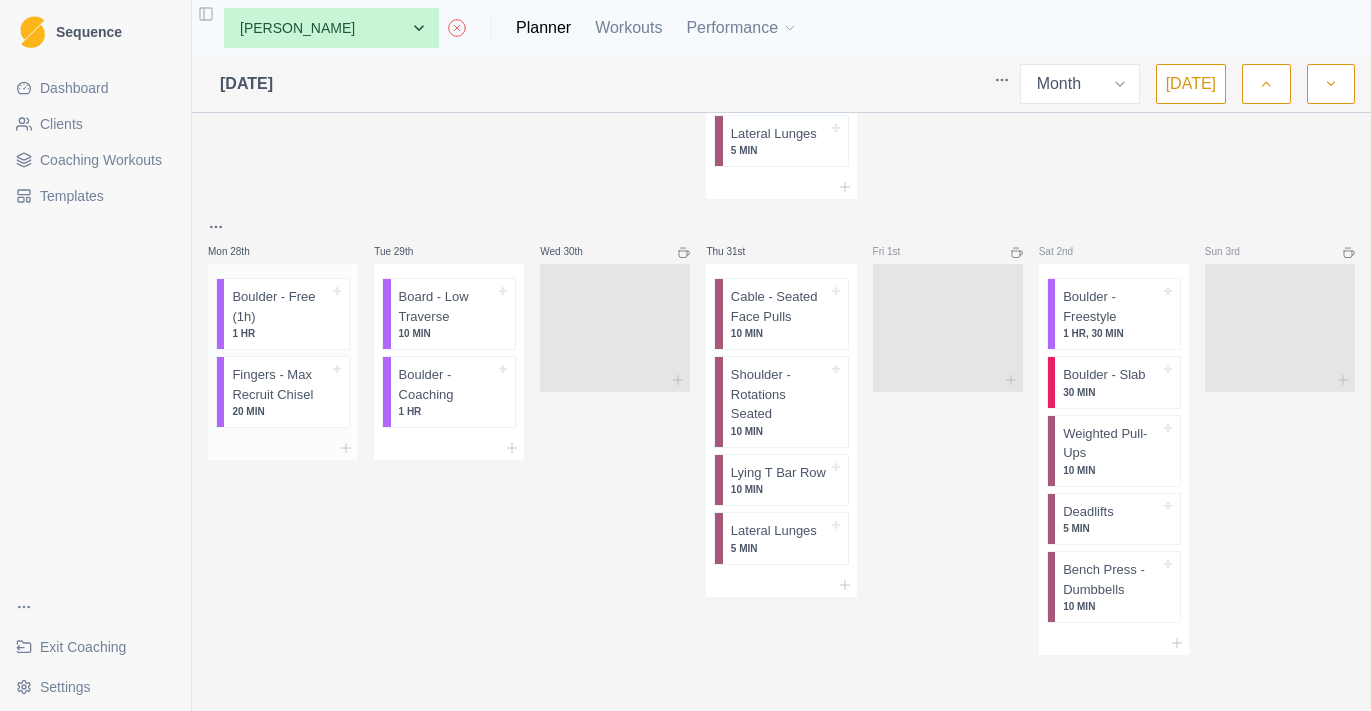 drag, startPoint x: 301, startPoint y: 406, endPoint x: 301, endPoint y: 341, distance: 65 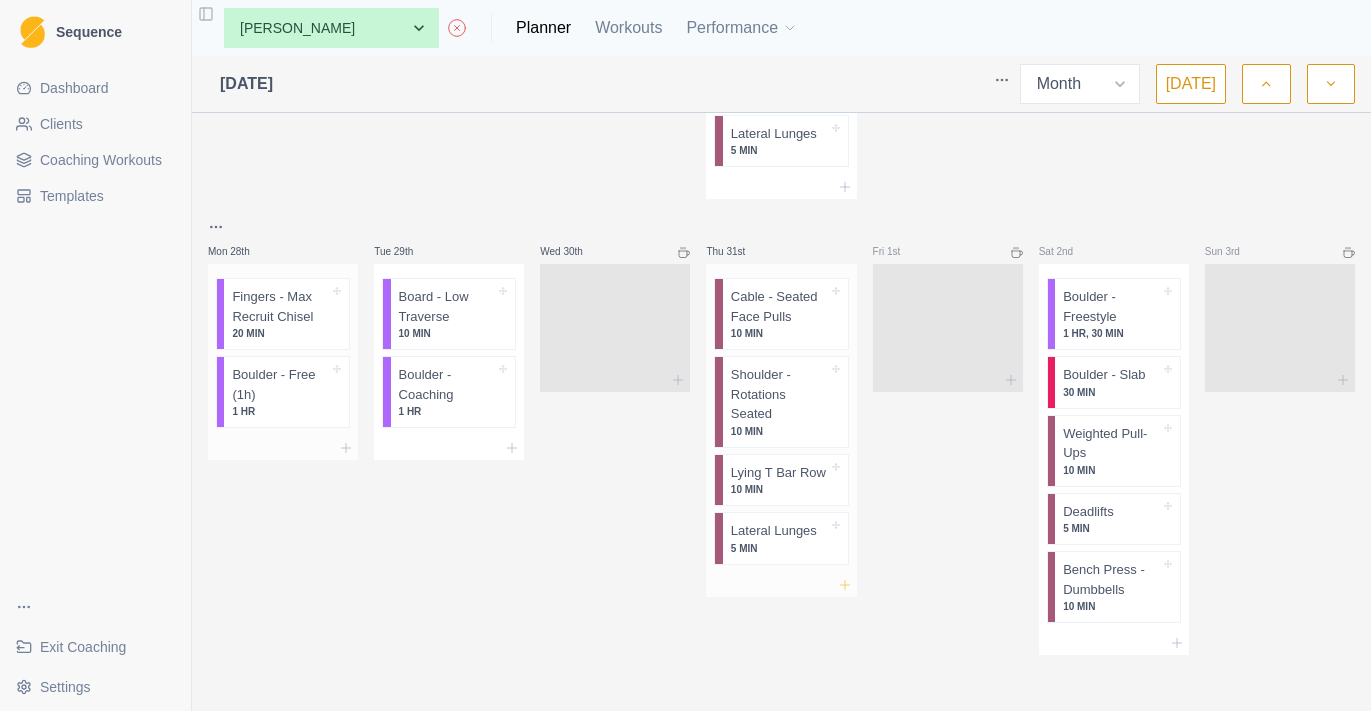 click 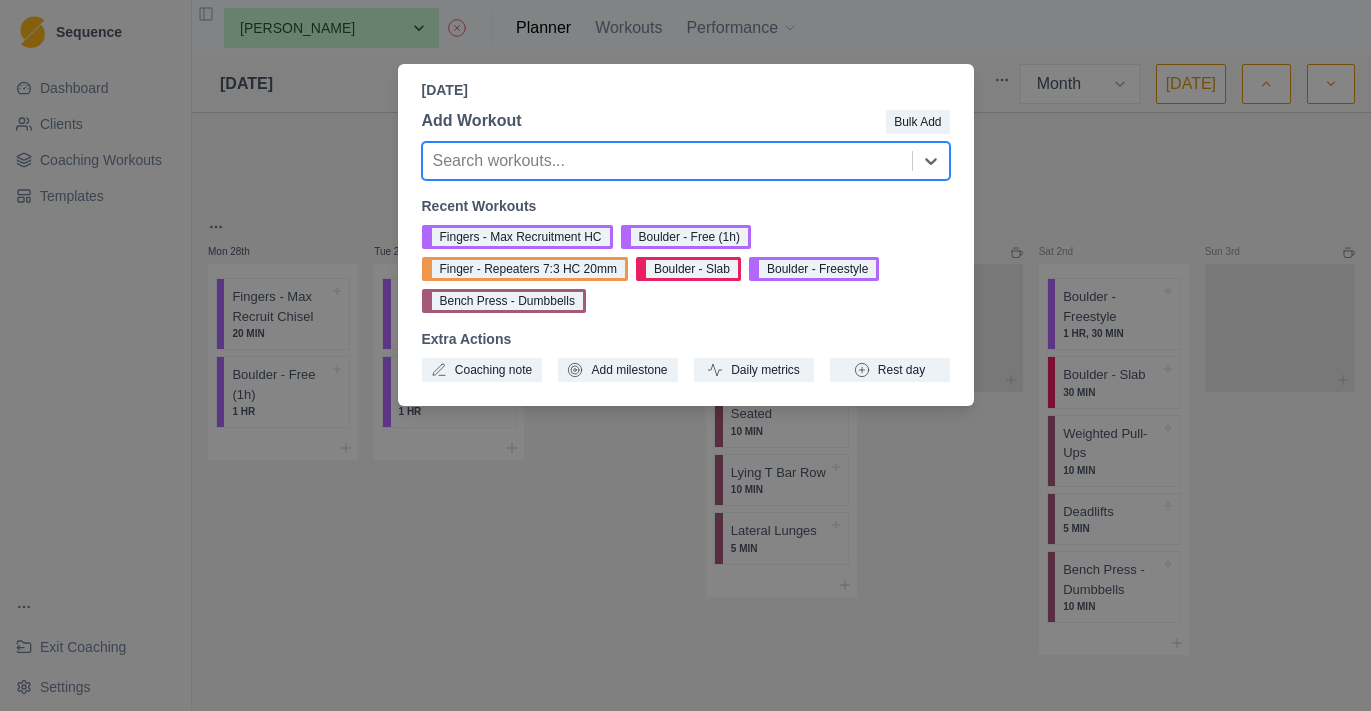 type on "e" 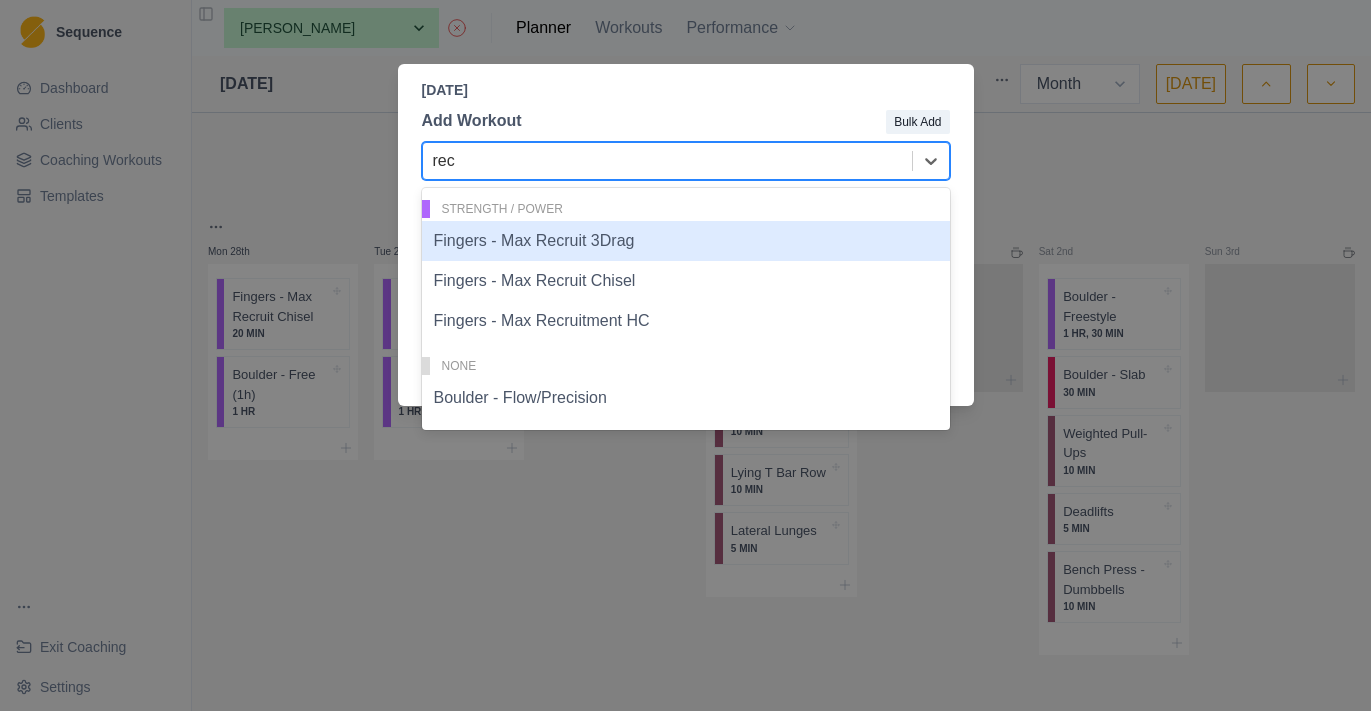 type on "recr" 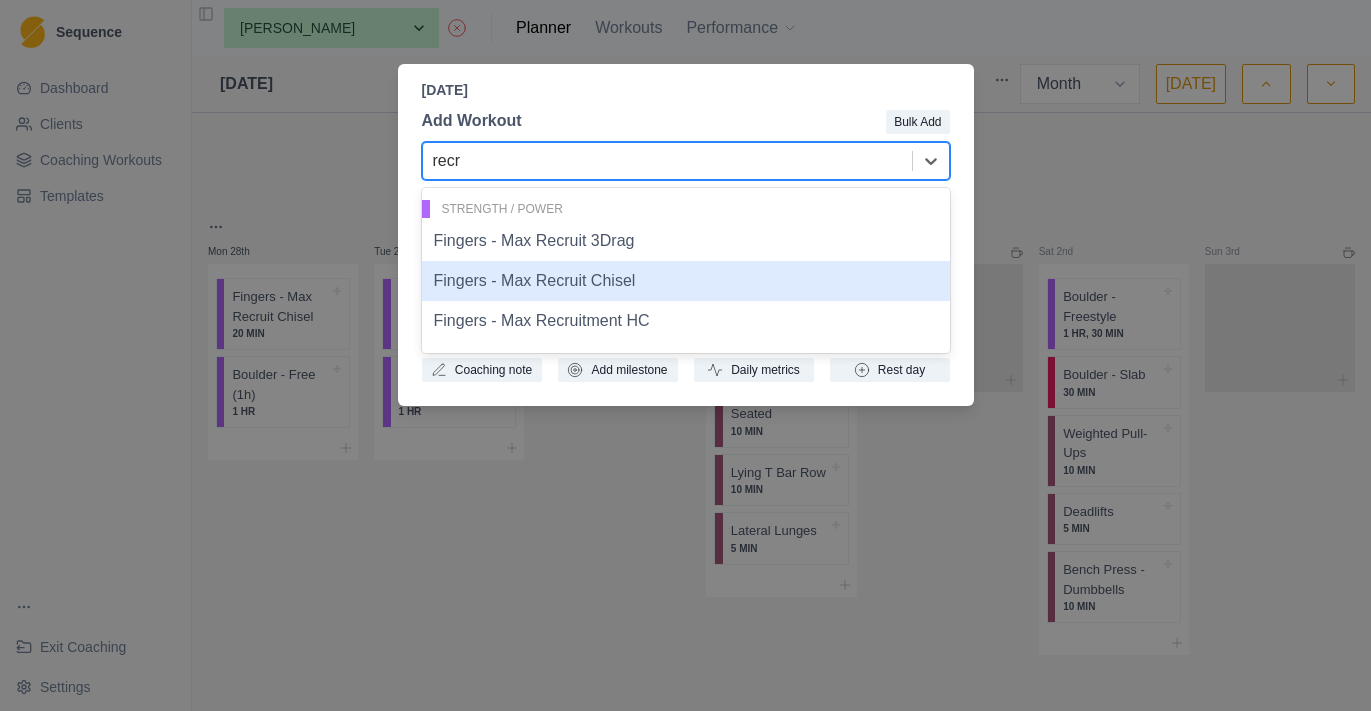 click on "Fingers - Max Recruit Chisel" at bounding box center [686, 281] 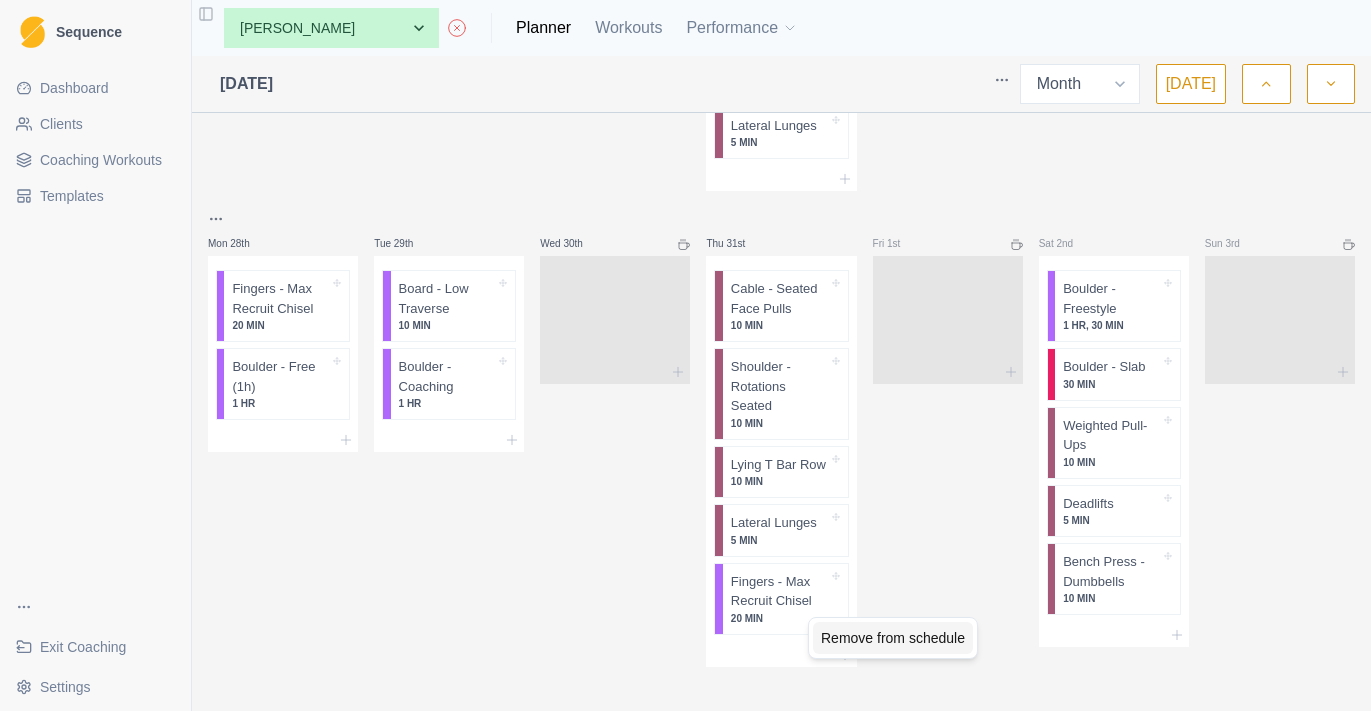 click on "Remove from schedule" at bounding box center (893, 638) 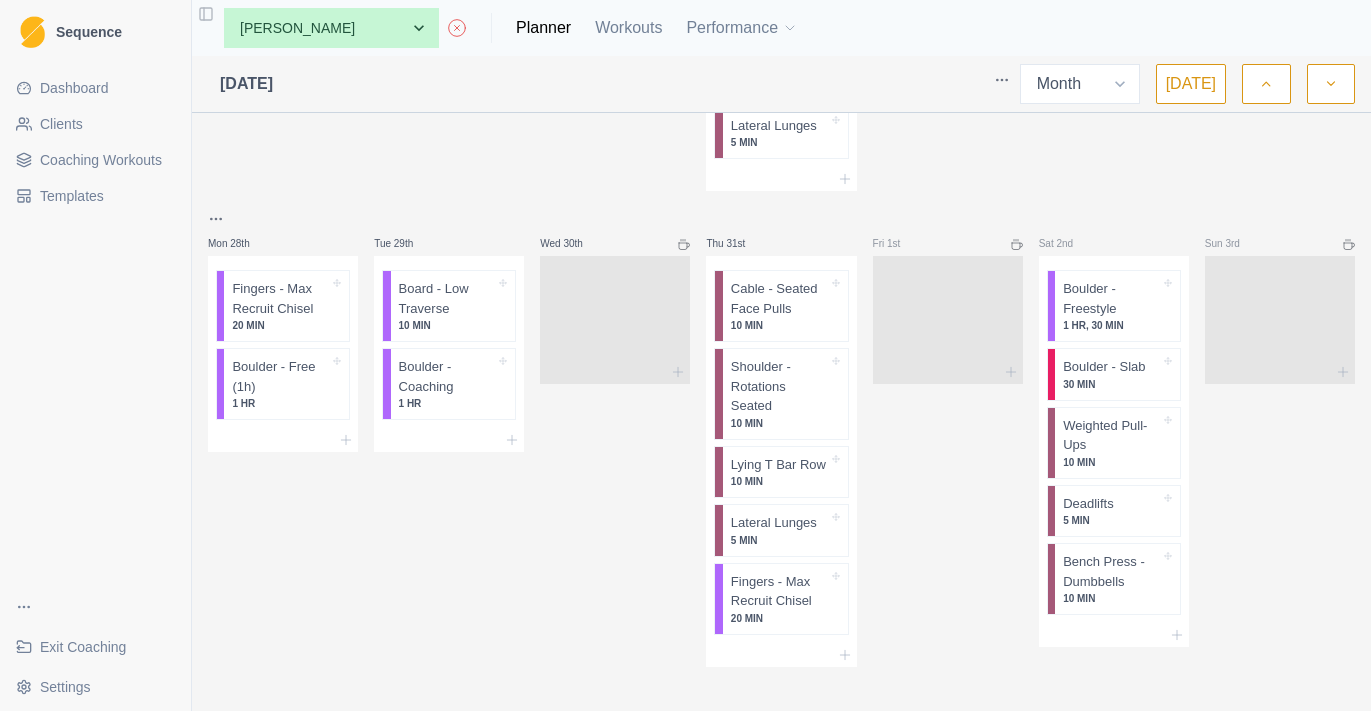 click on "Fri 1st" at bounding box center [948, 437] 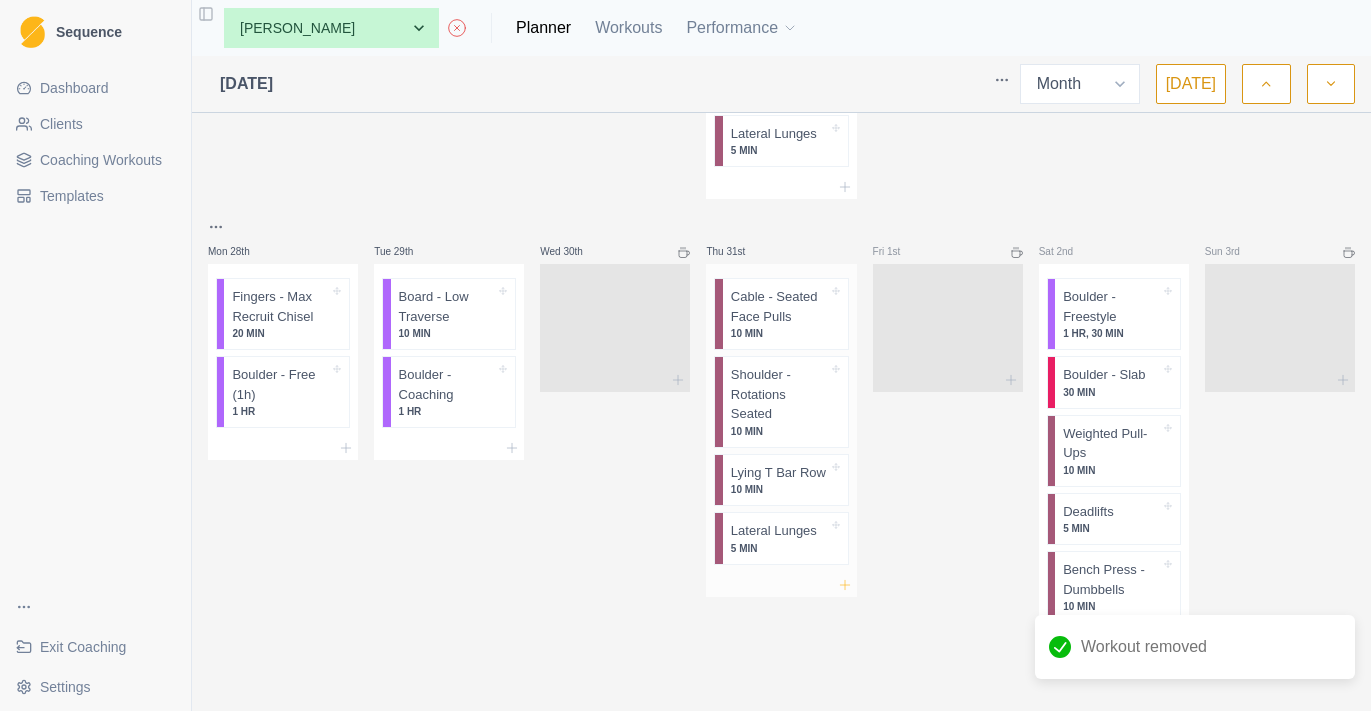 click 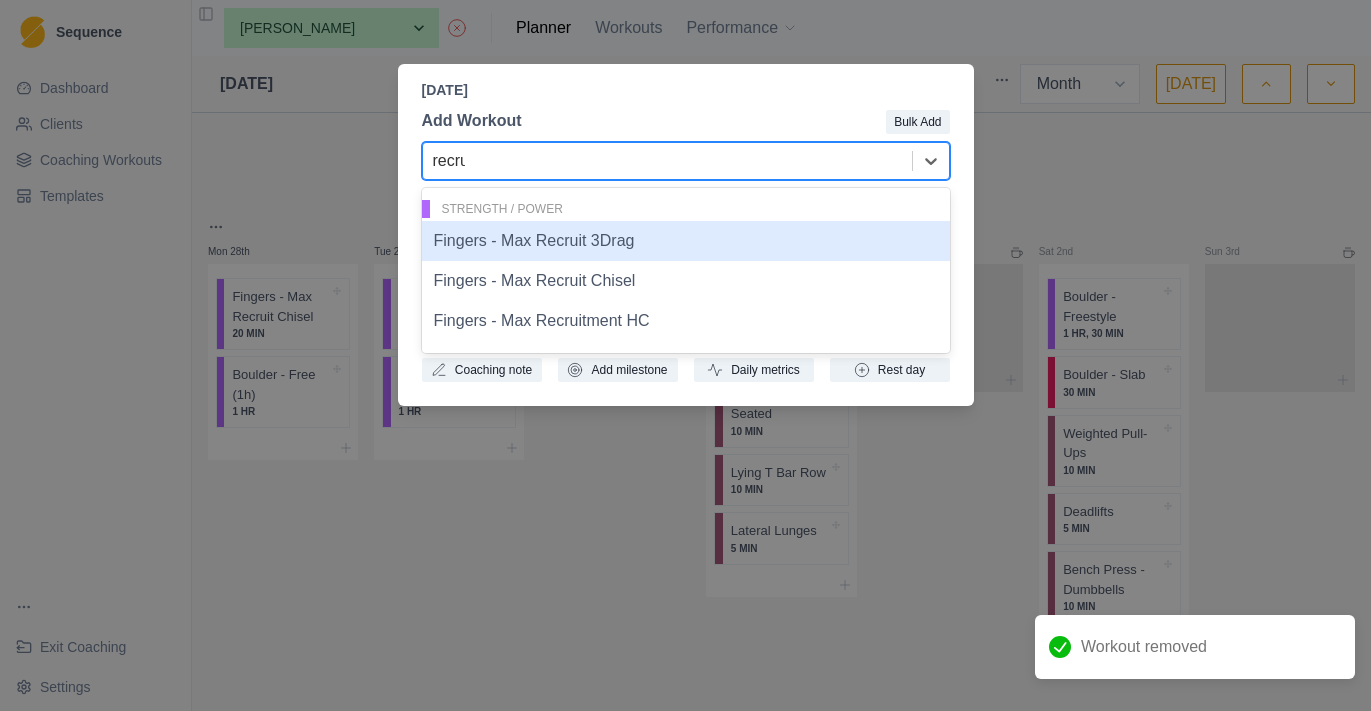 type on "recrui" 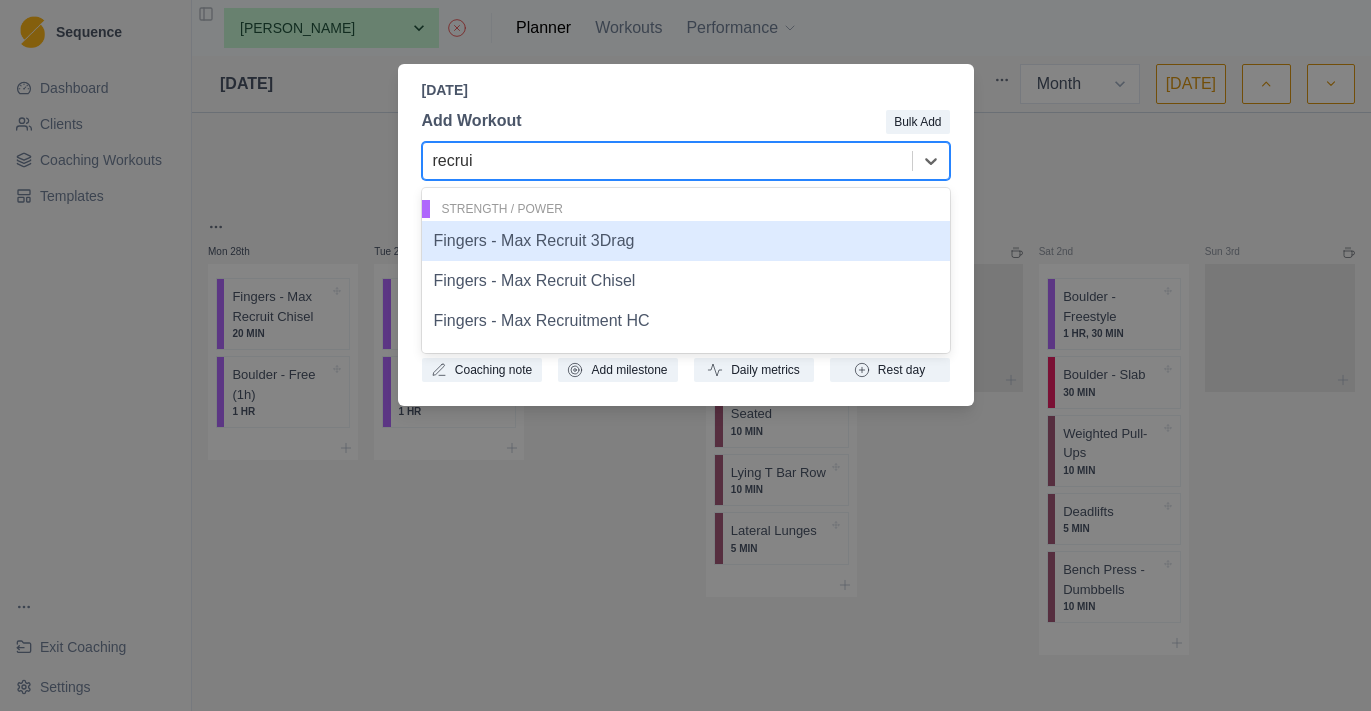click on "Fingers - Max Recruit 3Drag" at bounding box center (686, 241) 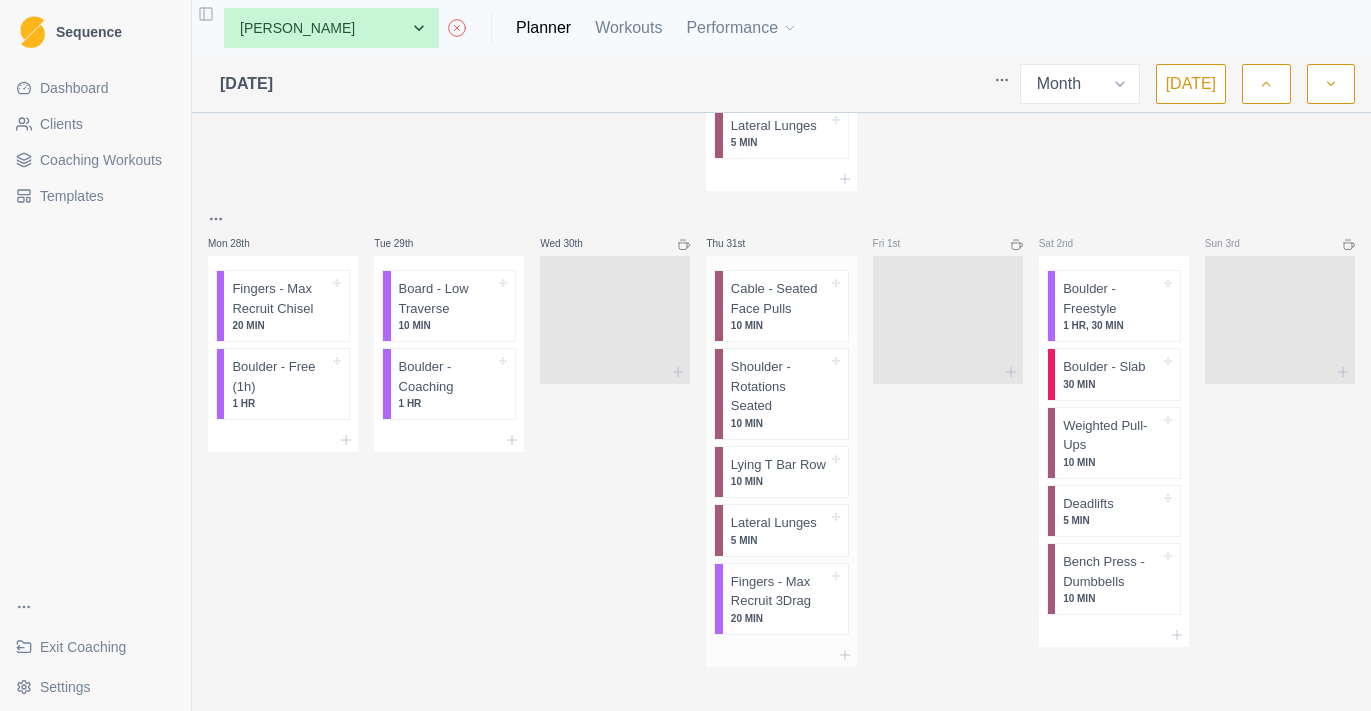 scroll, scrollTop: 2341, scrollLeft: 0, axis: vertical 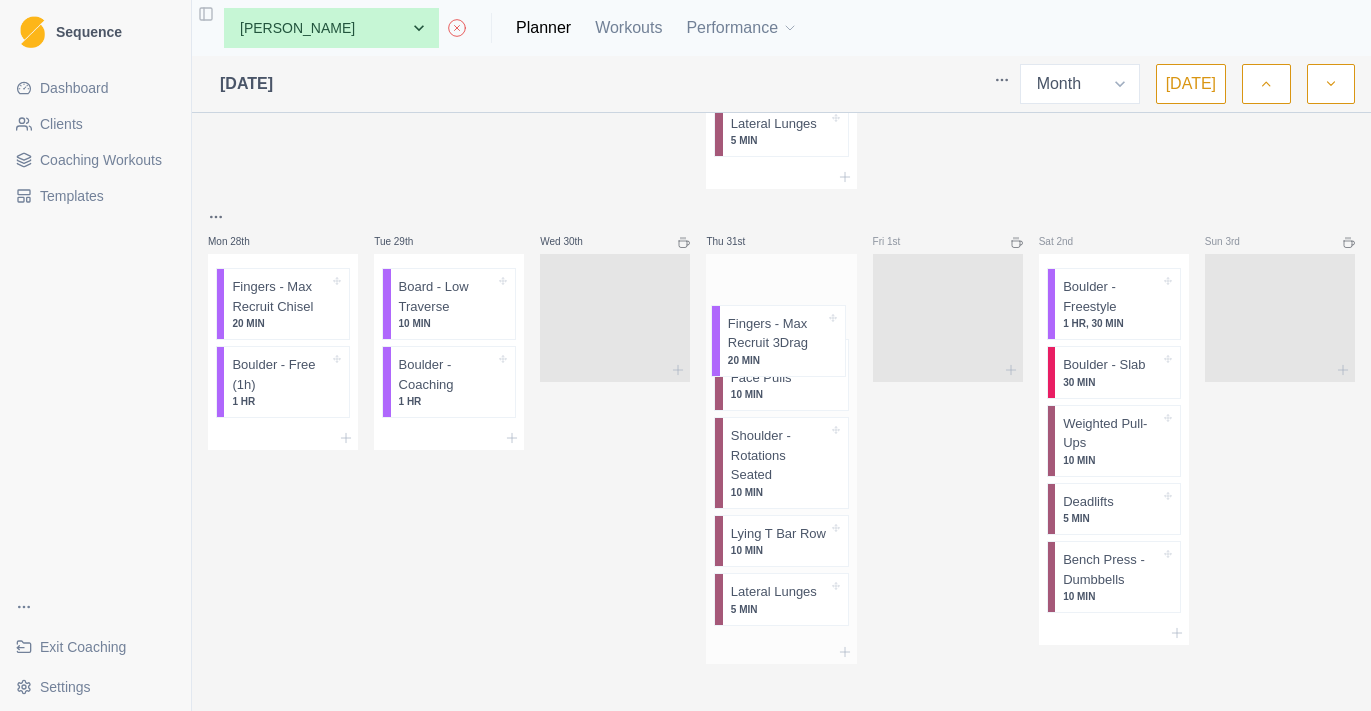 drag, startPoint x: 800, startPoint y: 628, endPoint x: 797, endPoint y: 326, distance: 302.0149 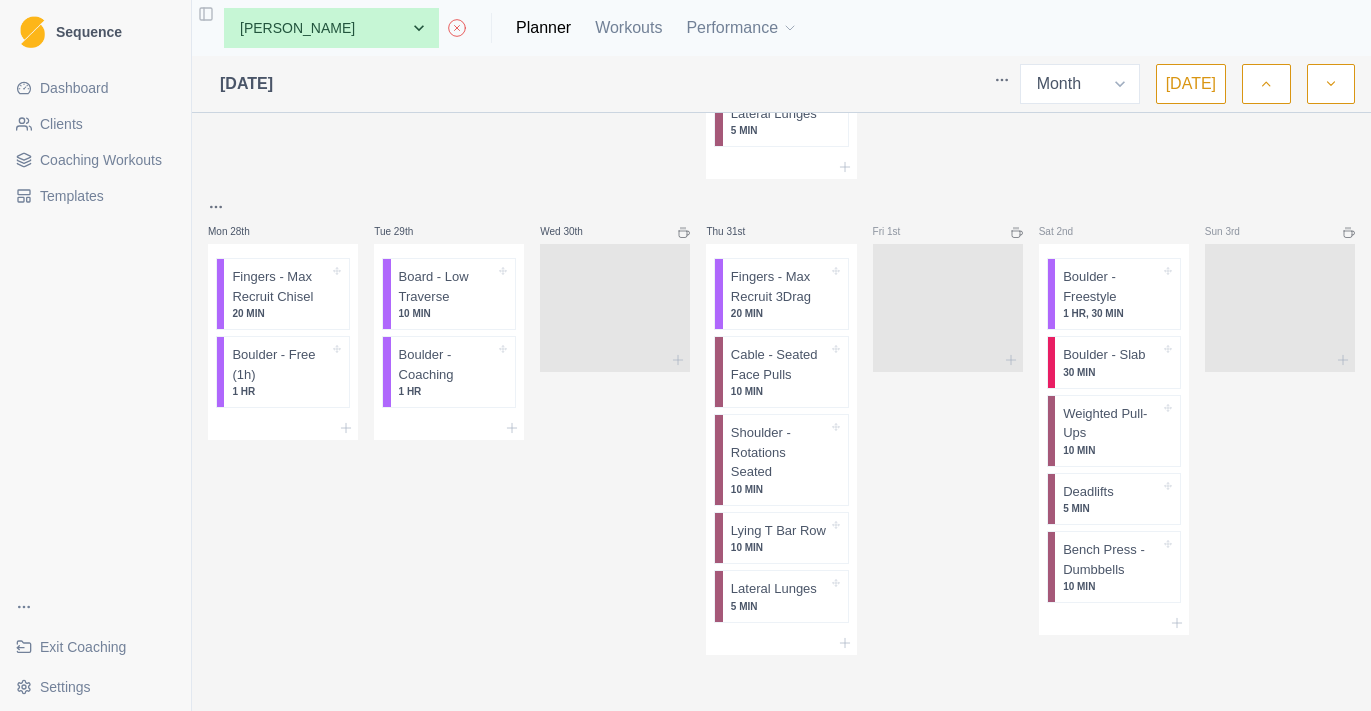 scroll, scrollTop: 2378, scrollLeft: 0, axis: vertical 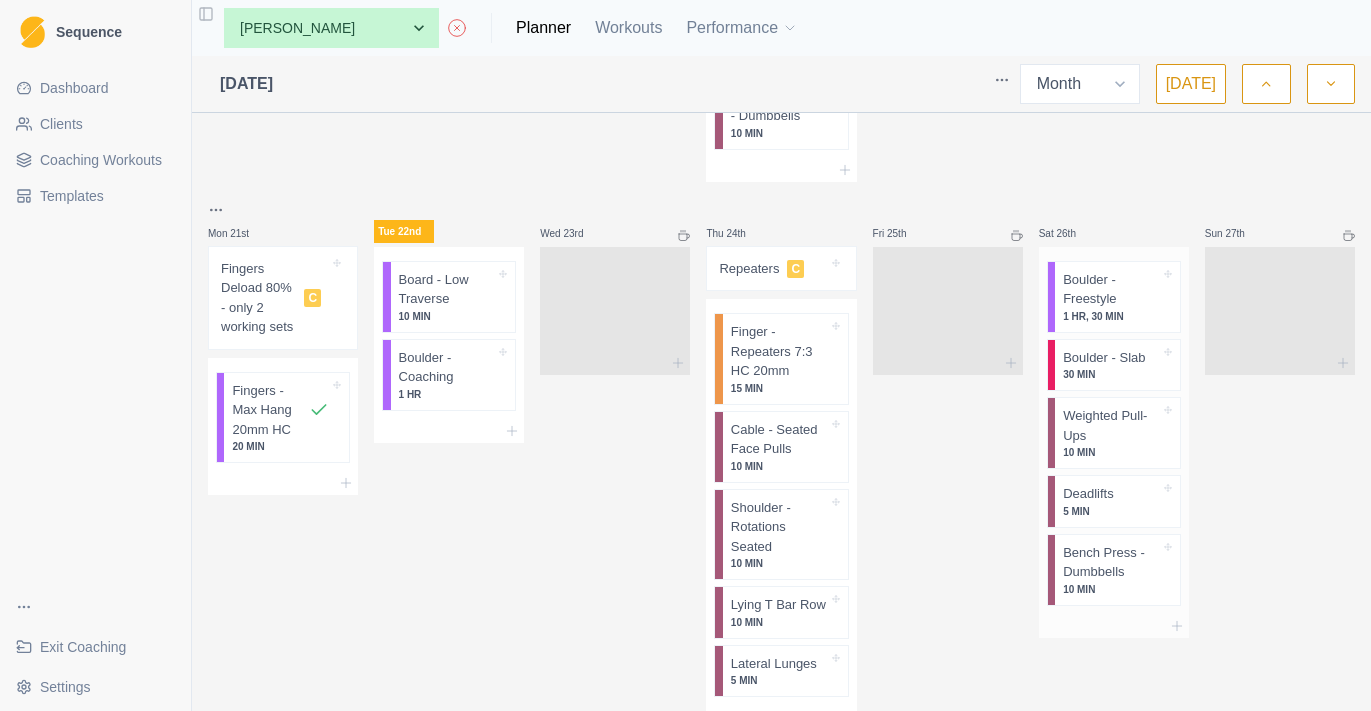 click on "Weighted Pull-Ups" at bounding box center (1111, 425) 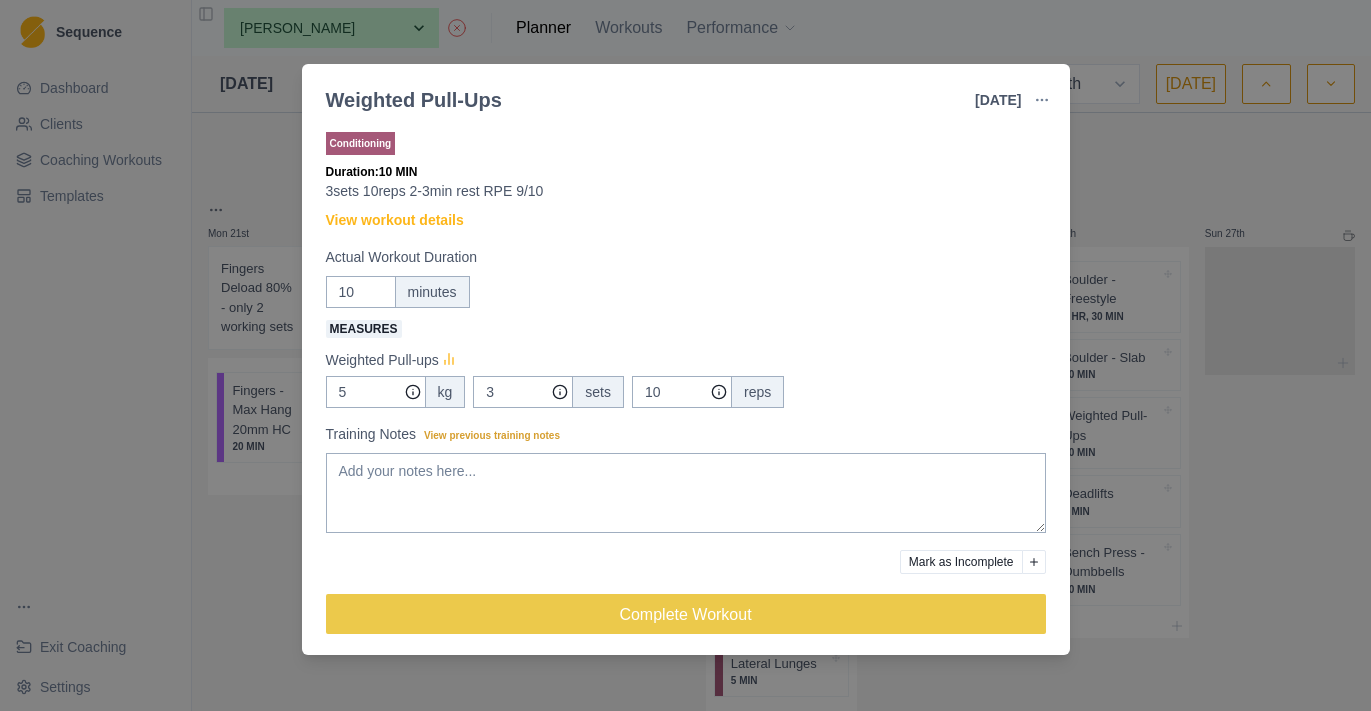 click 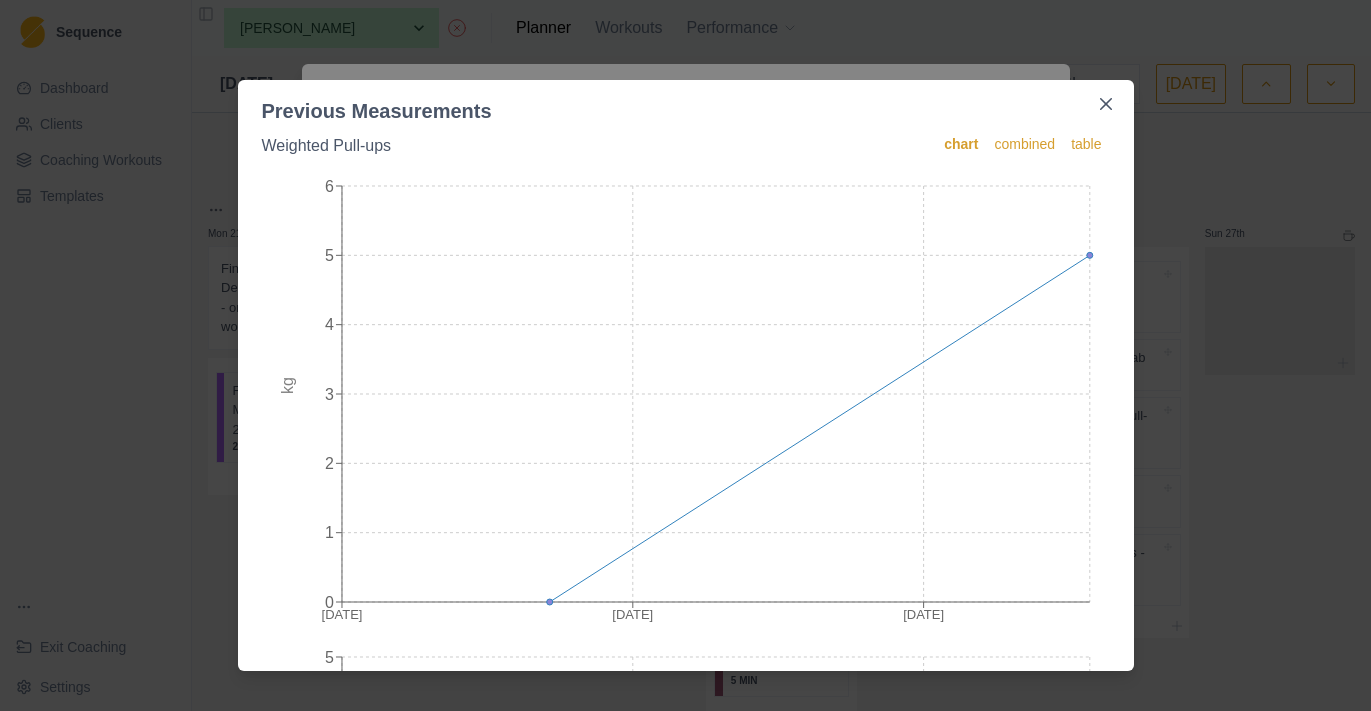 click on "Previous Measurements Weighted Pull-ups chart combined table [DATE] [DATE] [DATE] 0 1 2 3 4 5 6 kg [DATE] [DATE] [DATE] 0 1 2 3 4 5 sets [DATE] [DATE] [DATE] 7 9 11 13 15 reps" at bounding box center (685, 355) 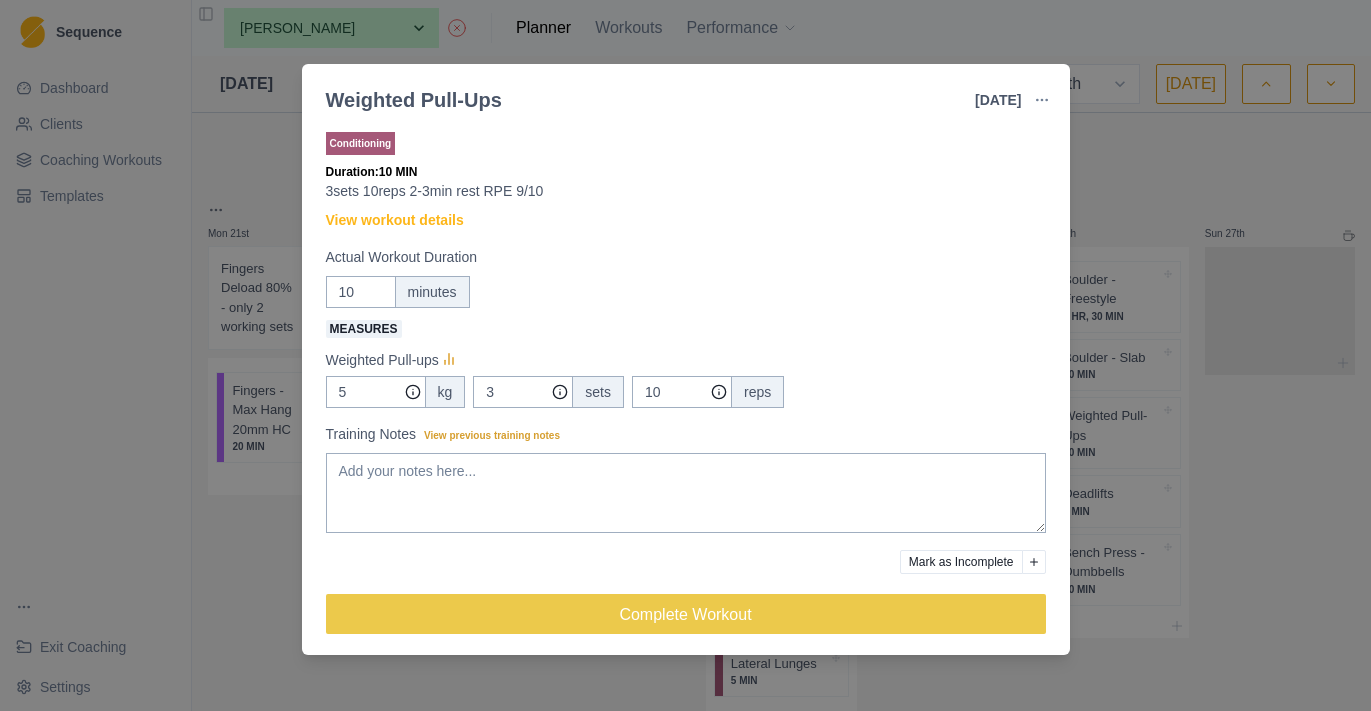 click on "Weighted Pull-Ups [DATE] Link To Goal View Workout Metrics Edit Original Workout Reschedule Workout Remove From Schedule Conditioning Duration:  10 MIN 3sets
10reps
2-3min rest
RPE 9/10 View workout details Actual Workout Duration 10 minutes Measures Weighted Pull-ups 5 kg 3 sets 10 reps Training Notes View previous training notes Mark as Incomplete Complete Workout" at bounding box center [685, 355] 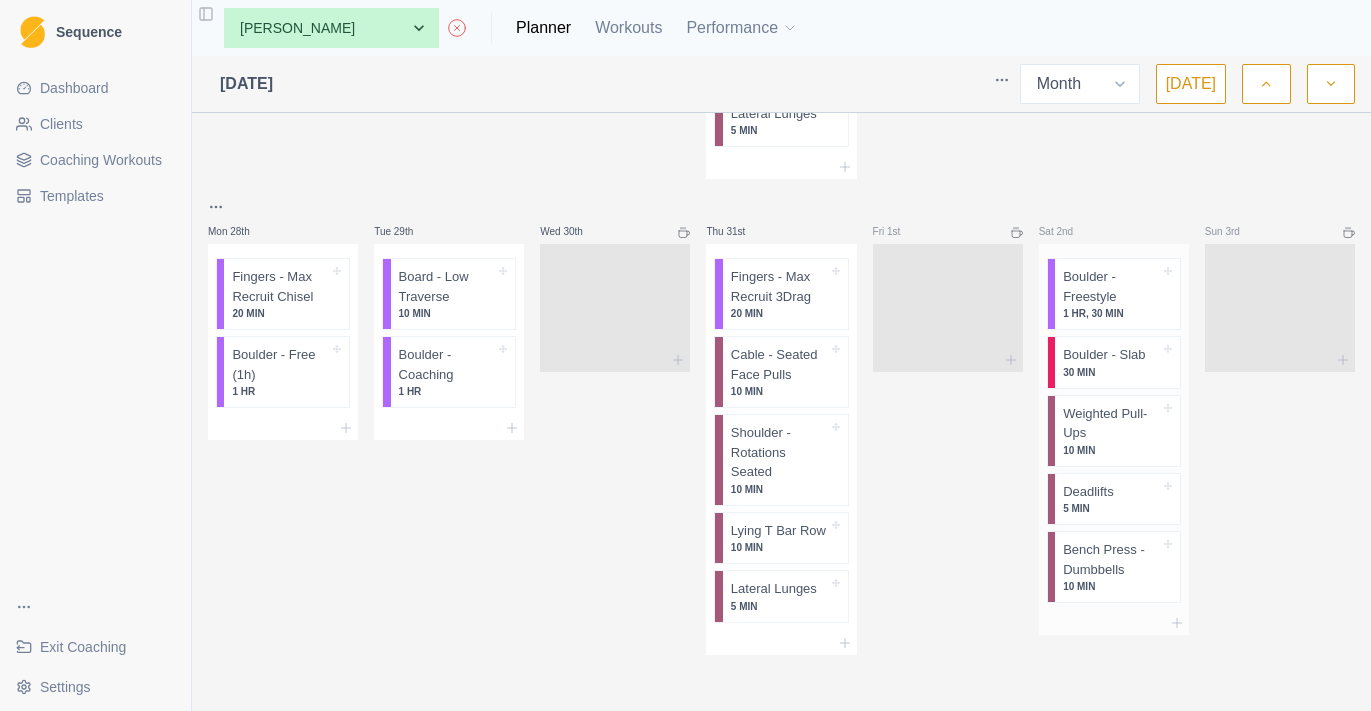 scroll, scrollTop: 2378, scrollLeft: 0, axis: vertical 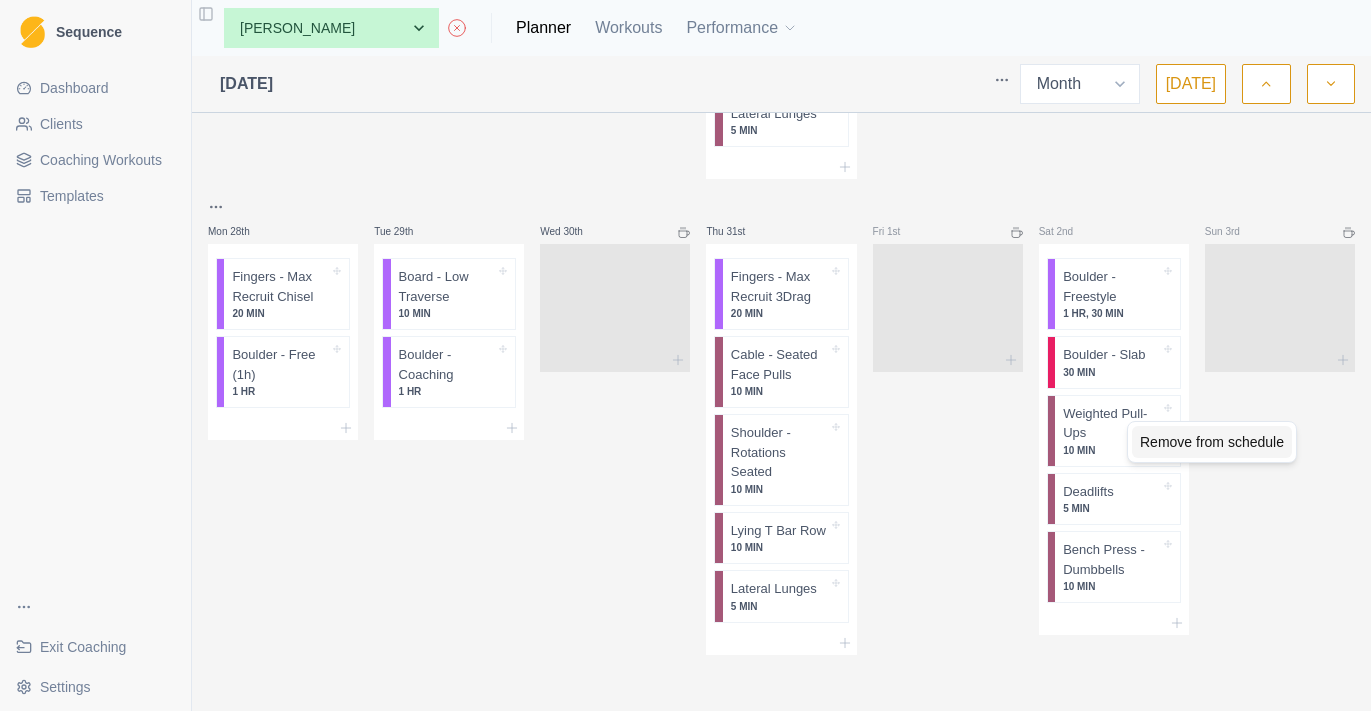 click on "Remove from schedule" at bounding box center [1212, 442] 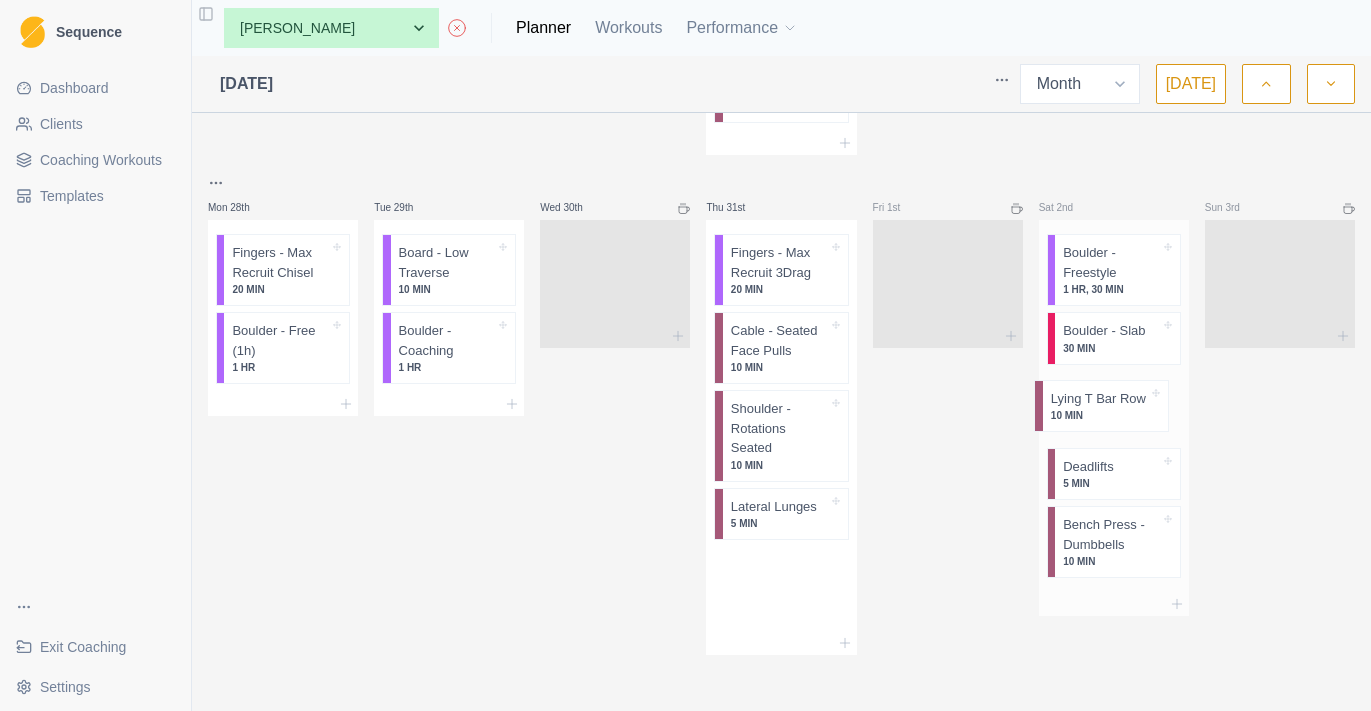 drag, startPoint x: 779, startPoint y: 528, endPoint x: 1105, endPoint y: 412, distance: 346.02313 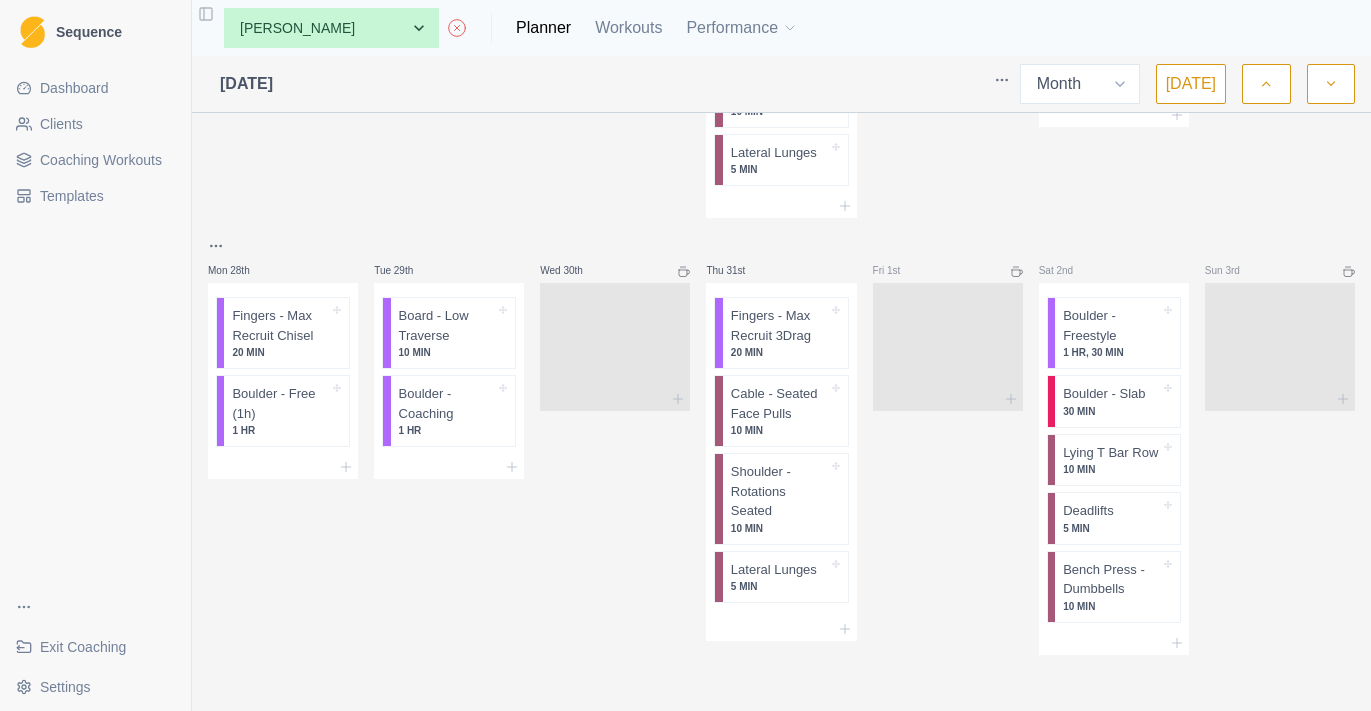 scroll, scrollTop: 2340, scrollLeft: 0, axis: vertical 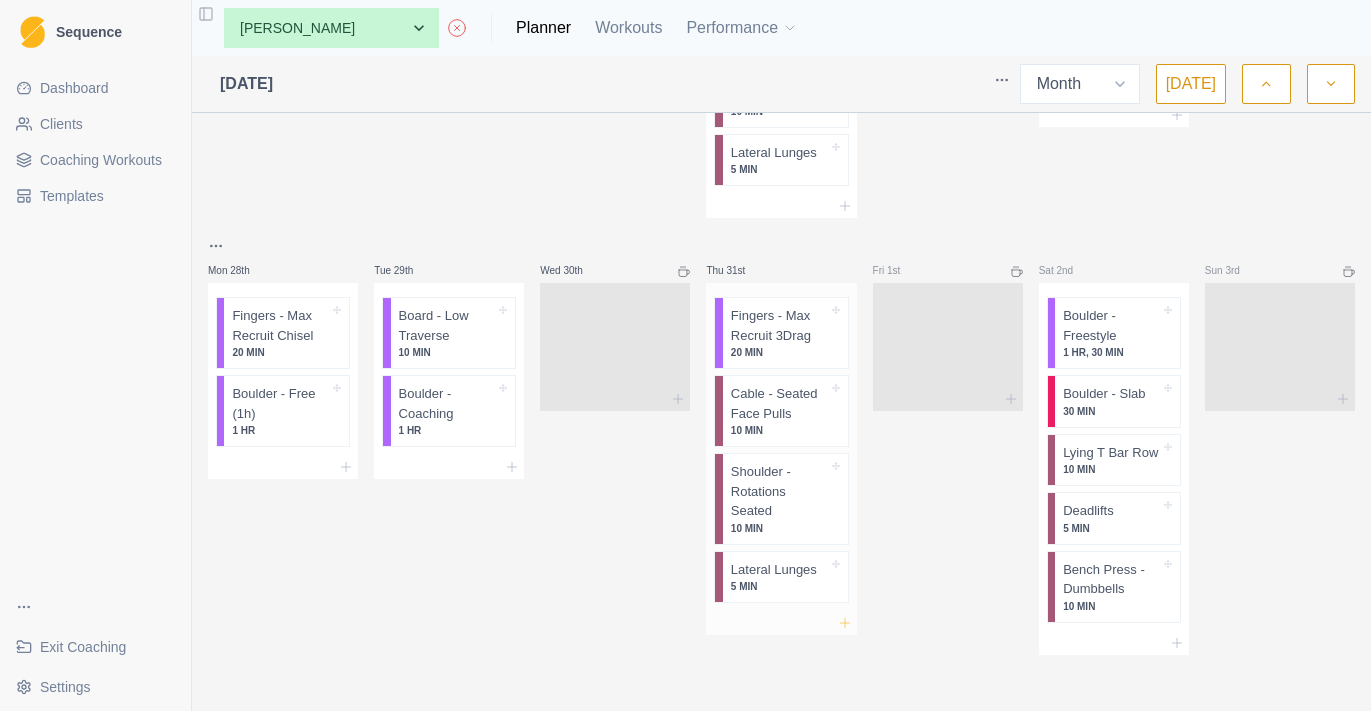 click 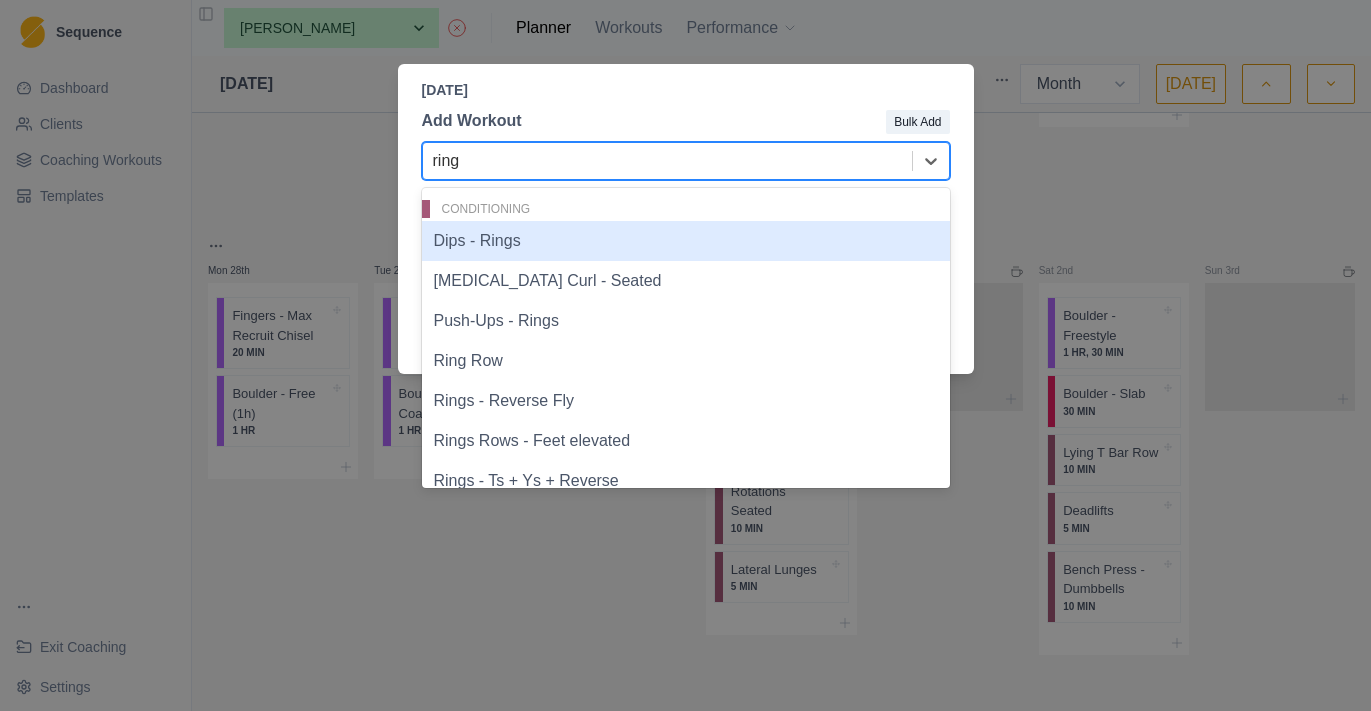 type on "rings" 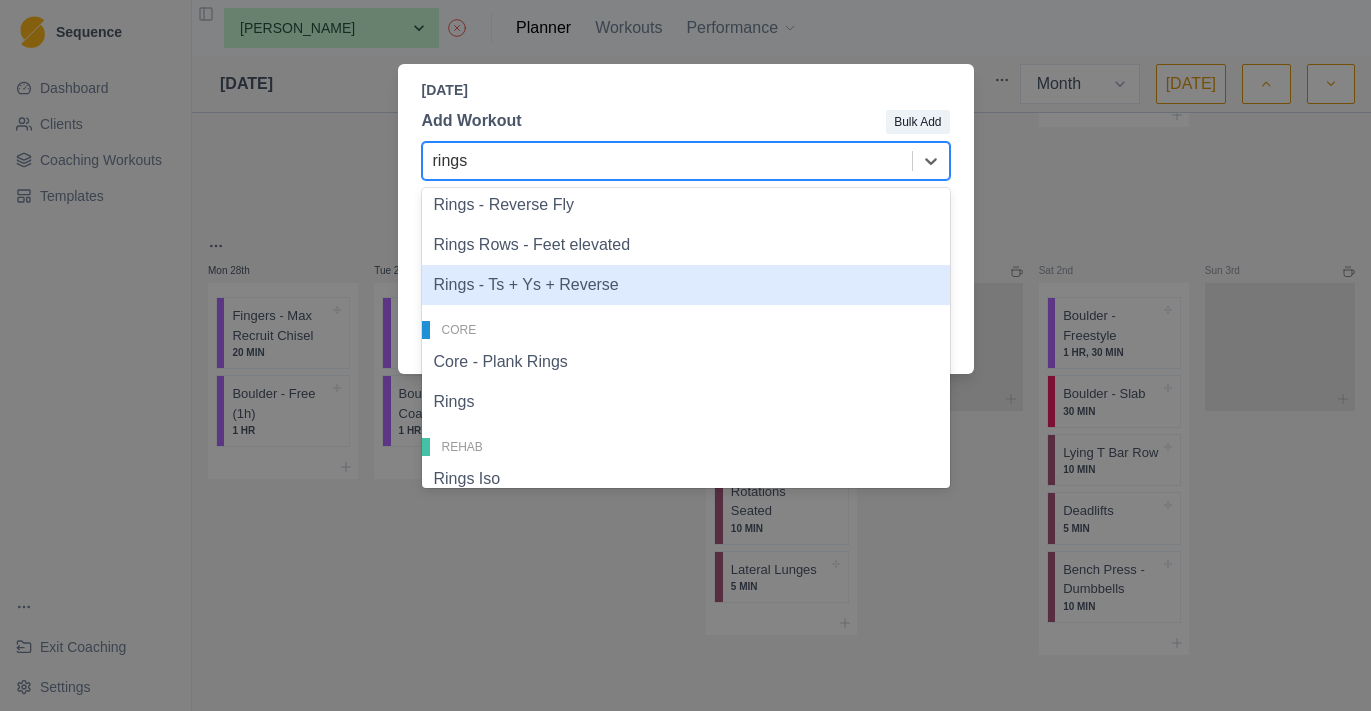 scroll, scrollTop: 128, scrollLeft: 0, axis: vertical 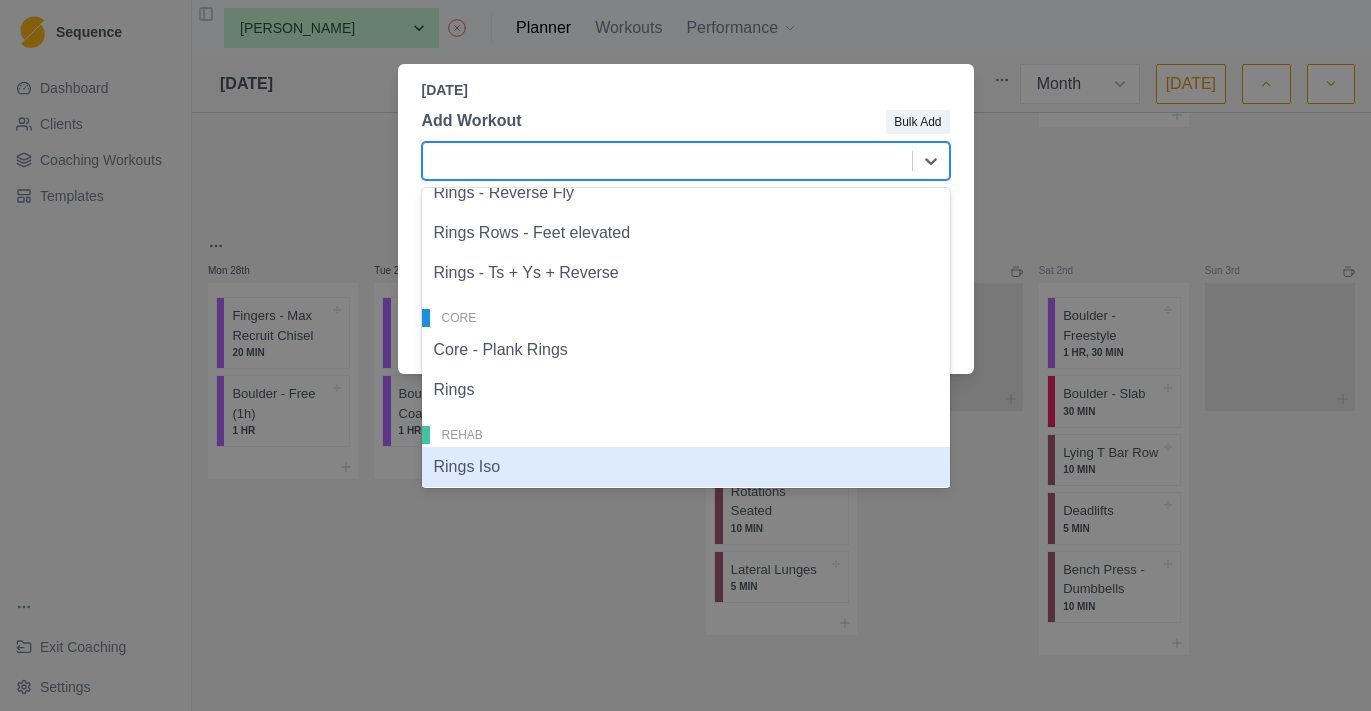 click on "[DATE] Add Workout Bulk Add Rings Iso, 8 of 10. 10 results available for search term rings. Use Up and Down to choose options, press Enter to select the currently focused option, press Escape to exit the menu, press Tab to select the option and exit the menu. Conditioning Dips - Rings  Push-Ups - Rings Rings - Reverse Fly Rings Rows - Feet elevated Rings - Ts + Ys + Reverse Core Core - Plank Rings Rings Rehab Rings Iso None TEST - RINGS I & T TESTS - RINGS I & T Recent Workouts Fingers - Max Recruit 3Drag Fingers - Max Recruit Chisel Boulder - Free (1h) [GEOGRAPHIC_DATA] - Slab [GEOGRAPHIC_DATA] - Freestyle Bench Press - Dumbbells Extra Actions Coaching note Add milestone Daily metrics Rest day" at bounding box center (685, 355) 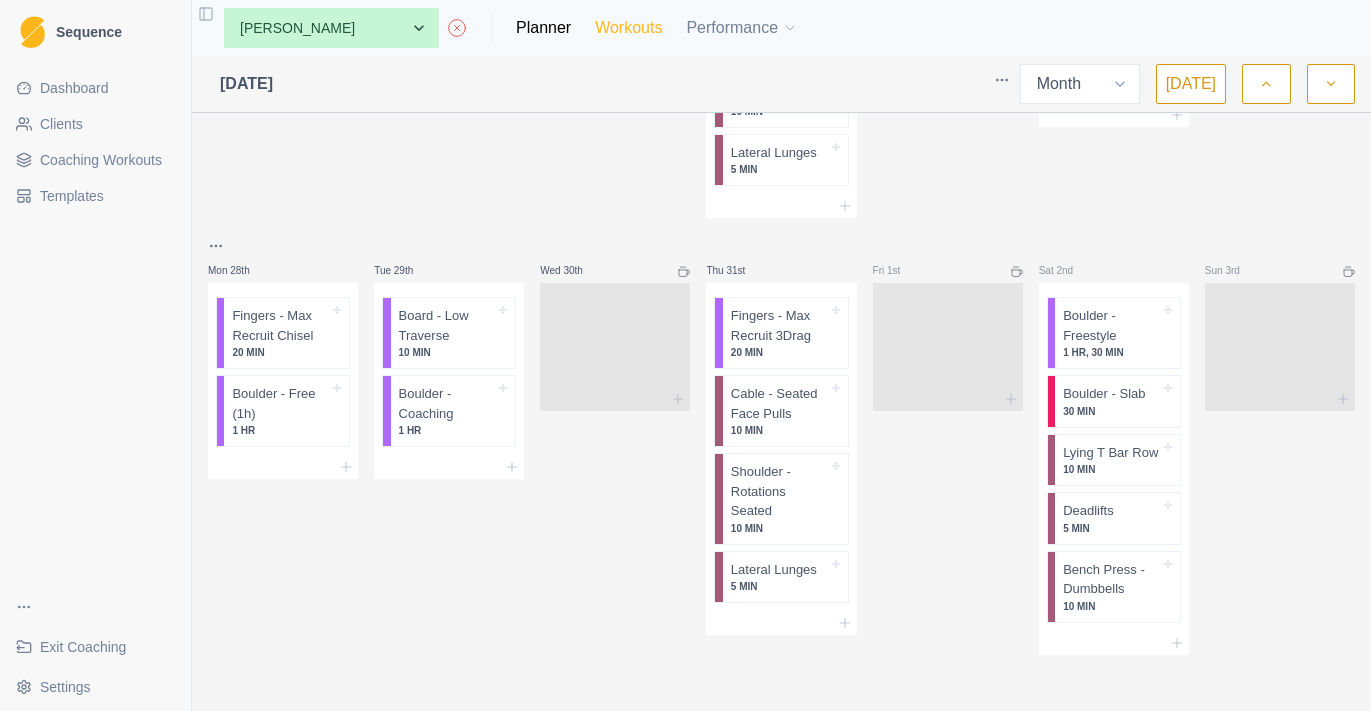 click on "Workouts" at bounding box center [628, 28] 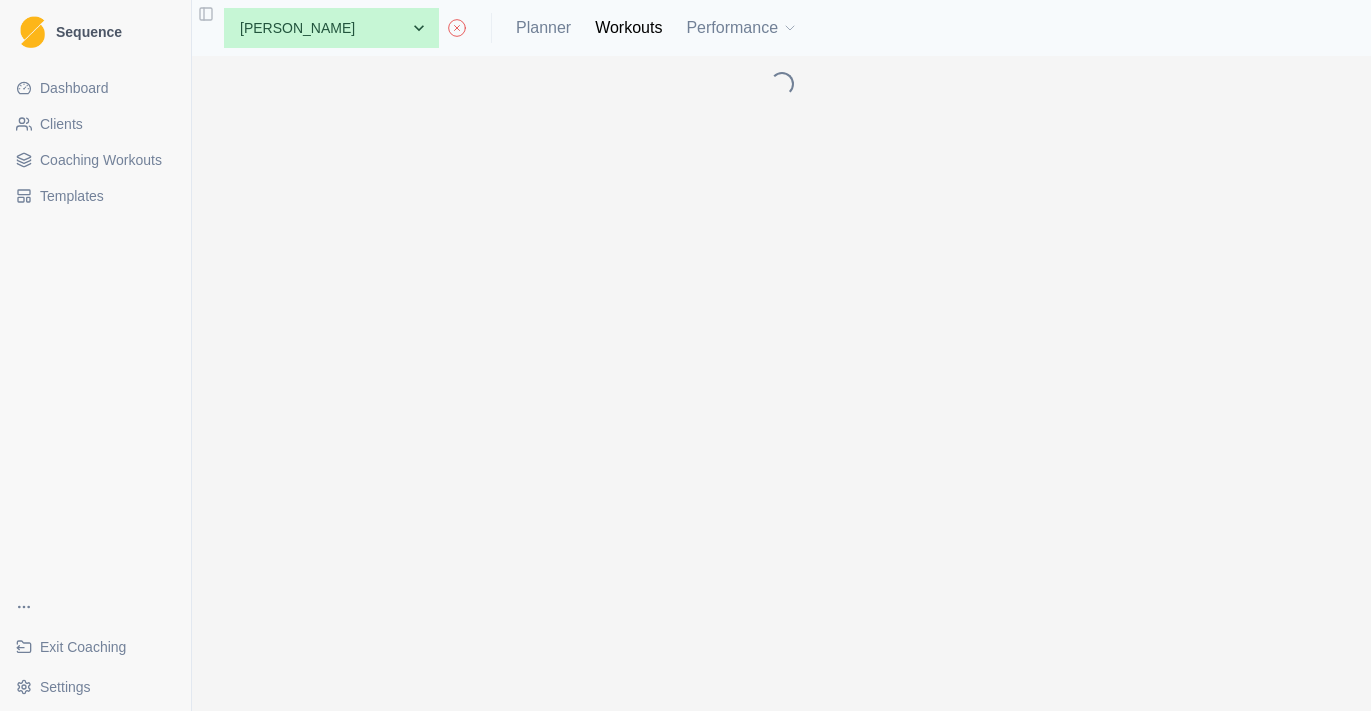 scroll, scrollTop: 0, scrollLeft: 0, axis: both 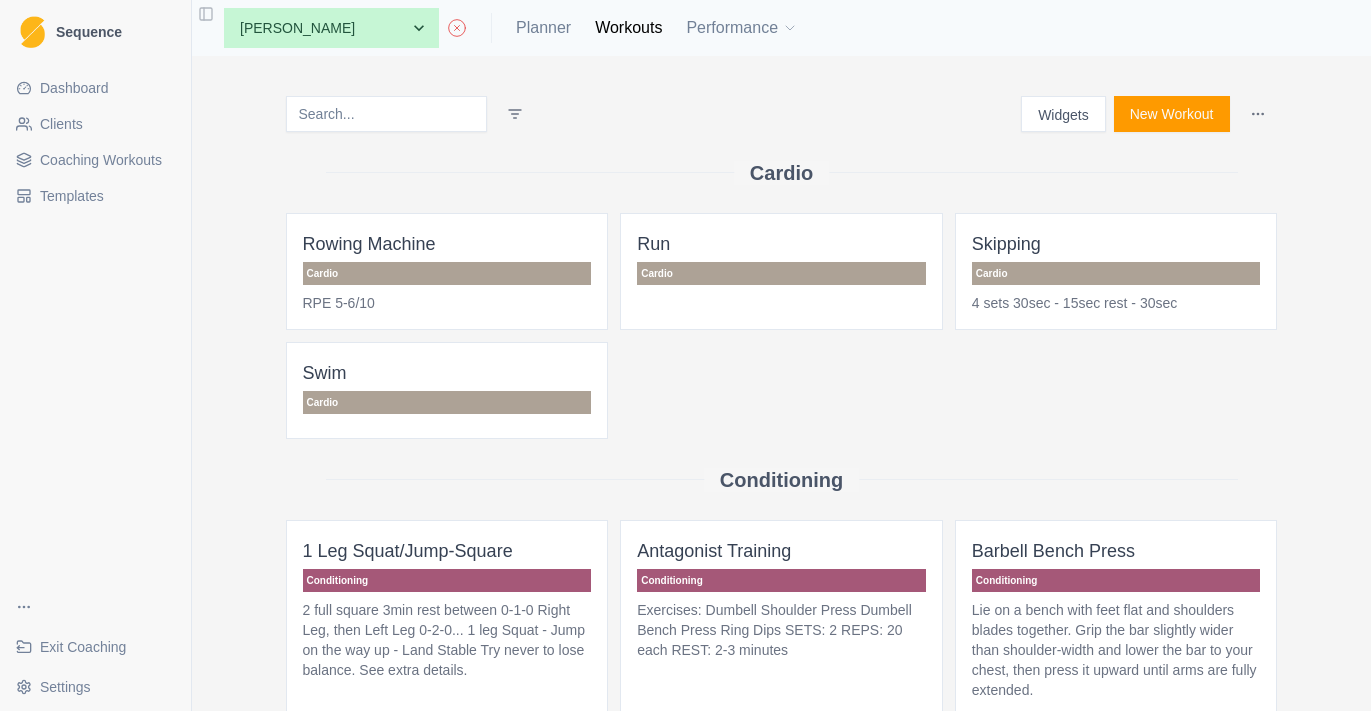click on "Widgets New Workout Cardio Rowing Machine Cardio RPE 5-6/10 Run Cardio   Skipping  Cardio 4 sets
30sec - 15sec rest - 30sec Swim Cardio   Conditioning 1 Leg Squat/Jump-Square Conditioning 2 full square
3min rest between
0-1-0 Right Leg, then Left Leg
0-2-0...
1 leg Squat - Jump on the way up - Land Stable
Try never to lose balance. See extra details. Antagonist Training Conditioning Exercises:
Dumbell Shoulder Press
Dumbell Bench Press
Ring Dips
SETS: 2
REPS: 20 each
REST: 2-3 minutes Barbell Bench Press Conditioning Lie on a bench with feet flat and shoulders blades together. Grip the bar slightly wider than shoulder-width and lower the bar to your chest, then press it upward until arms are fully extended.  Barbell Deadlift Conditioning Stand with feet hip-width, grip barbell, keep back flat and chest up, hinge at hips and bend knees to lift bar by straightening hips and knees, then lower it back down with control.
Barbell Hip Thrust Conditioning [Reps 10]
[Sets 3]
[RPE 8] Barbell Overhead Press  Core" at bounding box center [781, 383] 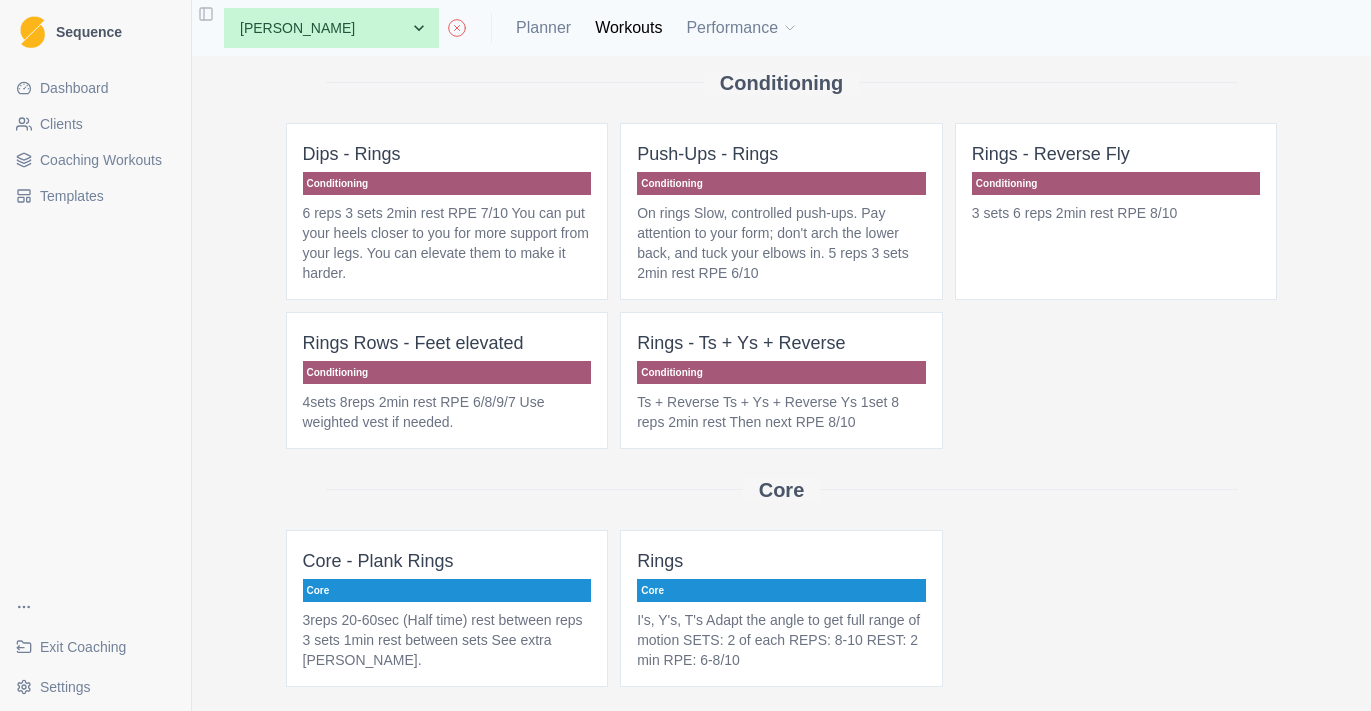 scroll, scrollTop: 98, scrollLeft: 0, axis: vertical 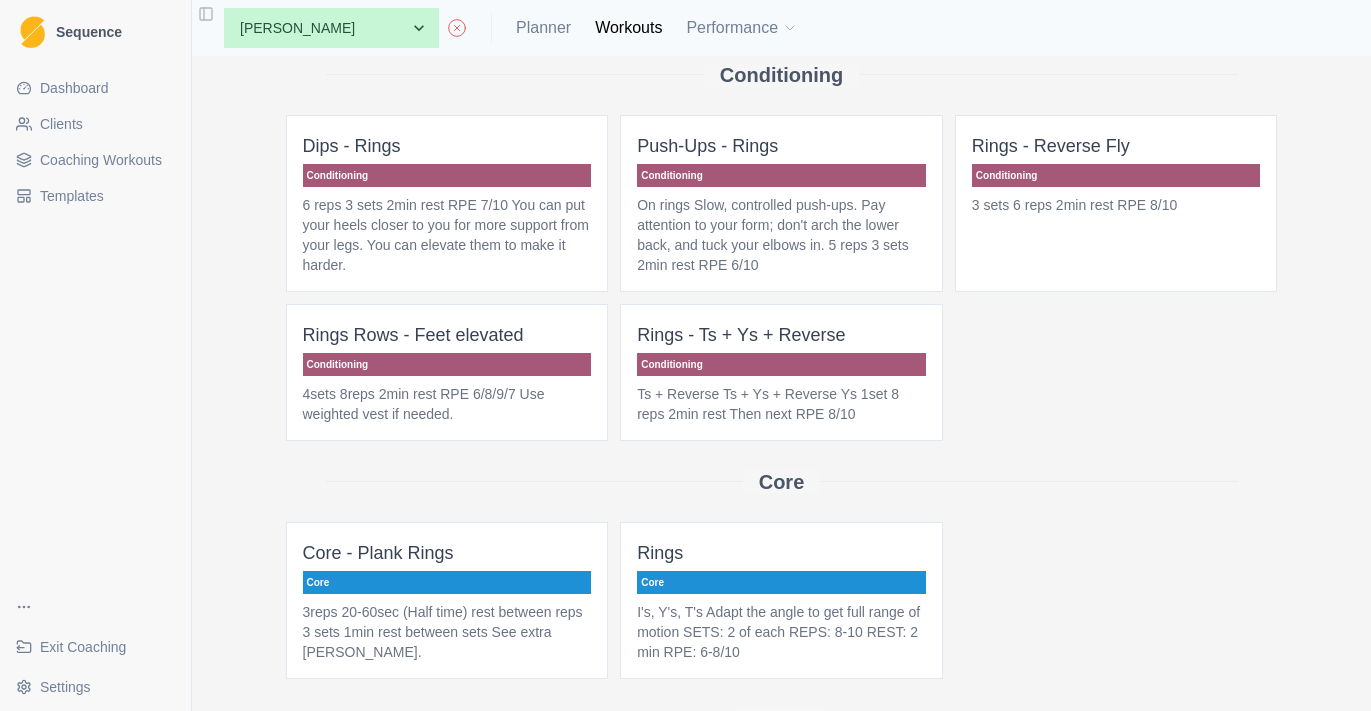 type on "rings" 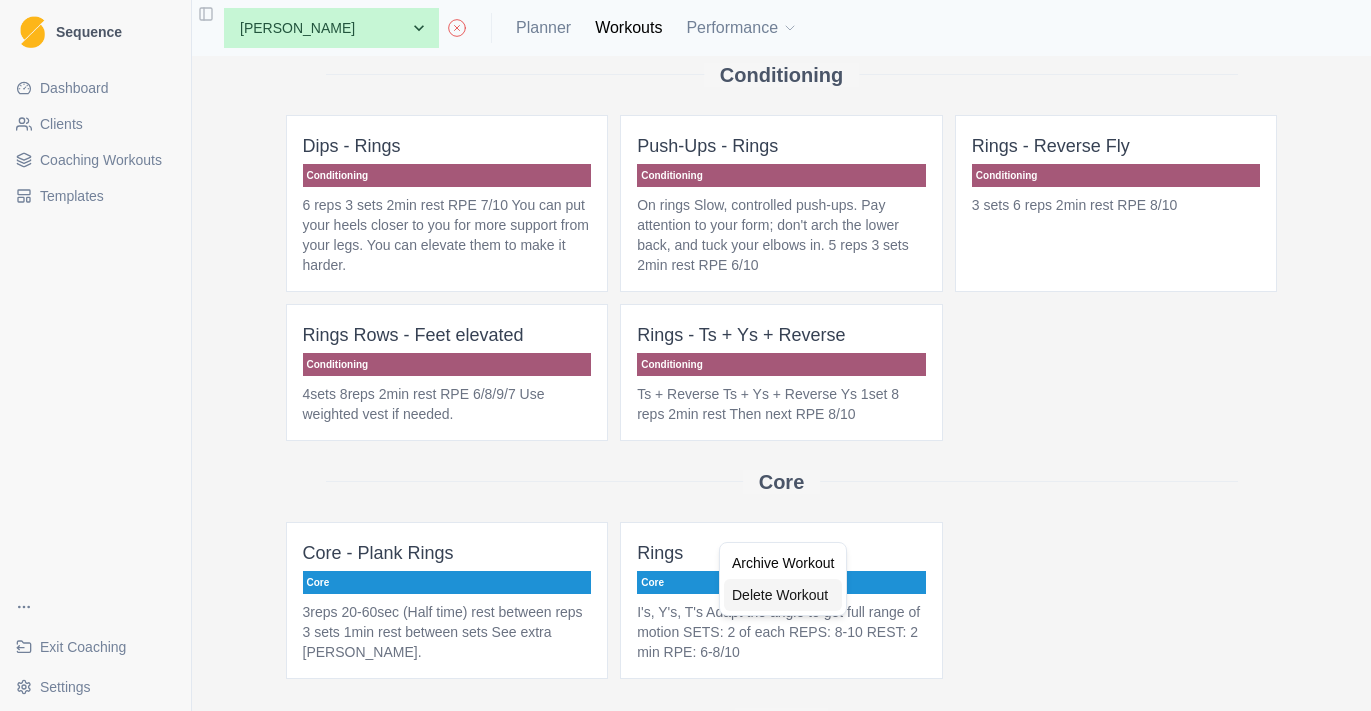 click on "Delete Workout" at bounding box center [783, 595] 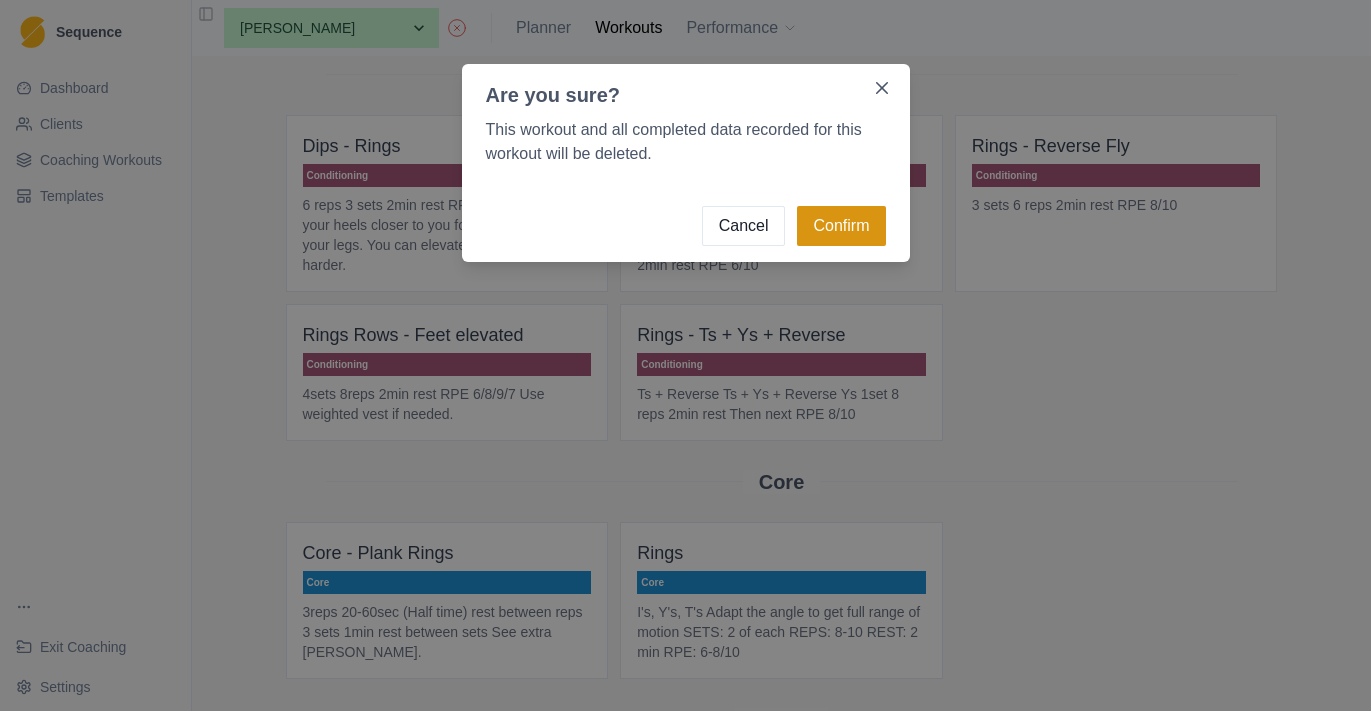 click on "Confirm" at bounding box center [841, 226] 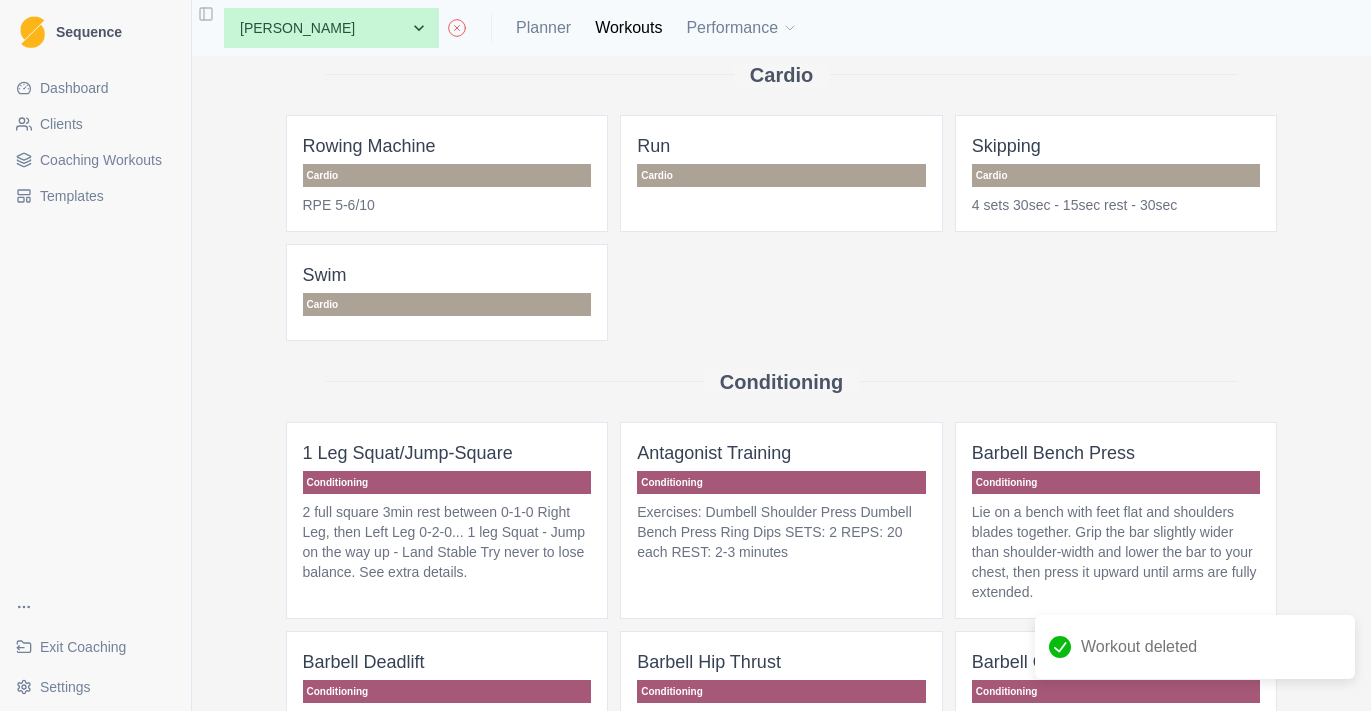 click on "Coaching Workouts" at bounding box center (101, 160) 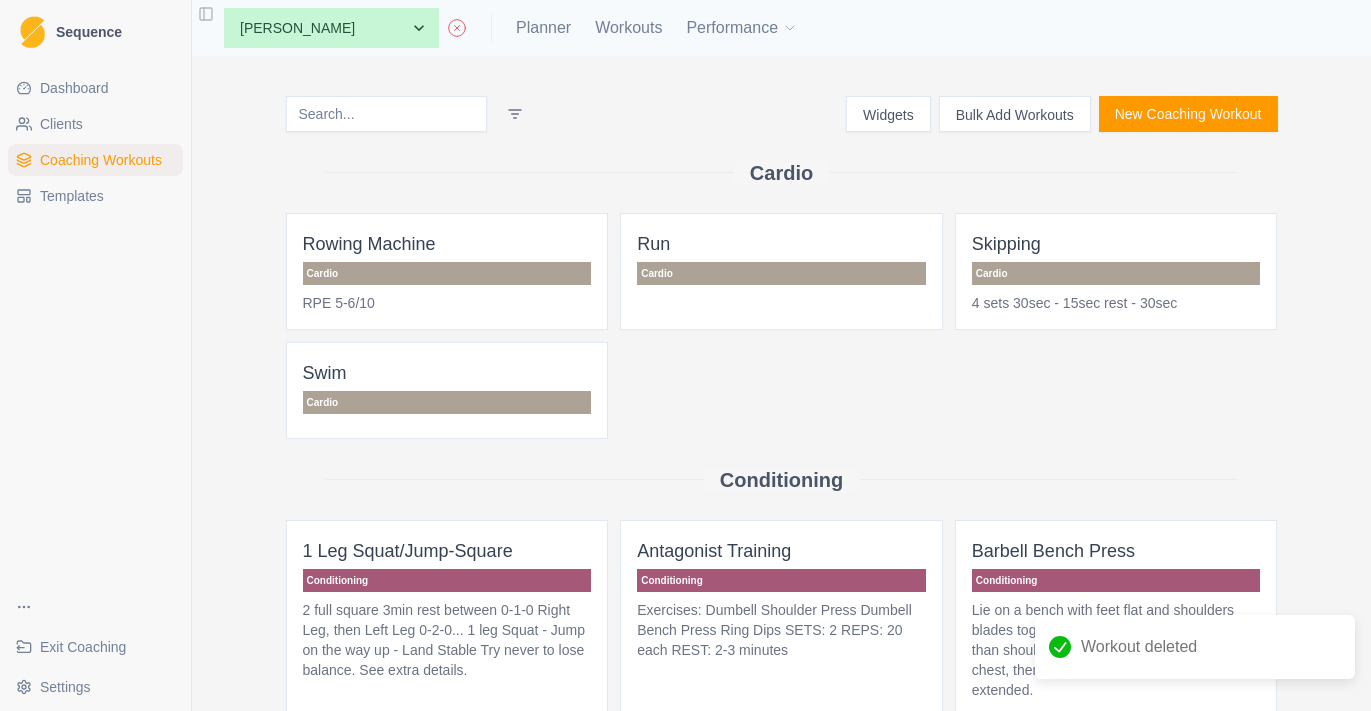 click at bounding box center (386, 114) 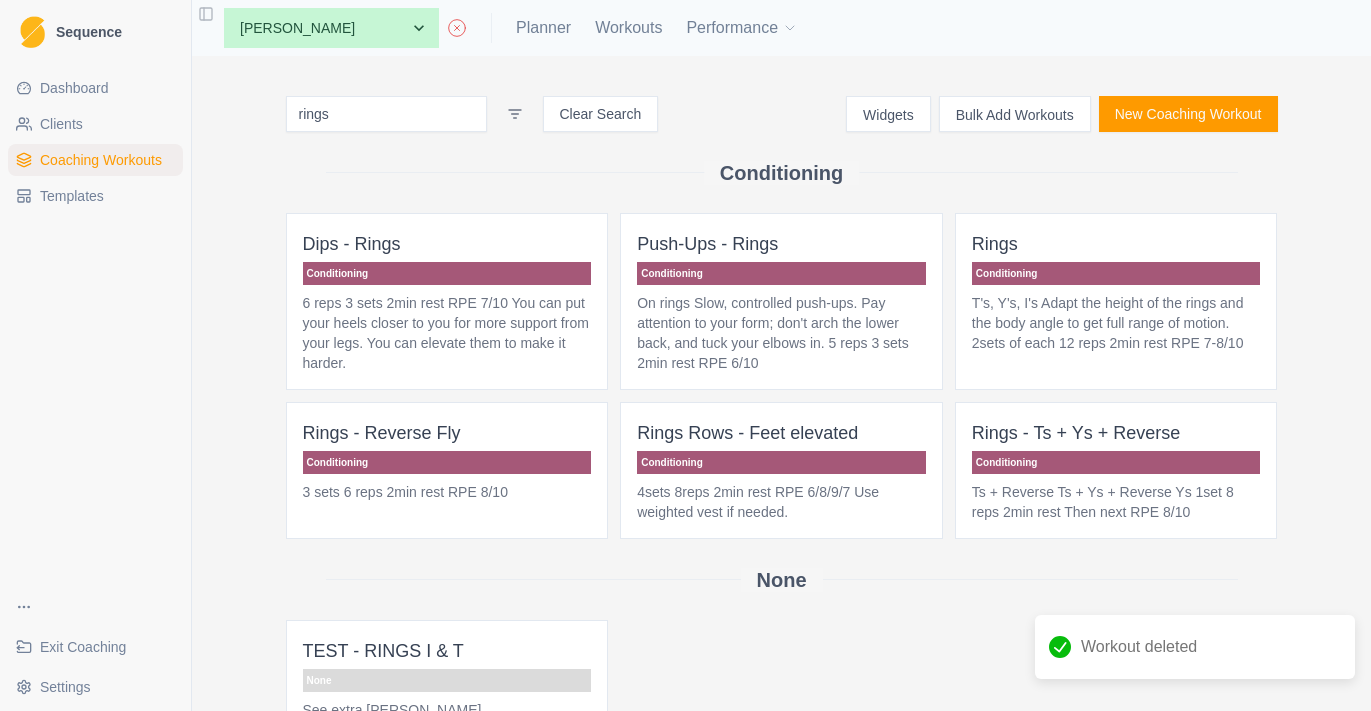 type on "rings" 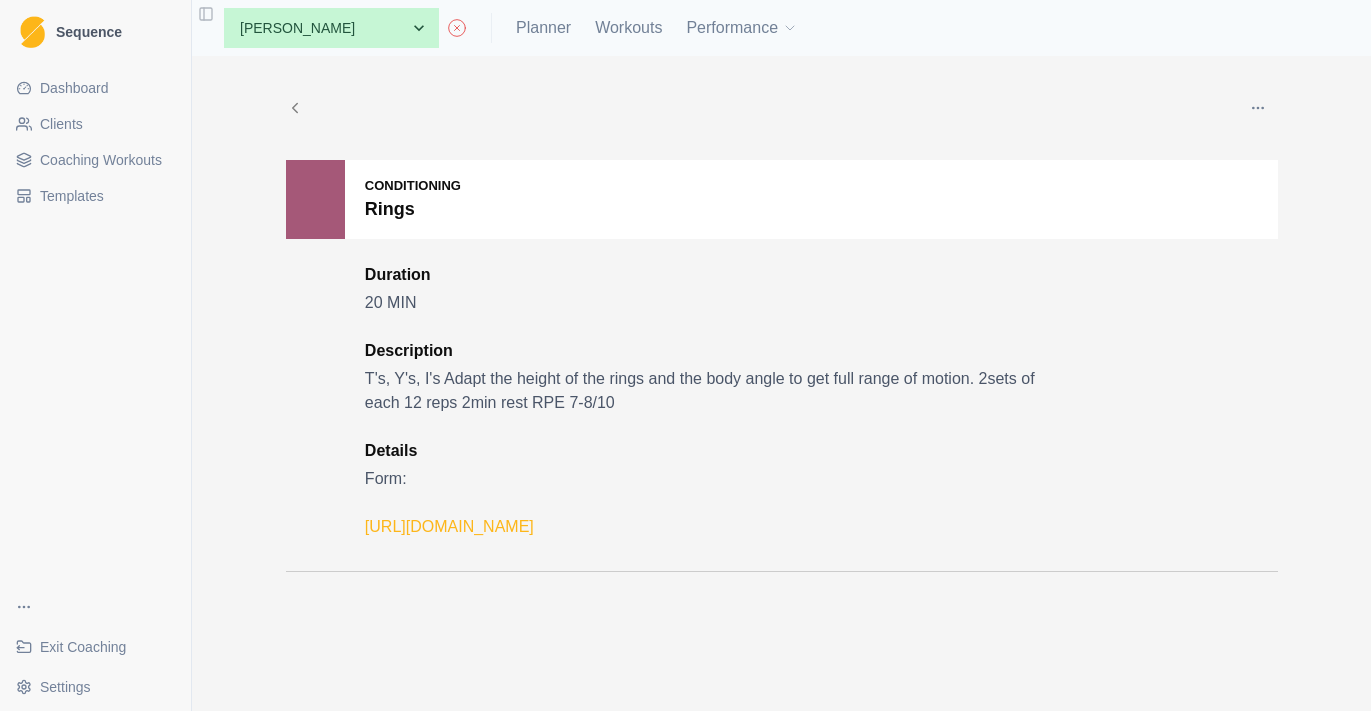 click at bounding box center [1258, 108] 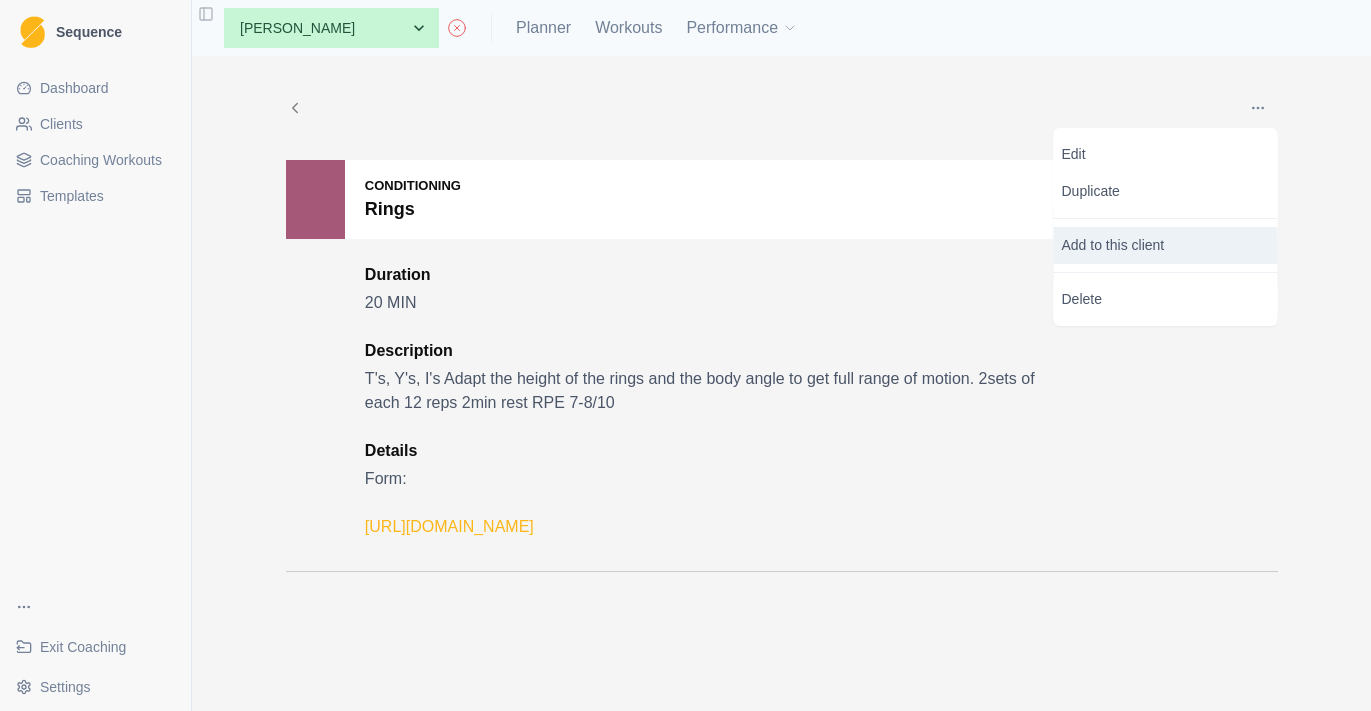 click on "Add to this client" at bounding box center (1166, 245) 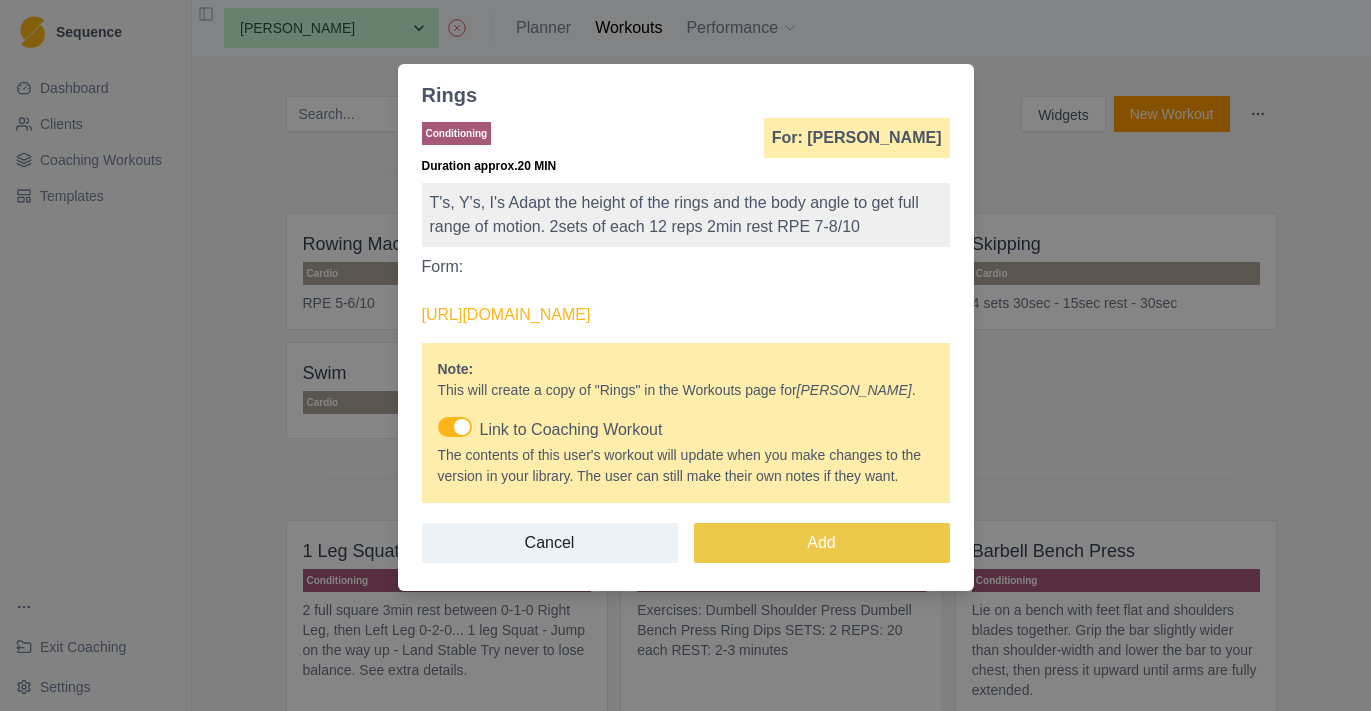 click on "The contents of this user's workout will update when you make changes to the version in your library. The user can still make their own notes if they want." at bounding box center [686, 466] 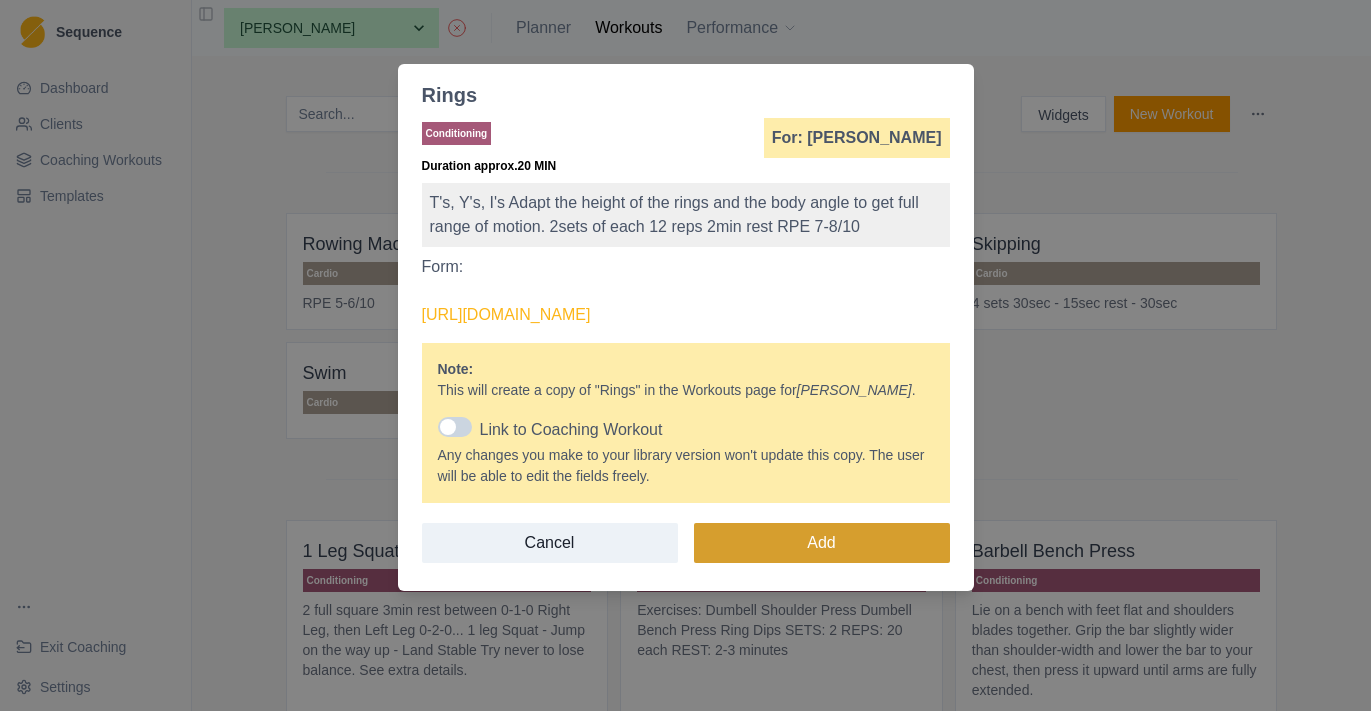 click on "Add" at bounding box center (822, 543) 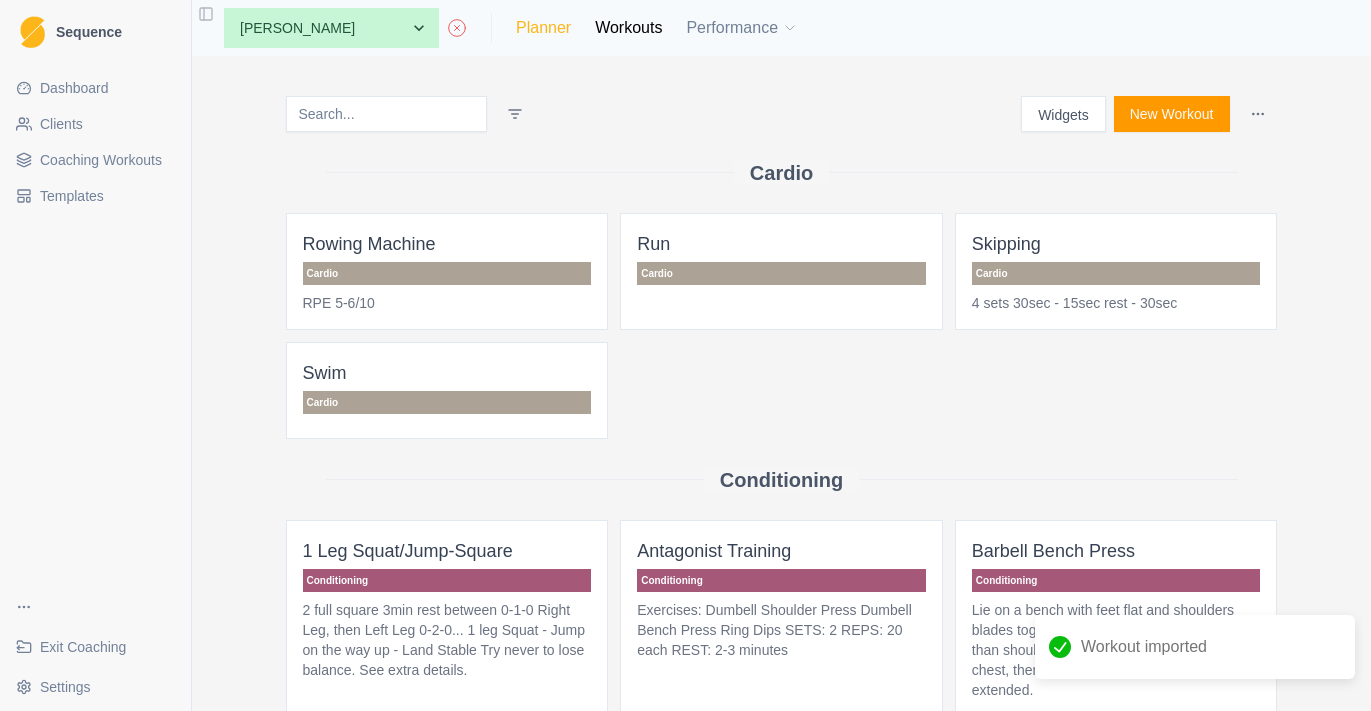 click on "Planner" at bounding box center [543, 28] 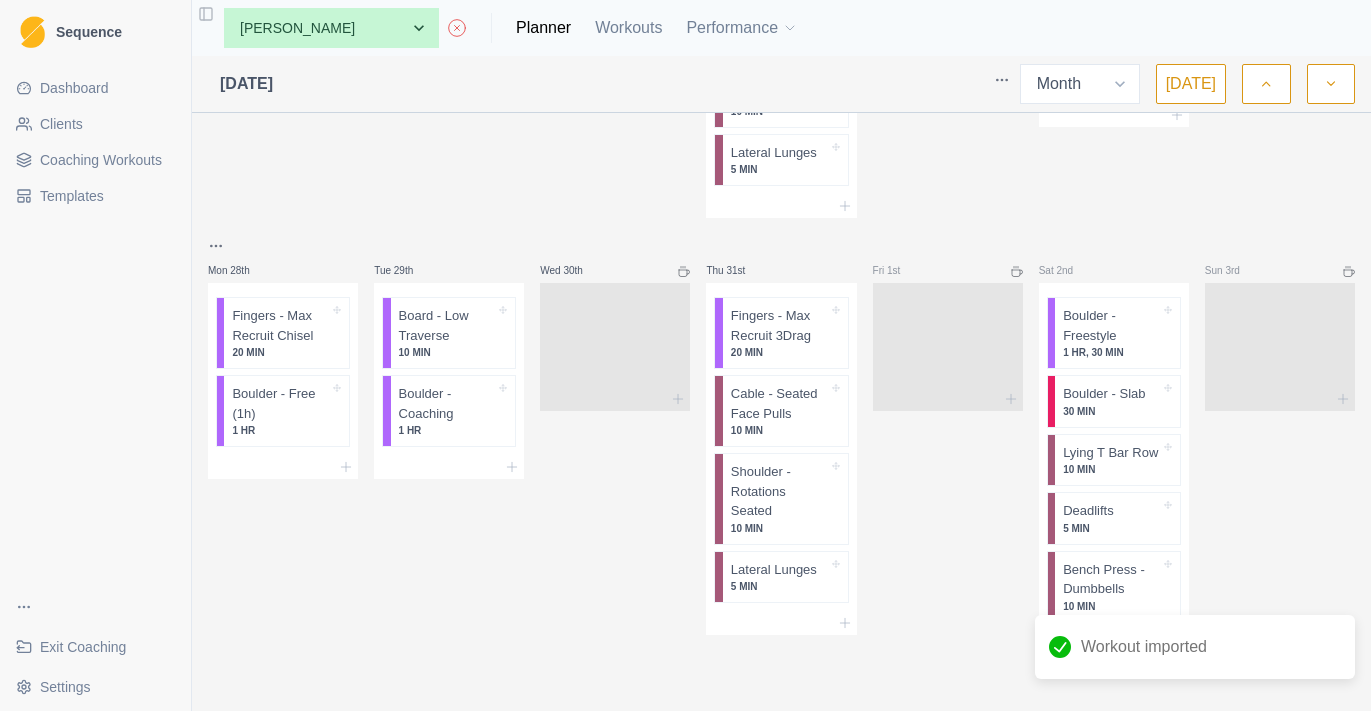scroll, scrollTop: 2340, scrollLeft: 0, axis: vertical 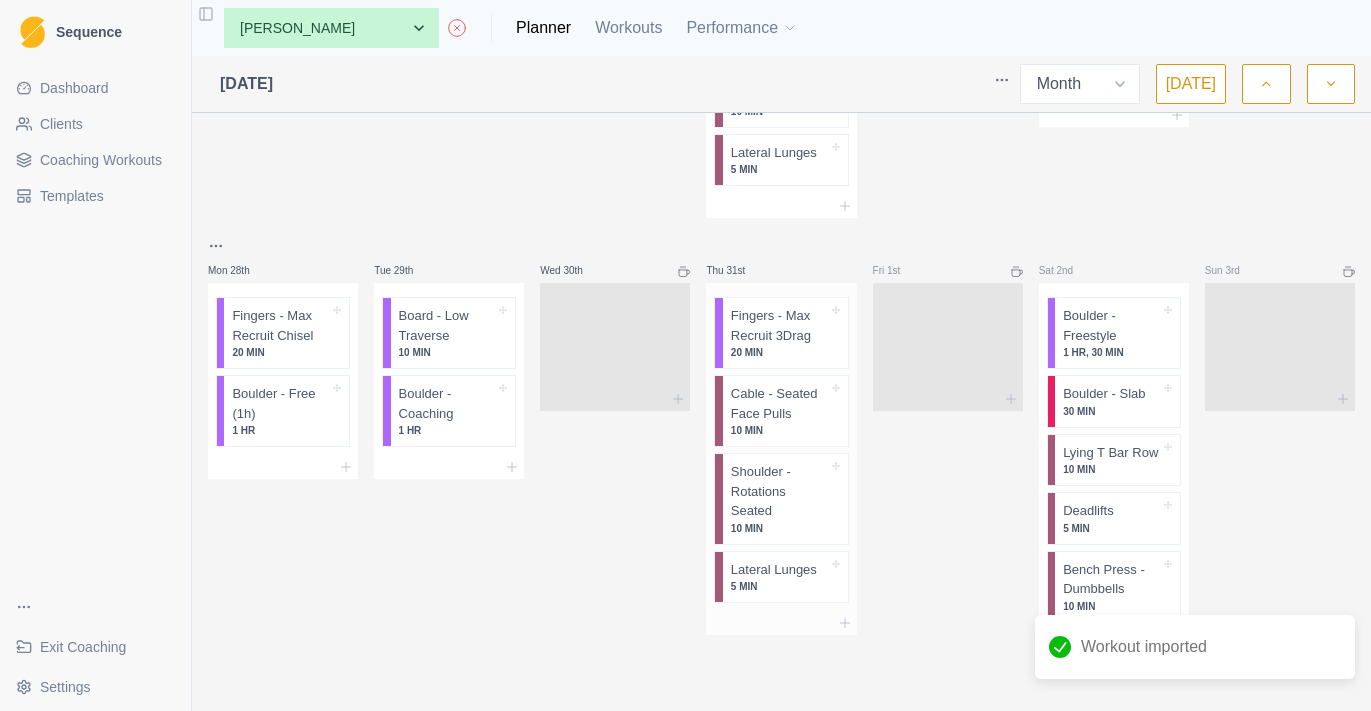 click at bounding box center [781, 623] 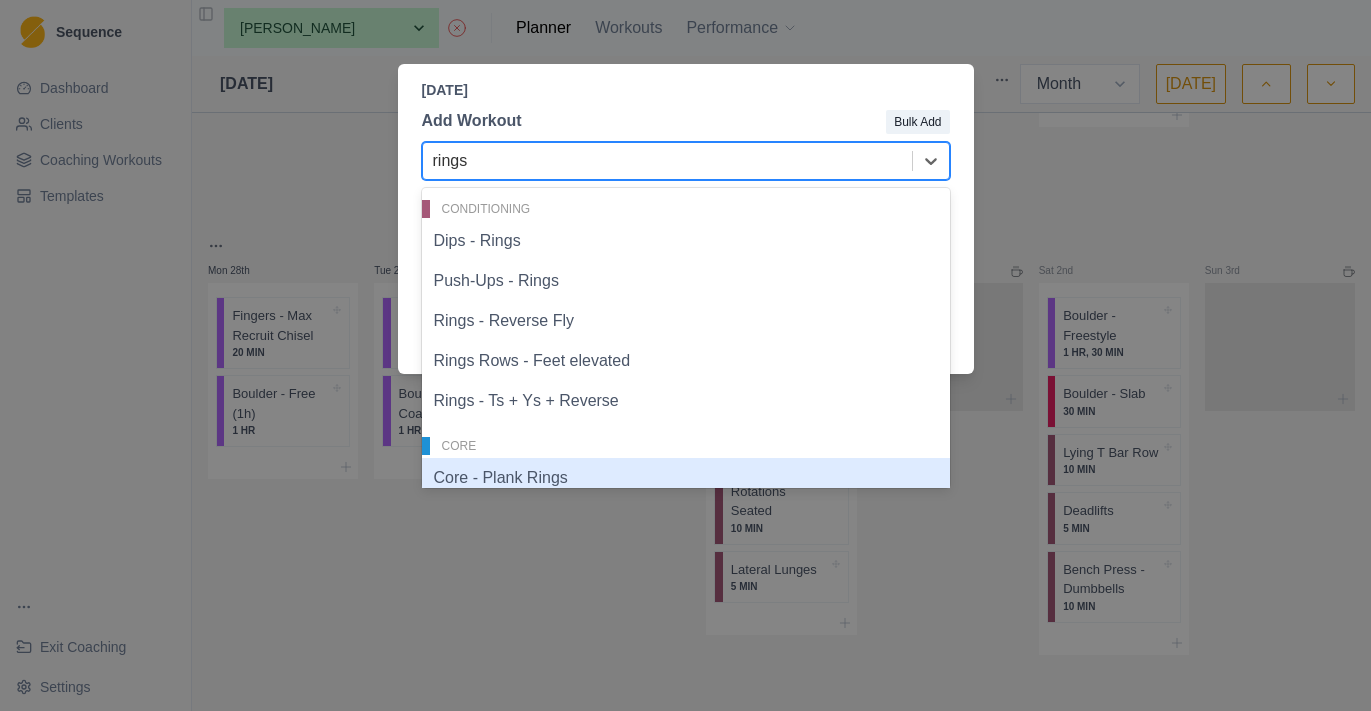 type on "rings" 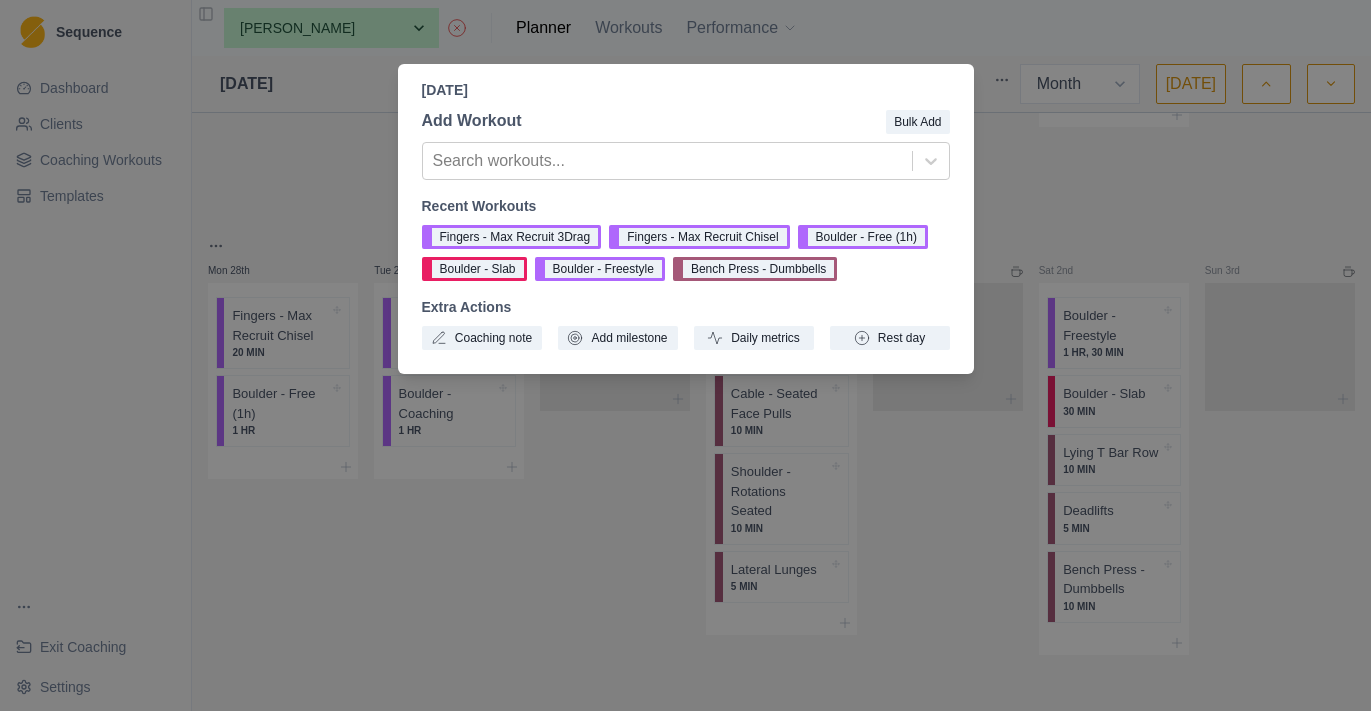 click on "[DATE] Add Workout Bulk Add Search workouts... Recent Workouts Fingers - Max Recruit 3Drag Fingers - Max Recruit Chisel Boulder - Free (1h) [GEOGRAPHIC_DATA] - Slab Boulder - Freestyle Bench Press - Dumbbells Extra Actions Coaching note Add milestone Daily metrics Rest day" at bounding box center [685, 355] 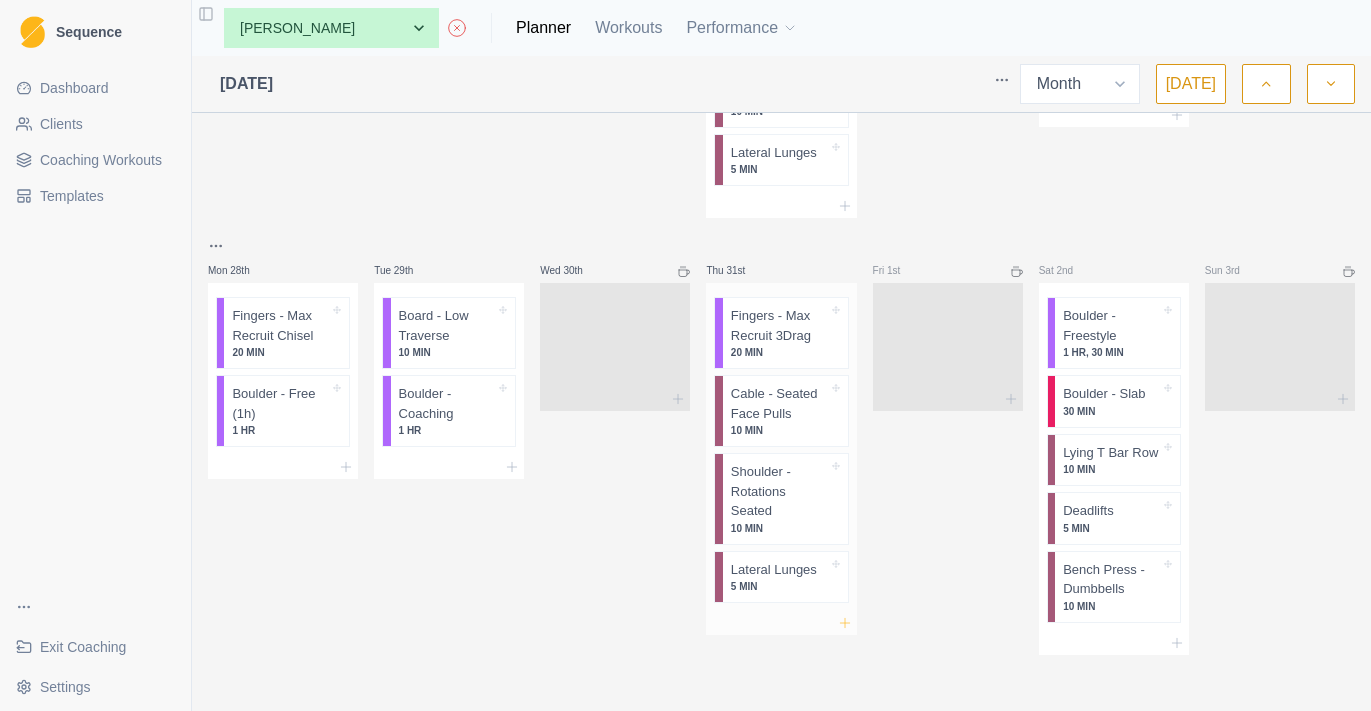 click 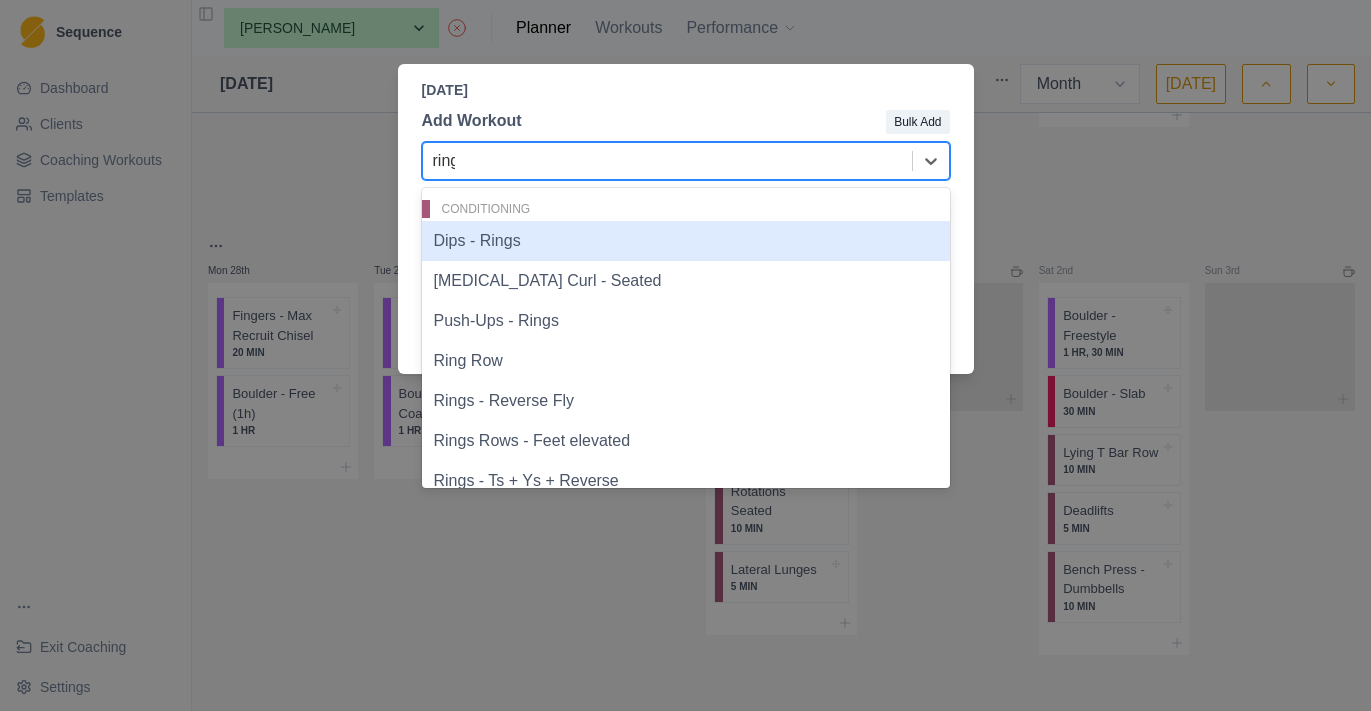 type on "rings" 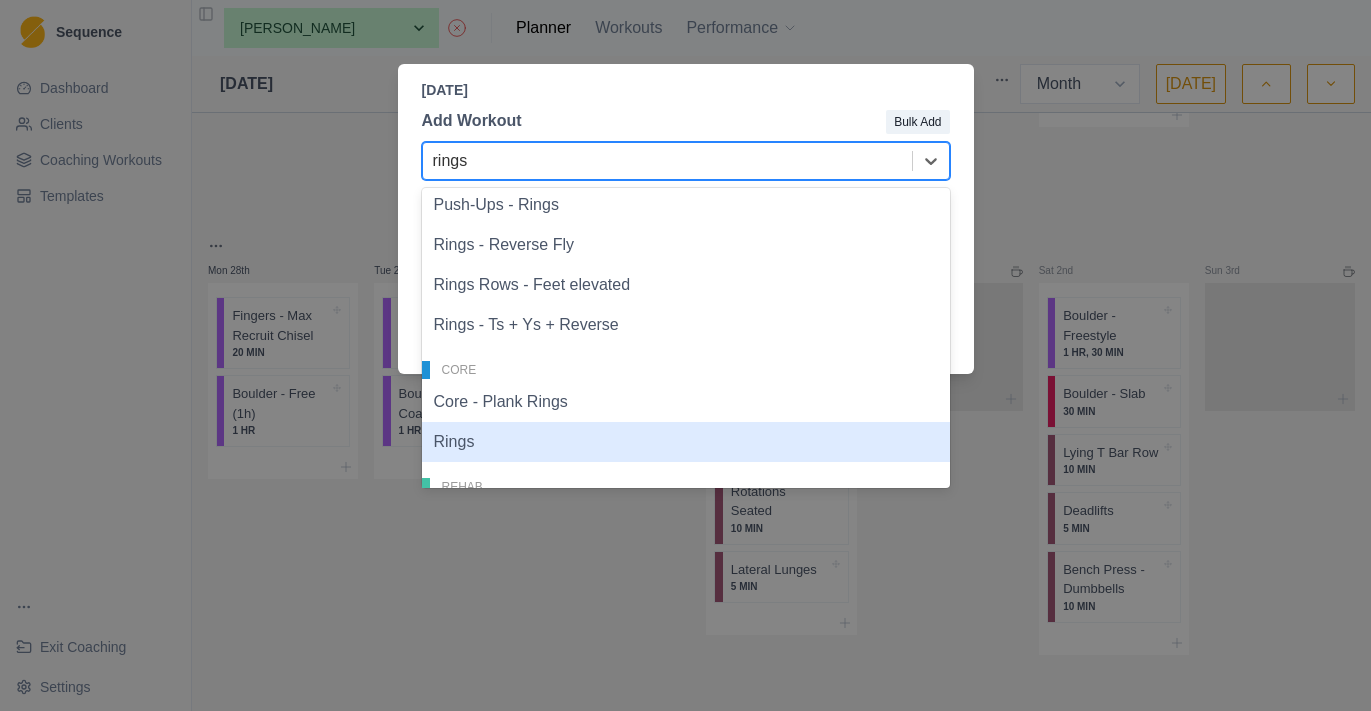 scroll, scrollTop: 0, scrollLeft: 0, axis: both 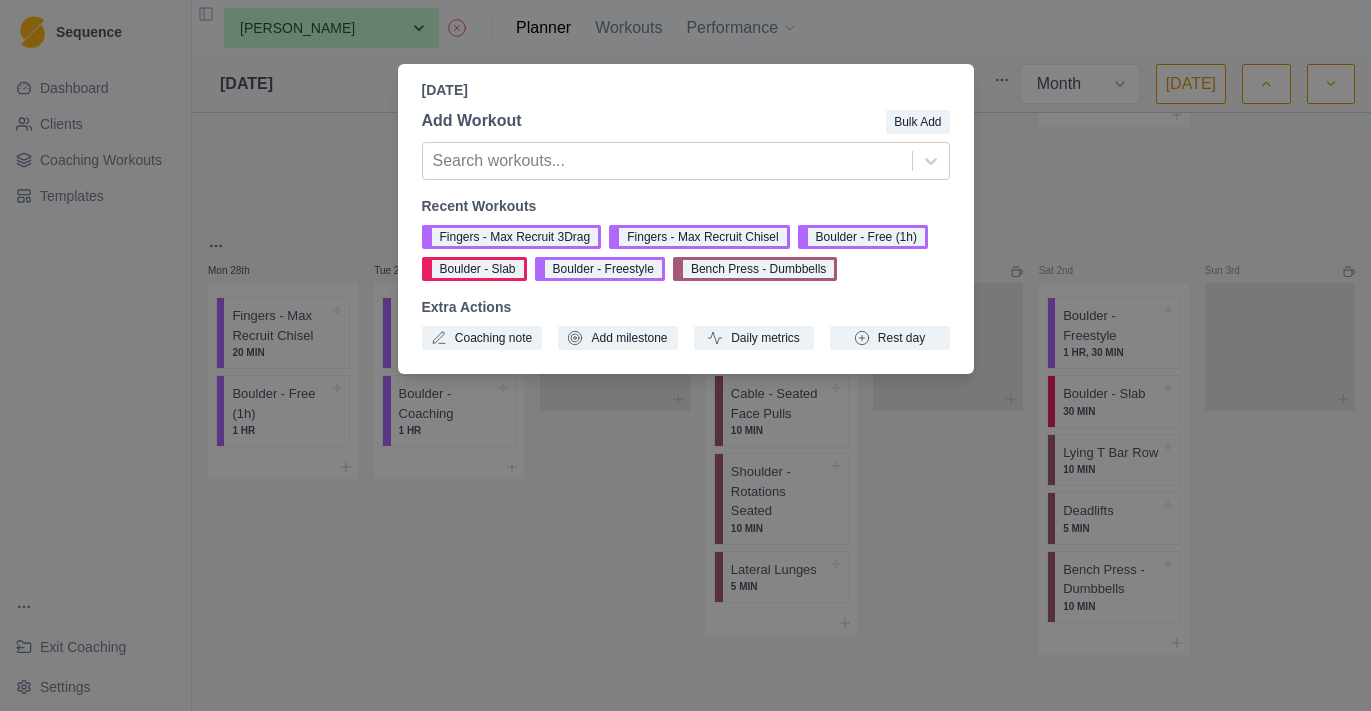 click on "[DATE] Add Workout Bulk Add Search workouts... Recent Workouts Fingers - Max Recruit 3Drag Fingers - Max Recruit Chisel Boulder - Free (1h) [GEOGRAPHIC_DATA] - Slab Boulder - Freestyle Bench Press - Dumbbells Extra Actions Coaching note Add milestone Daily metrics Rest day" at bounding box center (685, 355) 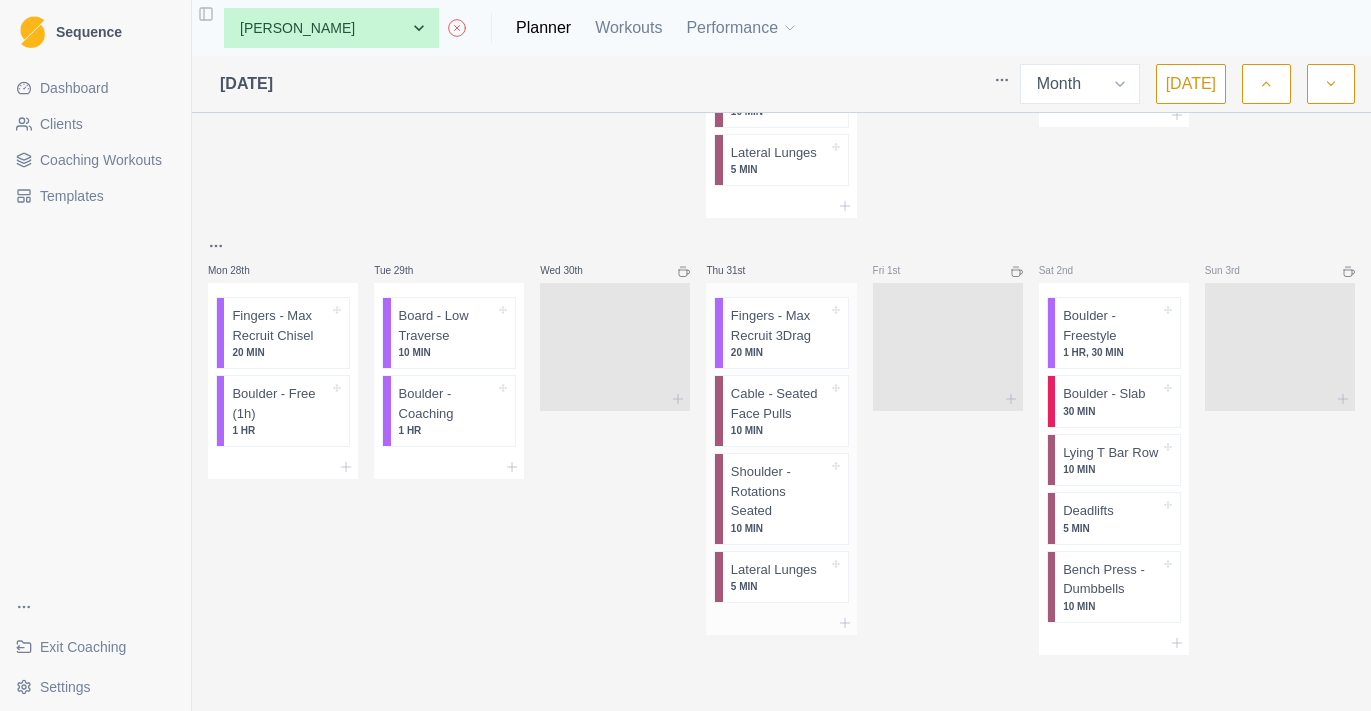 scroll, scrollTop: 2340, scrollLeft: 0, axis: vertical 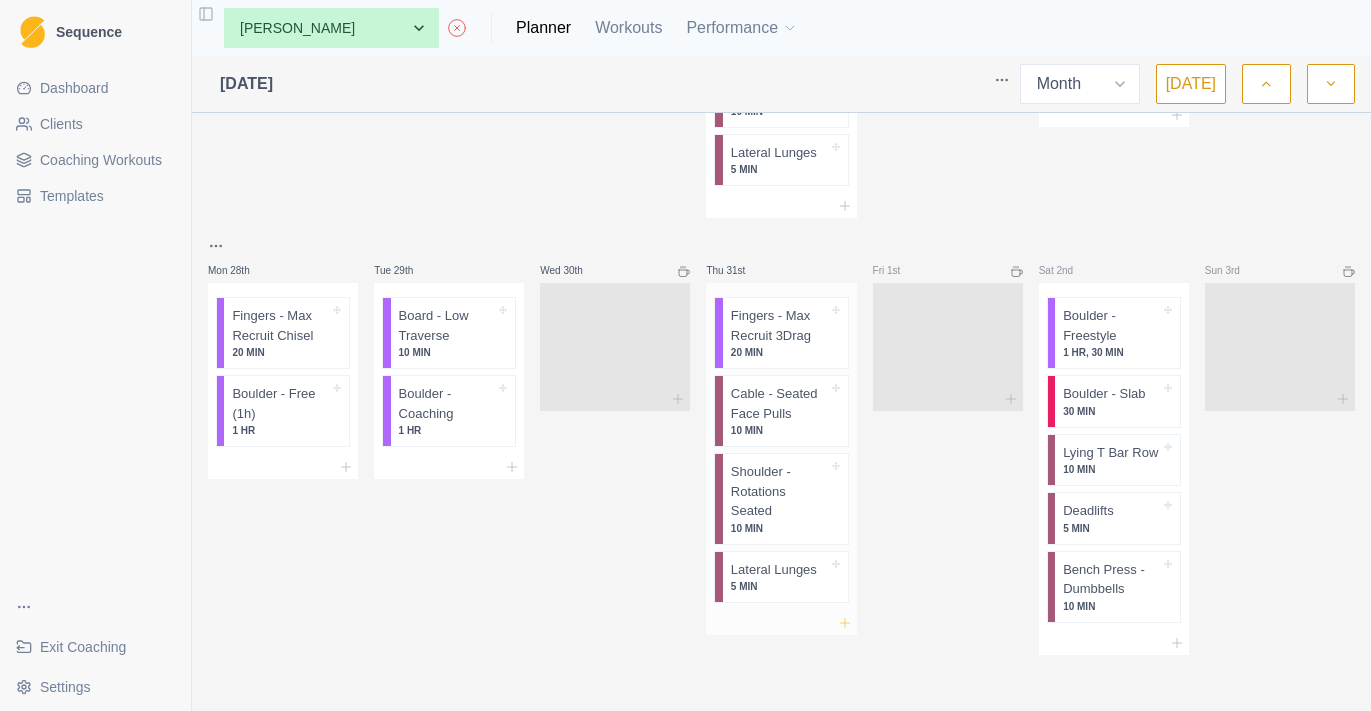 click 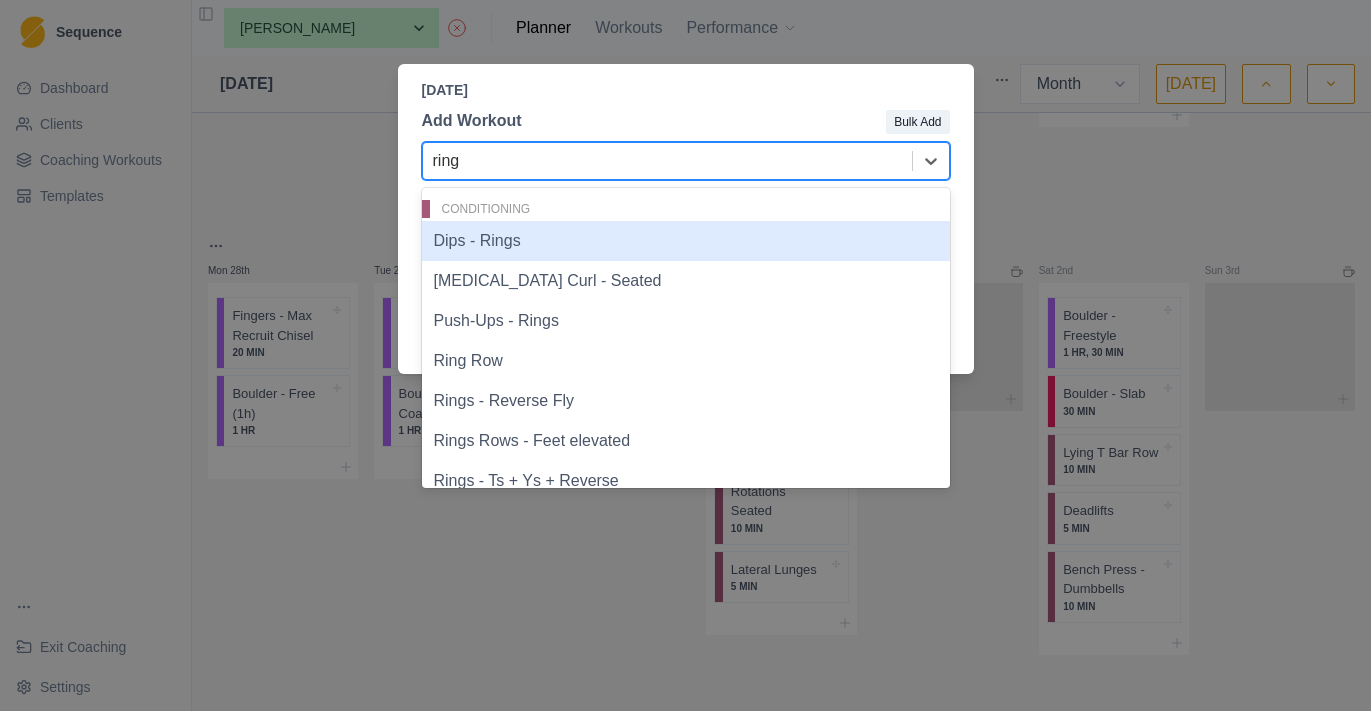 type on "rings" 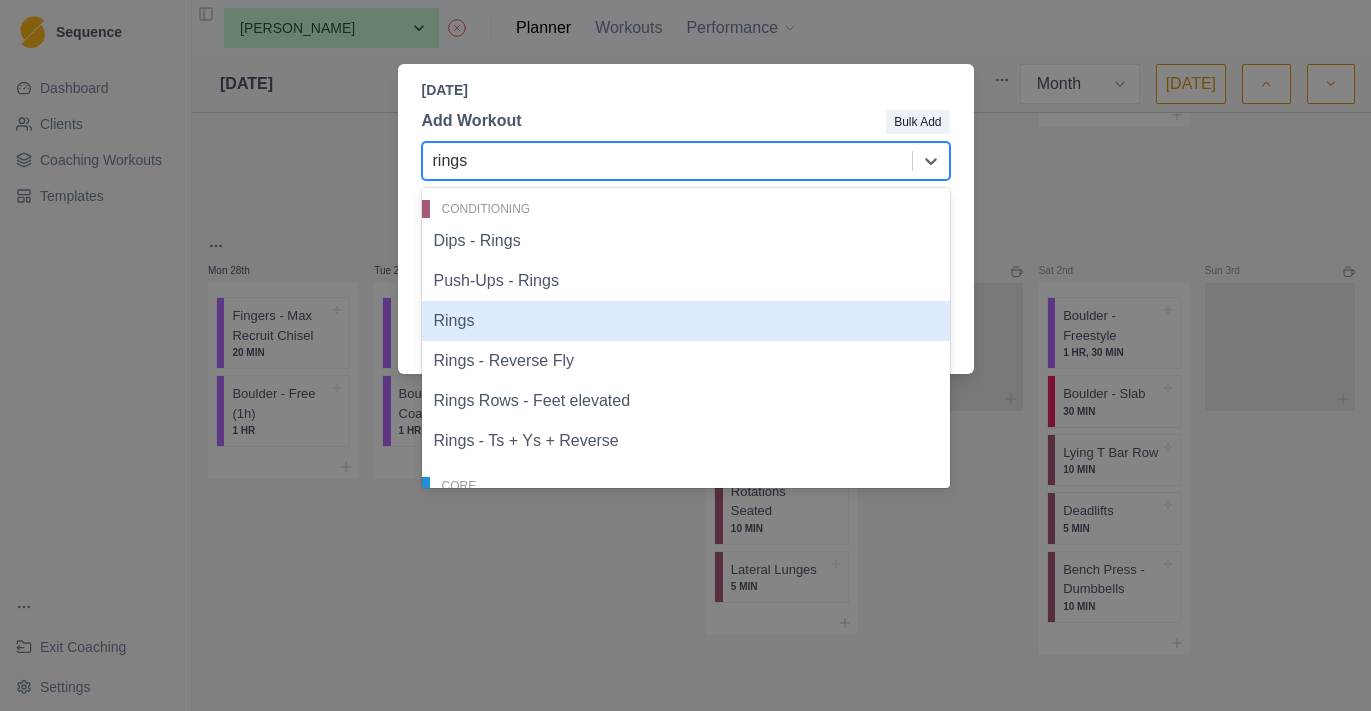 click on "Rings" at bounding box center [686, 321] 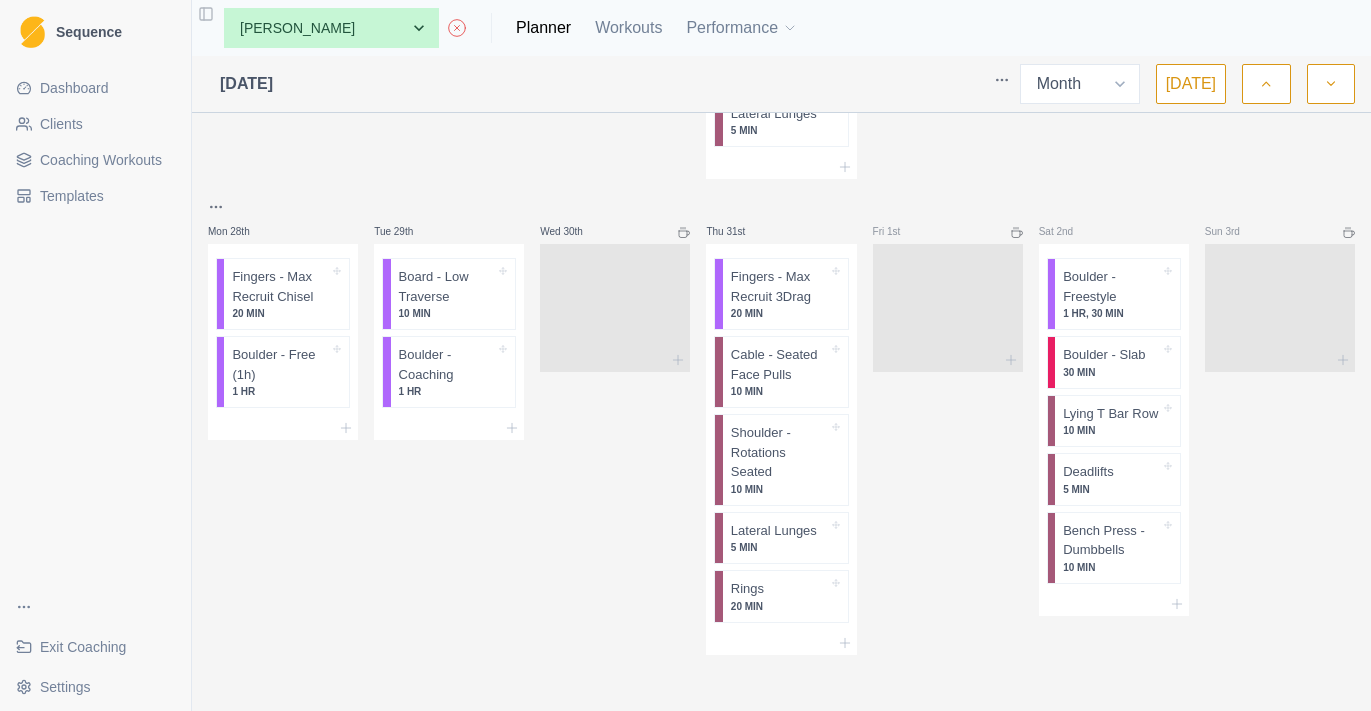 scroll, scrollTop: 2359, scrollLeft: 0, axis: vertical 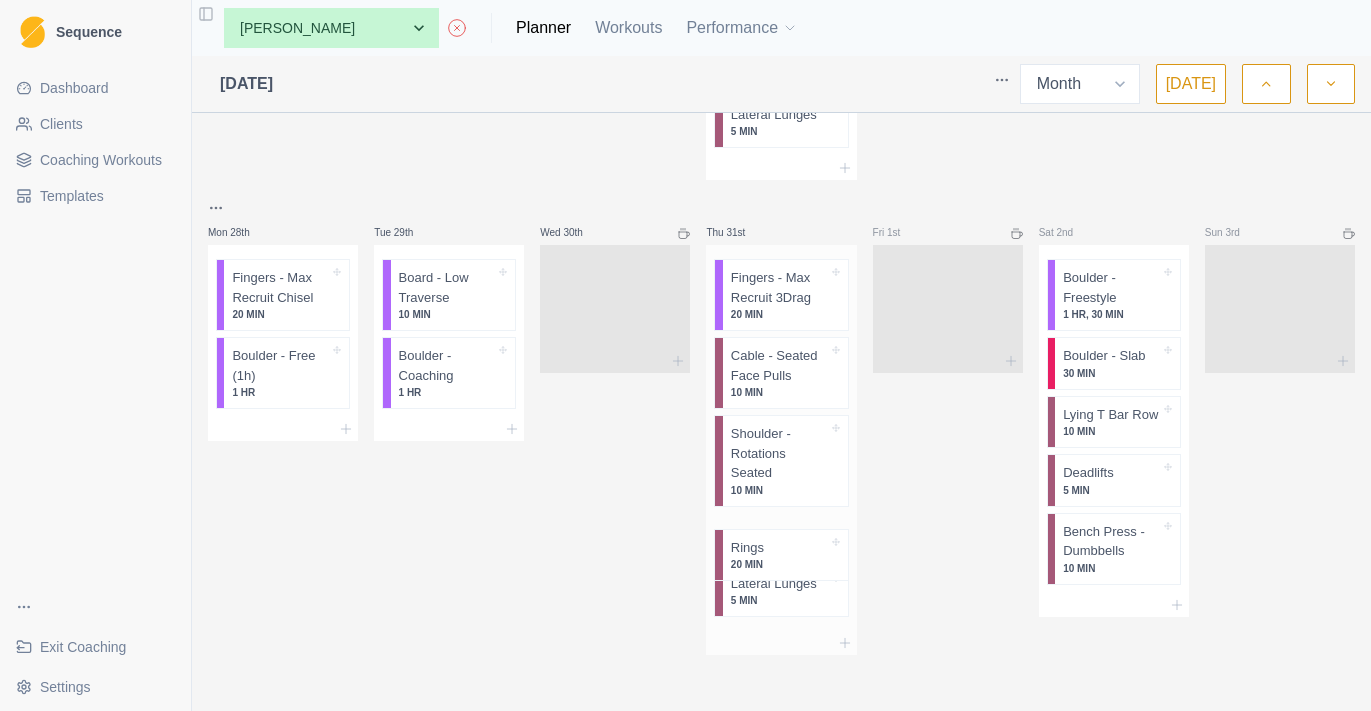 drag, startPoint x: 785, startPoint y: 603, endPoint x: 784, endPoint y: 549, distance: 54.00926 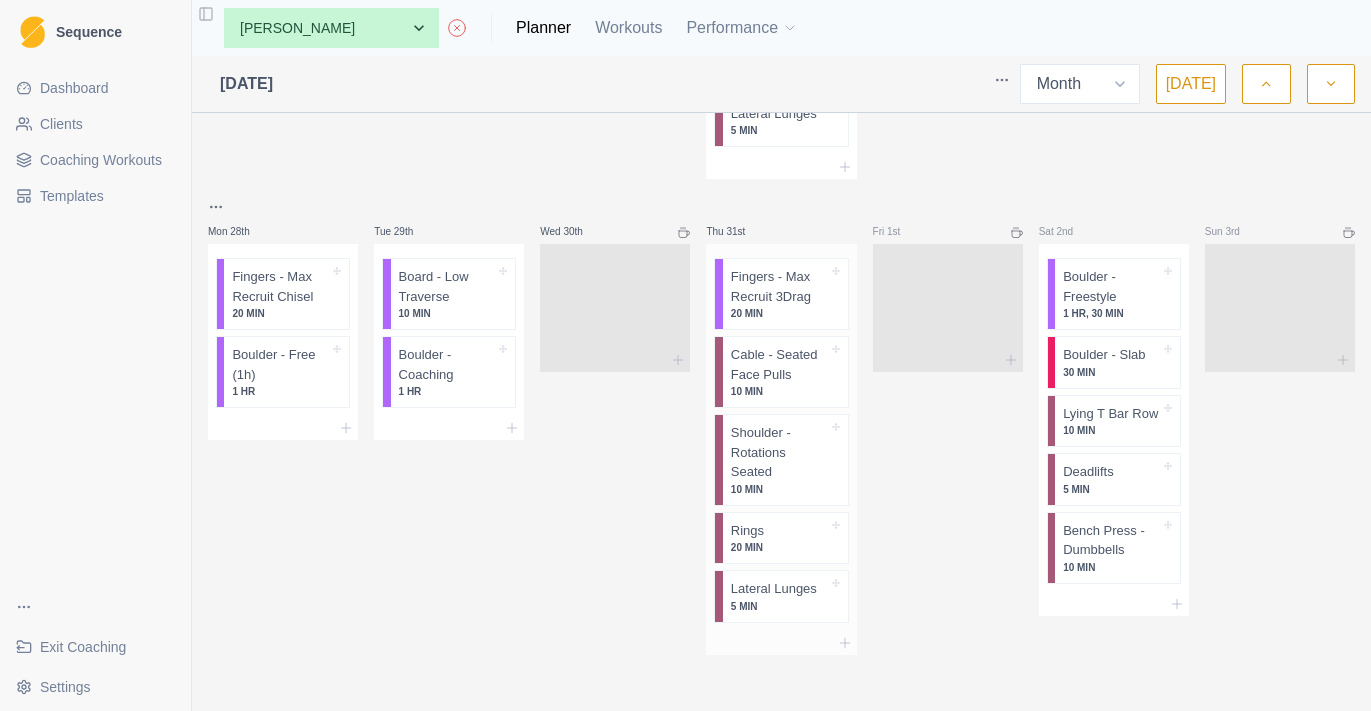 click on "Lateral Lunges" at bounding box center [774, 589] 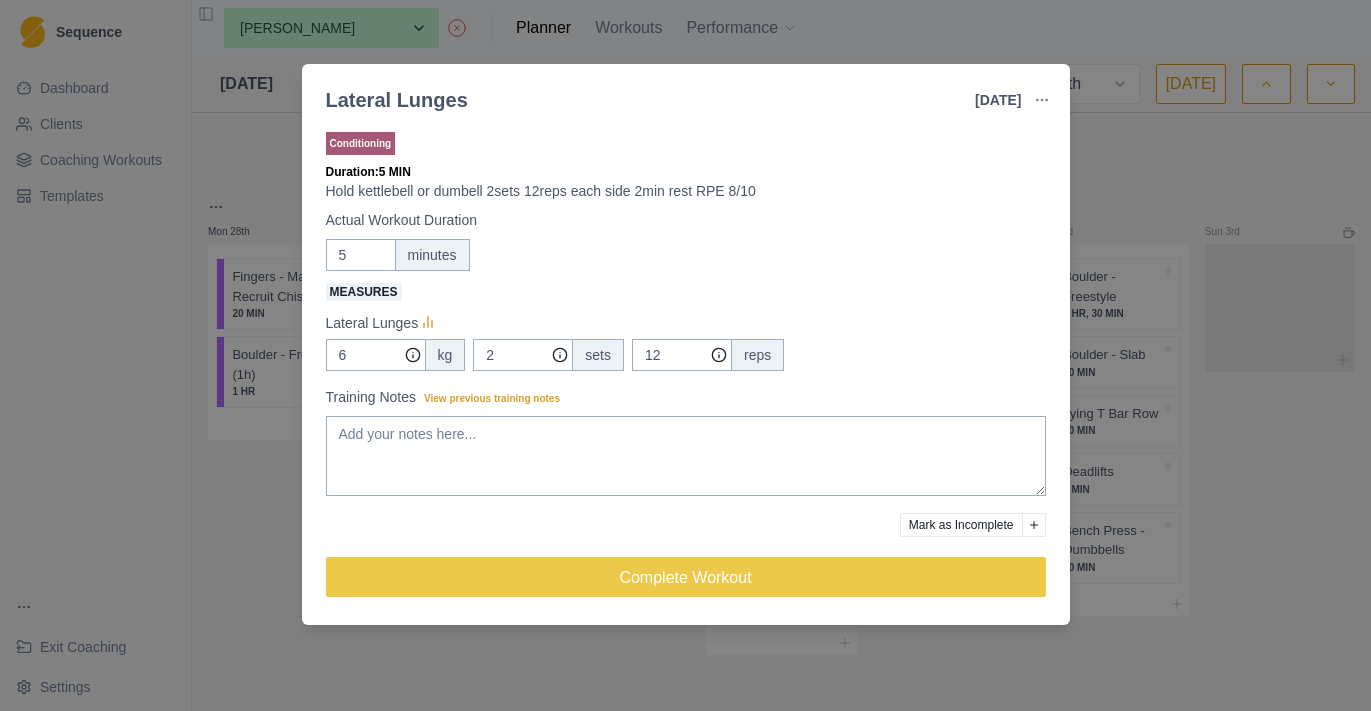 click on "Lateral Lunges [DATE] Link To Goal View Workout Metrics Edit Original Workout Reschedule Workout Remove From Schedule Conditioning Duration:  5 MIN Hold kettlebell or dumbell
2sets
12reps each side
2min rest
RPE 8/10 Actual Workout Duration 5 minutes Measures Lateral Lunges 6 kg 2 sets 12 reps Training Notes View previous training notes Mark as Incomplete Complete Workout" at bounding box center [685, 355] 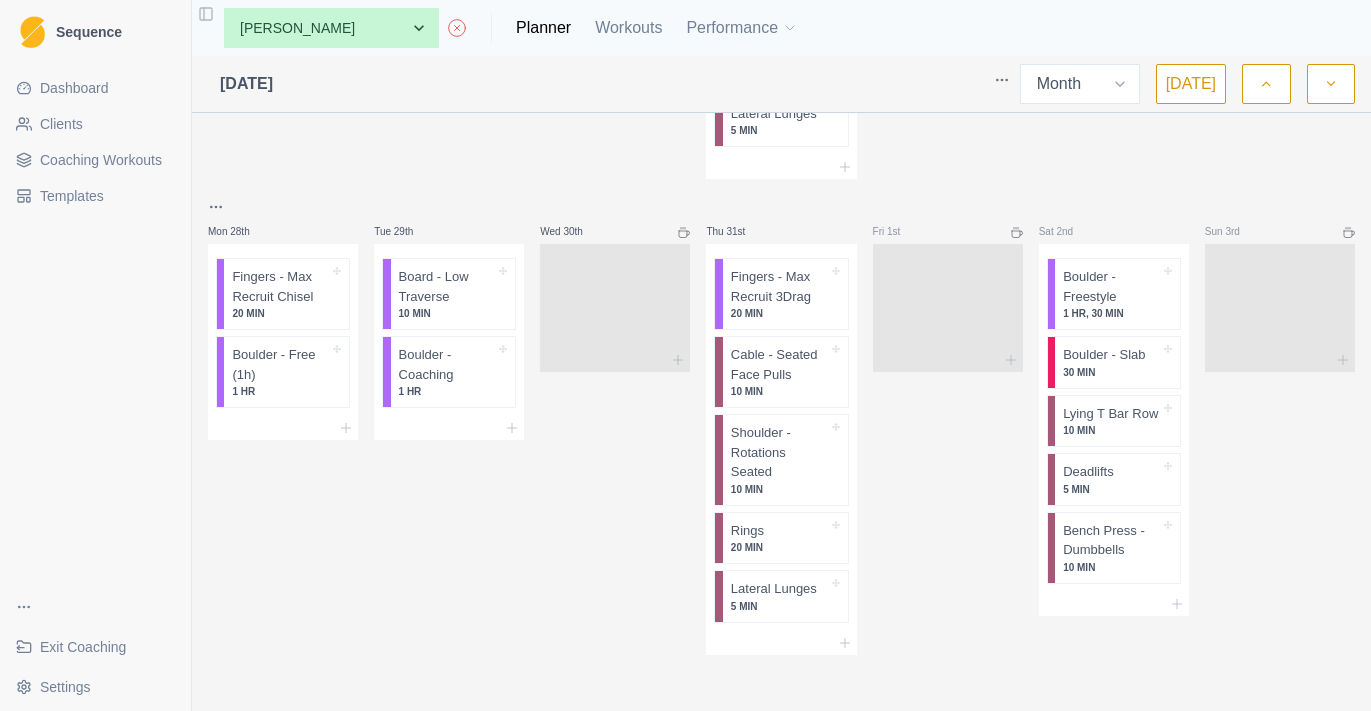 scroll, scrollTop: 2359, scrollLeft: 0, axis: vertical 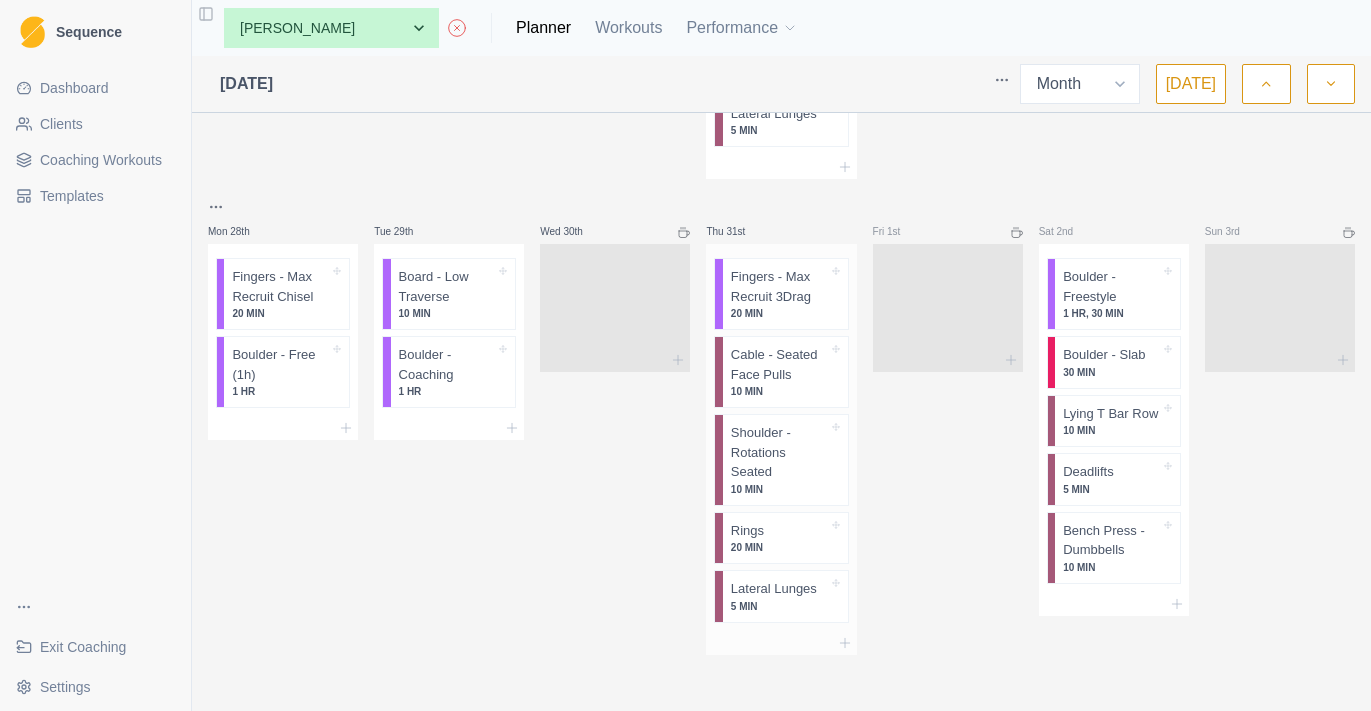 click on "10 MIN" at bounding box center (779, 391) 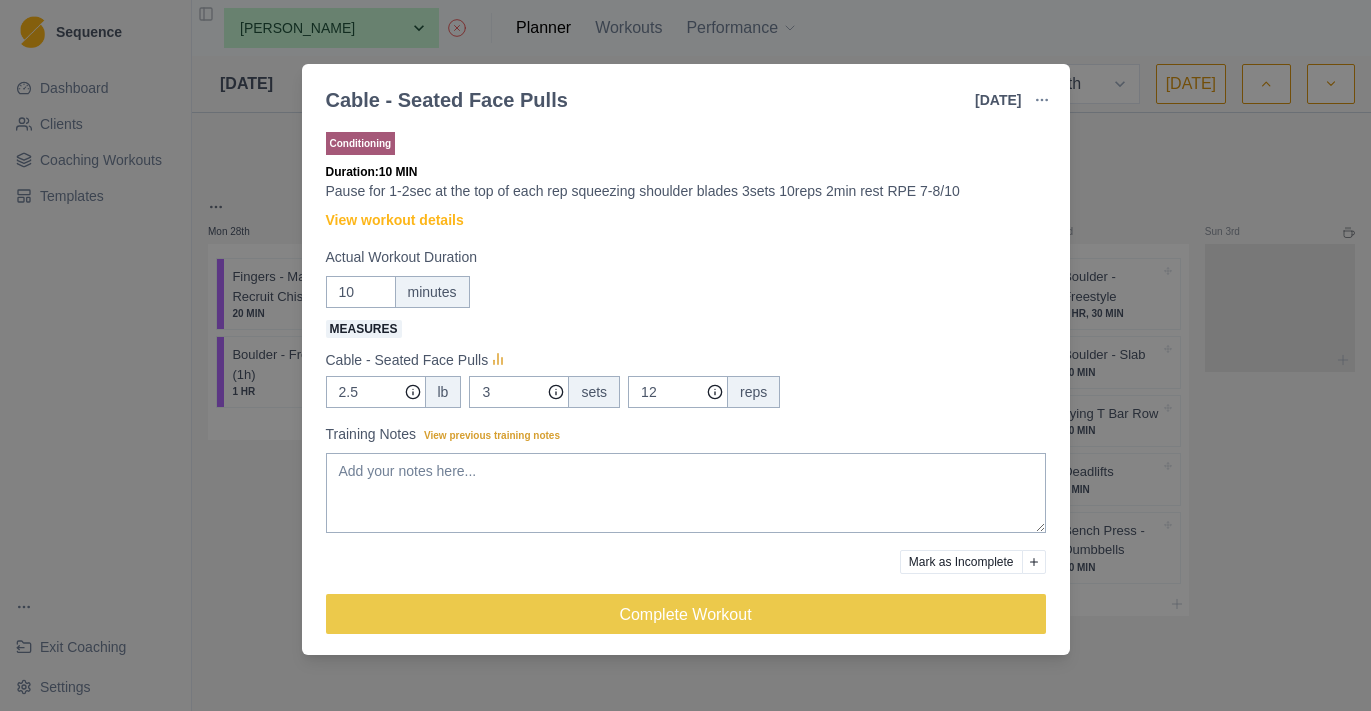 click on "Cable - Seated Face Pulls [DATE] Link To Goal View Workout Metrics Edit Original Workout Reschedule Workout Remove From Schedule Conditioning Duration:  10 MIN Pause for 1-2sec at the top of each rep squeezing shoulder blades
3sets
10reps
2min rest
RPE 7-8/10 View workout details Actual Workout Duration 10 minutes Measures Cable - Seated Face Pulls 2.5 lb 3 sets 12 reps Training Notes View previous training notes Mark as Incomplete Complete Workout" at bounding box center [685, 355] 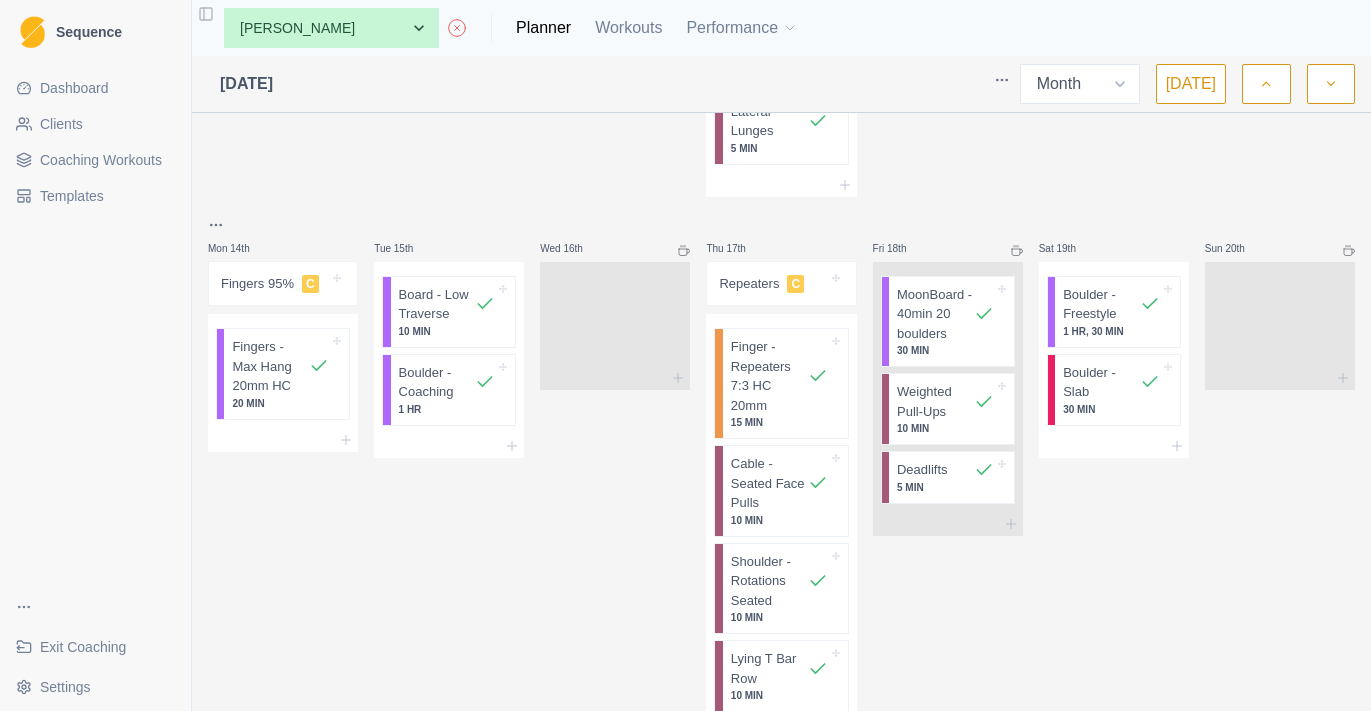 scroll, scrollTop: 1097, scrollLeft: 0, axis: vertical 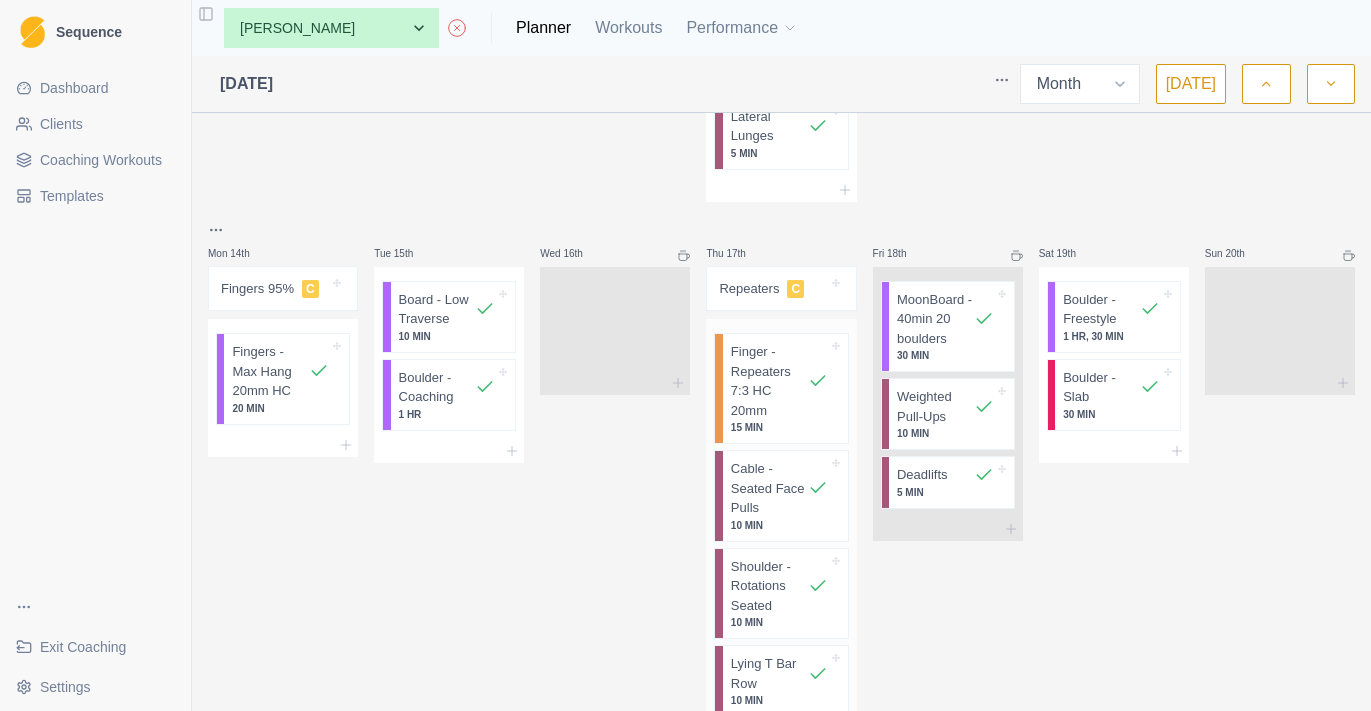 click on "Cable - Seated Face Pulls" at bounding box center [779, 488] 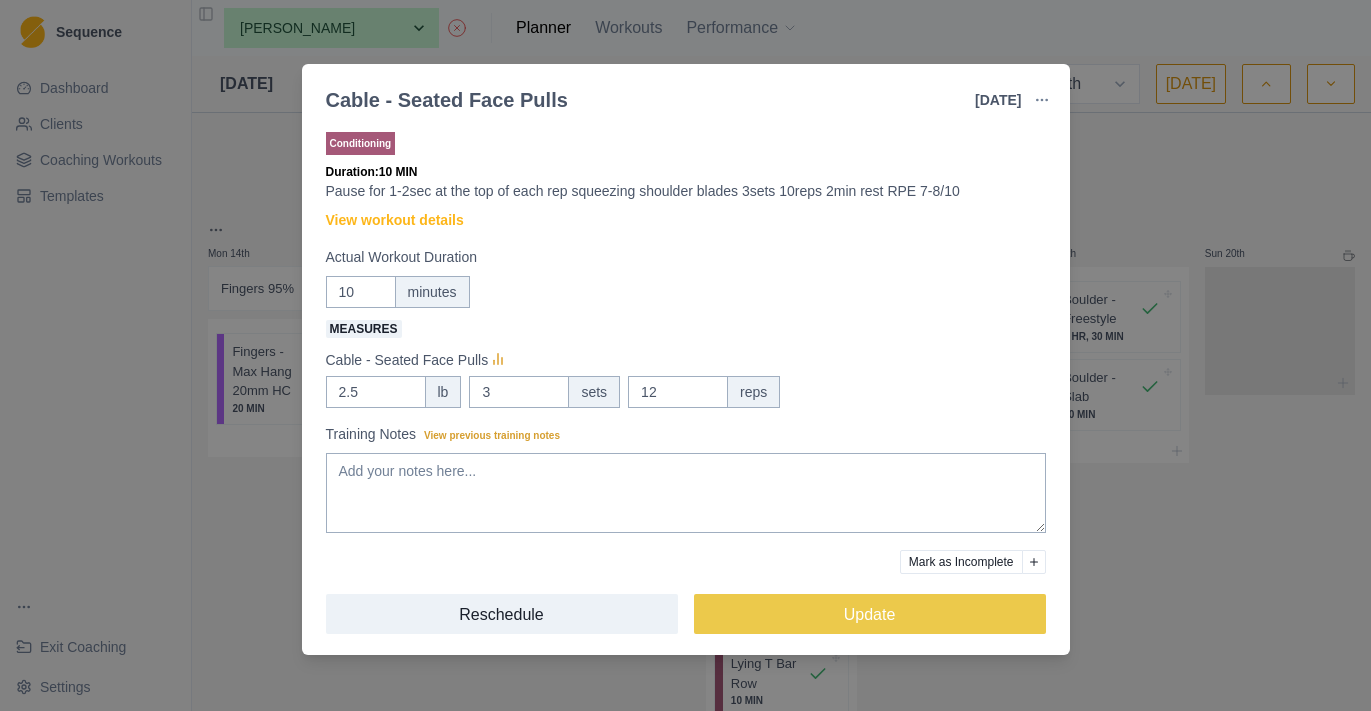 click on "Cable - Seated Face Pulls [DATE] Link To Goal View Workout Metrics Edit Original Workout Reschedule Workout Remove From Schedule Conditioning Duration:  10 MIN Pause for 1-2sec at the top of each rep squeezing shoulder blades
3sets
10reps
2min rest
RPE 7-8/10 View workout details Actual Workout Duration 10 minutes Measures Cable - Seated Face Pulls 2.5 lb 3 sets 12 reps Training Notes View previous training notes Mark as Incomplete Reschedule Update" at bounding box center [685, 355] 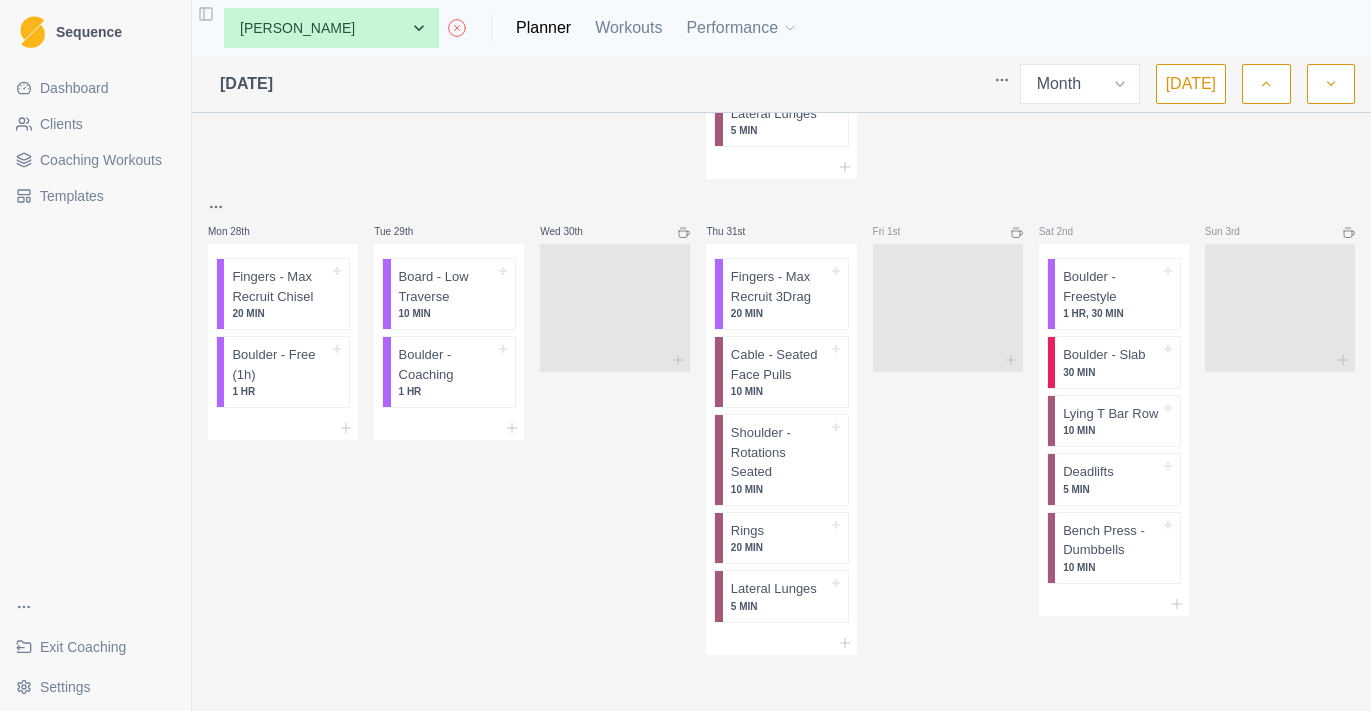scroll, scrollTop: 2359, scrollLeft: 0, axis: vertical 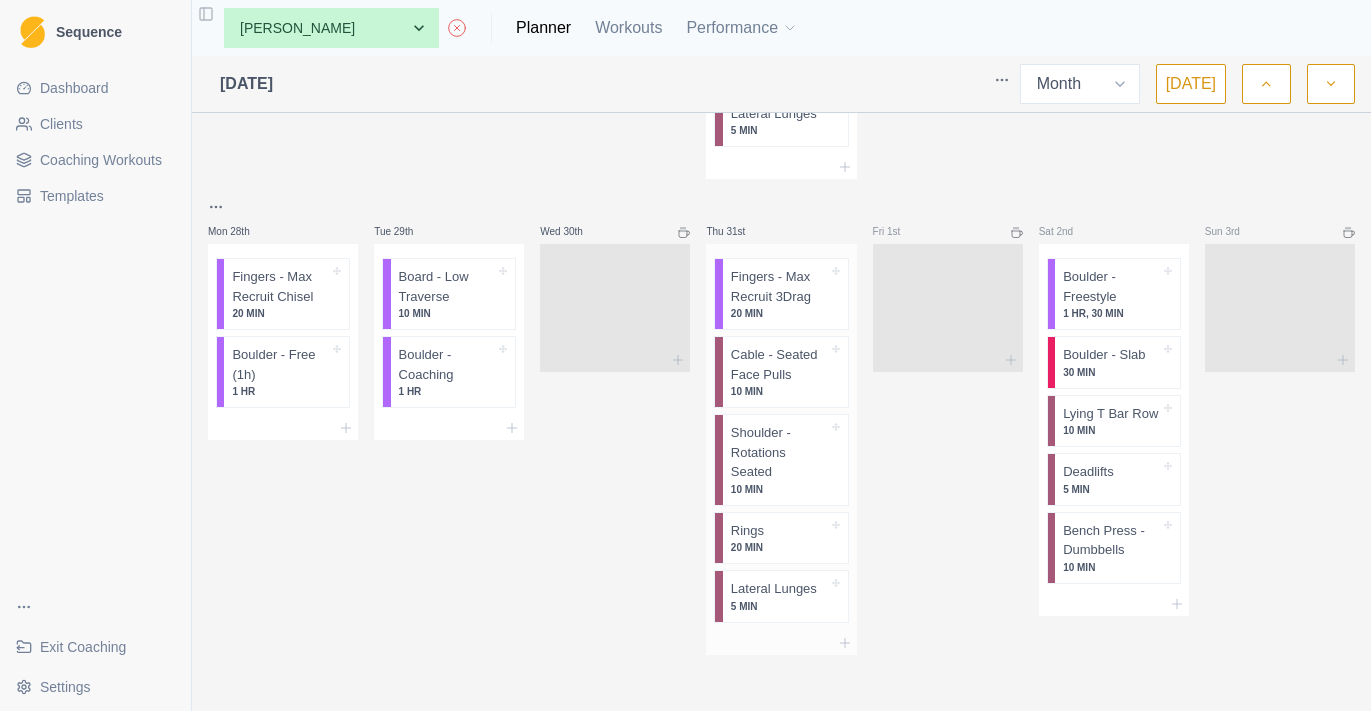 click on "10 MIN" at bounding box center (779, 391) 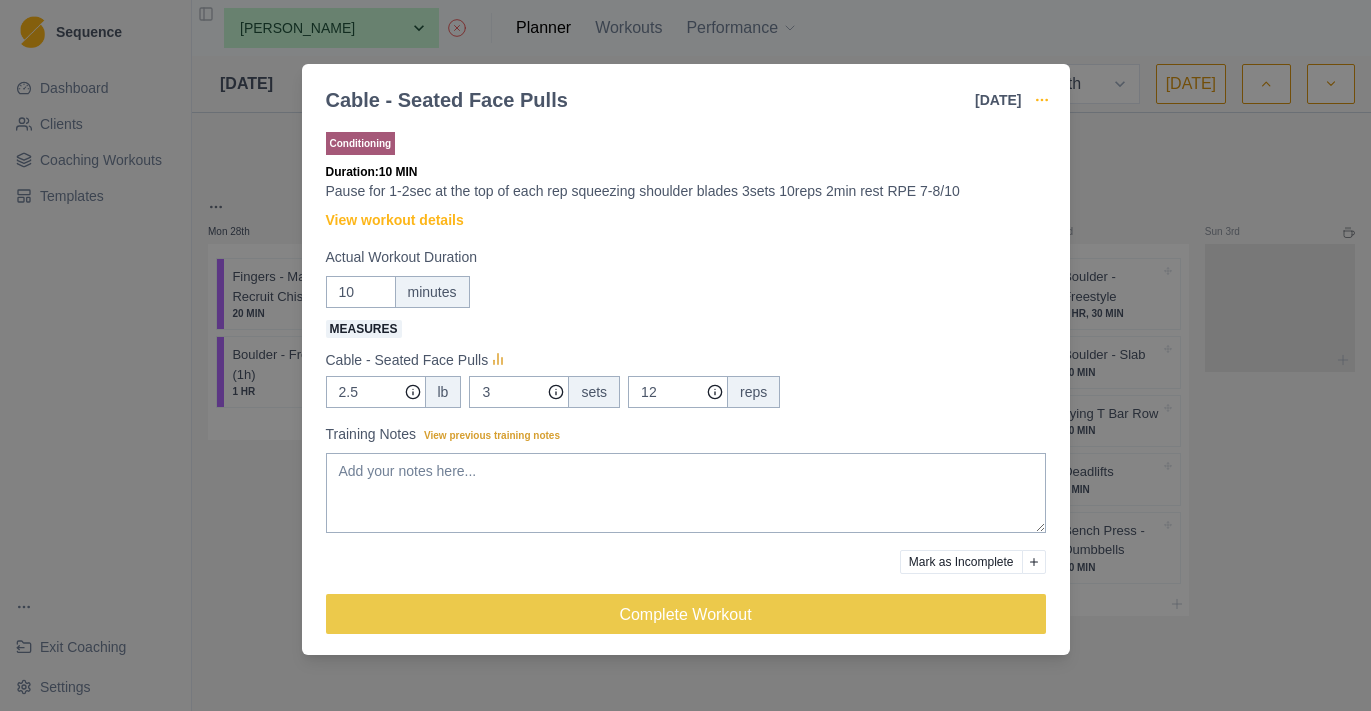 click 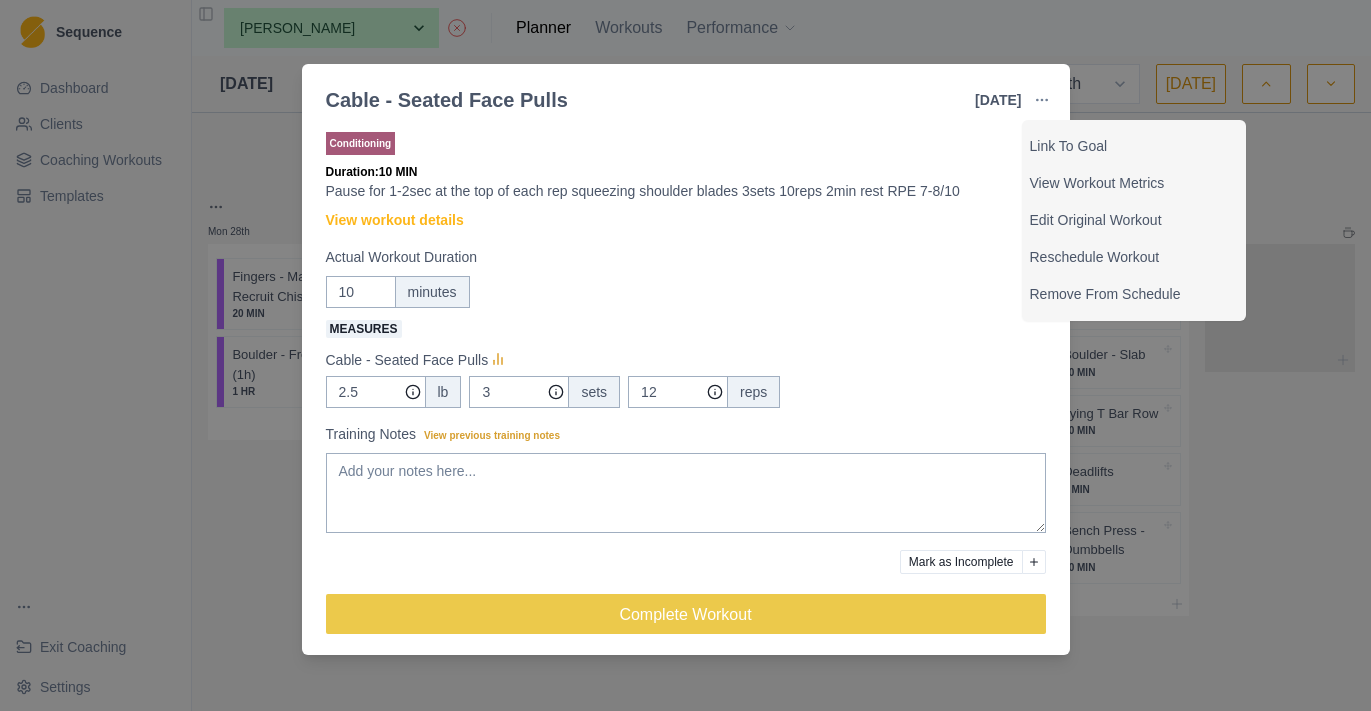 click on "Cable - Seated Face Pulls [DATE] Link To Goal View Workout Metrics Edit Original Workout Reschedule Workout Remove From Schedule Conditioning Duration:  10 MIN Pause for 1-2sec at the top of each rep squeezing shoulder blades
3sets
10reps
2min rest
RPE 7-8/10 View workout details Actual Workout Duration 10 minutes Measures Cable - Seated Face Pulls 2.5 lb 3 sets 12 reps Training Notes View previous training notes Mark as Incomplete Complete Workout" at bounding box center [685, 355] 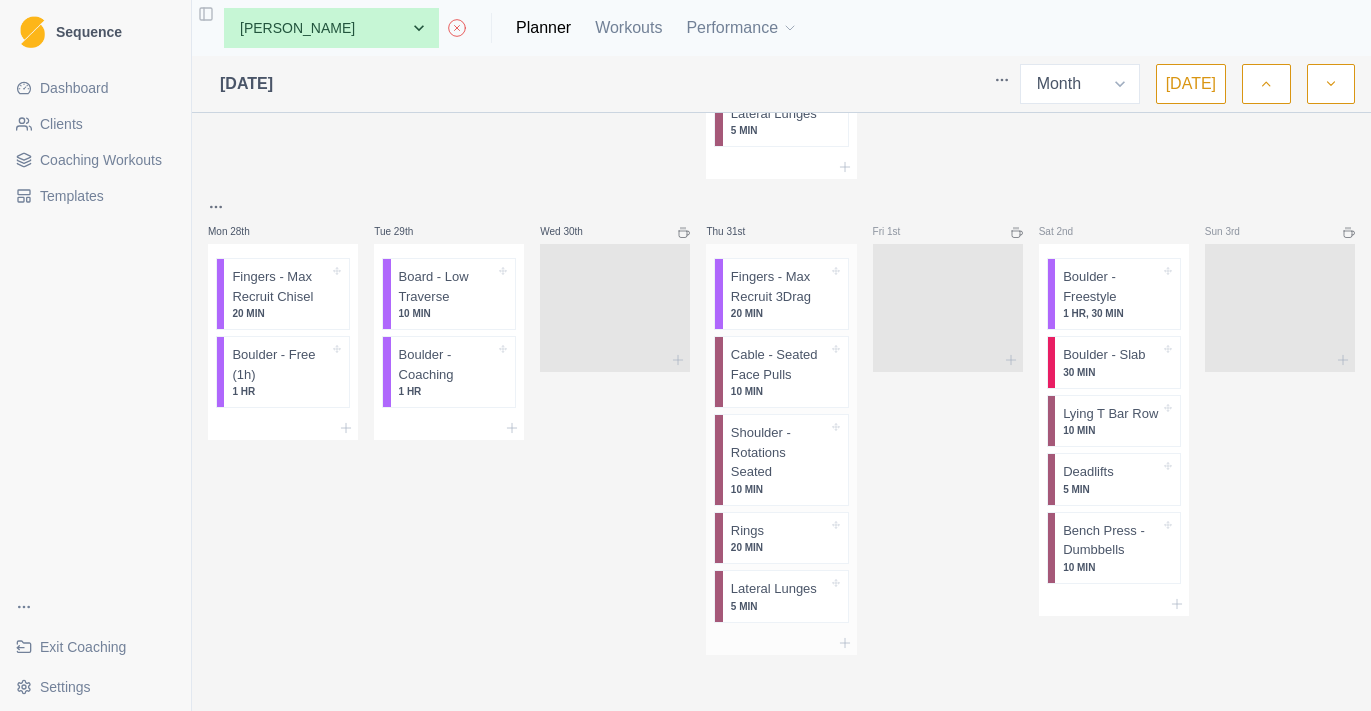 scroll, scrollTop: 2359, scrollLeft: 0, axis: vertical 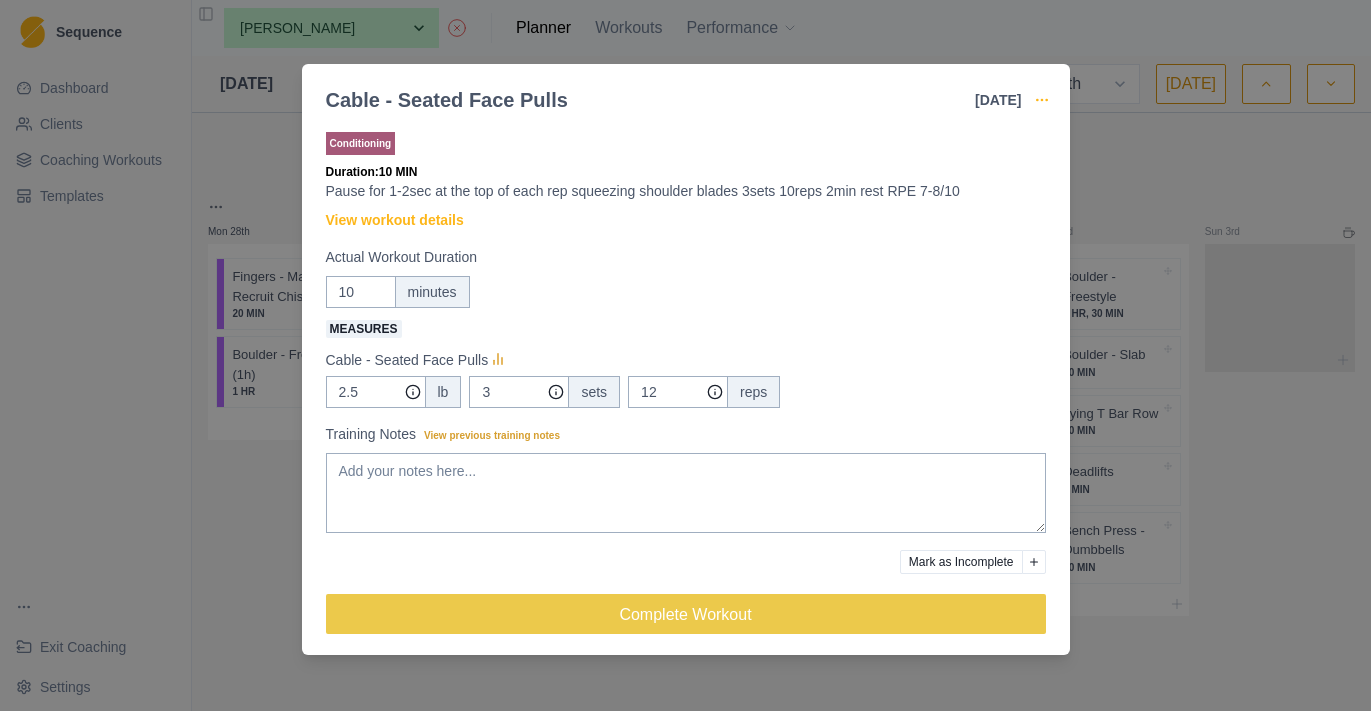 click 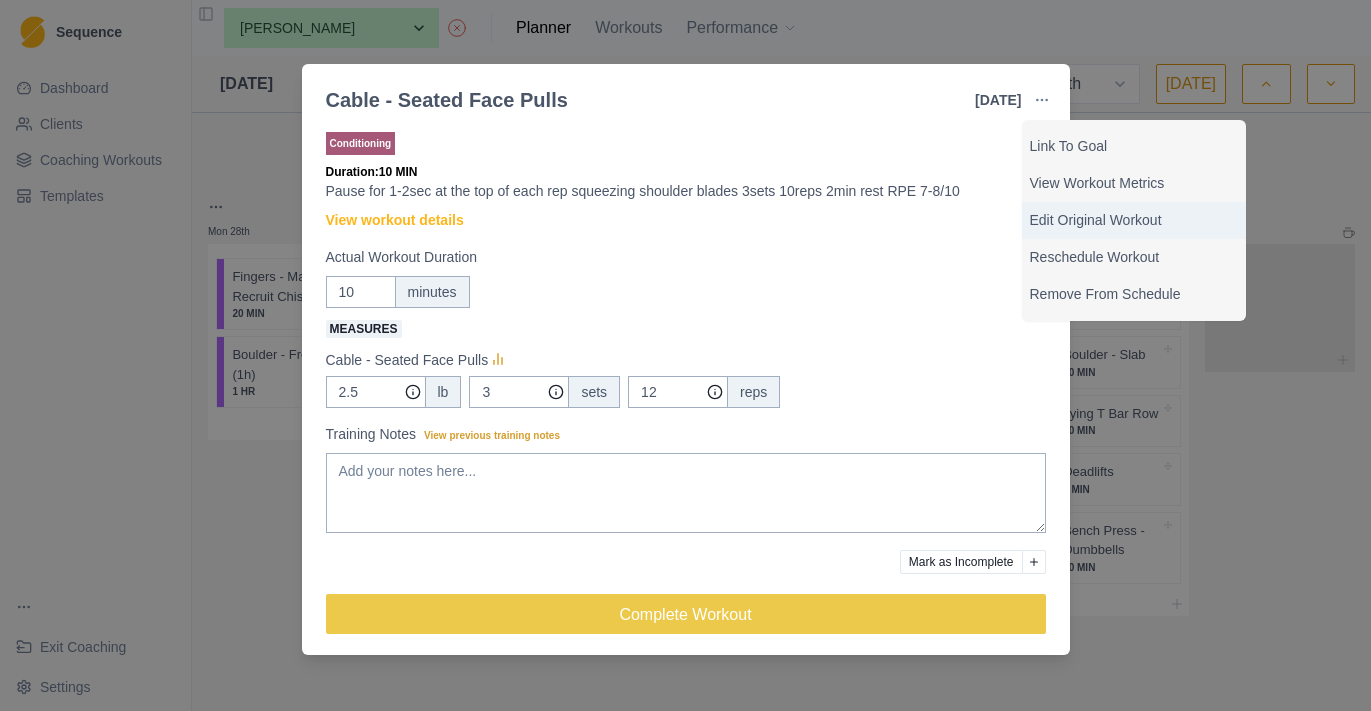 click on "Edit Original Workout" at bounding box center (1134, 220) 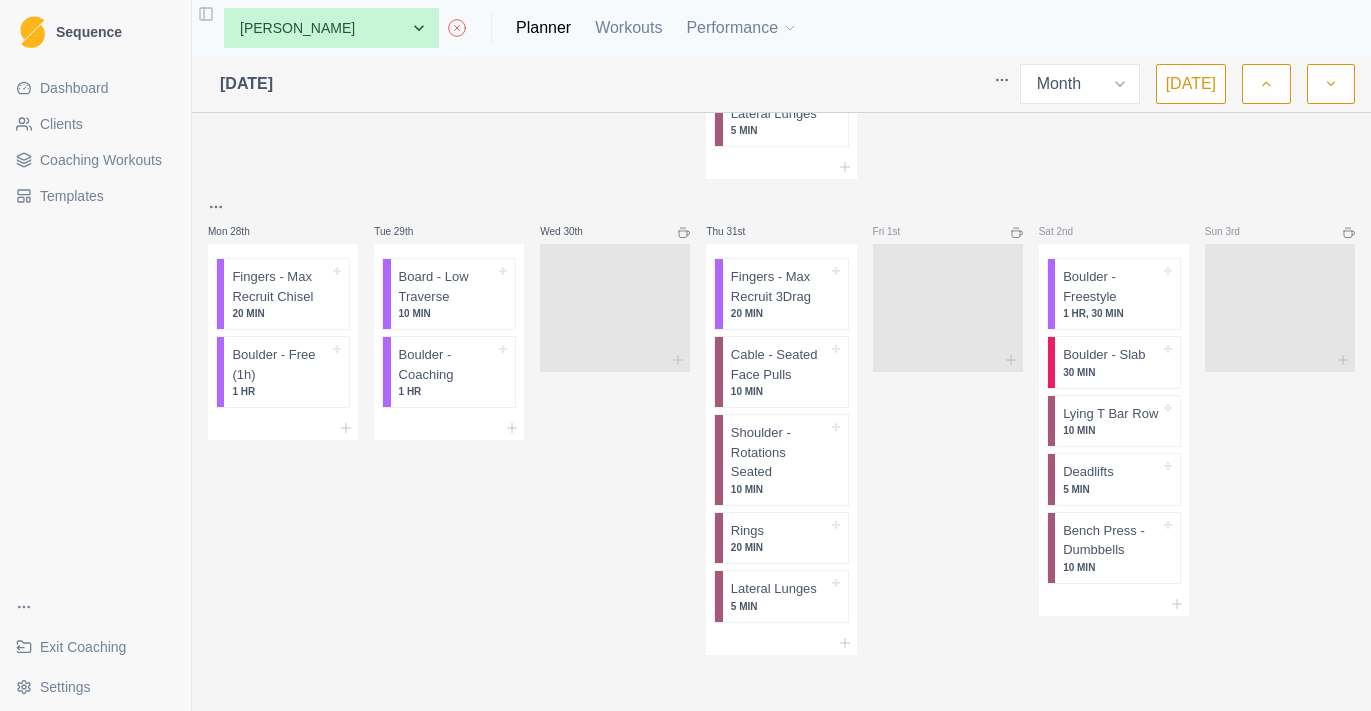 scroll, scrollTop: 0, scrollLeft: 0, axis: both 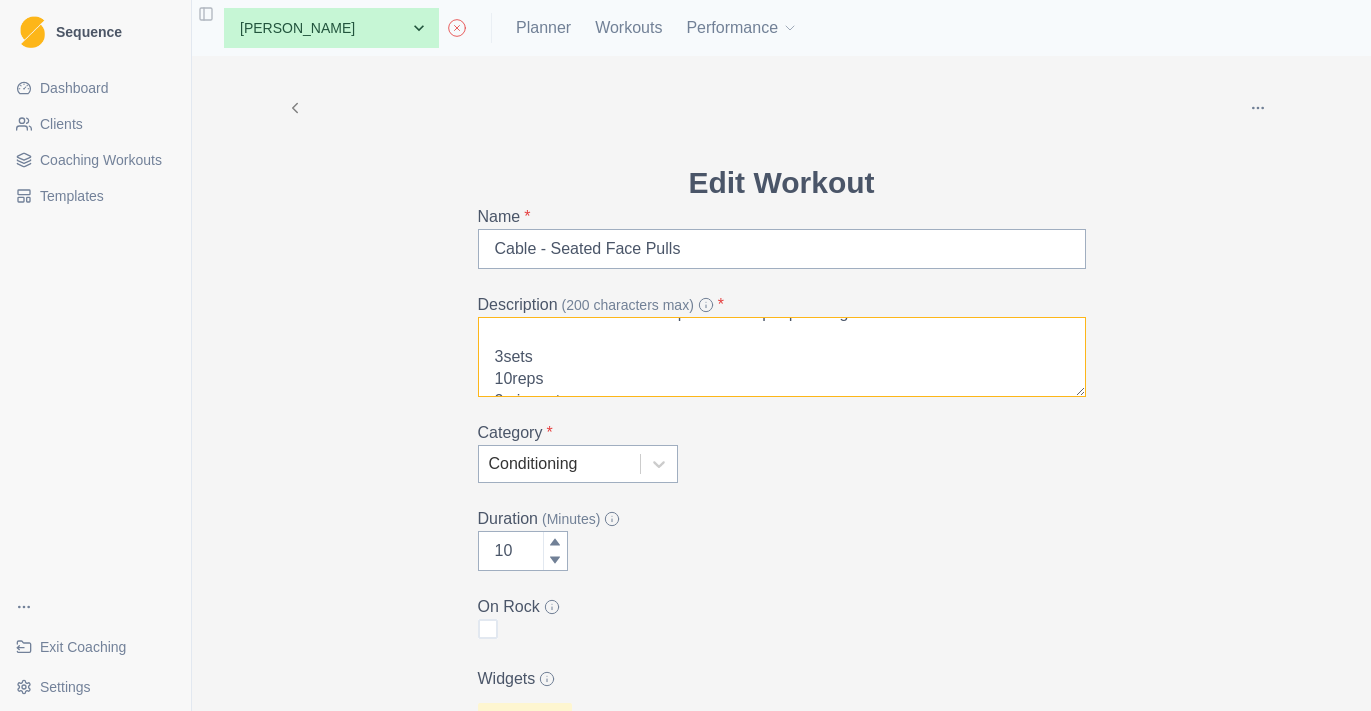 click on "Pause for 1-2sec at the top of each rep squeezing shoulder blades
3sets
10reps
2min rest
RPE 7-8/10" at bounding box center [782, 357] 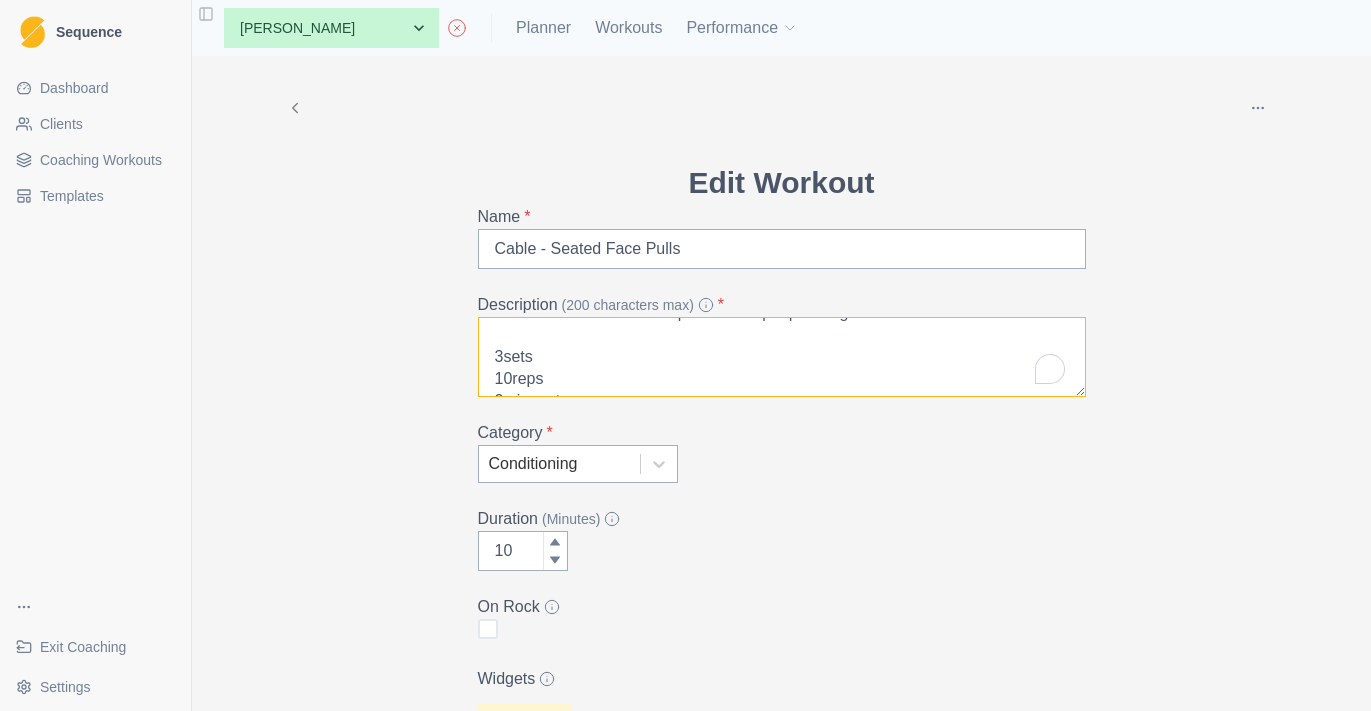 scroll, scrollTop: 24, scrollLeft: 0, axis: vertical 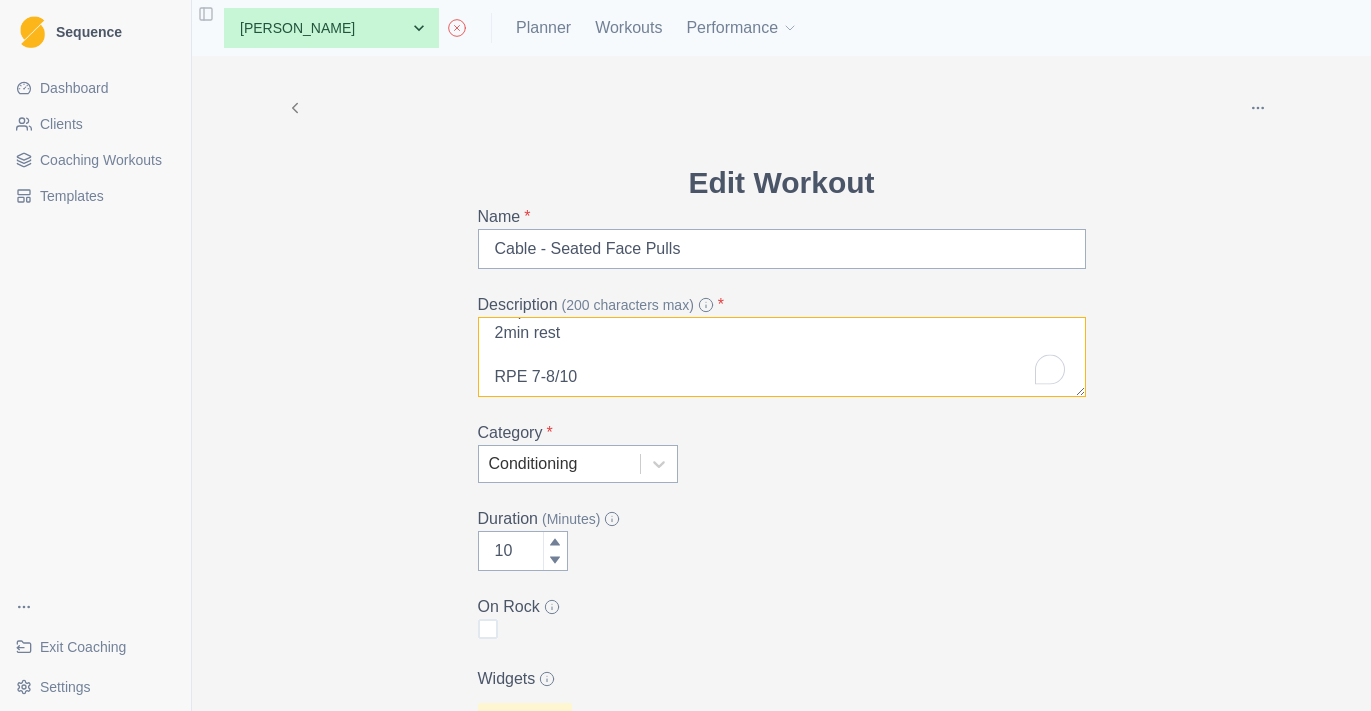 click on "Pause for 1-2sec at the top of each rep squeezing shoulder blades
3sets
8reps
2min rest
RPE 7-8/10" at bounding box center (782, 357) 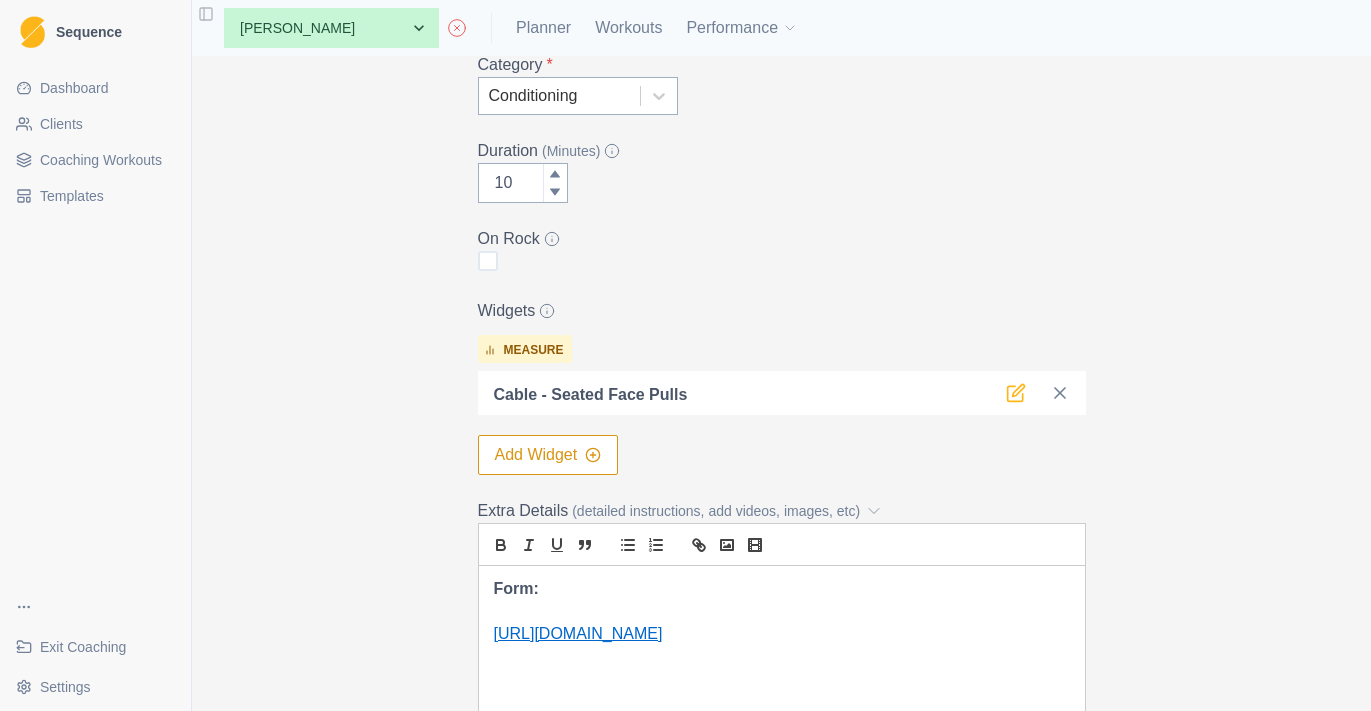 type on "Pause for 1-2sec at the top of each rep squeezing shoulder blades
3sets
8reps
2min rest
RPE 8/10" 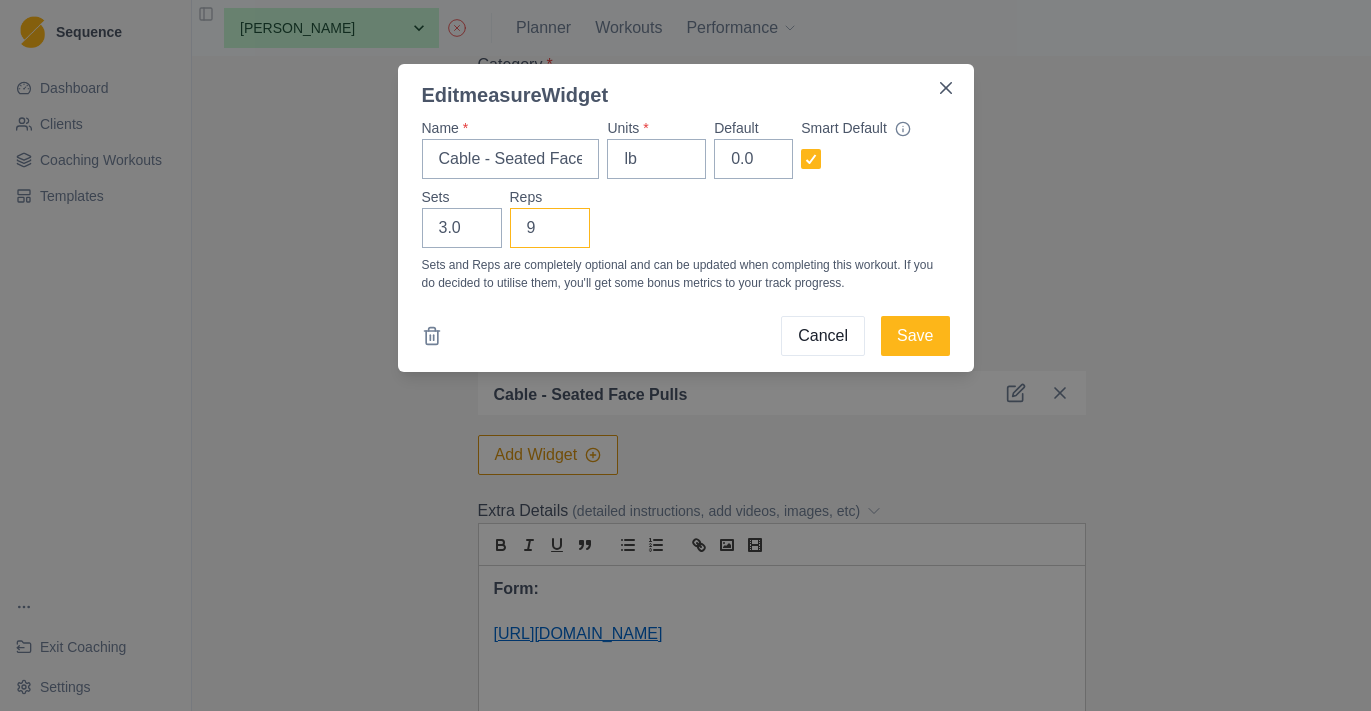 click on "9" at bounding box center [550, 228] 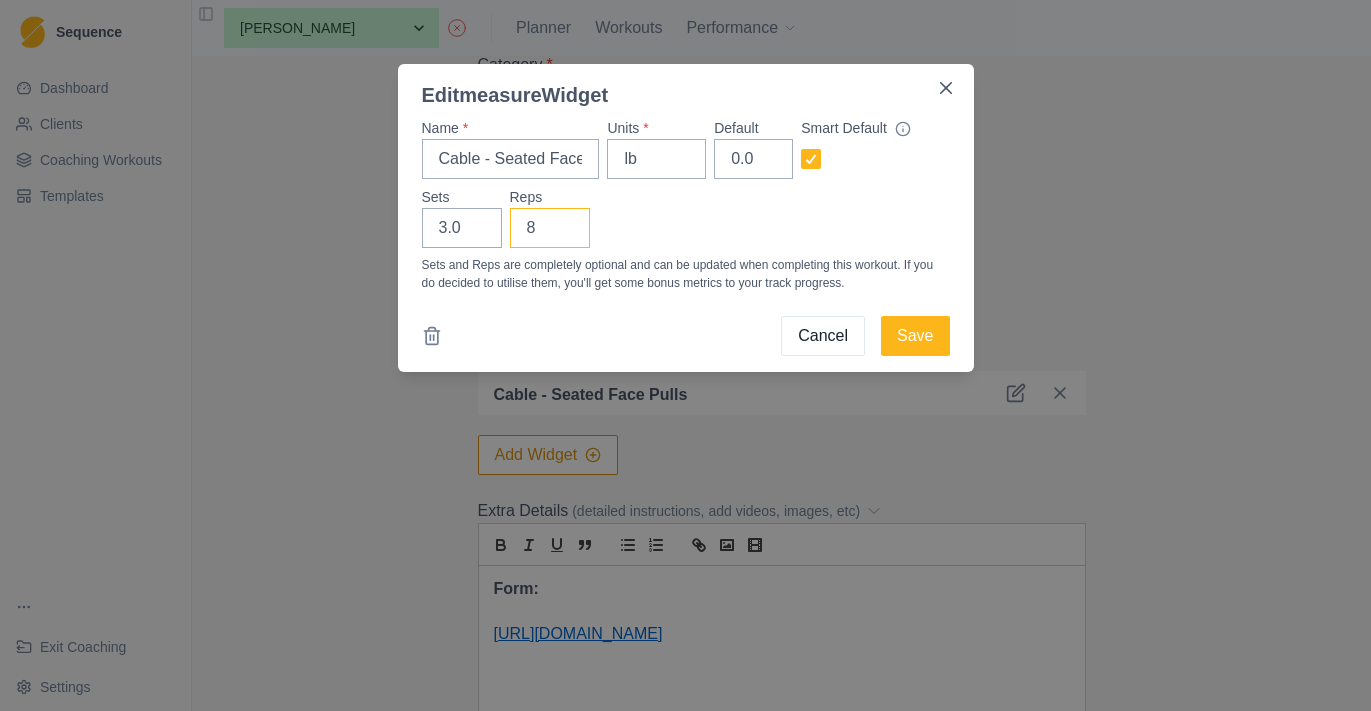 click on "8" at bounding box center [550, 228] 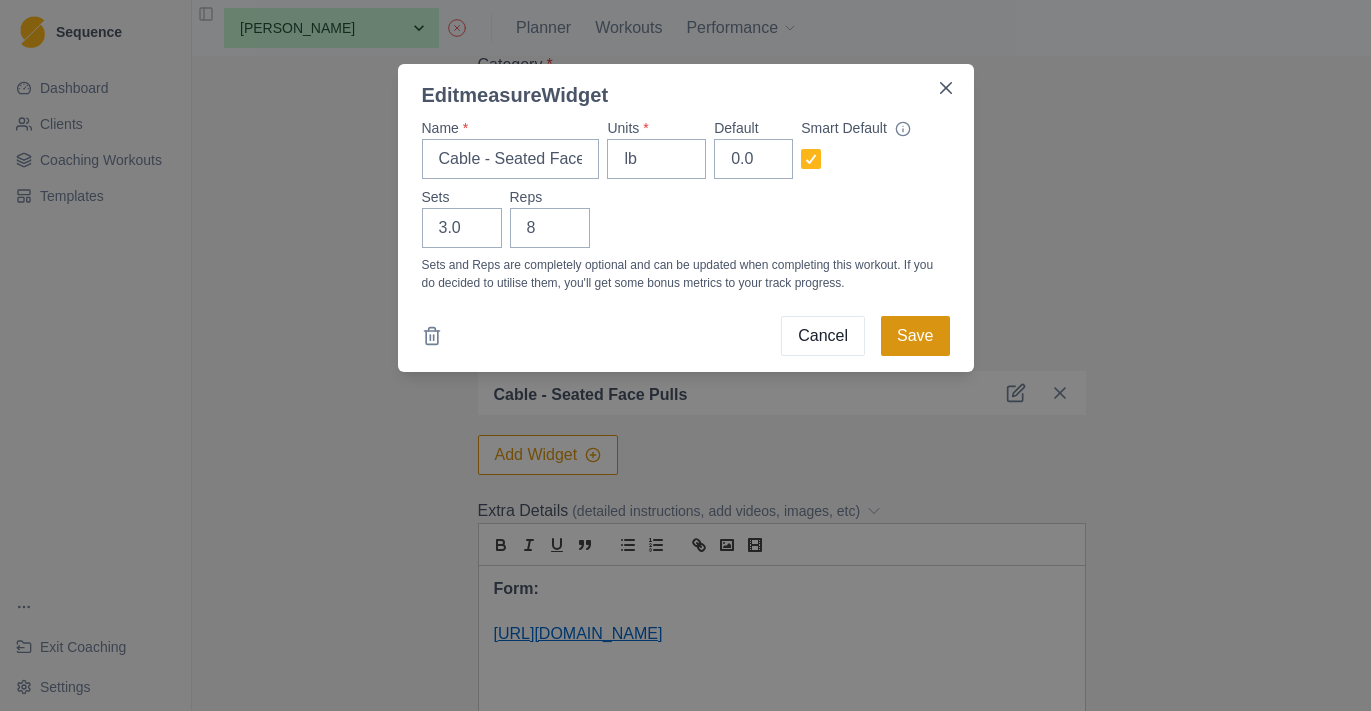 click on "Save" at bounding box center (915, 336) 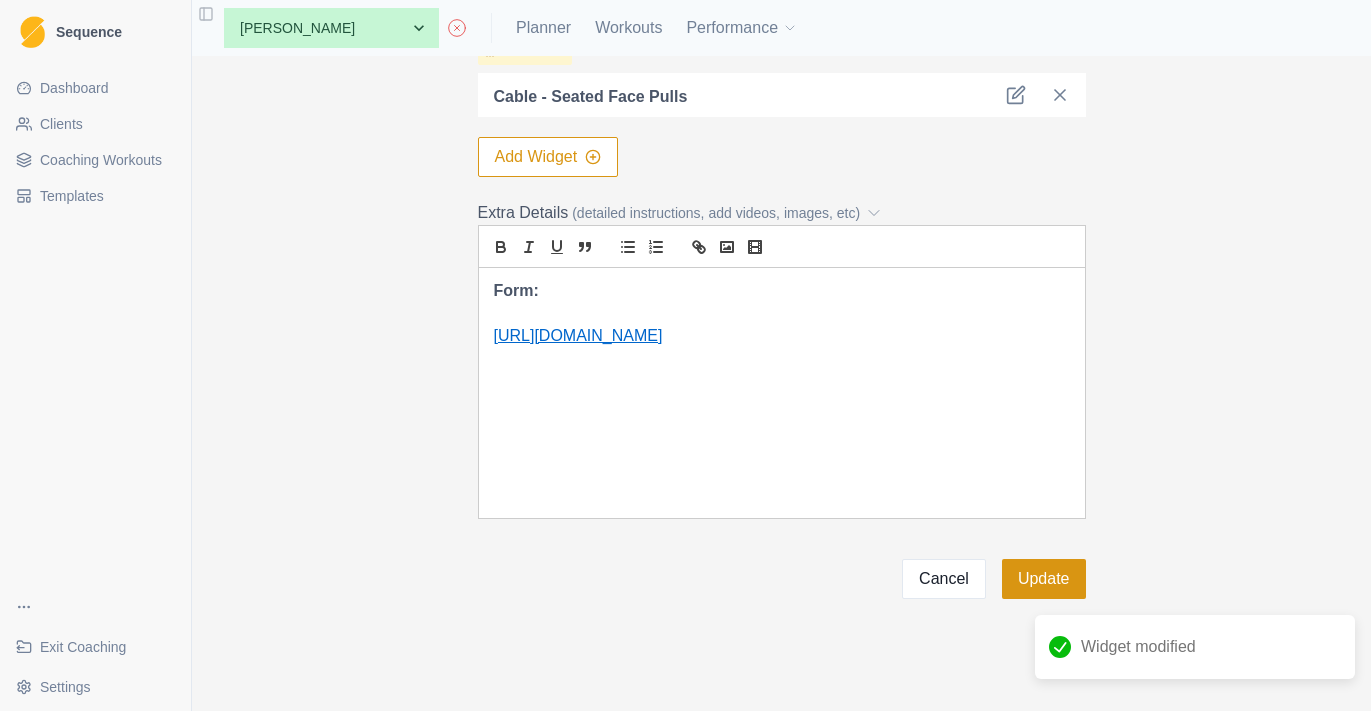 click on "Update" at bounding box center (1044, 579) 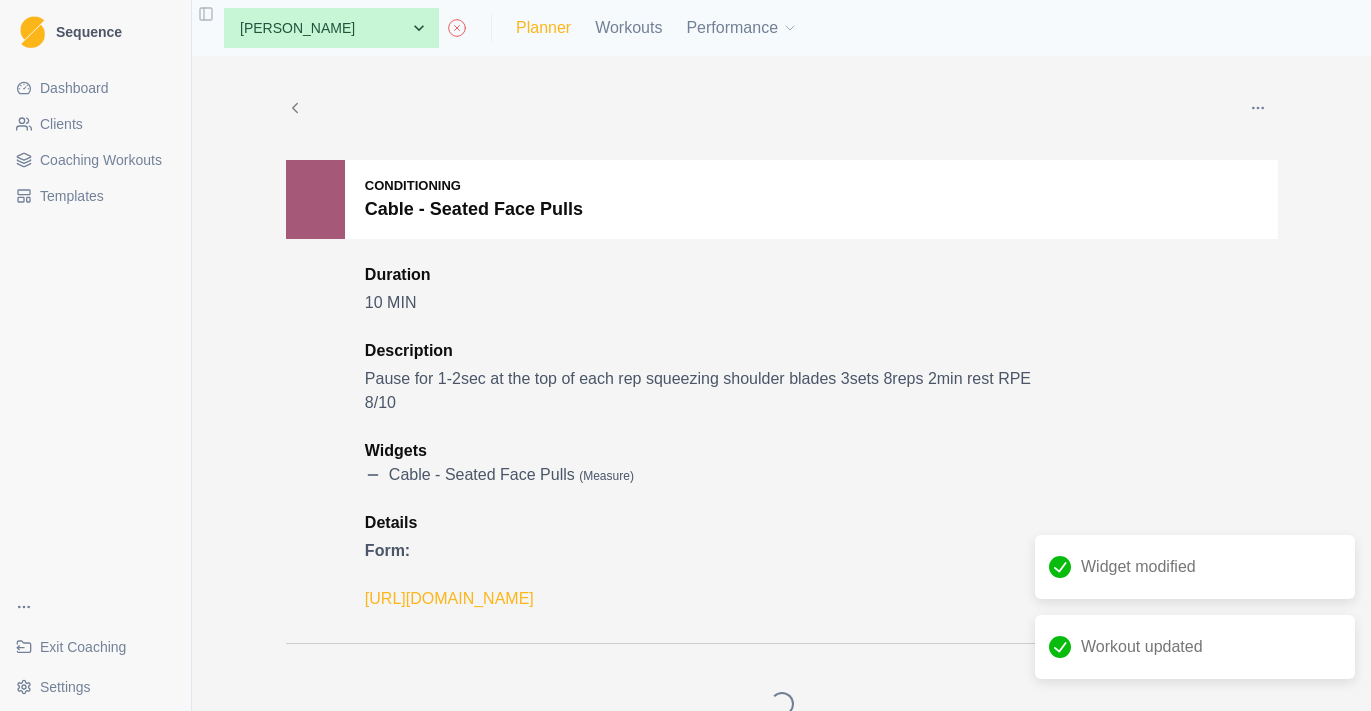 click on "None [PERSON_NAME] [PERSON_NAME] [PERSON_NAME] [PERSON_NAME] [PERSON_NAME] Athletes Good Grip - Youth [PERSON_NAME] [PERSON_NAME] [PERSON_NAME] [PERSON_NAME] [PERSON_NAME] [PERSON_NAME] [PERSON_NAME] [PERSON_NAME] [PERSON_NAME] [PERSON_NAME] [PERSON_NAME] [PERSON_NAME] [PERSON_NAME] [PERSON_NAME] [PERSON_NAME] Man Hin [PERSON_NAME] [PERSON_NAME] March [PERSON_NAME] [PERSON_NAME] [PERSON_NAME] [PERSON_NAME] Planner Workouts Performance" at bounding box center (503, 28) 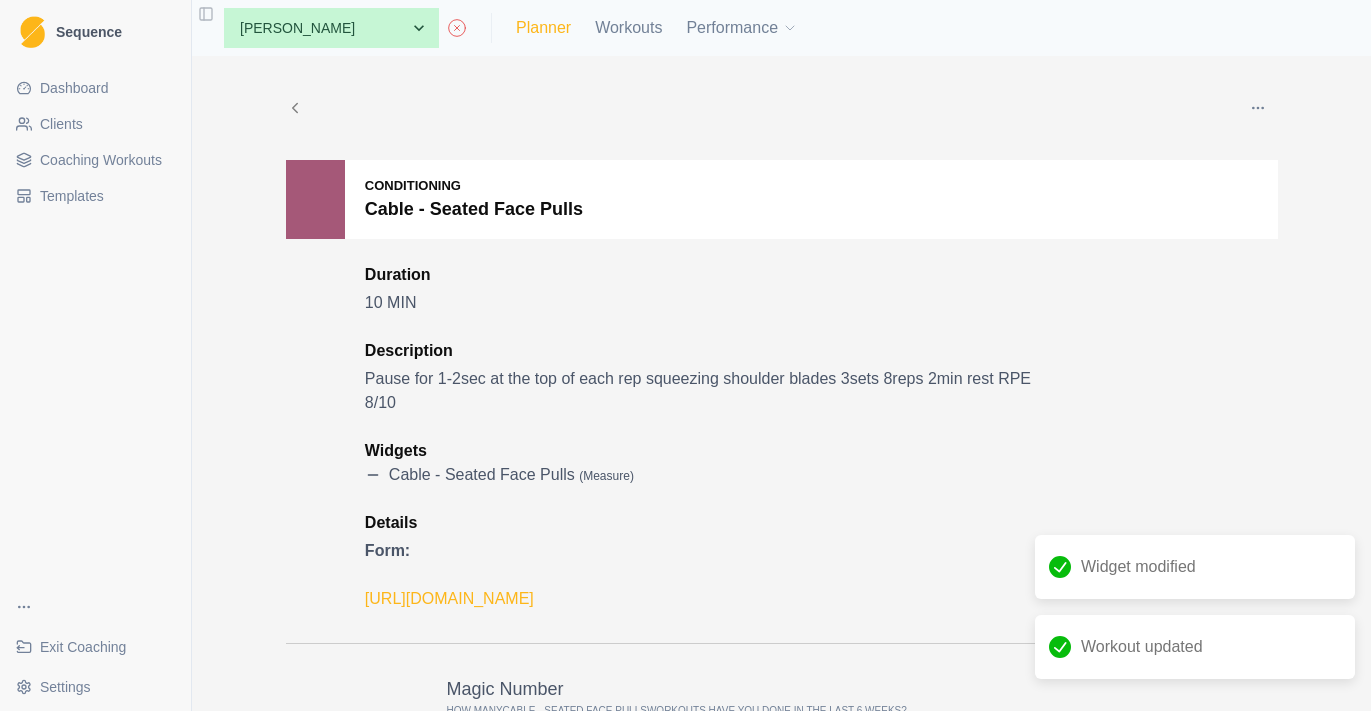 click on "Planner" at bounding box center [543, 28] 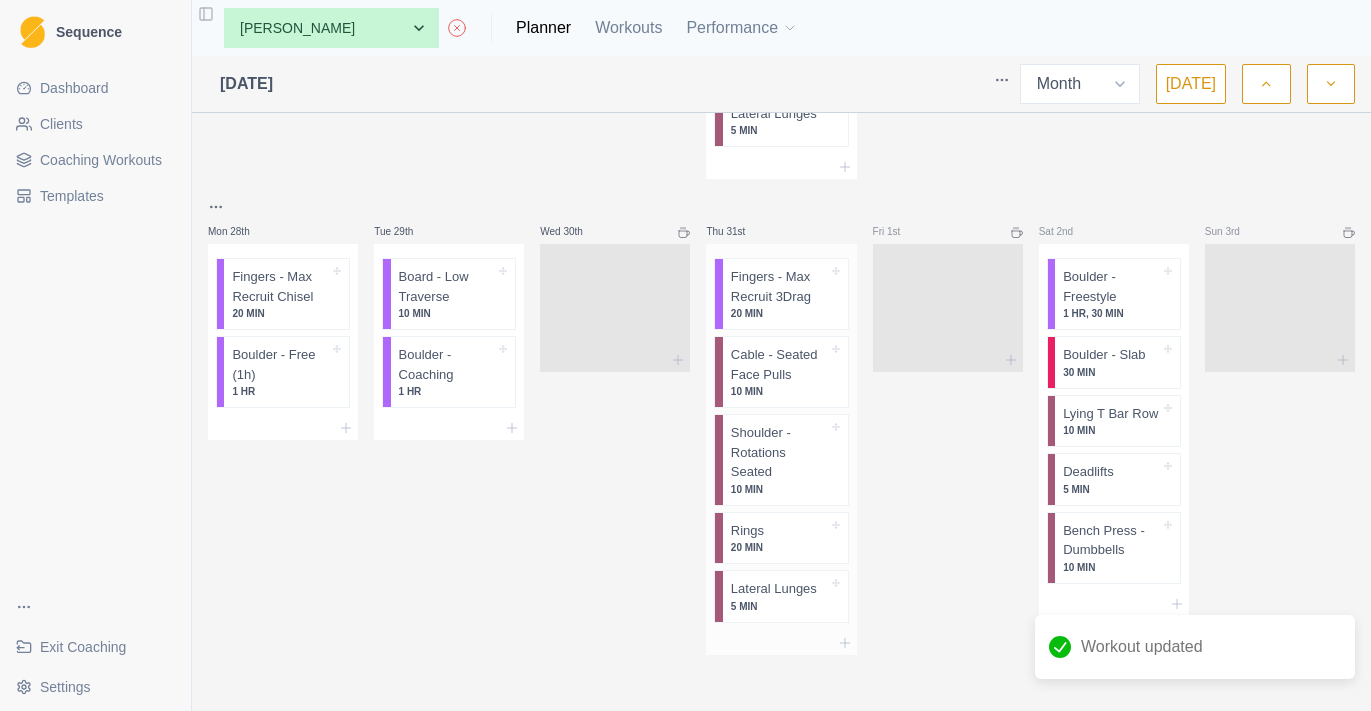 click on "Shoulder - Rotations Seated" at bounding box center [779, 452] 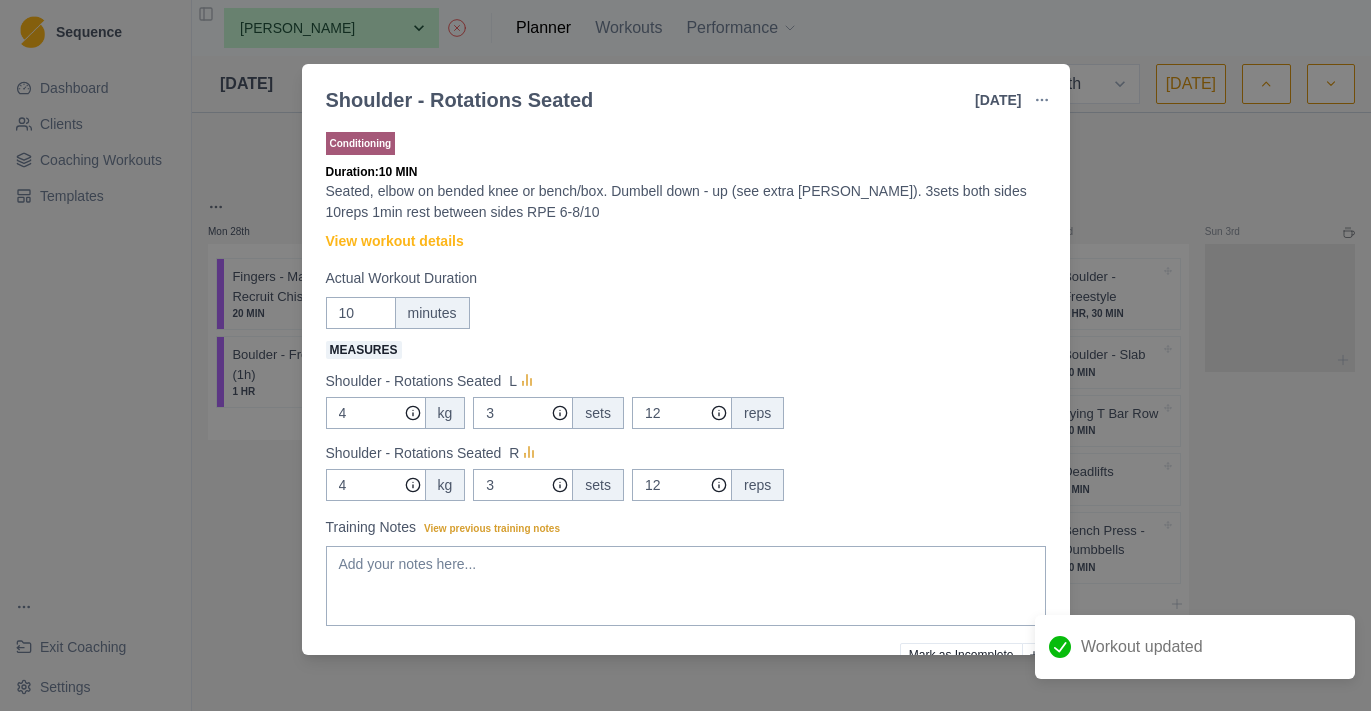 click at bounding box center [1042, 100] 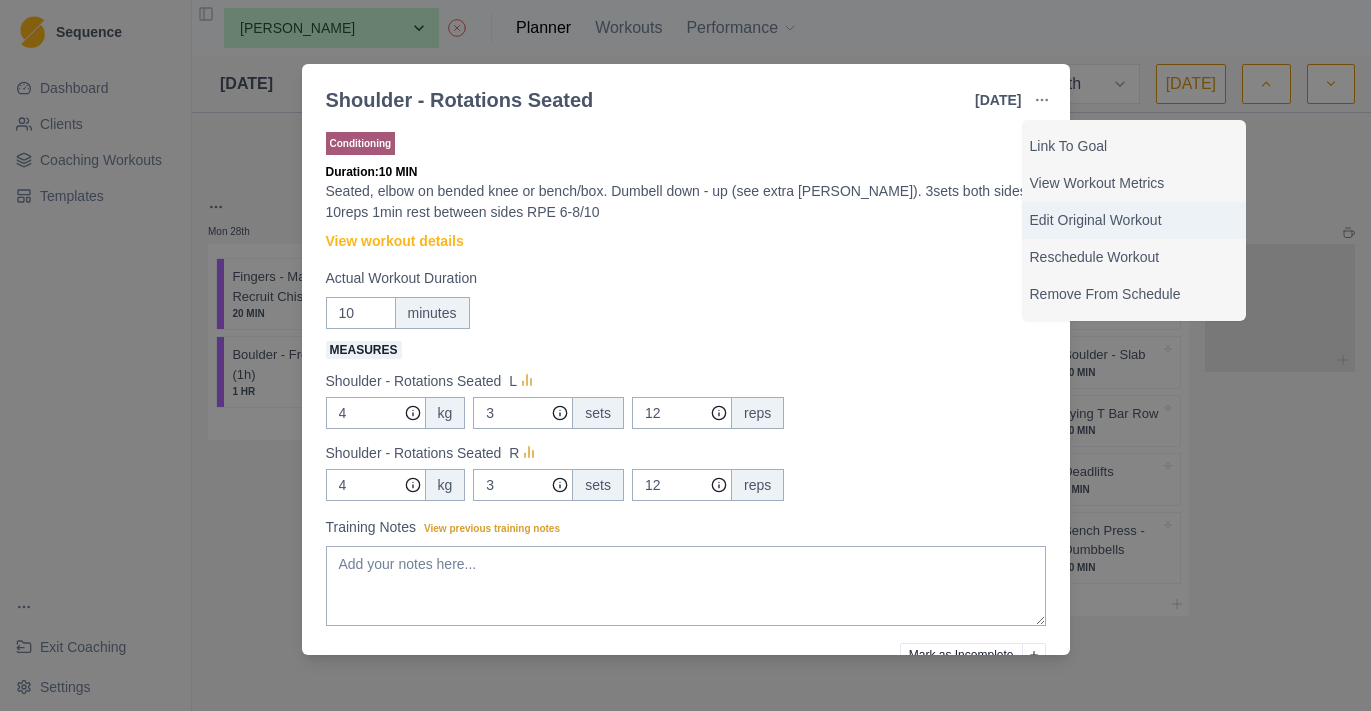 click on "Edit Original Workout" at bounding box center (1134, 220) 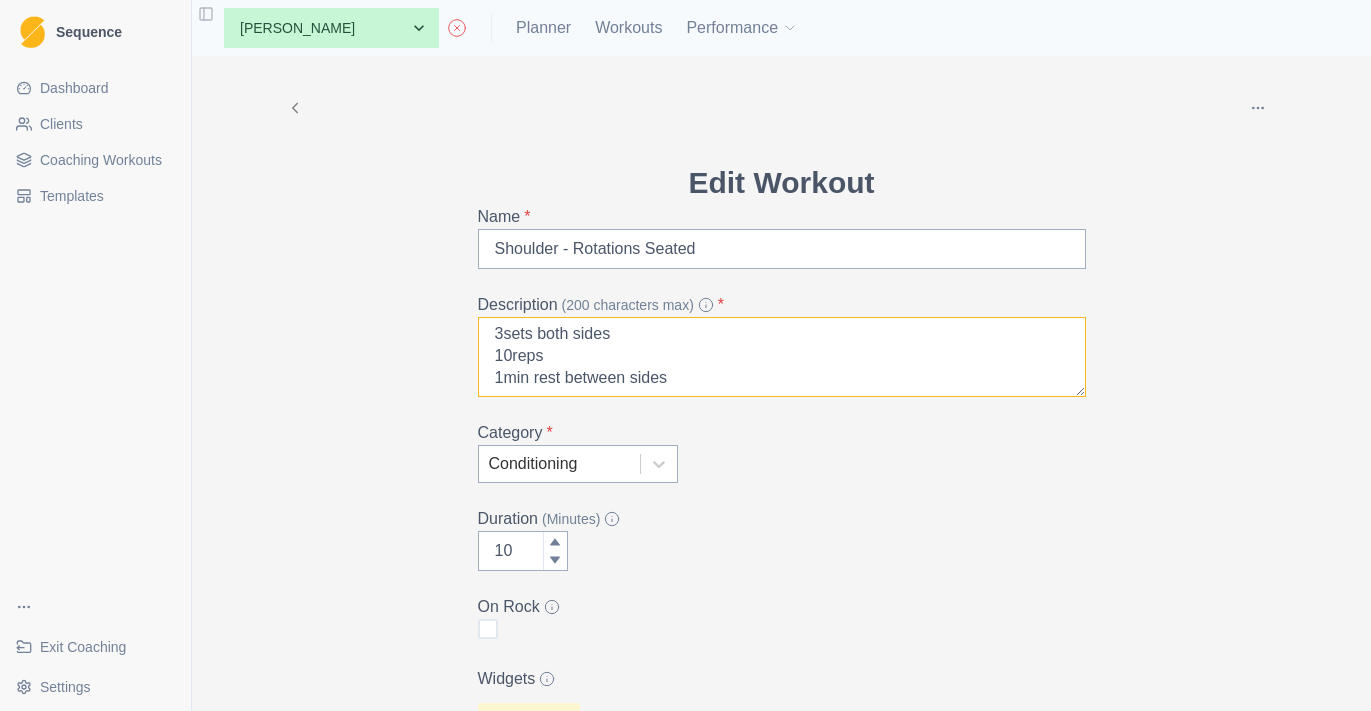 click on "Seated, elbow on bended knee or bench/box. Dumbell down - up (see extra [PERSON_NAME]).
3sets both sides
10reps
1min rest between sides
RPE 6-8/10" at bounding box center [782, 357] 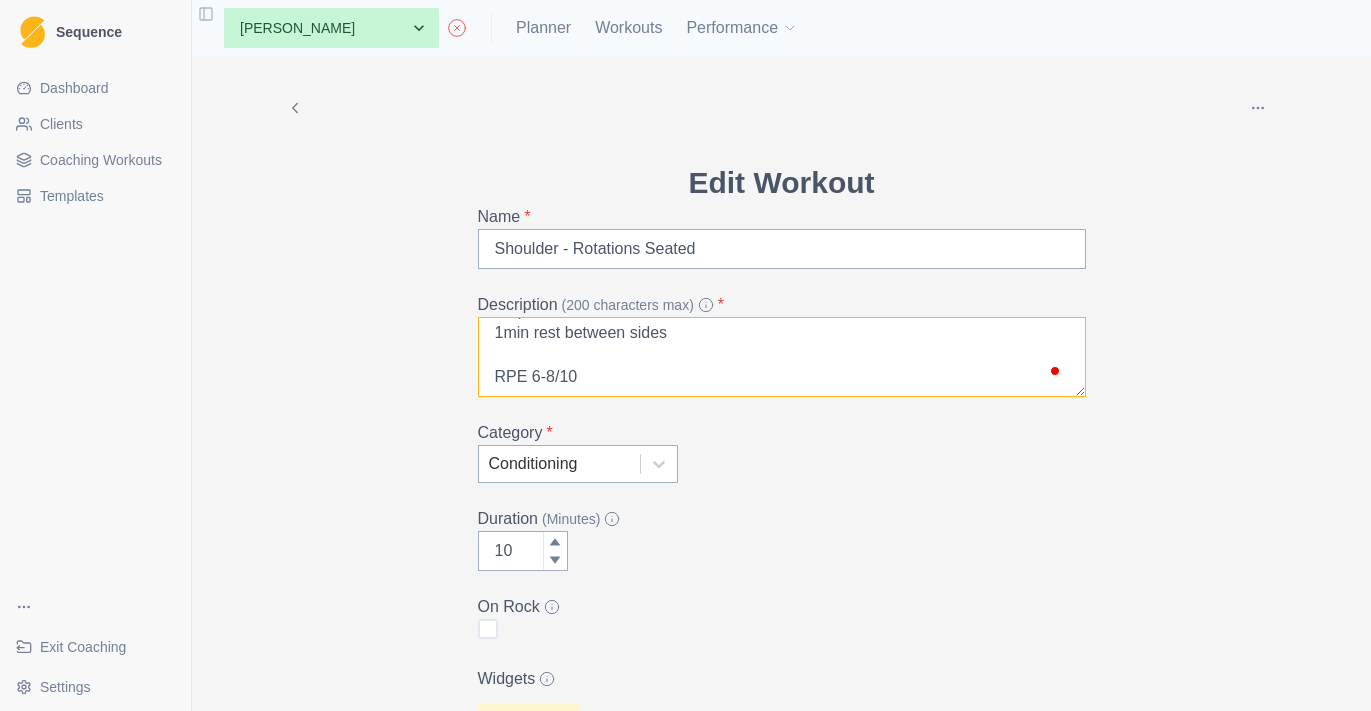 click on "Seated, elbow on bended knee or bench/box. Dumbell down - up (see extra [PERSON_NAME]).
3sets both sides
8reps
1min rest between sides
RPE 6-8/10" at bounding box center [782, 357] 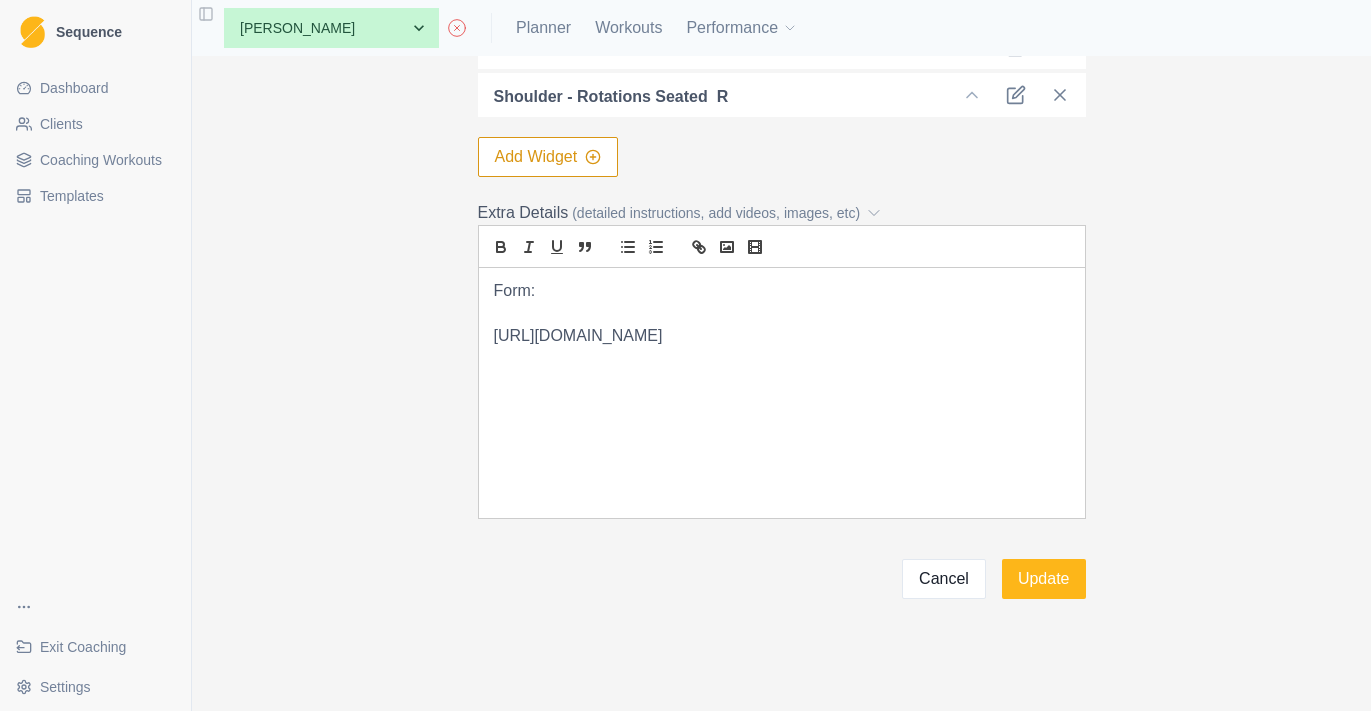 type on "Seated, elbow on bended knee or bench/box. Dumbell down - up (see extra [PERSON_NAME]).
3sets both sides
8reps
1min rest between sides
RPE 8/10" 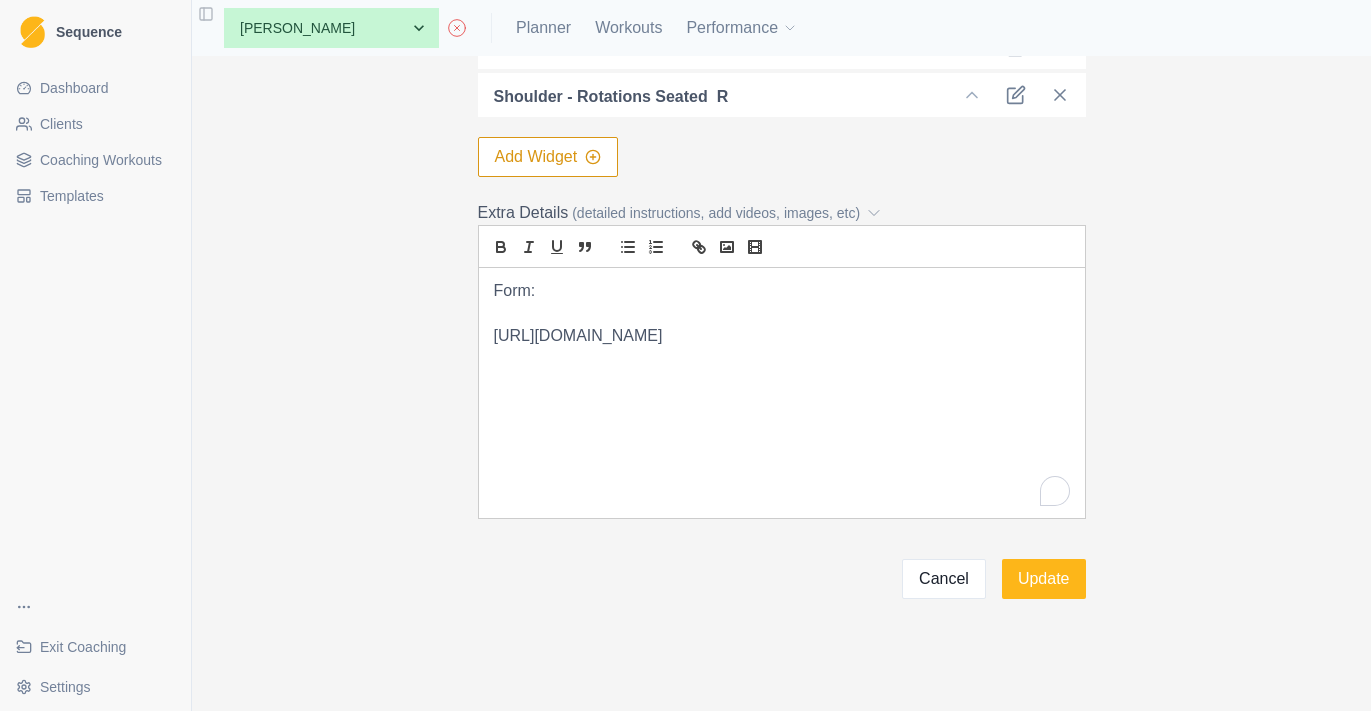 drag, startPoint x: 720, startPoint y: 337, endPoint x: 433, endPoint y: 337, distance: 287 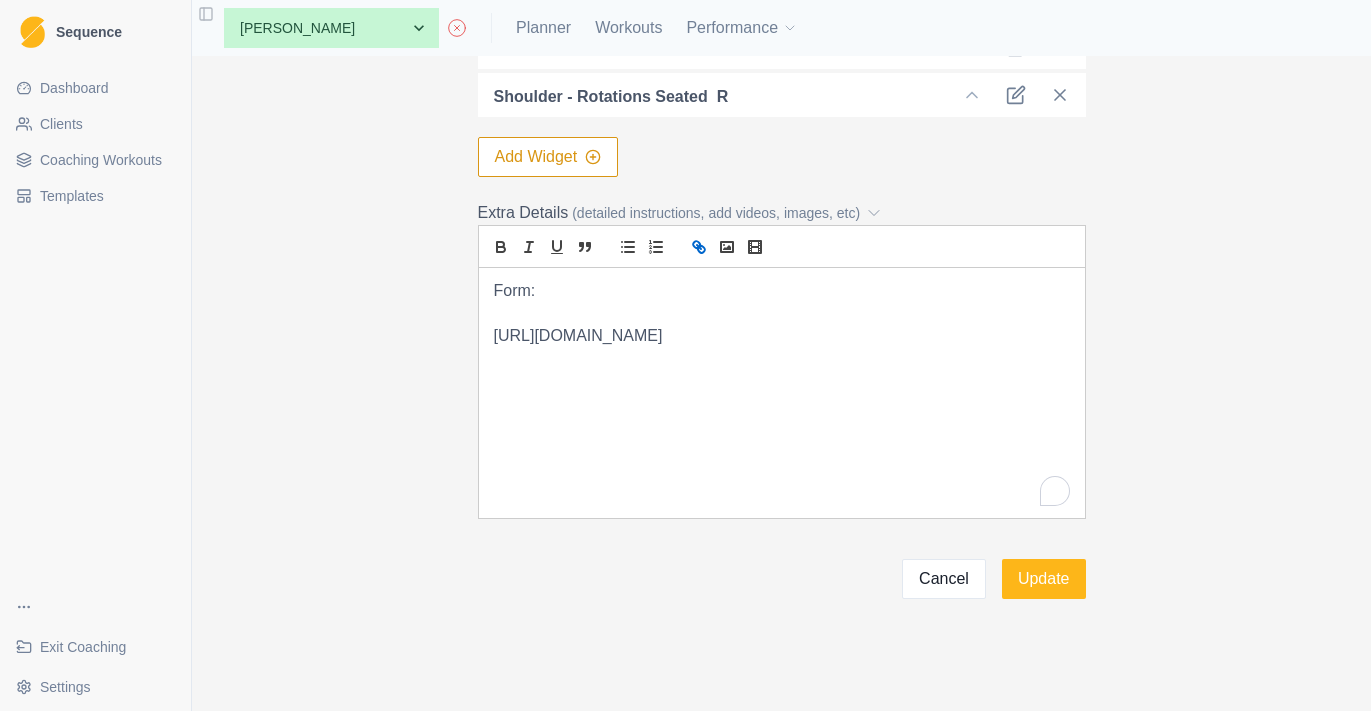 click 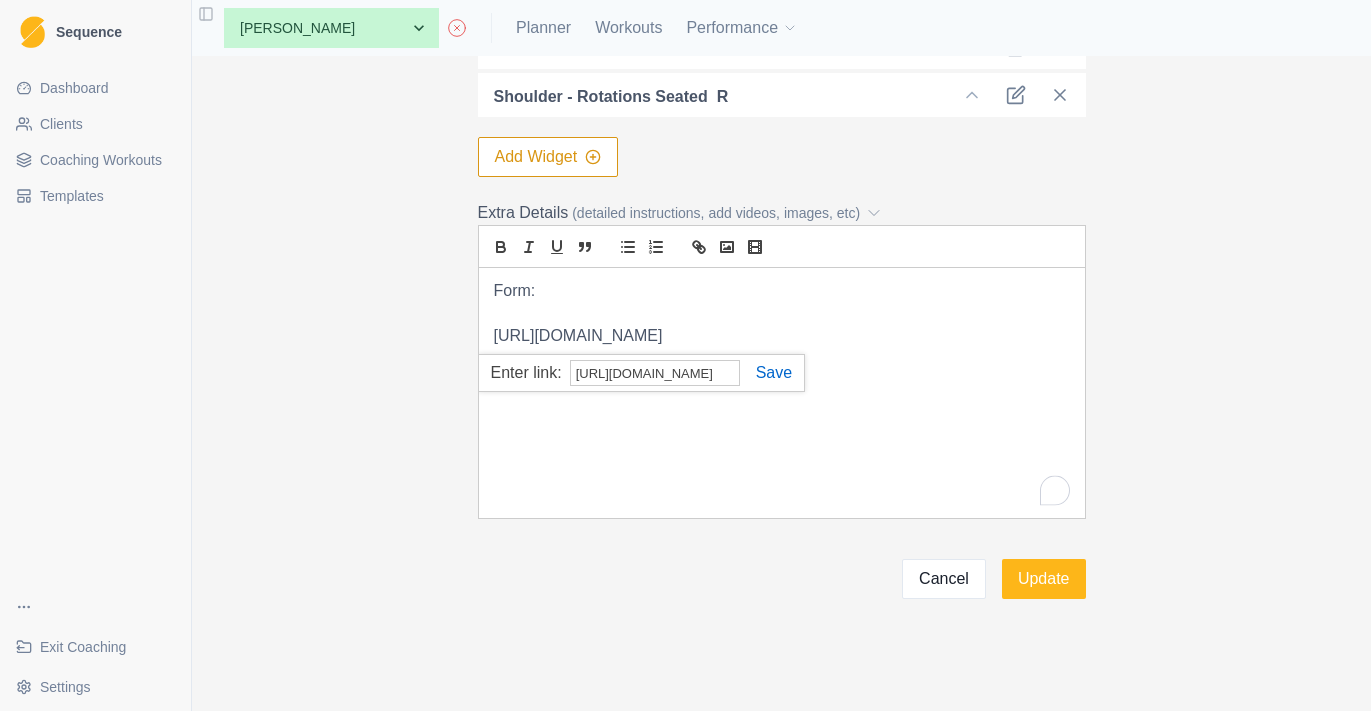 click at bounding box center (766, 372) 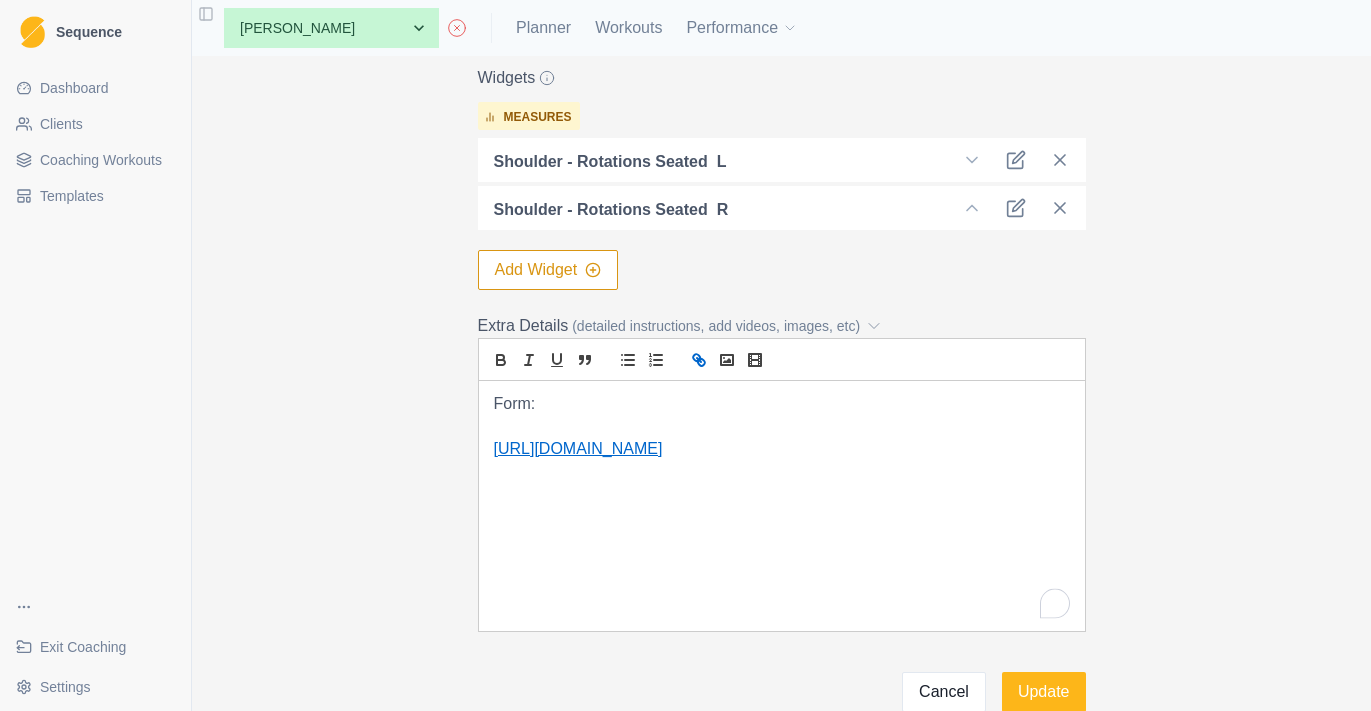 click on "Shoulder - Rotations Seated  L" at bounding box center [782, 160] 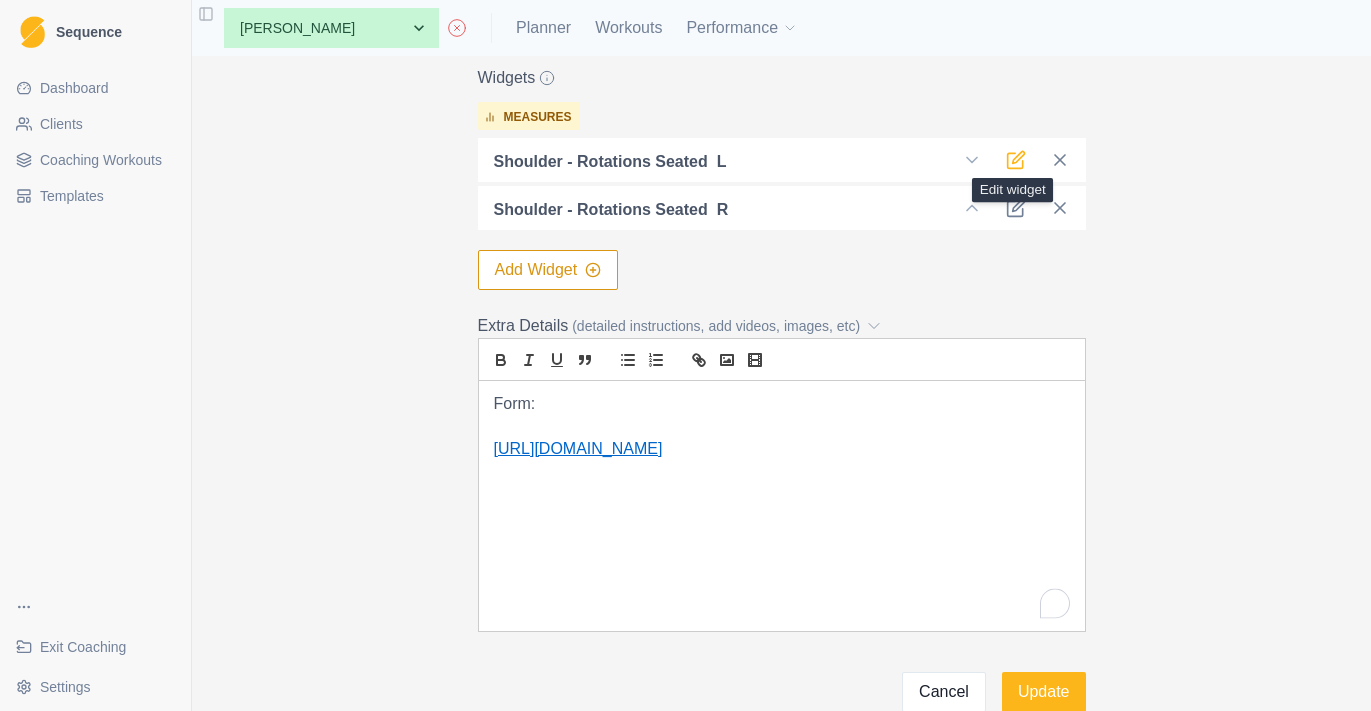 click 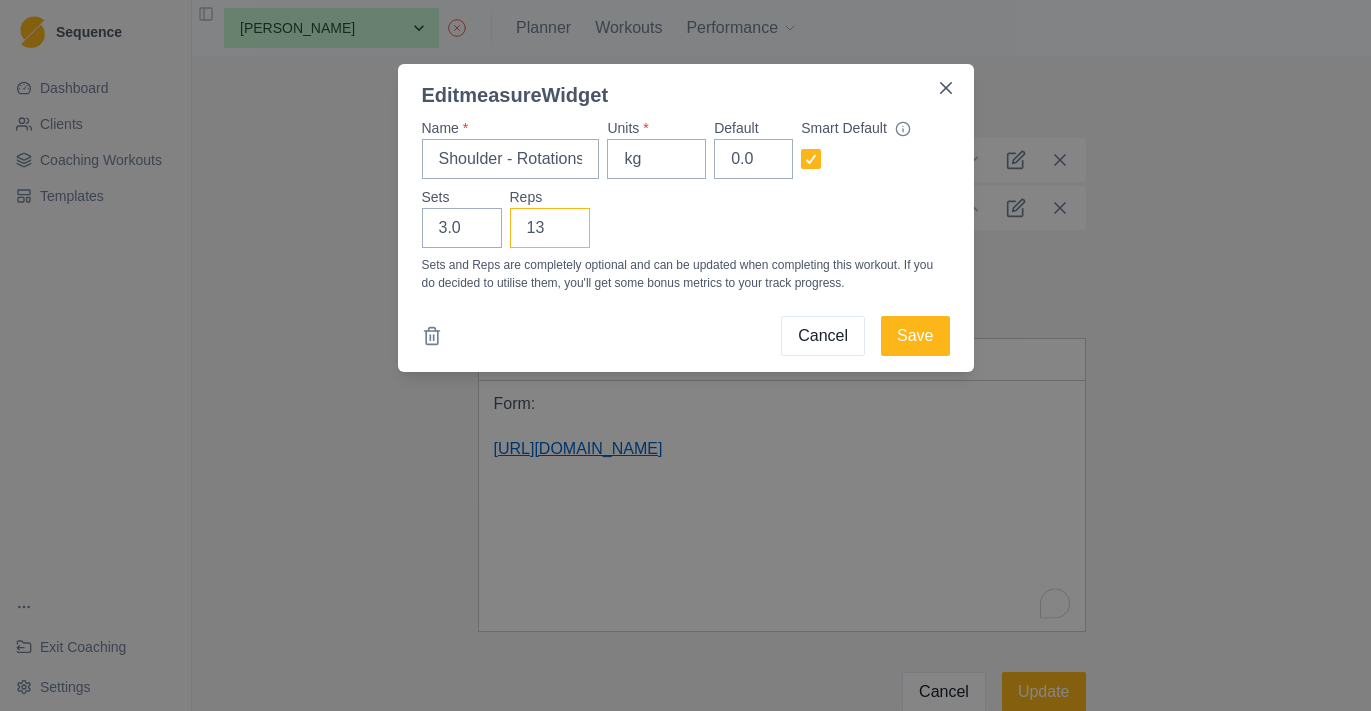 click on "13" at bounding box center [550, 228] 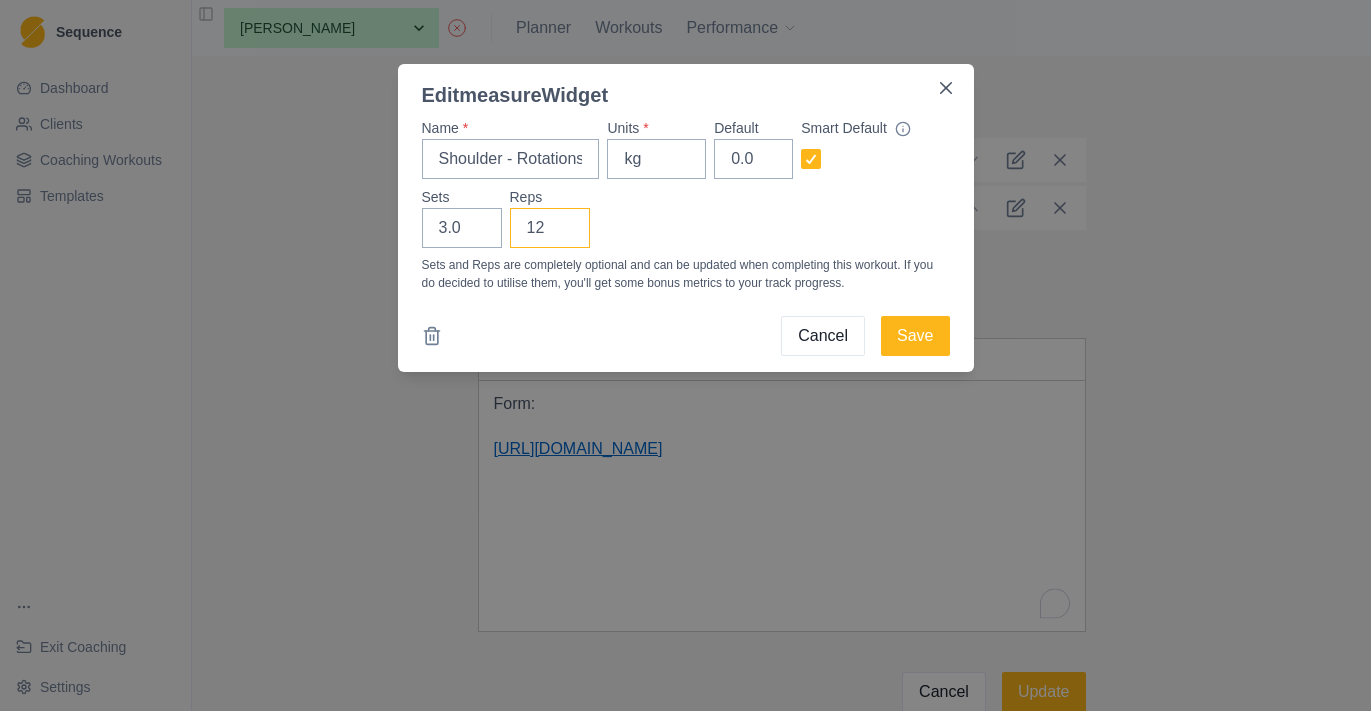 click on "12" at bounding box center [550, 228] 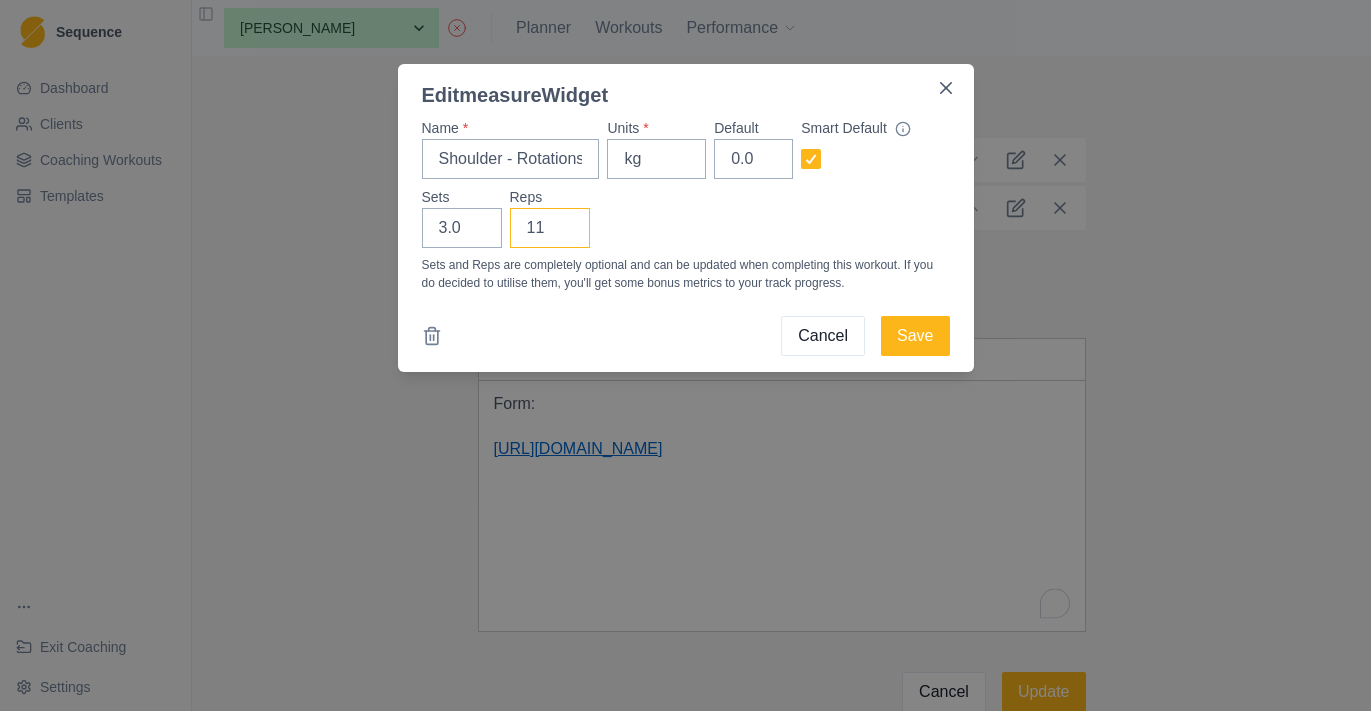 click on "11" at bounding box center (550, 228) 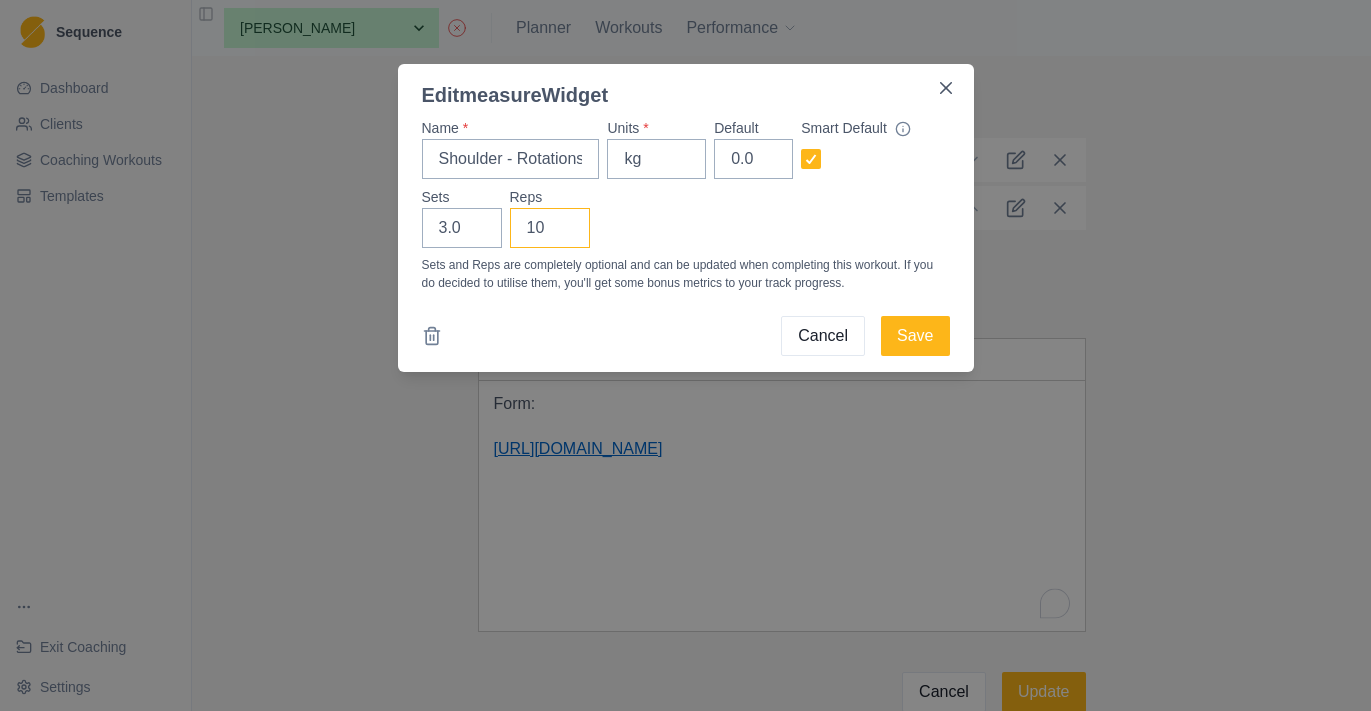 click on "10" at bounding box center [550, 228] 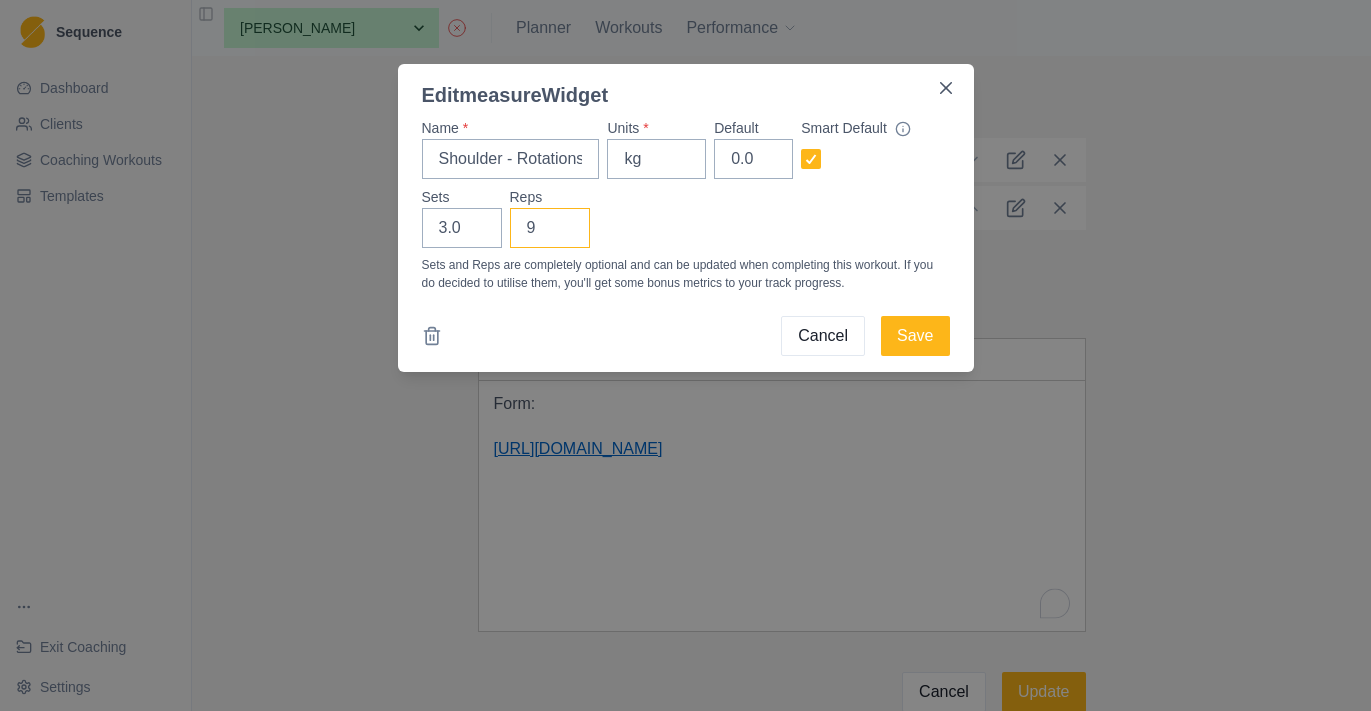 click on "9" at bounding box center [550, 228] 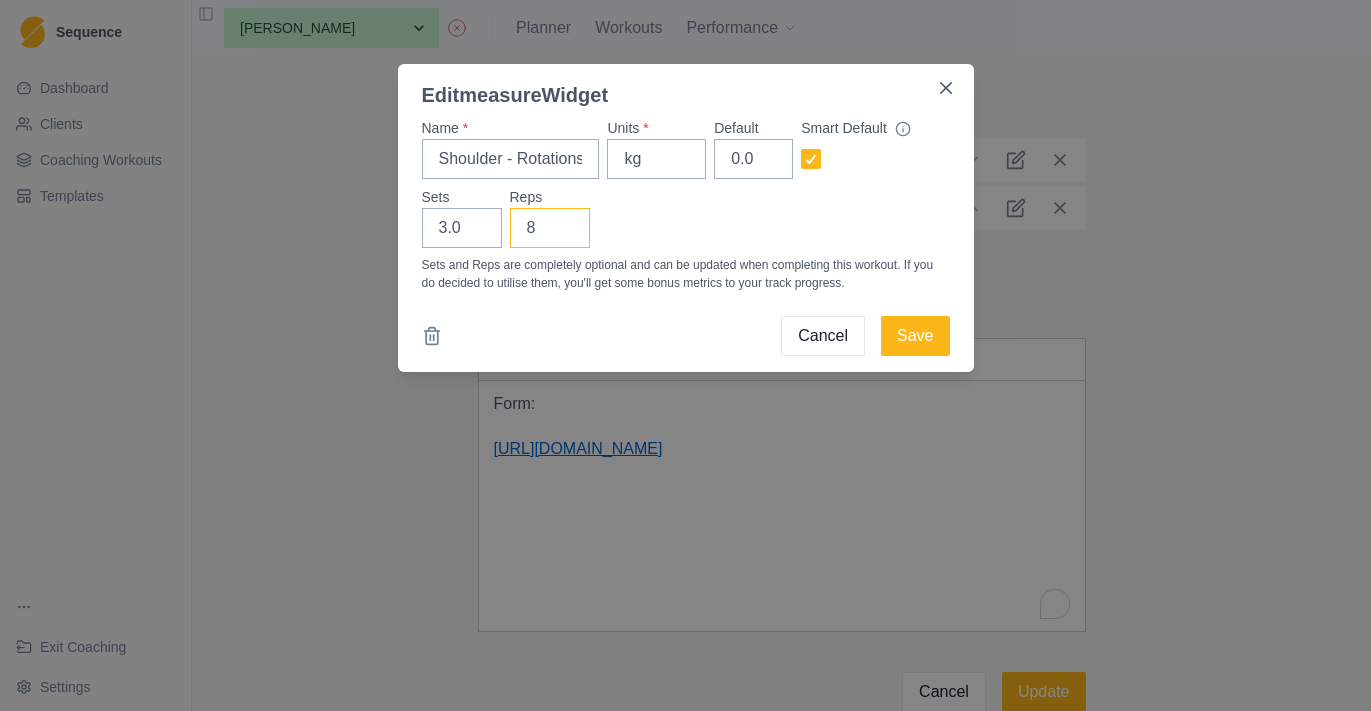 click on "8" at bounding box center (550, 228) 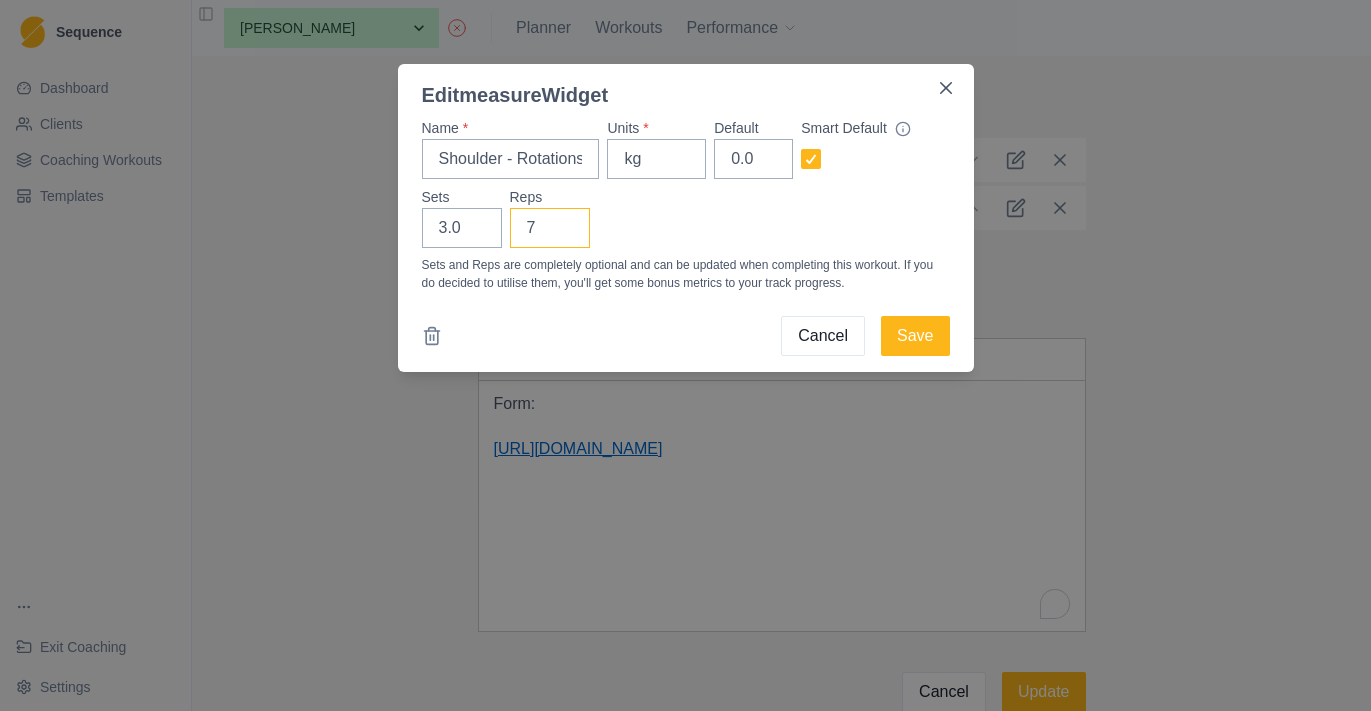 click on "7" at bounding box center [550, 228] 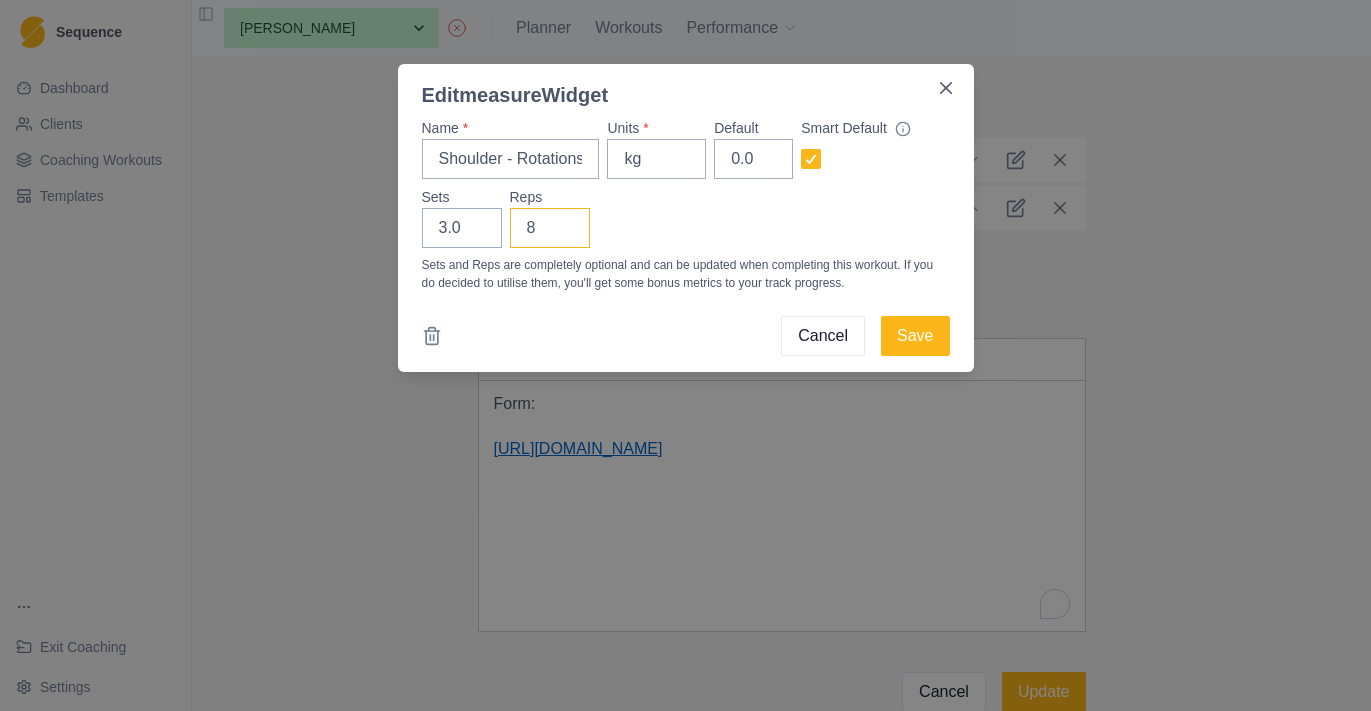 click on "8" at bounding box center (550, 228) 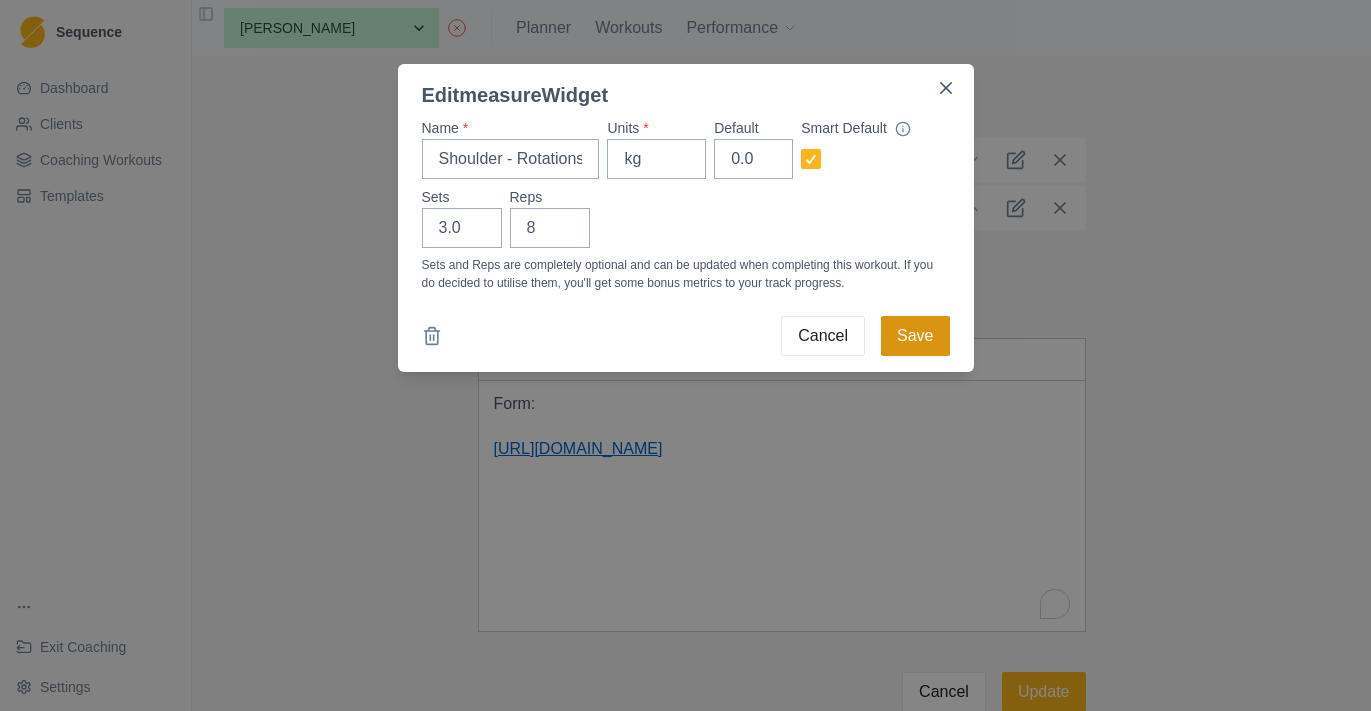 click on "Save" at bounding box center (915, 336) 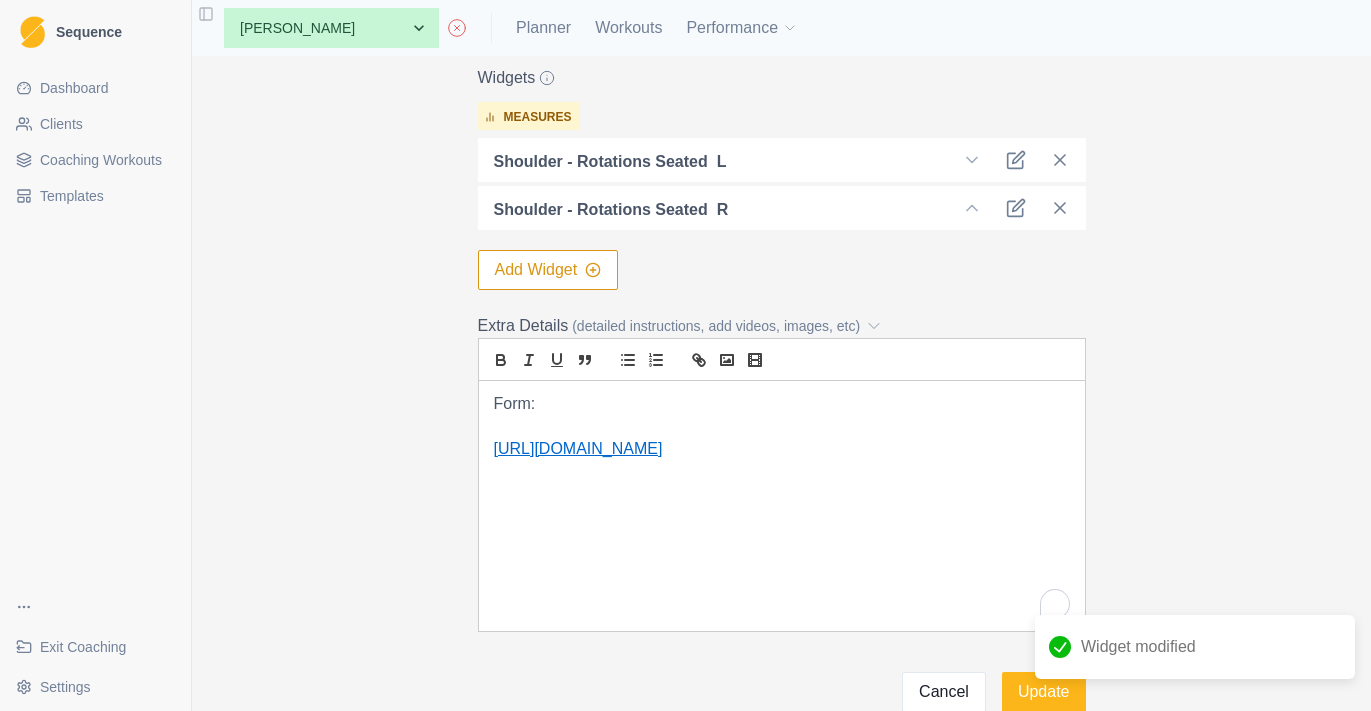 click on "Shoulder - Rotations Seated  R" at bounding box center [782, 208] 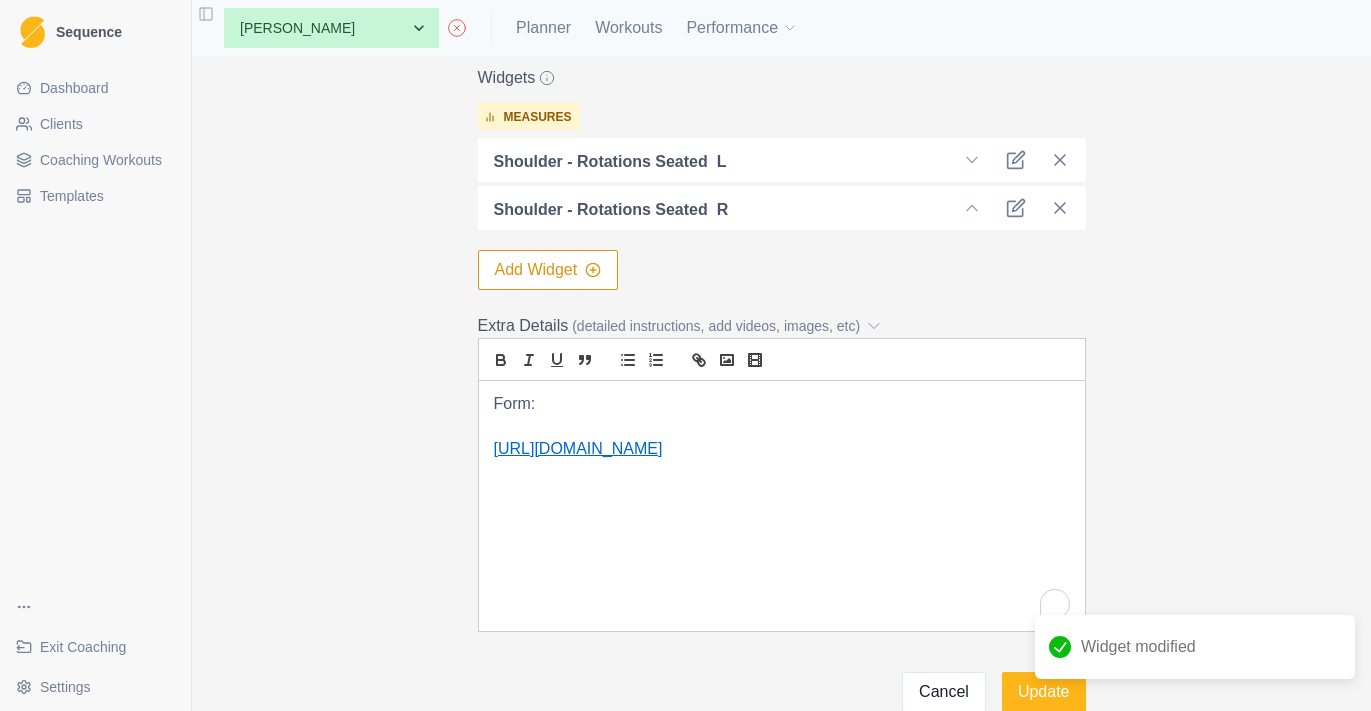 click on "Shoulder - Rotations Seated  R" at bounding box center [782, 208] 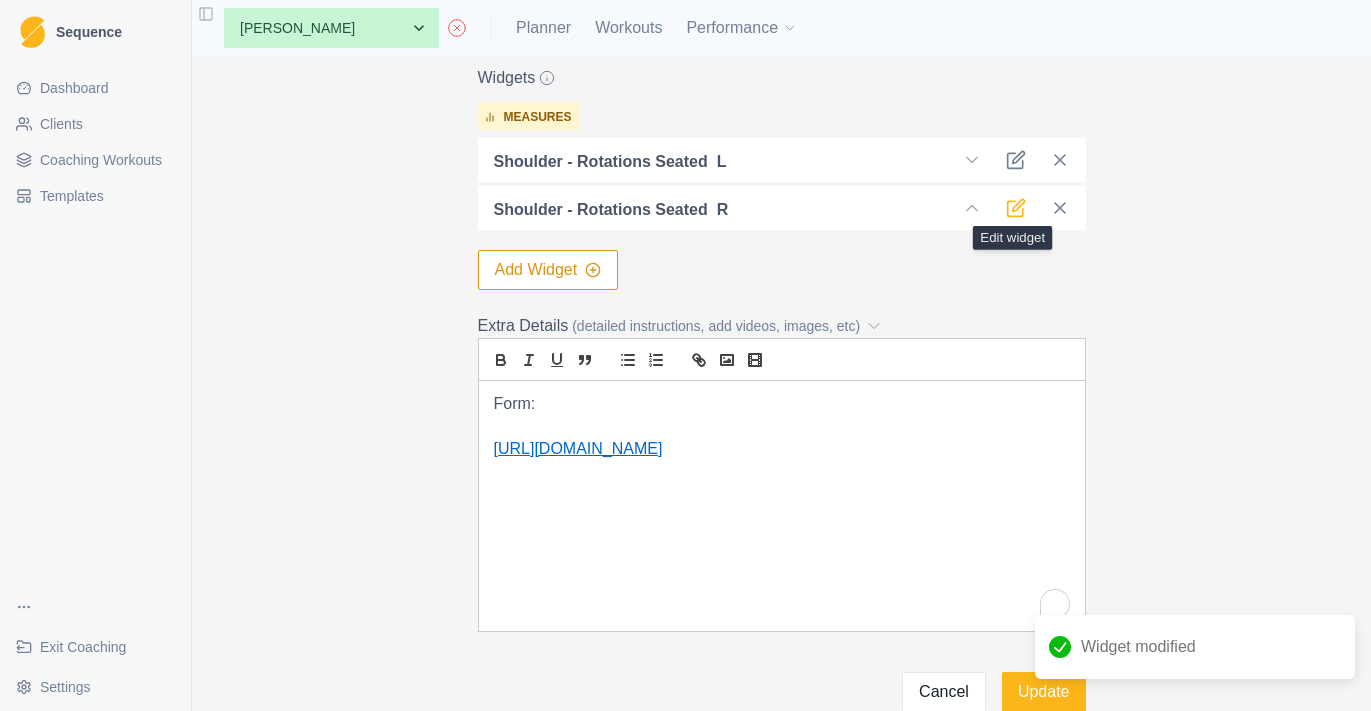 click 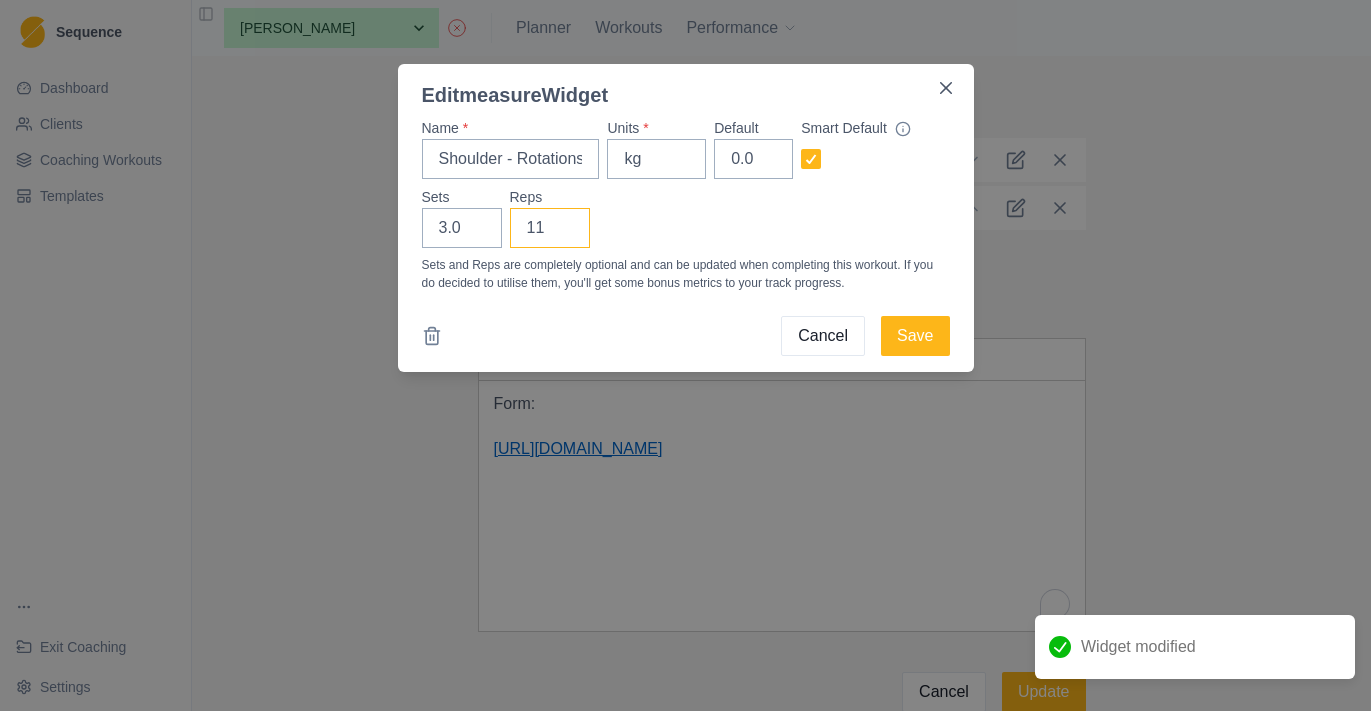 click on "11" at bounding box center (550, 228) 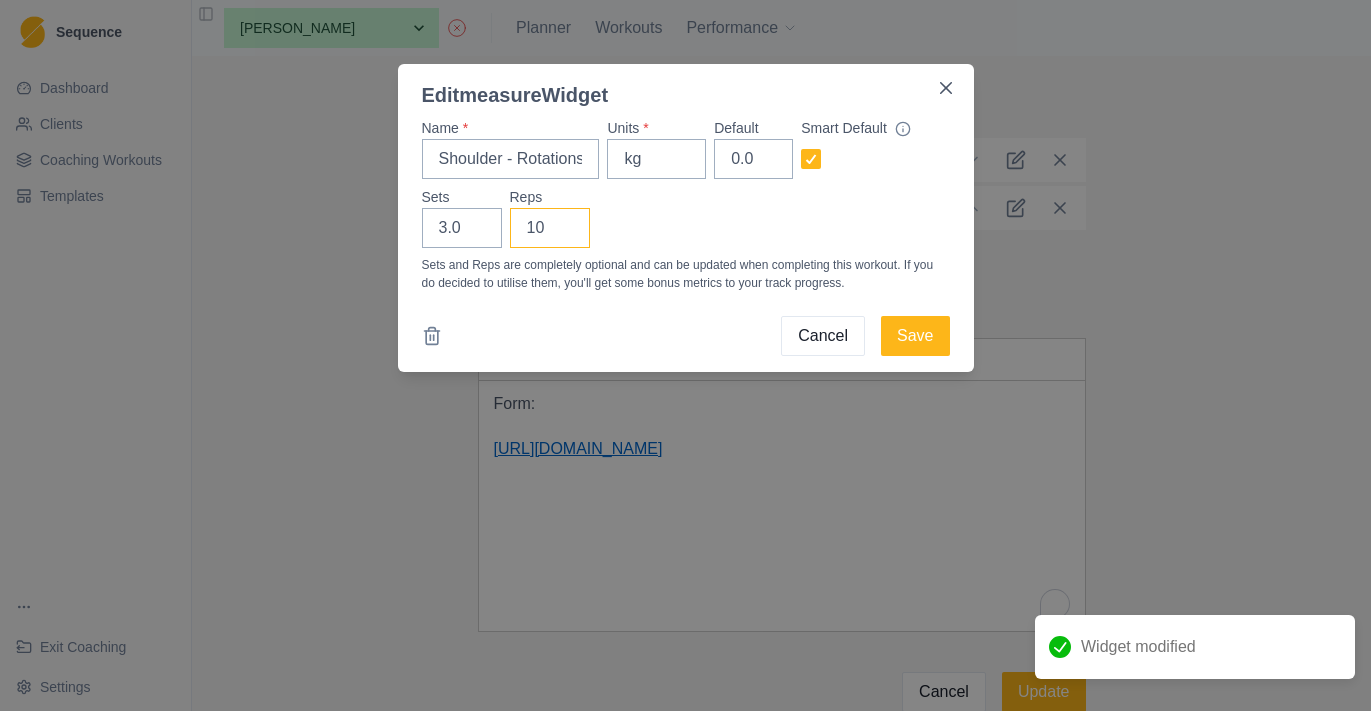 click on "10" at bounding box center [550, 228] 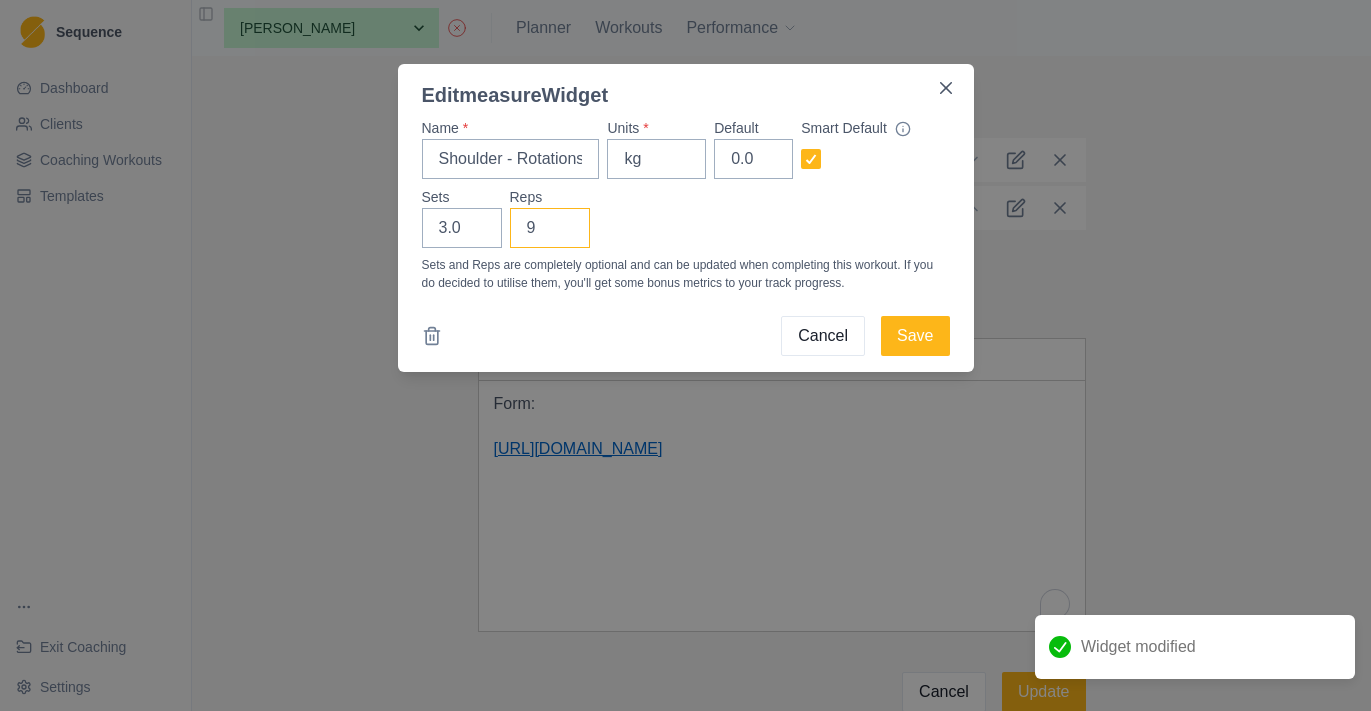 click on "9" at bounding box center [550, 228] 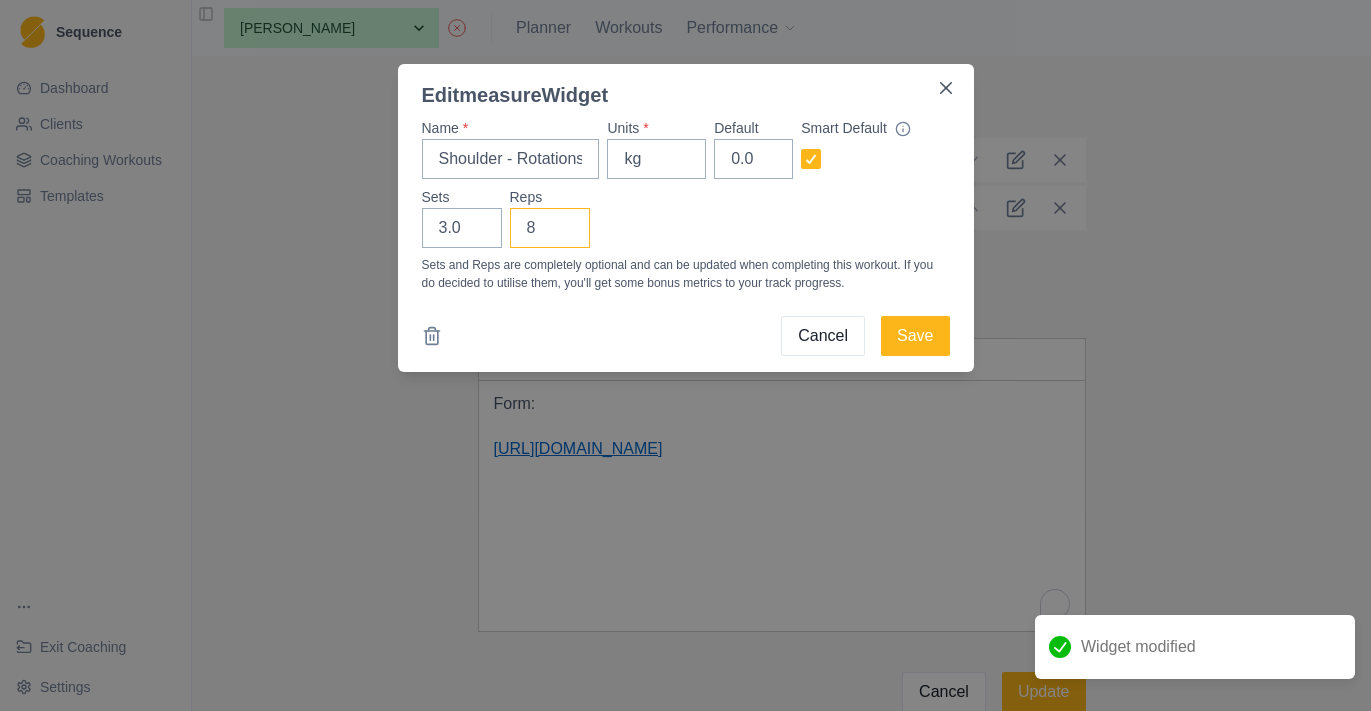 click on "8" at bounding box center (550, 228) 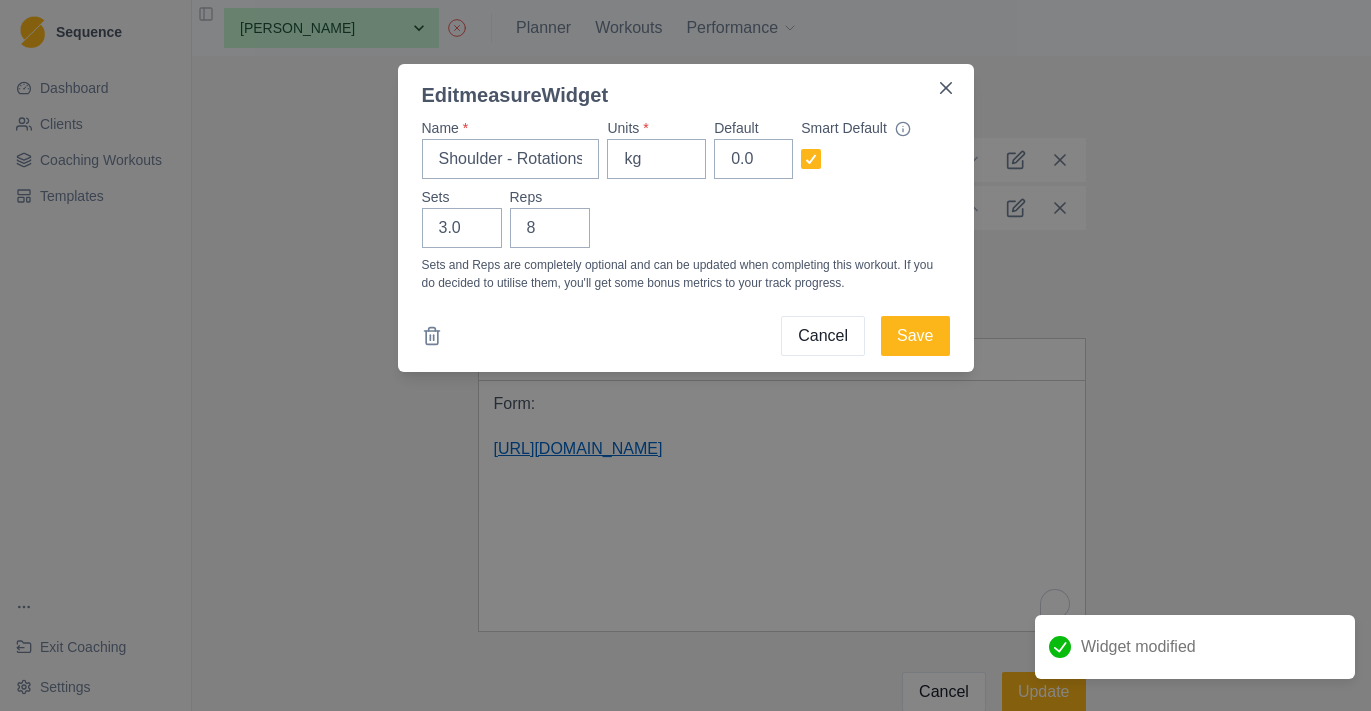 click on "Name * Shoulder - Rotations Seated  R Units * kg Default 0.0 Smart Default Sets 3.0 Reps 8 Sets and Reps are completely optional and can be updated when completing this workout. If you do decided to utilise them, you'll get some bonus metrics to your track progress. Cancel Save" at bounding box center [686, 237] 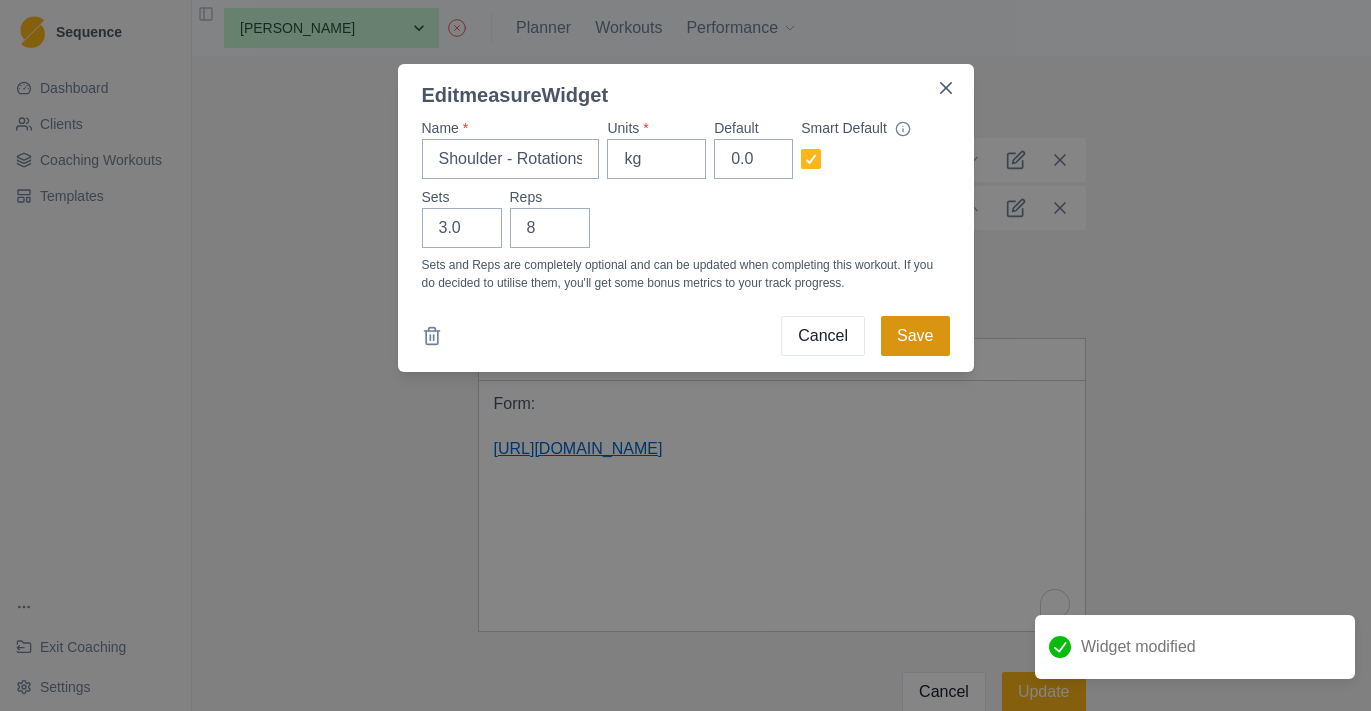 click on "Save" at bounding box center [915, 336] 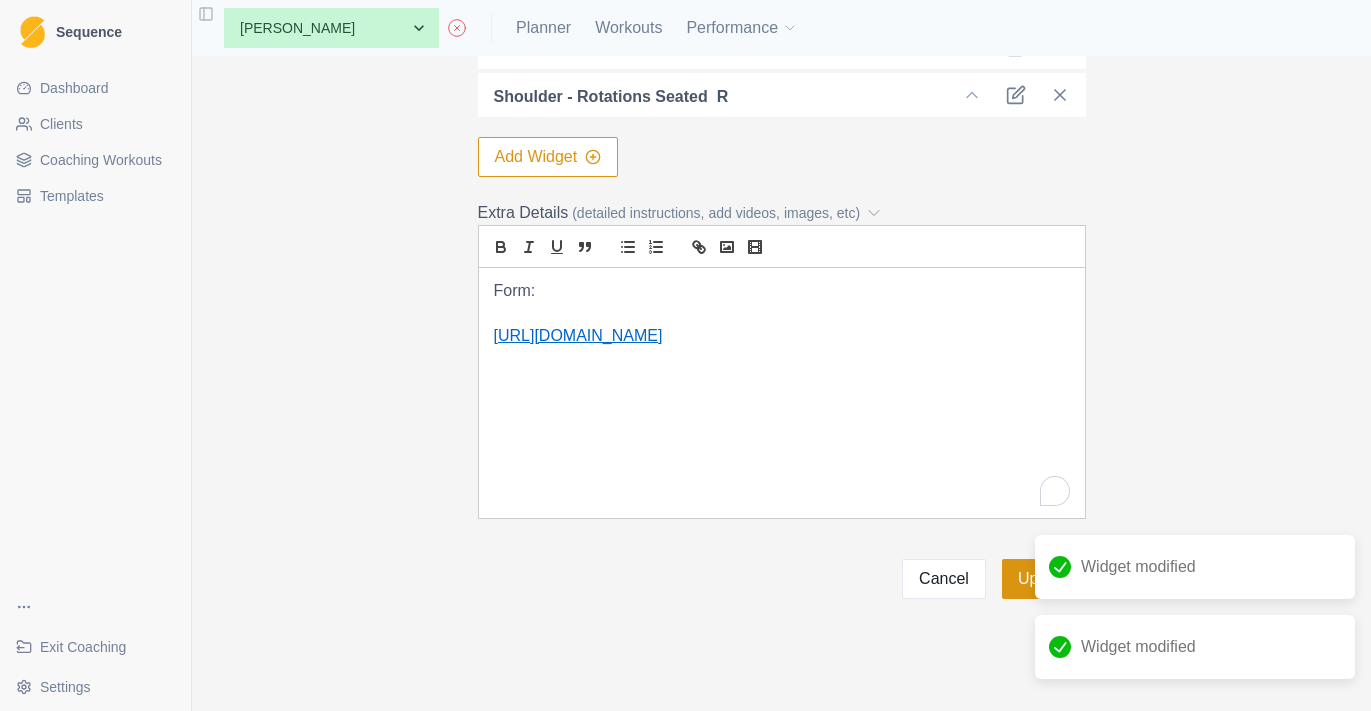 click on "Update" at bounding box center (1044, 579) 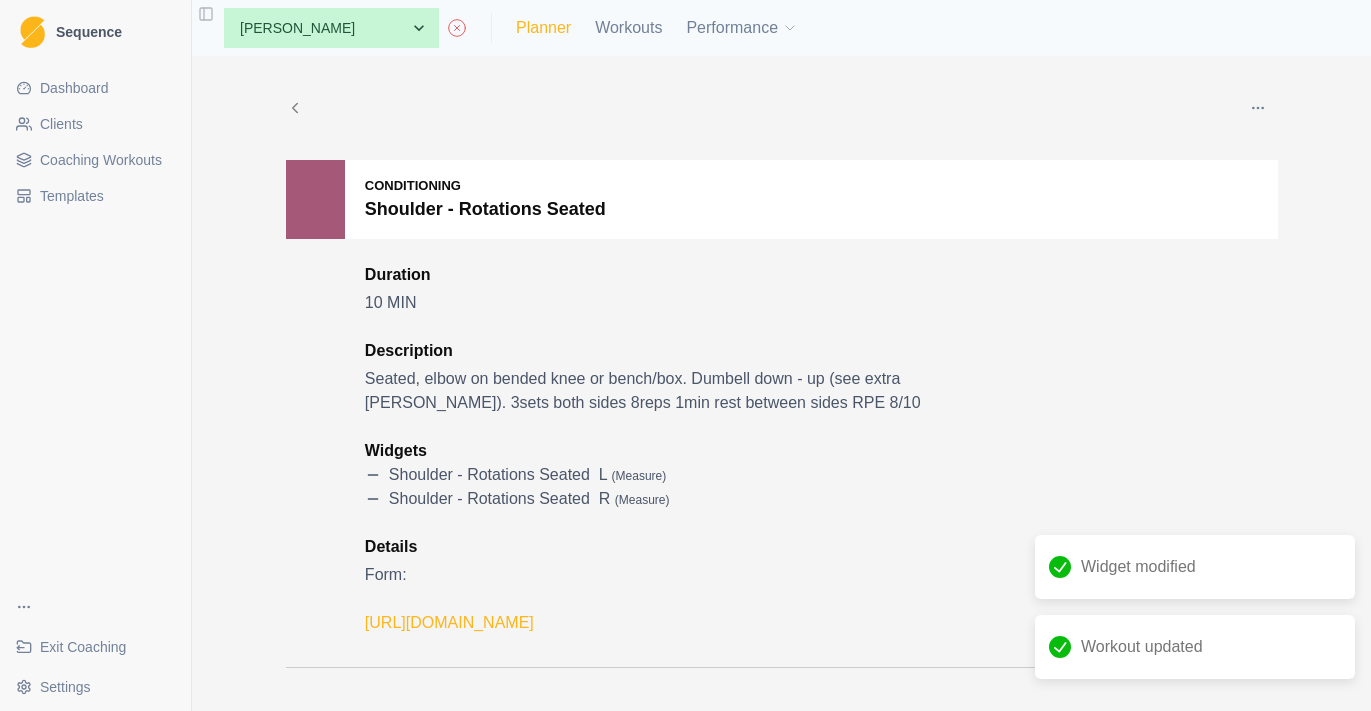 click on "Planner" at bounding box center (543, 28) 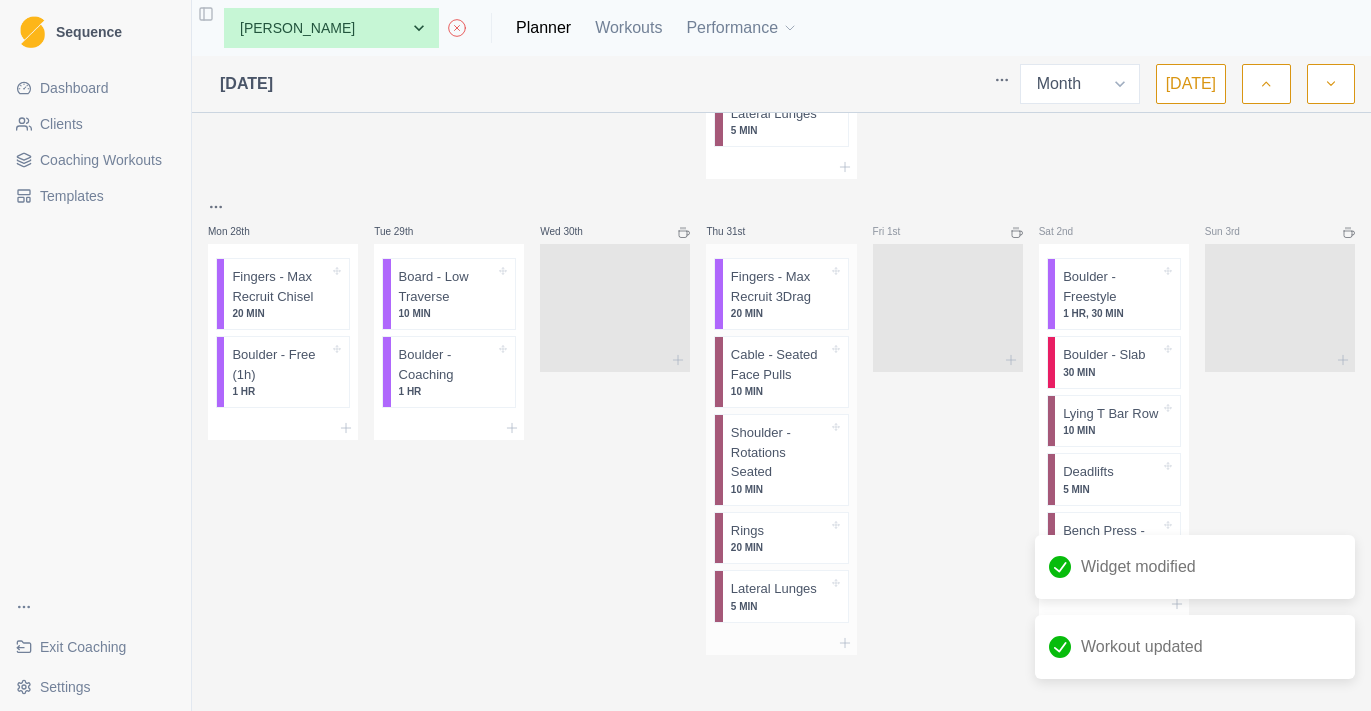click on "Rings 20 MIN" at bounding box center [785, 538] 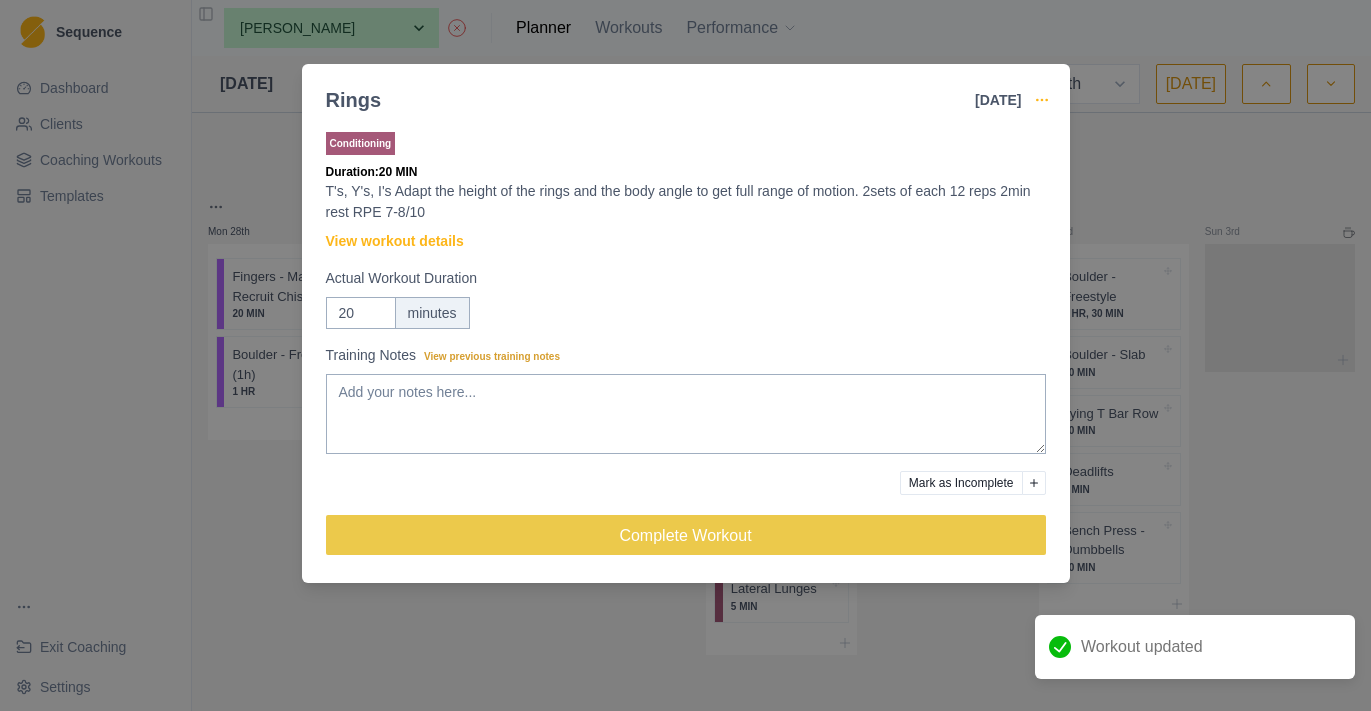 click 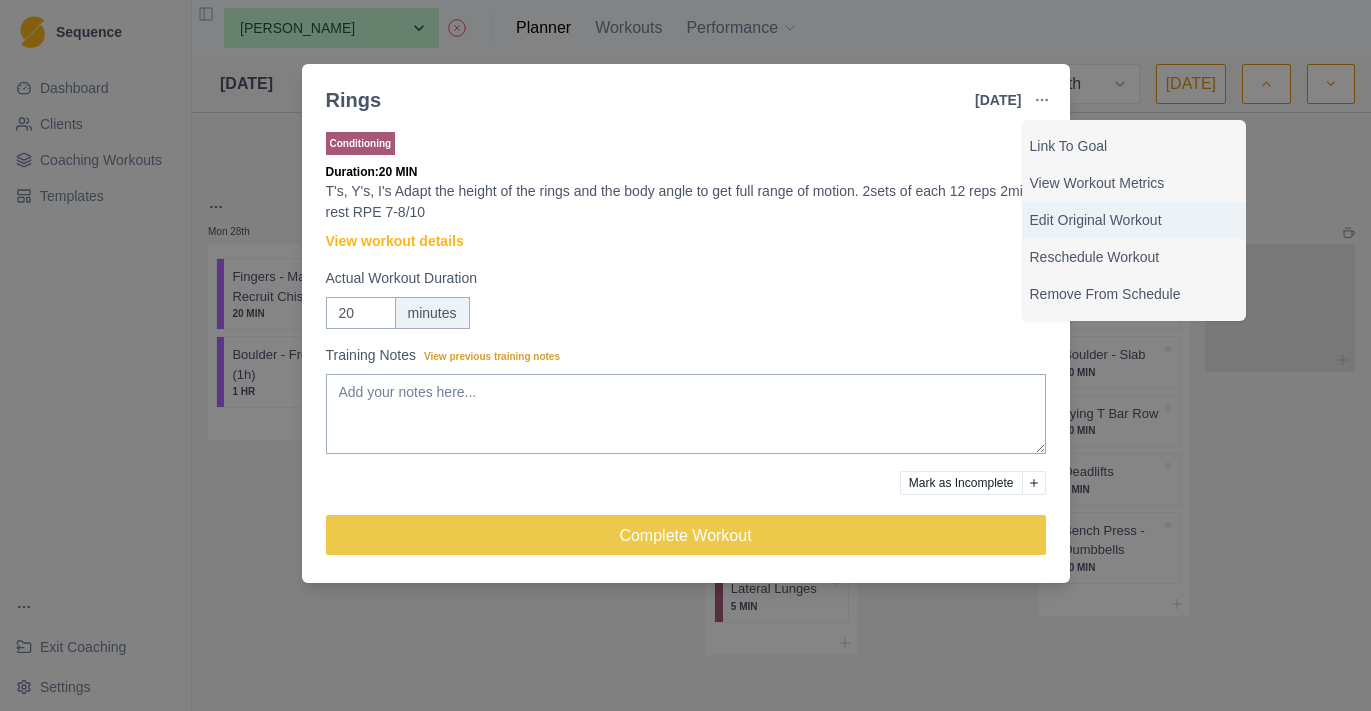 click on "Edit Original Workout" at bounding box center [1134, 220] 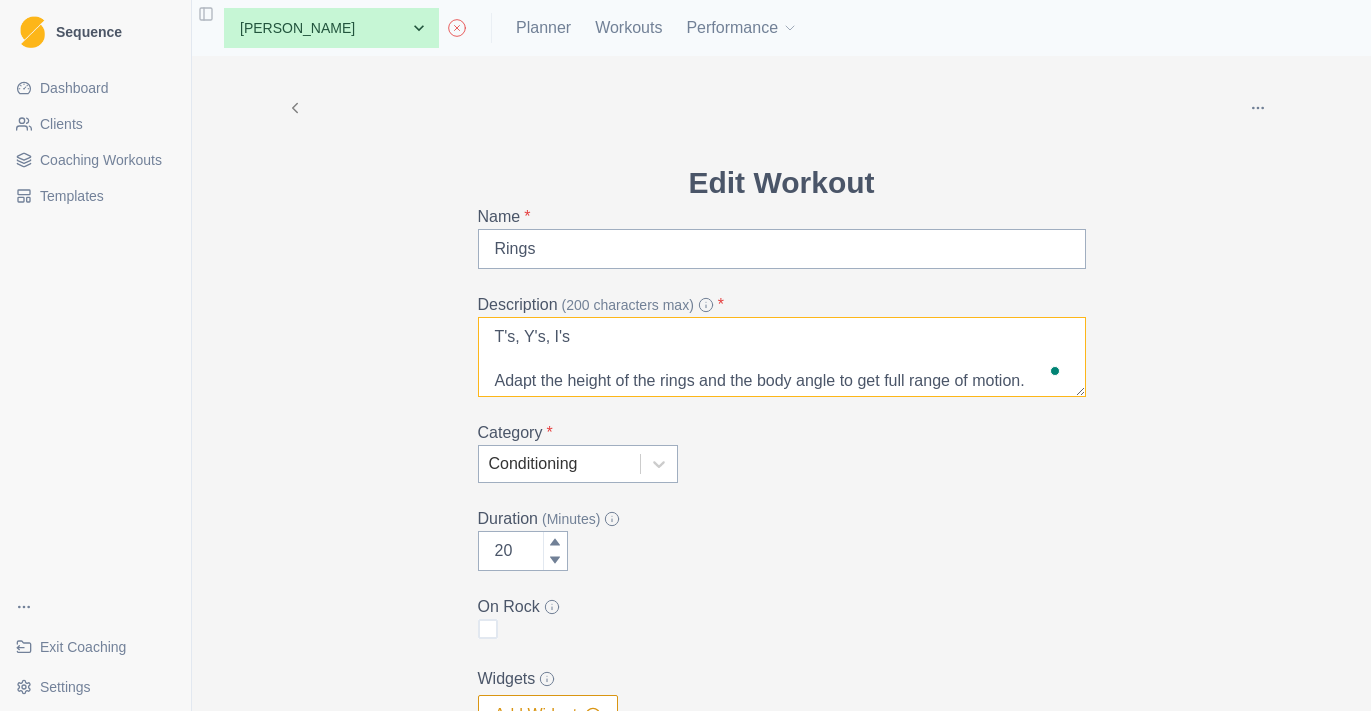 drag, startPoint x: 598, startPoint y: 346, endPoint x: 554, endPoint y: 335, distance: 45.35416 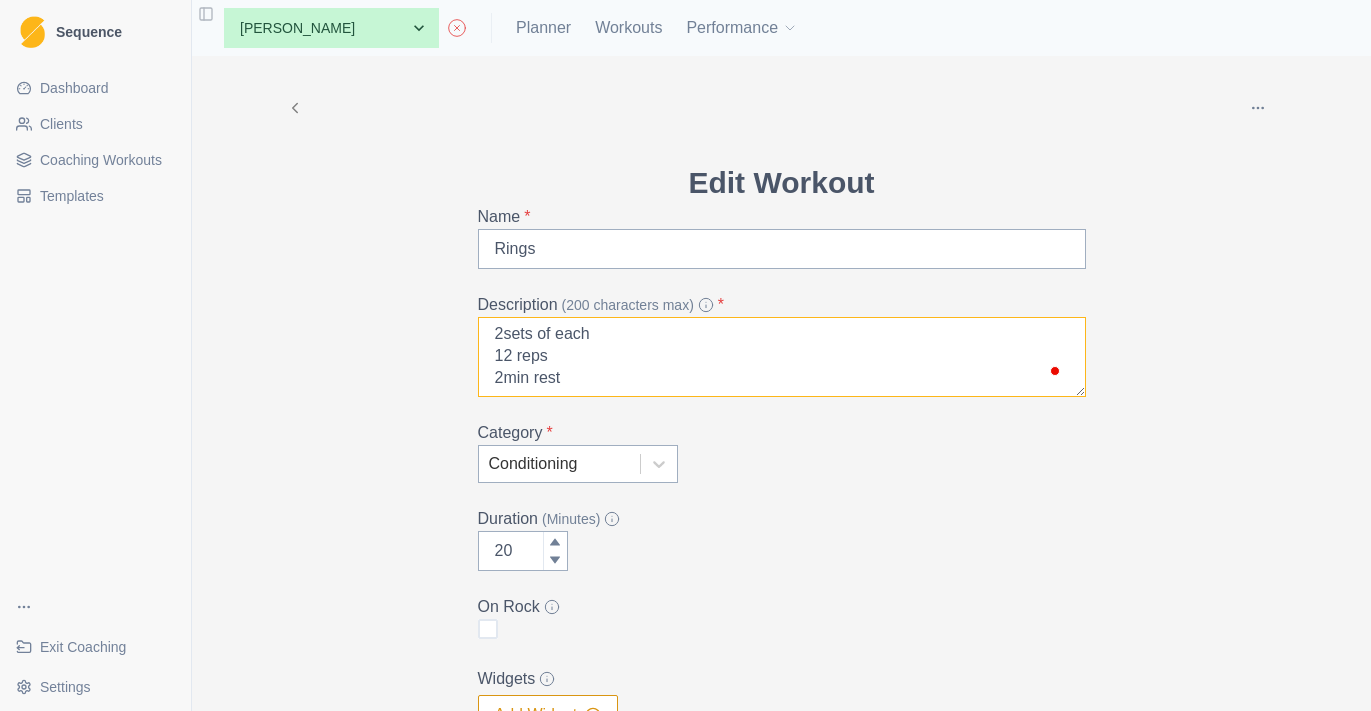 click on "T's, Y's
Adapt the height of the rings and the body angle to get full range of motion.
2sets of each
12 reps
2min rest
RPE 7-8/10" at bounding box center (782, 357) 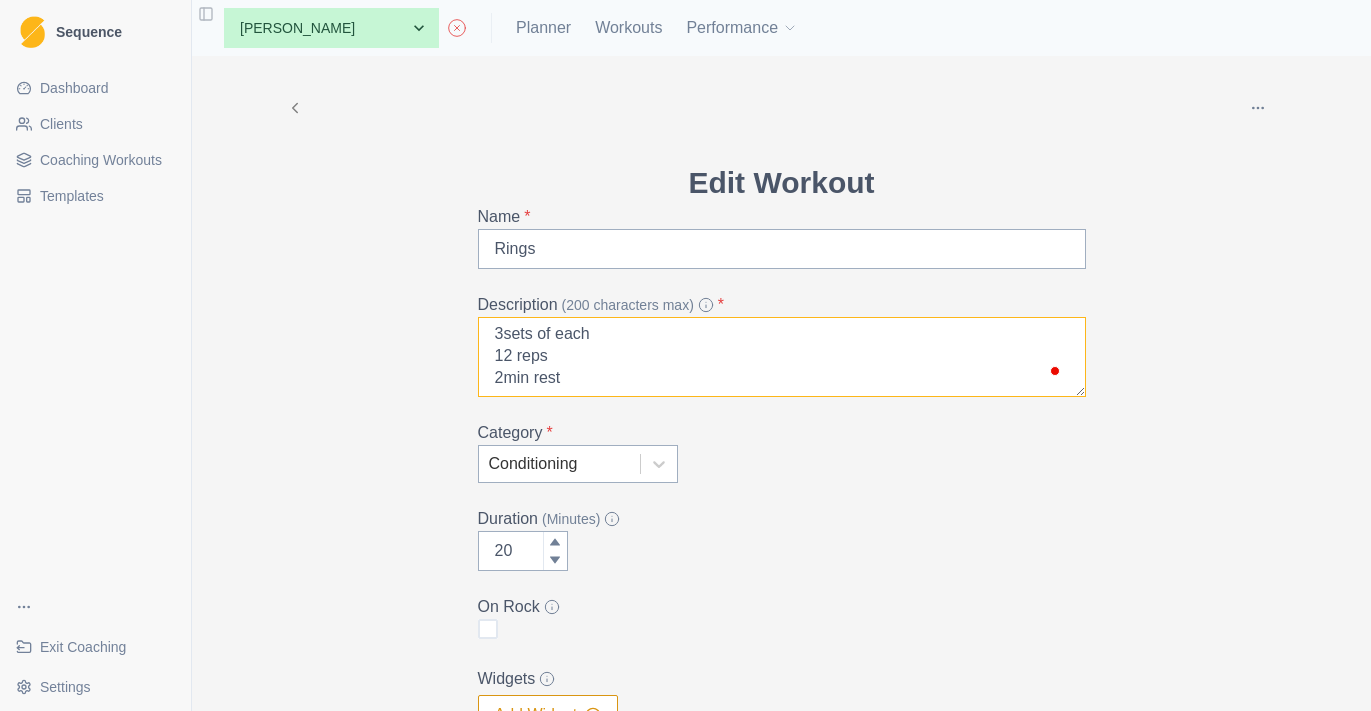 click on "T's, Y's
Adapt the height of the rings and the body angle to get full range of motion.
3sets of each
12 reps
2min rest
RPE 7-8/10" at bounding box center [782, 357] 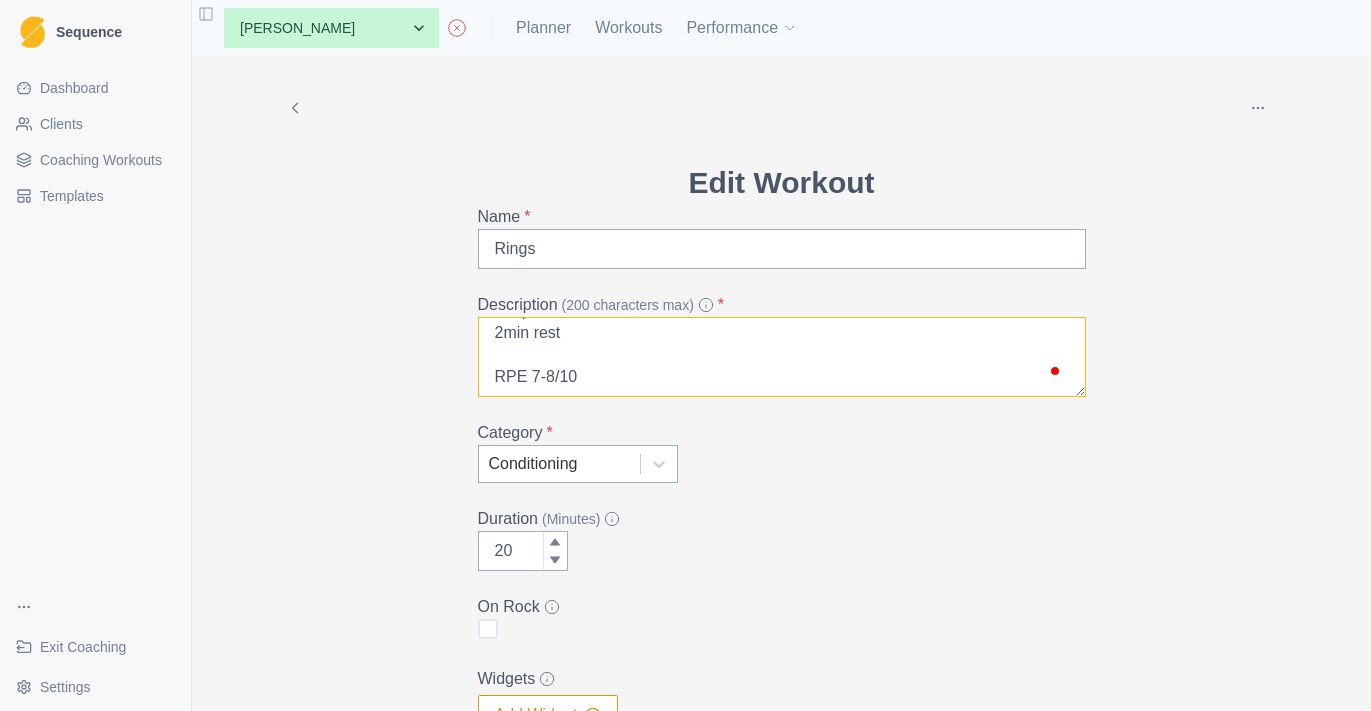 click on "T's, Y's
Adapt the height of the rings and the body angle to get full range of motion.
3sets of each
8 reps
2min rest
RPE 7-8/10" at bounding box center [782, 357] 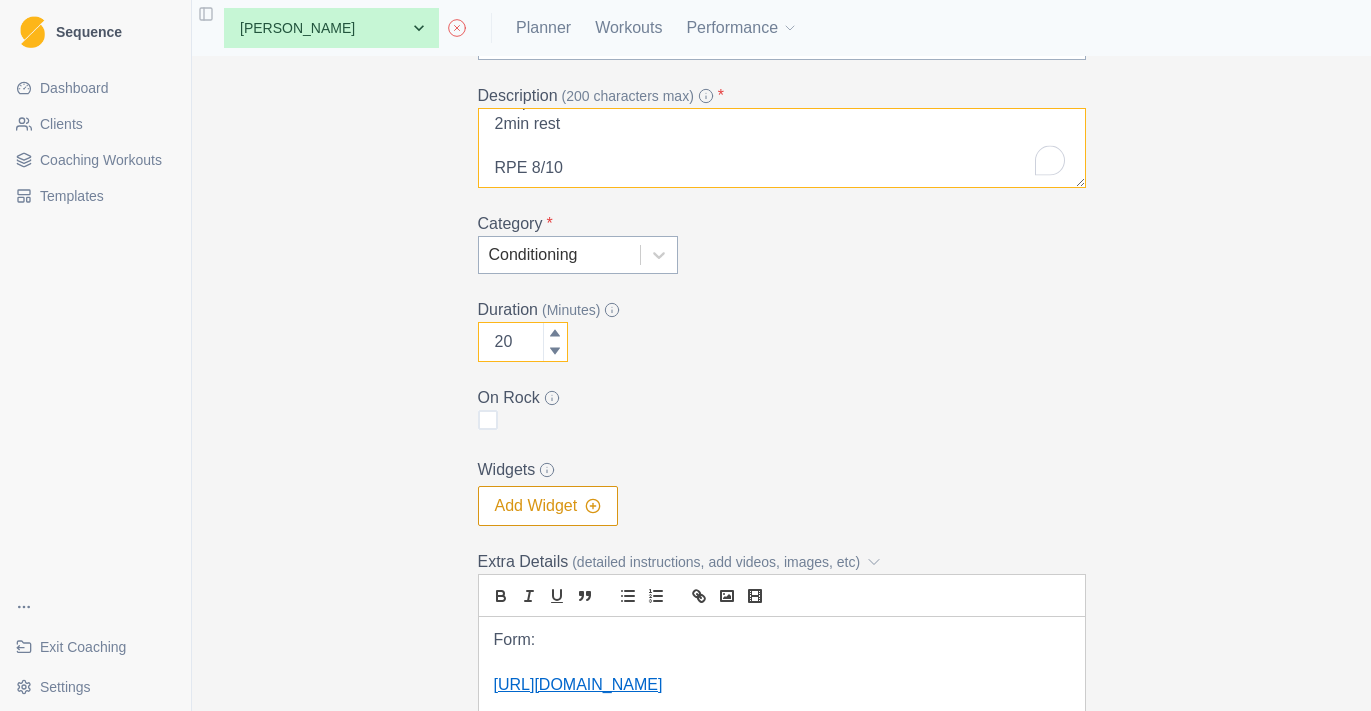 type on "T's, Y's
Adapt the height of the rings and the body angle to get full range of motion.
3sets of each
8 reps
2min rest
RPE 8/10" 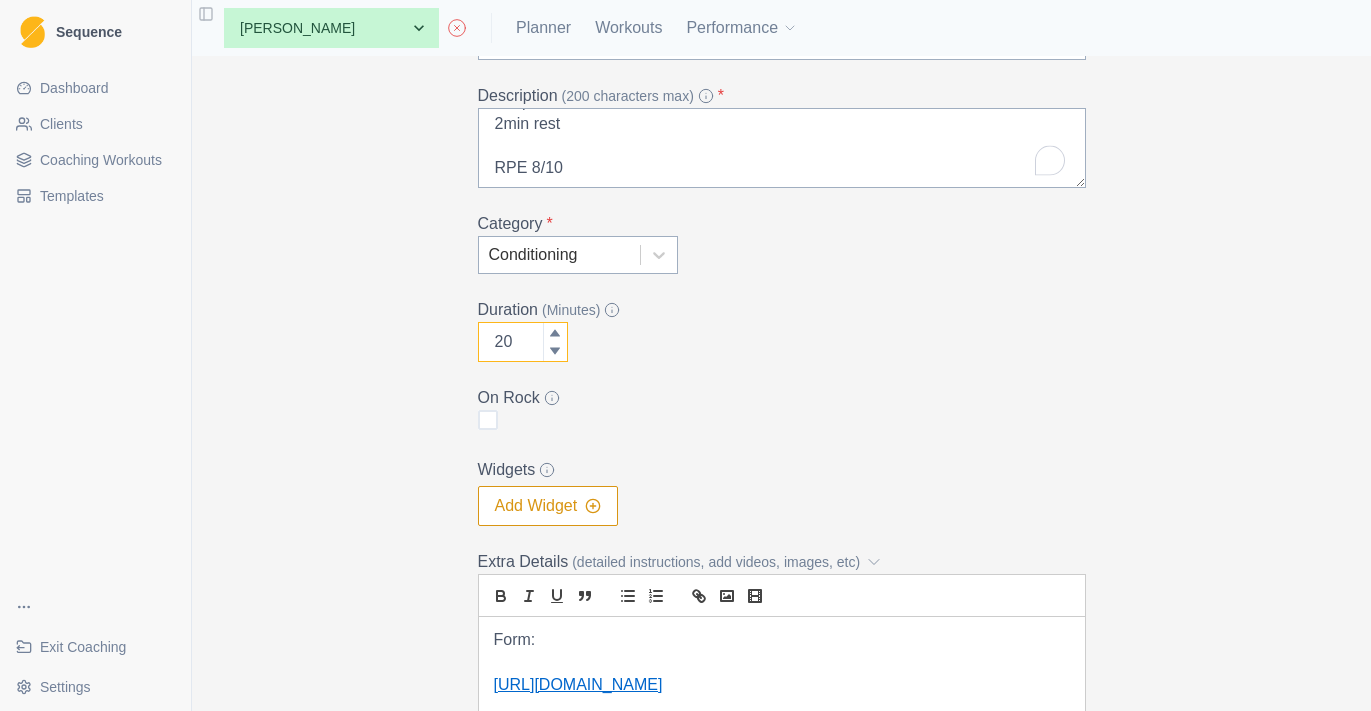 click on "20" at bounding box center [523, 342] 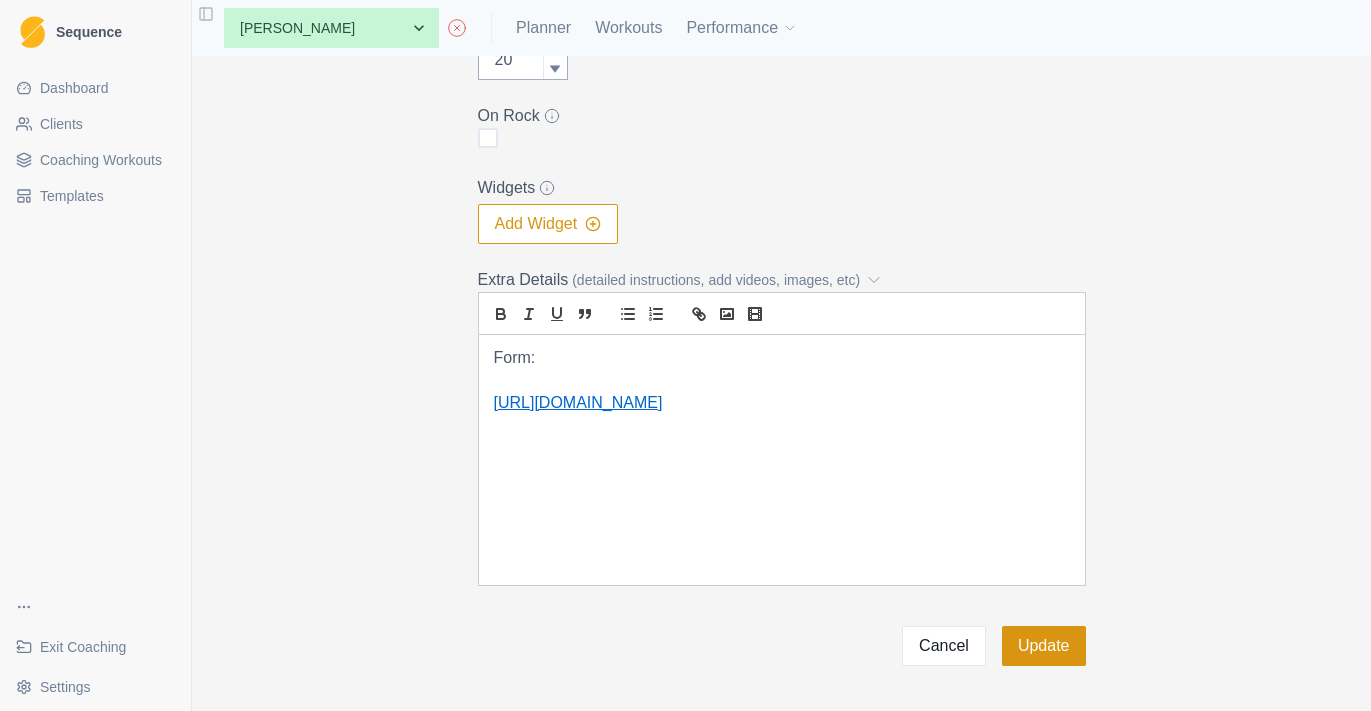 click on "Update" at bounding box center [1044, 646] 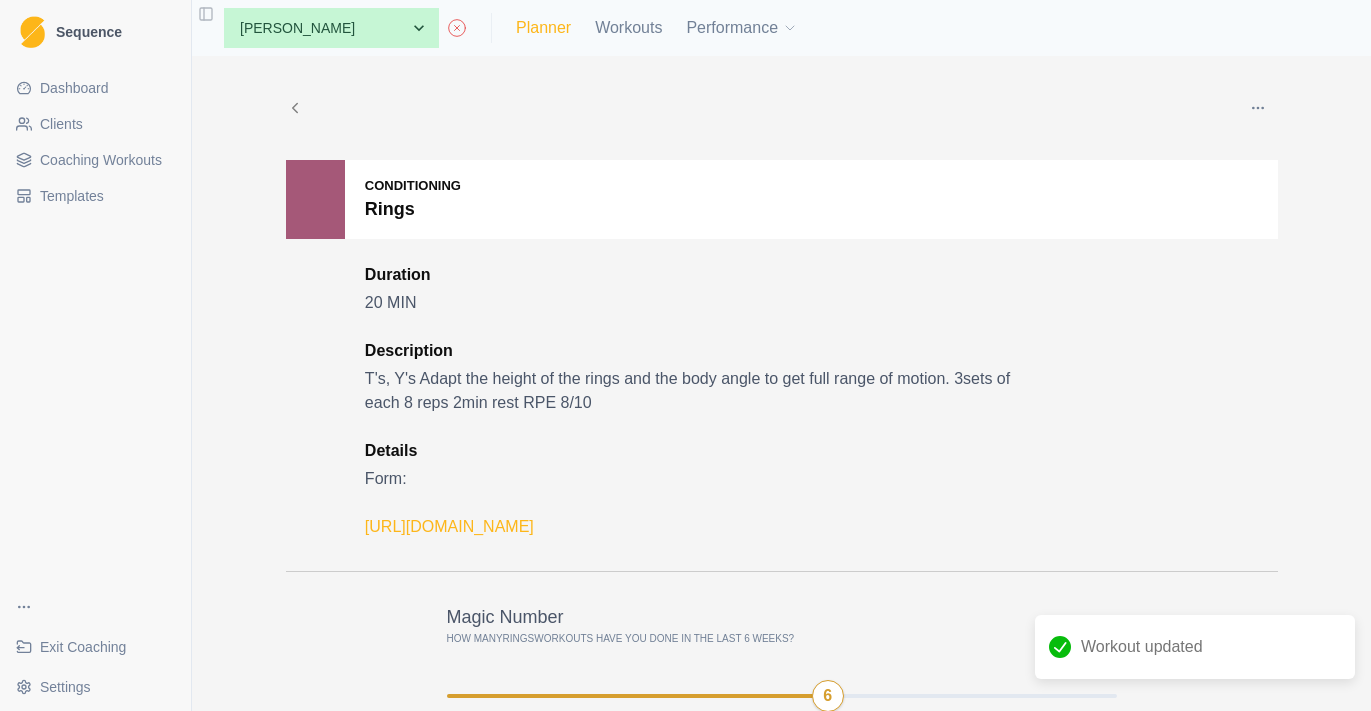click on "Planner" at bounding box center (543, 28) 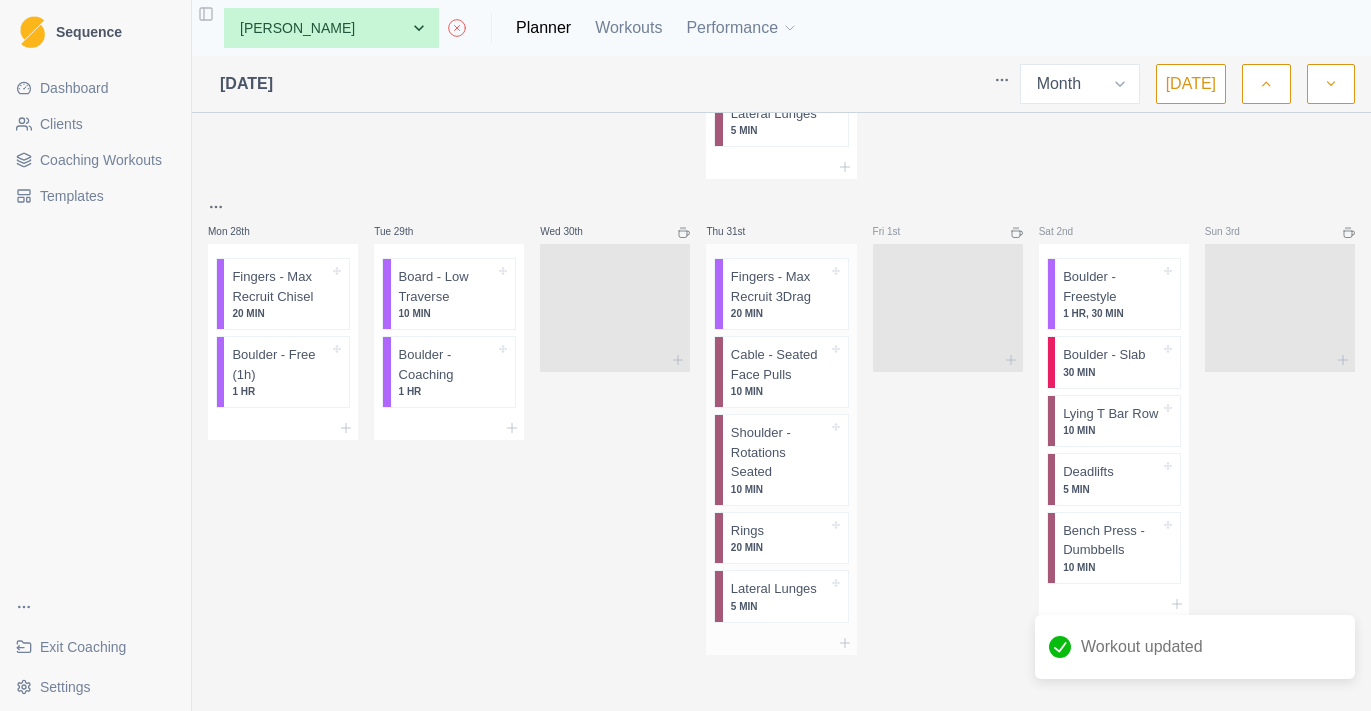 click on "5 MIN" at bounding box center (779, 606) 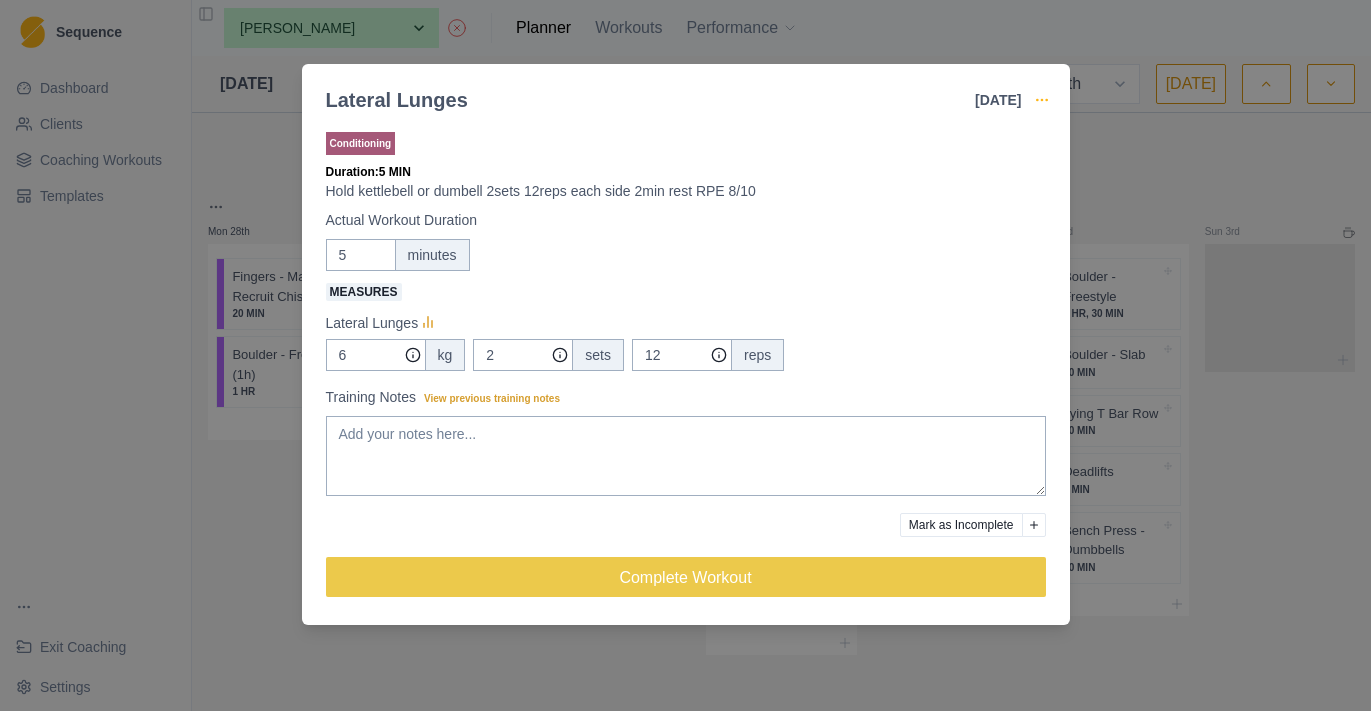 click 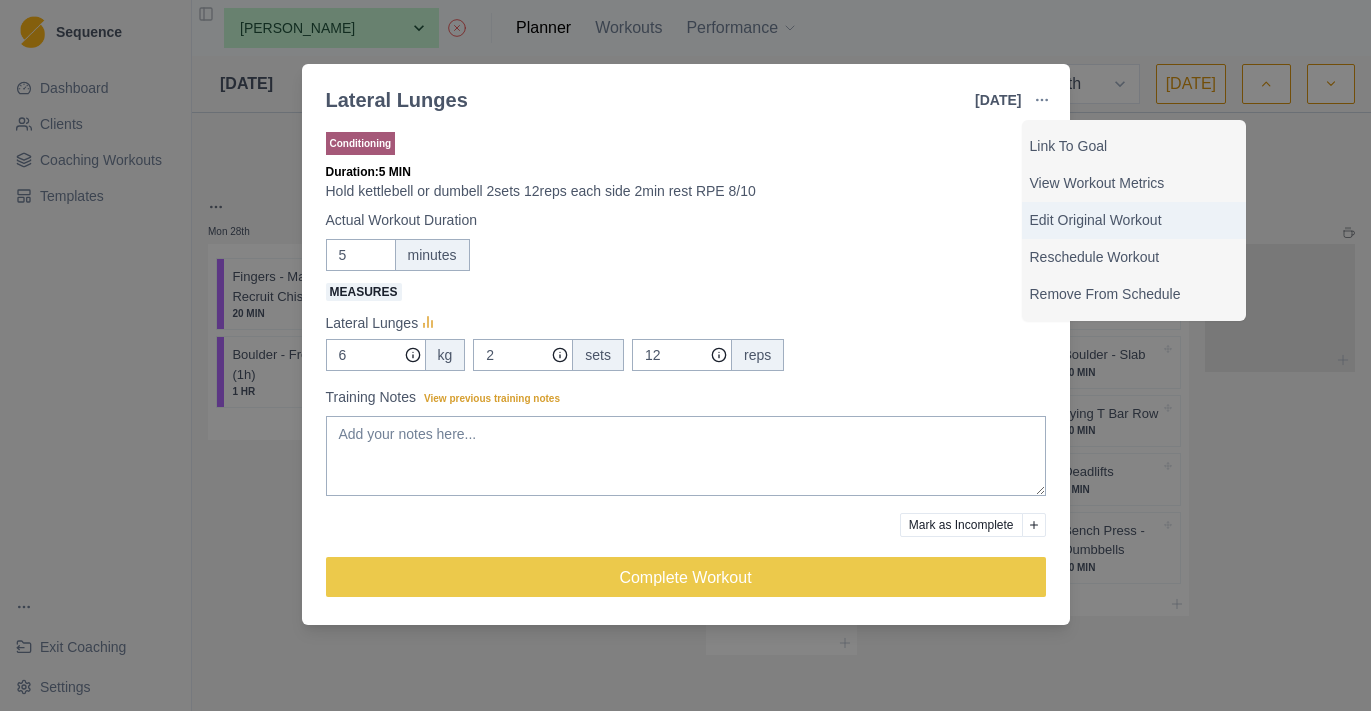 click on "Edit Original Workout" at bounding box center (1134, 220) 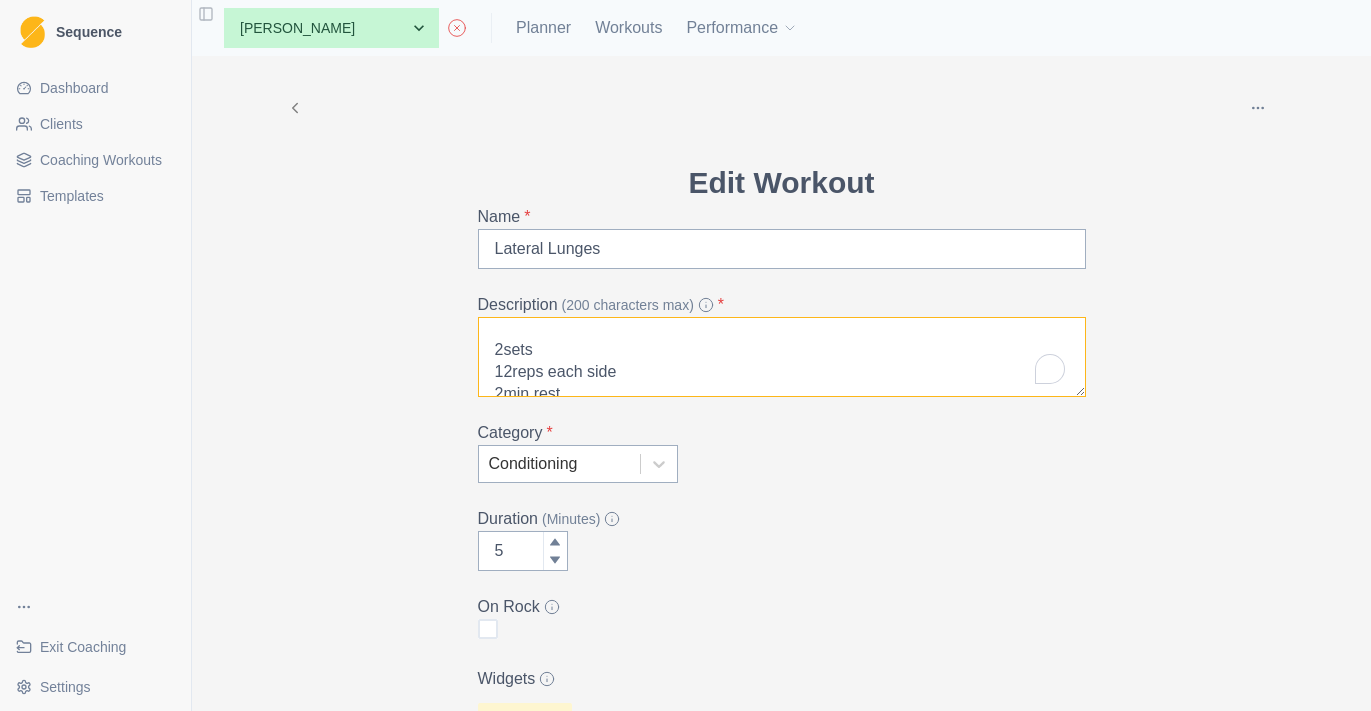 click on "Hold kettlebell or dumbell
2sets
12reps each side
2min rest
RPE 8/10" at bounding box center (782, 357) 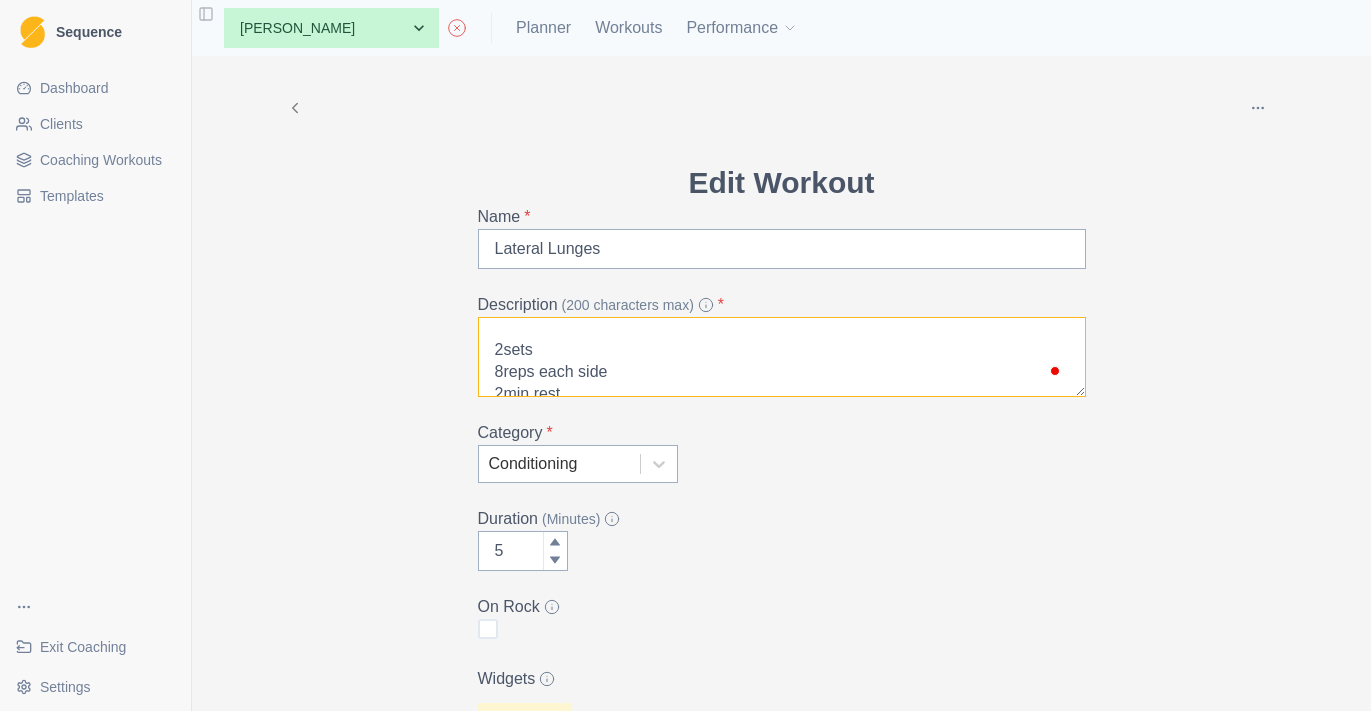 click on "Hold kettlebell or dumbell
2sets
8reps each side
2min rest
RPE 8/10" at bounding box center (782, 357) 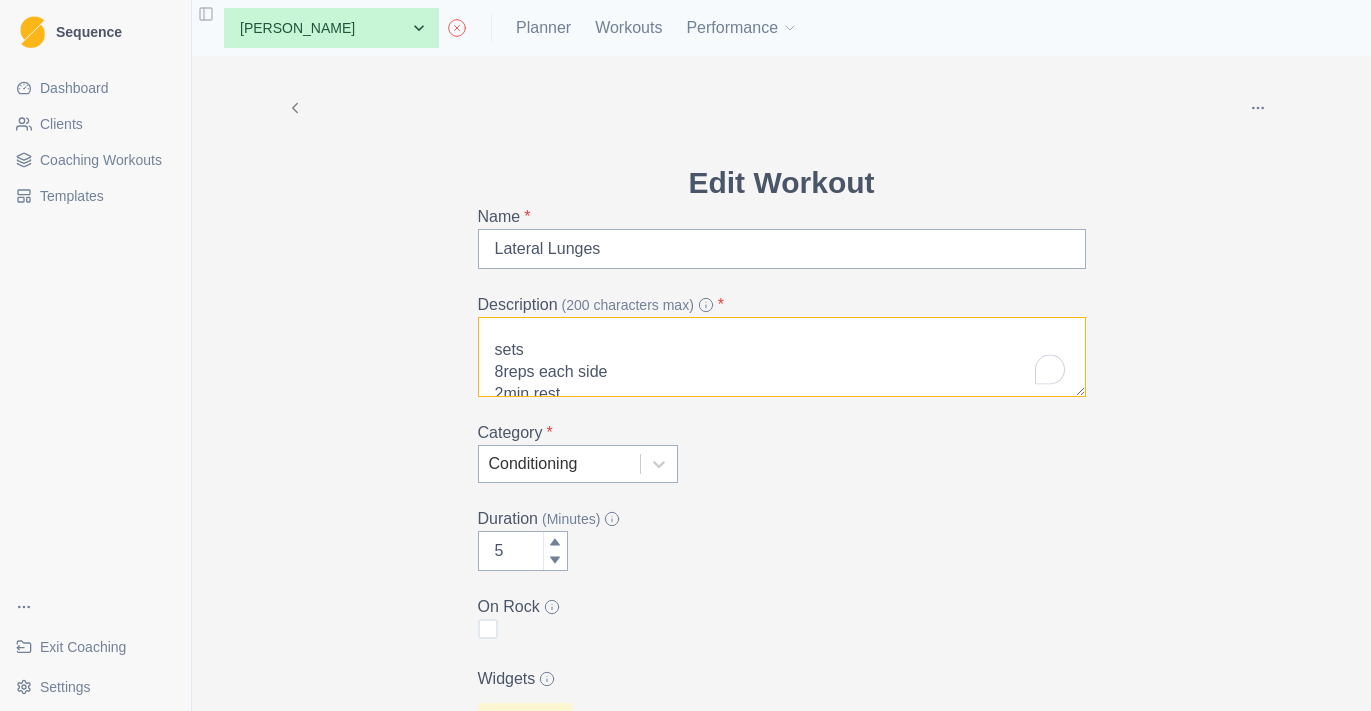 type on "Hold kettlebell or dumbell
3sets
8reps each side
2min rest
RPE 8/10" 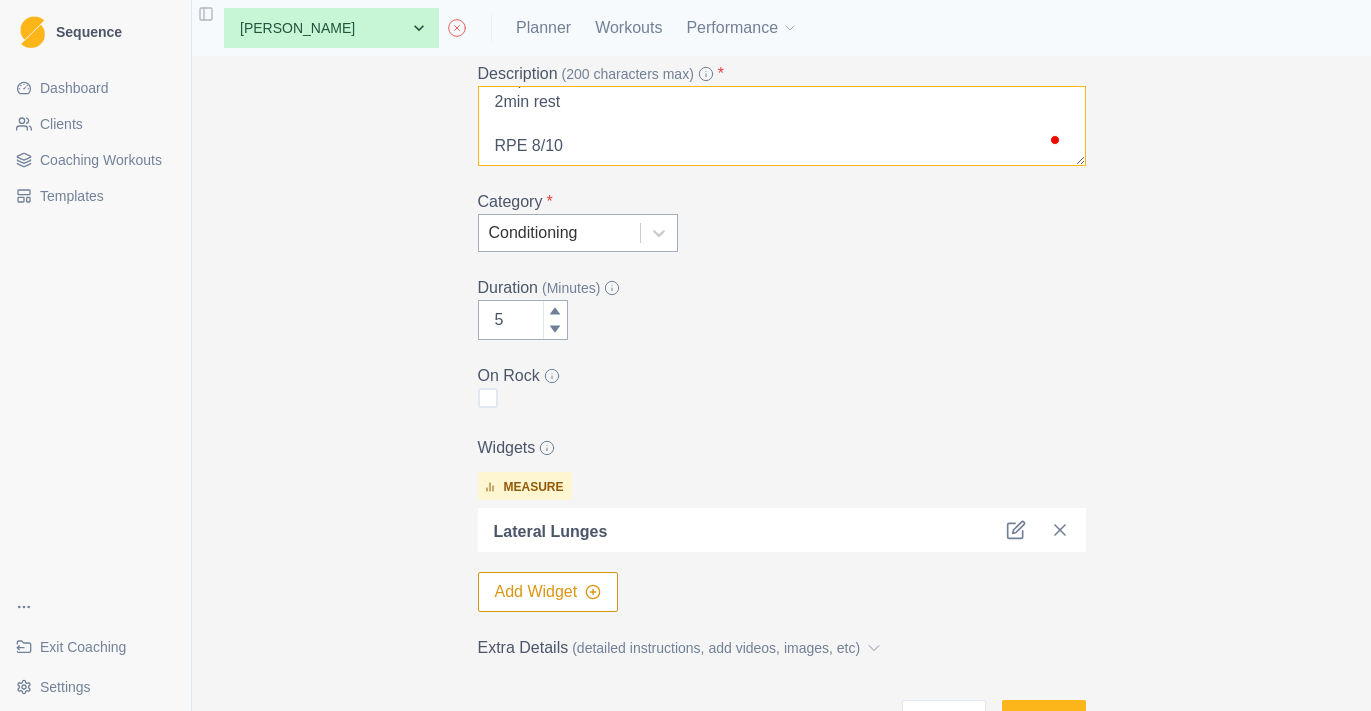 type on "6" 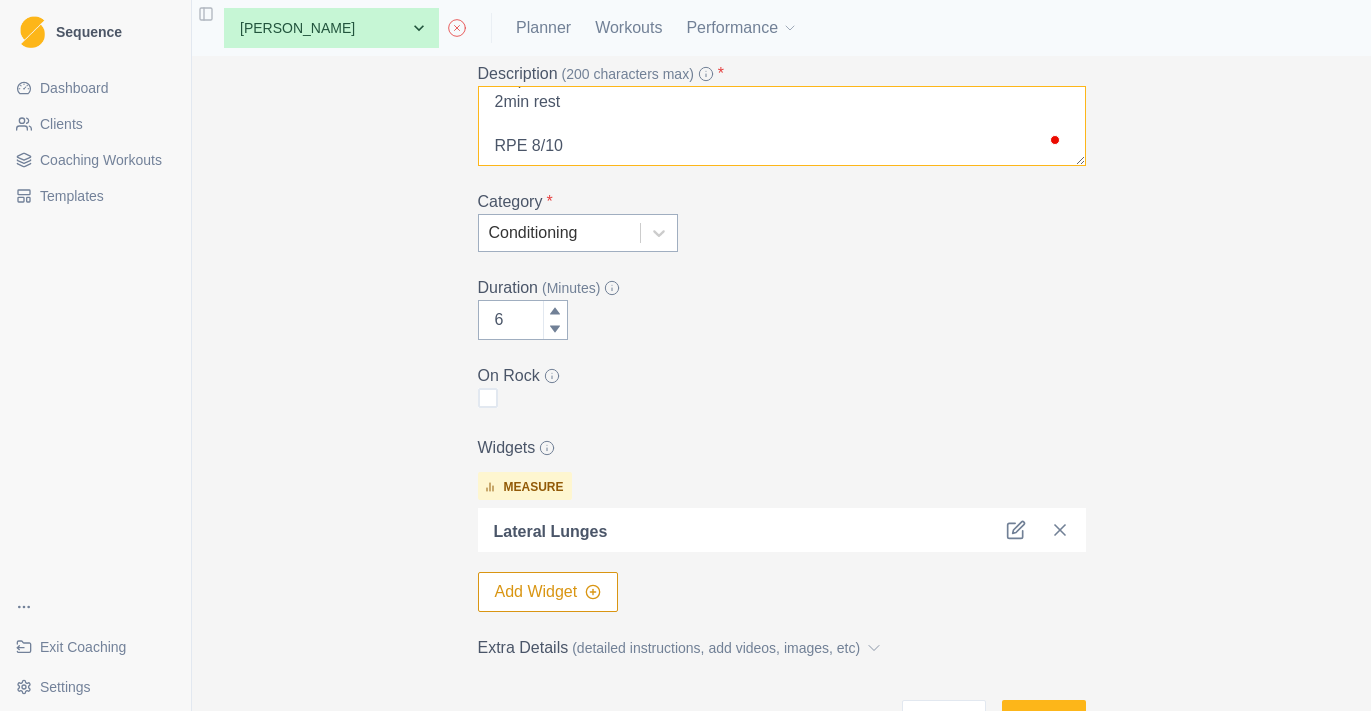 type on "Hold kettlebell or dumbell
3sets
8reps each side
2min rest
RPE 8/10" 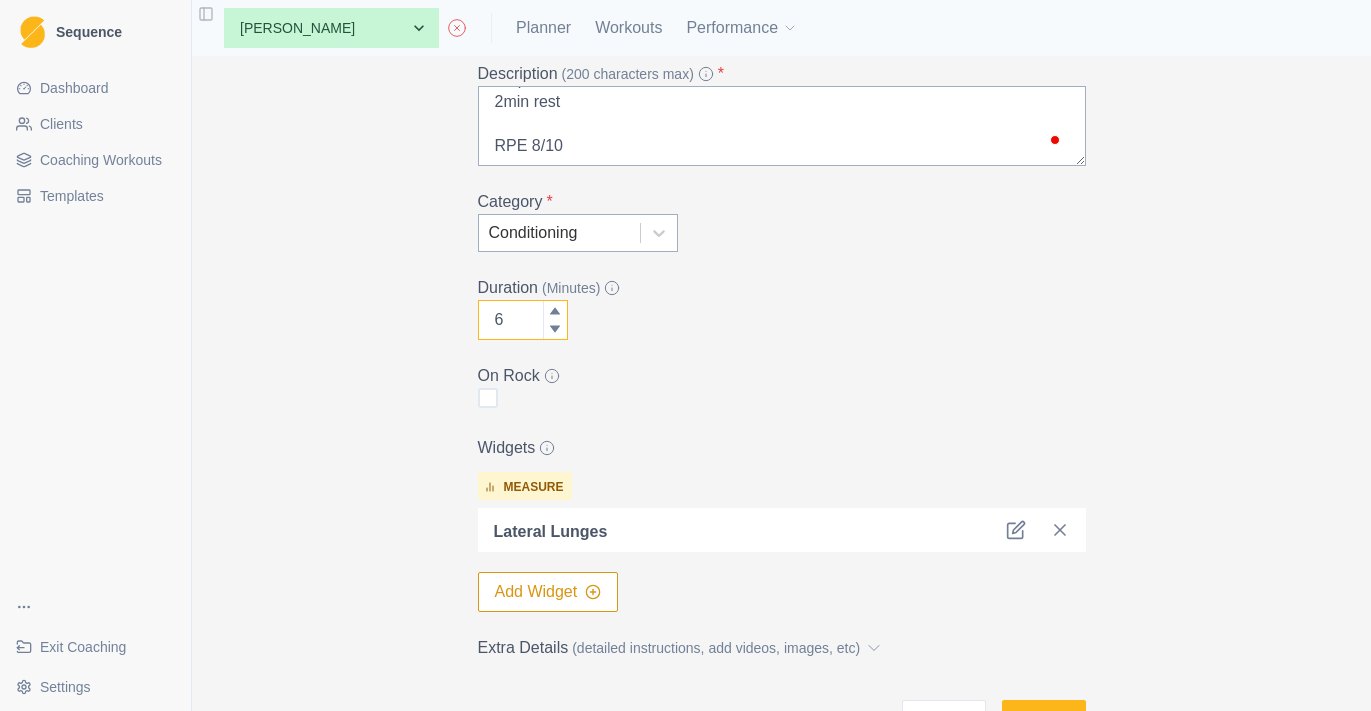 click 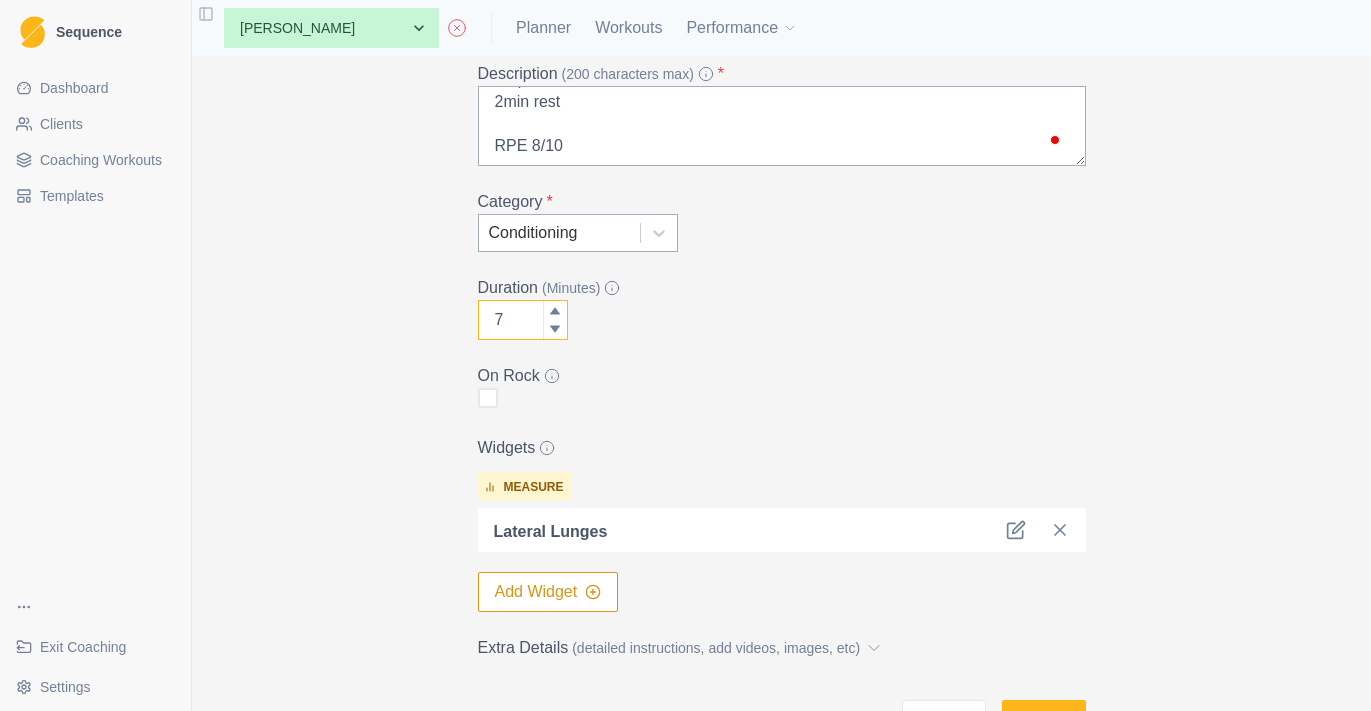 click 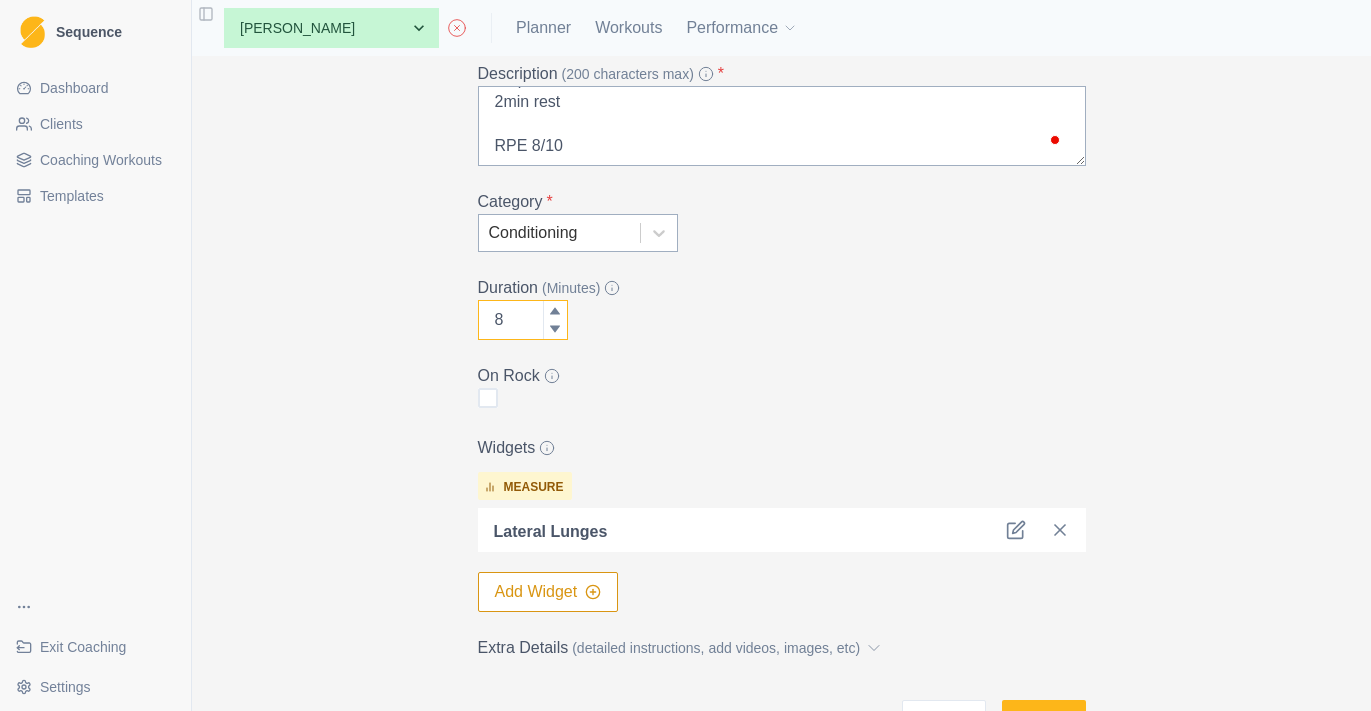 click 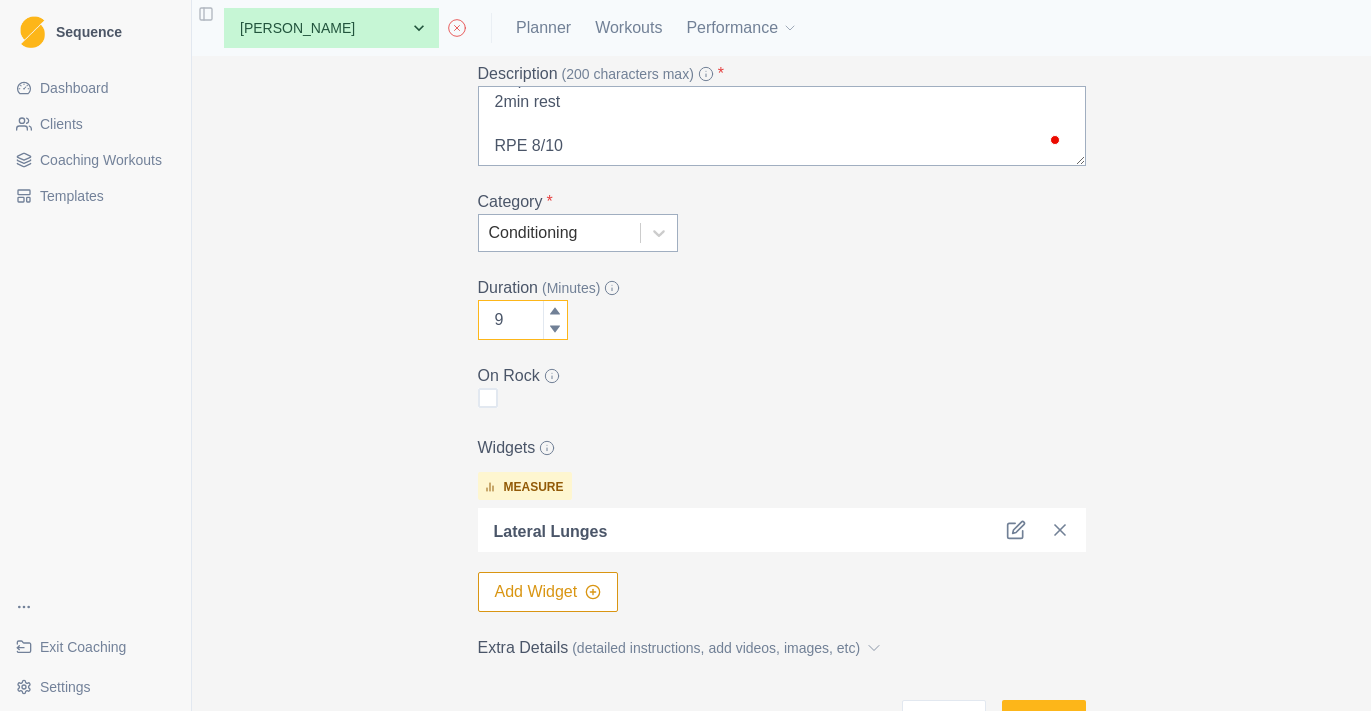 click 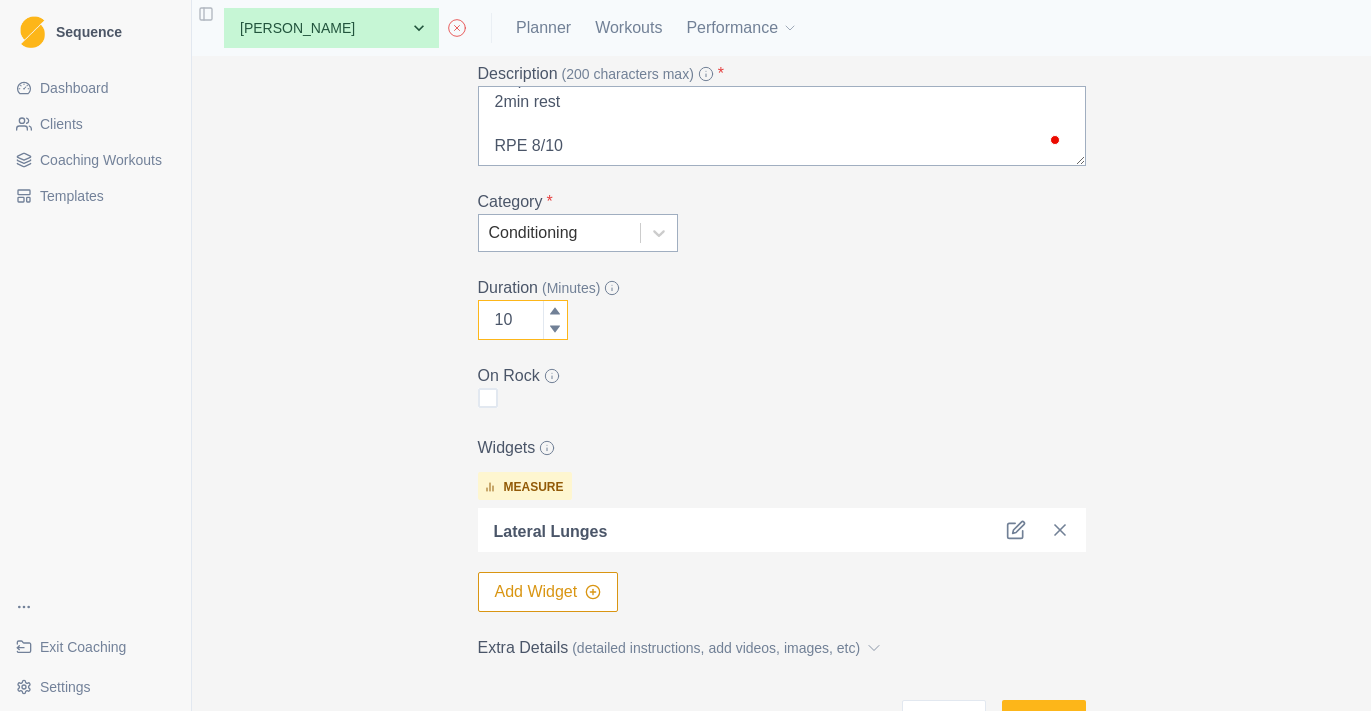 click 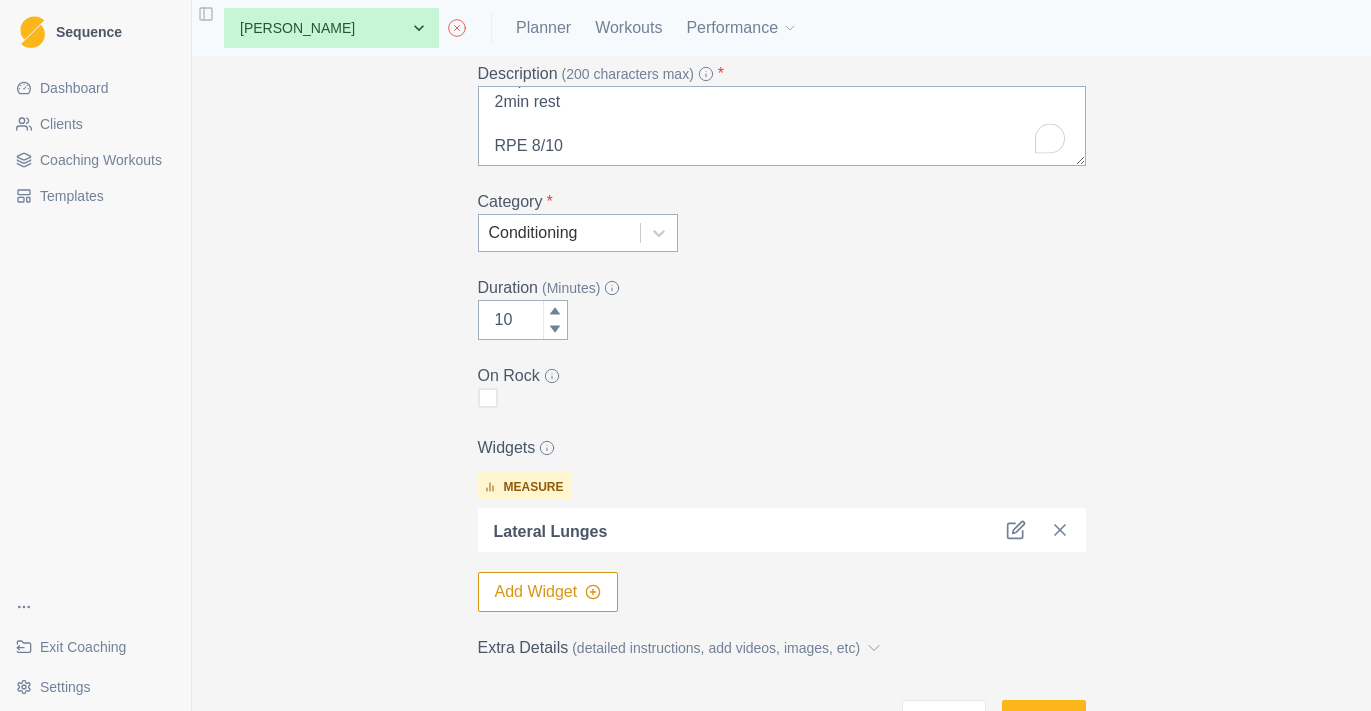 click on "measure Lateral Lunges Add Widget" at bounding box center [782, 538] 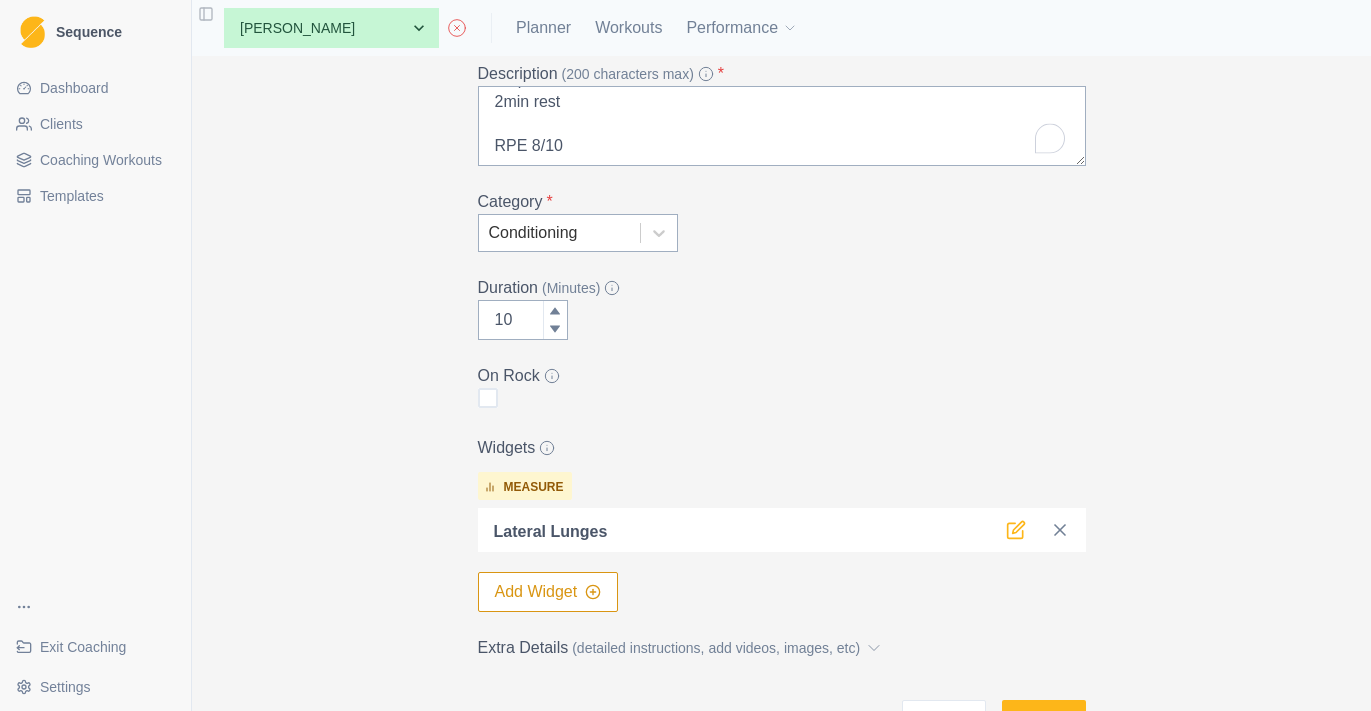 click 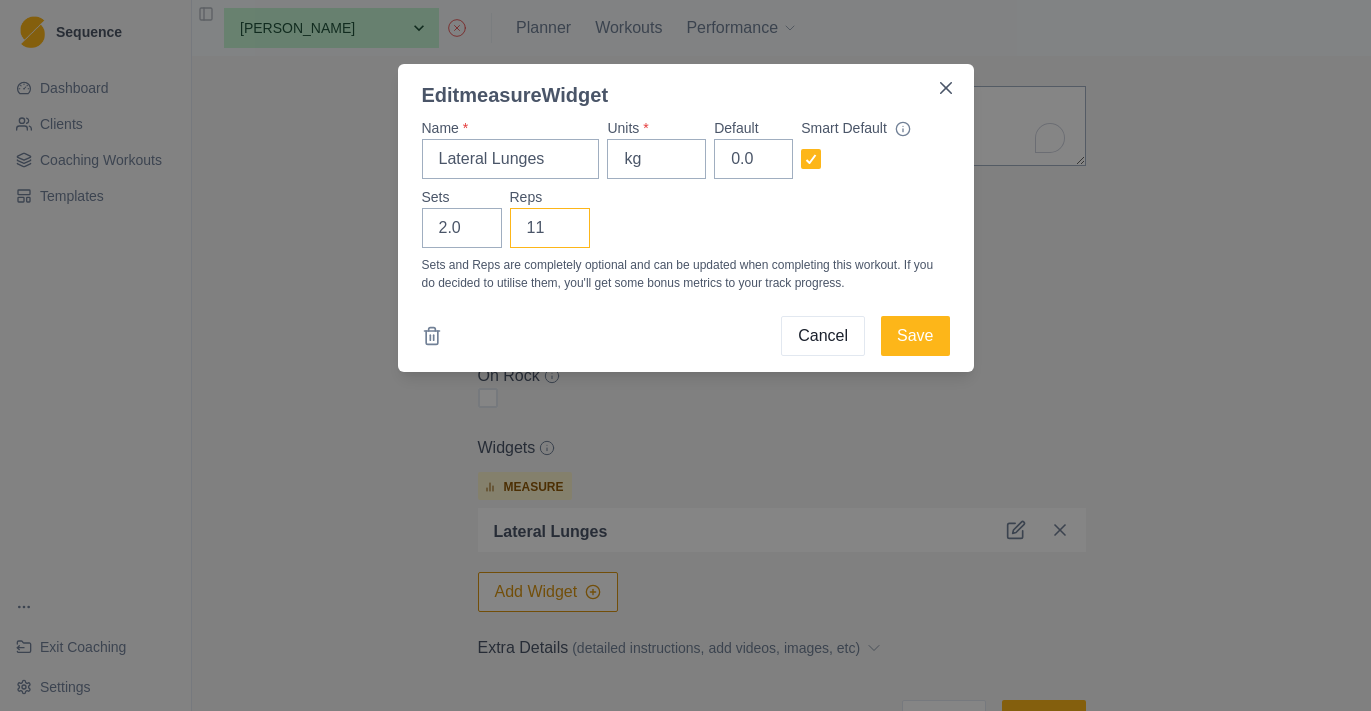 click on "11" at bounding box center (550, 228) 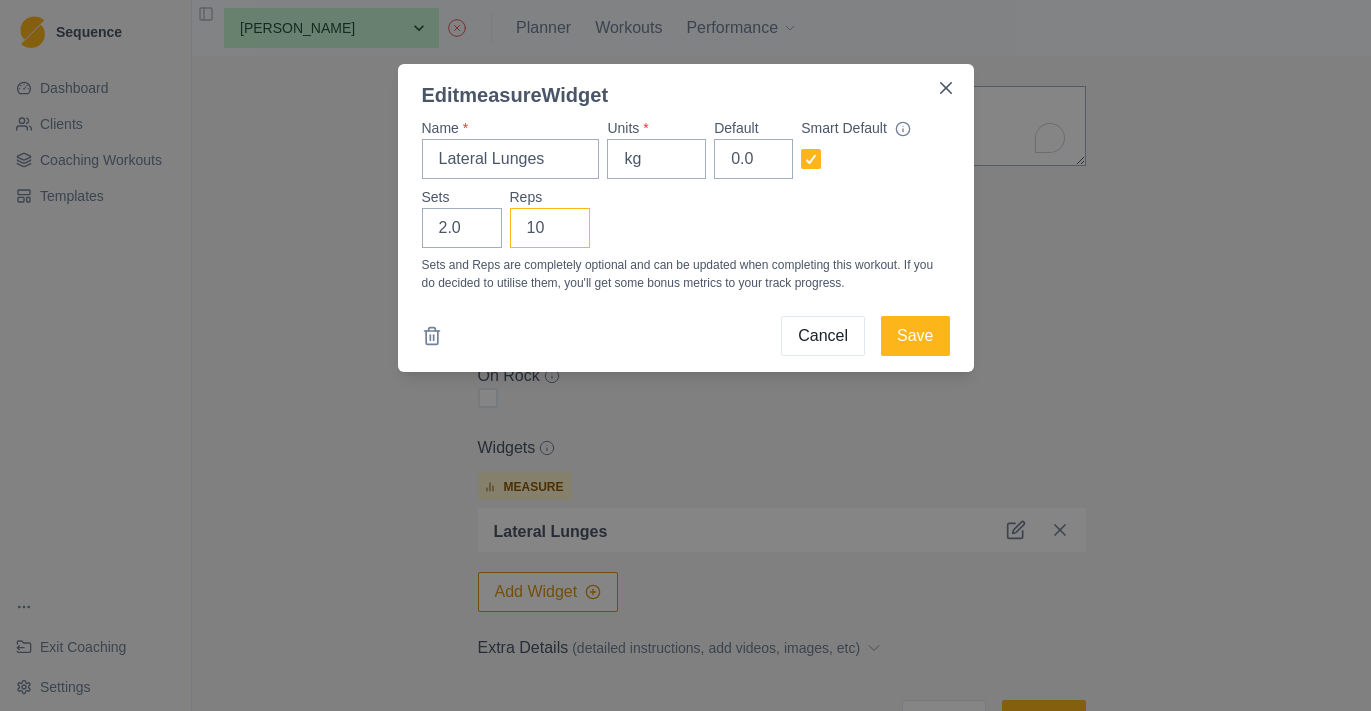 click on "10" at bounding box center [550, 228] 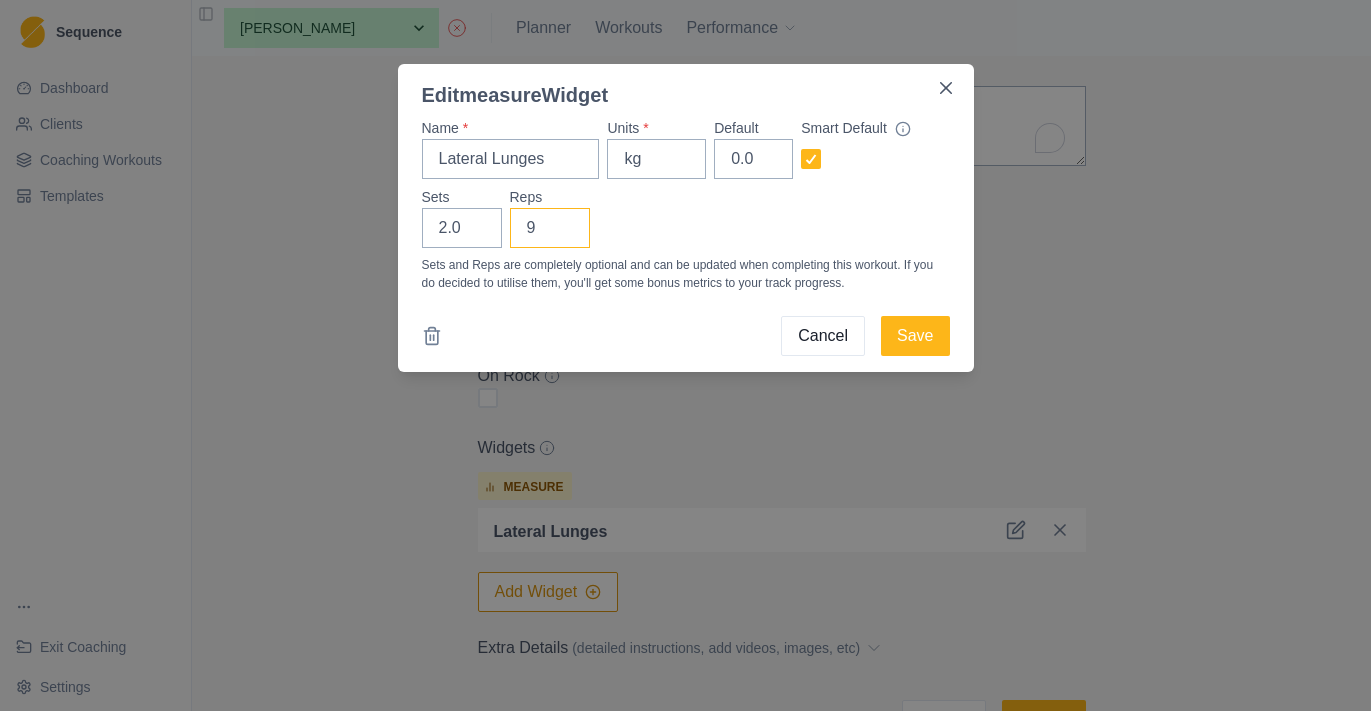 click on "9" at bounding box center (550, 228) 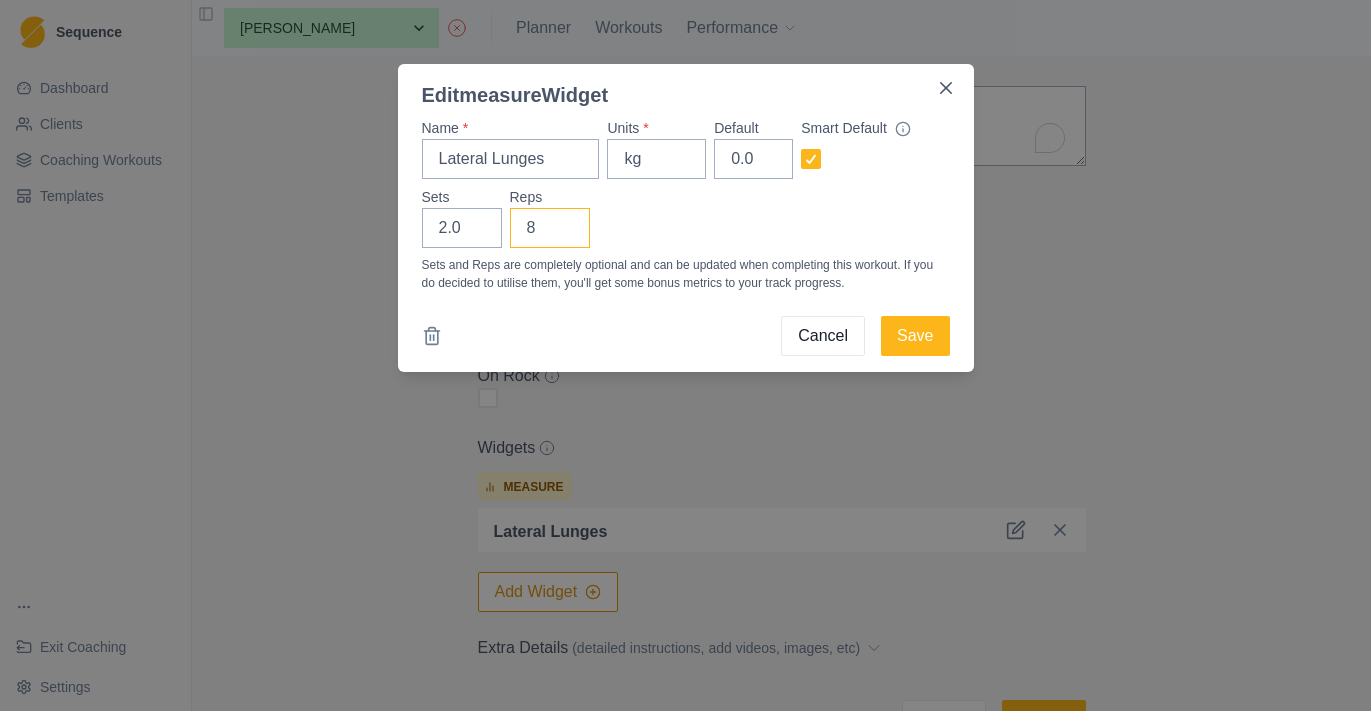 click on "8" at bounding box center (550, 228) 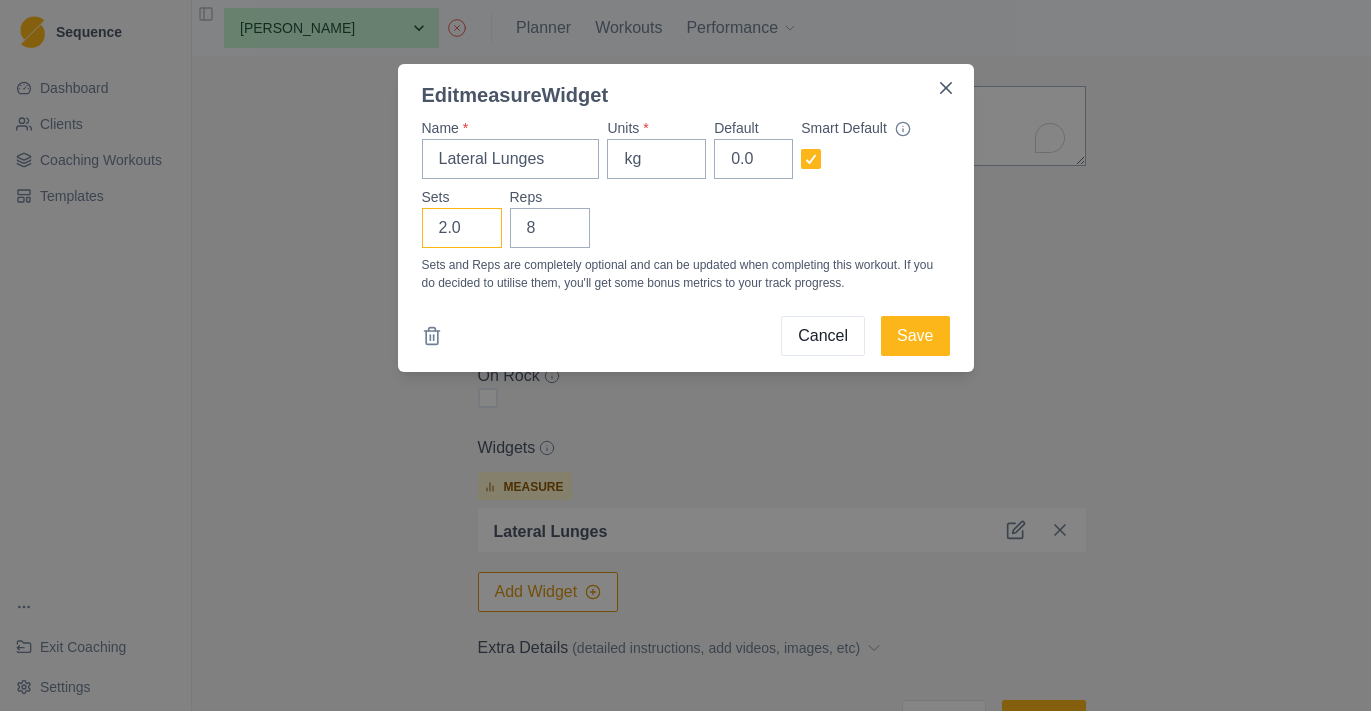 type on "3" 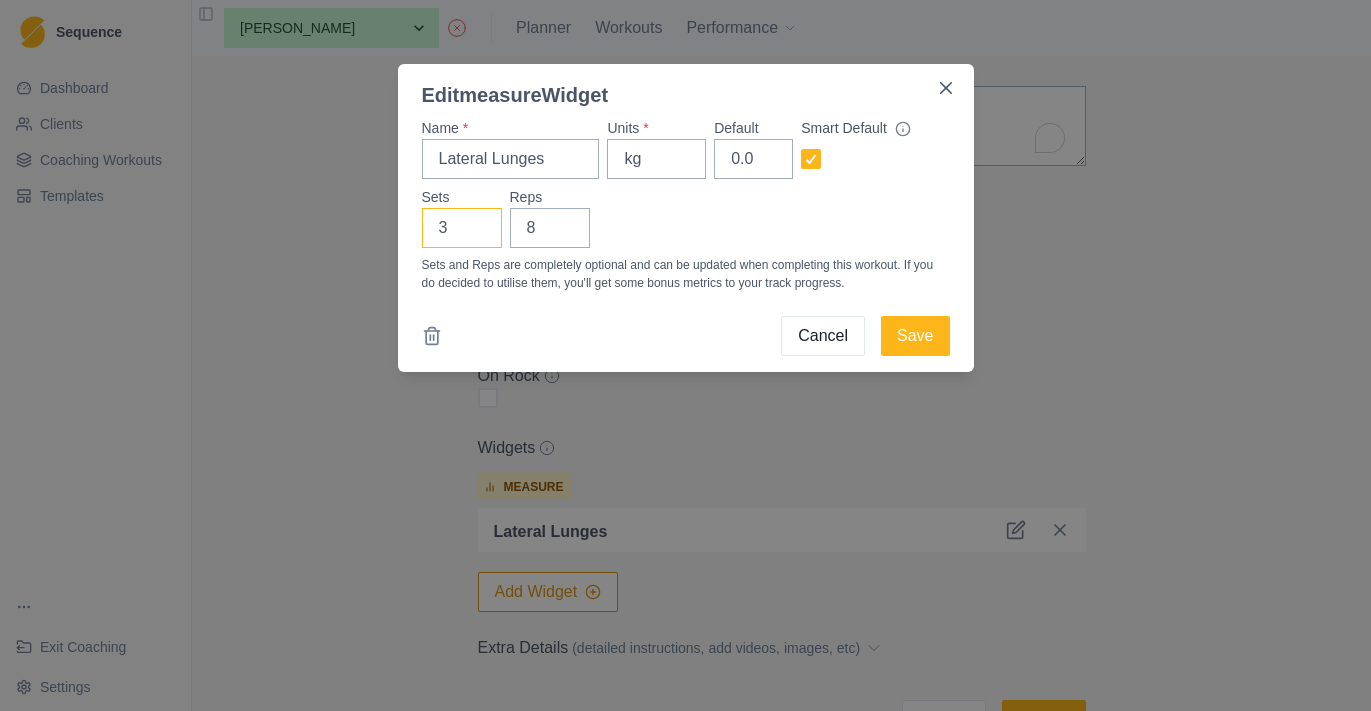 click on "3" at bounding box center [462, 228] 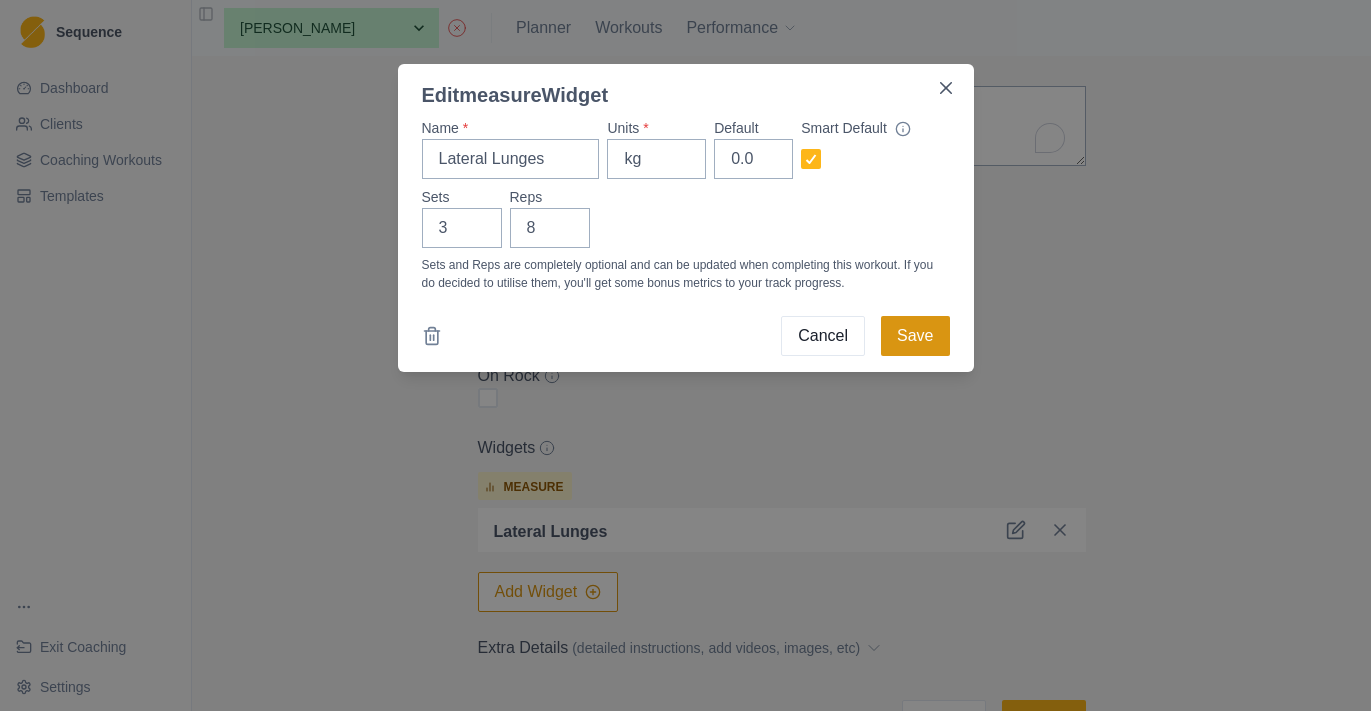 click on "Save" at bounding box center (915, 336) 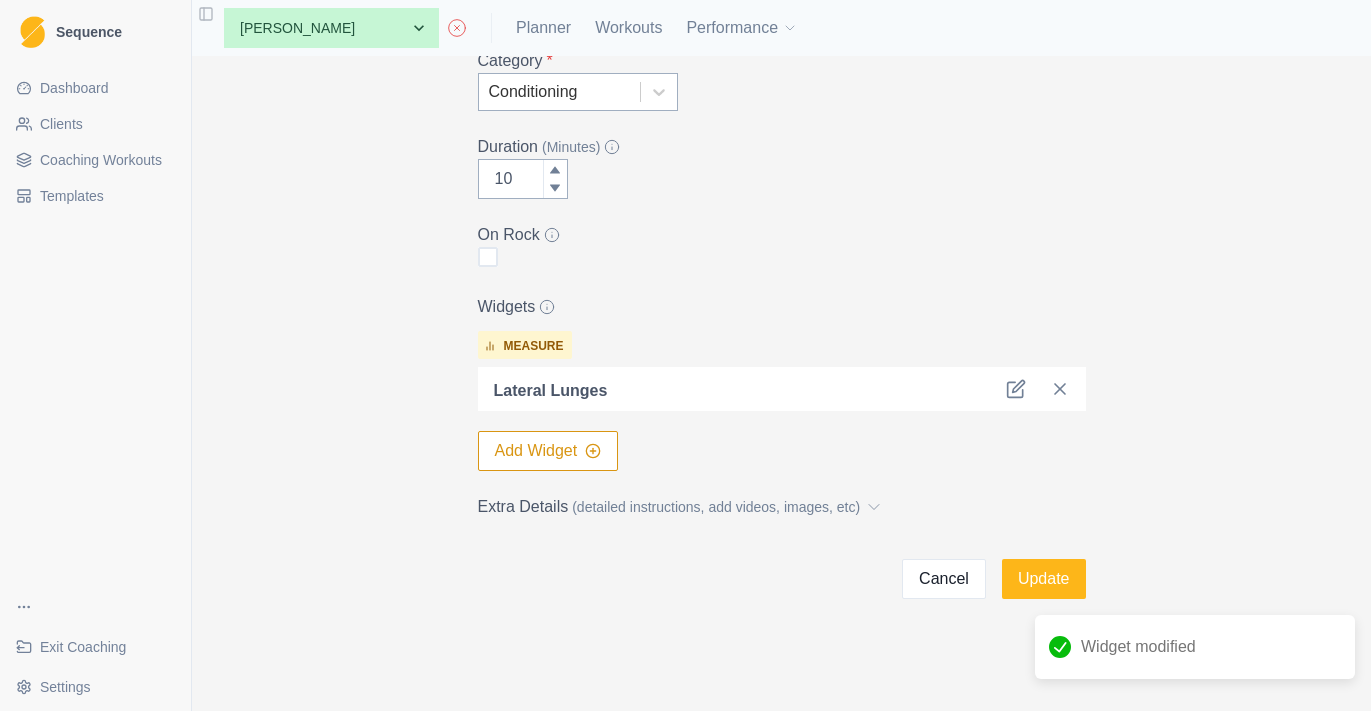 click on "Archive Delete Edit Workout Name * Lateral Lunges Description   (200 characters max) * Hold kettlebell or dumbell
3sets
8reps each side
2min rest
RPE 8/10 Category * Conditioning Duration   (Minutes) 10 On Rock Widgets measure Lateral Lunges Add Widget Extra Details (detailed instructions, add videos, images, etc) Cancel Update" at bounding box center [781, 383] 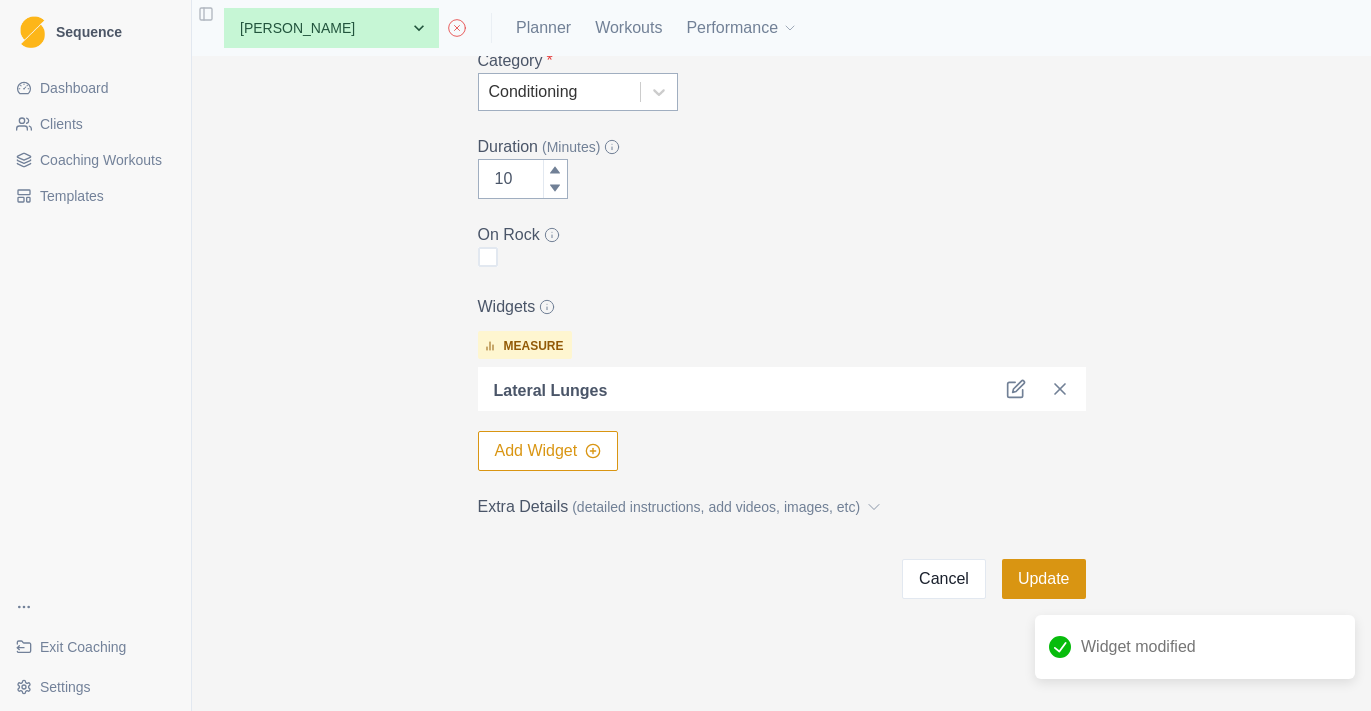 click on "Update" at bounding box center (1044, 579) 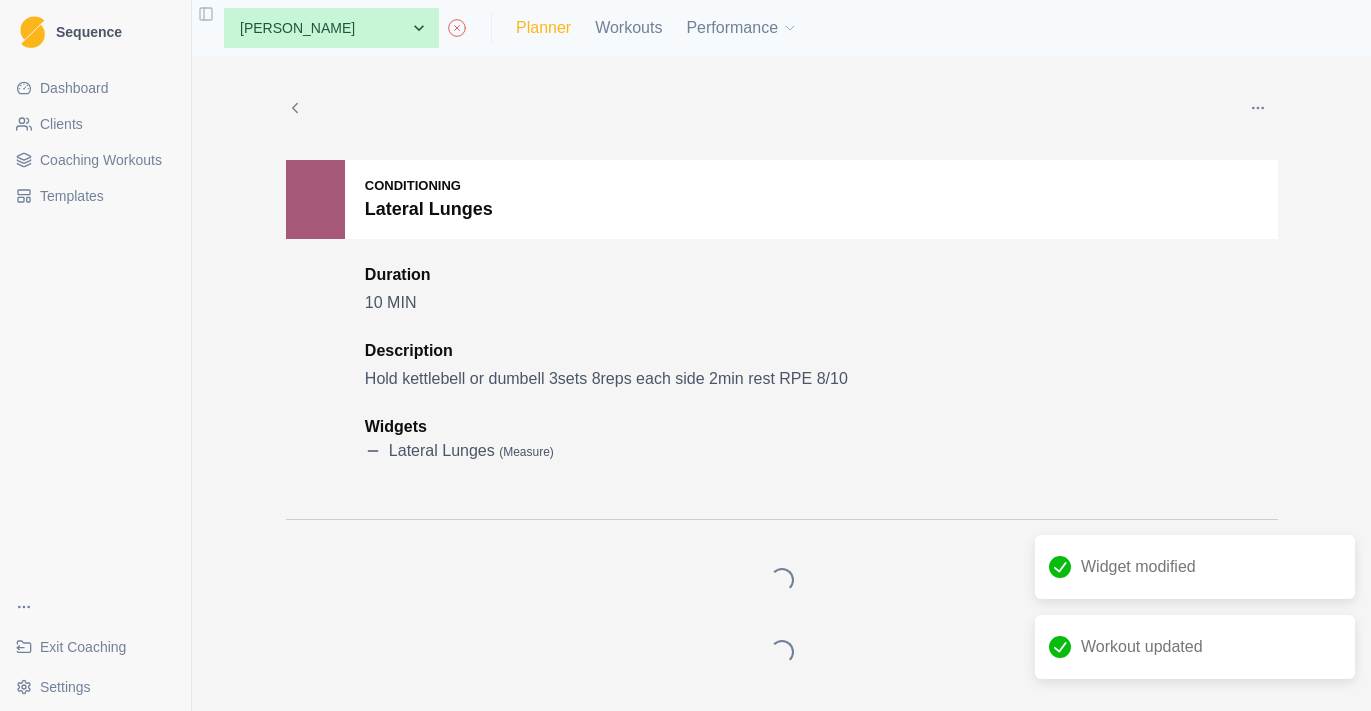 click on "Planner" at bounding box center [543, 28] 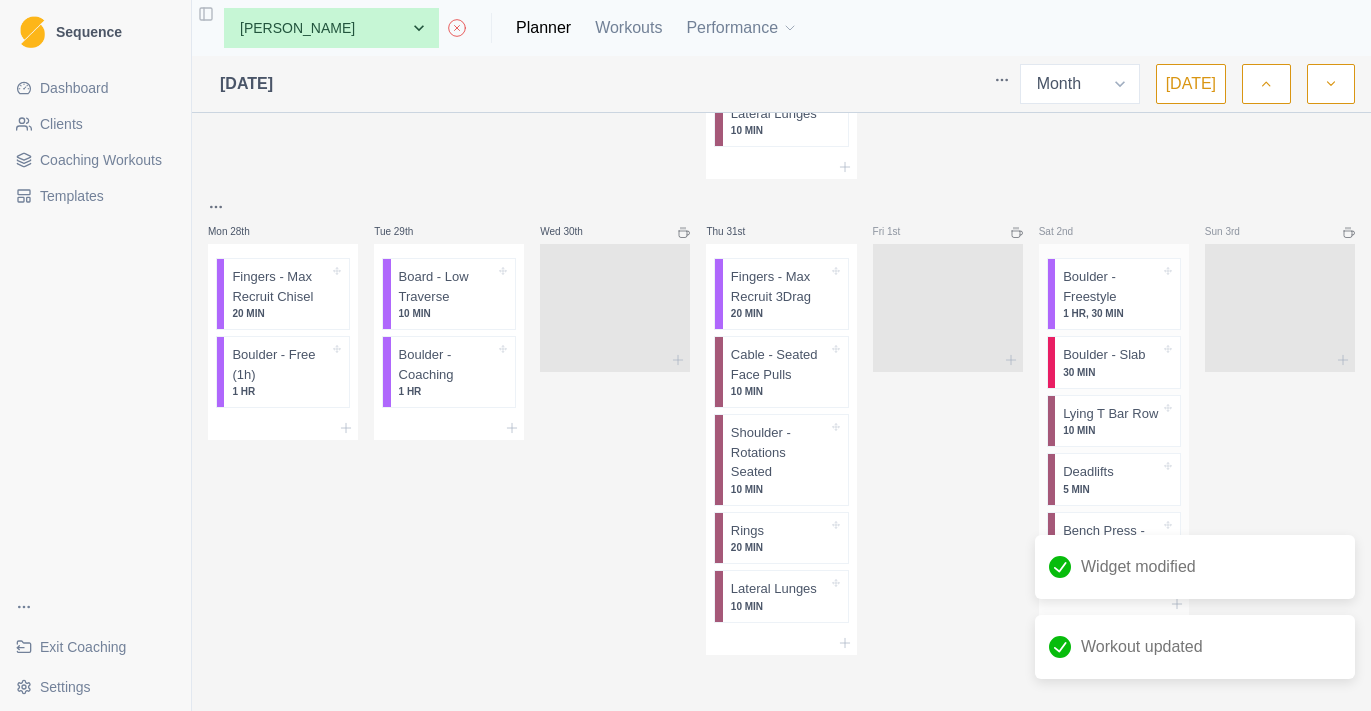 click on "10 MIN" at bounding box center (1111, 430) 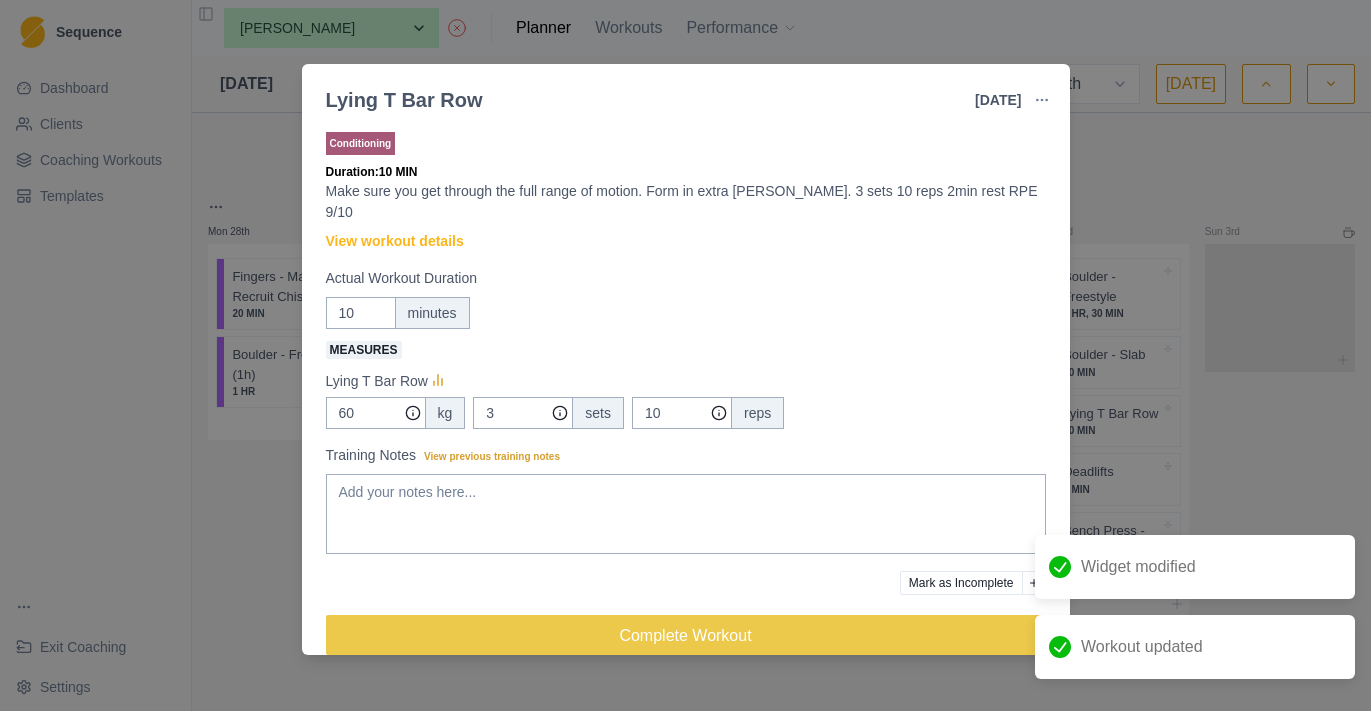click on "Lying T Bar Row [DATE] Link To Goal View Workout Metrics Edit Original Workout Reschedule Workout Remove From Schedule Conditioning Duration:  10 MIN Make sure you get through the full range of motion. Form in extra [PERSON_NAME].
3 sets
10 reps
2min rest
RPE 9/10 View workout details Actual Workout Duration 10 minutes Measures Lying T Bar Row 60 kg 3 sets 10 reps Training Notes View previous training notes [PERSON_NAME] as Incomplete Complete Workout" at bounding box center [685, 355] 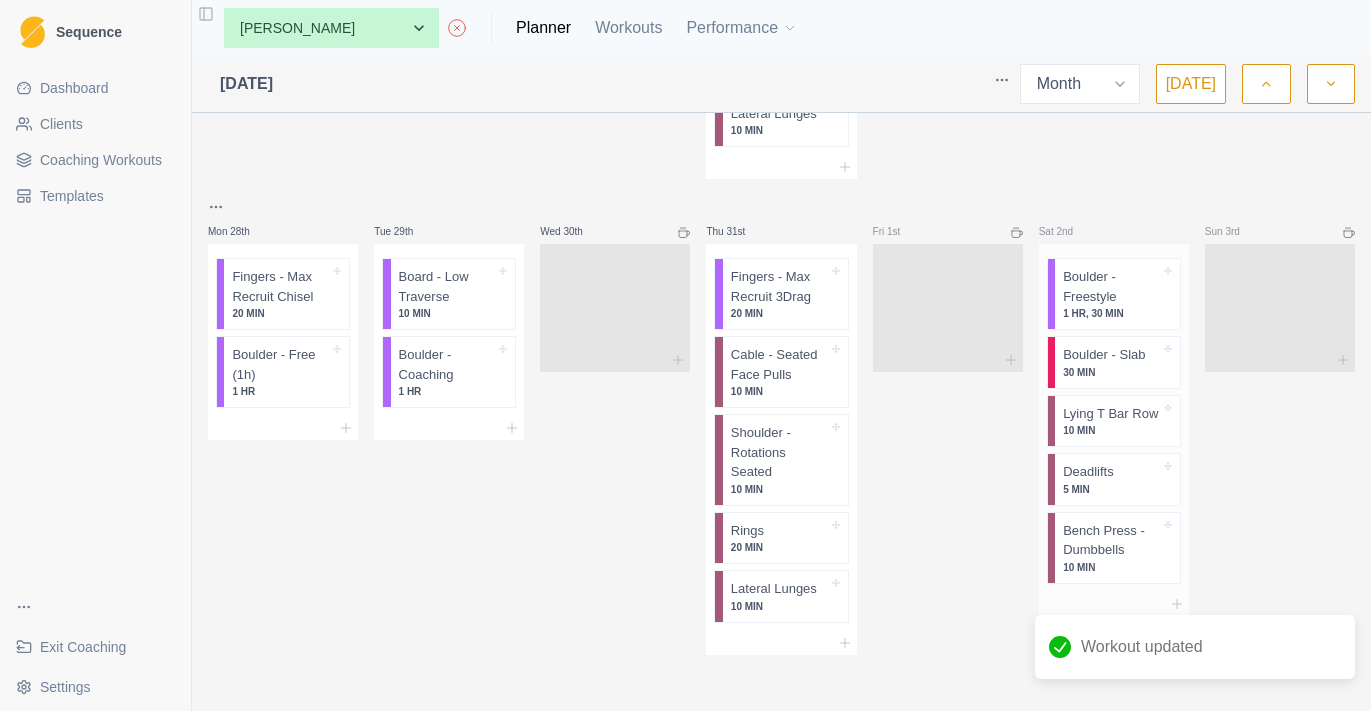 click on "Lying T Bar Row" at bounding box center (1110, 414) 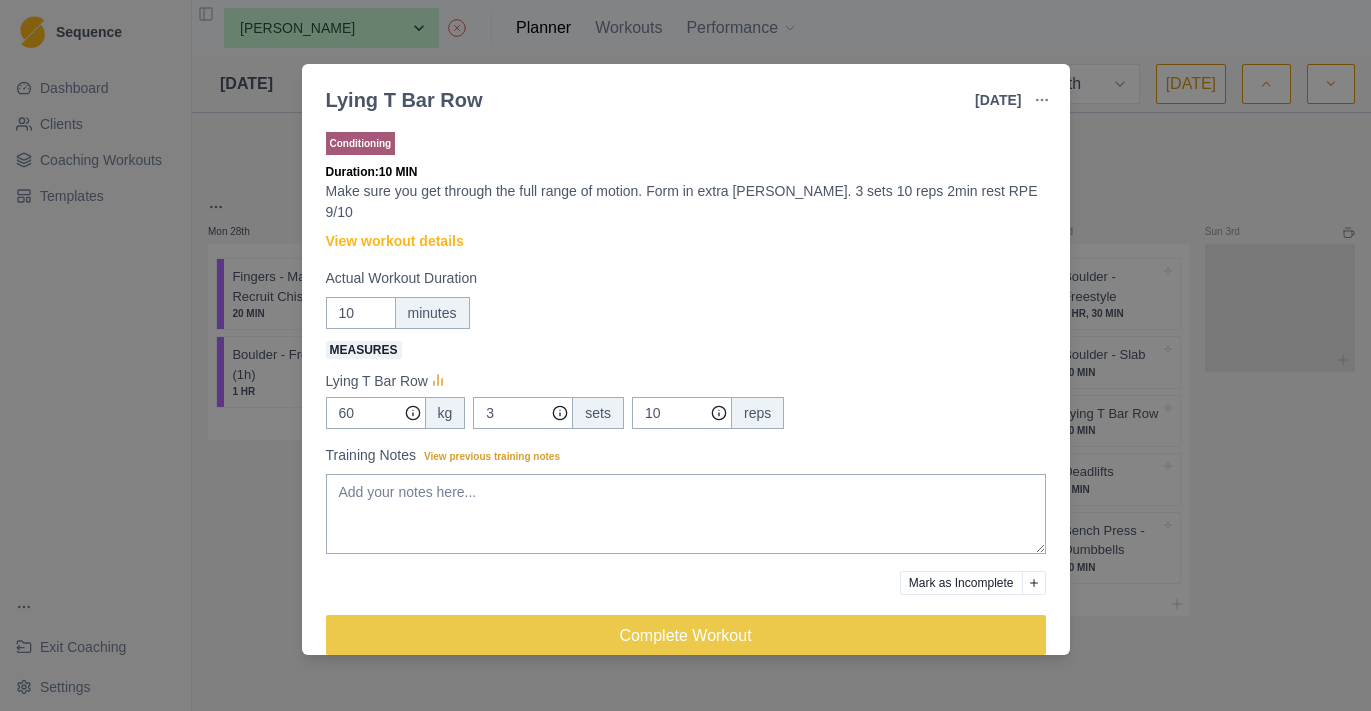 click at bounding box center (1042, 100) 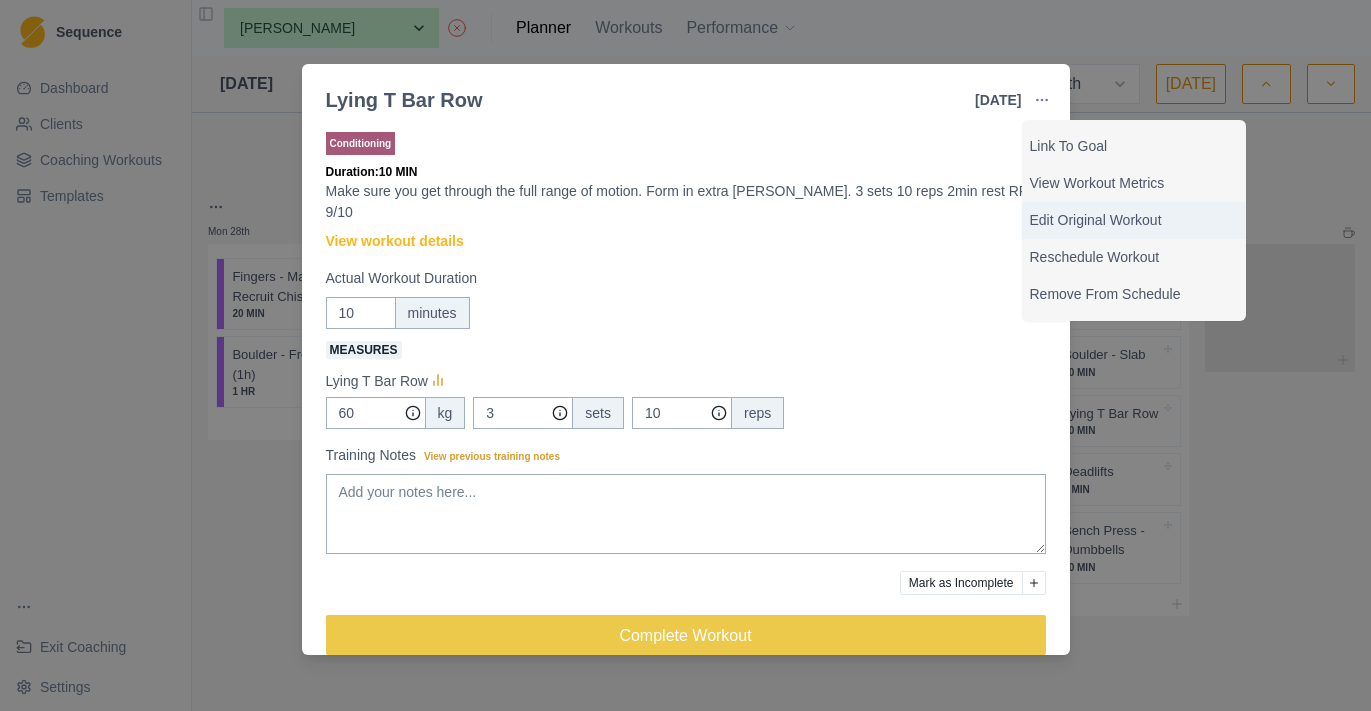 click on "Edit Original Workout" at bounding box center (1134, 220) 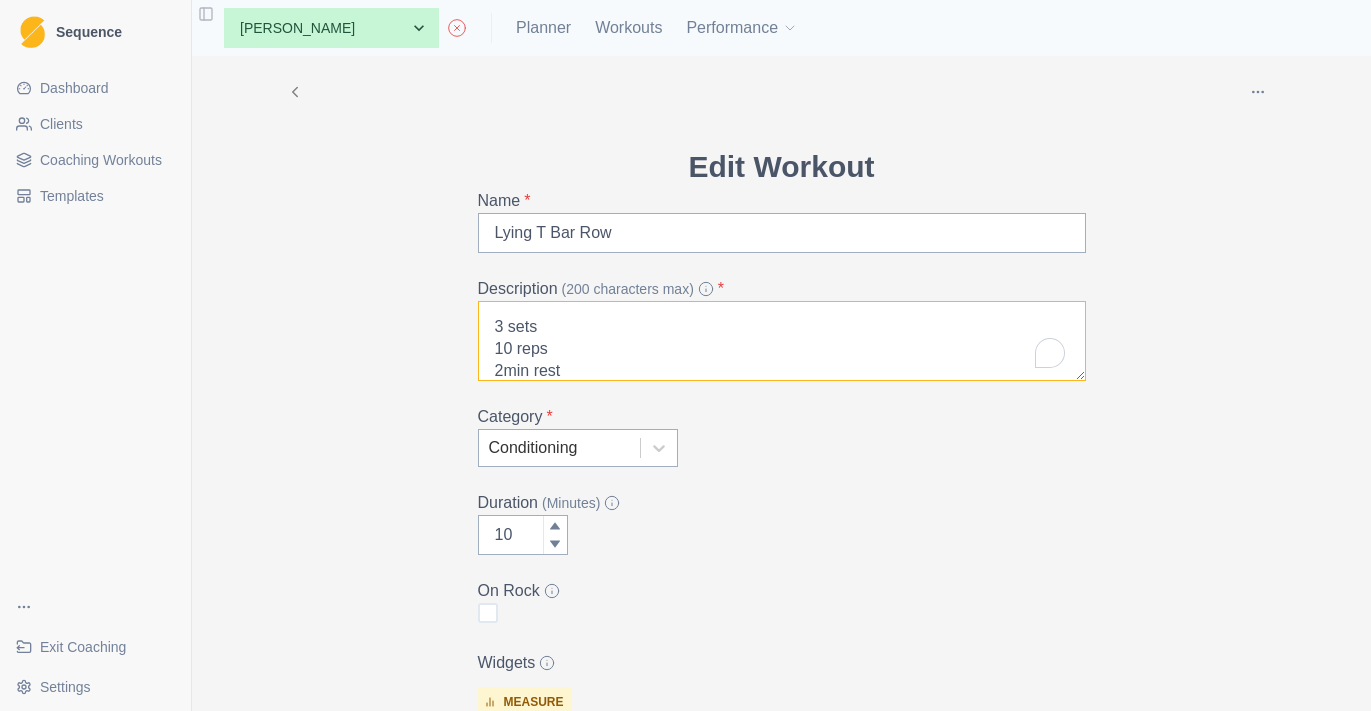 drag, startPoint x: 512, startPoint y: 328, endPoint x: 447, endPoint y: 330, distance: 65.03076 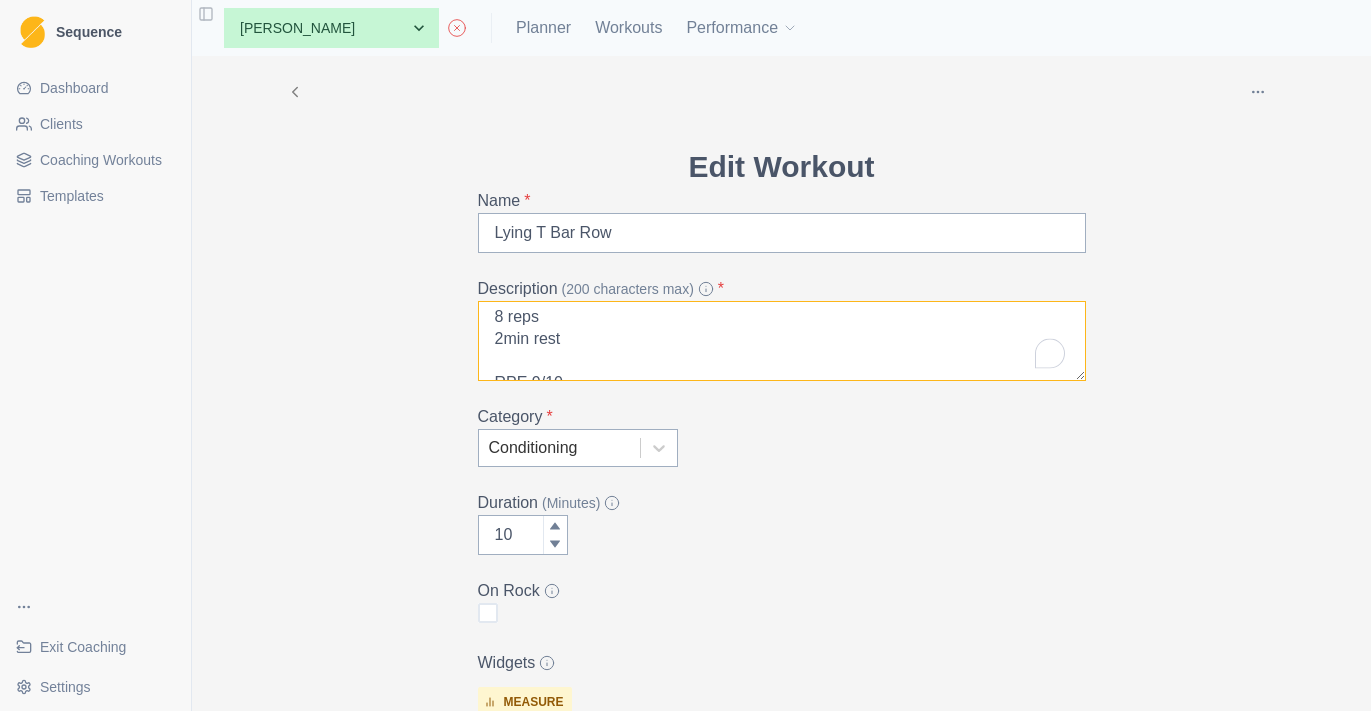 click on "Make sure you get through the full range of motion. Form in extra [PERSON_NAME].
3 sets
8 reps
2min rest
RPE 9/10" at bounding box center (782, 341) 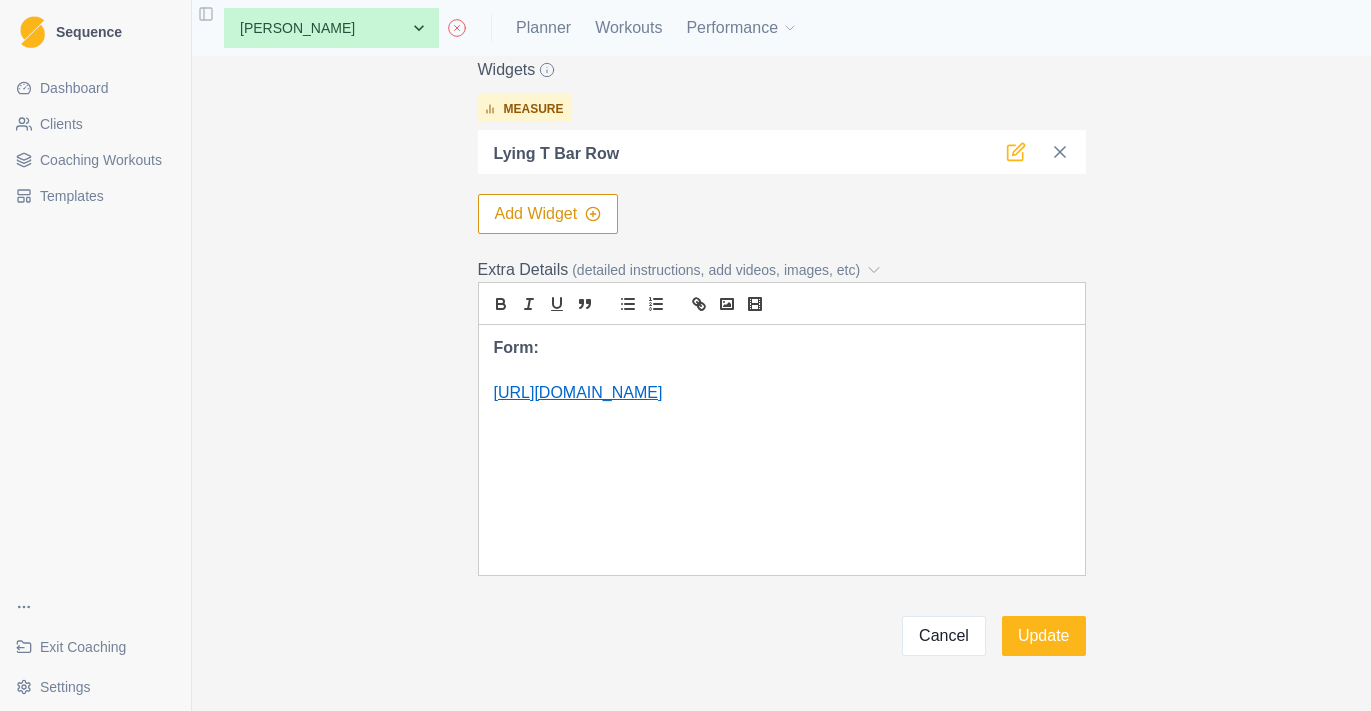 type on "Make sure you get through the full range of motion. Form in extra [PERSON_NAME].
3 sets
8 reps
2min rest
RPE 9/10" 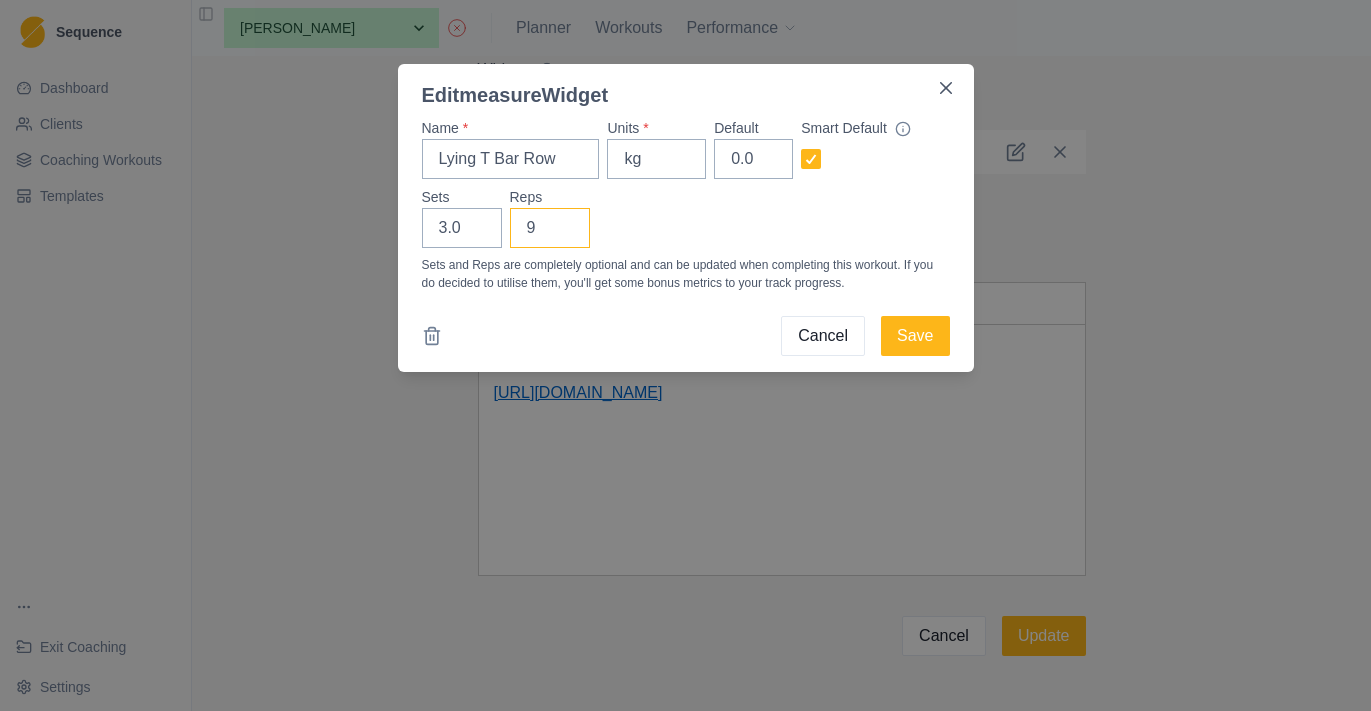 click on "9" at bounding box center [550, 228] 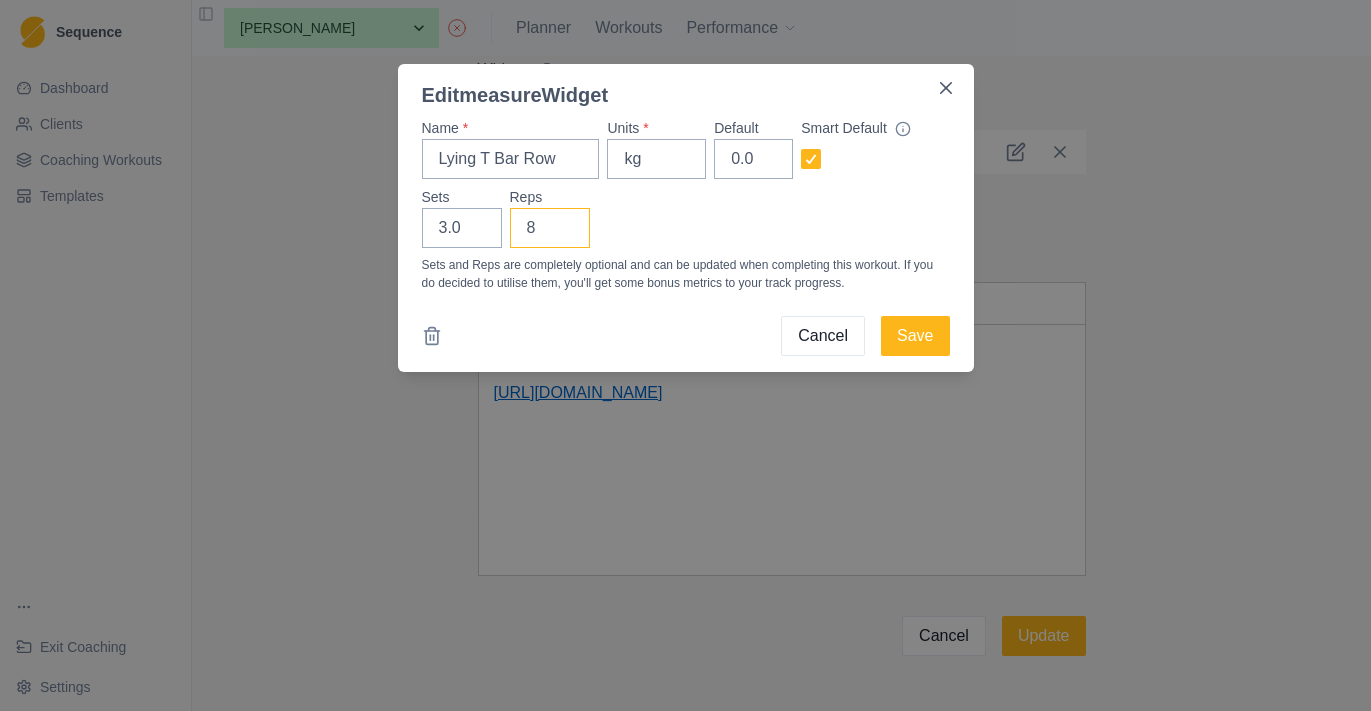 click on "8" at bounding box center (550, 228) 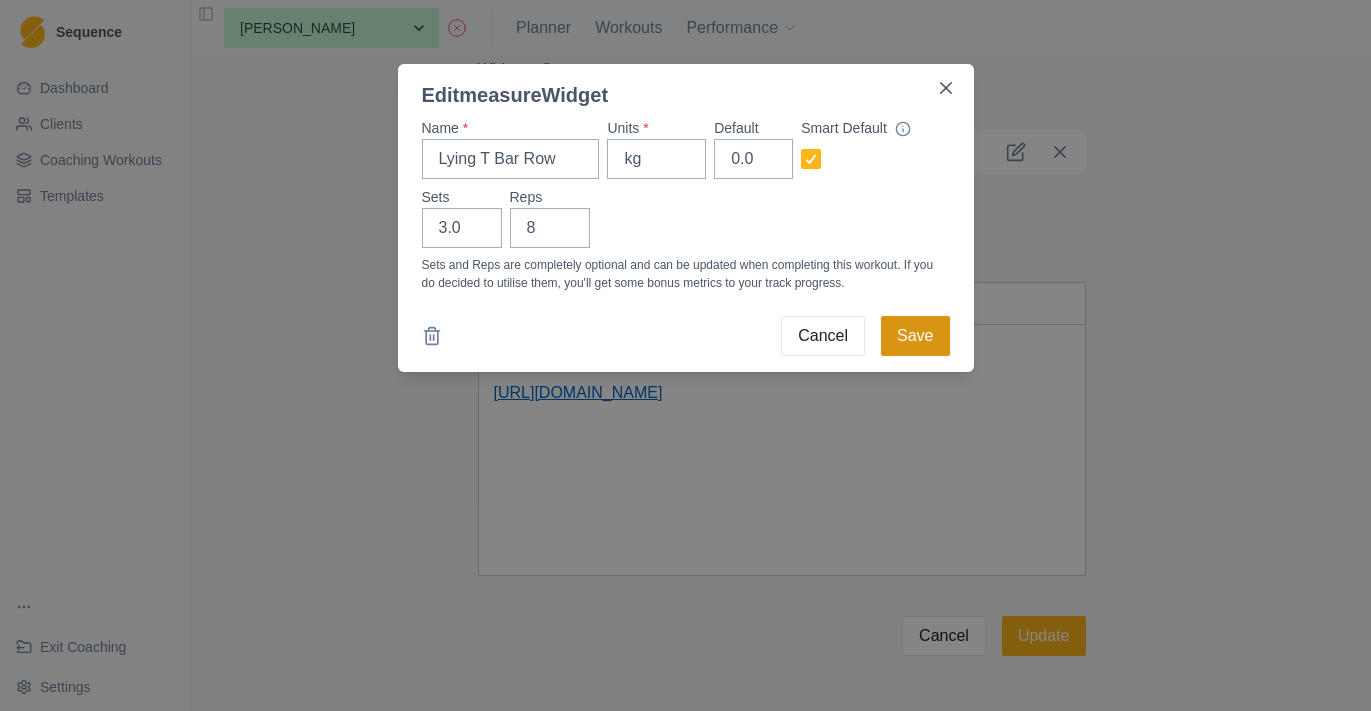 click on "Save" at bounding box center [915, 336] 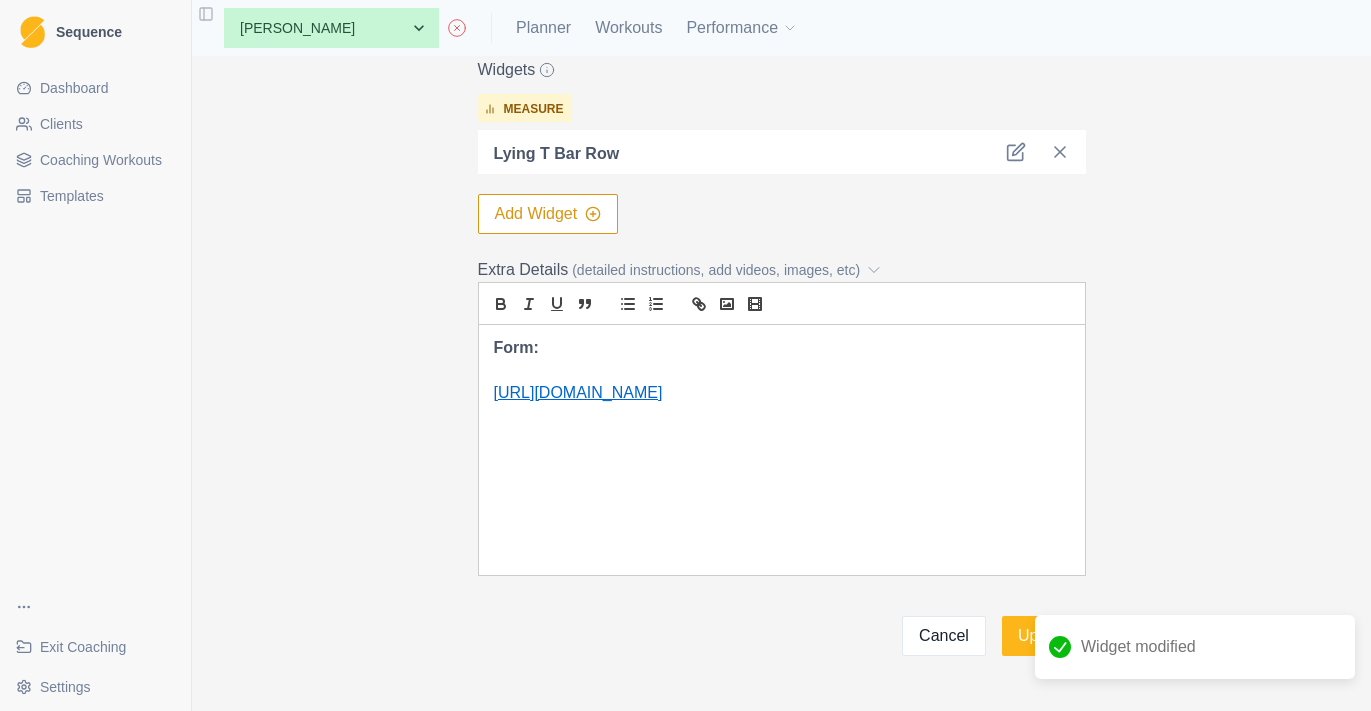 click on "Widget modified" at bounding box center [1195, 647] 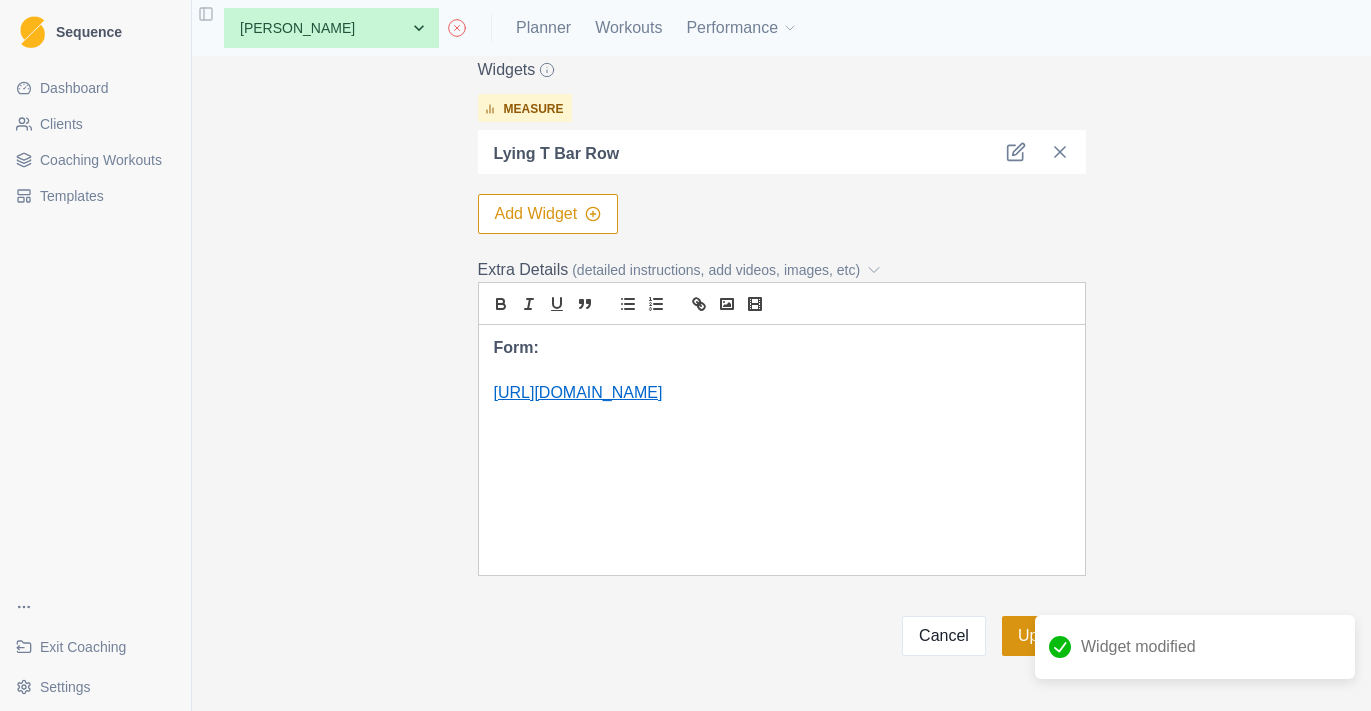 click on "Update" at bounding box center [1044, 636] 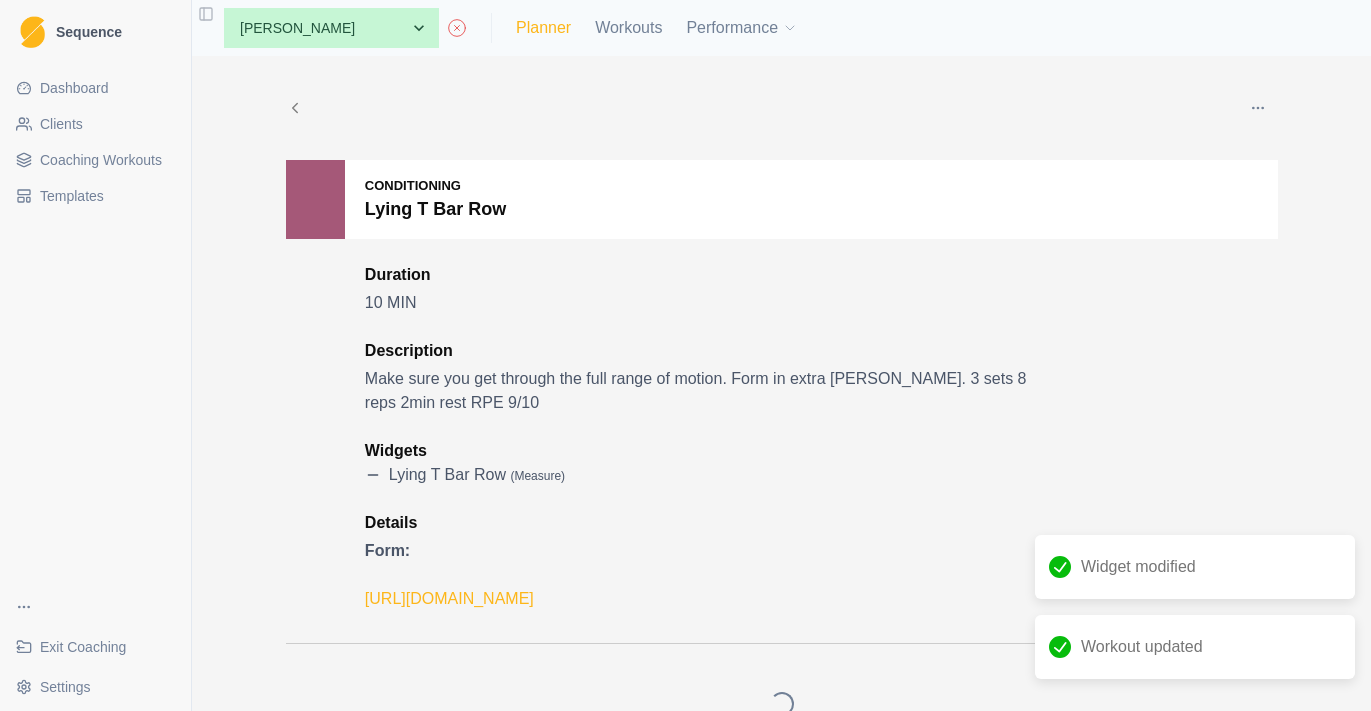 click on "Planner" at bounding box center (543, 28) 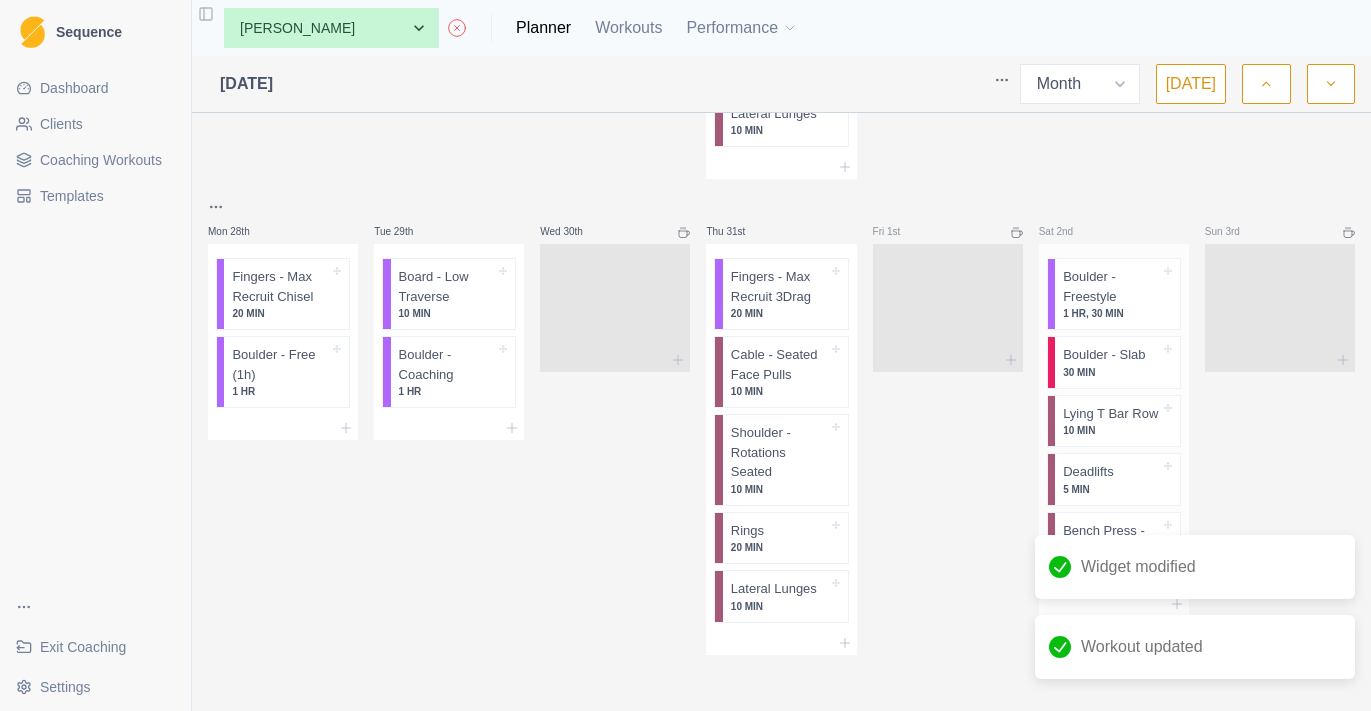 click on "5 MIN" at bounding box center (1111, 489) 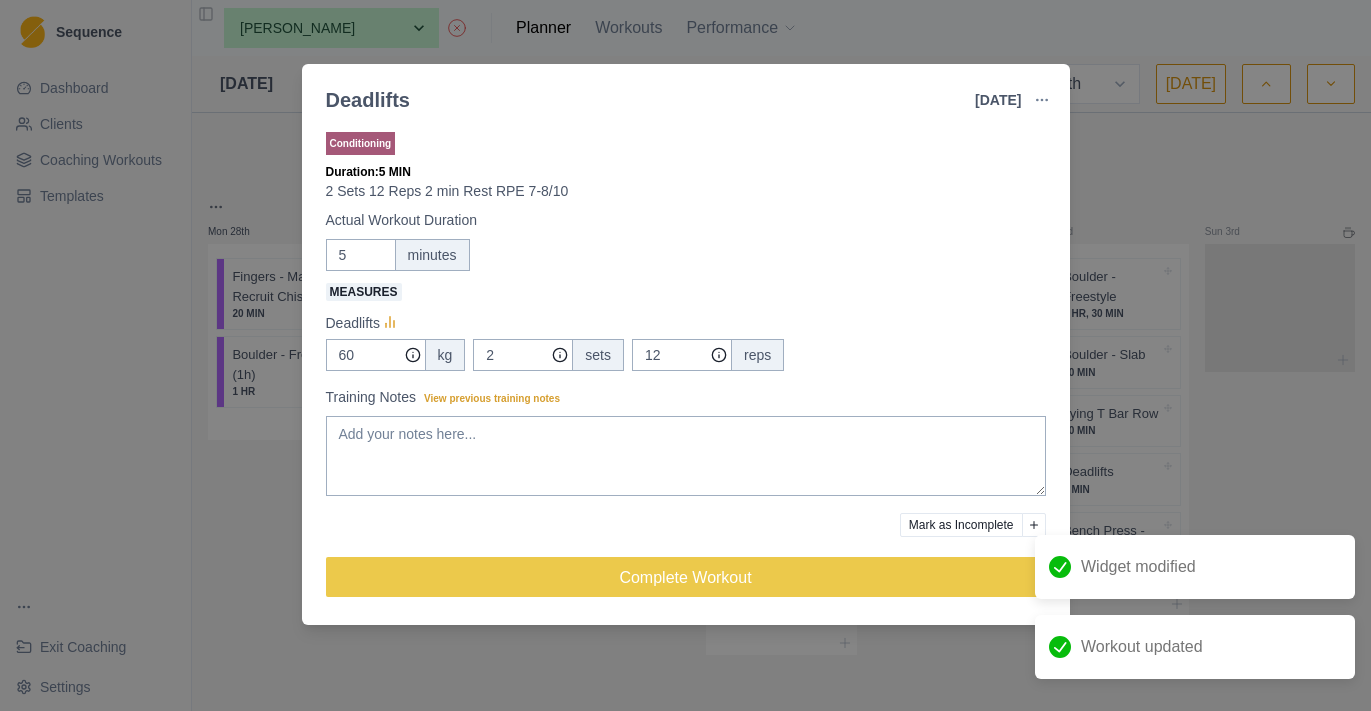 click at bounding box center (1042, 100) 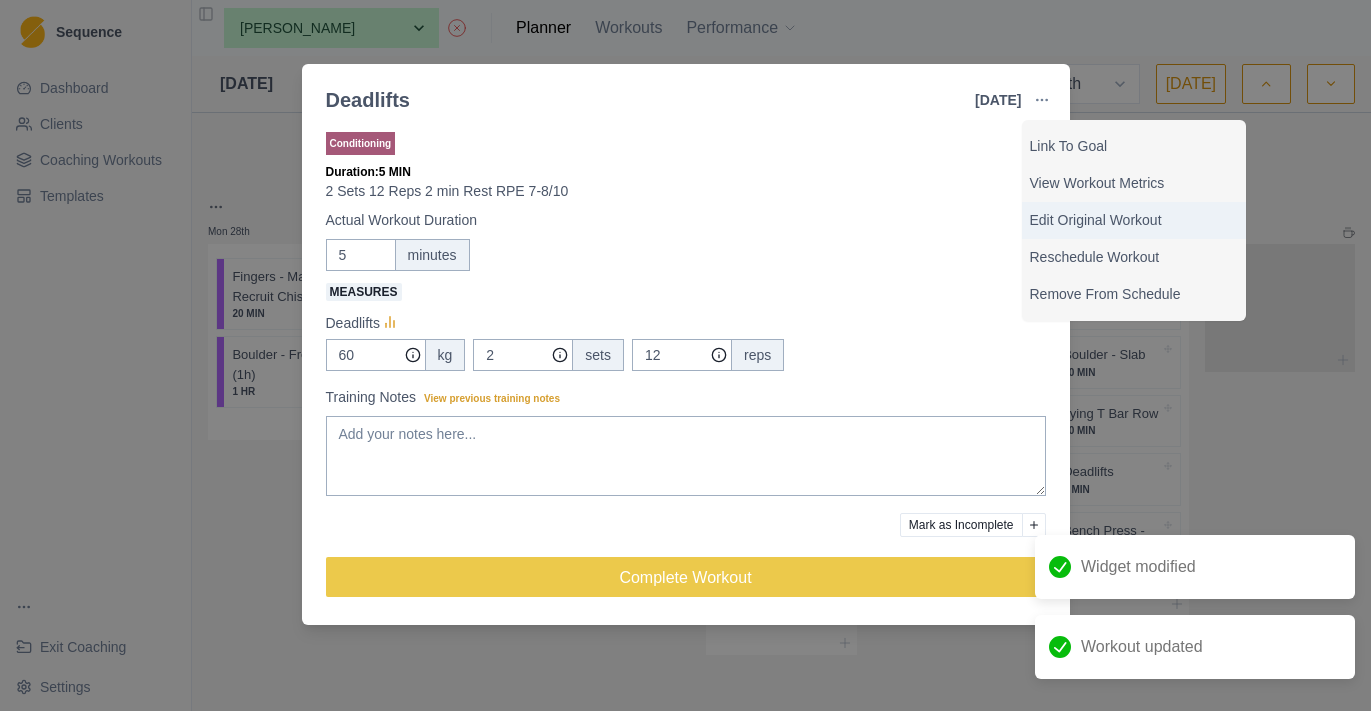 click on "Edit Original Workout" at bounding box center (1134, 220) 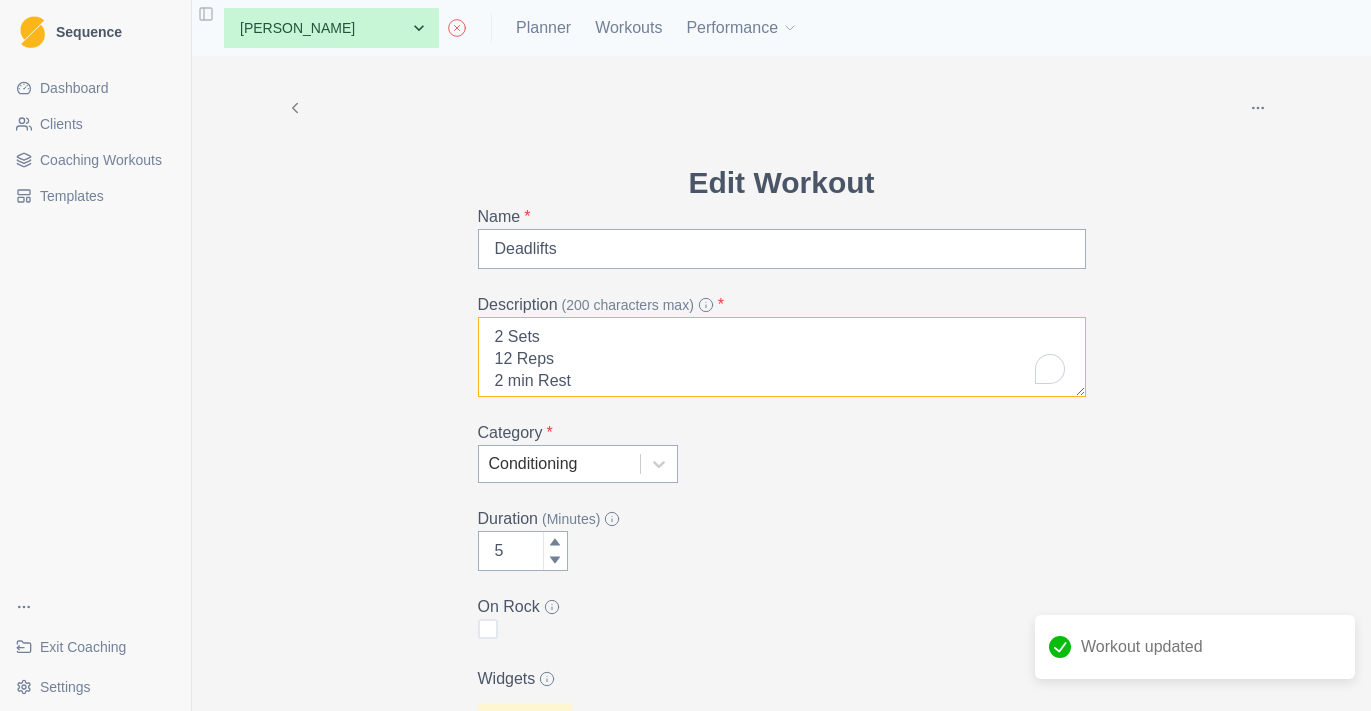 drag, startPoint x: 514, startPoint y: 355, endPoint x: 463, endPoint y: 356, distance: 51.009804 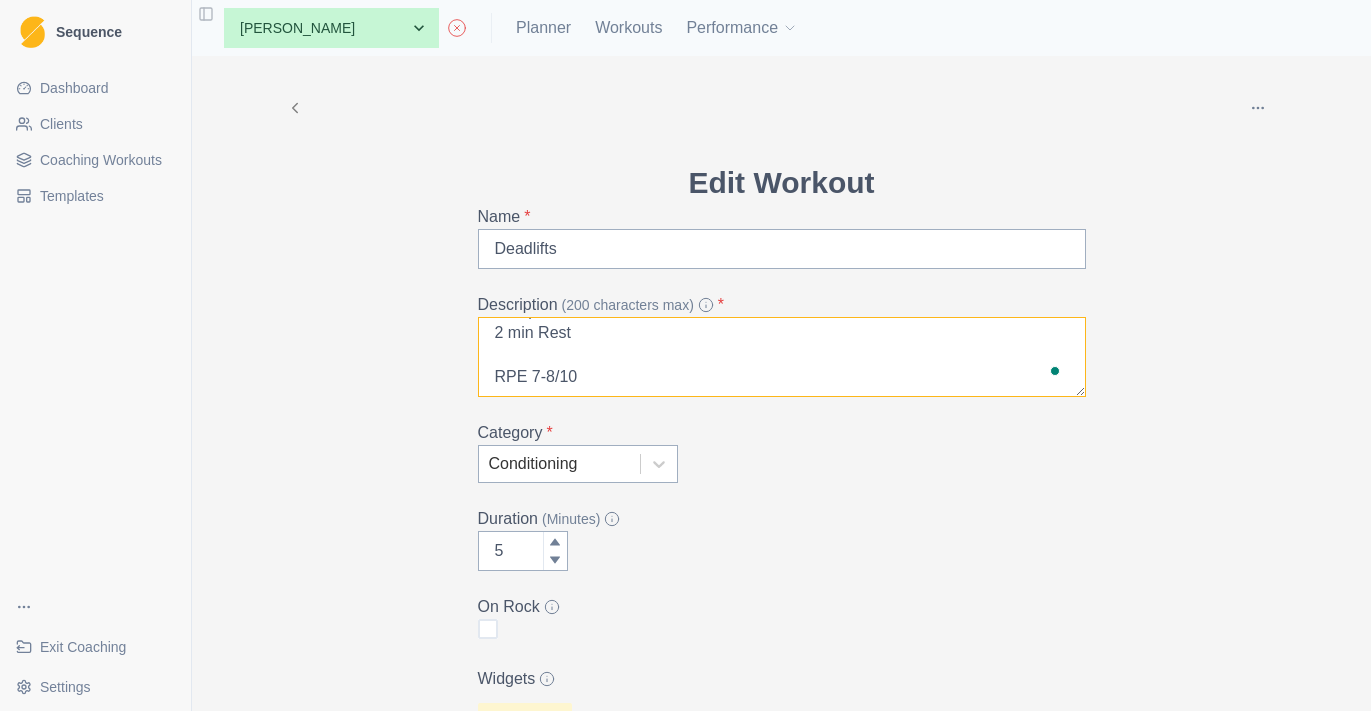 click on "2 Sets
8 Reps
2 min Rest
RPE 7-8/10" at bounding box center [782, 357] 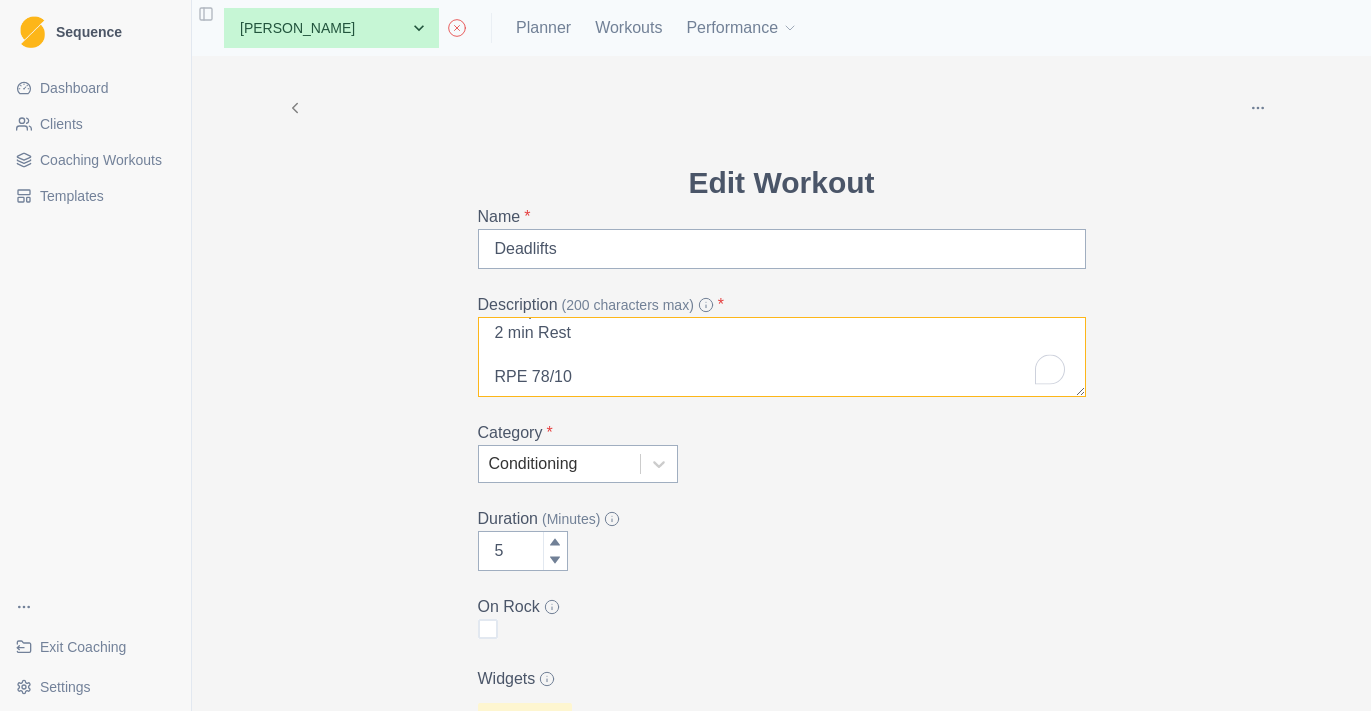 type on "2 Sets
8 Reps
2 min Rest
RPE 8/10" 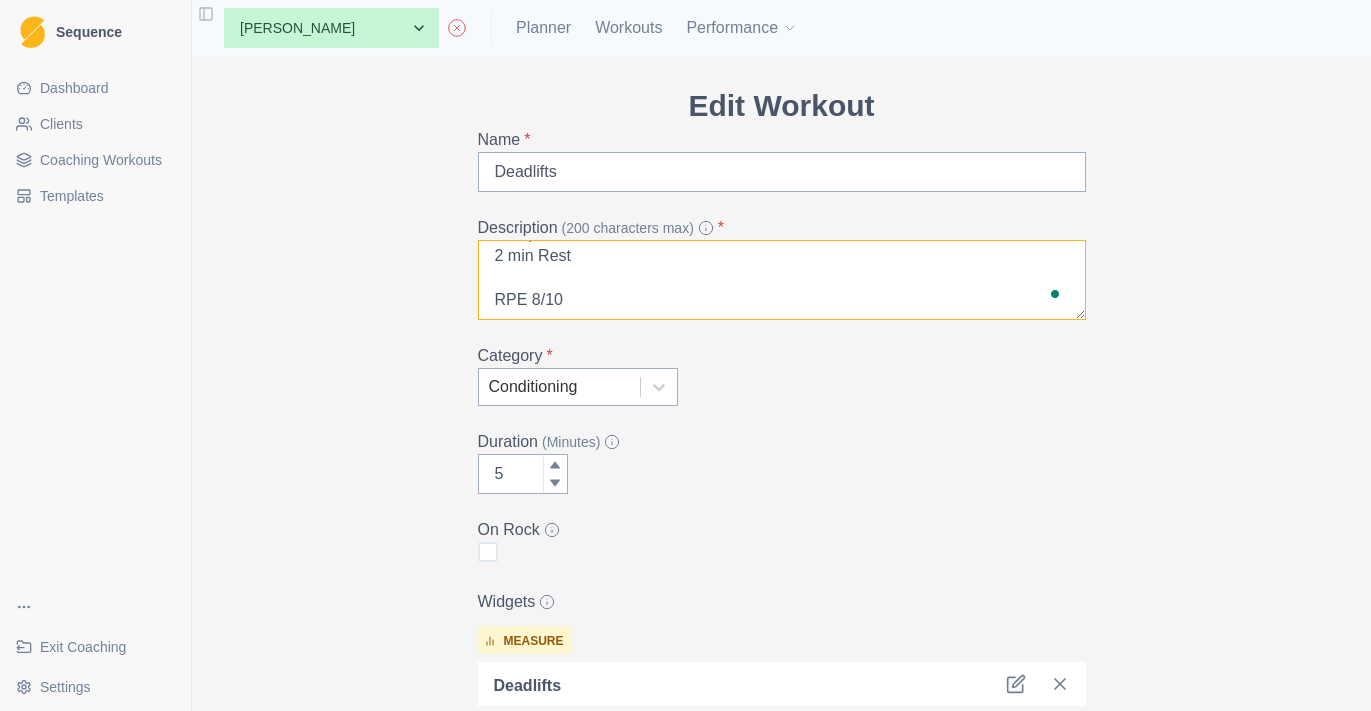 type on "6" 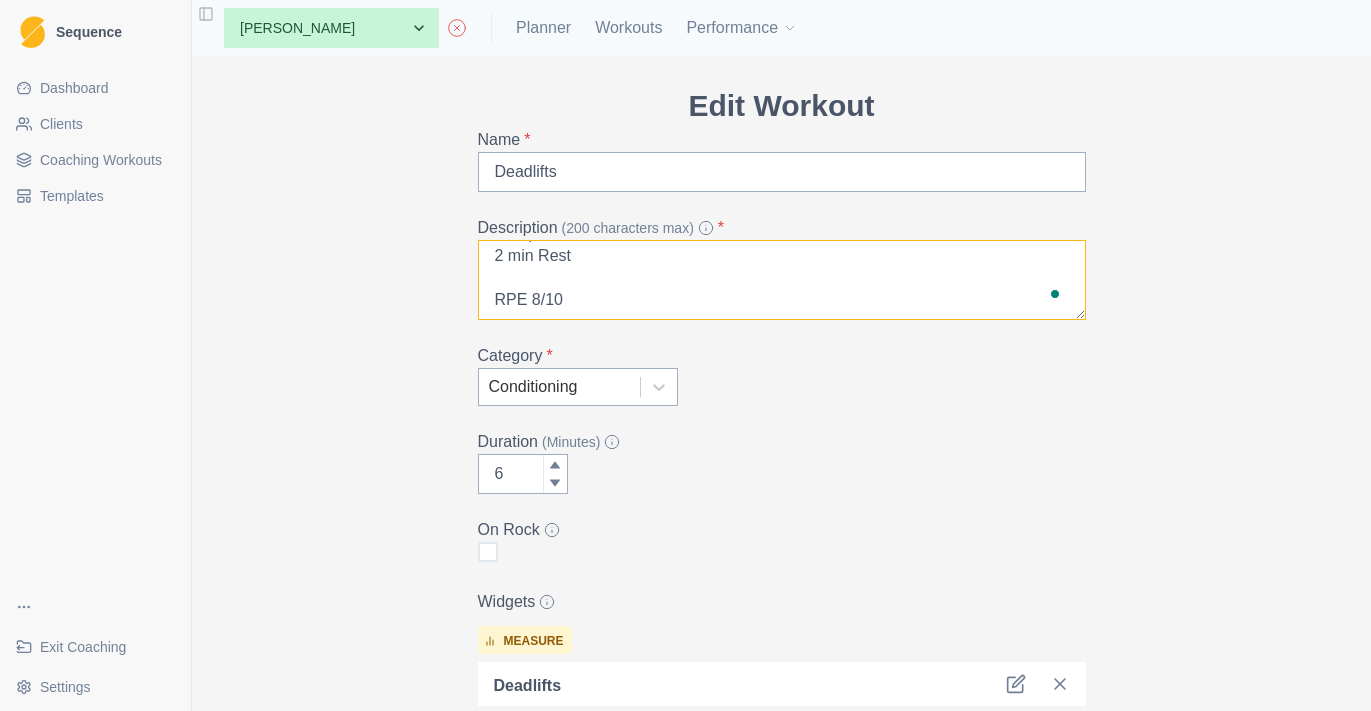 type on "2 Sets
8 Reps
2 min Rest
RPE 8/10" 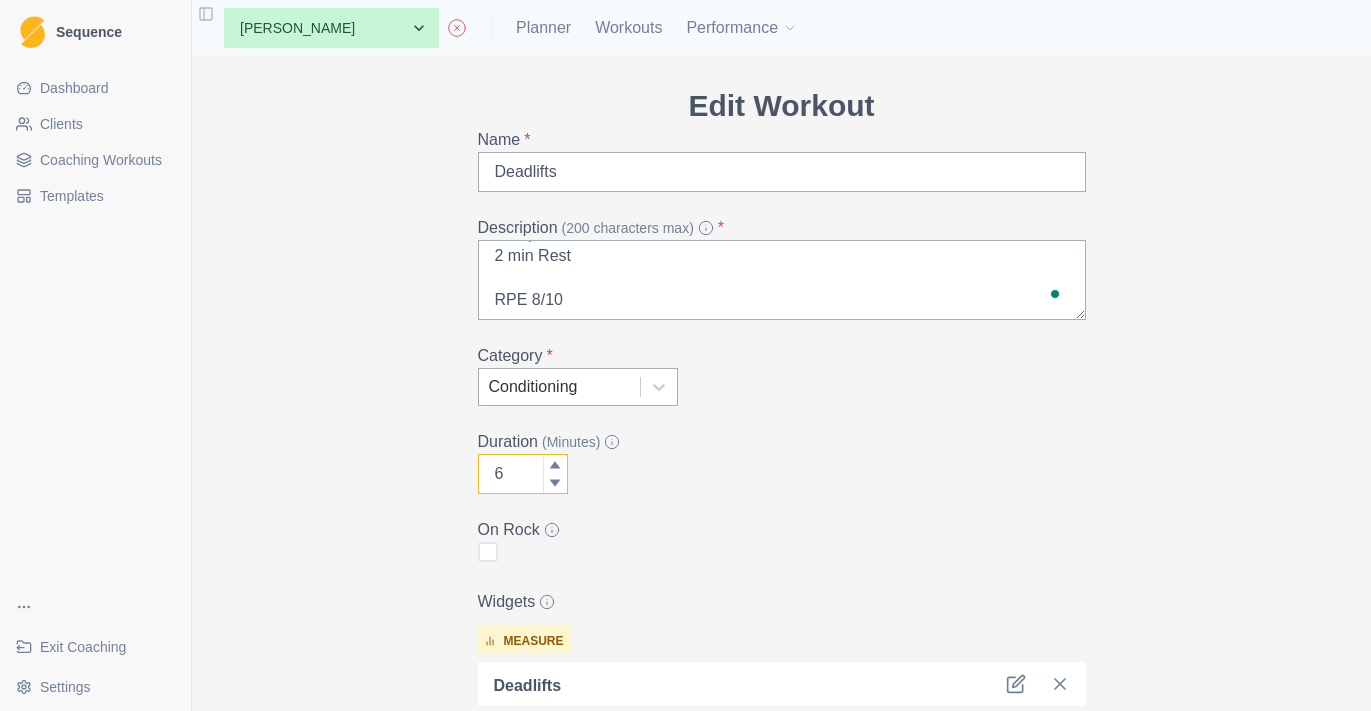 click 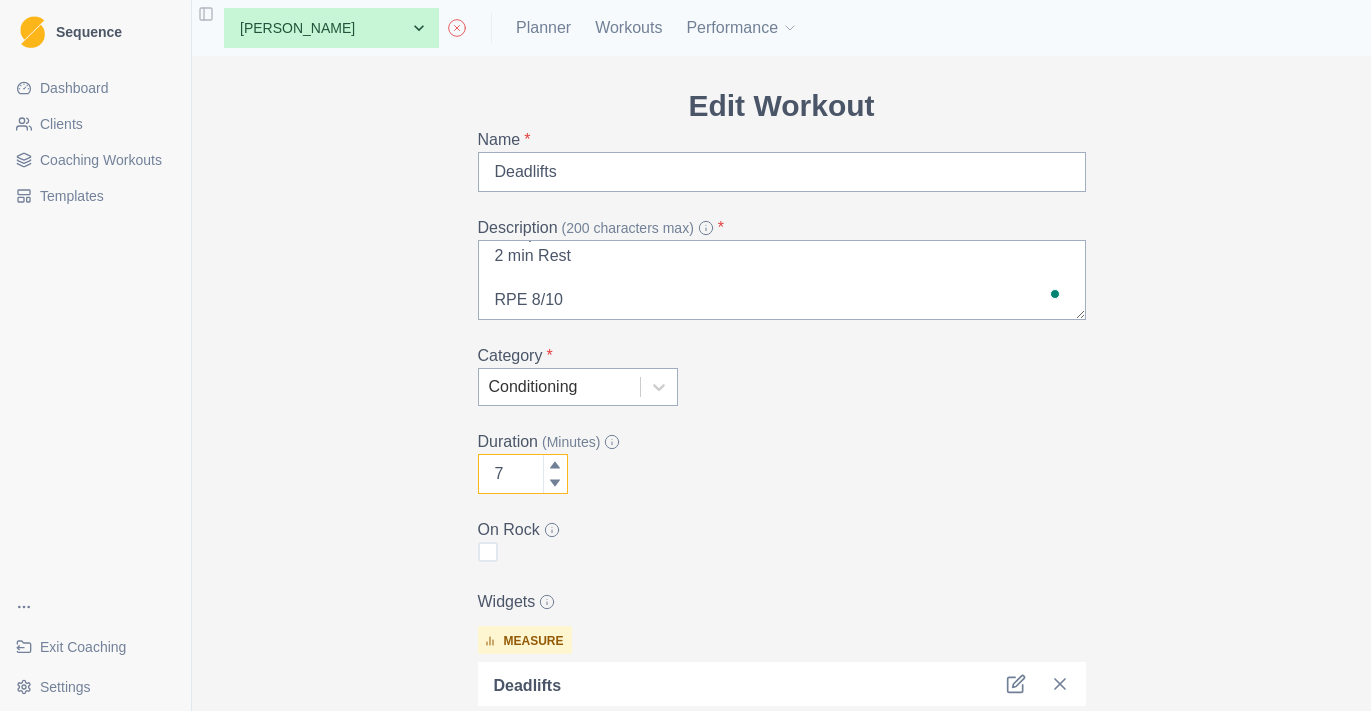 click 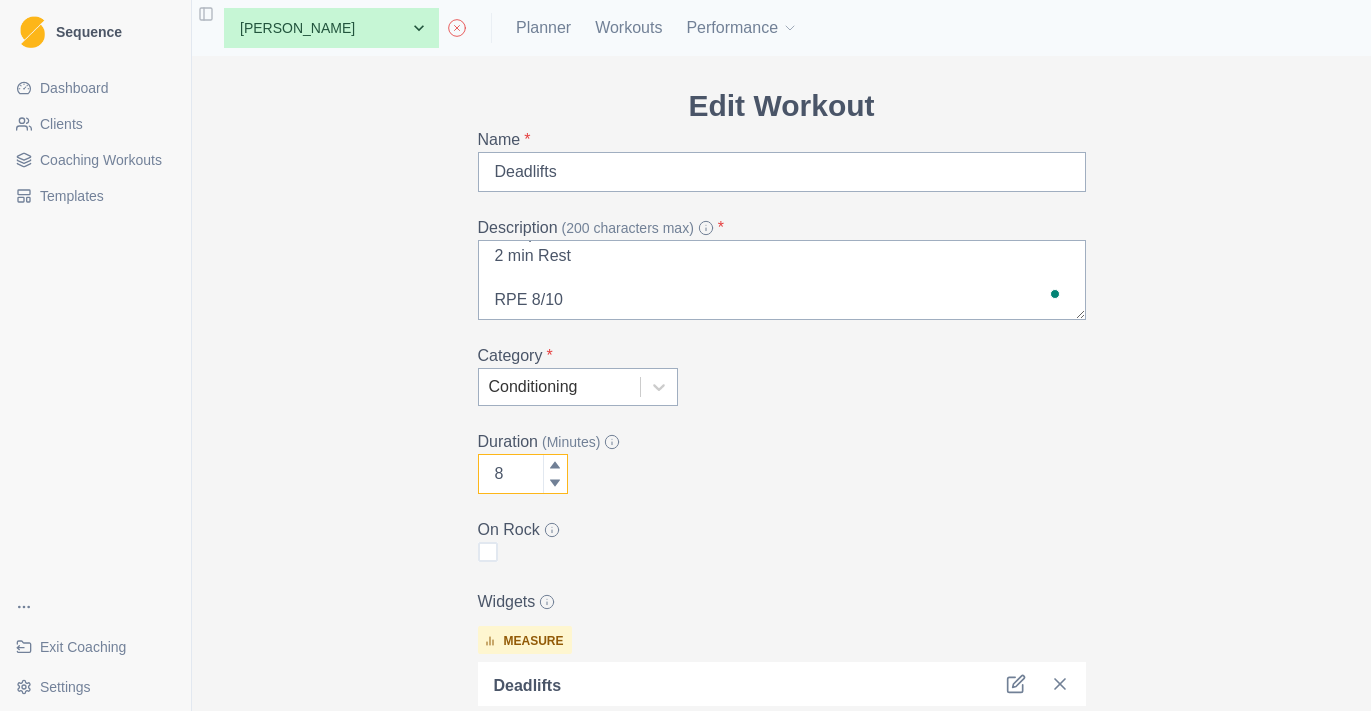 click 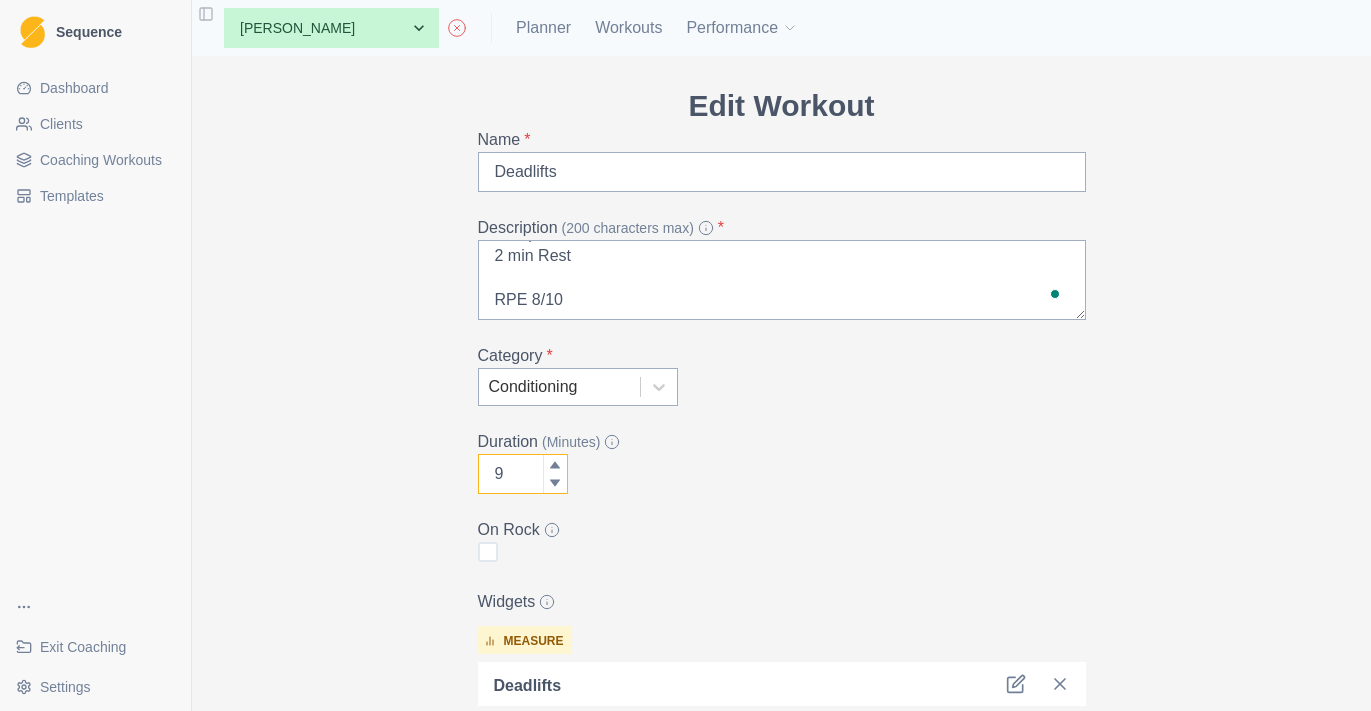 click 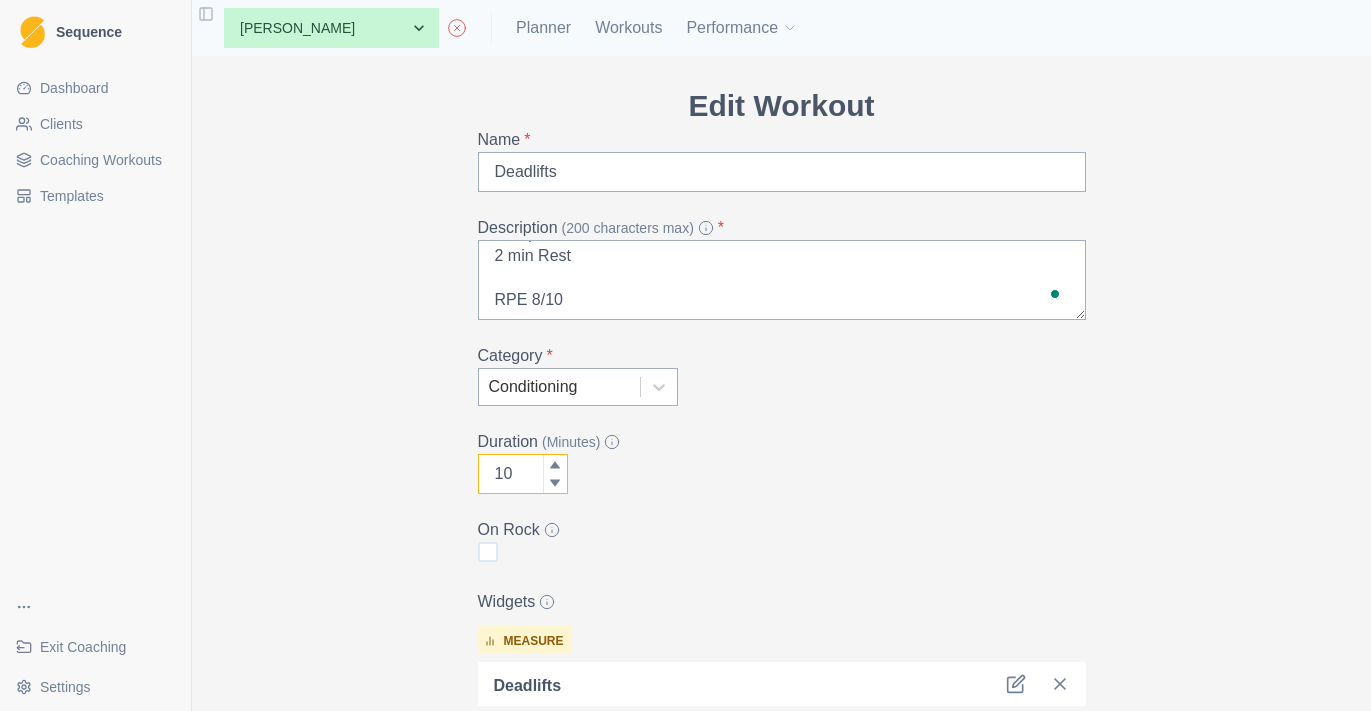click 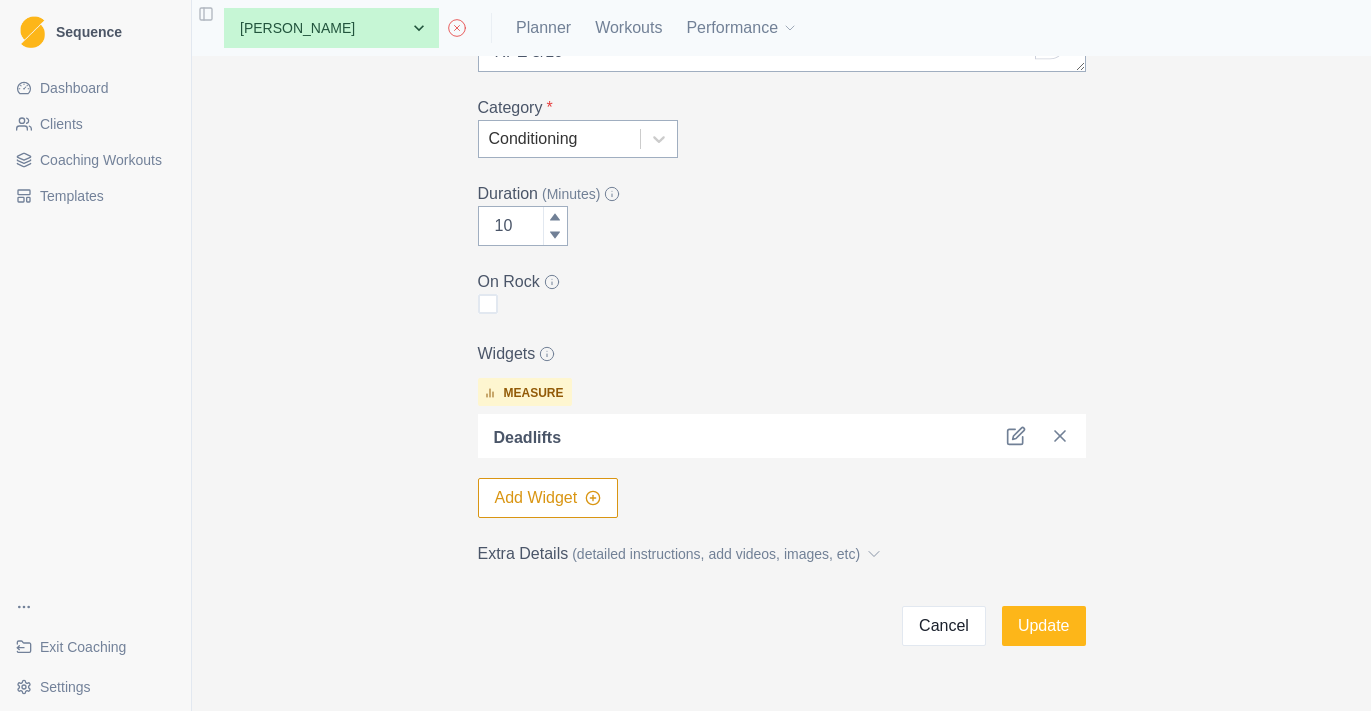 click on "Deadlifts" at bounding box center (782, 436) 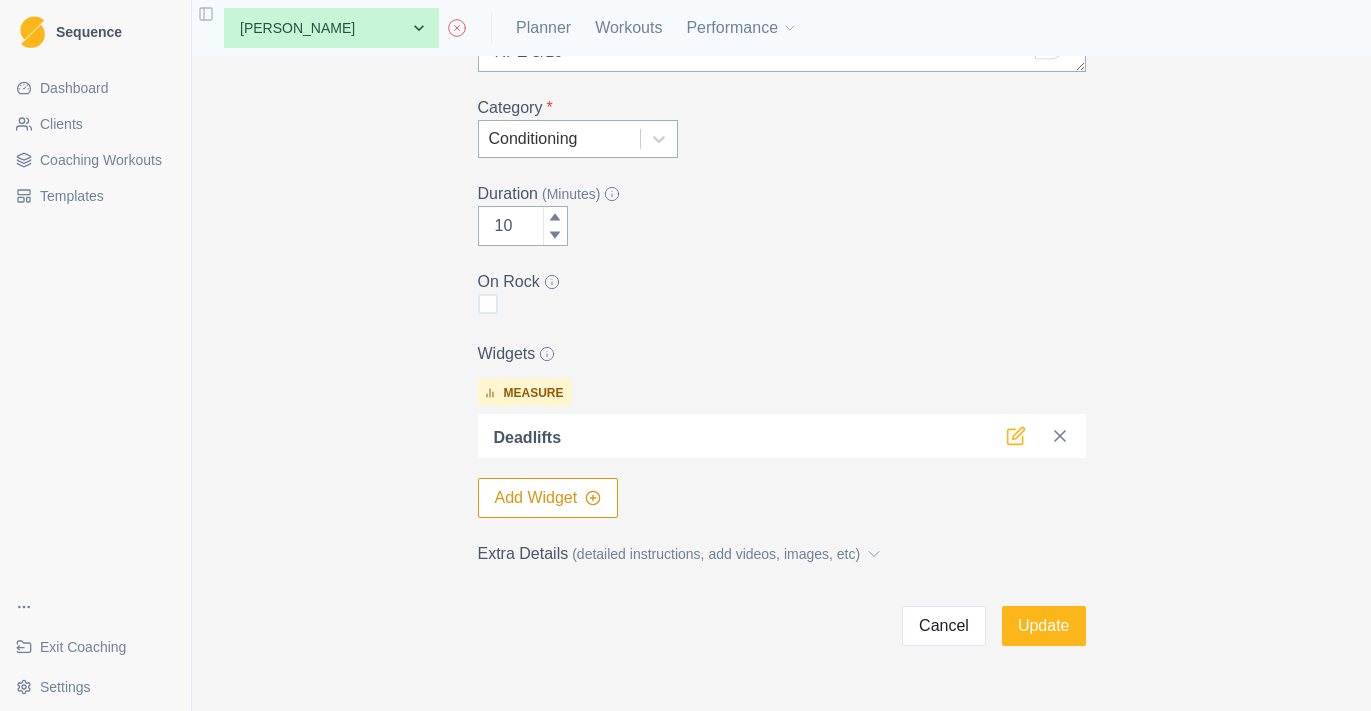 click 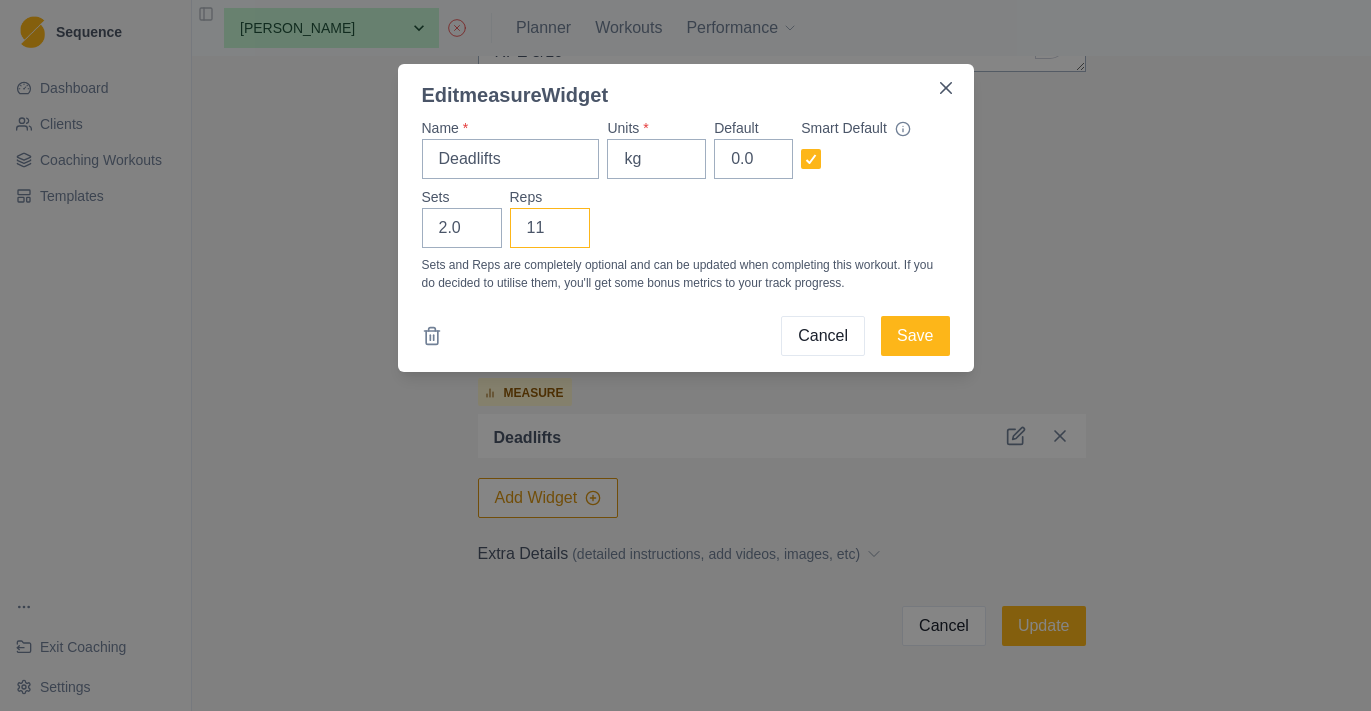 click on "11" at bounding box center [550, 228] 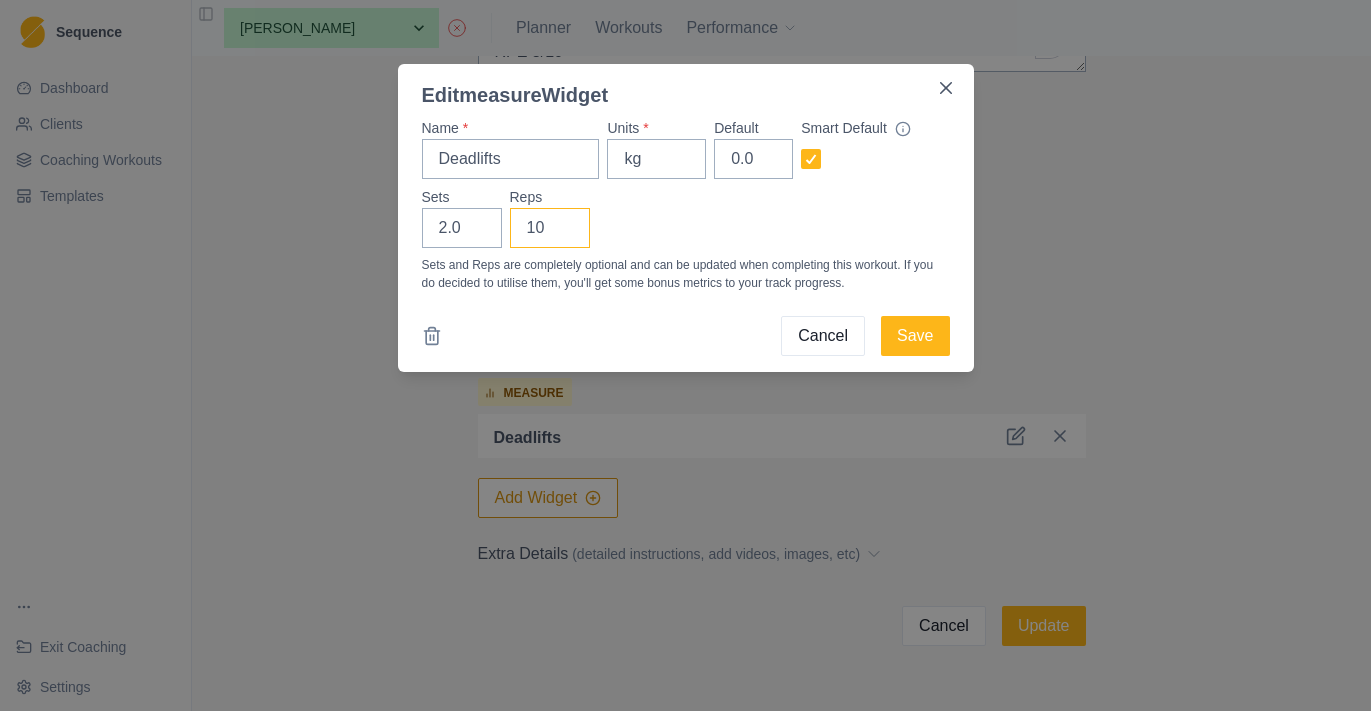 click on "10" at bounding box center (550, 228) 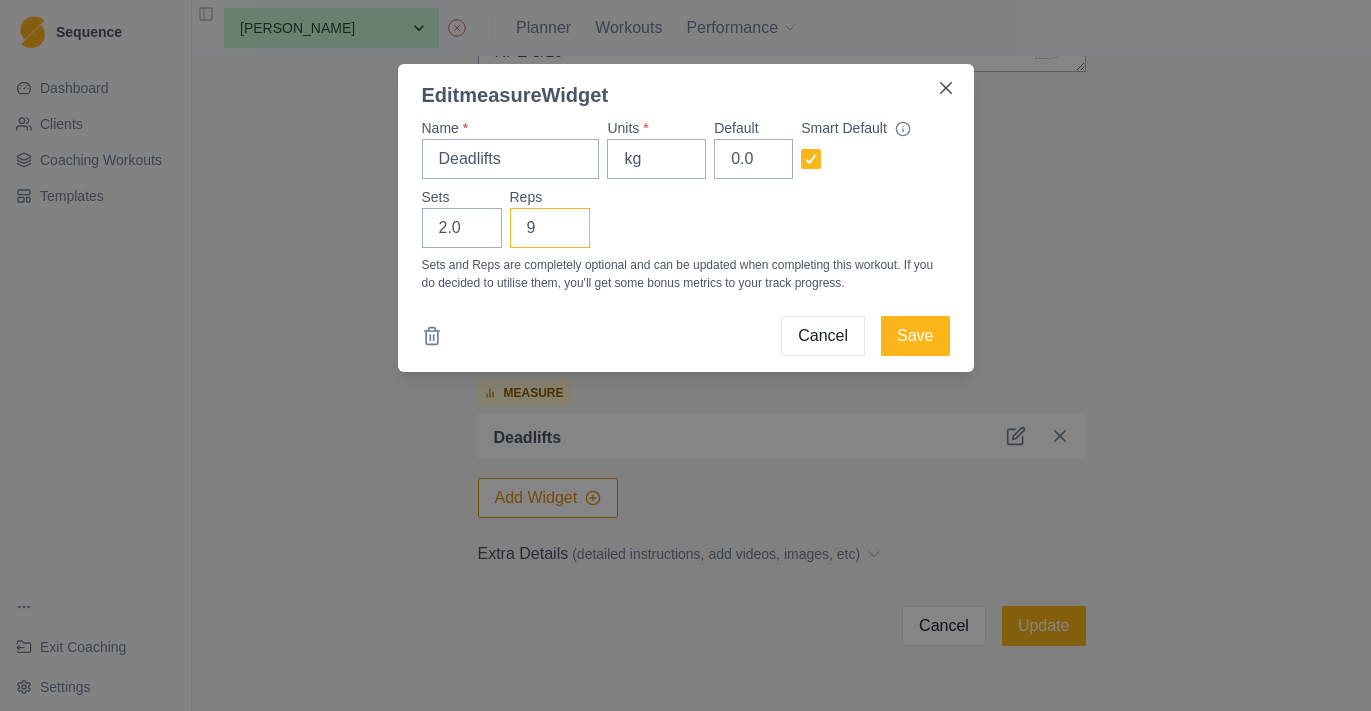 click on "9" at bounding box center [550, 228] 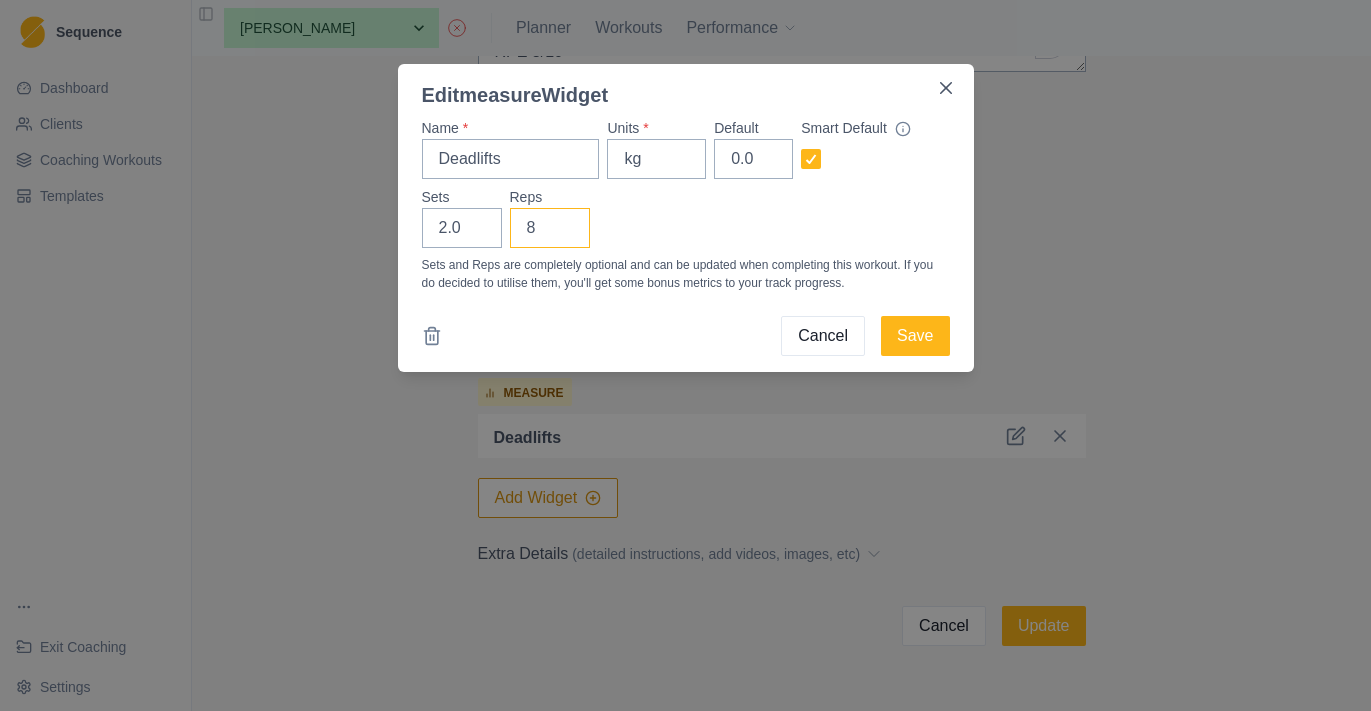 click on "8" at bounding box center (550, 228) 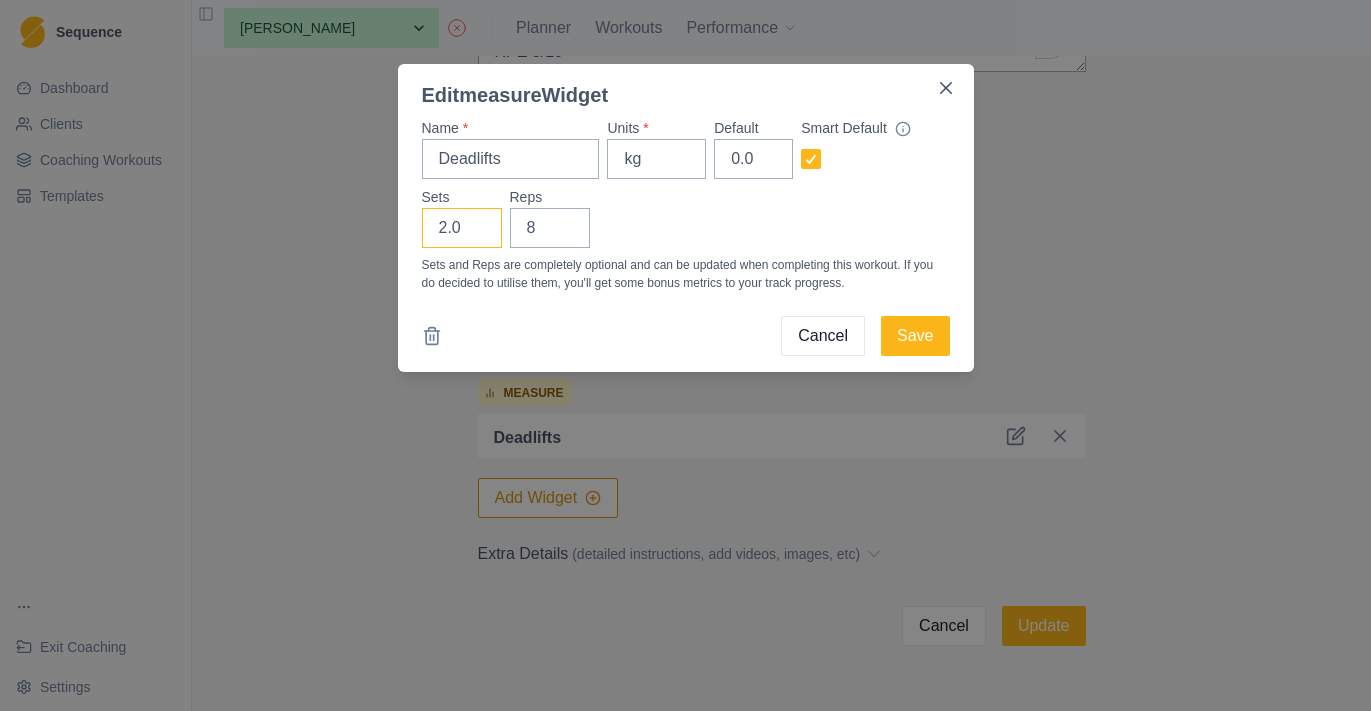 type on "3" 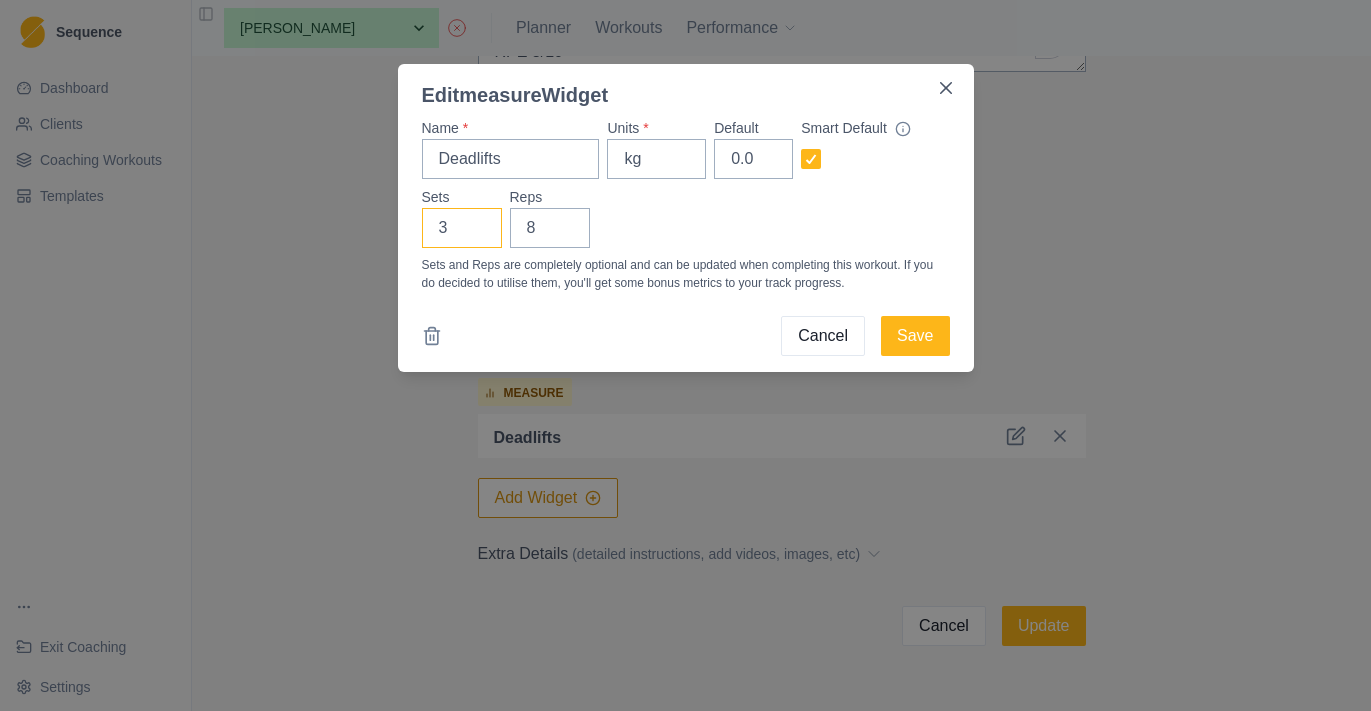 click on "3" at bounding box center [462, 228] 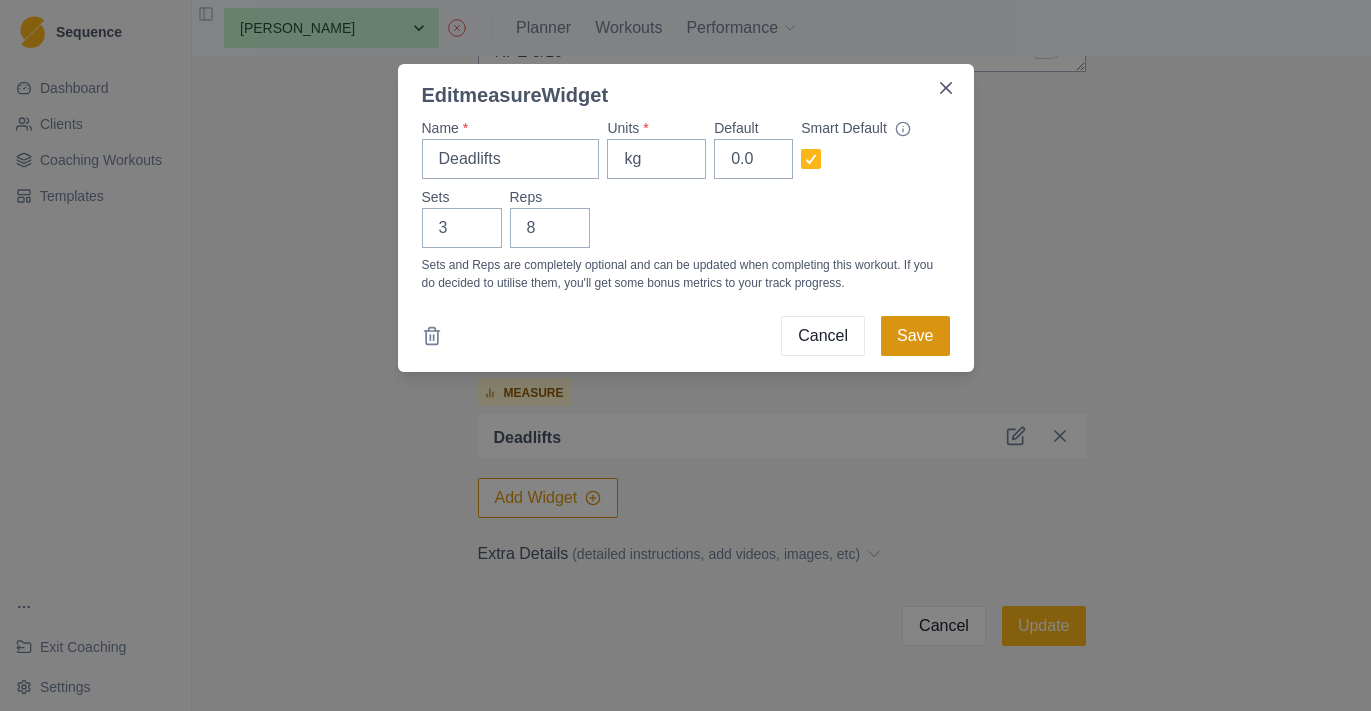 click on "Save" at bounding box center (915, 336) 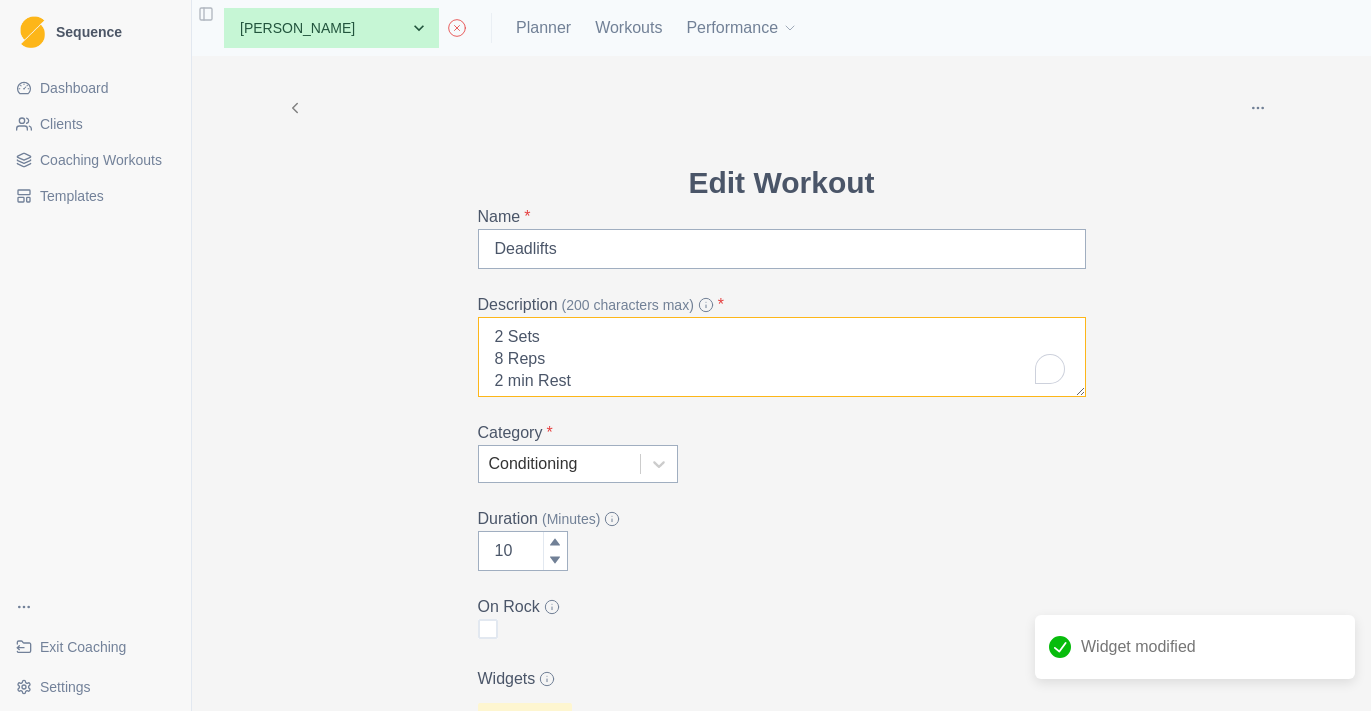 drag, startPoint x: 502, startPoint y: 338, endPoint x: 429, endPoint y: 338, distance: 73 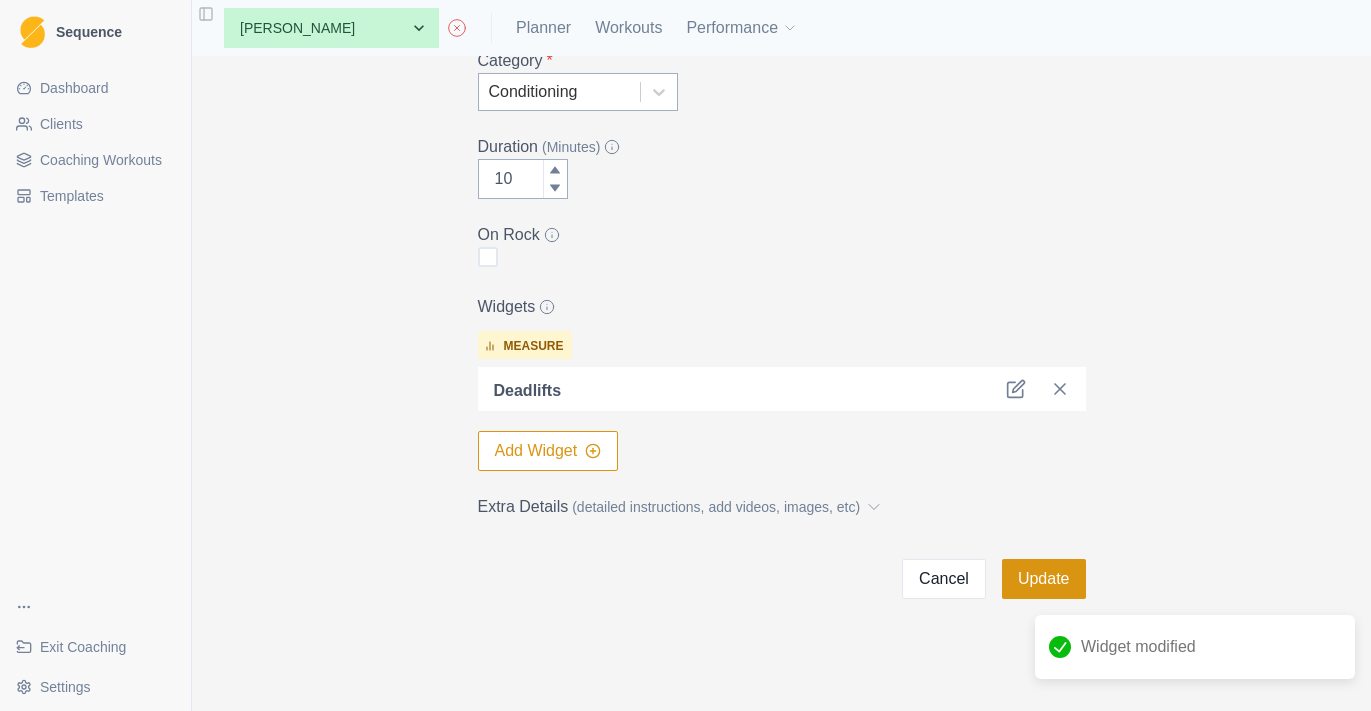 type on "3 Sets
8 Reps
2 min Rest
RPE 8/10" 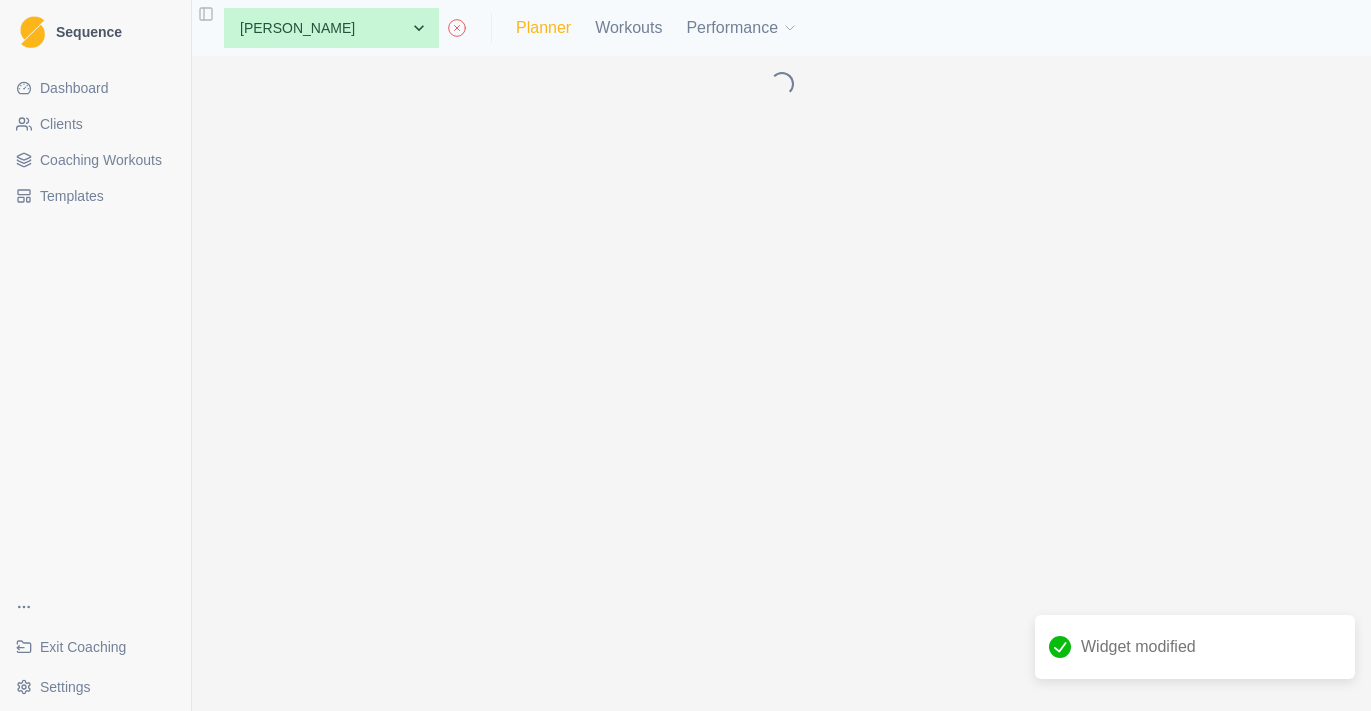click on "Planner" at bounding box center [543, 28] 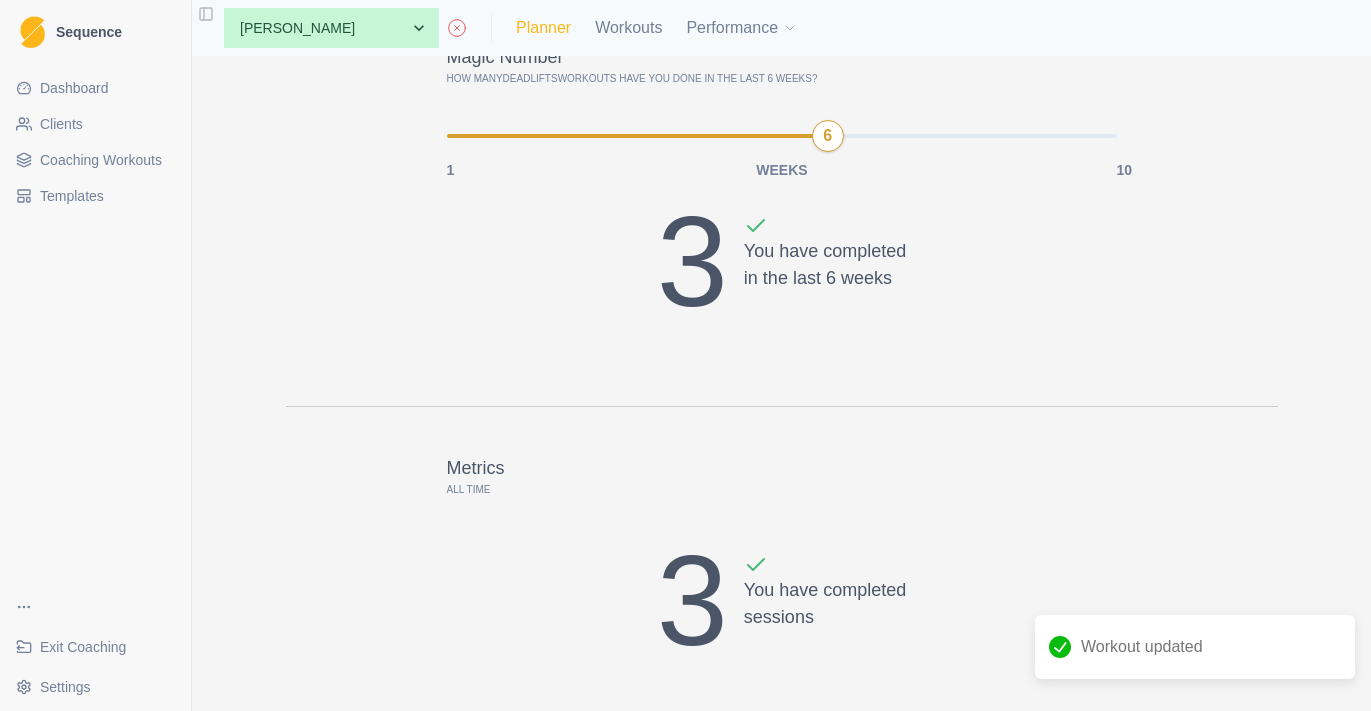 click on "Planner" at bounding box center [543, 28] 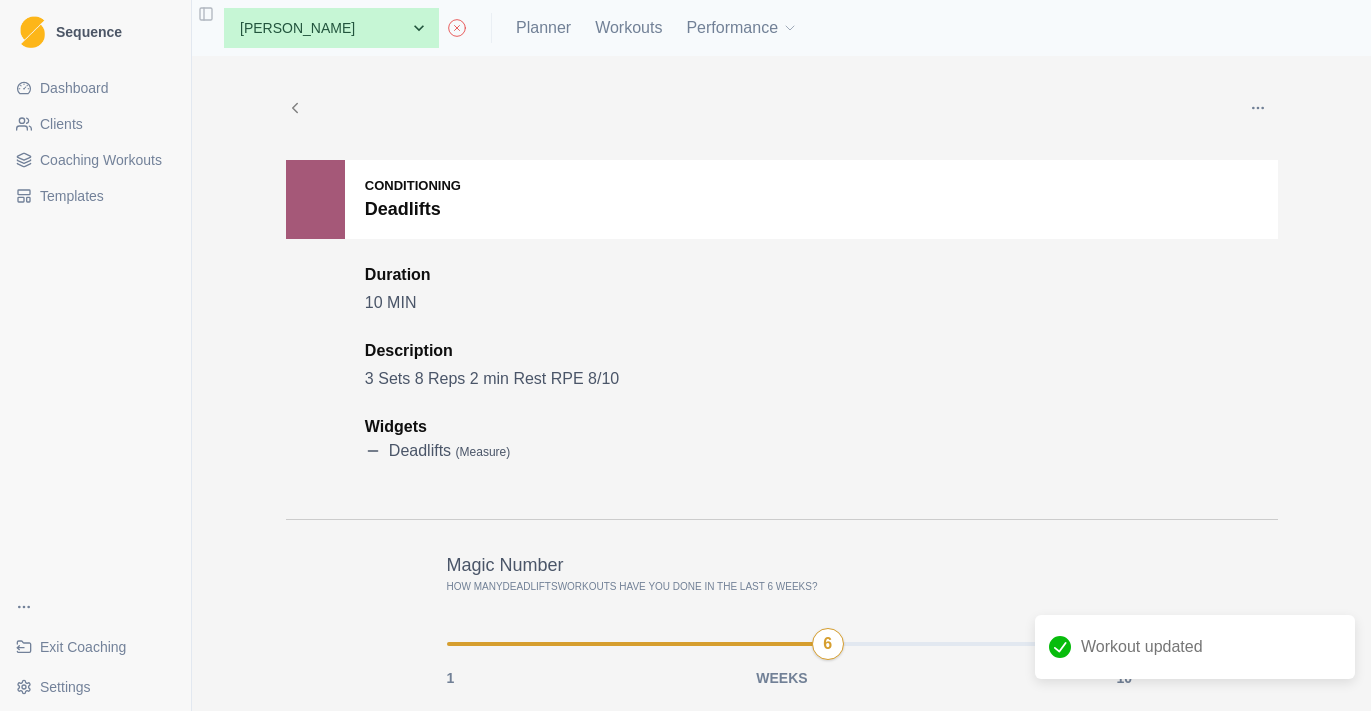 select on "month" 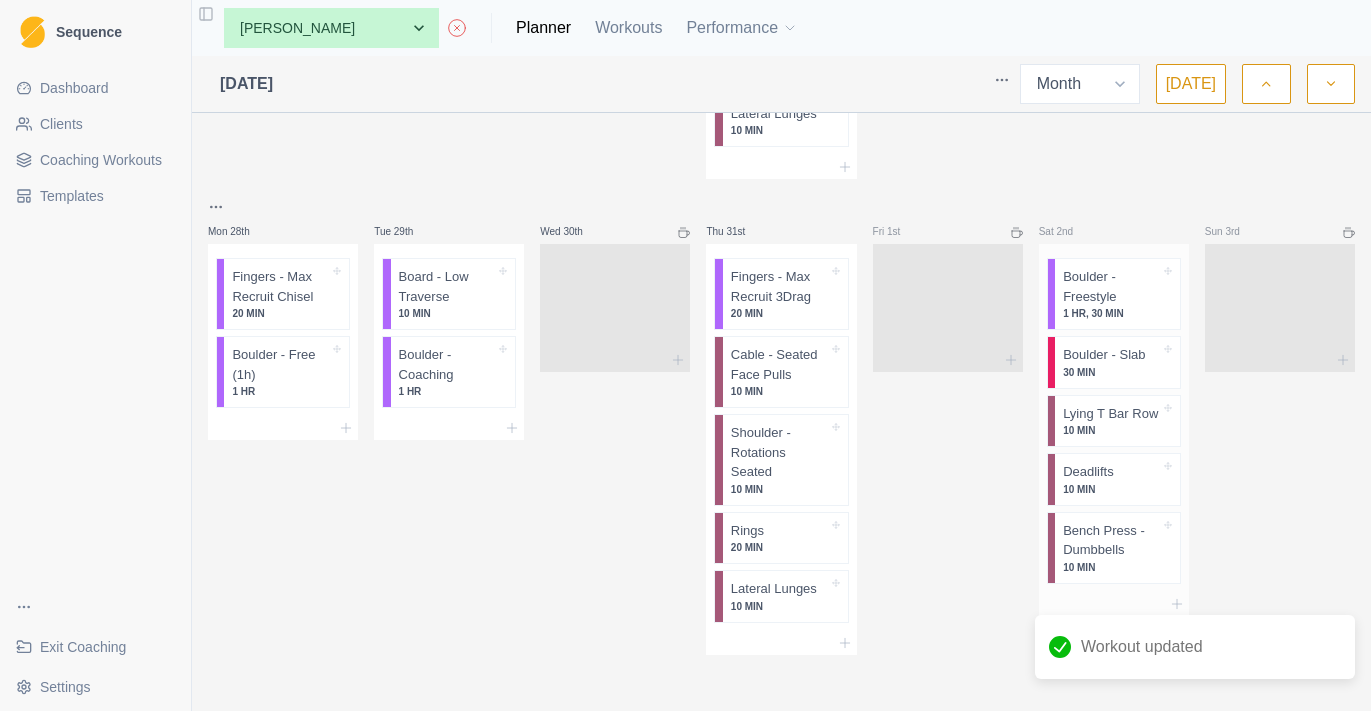 click on "Bench Press - Dumbbells" at bounding box center [1111, 540] 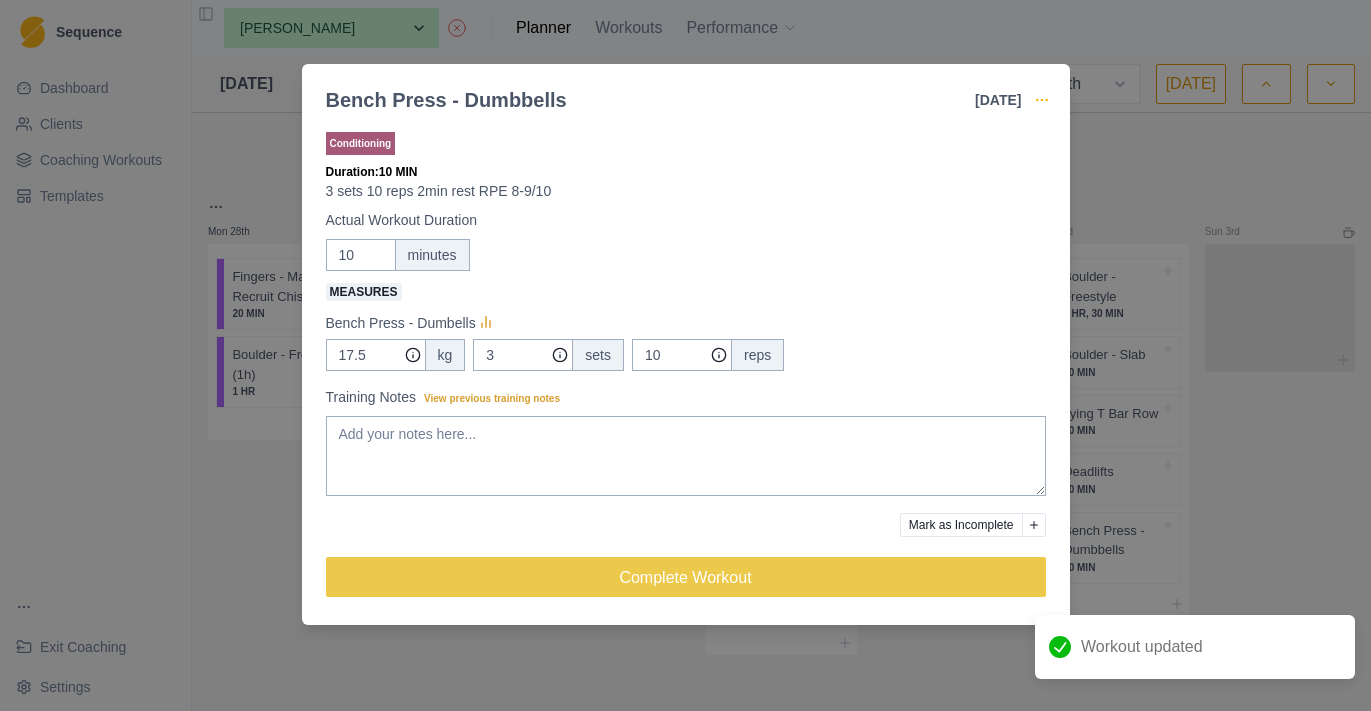 click 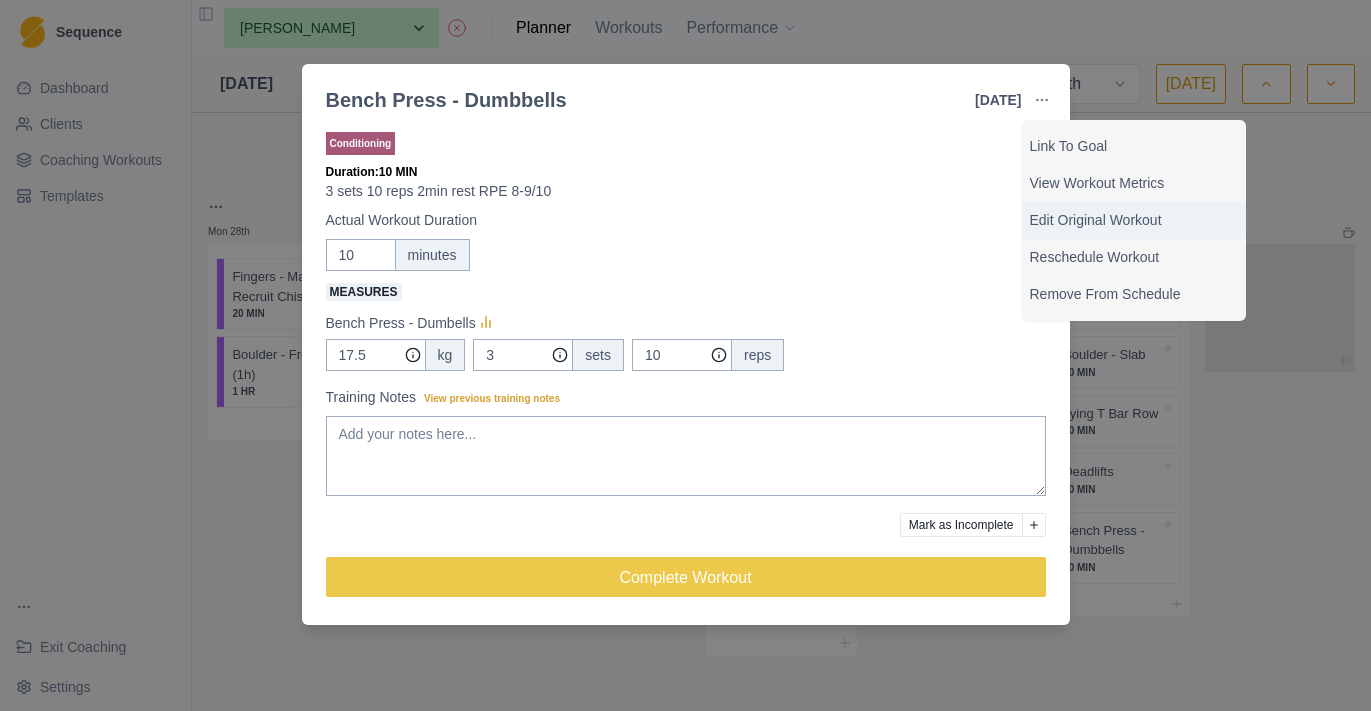 click on "Edit Original Workout" at bounding box center (1134, 220) 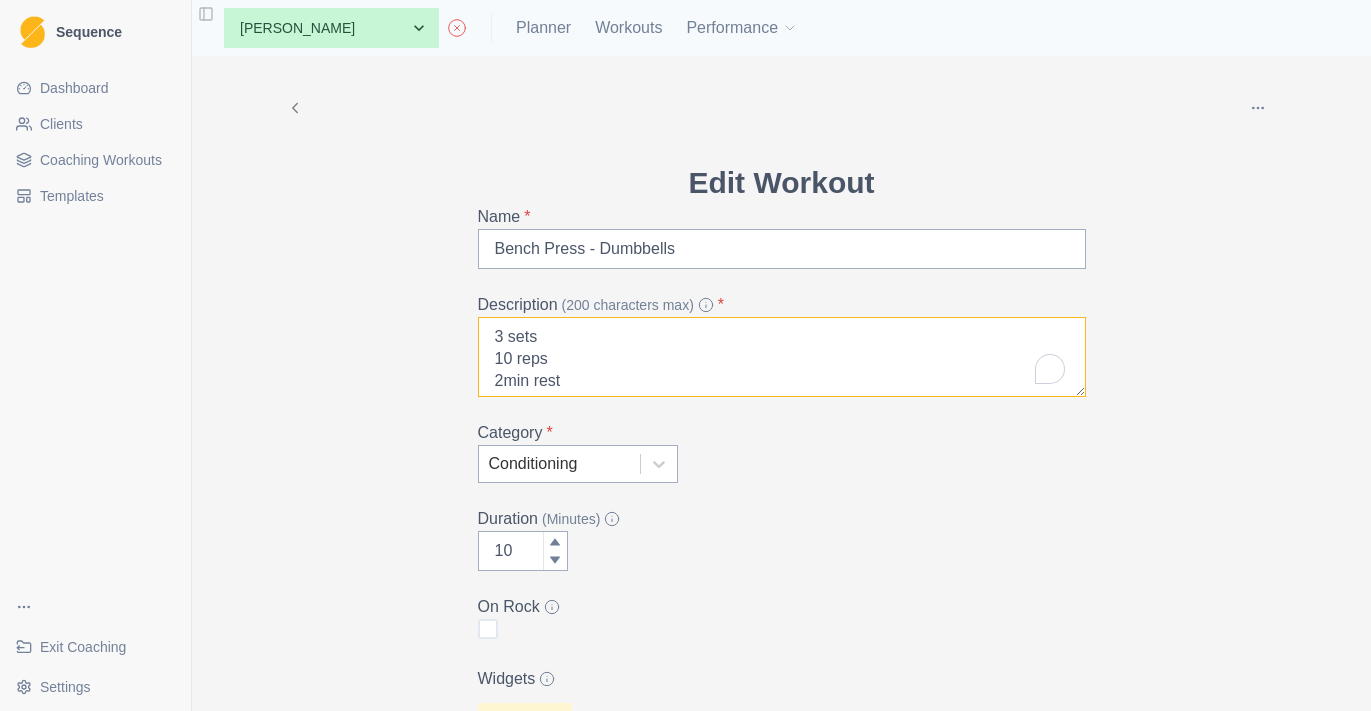 drag, startPoint x: 512, startPoint y: 361, endPoint x: 444, endPoint y: 364, distance: 68.06615 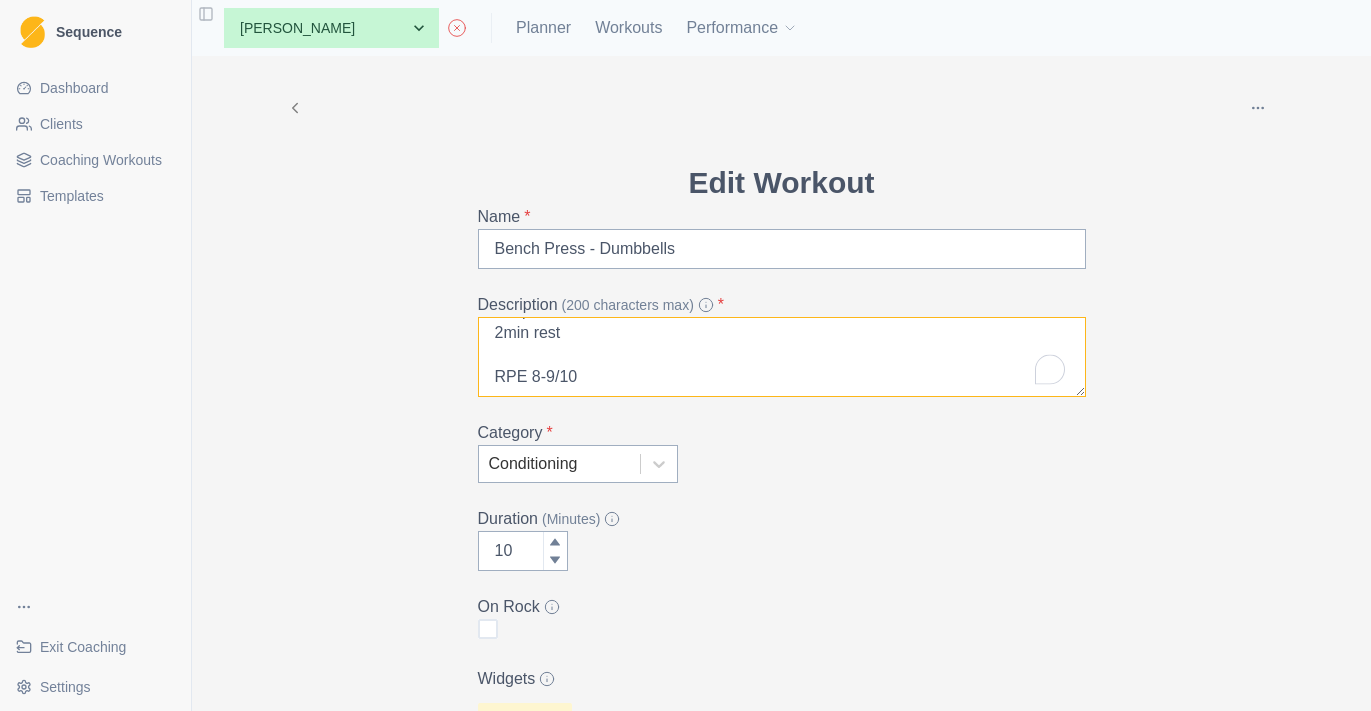 click on "3 sets
8 reps
2min rest
RPE 8-9/10" at bounding box center (782, 357) 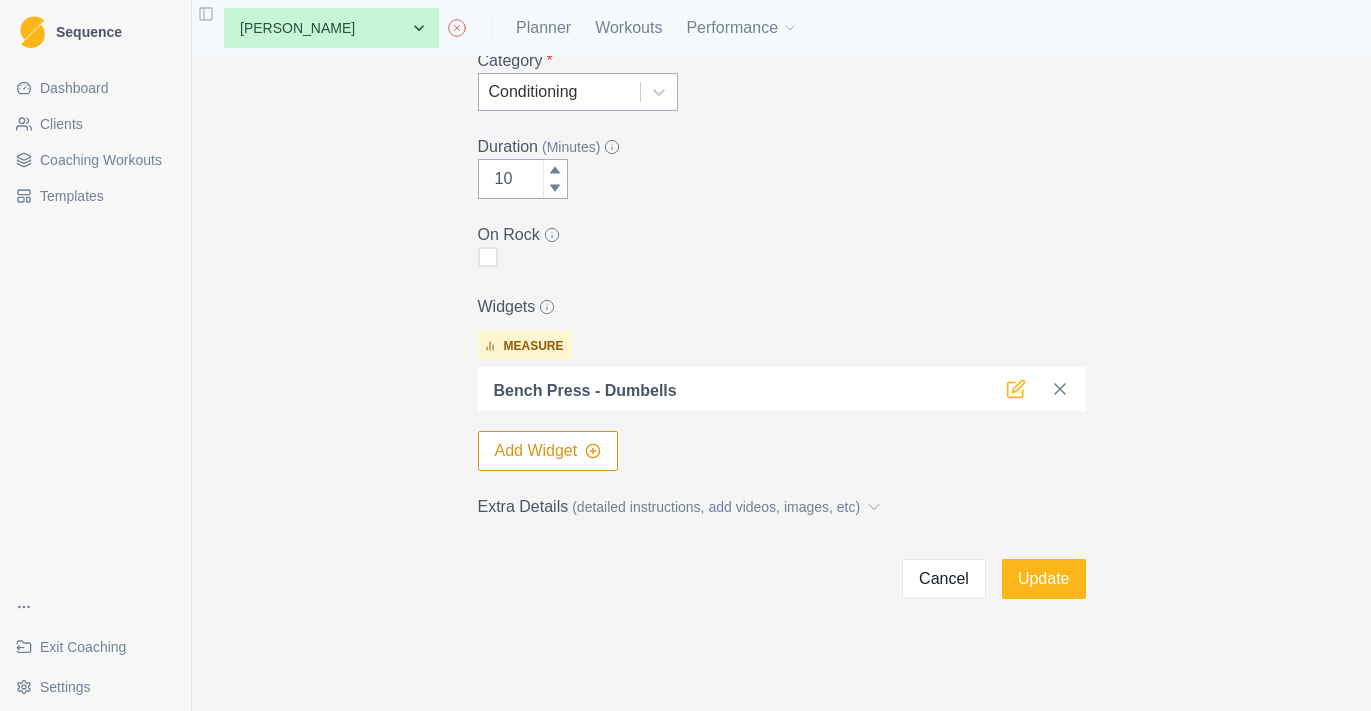 type on "3 sets
8 reps
2min rest
RPE 8-9/10" 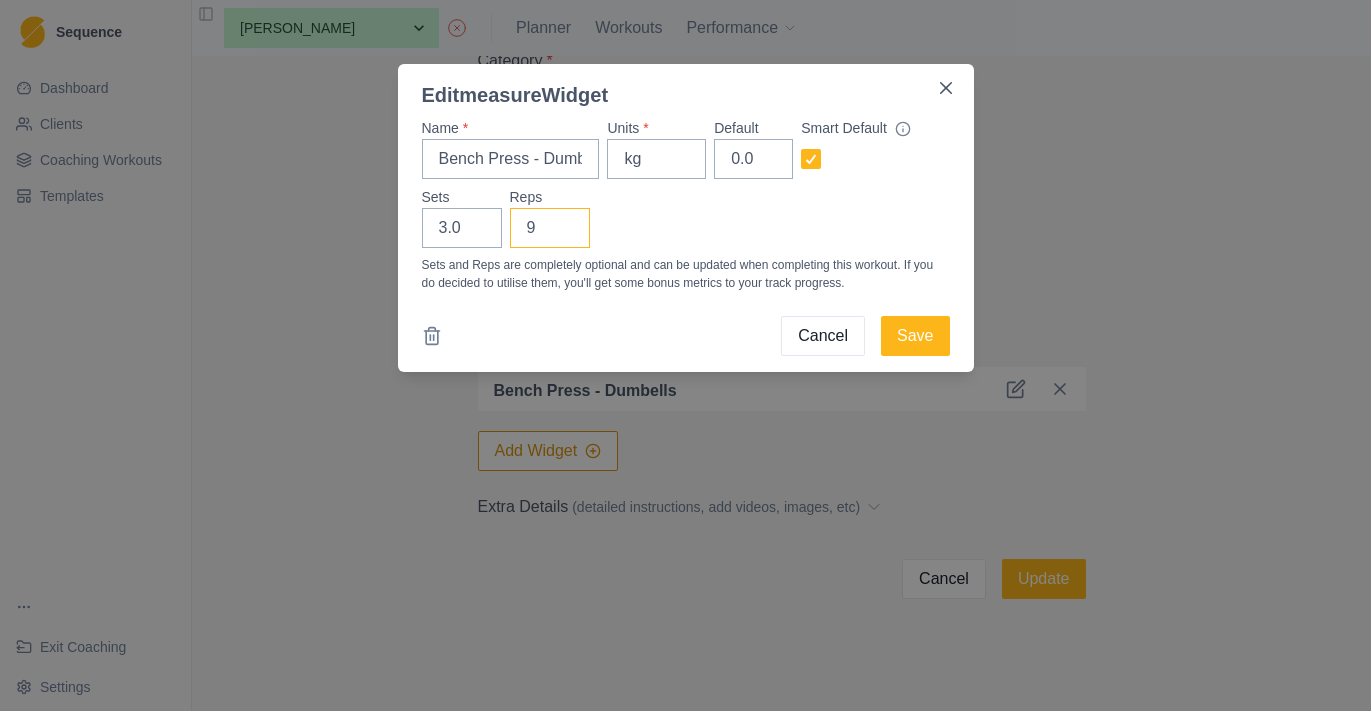 click on "9" at bounding box center [550, 228] 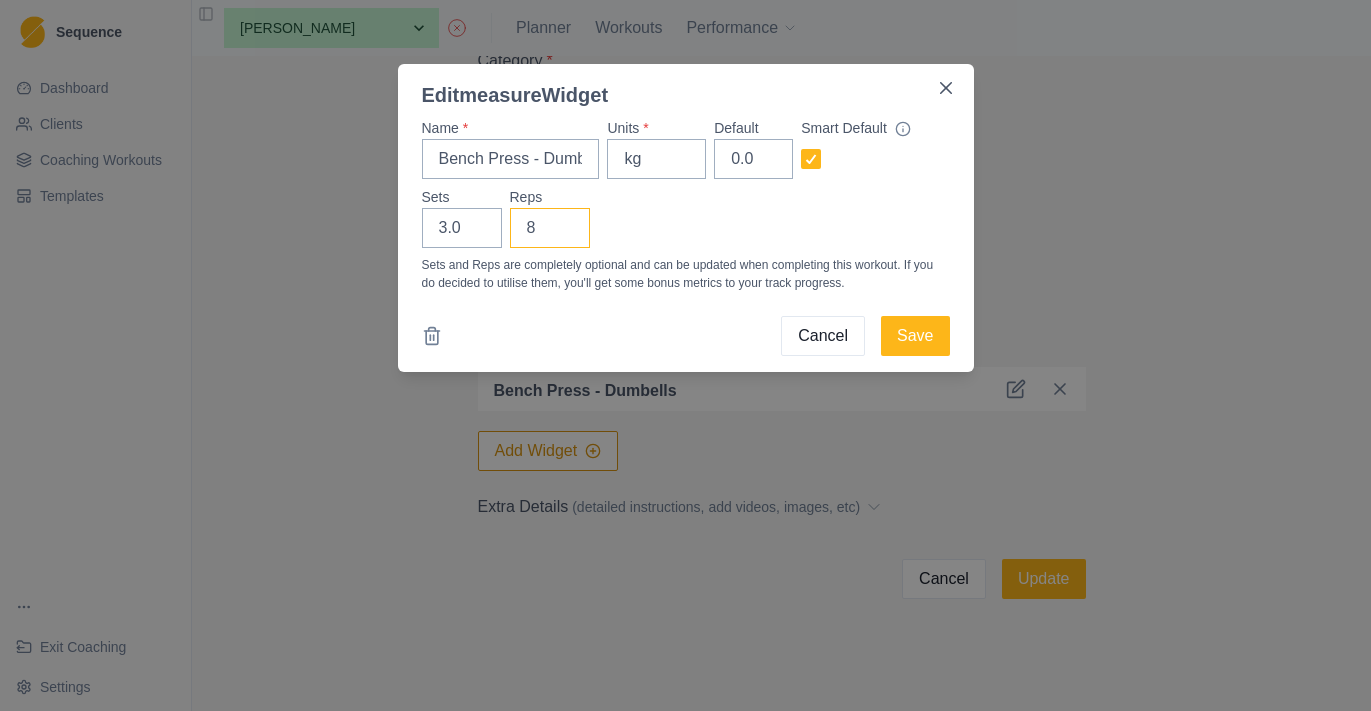 click on "8" at bounding box center [550, 228] 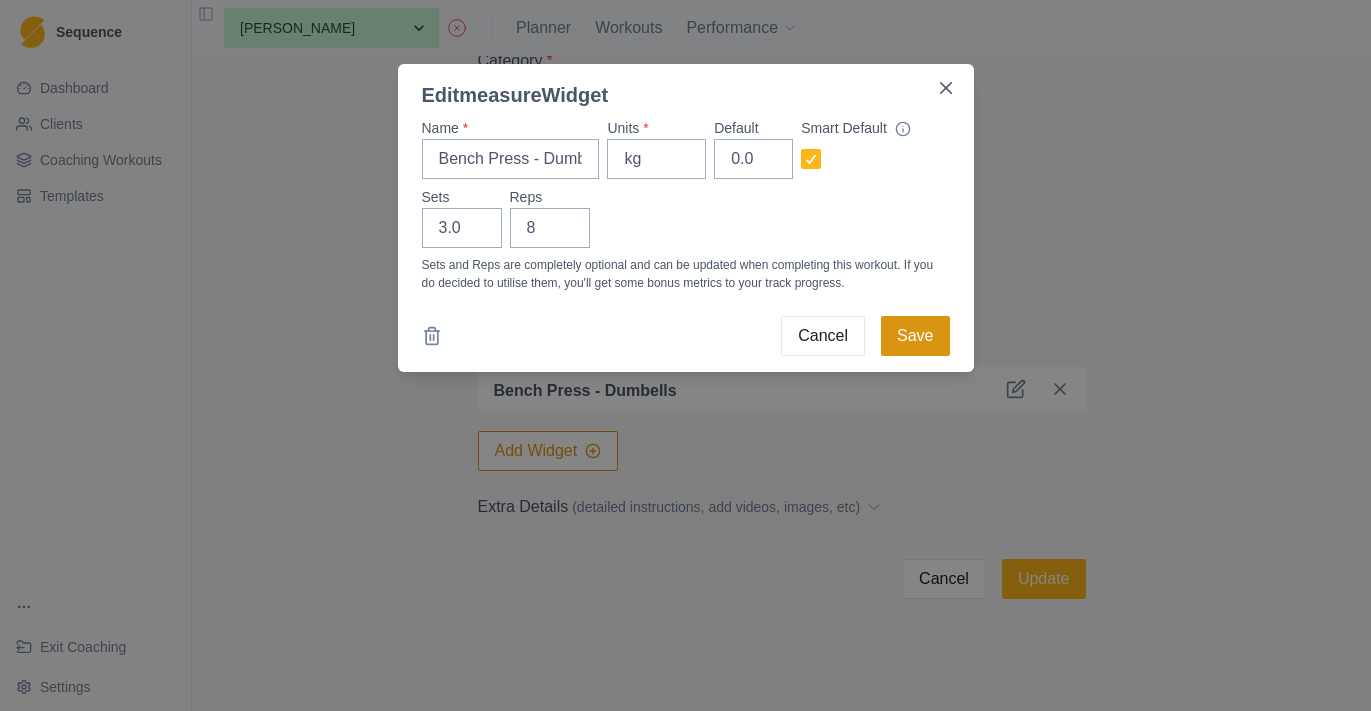 click on "Save" at bounding box center (915, 336) 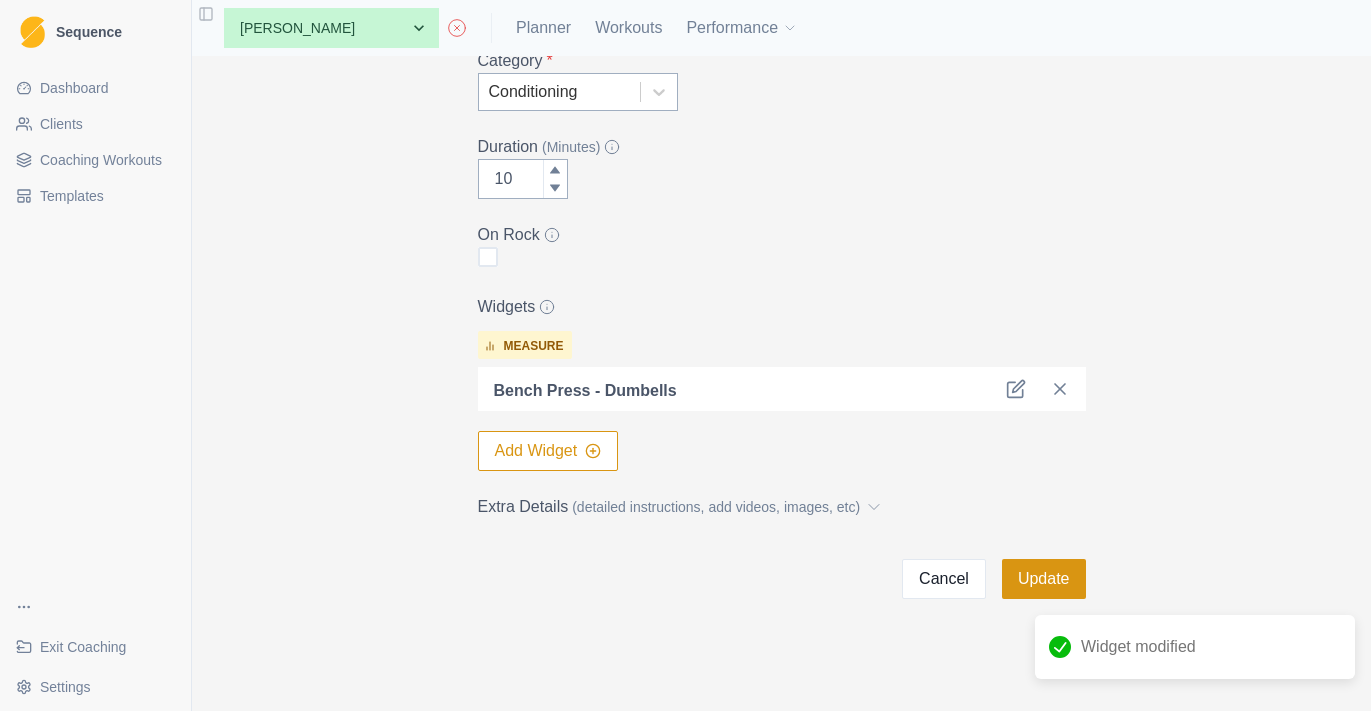 click on "Update" at bounding box center (1044, 579) 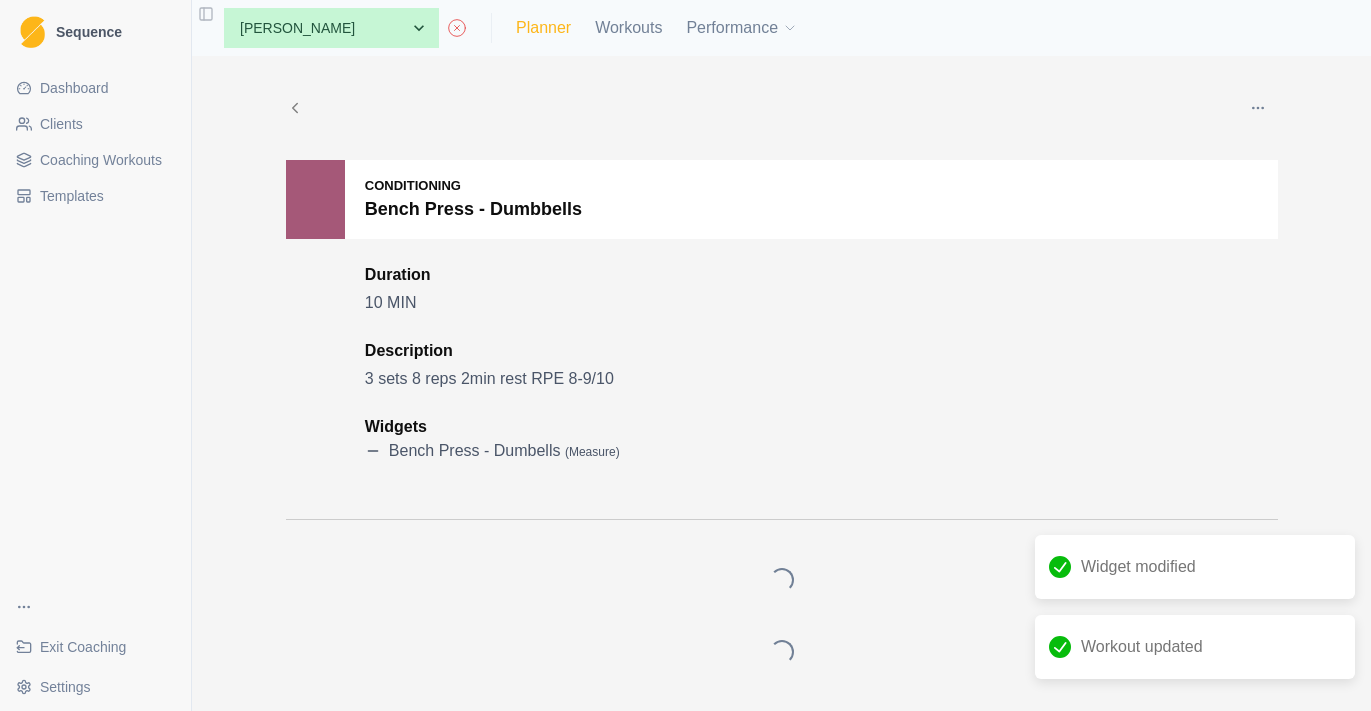 click on "Planner" at bounding box center (543, 28) 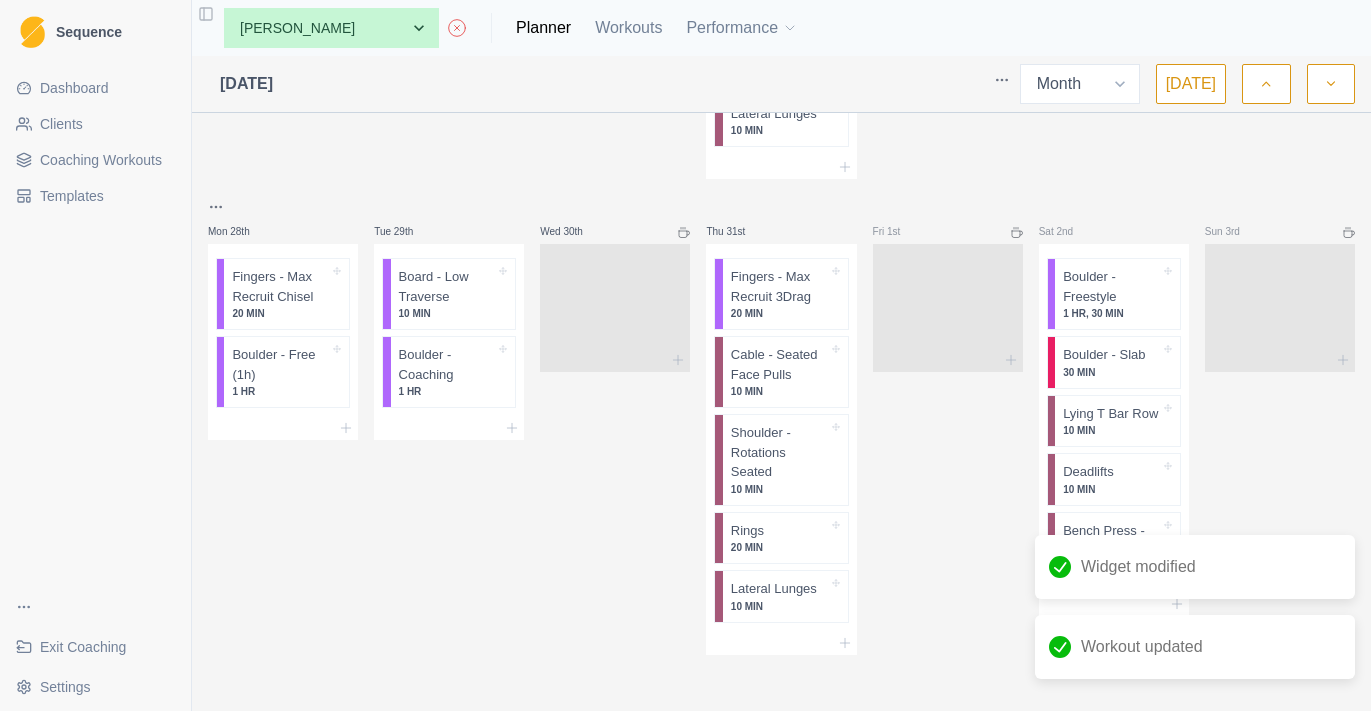 click on "Fri 1st" at bounding box center (948, 425) 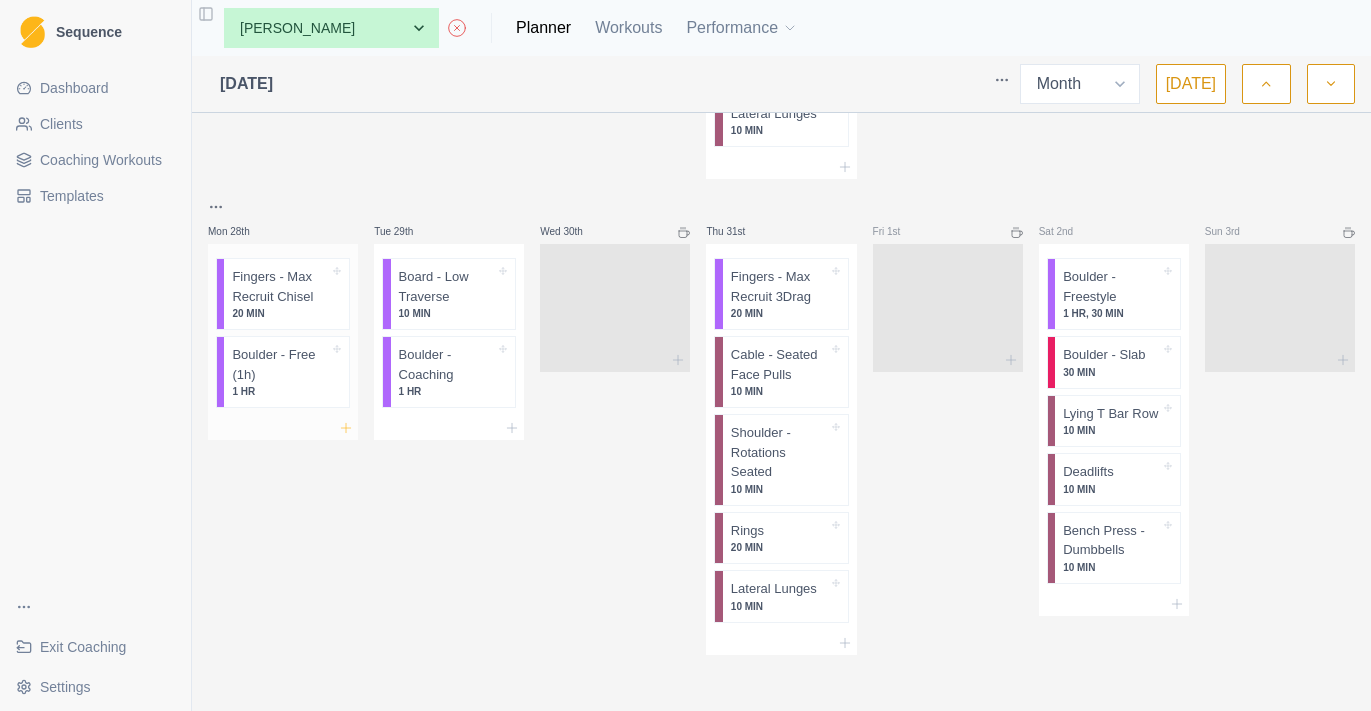 click 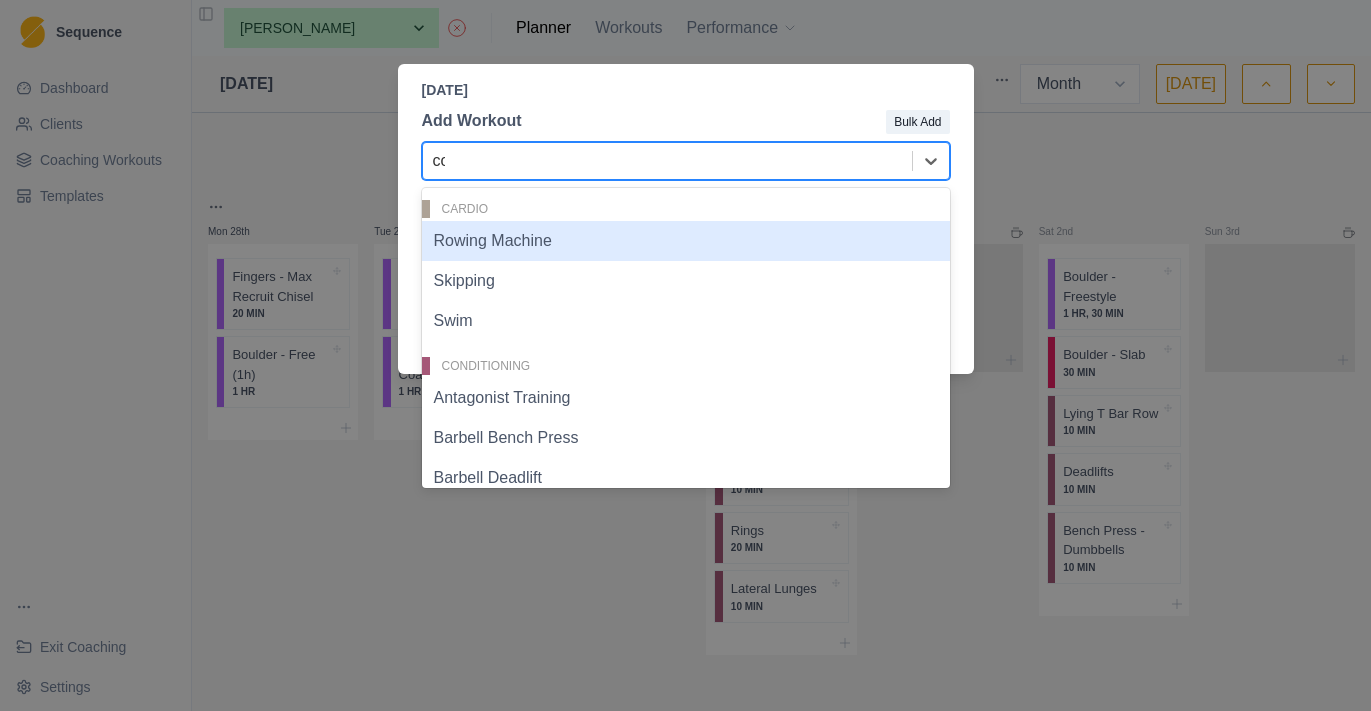 type on "coo" 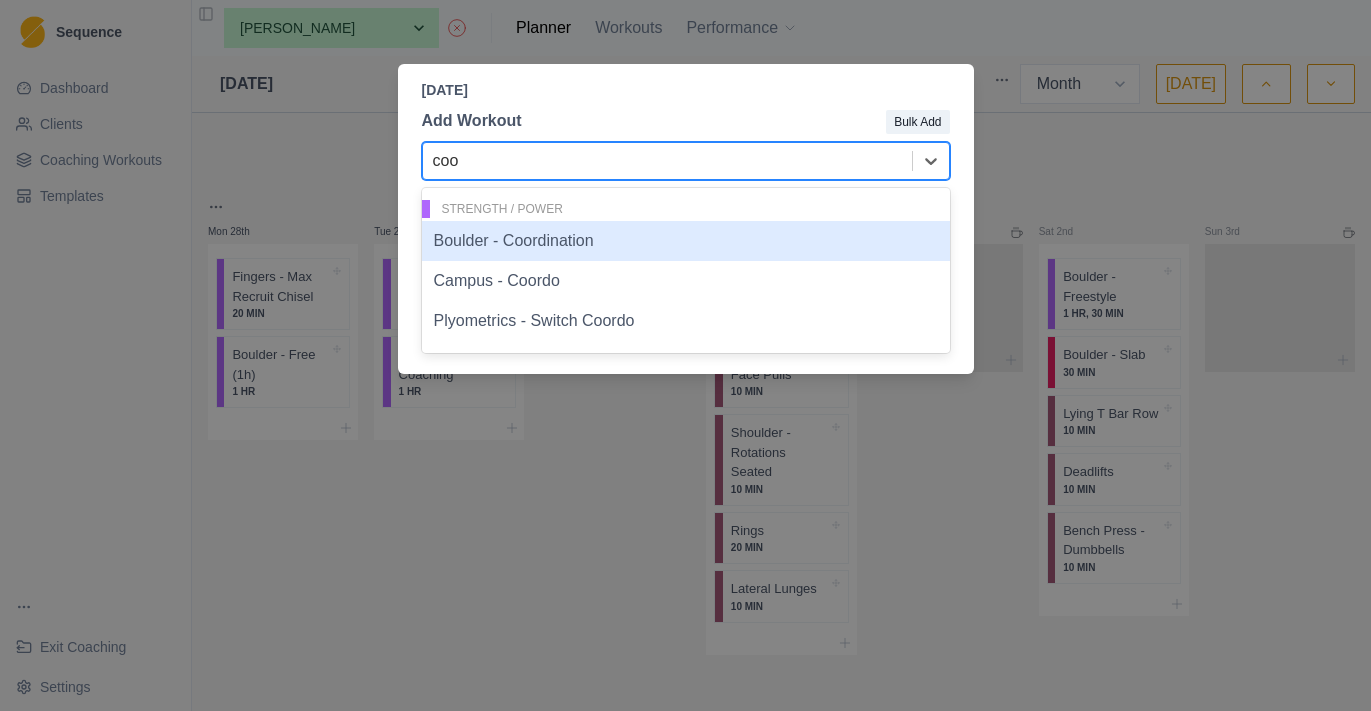 click on "Boulder - Coordination" at bounding box center (686, 241) 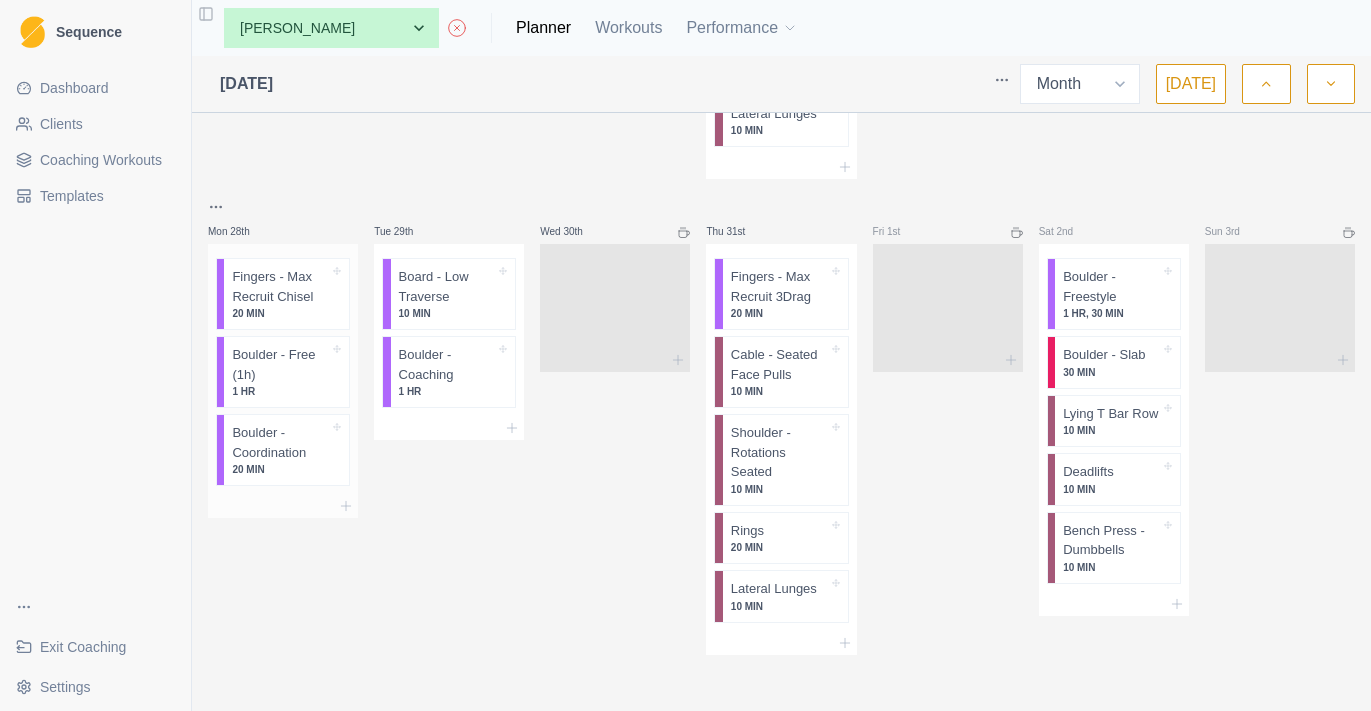 click on "Boulder - Coordination" at bounding box center [280, 442] 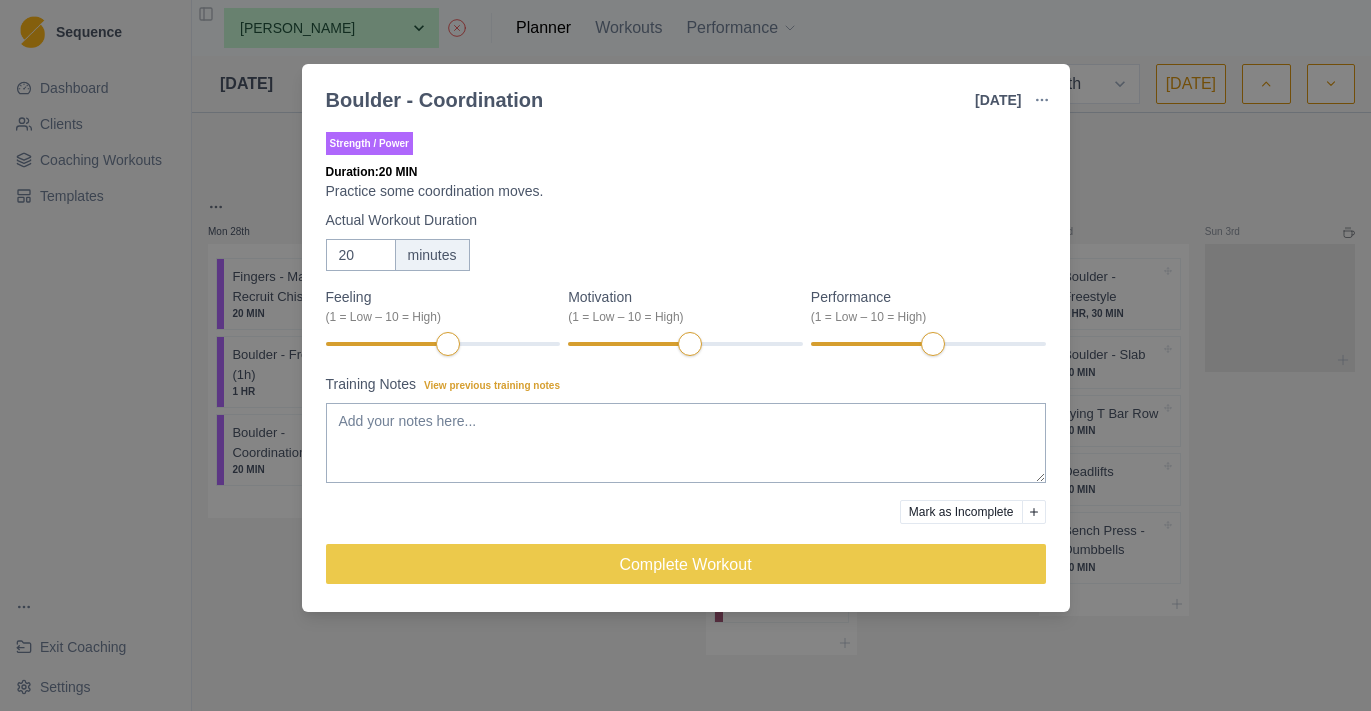 click at bounding box center [1042, 100] 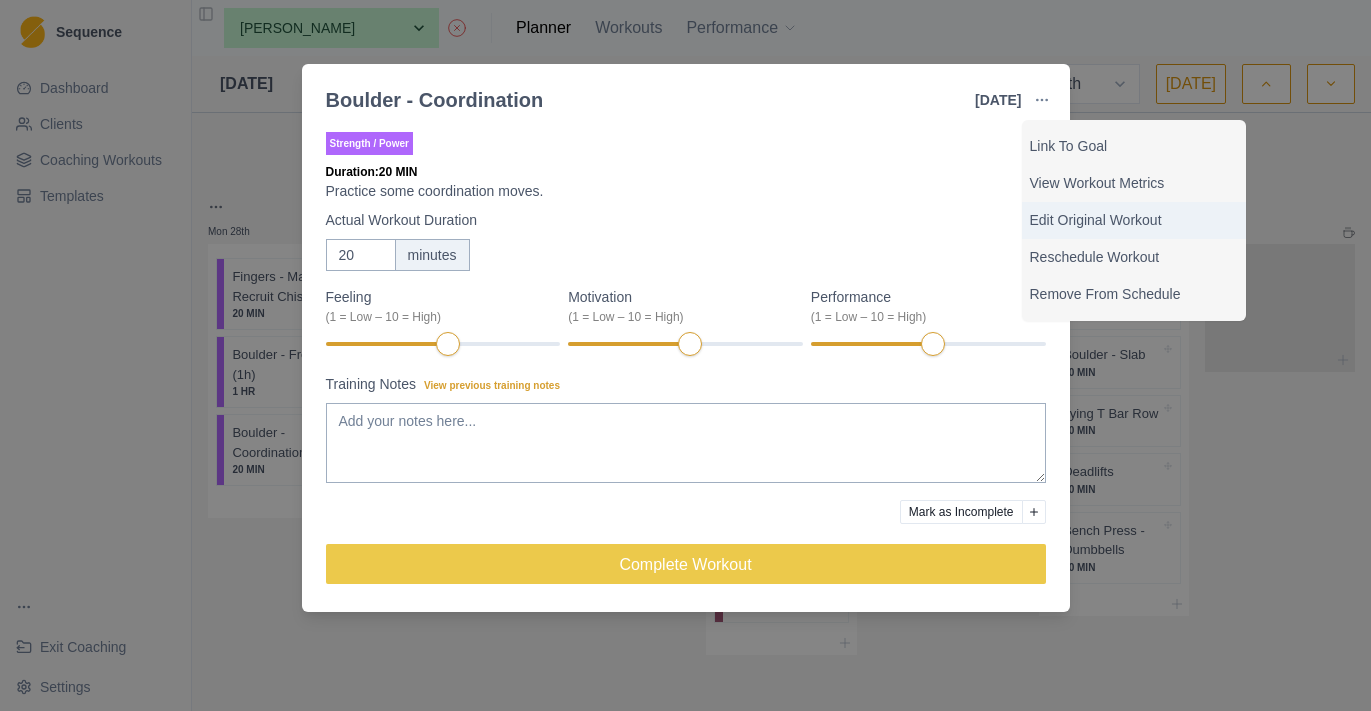 click on "Edit Original Workout" at bounding box center (1134, 220) 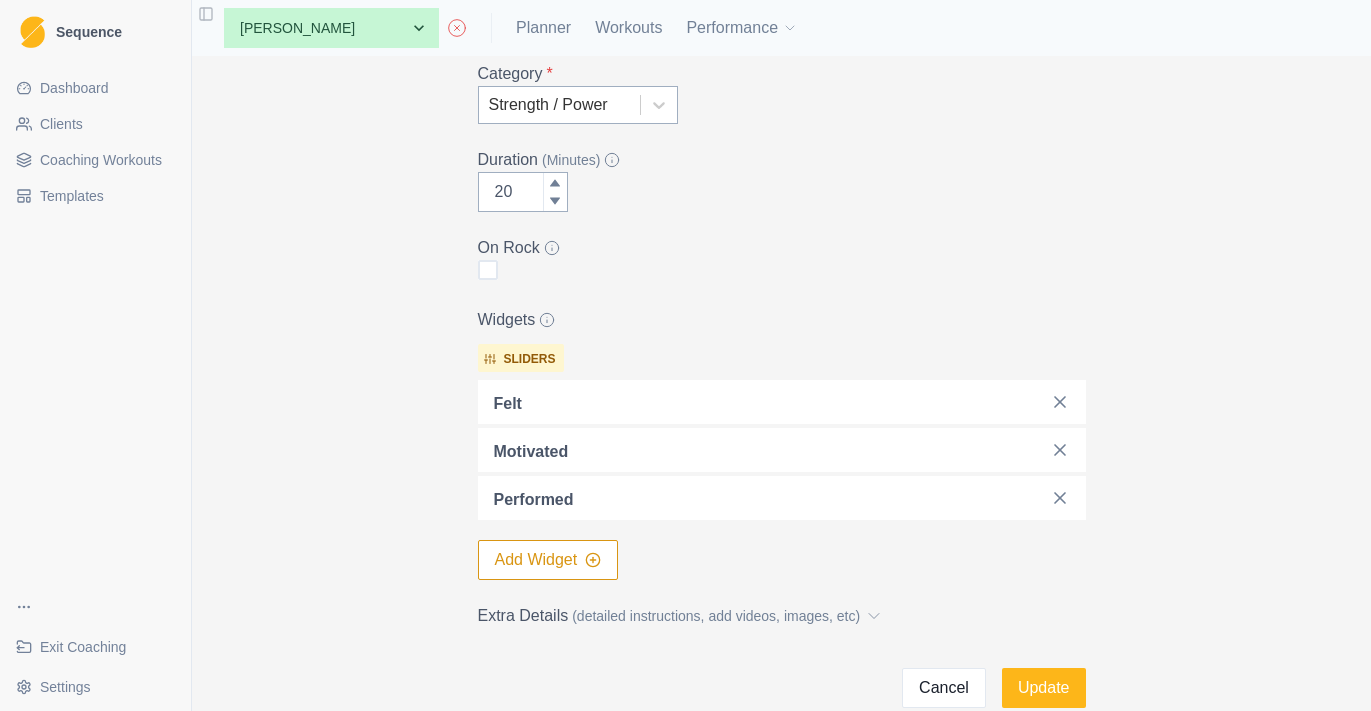 scroll, scrollTop: 338, scrollLeft: 0, axis: vertical 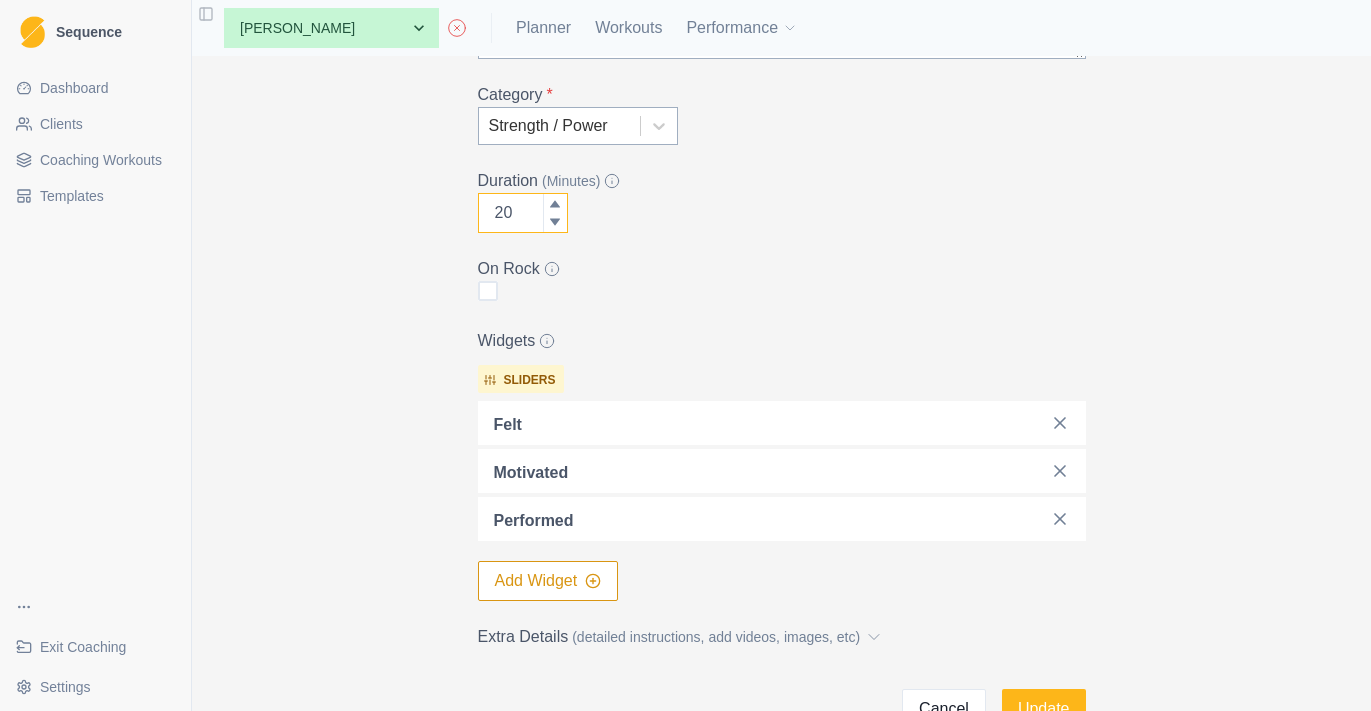 drag, startPoint x: 532, startPoint y: 204, endPoint x: 476, endPoint y: 205, distance: 56.008926 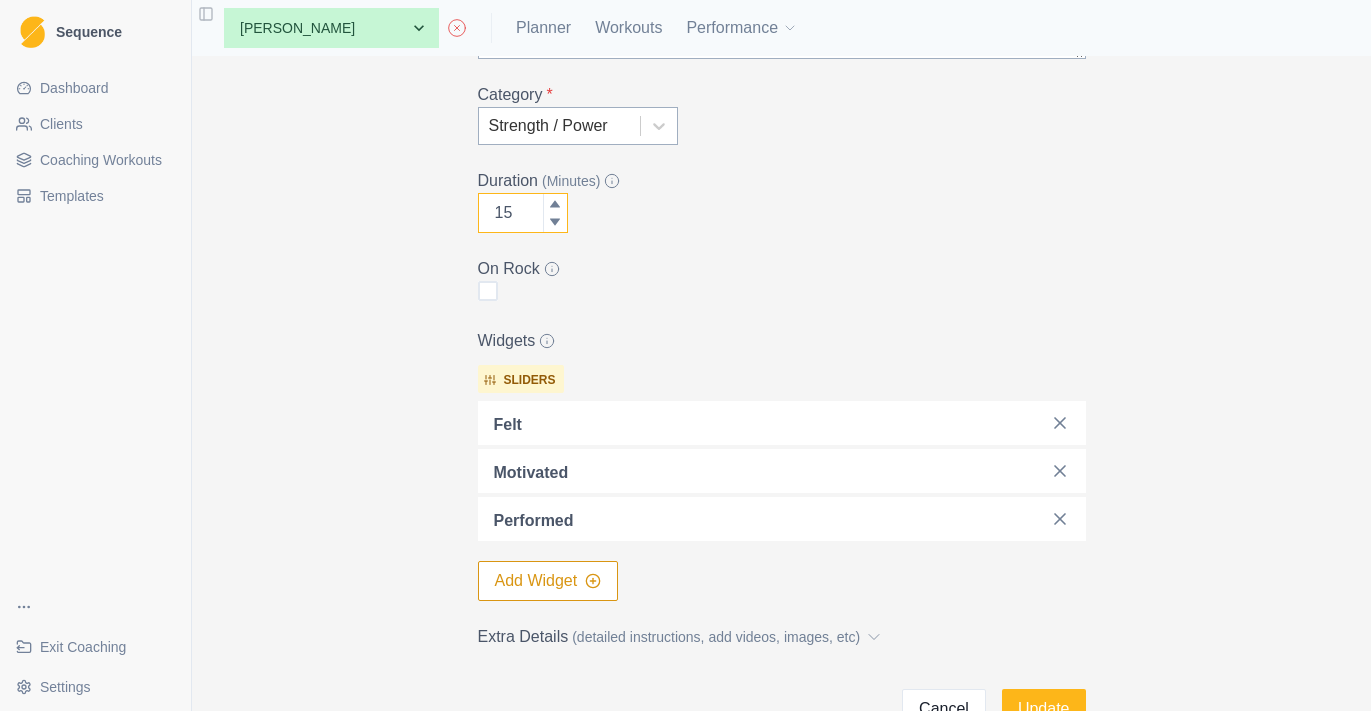 scroll, scrollTop: 322, scrollLeft: 0, axis: vertical 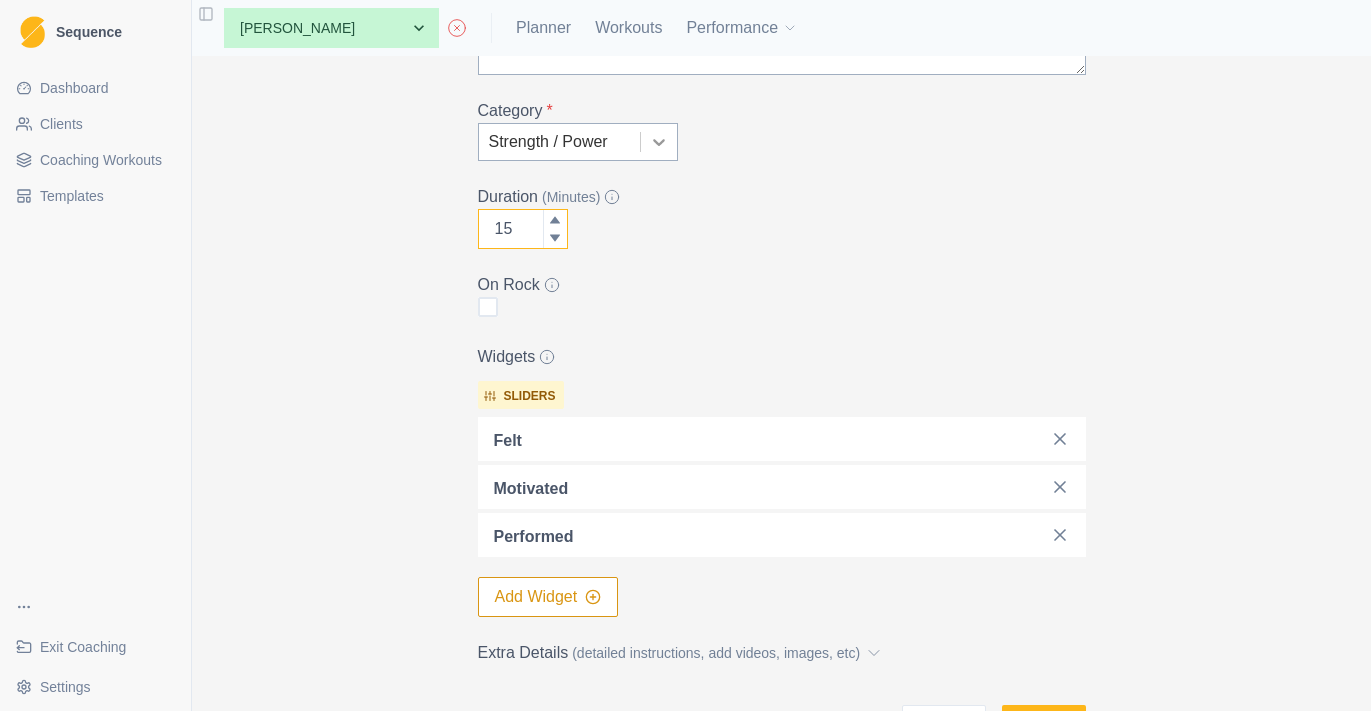 type on "15" 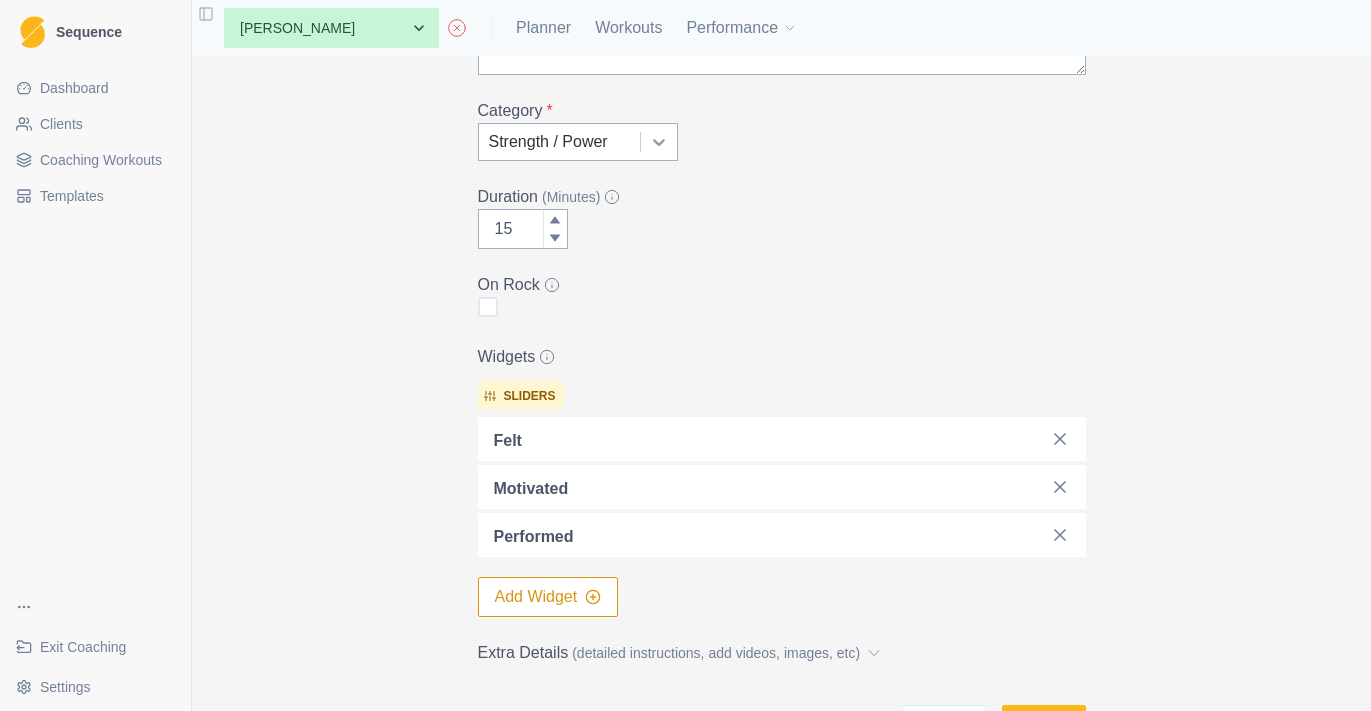 click 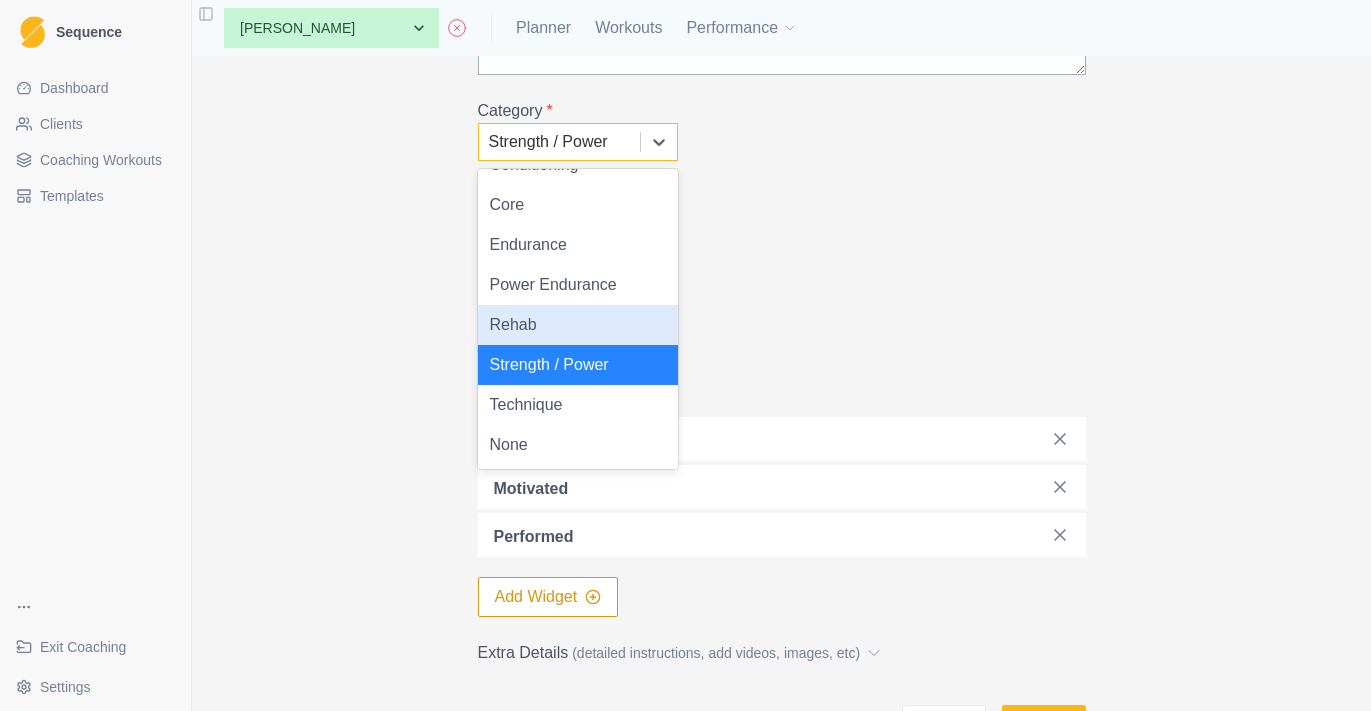 scroll, scrollTop: 74, scrollLeft: 0, axis: vertical 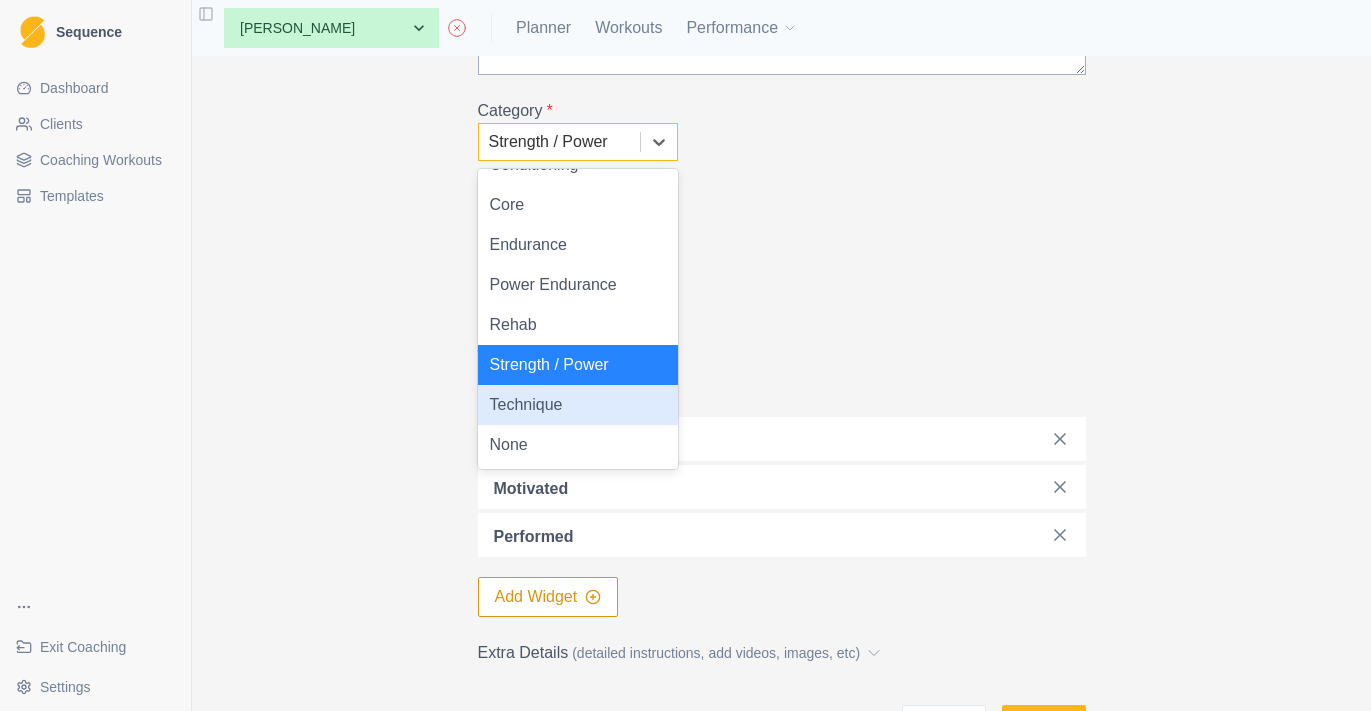click on "Technique" at bounding box center (578, 405) 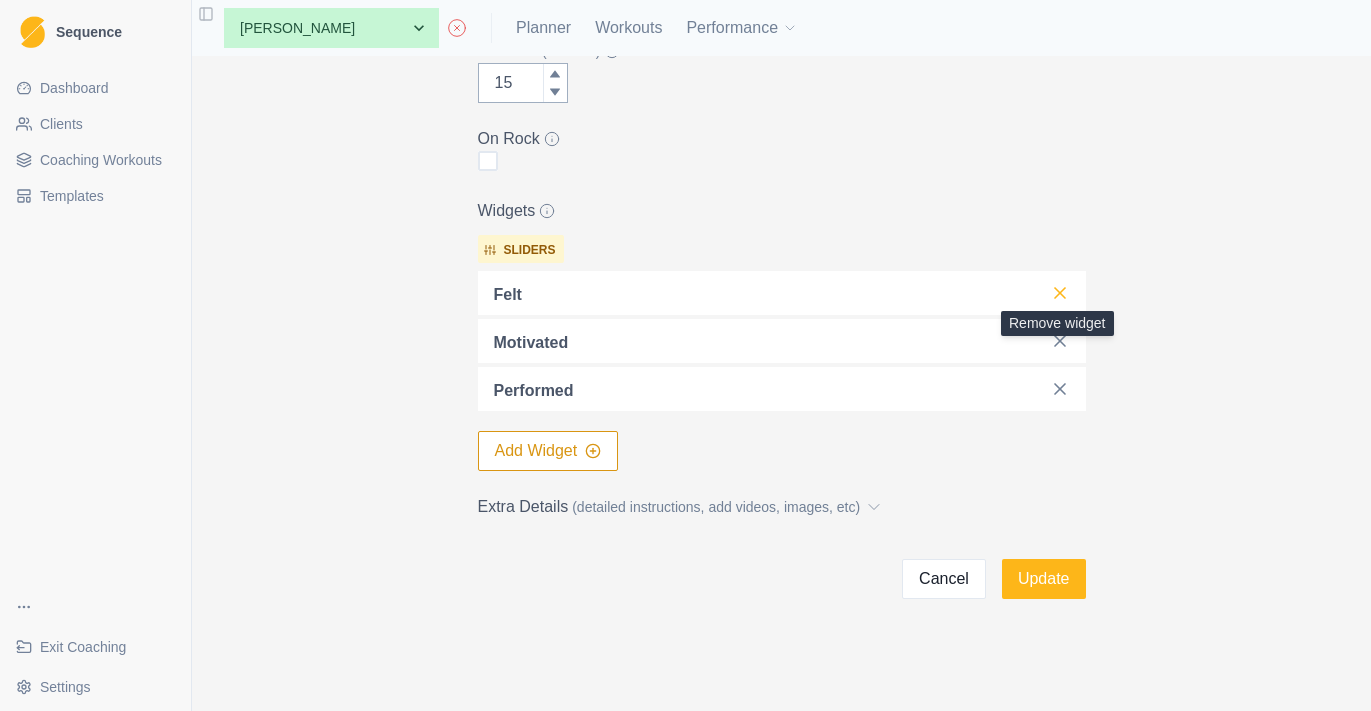 click 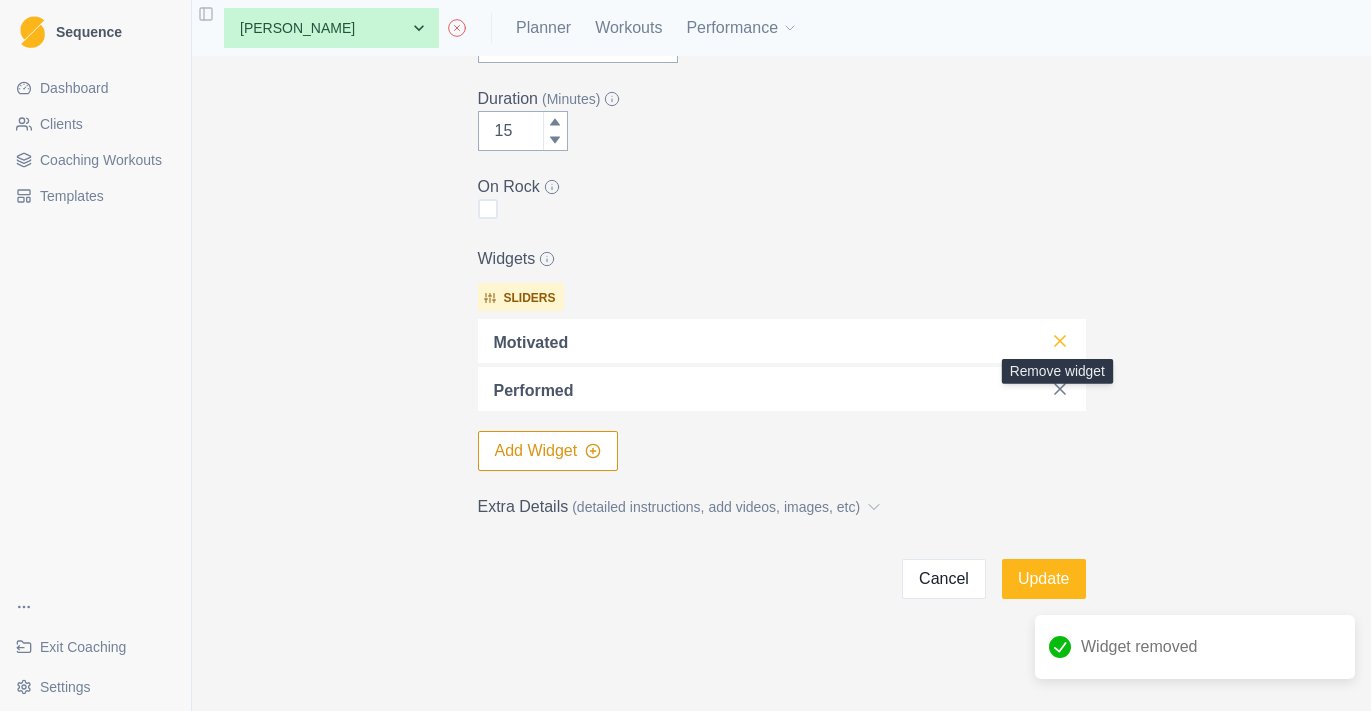 click 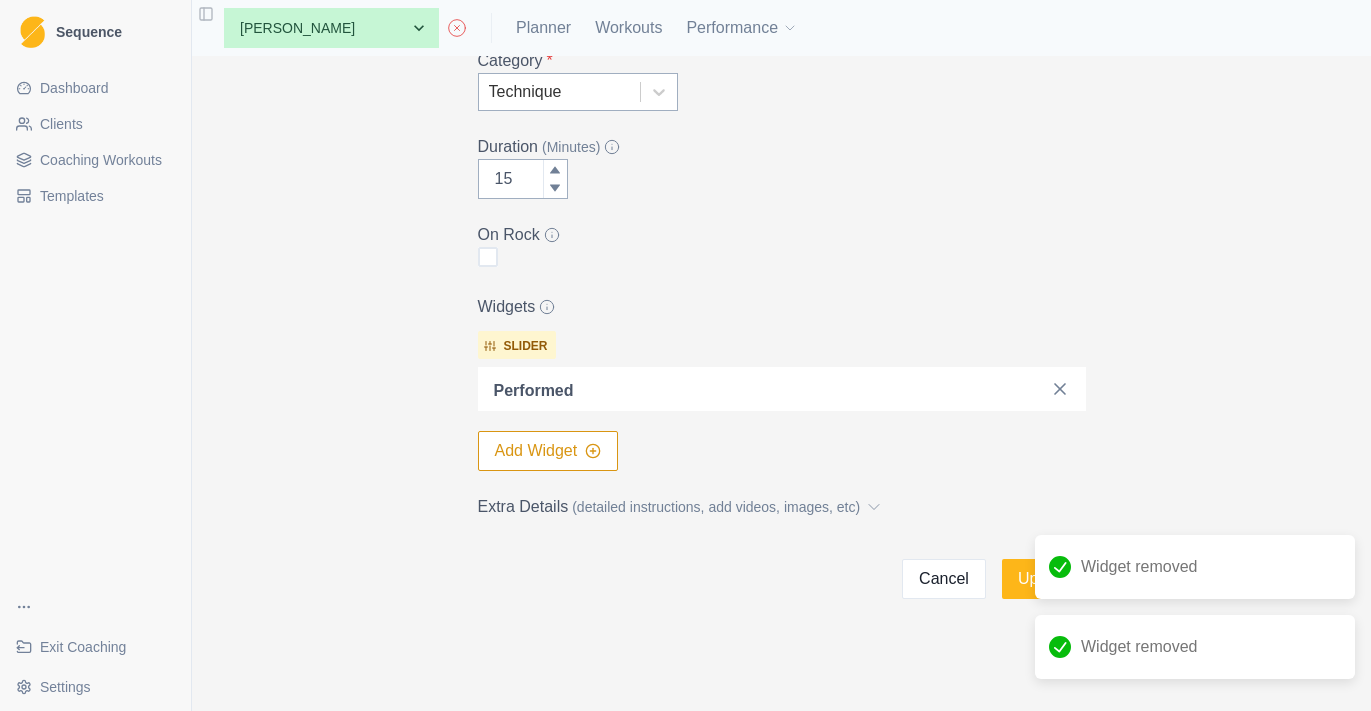 scroll, scrollTop: 372, scrollLeft: 0, axis: vertical 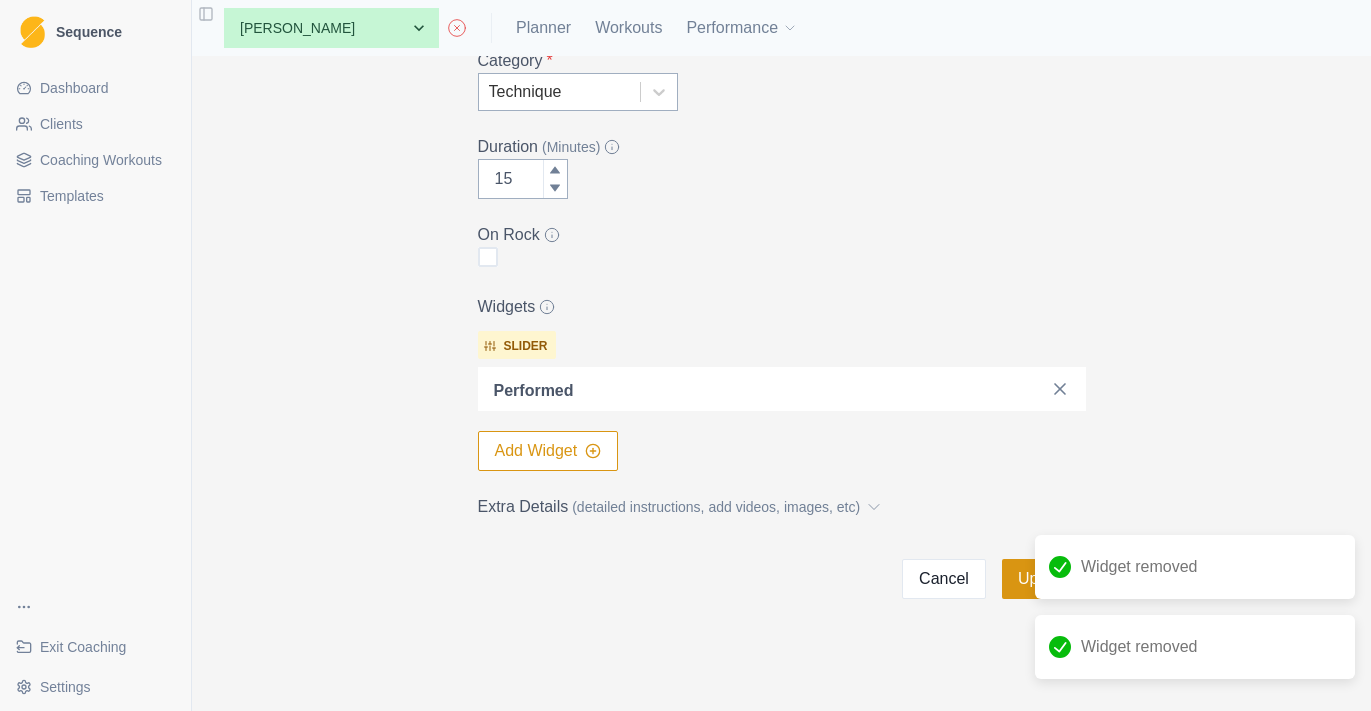 click on "Update" at bounding box center [1044, 579] 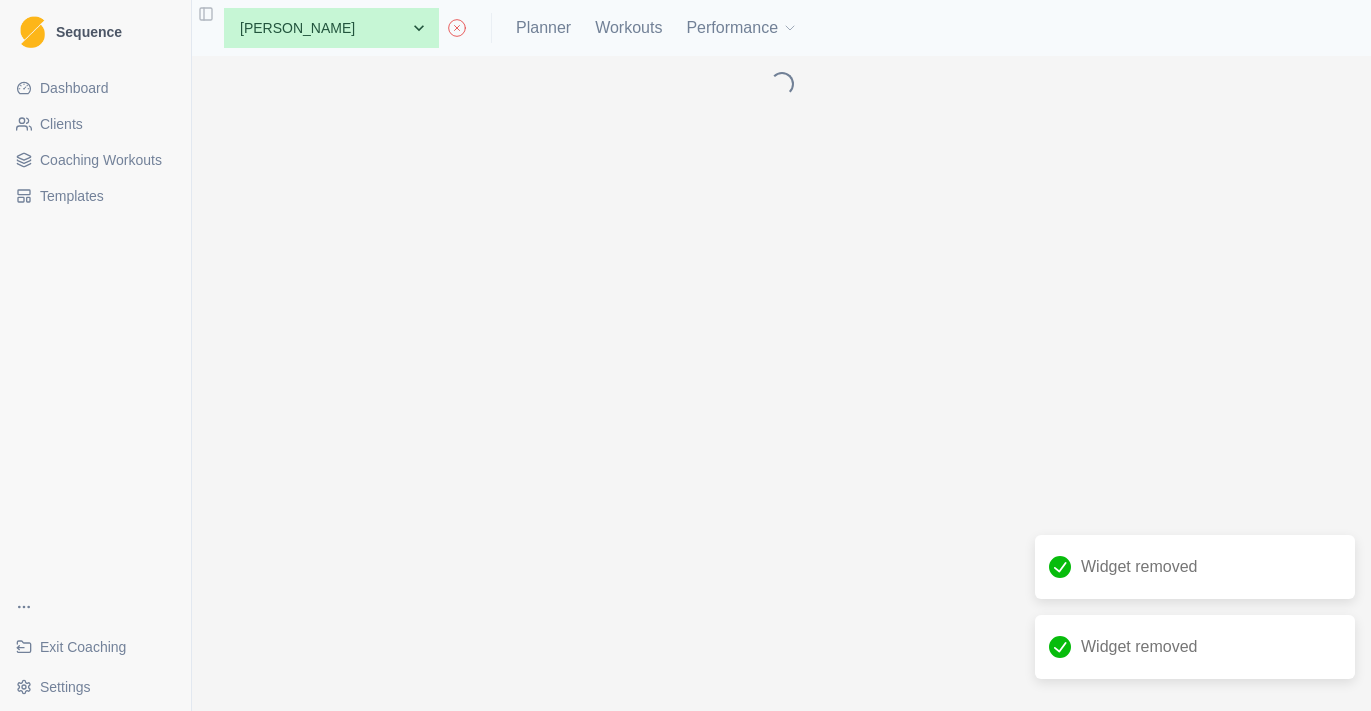 scroll, scrollTop: 0, scrollLeft: 0, axis: both 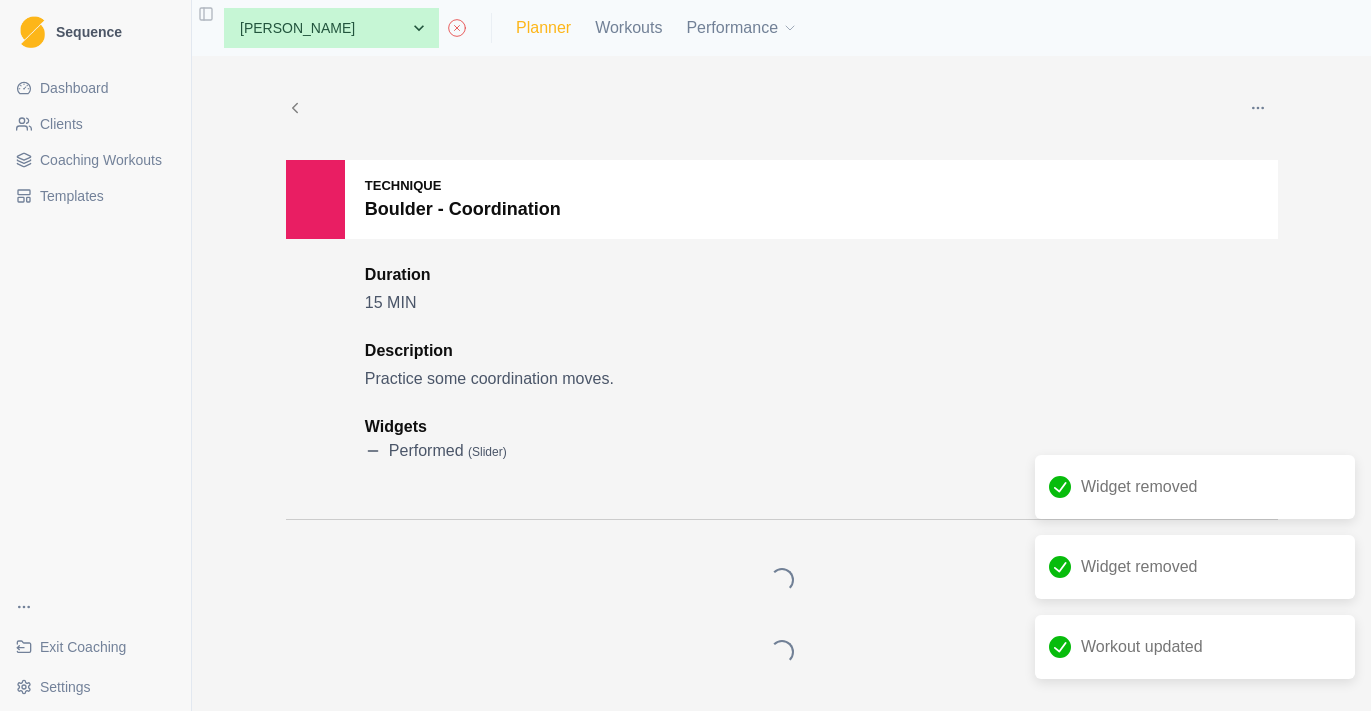click on "Planner" at bounding box center [543, 28] 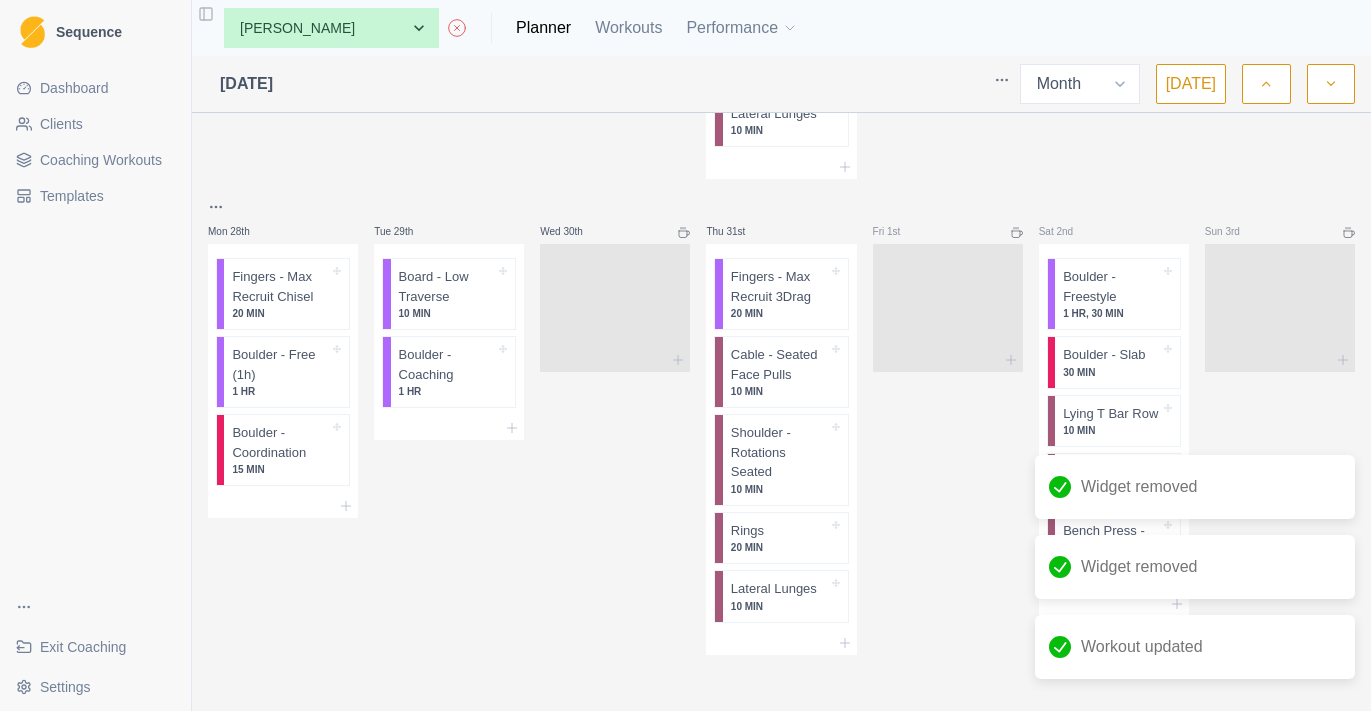click on "30 MIN" at bounding box center (1111, 372) 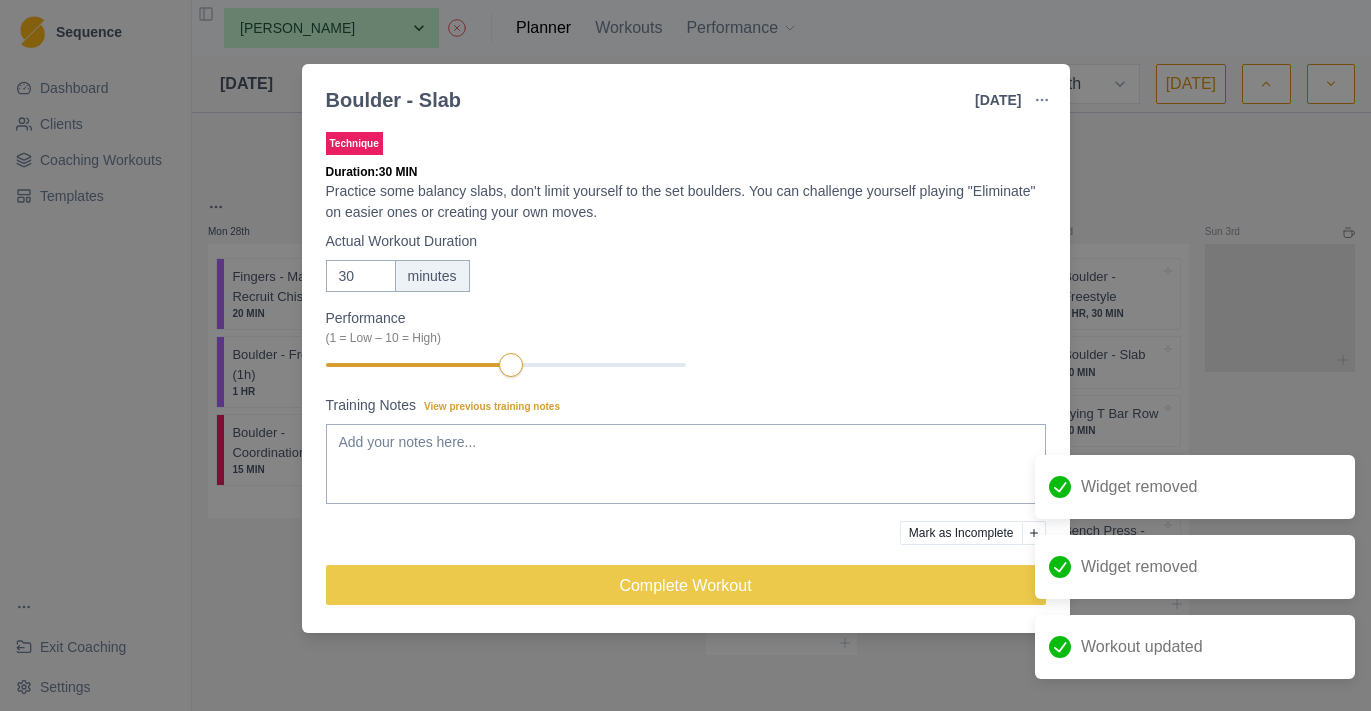 click at bounding box center [1042, 100] 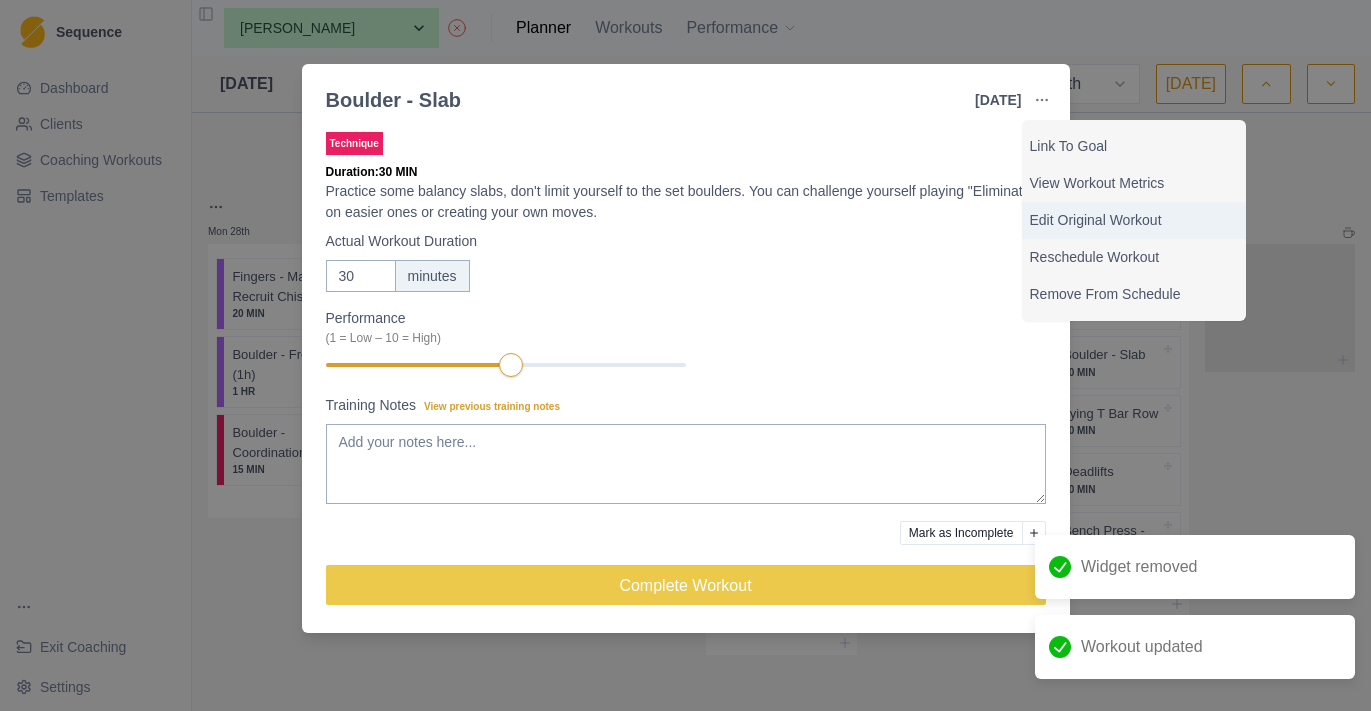 click on "Edit Original Workout" at bounding box center [1134, 220] 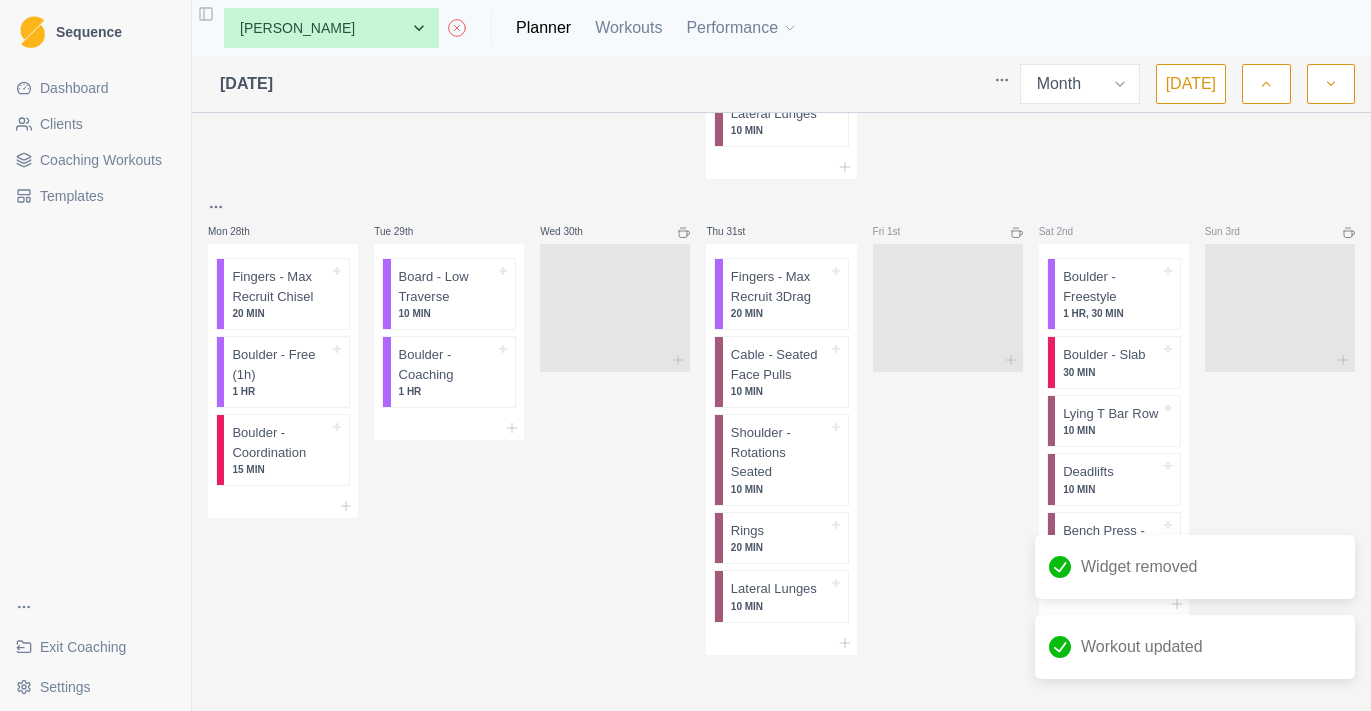 scroll, scrollTop: 0, scrollLeft: 0, axis: both 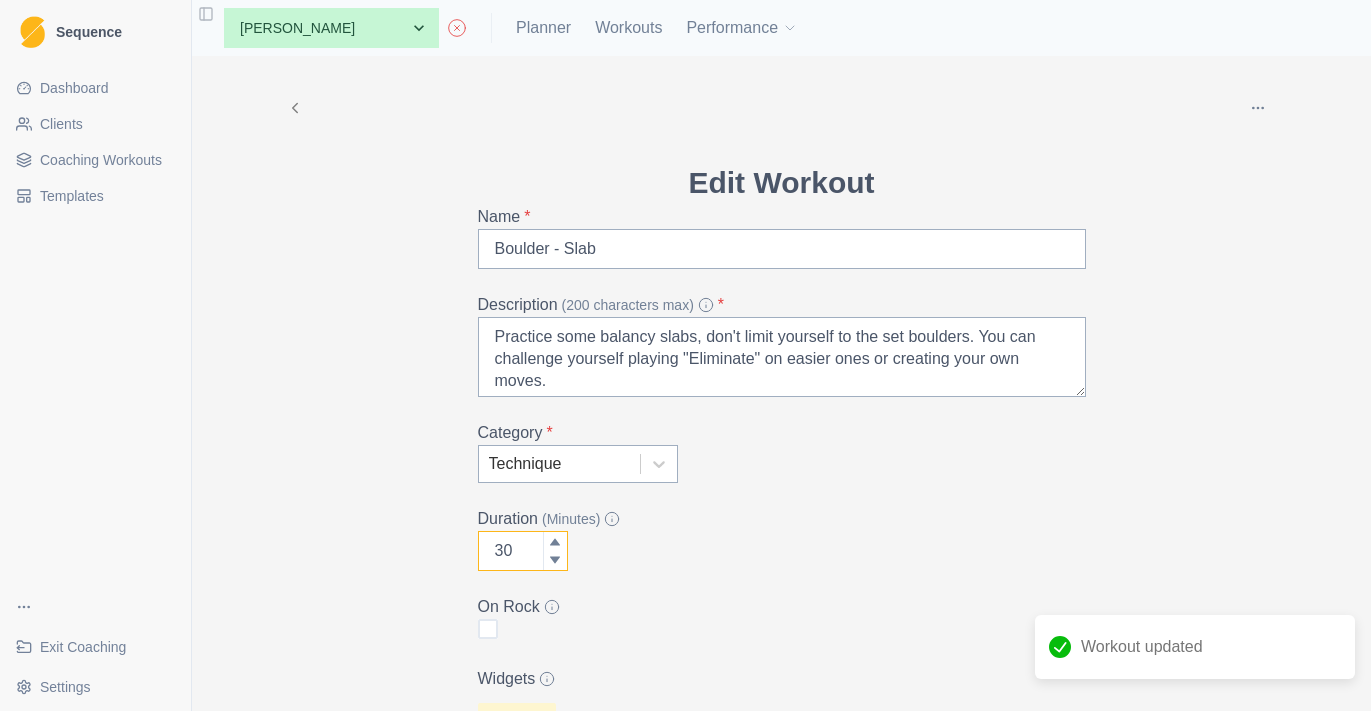 drag, startPoint x: 536, startPoint y: 547, endPoint x: 440, endPoint y: 544, distance: 96.04687 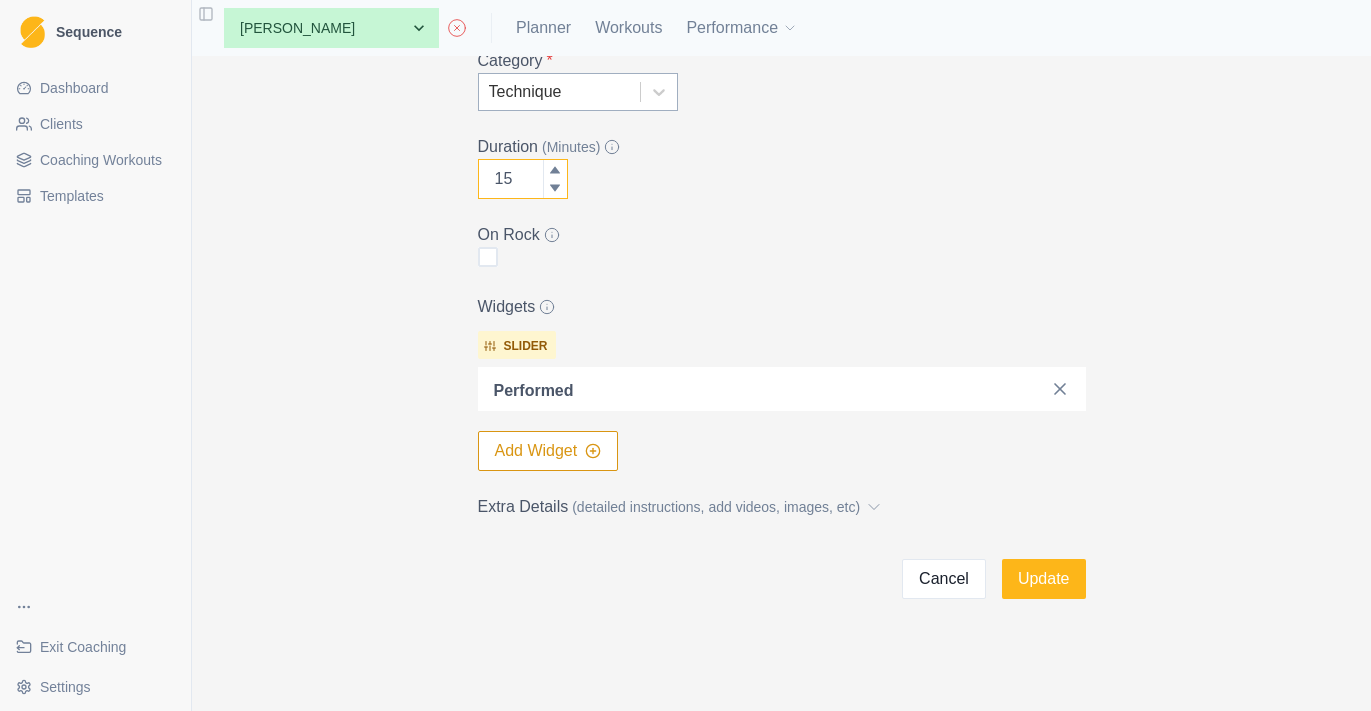 scroll, scrollTop: 373, scrollLeft: 0, axis: vertical 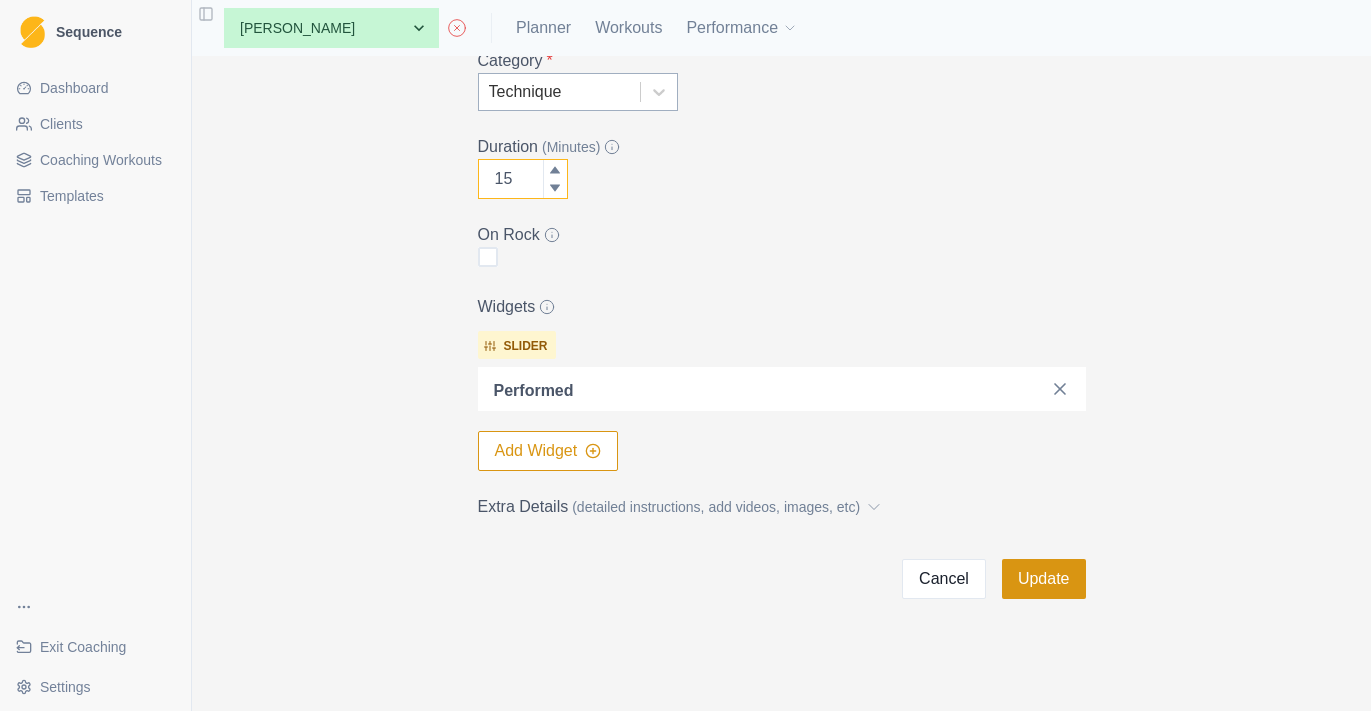 type on "15" 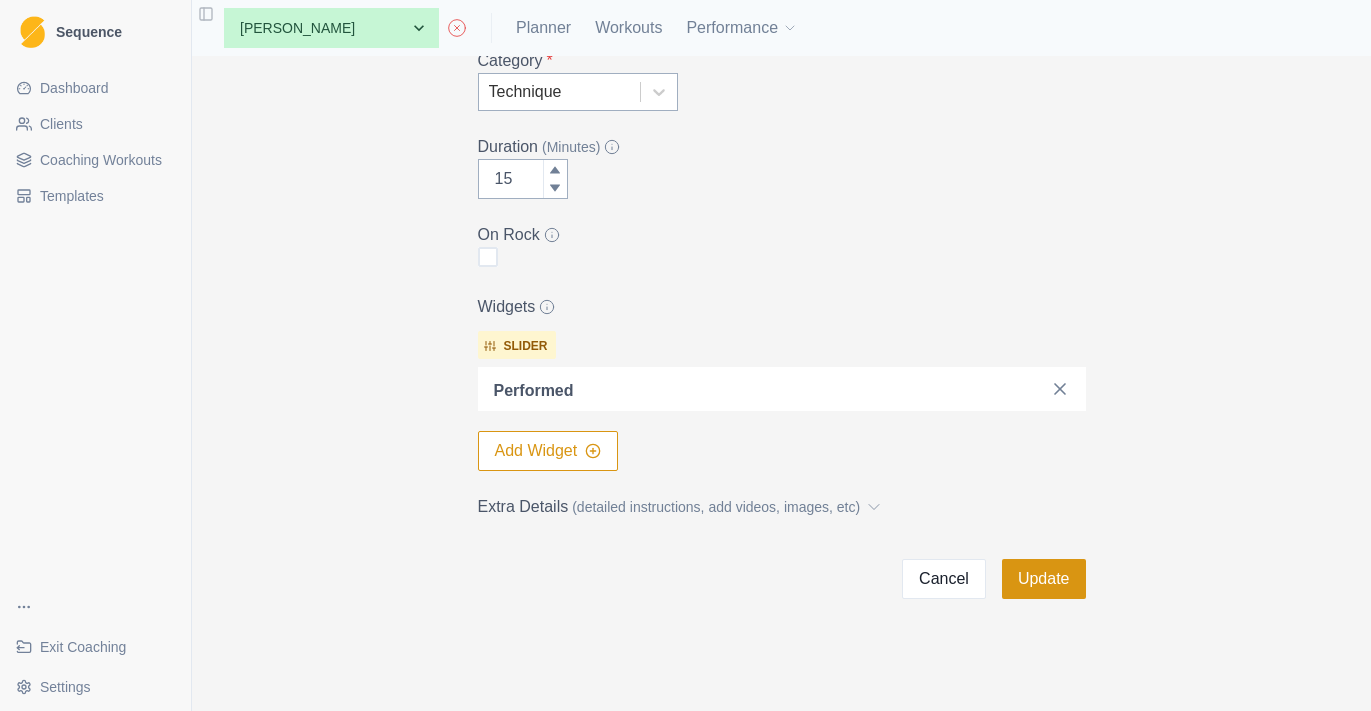 click on "Update" at bounding box center (1044, 579) 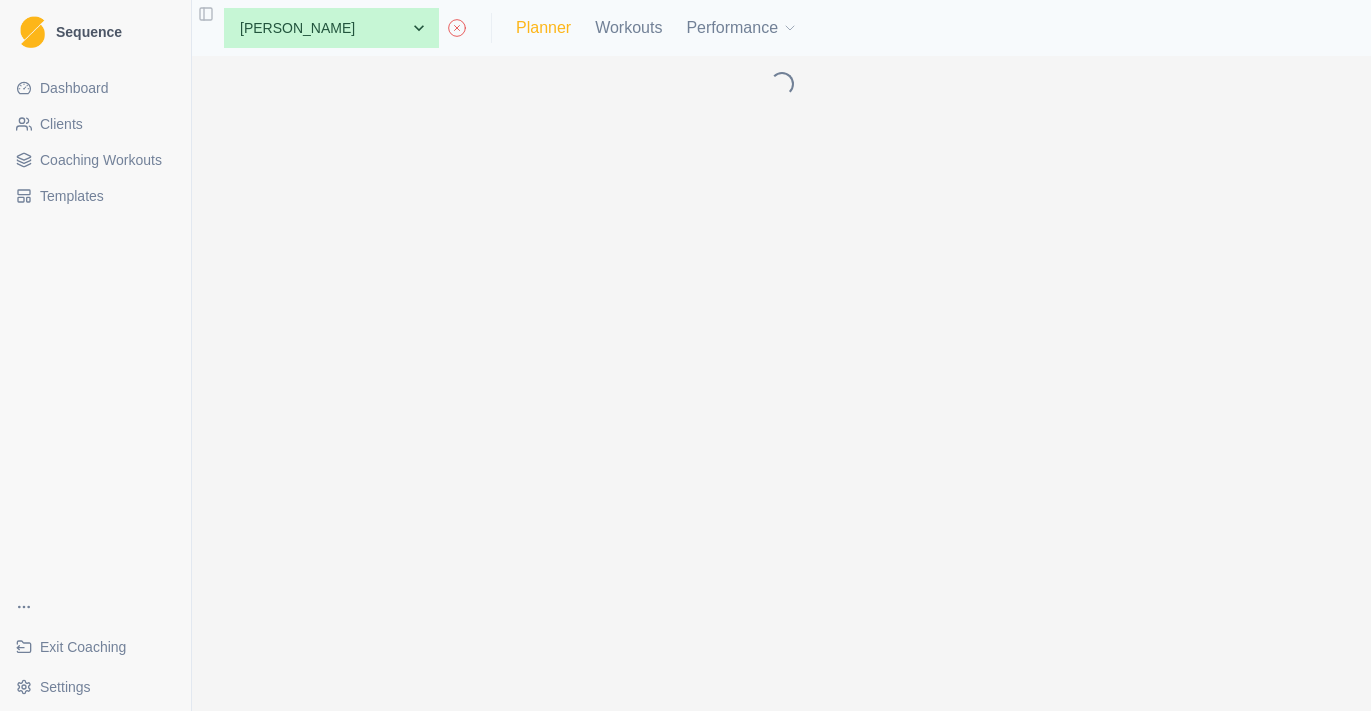 scroll, scrollTop: 0, scrollLeft: 0, axis: both 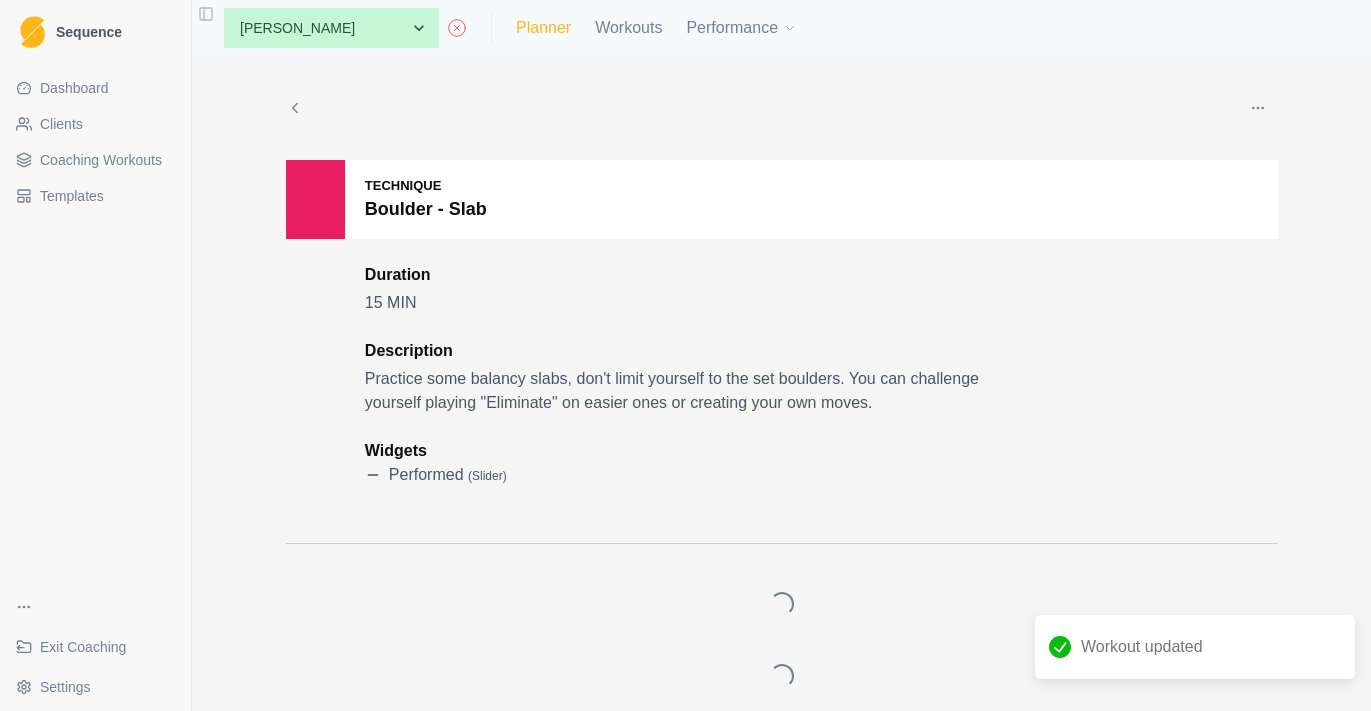 click on "Planner" at bounding box center (543, 28) 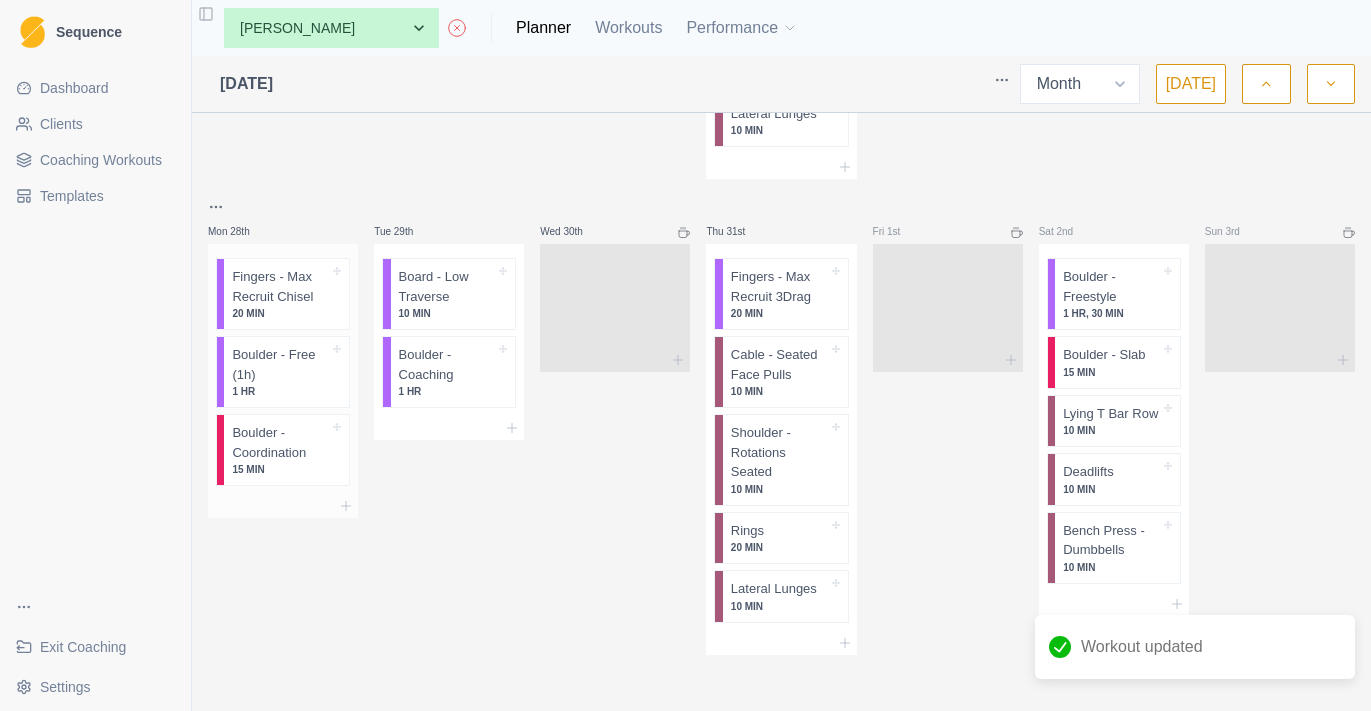 scroll, scrollTop: 2359, scrollLeft: 0, axis: vertical 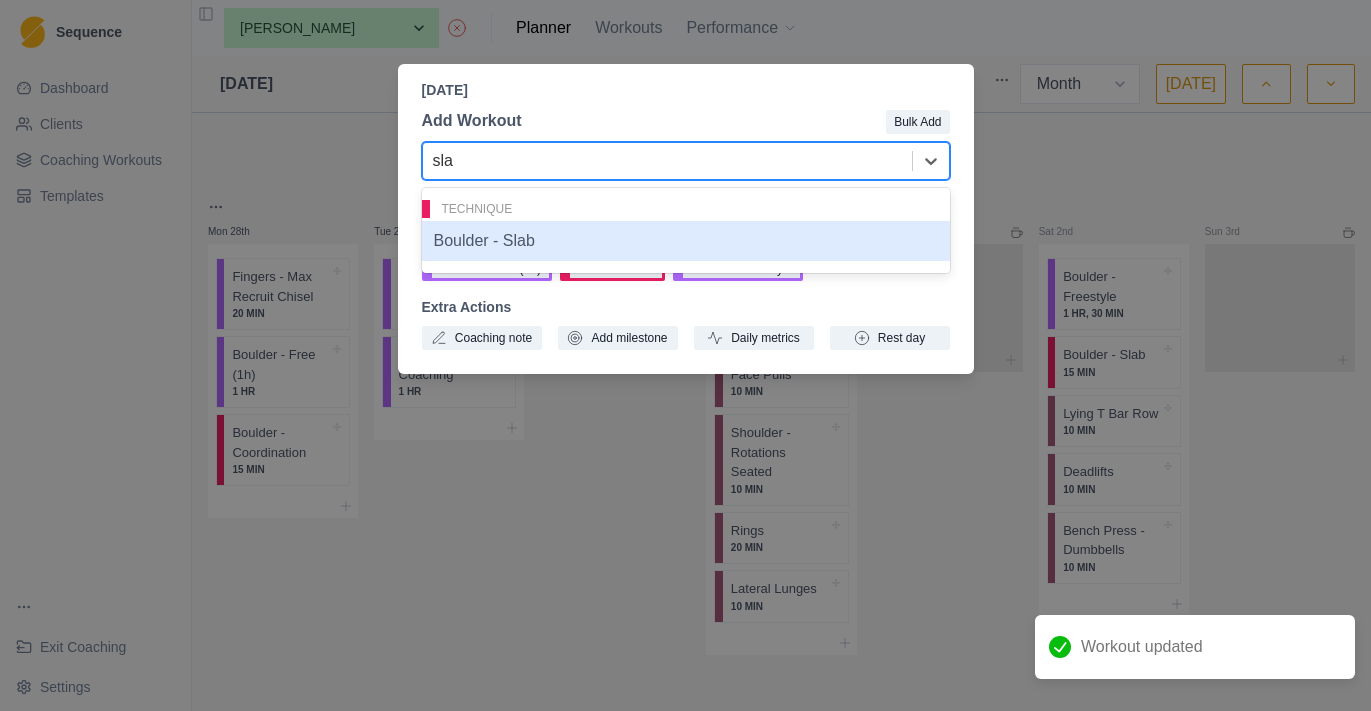 type on "slab" 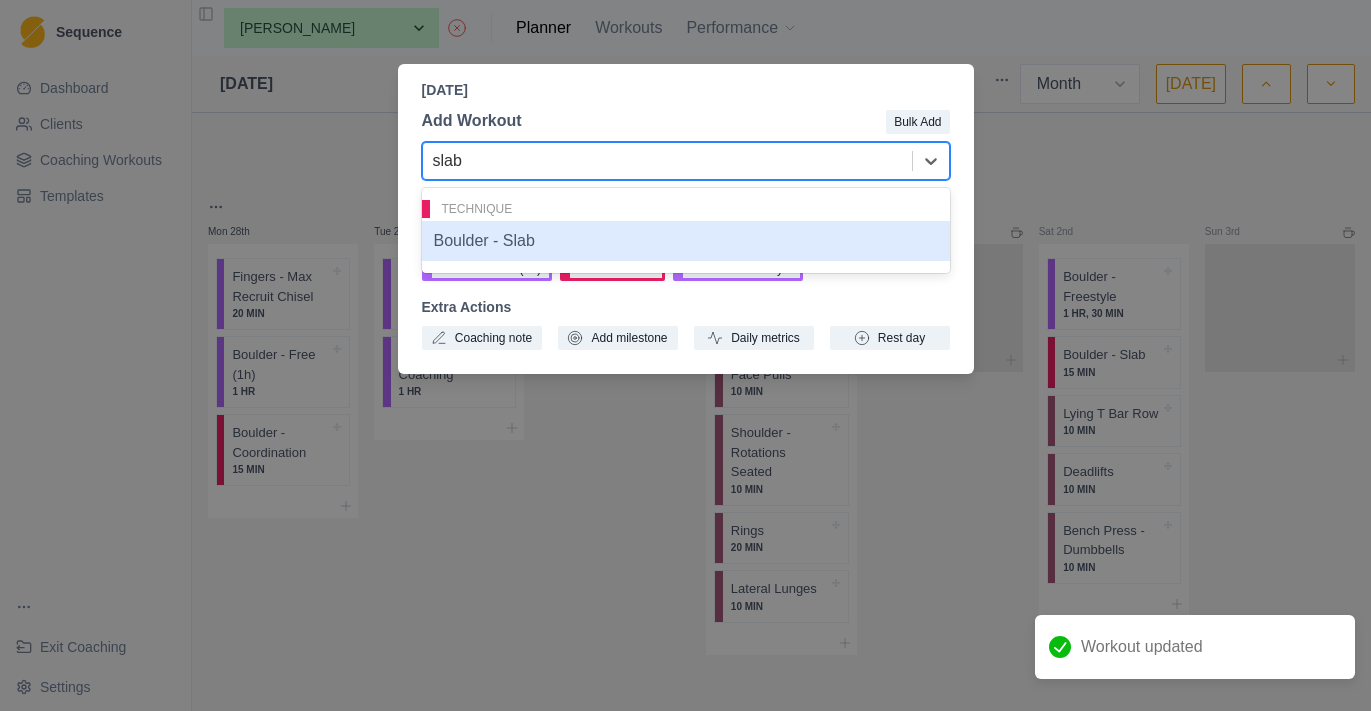 click on "Boulder - Slab" at bounding box center [686, 241] 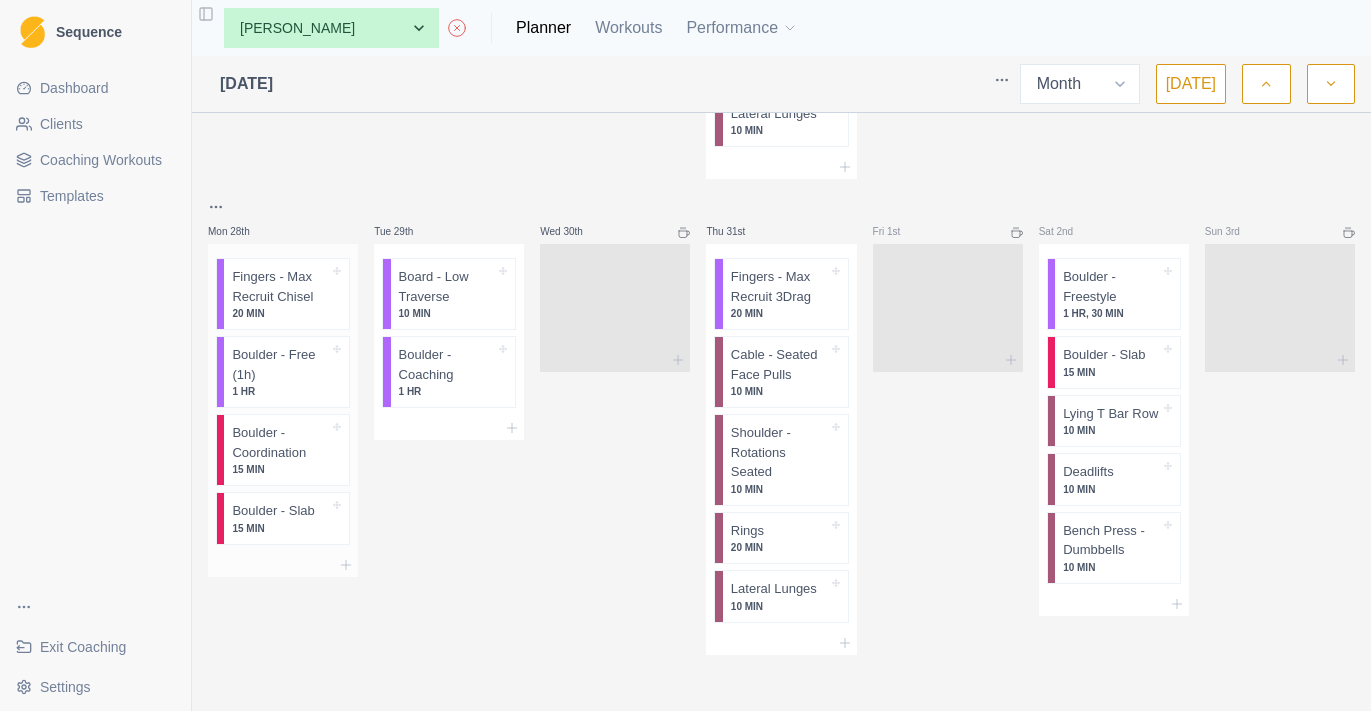 click at bounding box center (283, 565) 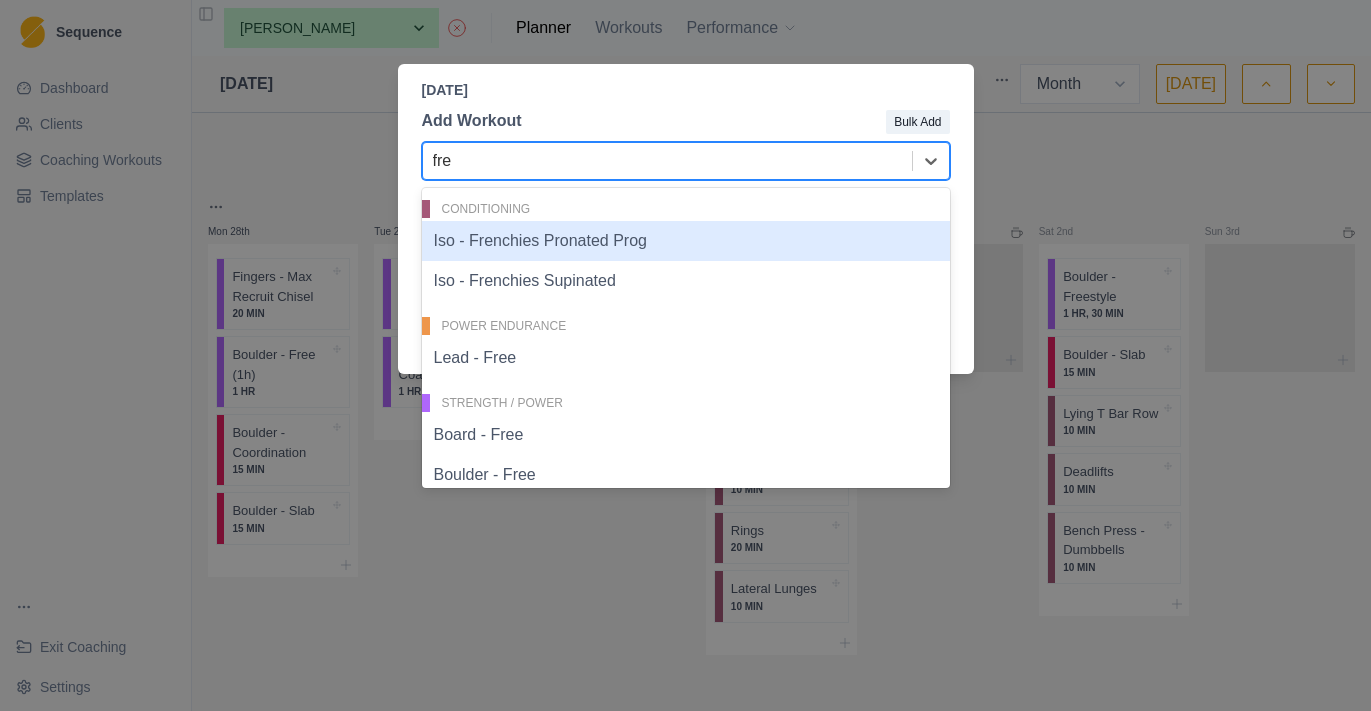 type on "free" 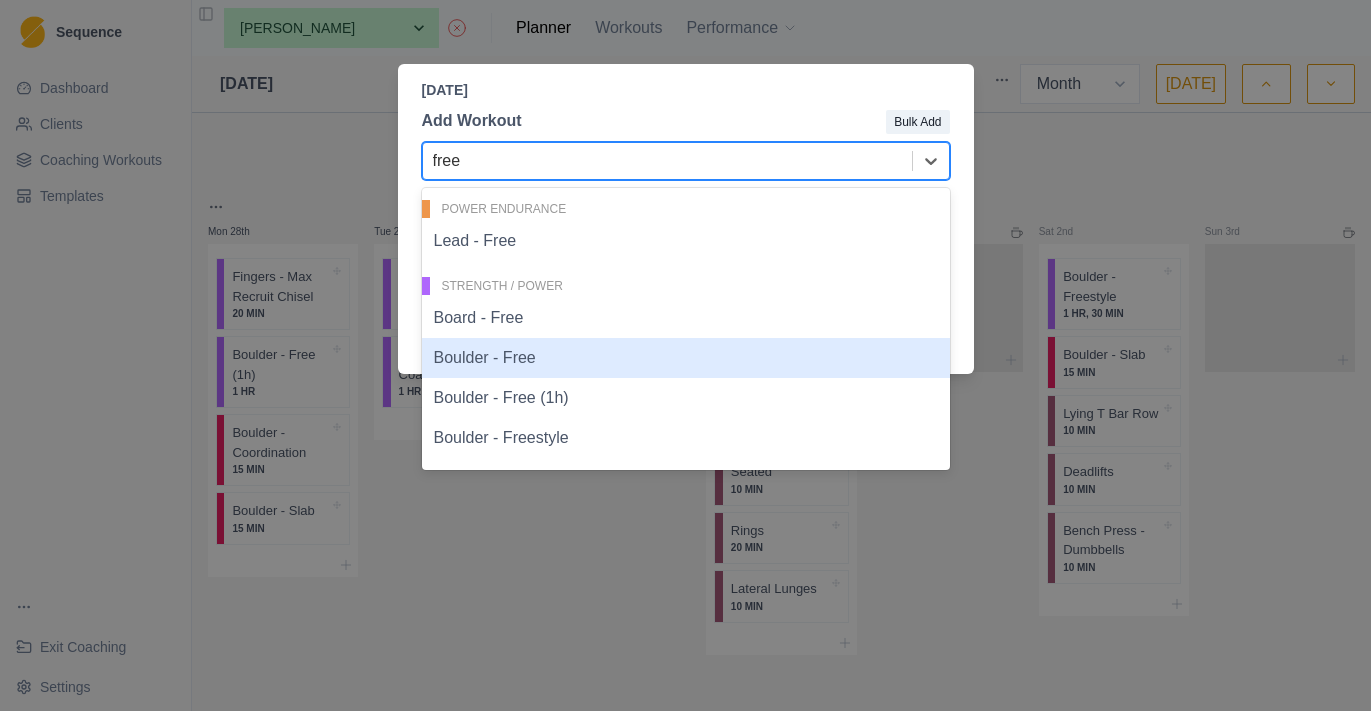 click on "Boulder - Free" at bounding box center [686, 358] 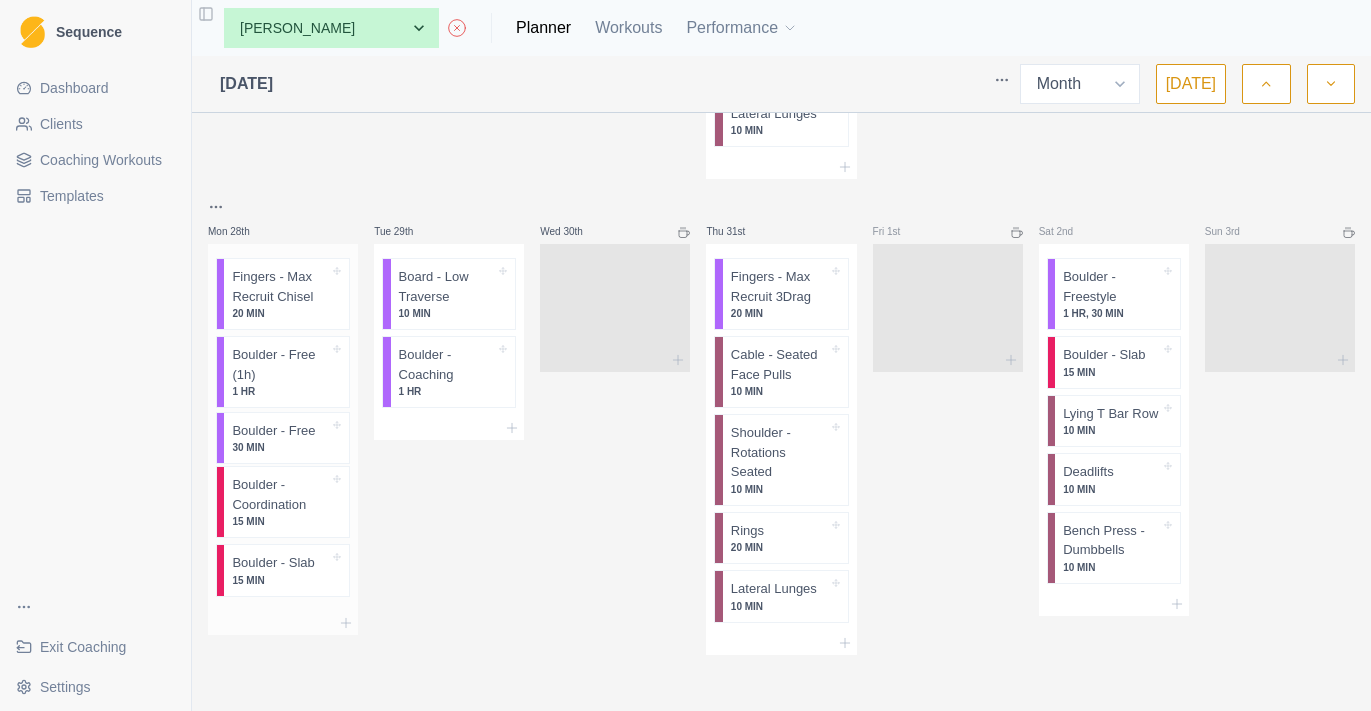 drag, startPoint x: 288, startPoint y: 574, endPoint x: 290, endPoint y: 410, distance: 164.01219 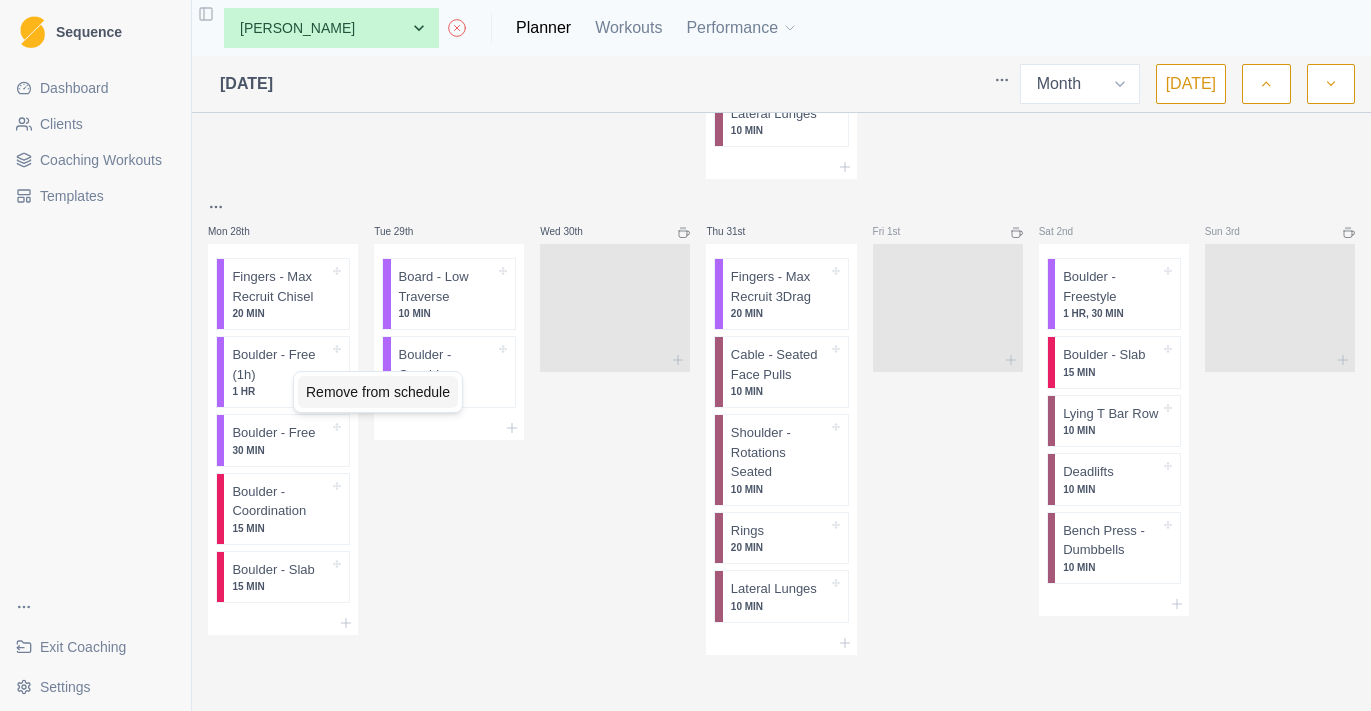 click on "Remove from schedule" at bounding box center (378, 392) 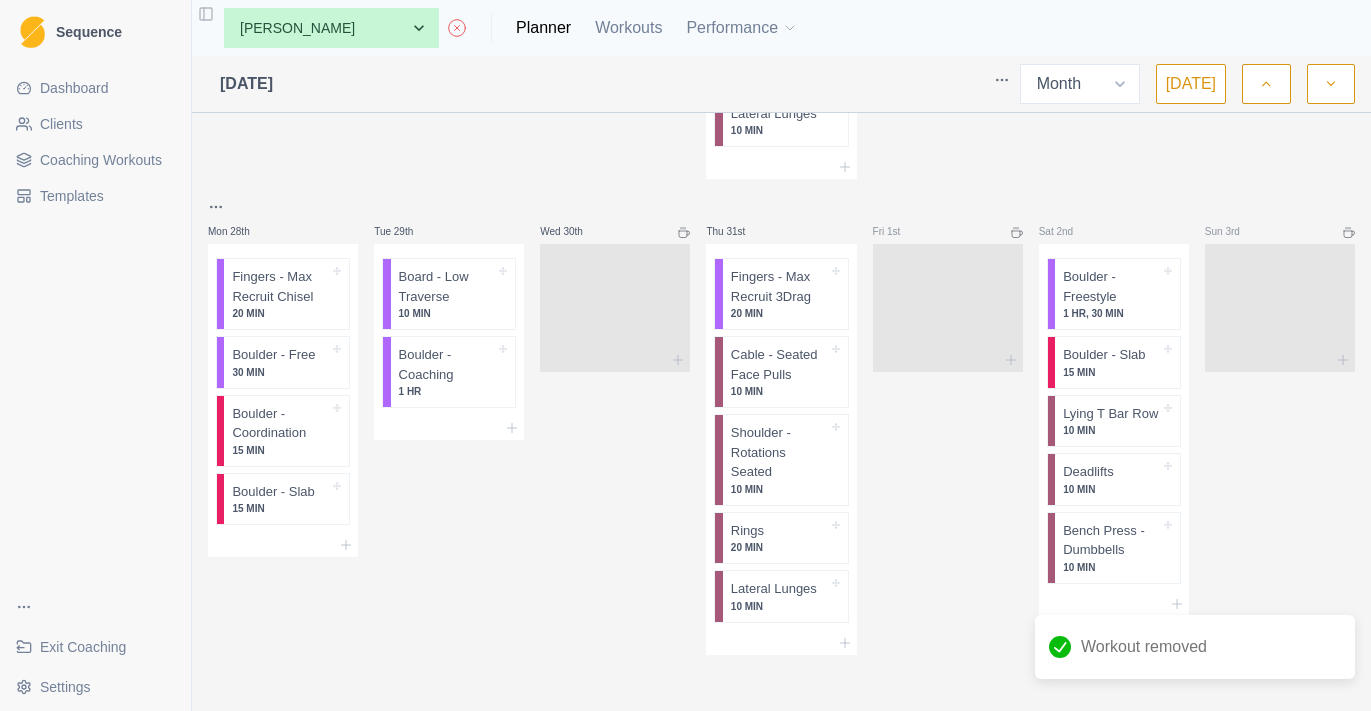 scroll, scrollTop: 0, scrollLeft: 0, axis: both 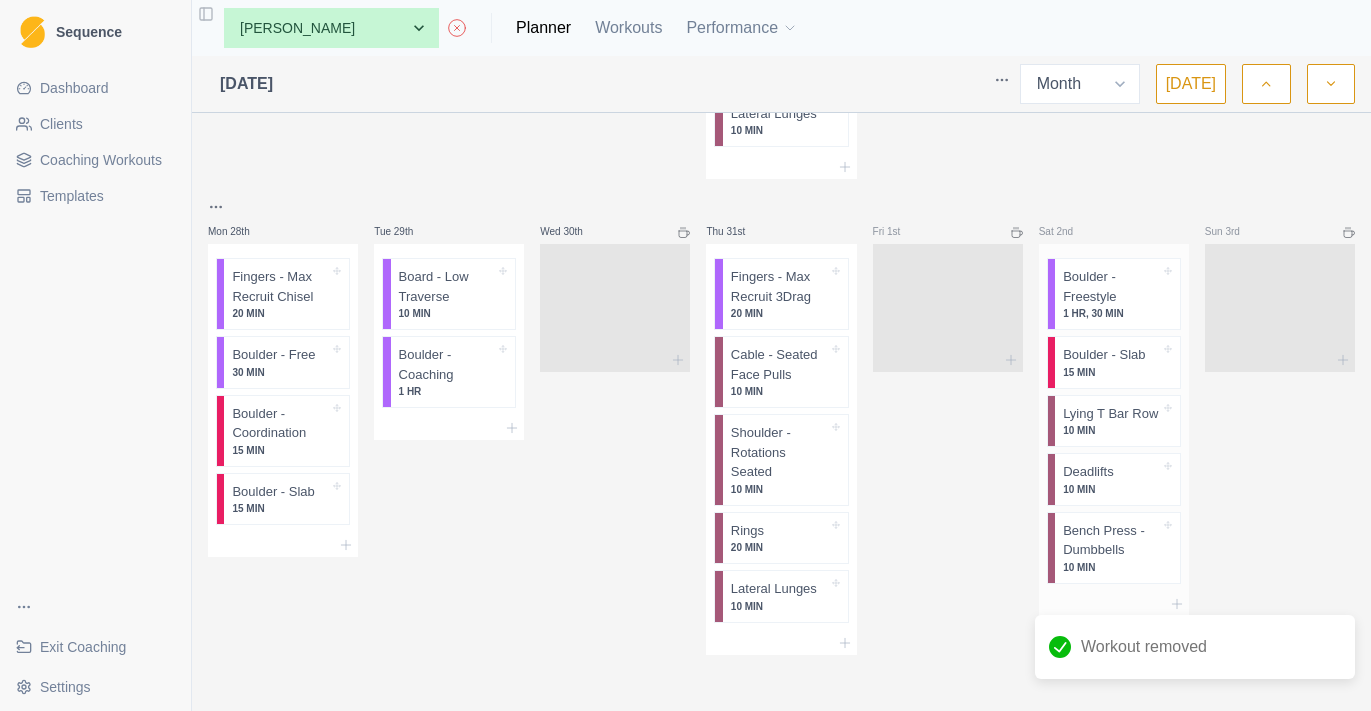 click at bounding box center (1114, 604) 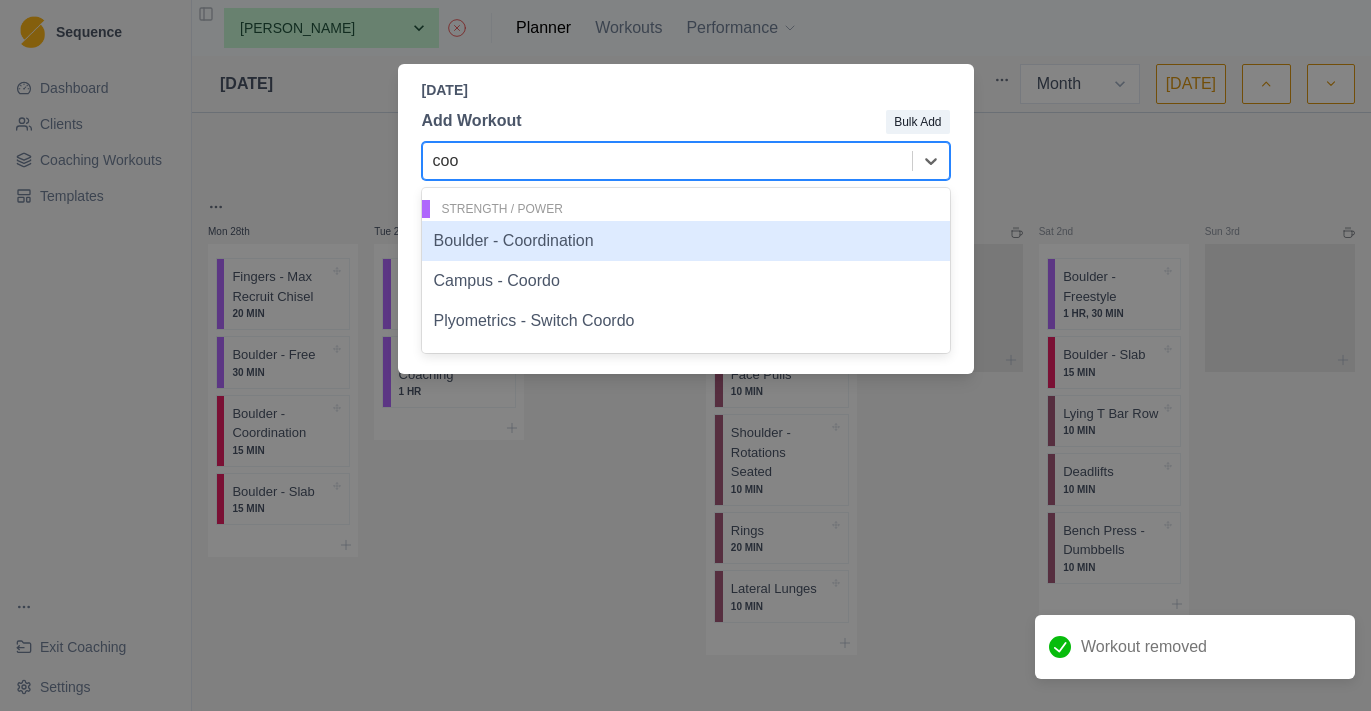 type on "coor" 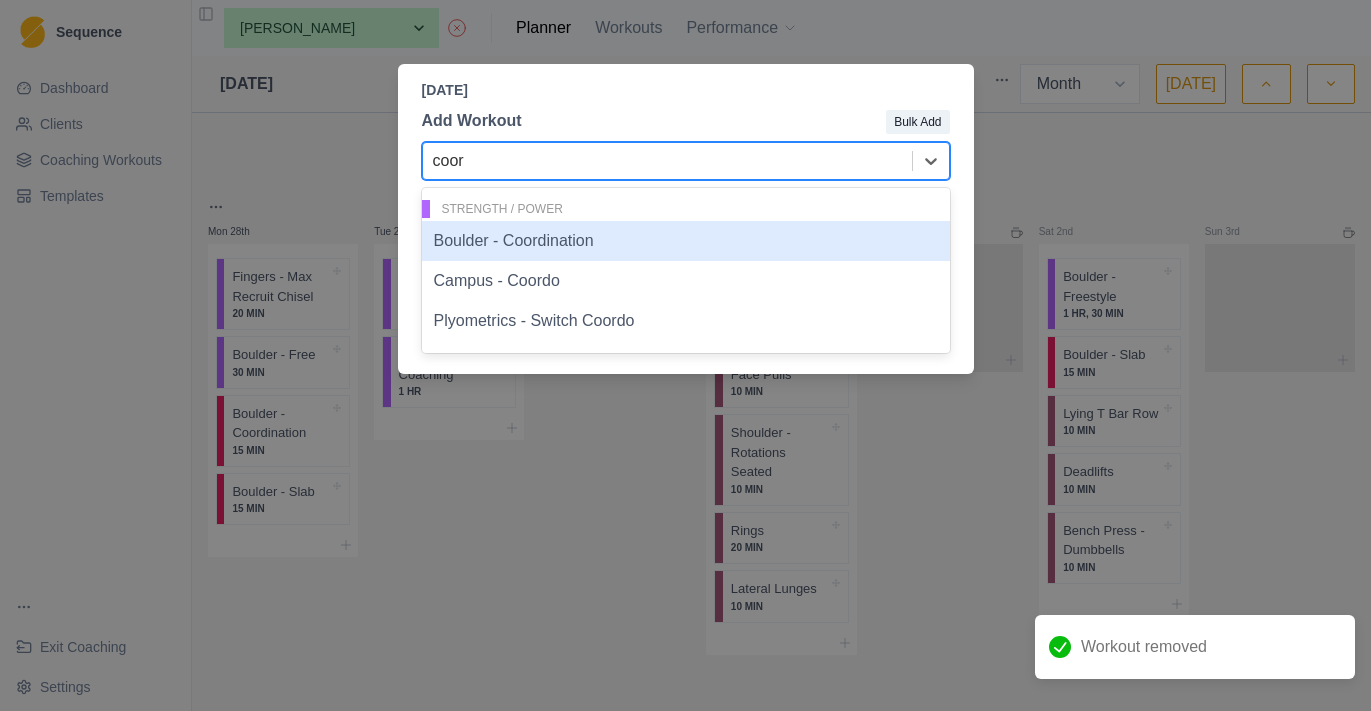 click on "Boulder - Coordination" at bounding box center [686, 241] 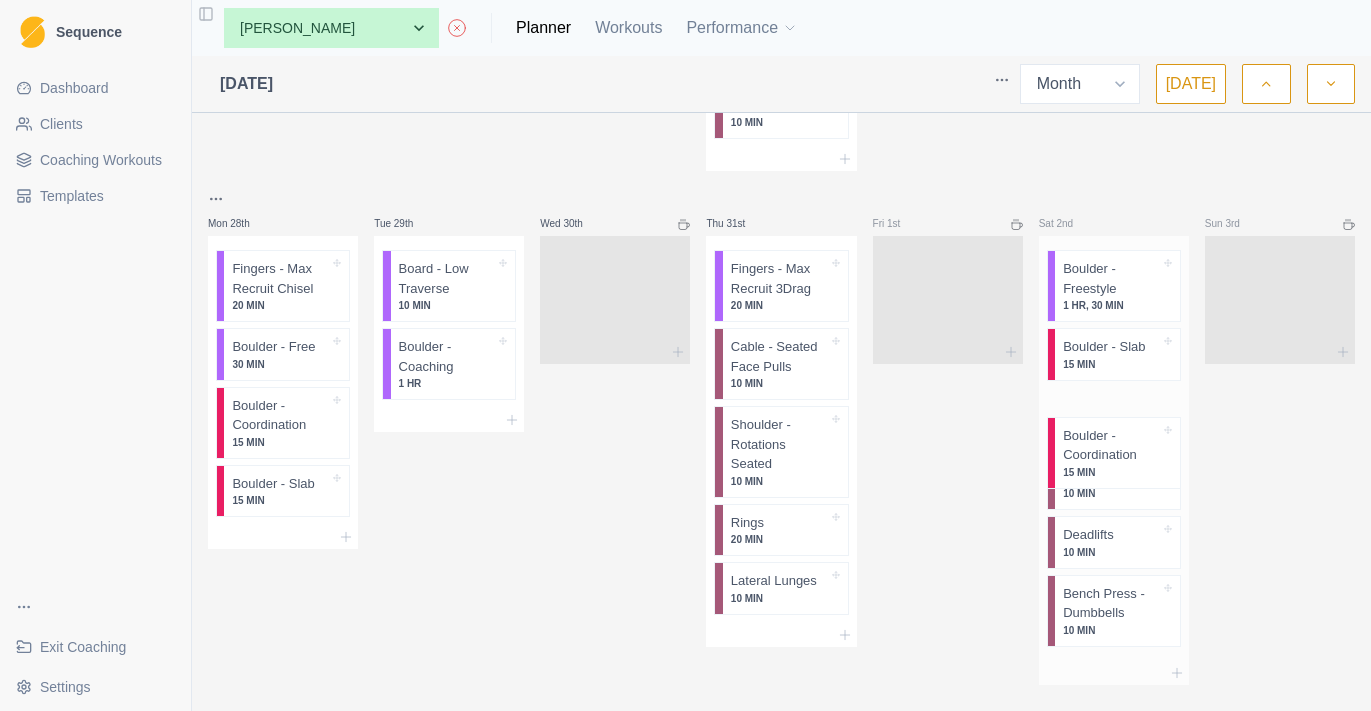 scroll, scrollTop: 2360, scrollLeft: 0, axis: vertical 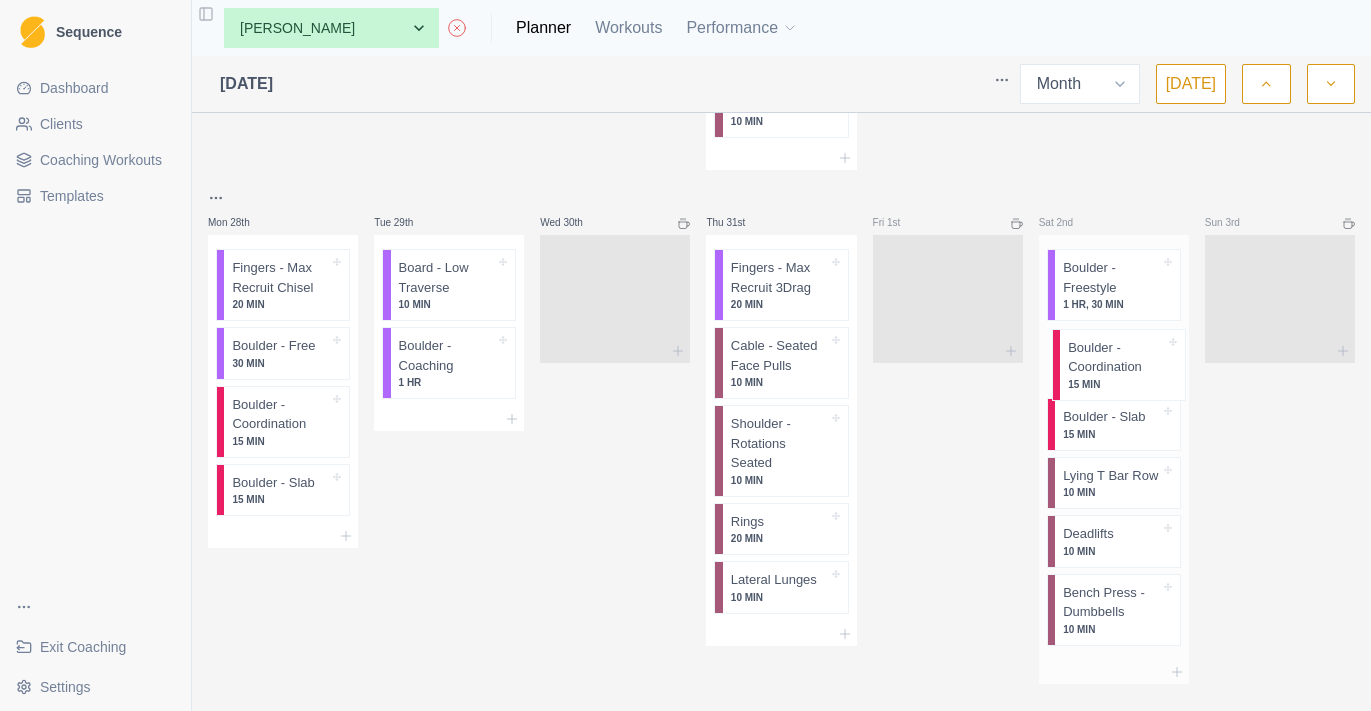 drag, startPoint x: 1093, startPoint y: 647, endPoint x: 1098, endPoint y: 356, distance: 291.04294 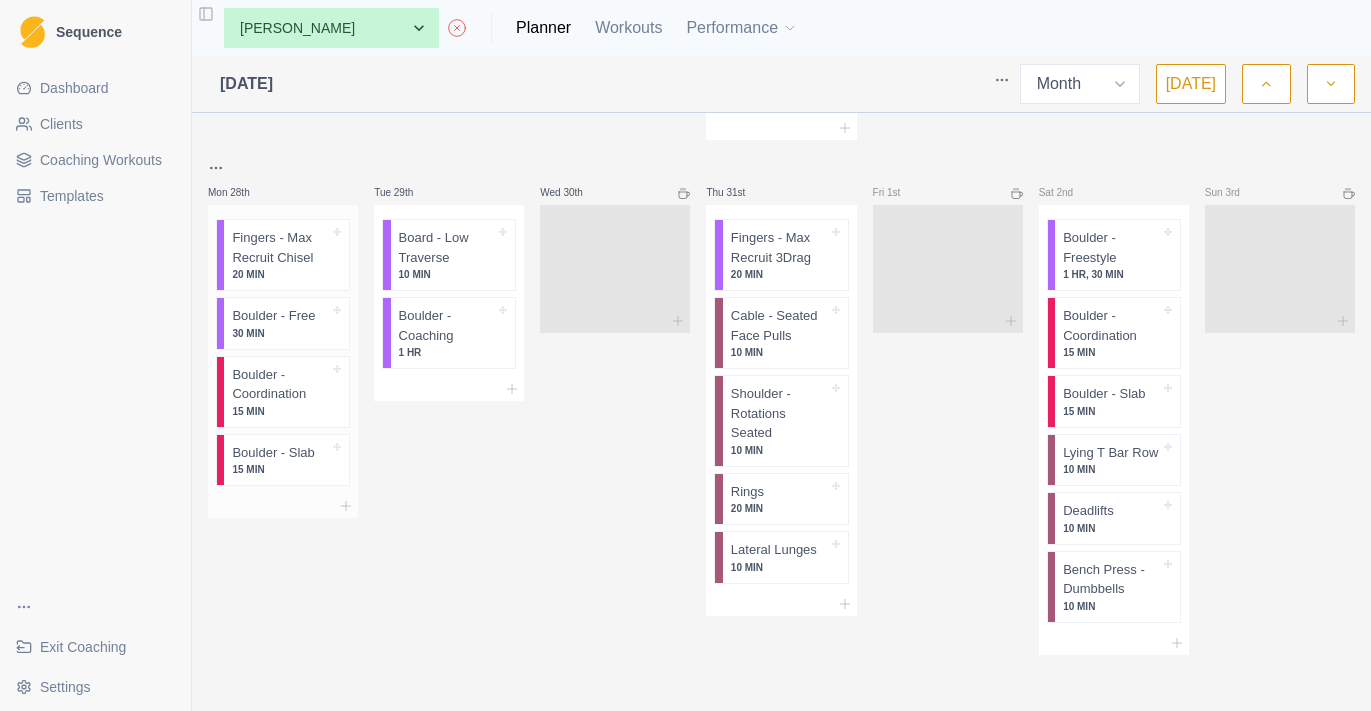 scroll, scrollTop: 2307, scrollLeft: 0, axis: vertical 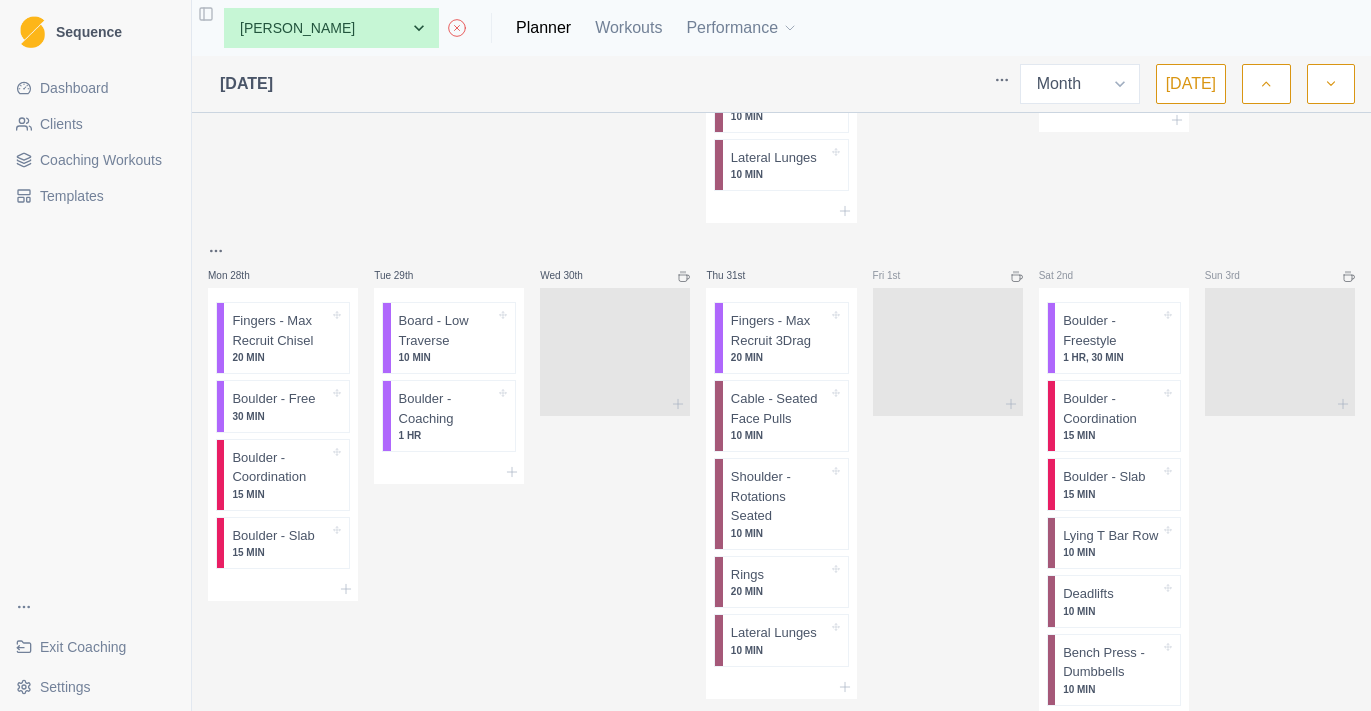 click on "Sequence Dashboard Clients Coaching Workouts Templates Exit Coaching Settings Toggle Sidebar None [PERSON_NAME] [PERSON_NAME] [PERSON_NAME] [PERSON_NAME] [PERSON_NAME] Athletes Good Grip - Youth [PERSON_NAME] [PERSON_NAME] [PERSON_NAME] [PERSON_NAME] [PERSON_NAME] [PERSON_NAME] [PERSON_NAME] [PERSON_NAME] [PERSON_NAME] [PERSON_NAME] [PERSON_NAME] [PERSON_NAME] [PERSON_NAME] [PERSON_NAME] [PERSON_NAME] Man Hin [PERSON_NAME] [PERSON_NAME] [PERSON_NAME] [PERSON_NAME] [PERSON_NAME] [PERSON_NAME] Planner Workouts Performance [DATE] Week Month [DATE] Mon 30th Tue 1st Payment $350 Board - Low Traverse 10 MIN Boulder - Coaching 1 HR Wed 2nd Bench Press - Dumbbells 10 MIN Thu 3rd Fingers 85% C Fingers - Max Hang 20mm HC 20 MIN Cable - Seated Face Pulls 10 MIN Shoulder - Rotations Seated  10 MIN Lying T Bar Row 10 MIN Lateral Lunges 10 MIN Fri 4th Sat 5th Boulder - Freestyle 1 HR, 30 MIN Boulder - Slab 30 MIN Weighted Pull-Ups 10 MIN Deadlifts 5 [PERSON_NAME] 6th Mon 7th Fingers 90% C 20 MIN 10 MIN" at bounding box center (685, 355) 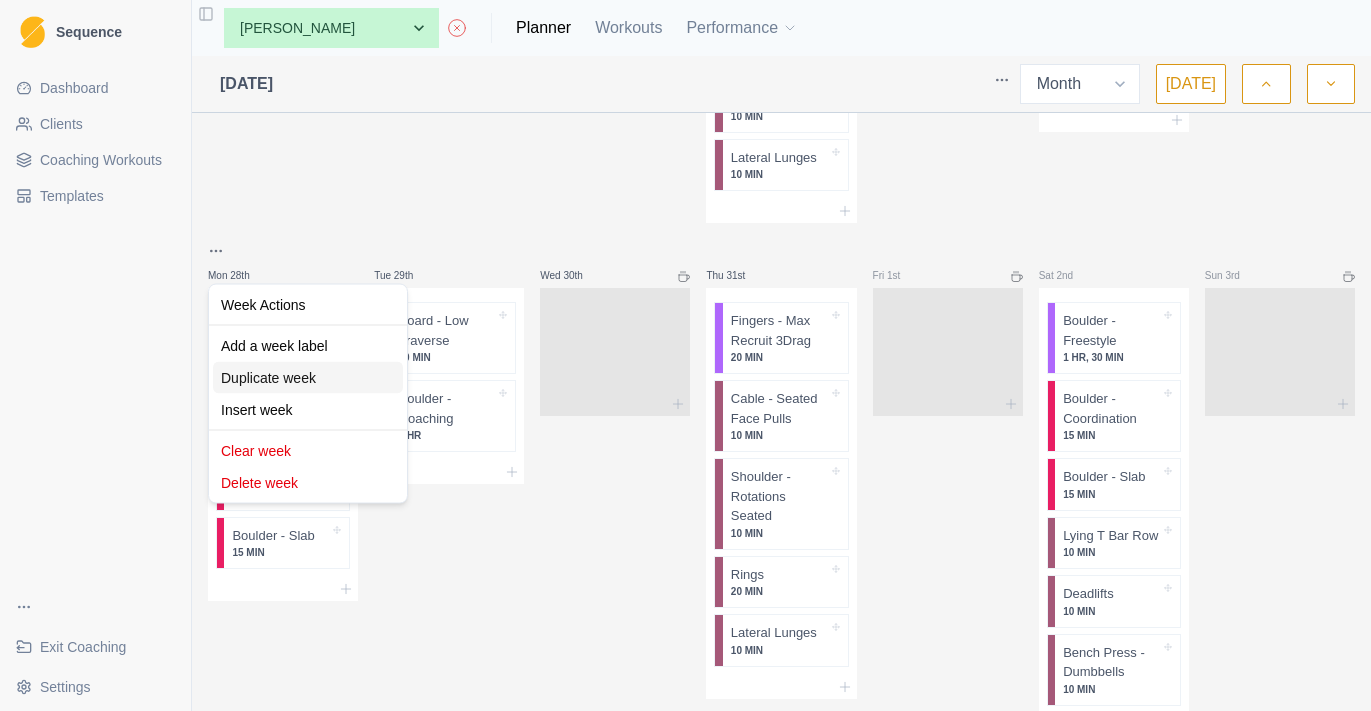 click on "Duplicate week" at bounding box center [308, 378] 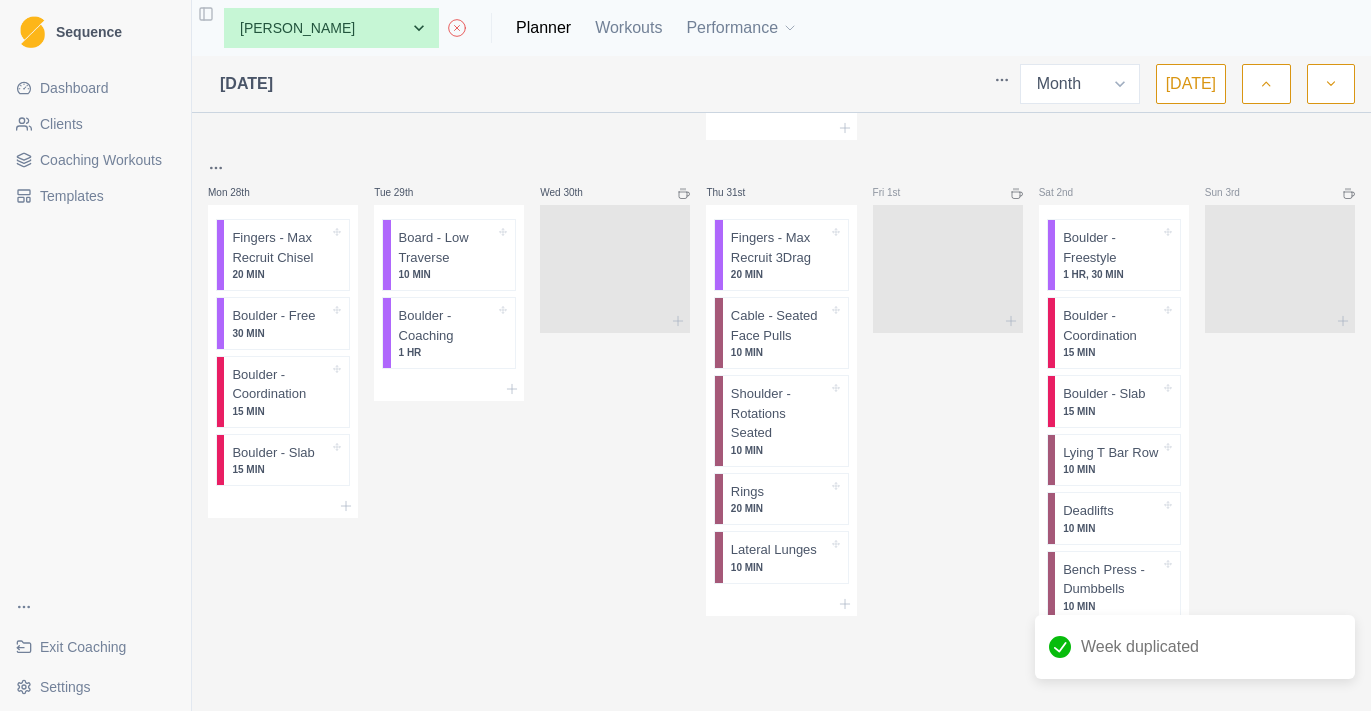 scroll, scrollTop: 2417, scrollLeft: 0, axis: vertical 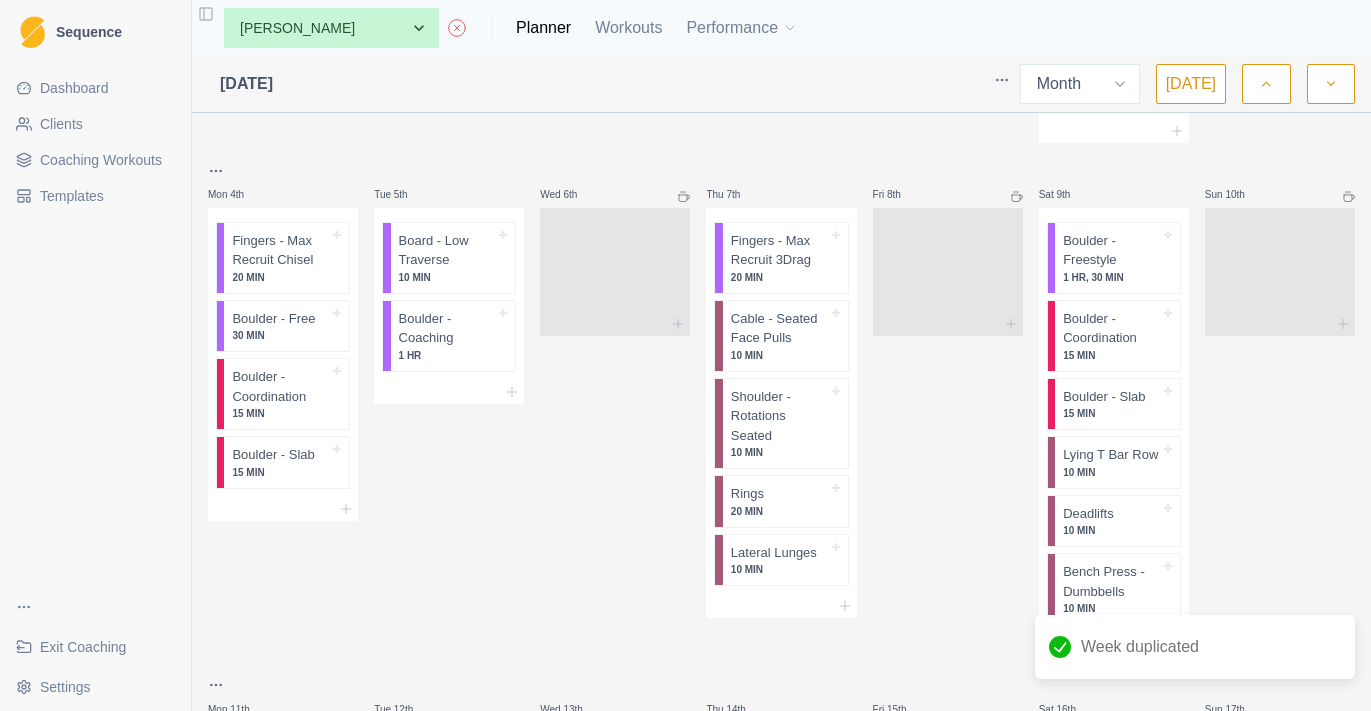 click on "Sequence Dashboard Clients Coaching Workouts Templates Exit Coaching Settings Toggle Sidebar None [PERSON_NAME] [PERSON_NAME] [PERSON_NAME] [PERSON_NAME] [PERSON_NAME] Athletes Good Grip - Youth [PERSON_NAME] [PERSON_NAME] [PERSON_NAME] [PERSON_NAME] [PERSON_NAME] [PERSON_NAME] [PERSON_NAME] [PERSON_NAME] [PERSON_NAME] [PERSON_NAME] [PERSON_NAME] [PERSON_NAME] [PERSON_NAME] [PERSON_NAME] [PERSON_NAME] Man Hin [PERSON_NAME] [PERSON_NAME] [PERSON_NAME] [PERSON_NAME] [PERSON_NAME] [PERSON_NAME] Planner Workouts Performance [DATE] Week Month [DATE] Mon 28th Fingers - Max Recruit Chisel 20 MIN [GEOGRAPHIC_DATA] - Free 30 MIN Boulder - Coordination 15 MIN [GEOGRAPHIC_DATA] - Slab 15 MIN Tue 29th Board - Low Traverse 10 MIN Boulder - Coaching 1 HR Wed 30th Thu 31st Fingers - Max Recruit 3Drag 20 MIN Cable - Seated Face Pulls 10 MIN Shoulder - Rotations Seated  10 MIN Rings 20 MIN Lateral Lunges 10 MIN Fri 1st Sat 2nd Boulder - Freestyle 1 HR, 30 MIN Boulder - Coordination 15 MIN [GEOGRAPHIC_DATA] - Slab 15 MIN 10 MIN" at bounding box center [685, 355] 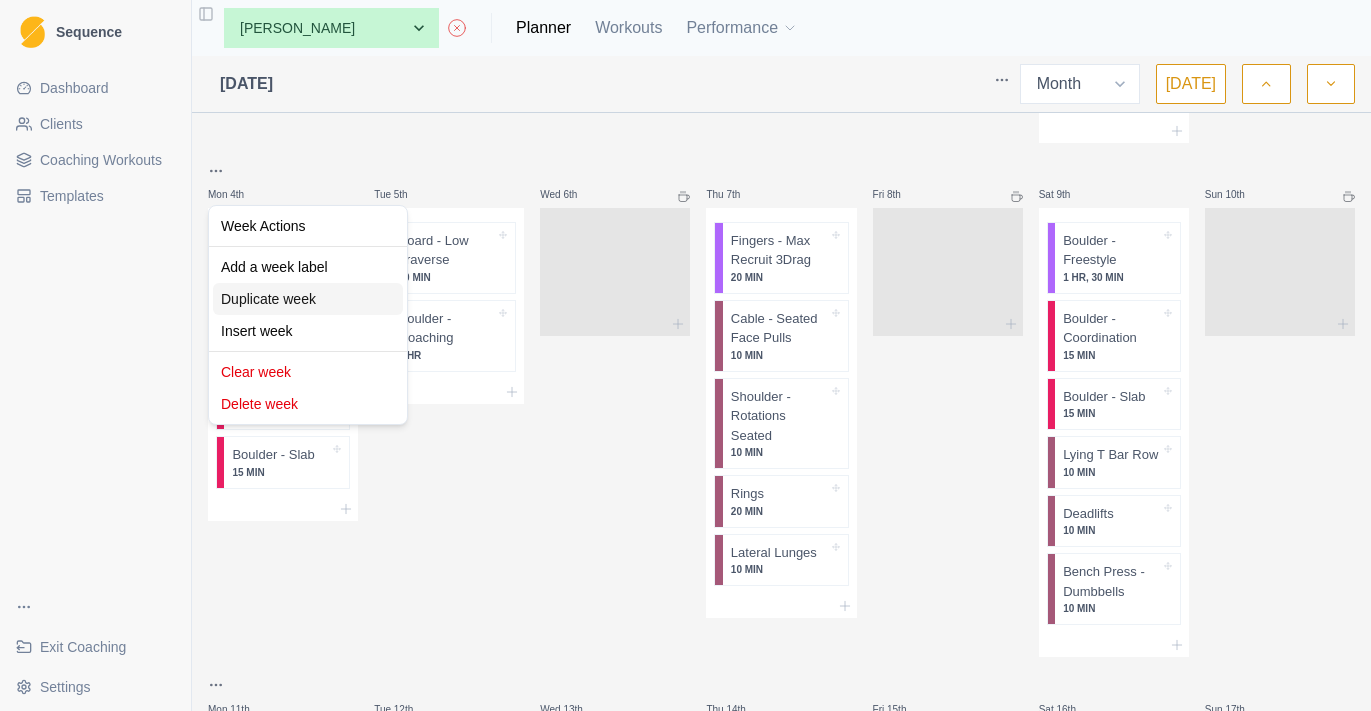 click on "Duplicate week" at bounding box center [308, 299] 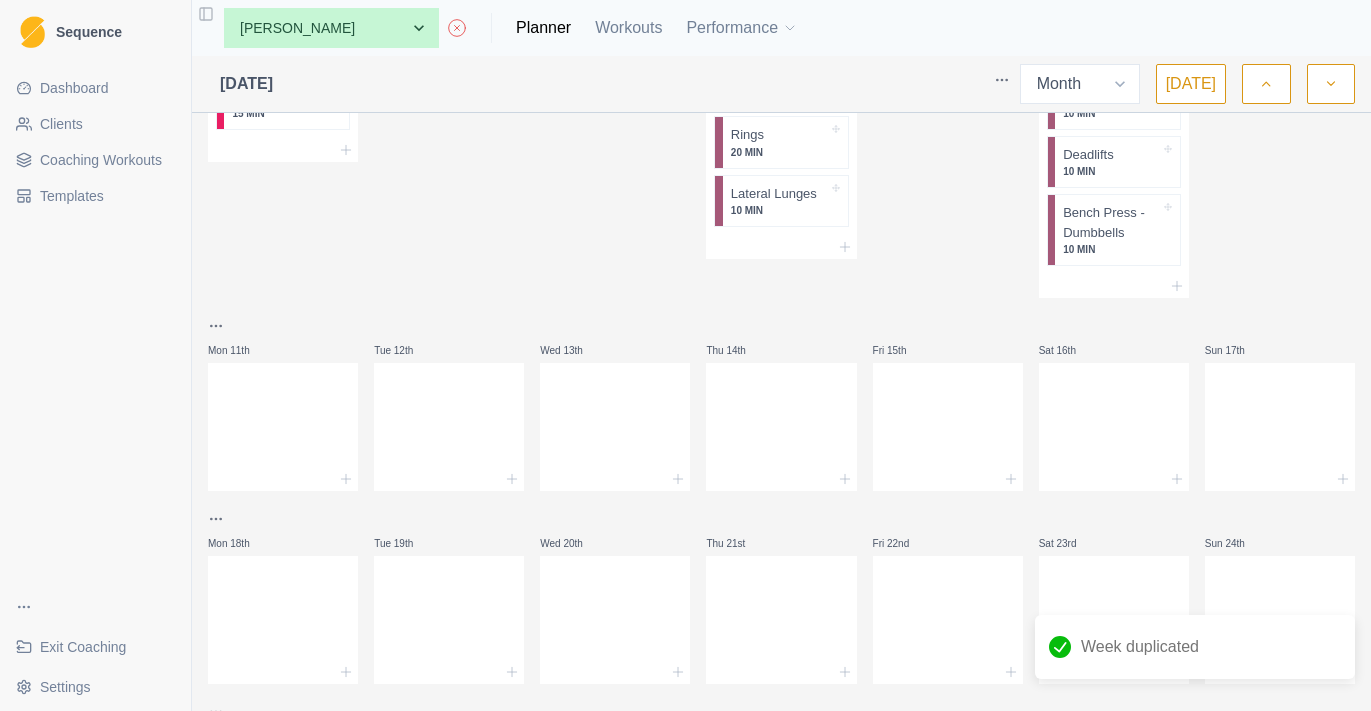 scroll, scrollTop: 973, scrollLeft: 0, axis: vertical 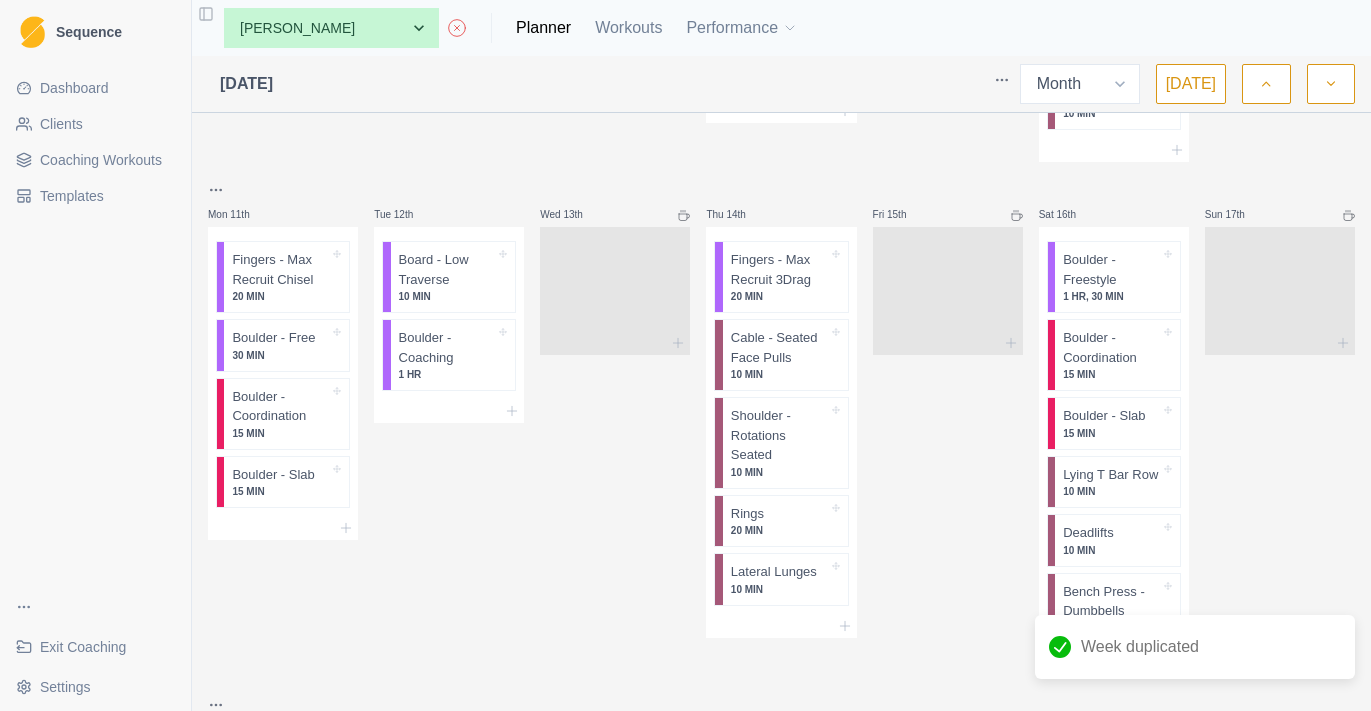 click on "Sequence Dashboard Clients Coaching Workouts Templates Exit Coaching Settings Toggle Sidebar None [PERSON_NAME] [PERSON_NAME] [PERSON_NAME] [PERSON_NAME] [PERSON_NAME] Athletes Good Grip - Youth [PERSON_NAME] [PERSON_NAME] [PERSON_NAME] [PERSON_NAME] [PERSON_NAME] [PERSON_NAME] [PERSON_NAME] [PERSON_NAME] [PERSON_NAME] [PERSON_NAME] [PERSON_NAME] [PERSON_NAME] [PERSON_NAME] [PERSON_NAME] [PERSON_NAME] Man Hin [PERSON_NAME] [PERSON_NAME] [PERSON_NAME] [PERSON_NAME] [PERSON_NAME] [PERSON_NAME] Planner Workouts Performance [DATE] Week Month [DATE] Mon 28th Fingers - Max Recruit Chisel 20 MIN [GEOGRAPHIC_DATA] - Free 30 MIN Boulder - Coordination 15 MIN [GEOGRAPHIC_DATA] - Slab 15 MIN Tue 29th Board - Low Traverse 10 MIN Boulder - Coaching 1 HR Wed 30th Thu 31st Fingers - Max Recruit 3Drag 20 MIN Cable - Seated Face Pulls 10 MIN Shoulder - Rotations Seated  10 MIN Rings 20 MIN Lateral Lunges 10 MIN Fri 1st Sat 2nd Boulder - Freestyle 1 HR, 30 MIN Boulder - Coordination 15 MIN [GEOGRAPHIC_DATA] - Slab 15 MIN 10 MIN" at bounding box center (685, 355) 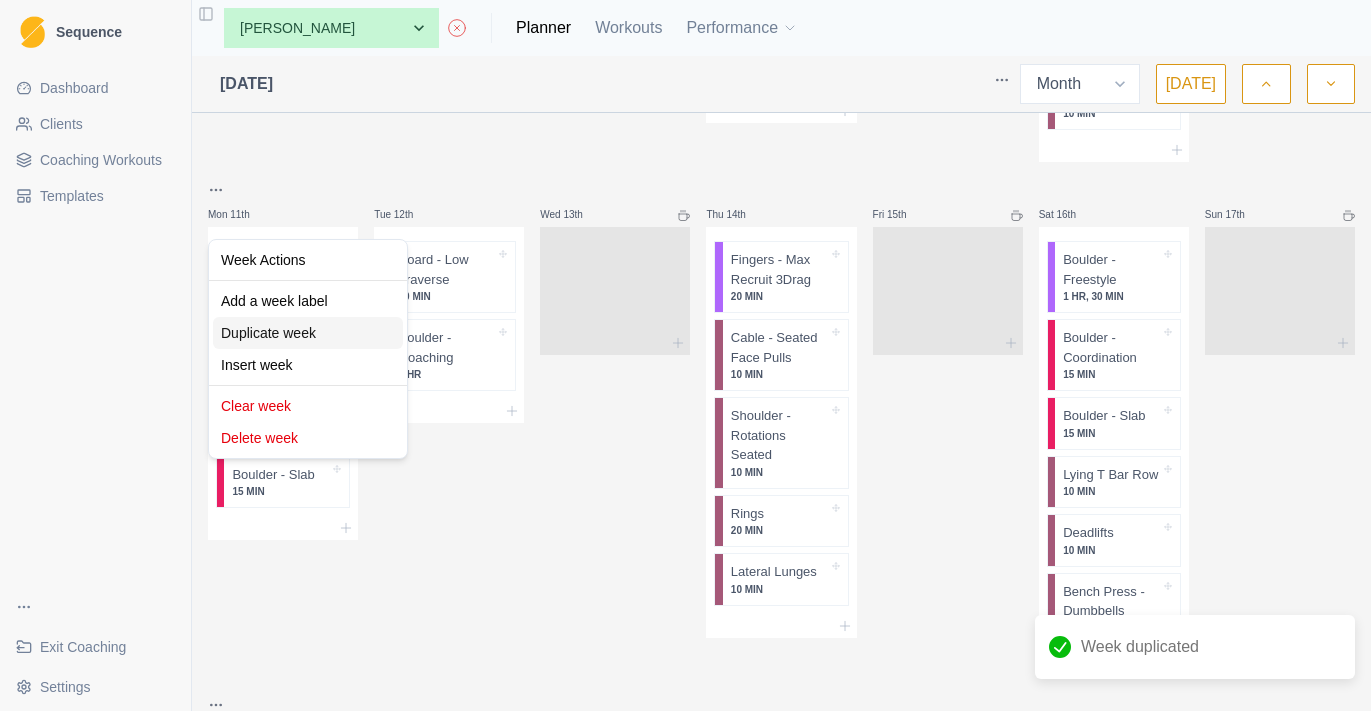 click on "Duplicate week" at bounding box center (308, 333) 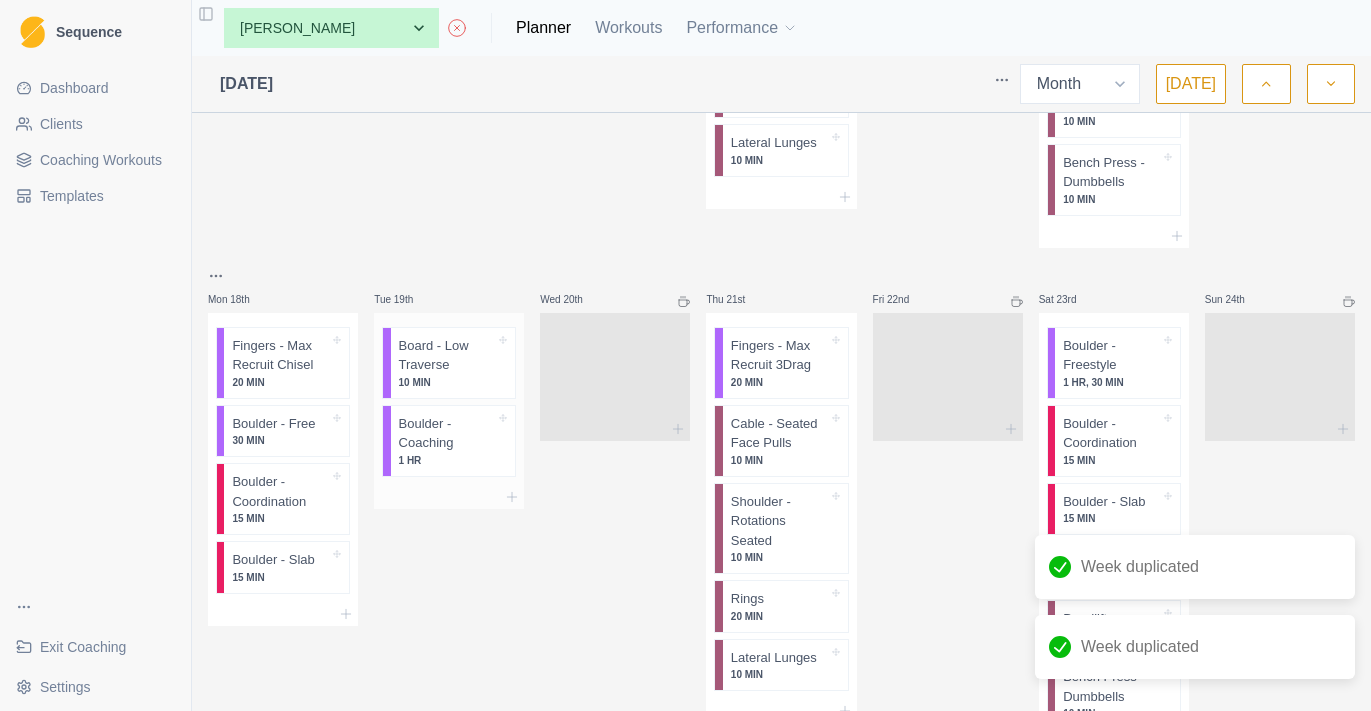 scroll, scrollTop: 1469, scrollLeft: 0, axis: vertical 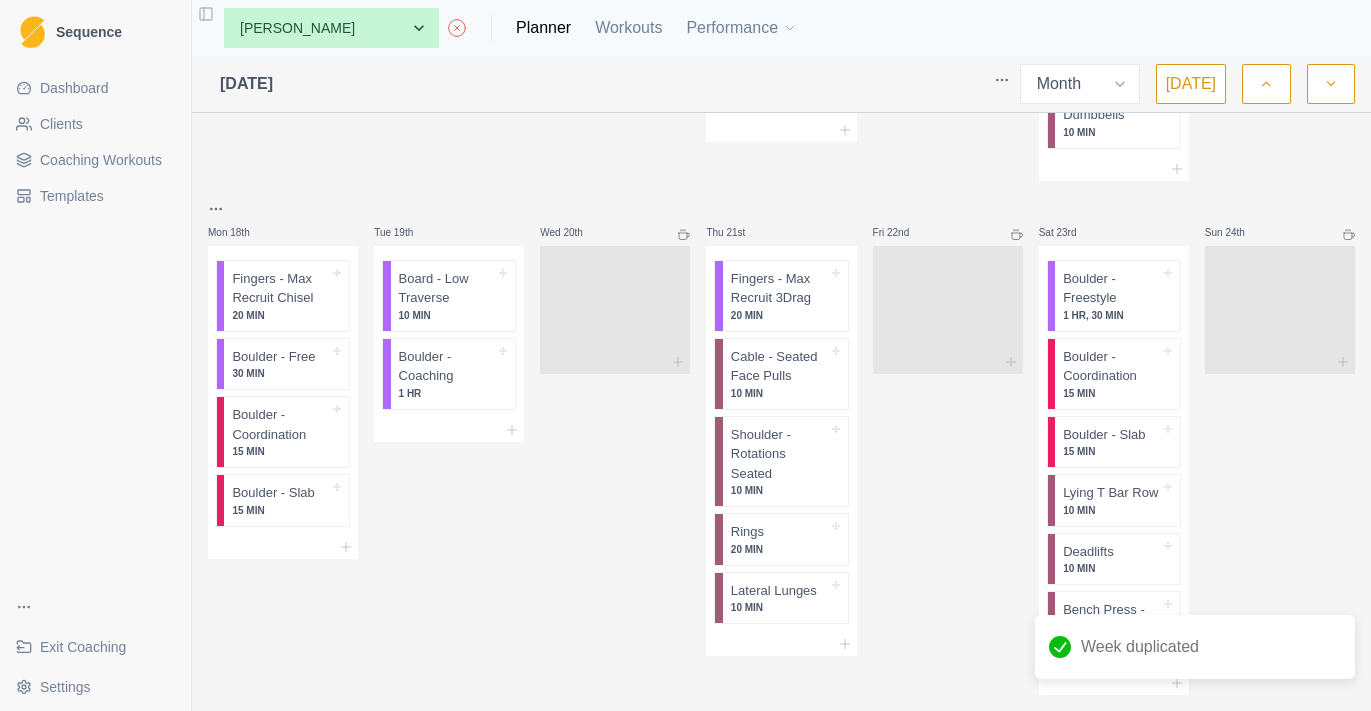 click on "Sequence Dashboard Clients Coaching Workouts Templates Exit Coaching Settings Toggle Sidebar None [PERSON_NAME] [PERSON_NAME] [PERSON_NAME] [PERSON_NAME] [PERSON_NAME] Athletes Good Grip - Youth [PERSON_NAME] [PERSON_NAME] [PERSON_NAME] [PERSON_NAME] [PERSON_NAME] [PERSON_NAME] [PERSON_NAME] [PERSON_NAME] [PERSON_NAME] [PERSON_NAME] [PERSON_NAME] [PERSON_NAME] [PERSON_NAME] [PERSON_NAME] [PERSON_NAME] Man Hin [PERSON_NAME] [PERSON_NAME] [PERSON_NAME] [PERSON_NAME] [PERSON_NAME] [PERSON_NAME] Planner Workouts Performance [DATE] Week Month [DATE] Mon 28th Fingers - Max Recruit Chisel 20 MIN [GEOGRAPHIC_DATA] - Free 30 MIN Boulder - Coordination 15 MIN [GEOGRAPHIC_DATA] - Slab 15 MIN Tue 29th Board - Low Traverse 10 MIN Boulder - Coaching 1 HR Wed 30th Thu 31st Fingers - Max Recruit 3Drag 20 MIN Cable - Seated Face Pulls 10 MIN Shoulder - Rotations Seated  10 MIN Rings 20 MIN Lateral Lunges 10 MIN Fri 1st Sat 2nd Boulder - Freestyle 1 HR, 30 MIN Boulder - Coordination 15 MIN [GEOGRAPHIC_DATA] - Slab 15 MIN 10 MIN" at bounding box center (685, 355) 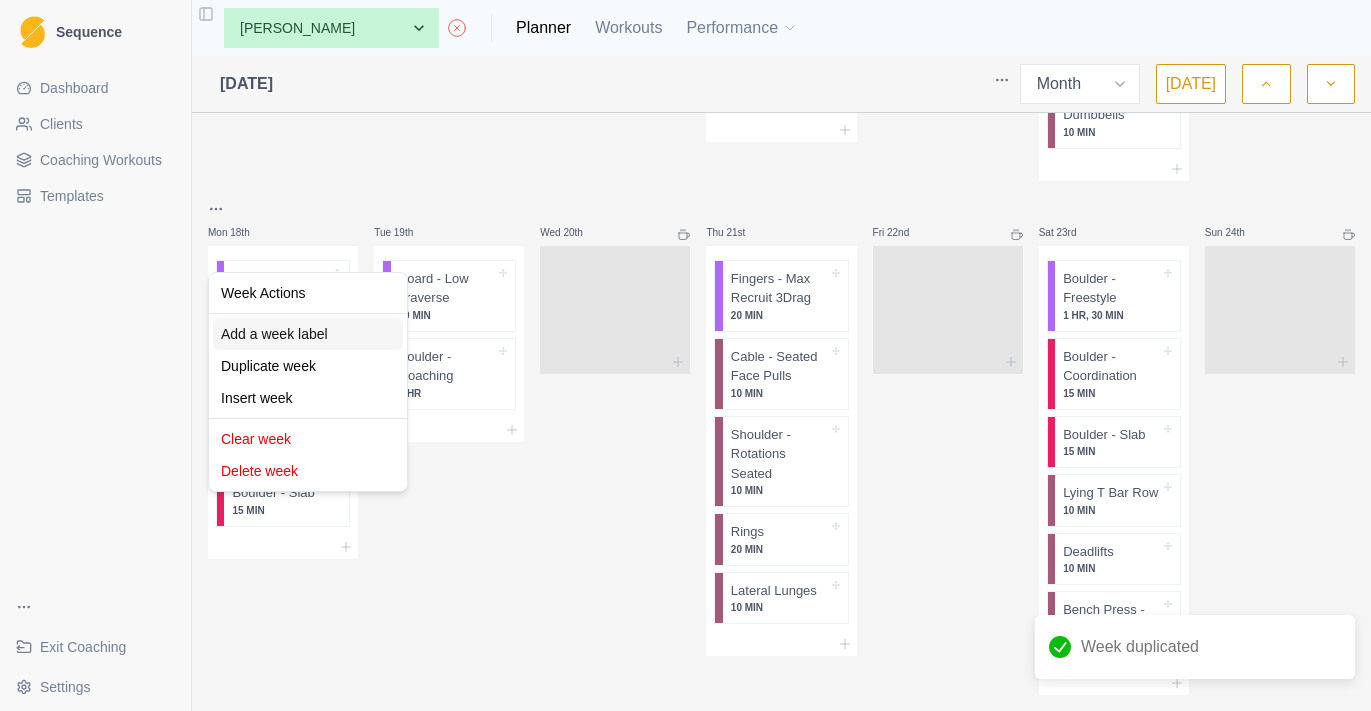 click on "Add a week label" at bounding box center [308, 334] 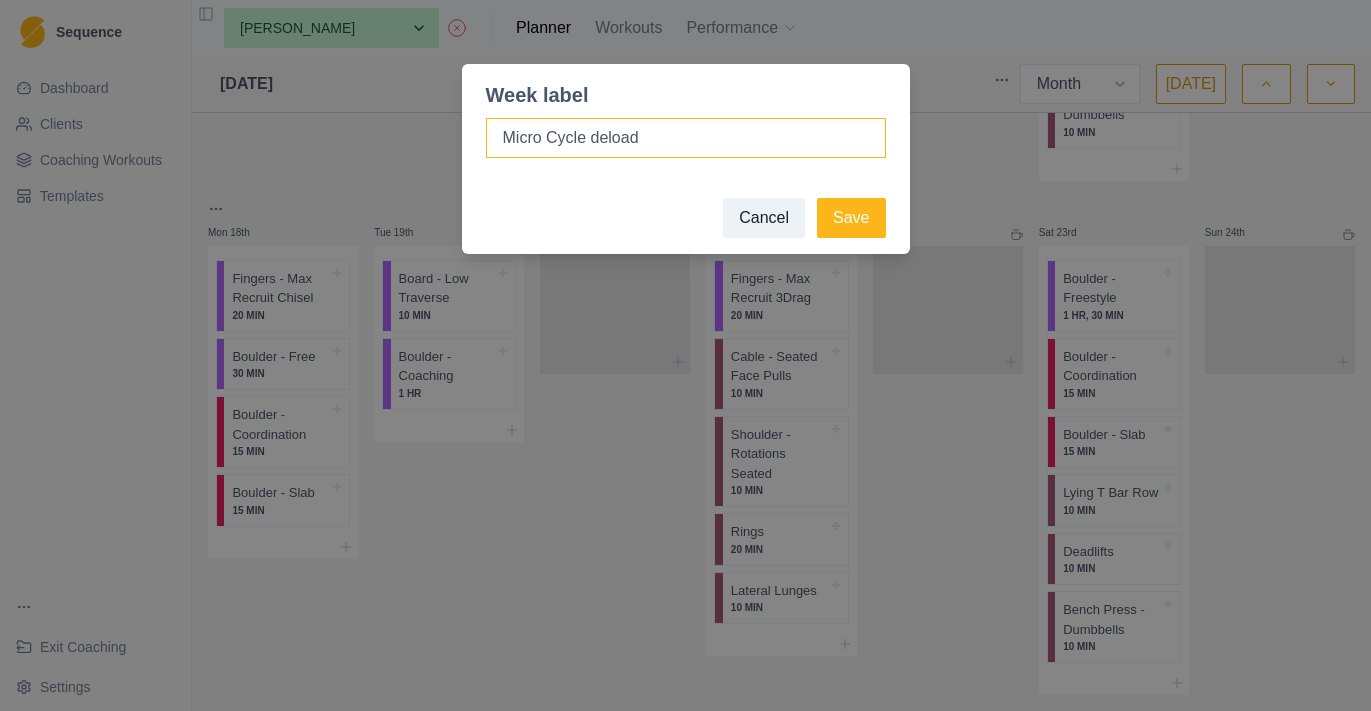 click on "Micro Cycle deload" at bounding box center (686, 138) 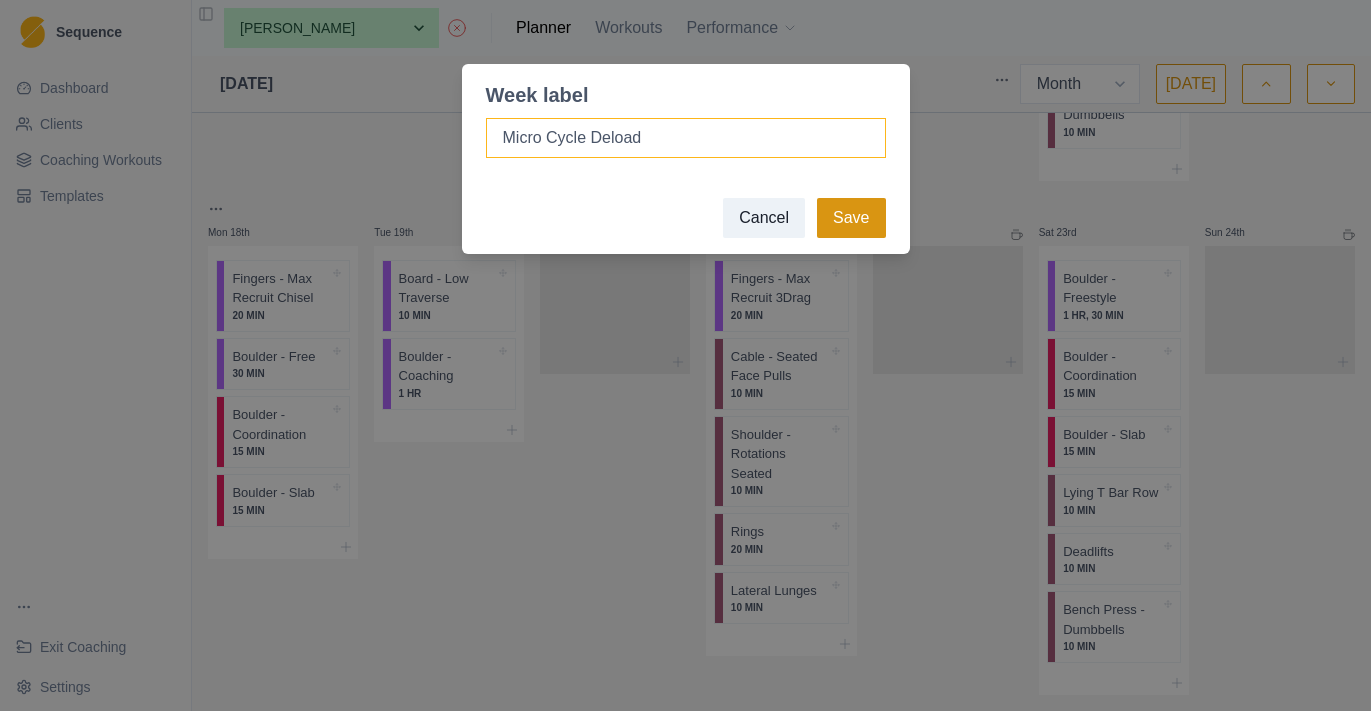 type on "Micro Cycle Deload" 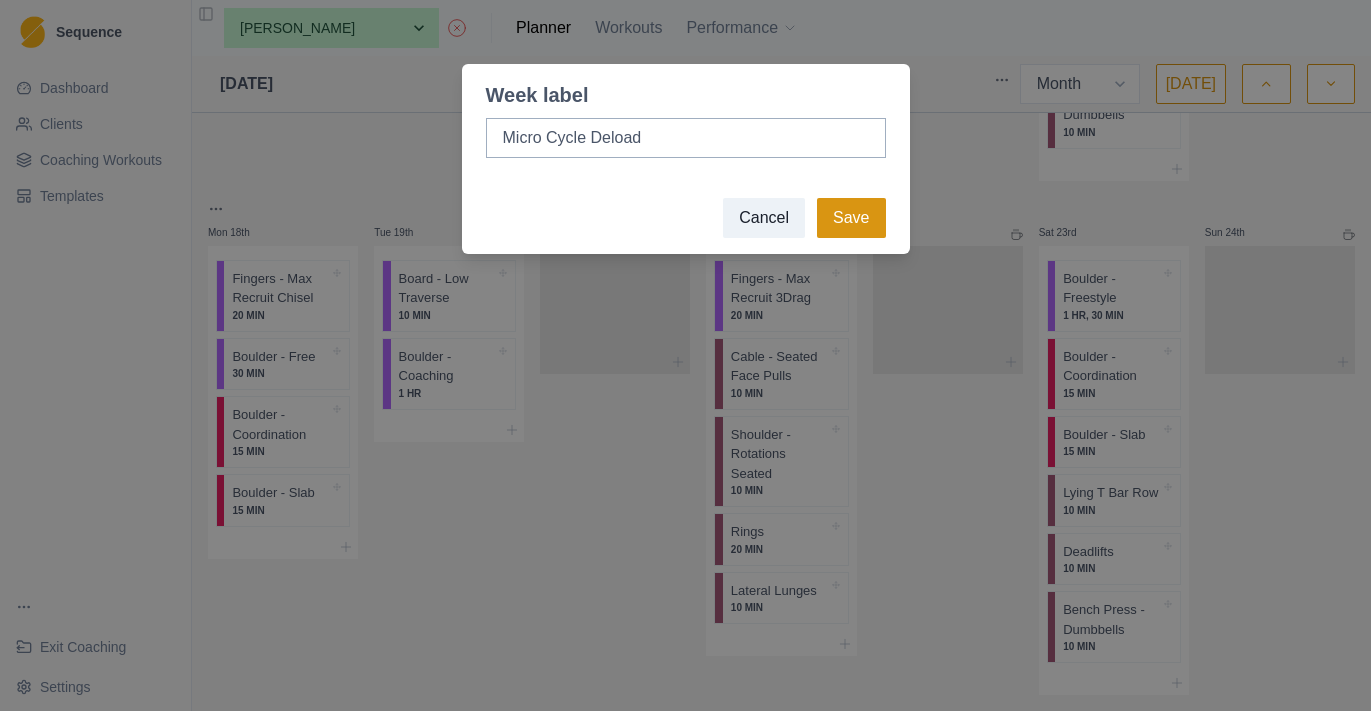 click on "Save" at bounding box center [851, 218] 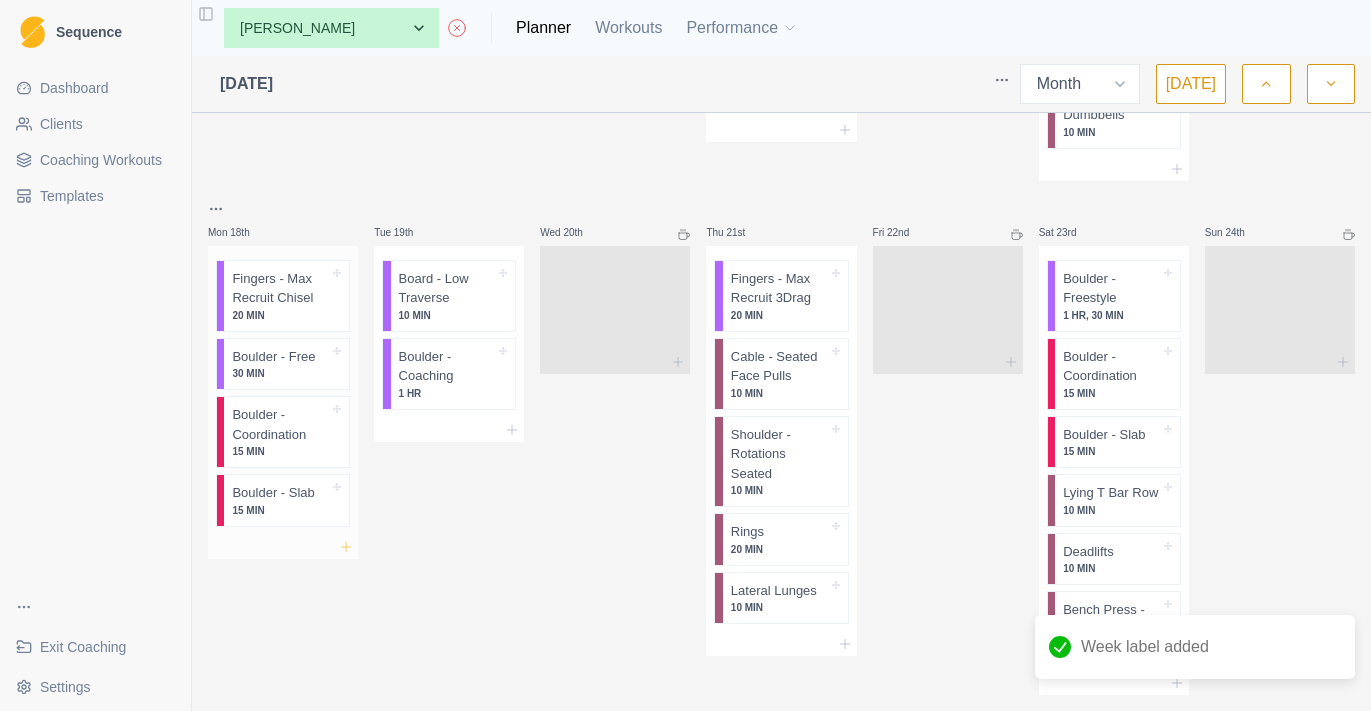click 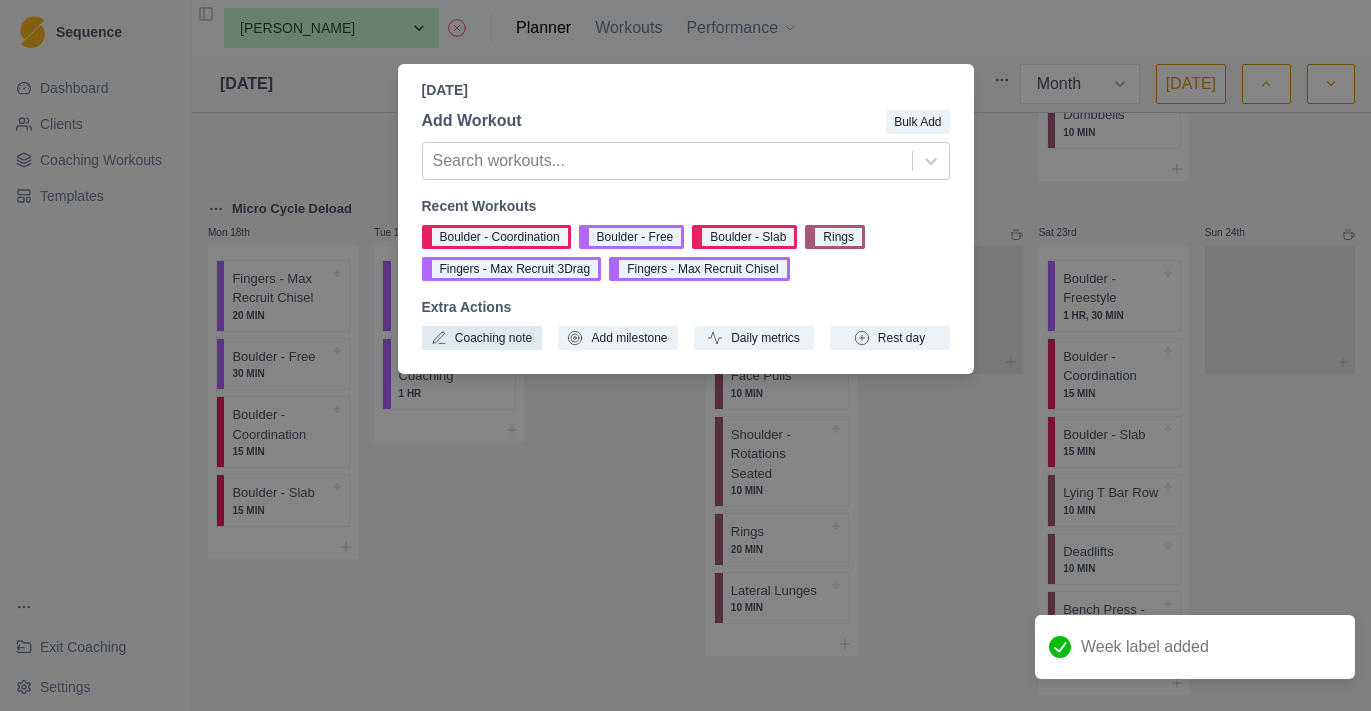 click on "Coaching note" at bounding box center [482, 338] 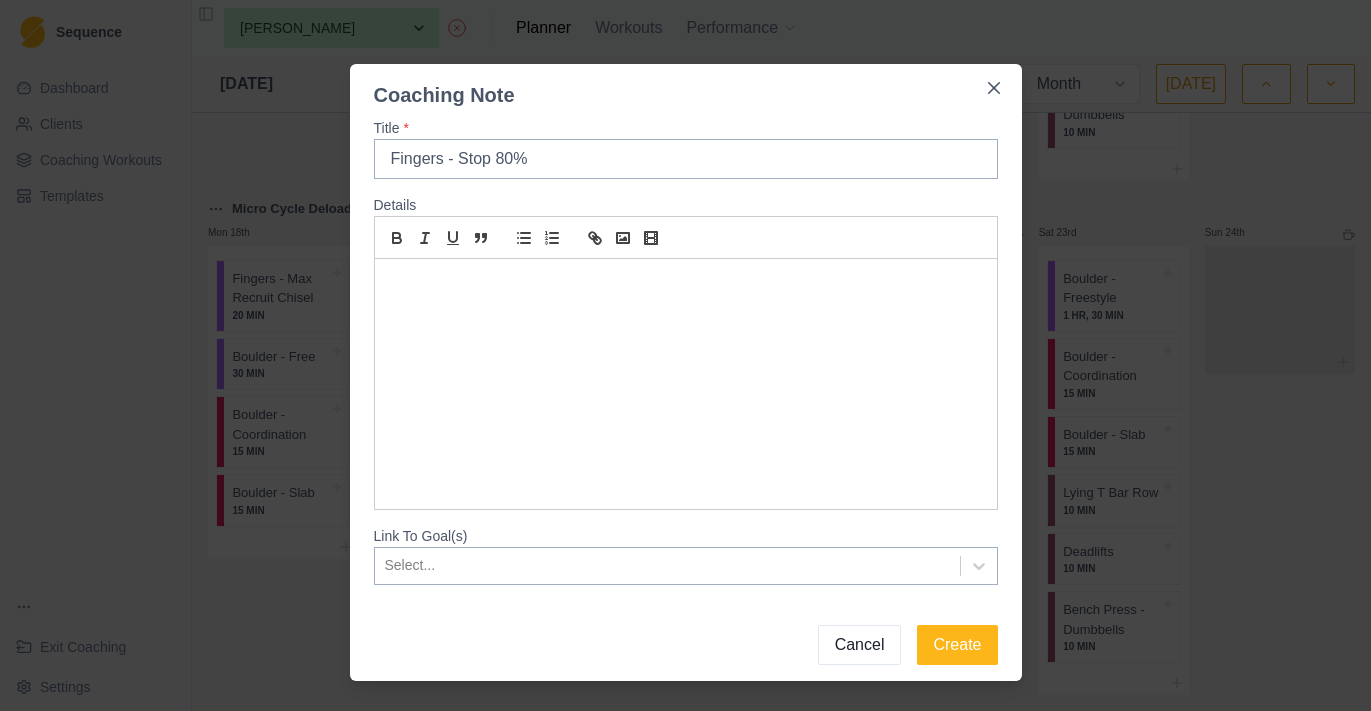 type on "Fingers - Stop 80%" 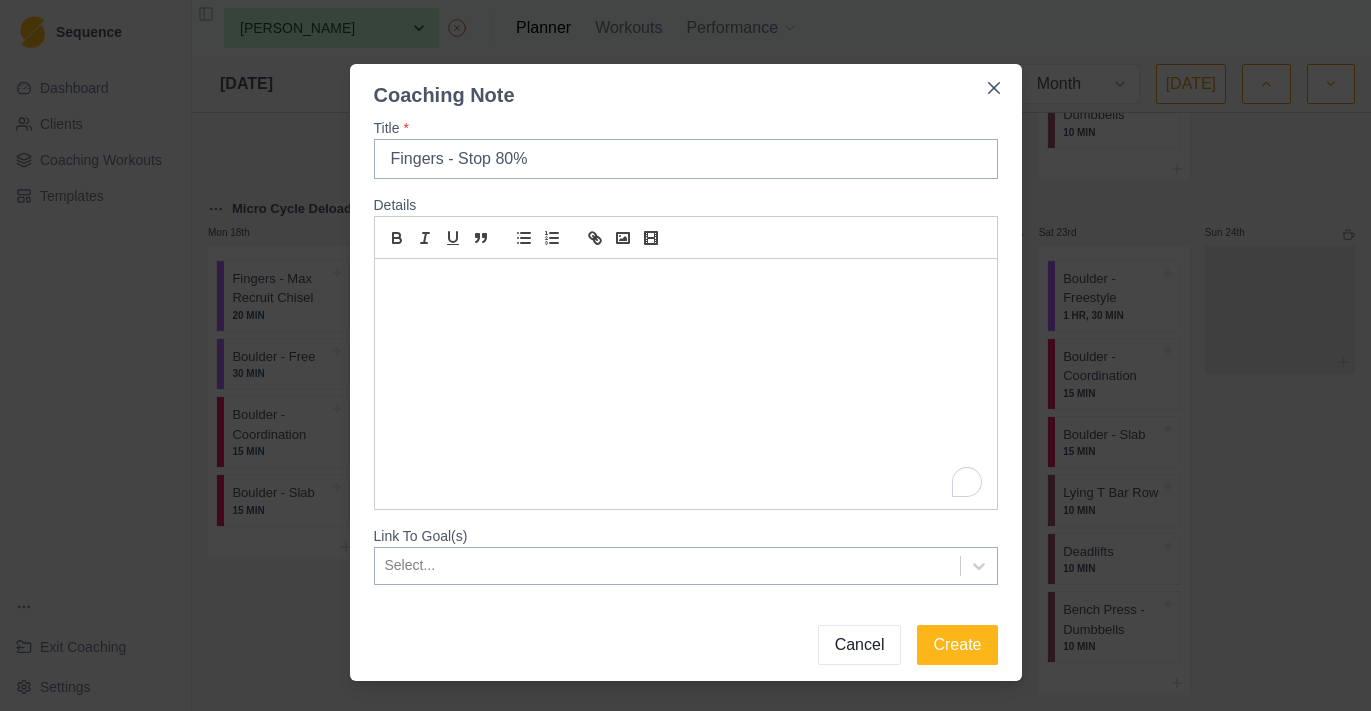 click at bounding box center (686, 384) 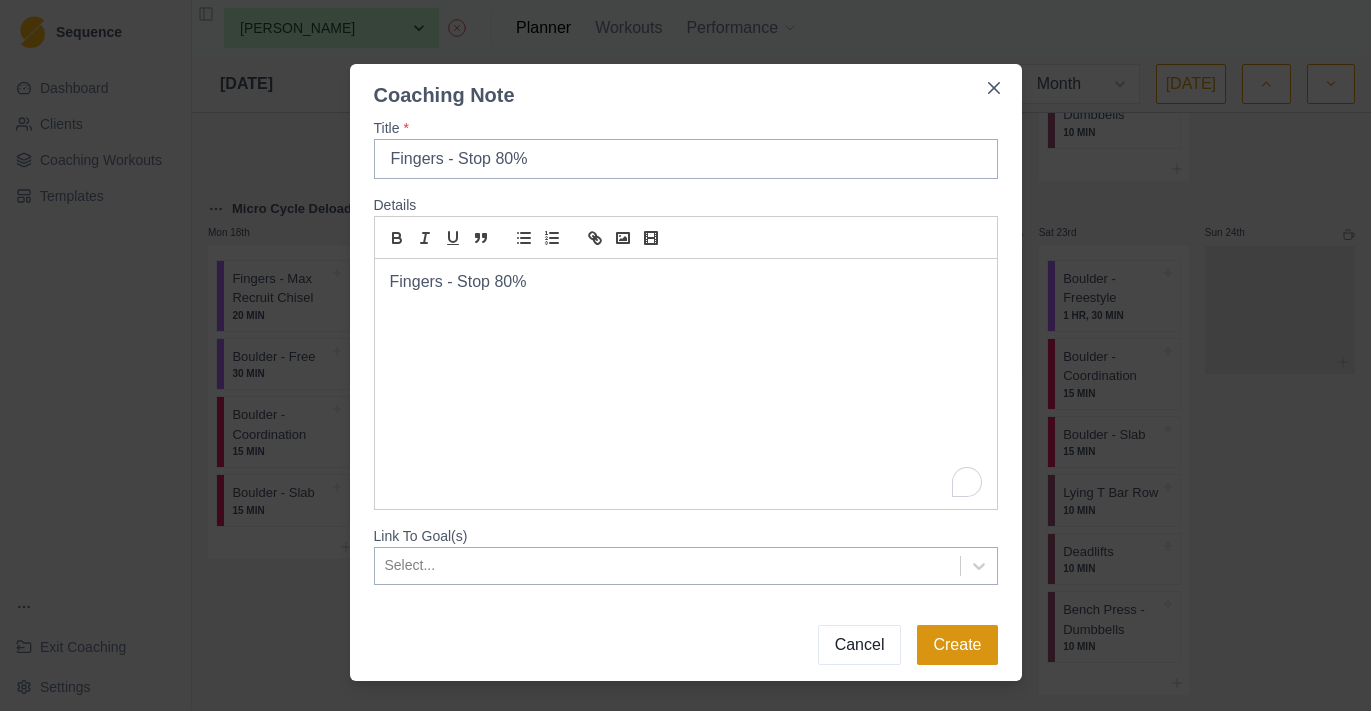 click on "Create" at bounding box center [957, 645] 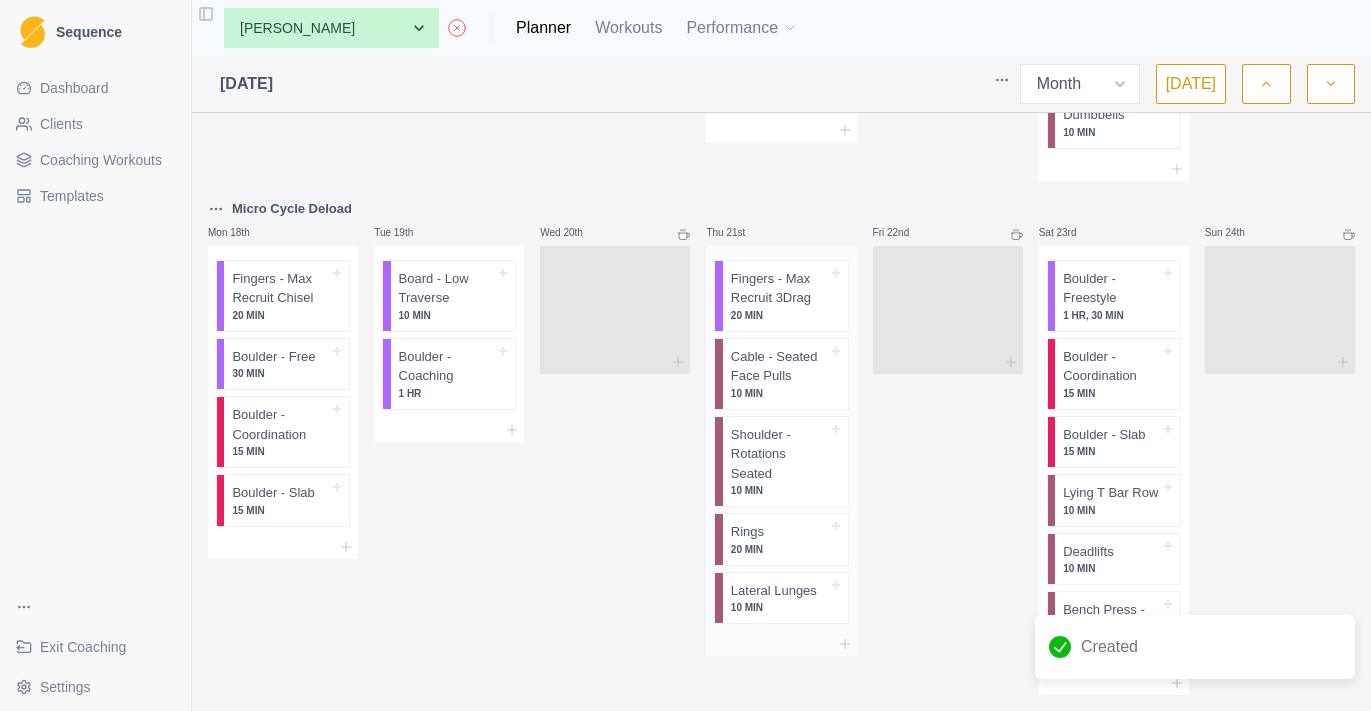 scroll, scrollTop: 1477, scrollLeft: 0, axis: vertical 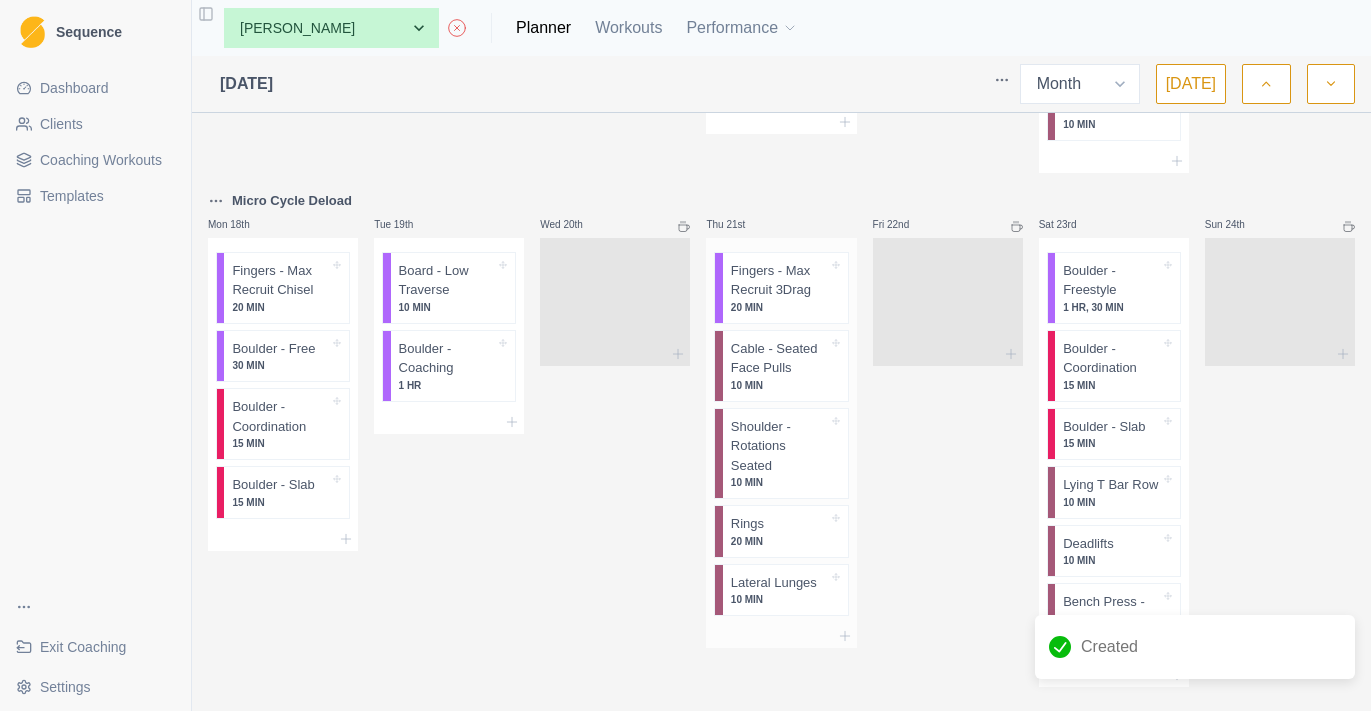 click at bounding box center [781, 636] 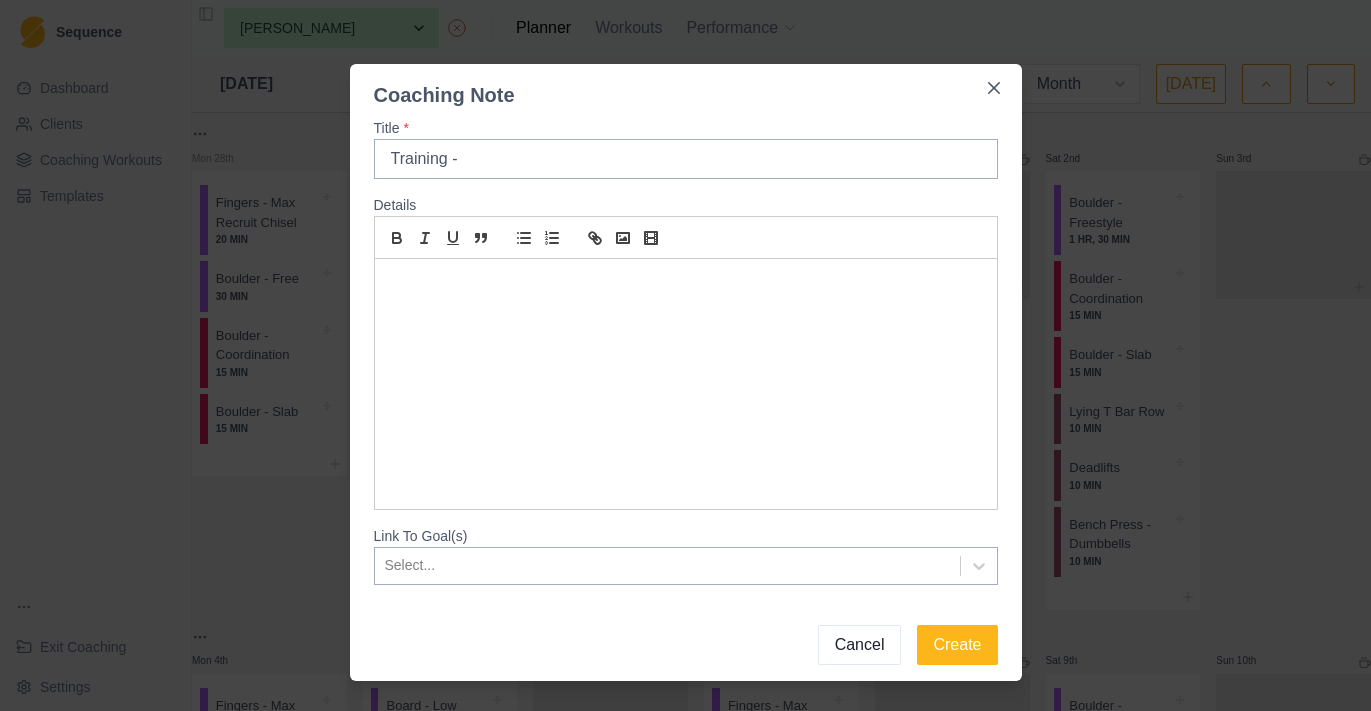 select on "month" 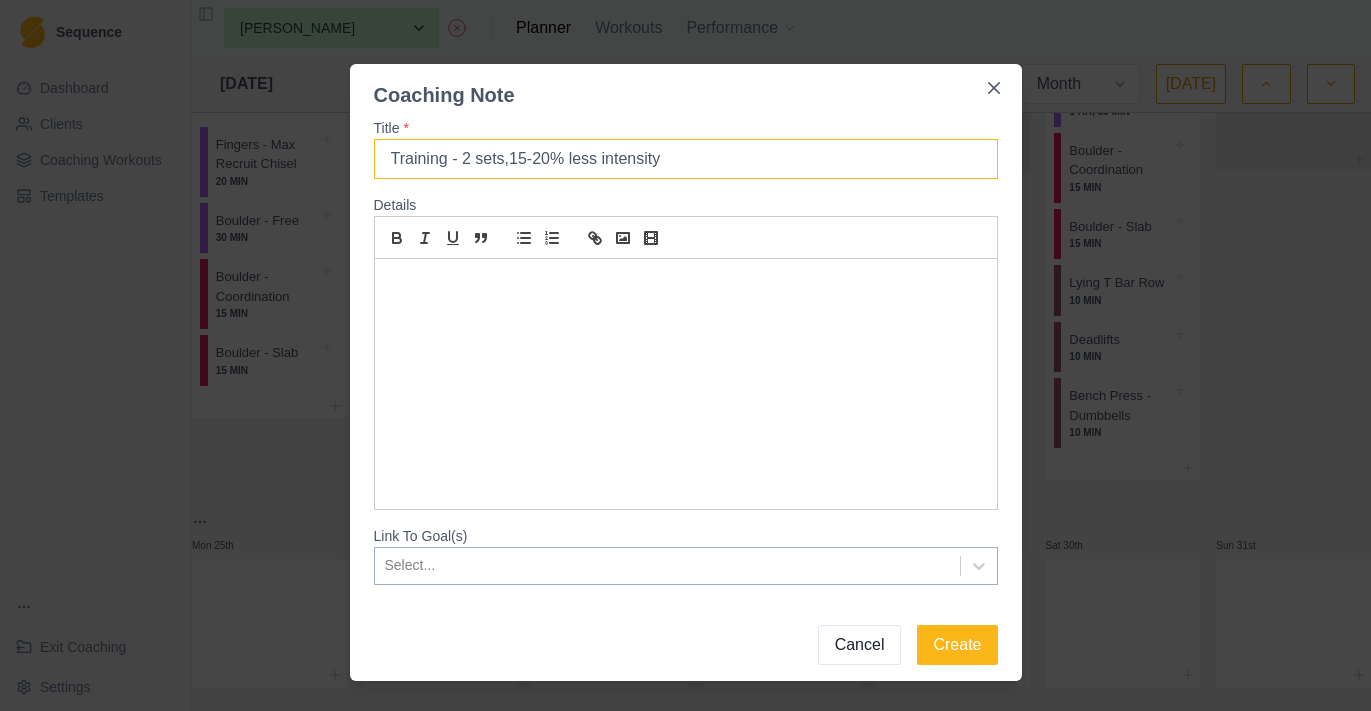 click on "Training - 2 sets,15-20% less intensity" at bounding box center [686, 159] 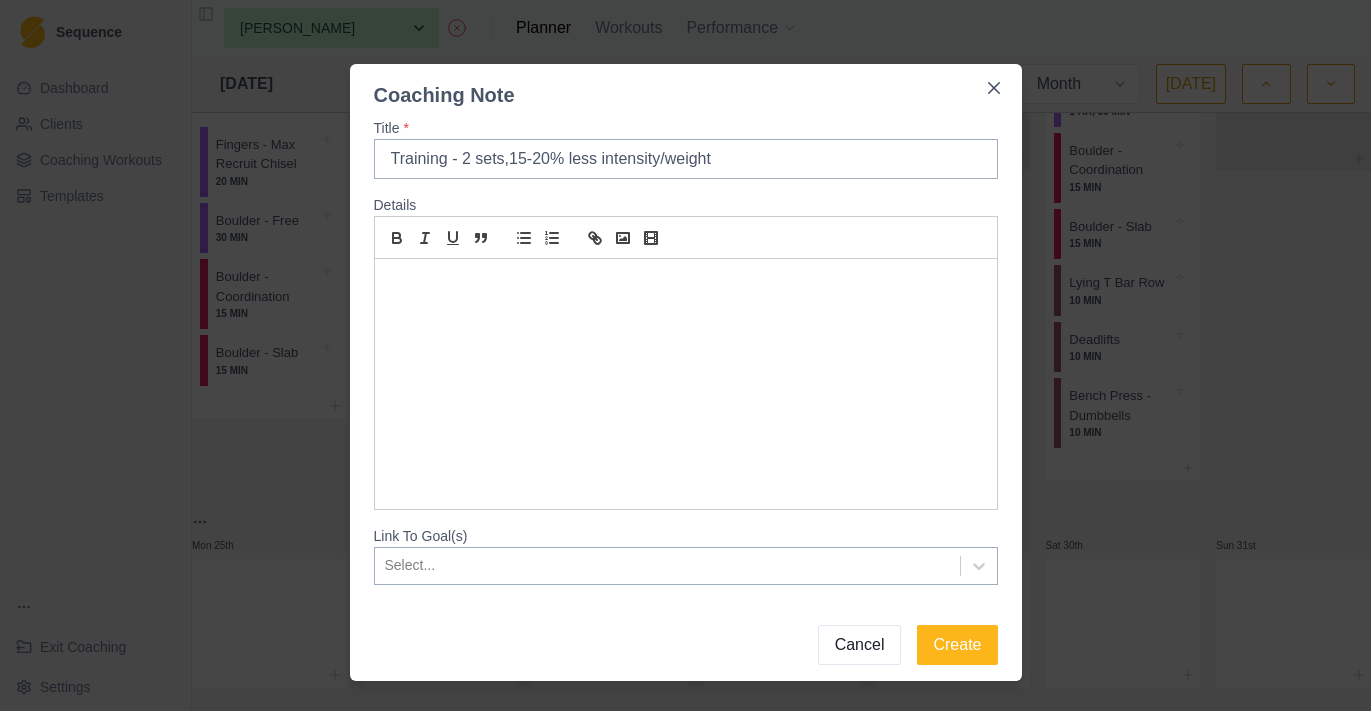 type on "Training - 2 sets,15-20% less intensity/weight" 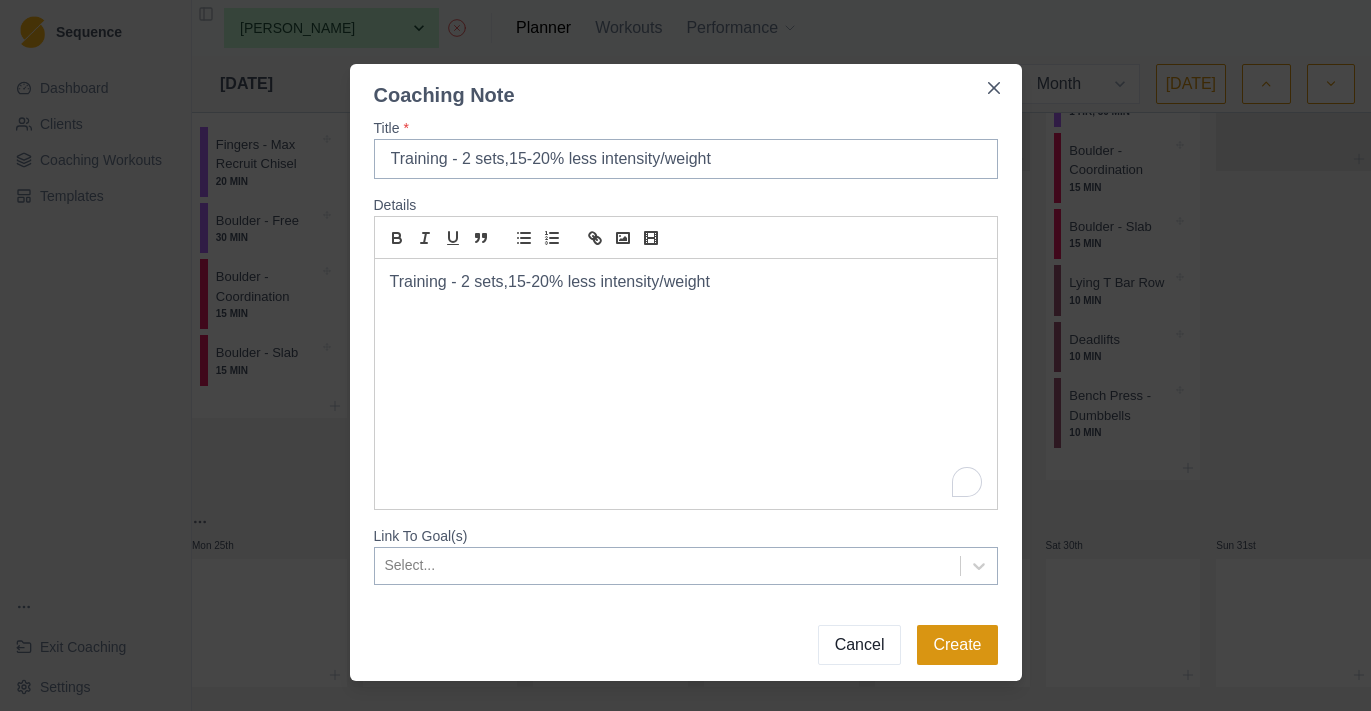 click on "Create" at bounding box center [957, 645] 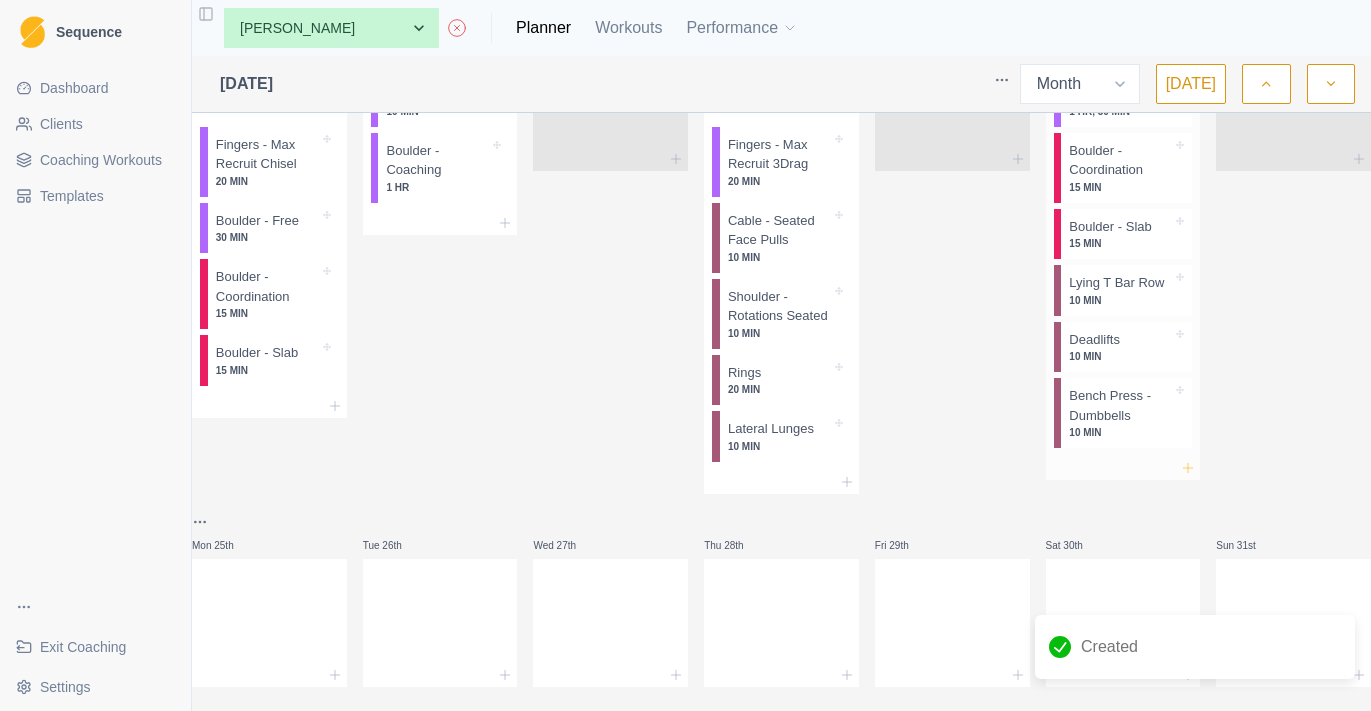 click 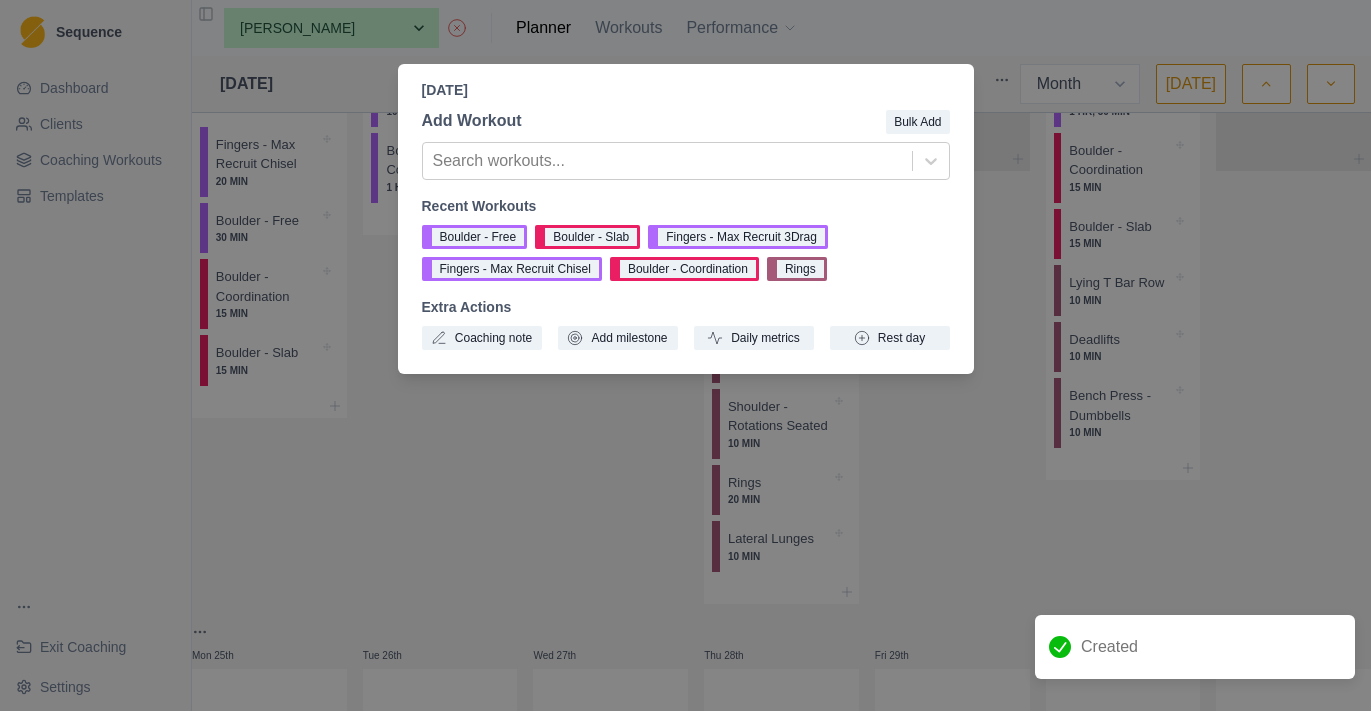click on "Recent Workouts Boulder - Free Boulder - Slab Fingers - Max Recruit 3Drag Fingers - Max Recruit Chisel Boulder - Coordination Rings Extra Actions Coaching note Add milestone Daily metrics Rest day" at bounding box center (686, 273) 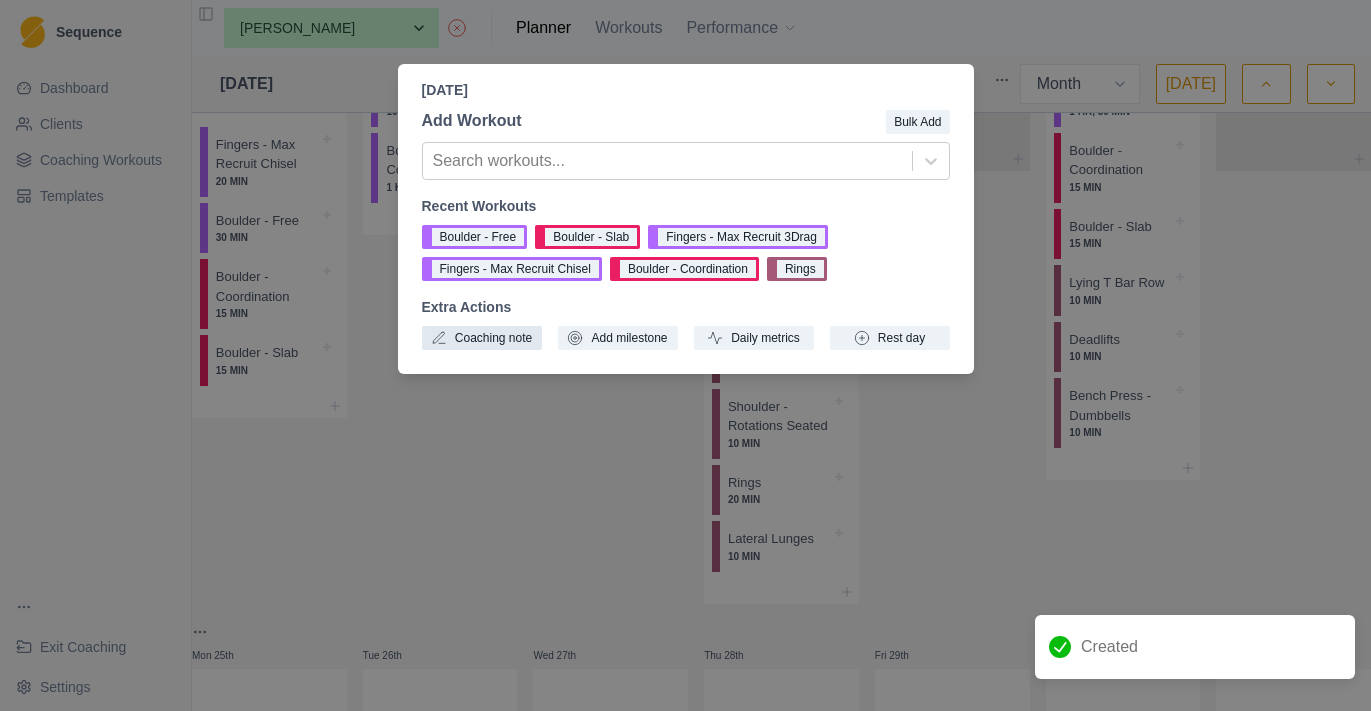 click on "Coaching note" at bounding box center (482, 338) 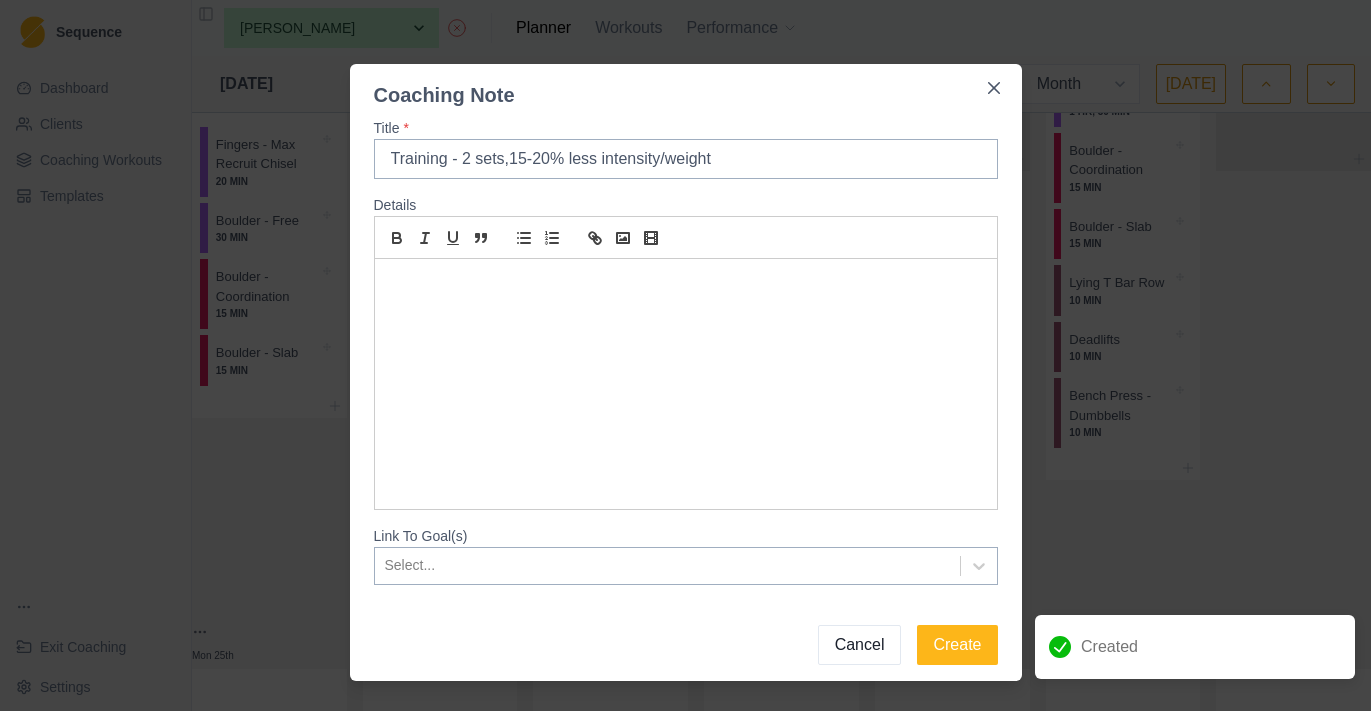 type on "Training - 2 sets,15-20% less intensity/weight" 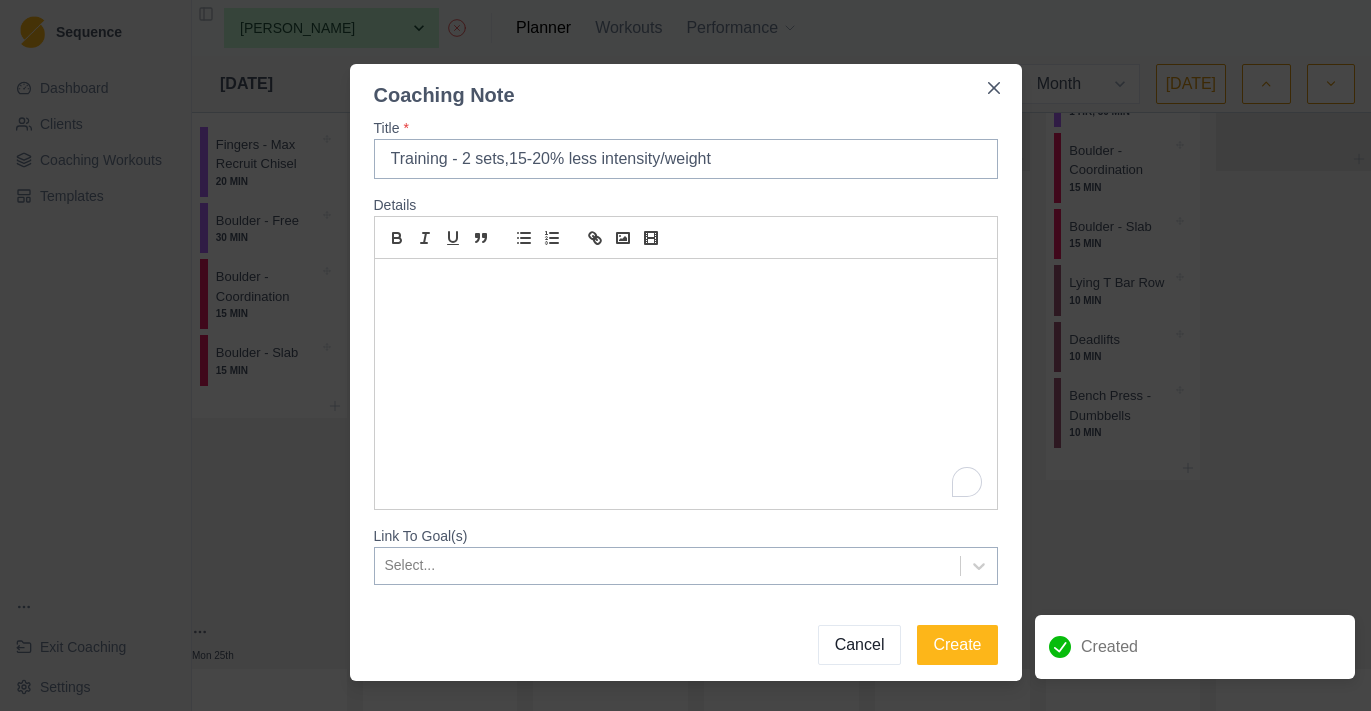 click at bounding box center (686, 384) 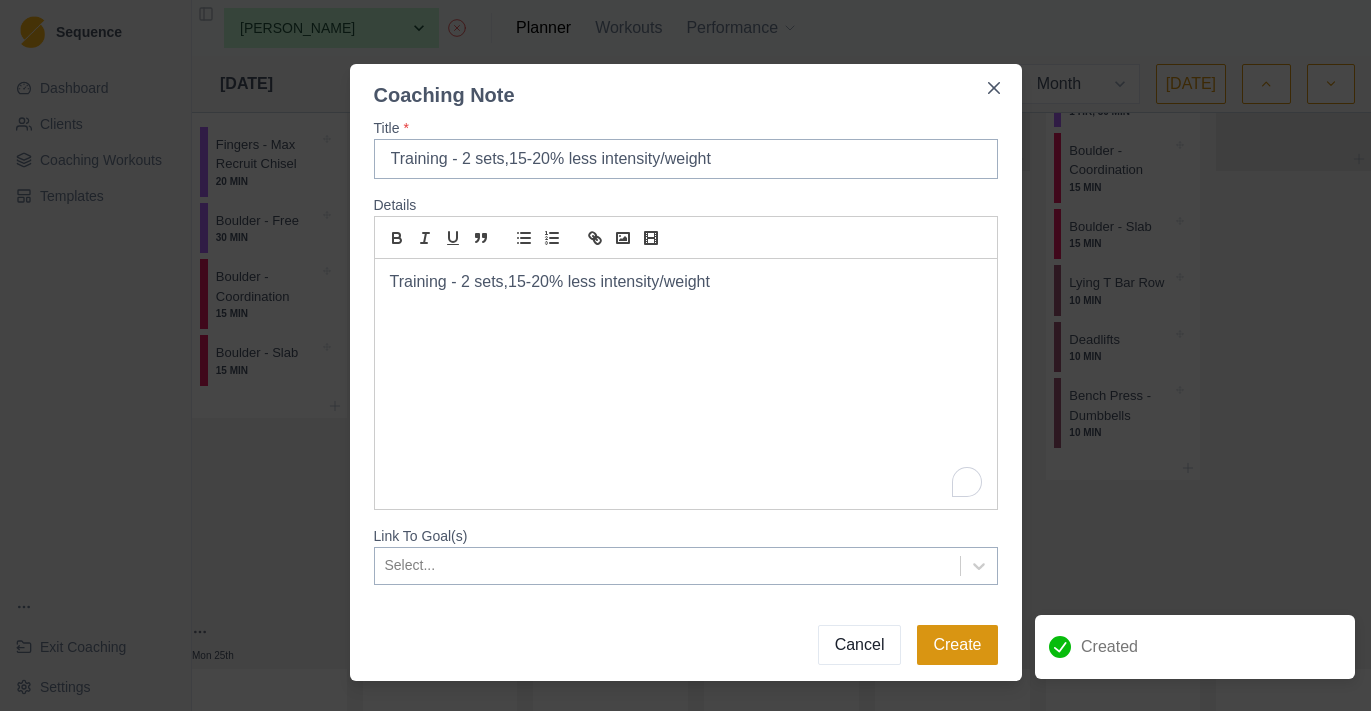 click on "Create" at bounding box center (957, 645) 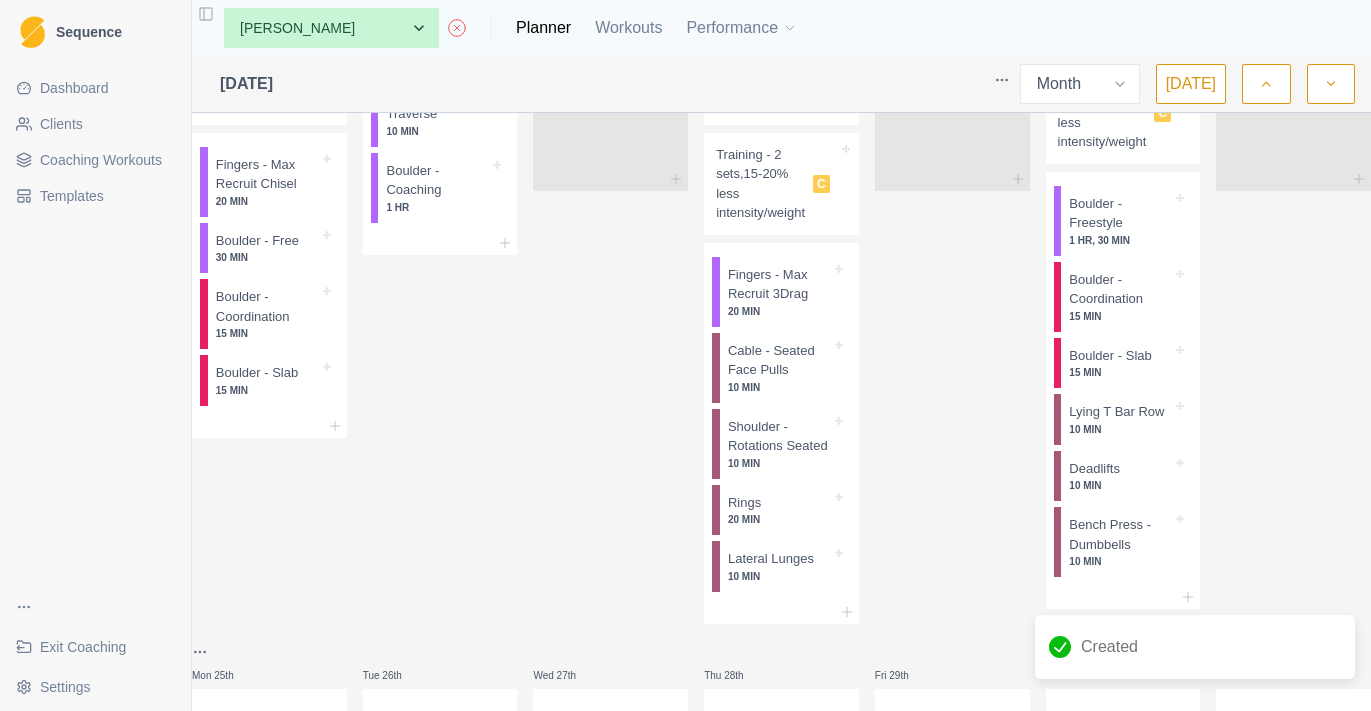 scroll, scrollTop: 1577, scrollLeft: 0, axis: vertical 